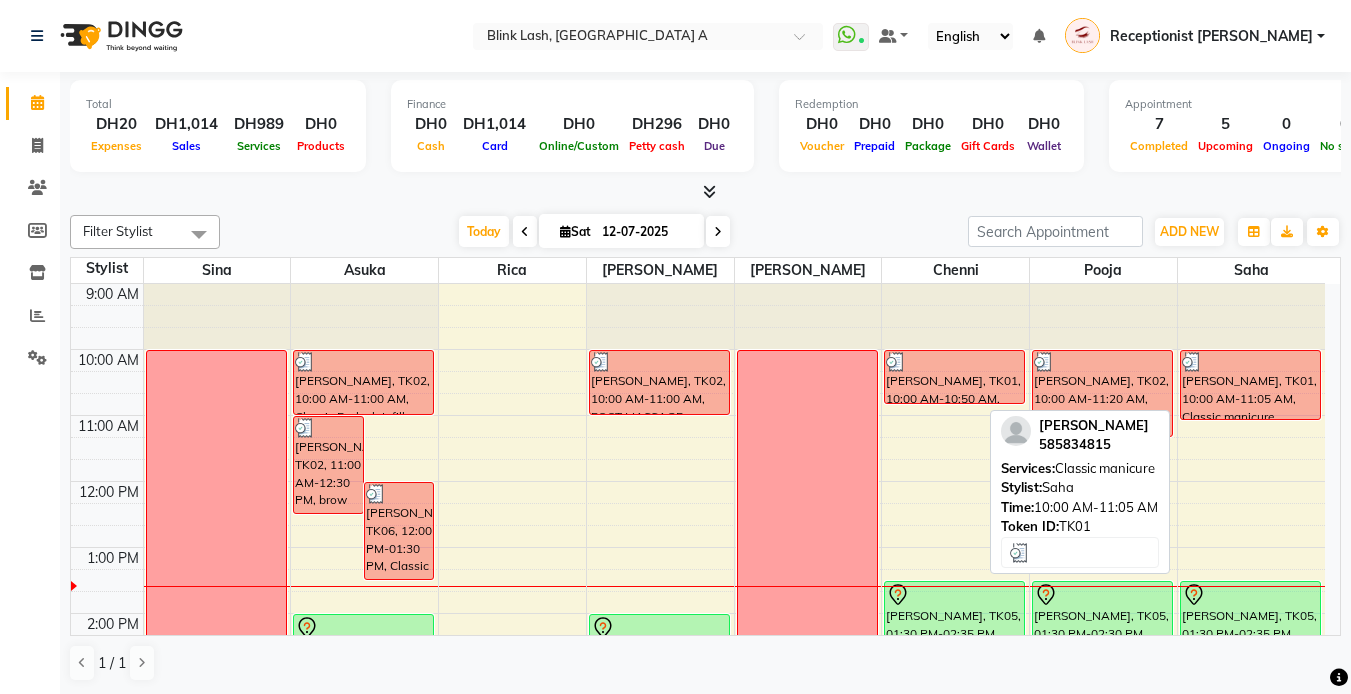 scroll, scrollTop: 0, scrollLeft: 0, axis: both 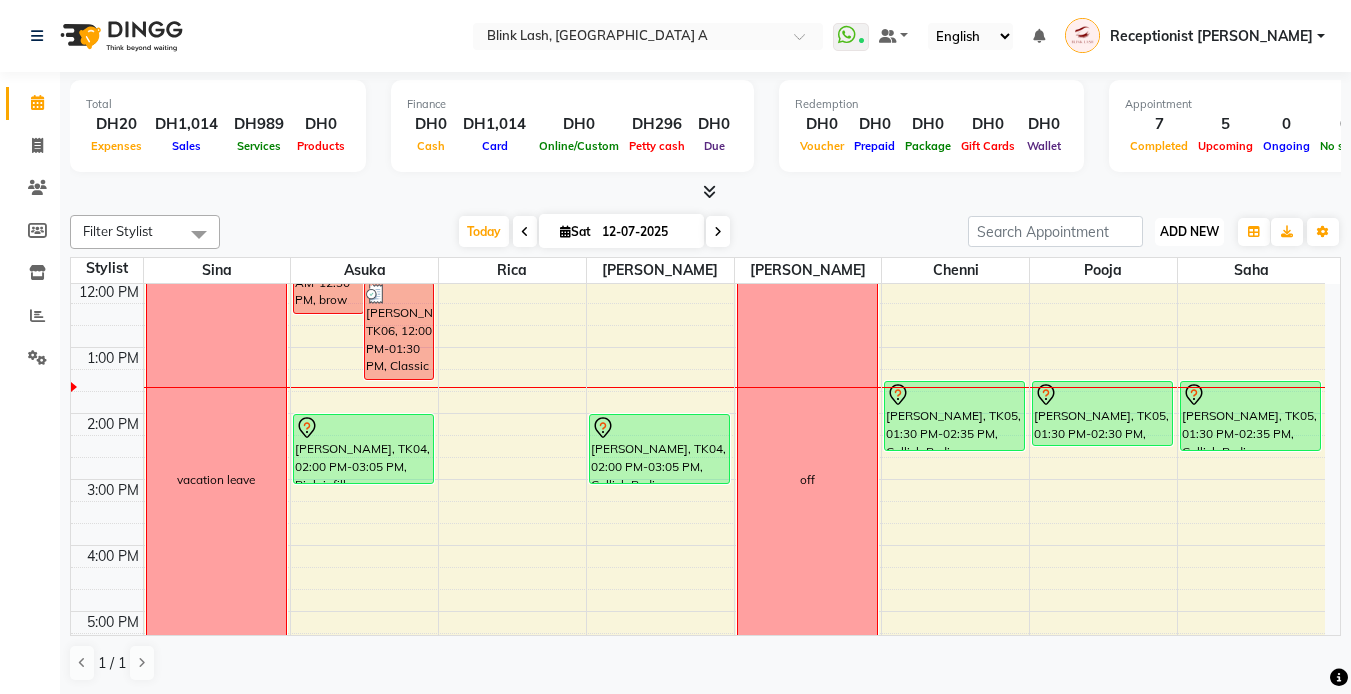 click on "ADD NEW Toggle Dropdown" at bounding box center (1189, 232) 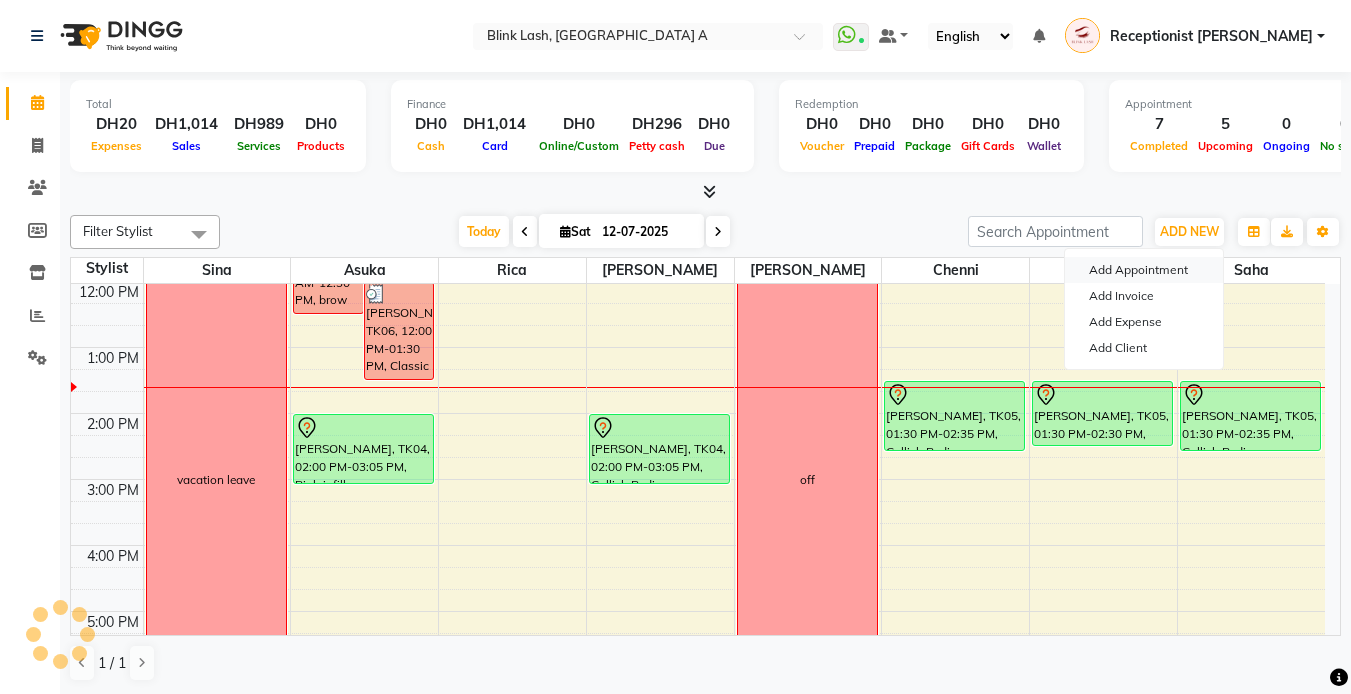 click on "Add Appointment" at bounding box center [1144, 270] 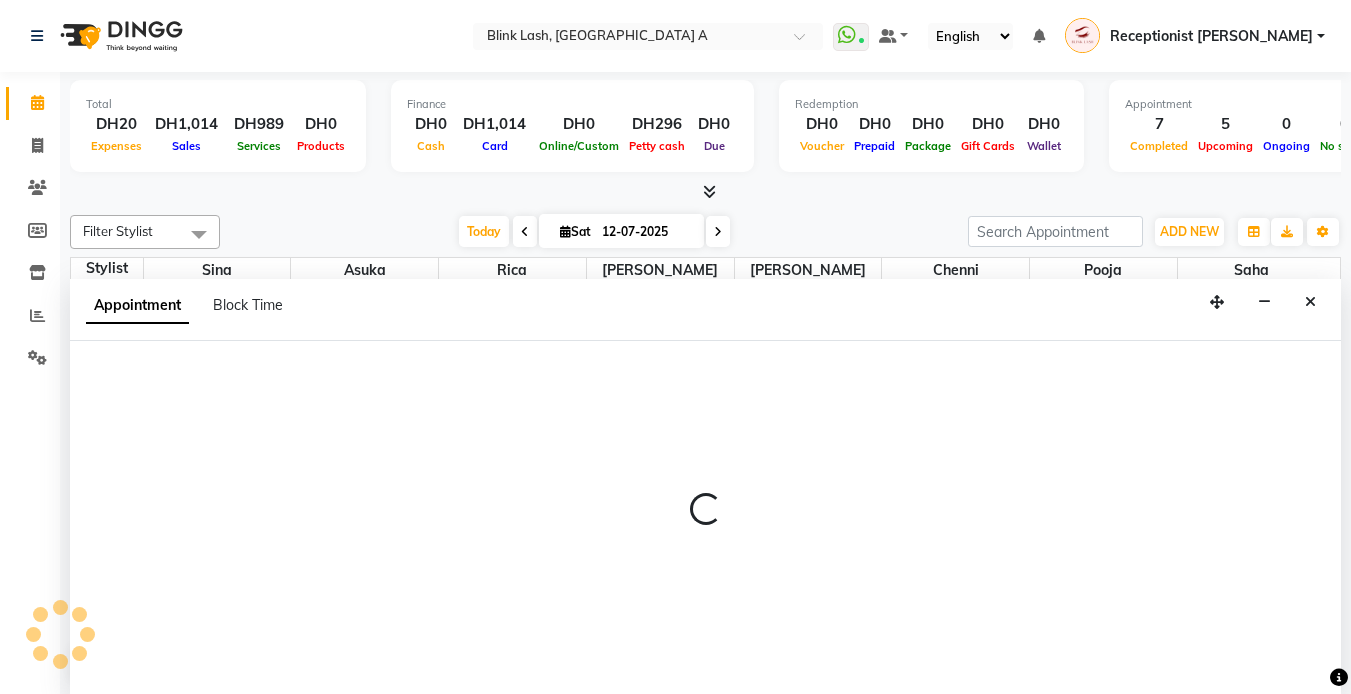 scroll, scrollTop: 1, scrollLeft: 0, axis: vertical 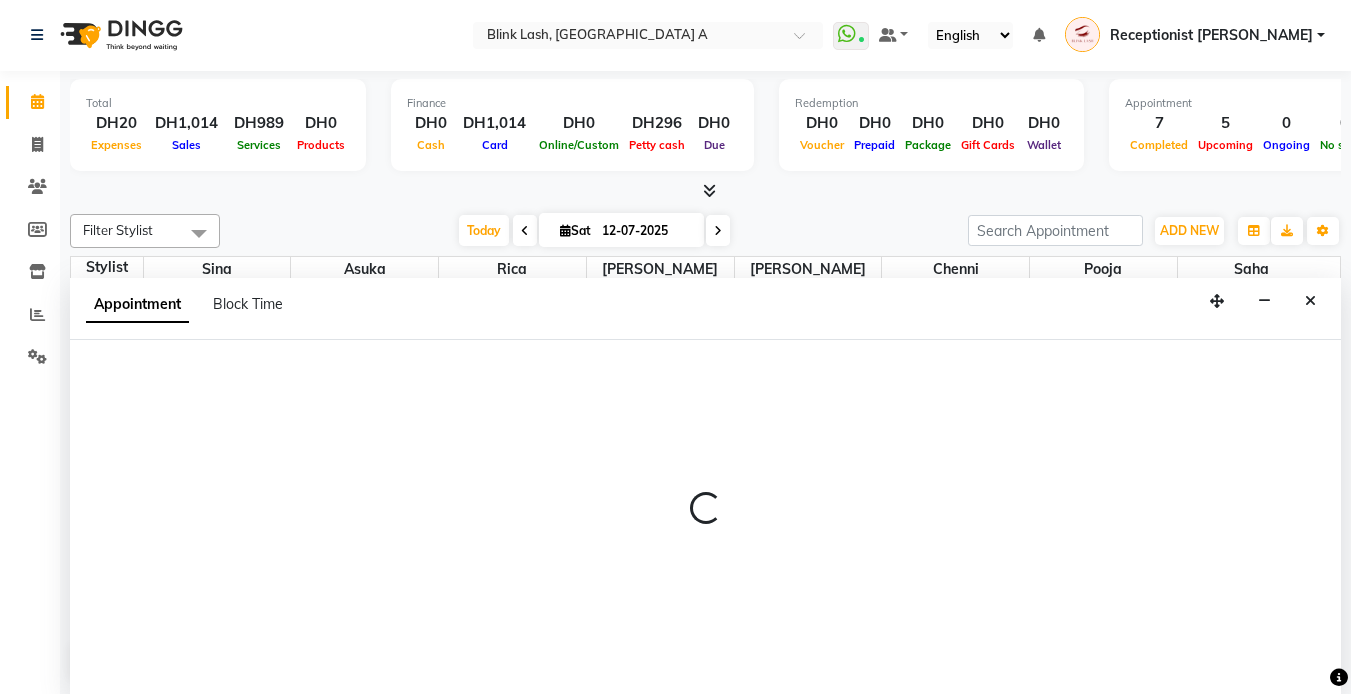 select on "600" 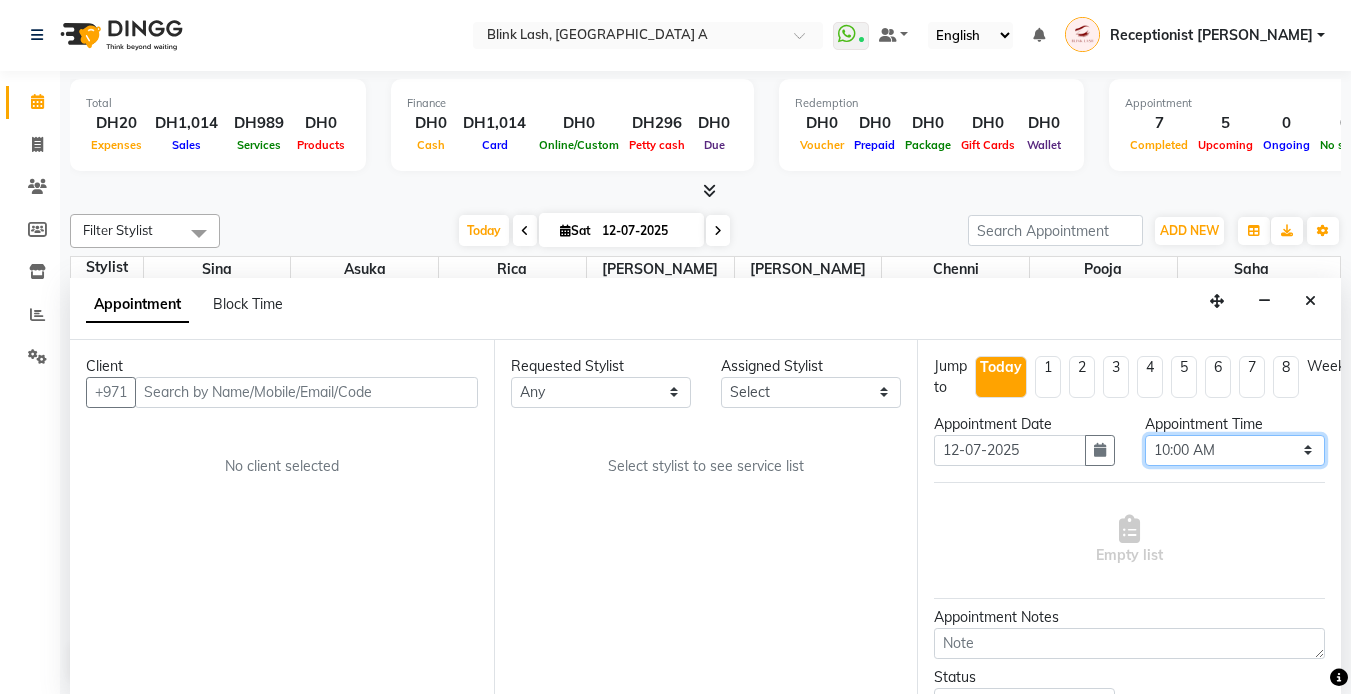drag, startPoint x: 1256, startPoint y: 456, endPoint x: 1251, endPoint y: 437, distance: 19.646883 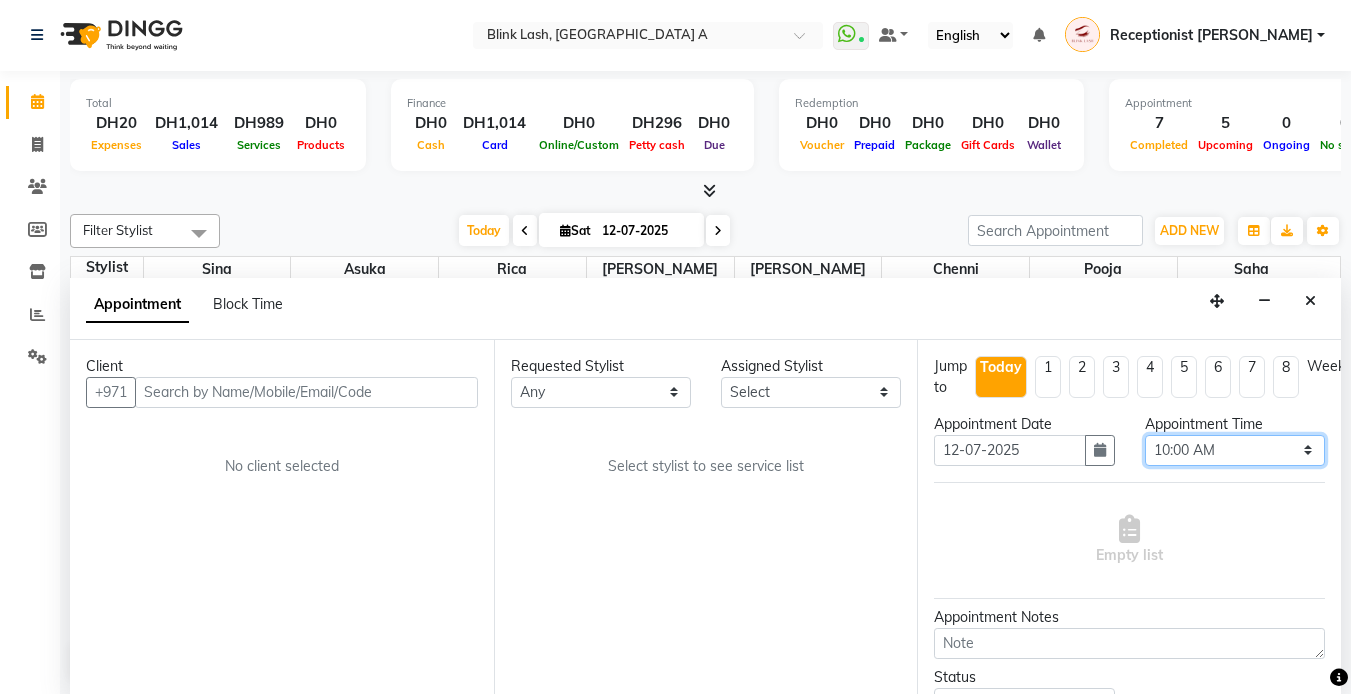 select on "855" 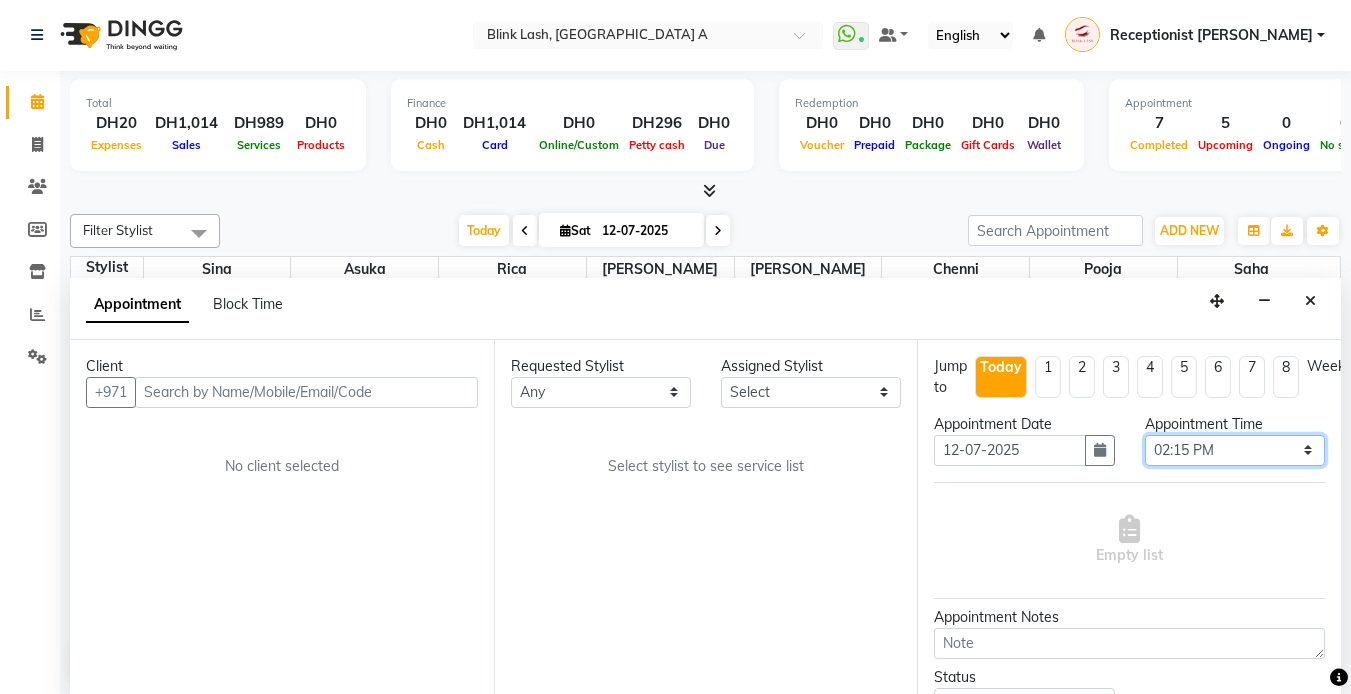 click on "Select 10:00 AM 10:05 AM 10:10 AM 10:15 AM 10:20 AM 10:25 AM 10:30 AM 10:35 AM 10:40 AM 10:45 AM 10:50 AM 10:55 AM 11:00 AM 11:05 AM 11:10 AM 11:15 AM 11:20 AM 11:25 AM 11:30 AM 11:35 AM 11:40 AM 11:45 AM 11:50 AM 11:55 AM 12:00 PM 12:05 PM 12:10 PM 12:15 PM 12:20 PM 12:25 PM 12:30 PM 12:35 PM 12:40 PM 12:45 PM 12:50 PM 12:55 PM 01:00 PM 01:05 PM 01:10 PM 01:15 PM 01:20 PM 01:25 PM 01:30 PM 01:35 PM 01:40 PM 01:45 PM 01:50 PM 01:55 PM 02:00 PM 02:05 PM 02:10 PM 02:15 PM 02:20 PM 02:25 PM 02:30 PM 02:35 PM 02:40 PM 02:45 PM 02:50 PM 02:55 PM 03:00 PM 03:05 PM 03:10 PM 03:15 PM 03:20 PM 03:25 PM 03:30 PM 03:35 PM 03:40 PM 03:45 PM 03:50 PM 03:55 PM 04:00 PM 04:05 PM 04:10 PM 04:15 PM 04:20 PM 04:25 PM 04:30 PM 04:35 PM 04:40 PM 04:45 PM 04:50 PM 04:55 PM 05:00 PM 05:05 PM 05:10 PM 05:15 PM 05:20 PM 05:25 PM 05:30 PM 05:35 PM 05:40 PM 05:45 PM 05:50 PM 05:55 PM 06:00 PM 06:05 PM 06:10 PM 06:15 PM 06:20 PM 06:25 PM 06:30 PM 06:35 PM 06:40 PM 06:45 PM 06:50 PM 06:55 PM 07:00 PM 07:05 PM 07:10 PM 07:15 PM 07:20 PM" at bounding box center [1235, 450] 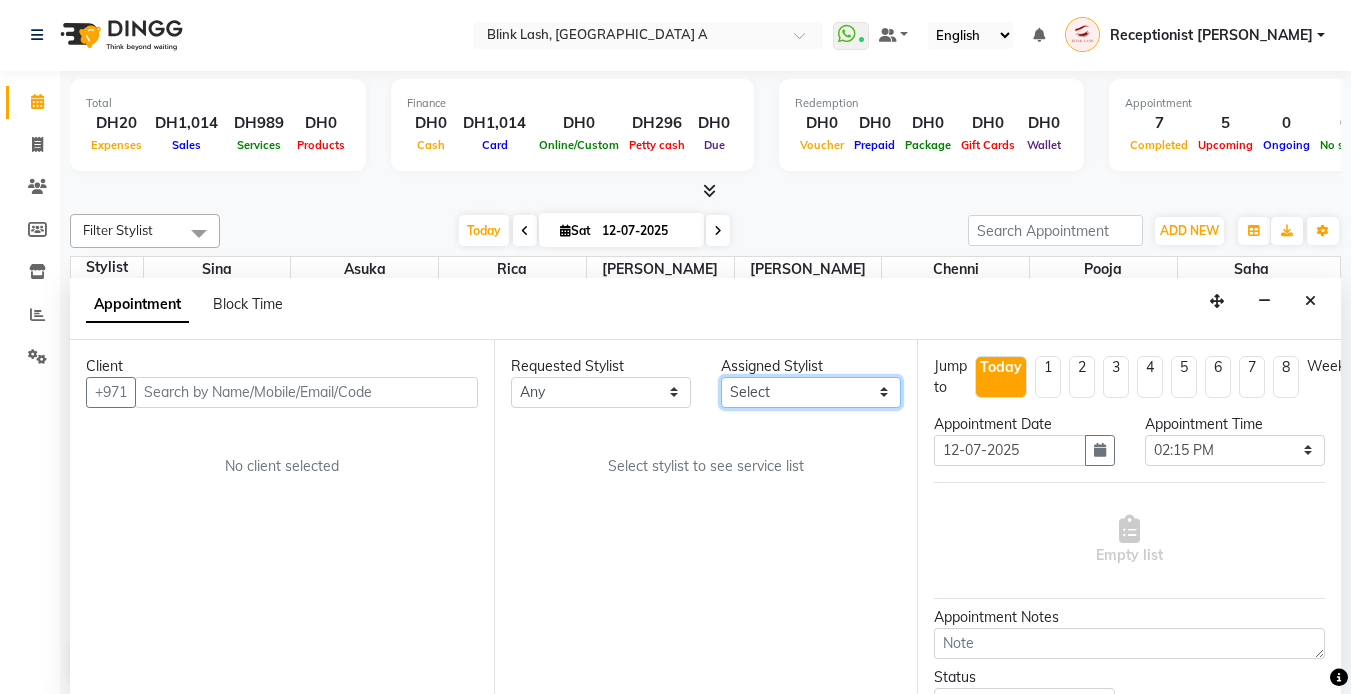 click on "Select [PERSON_NAME] [PERSON_NAME] pooja [PERSON_NAME]" at bounding box center (811, 392) 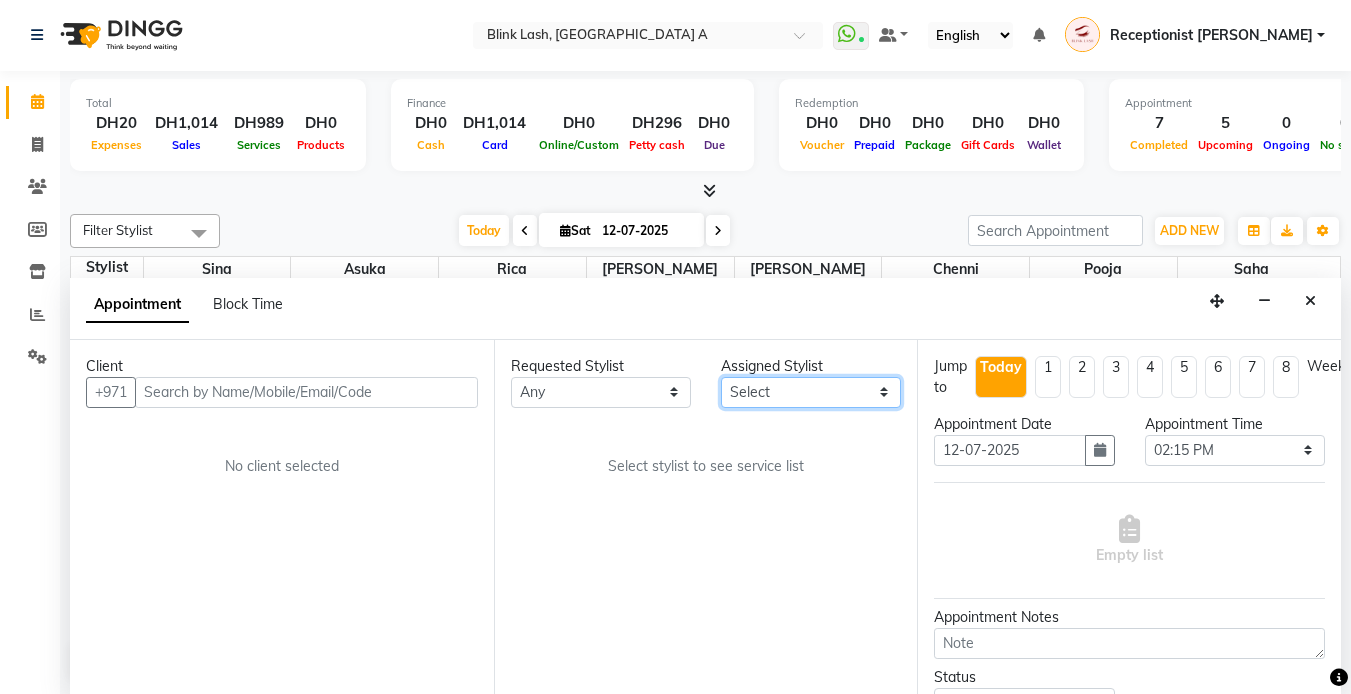 select on "57849" 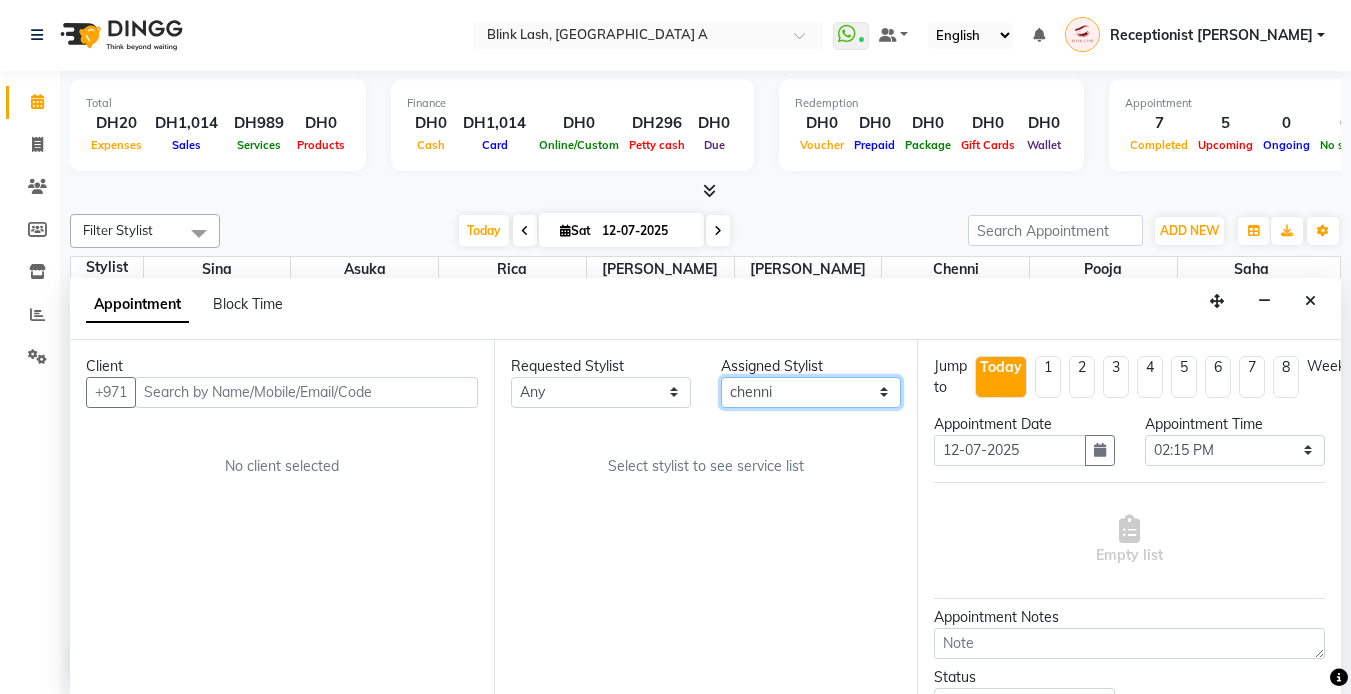 click on "Select [PERSON_NAME] [PERSON_NAME] pooja [PERSON_NAME]" at bounding box center [811, 392] 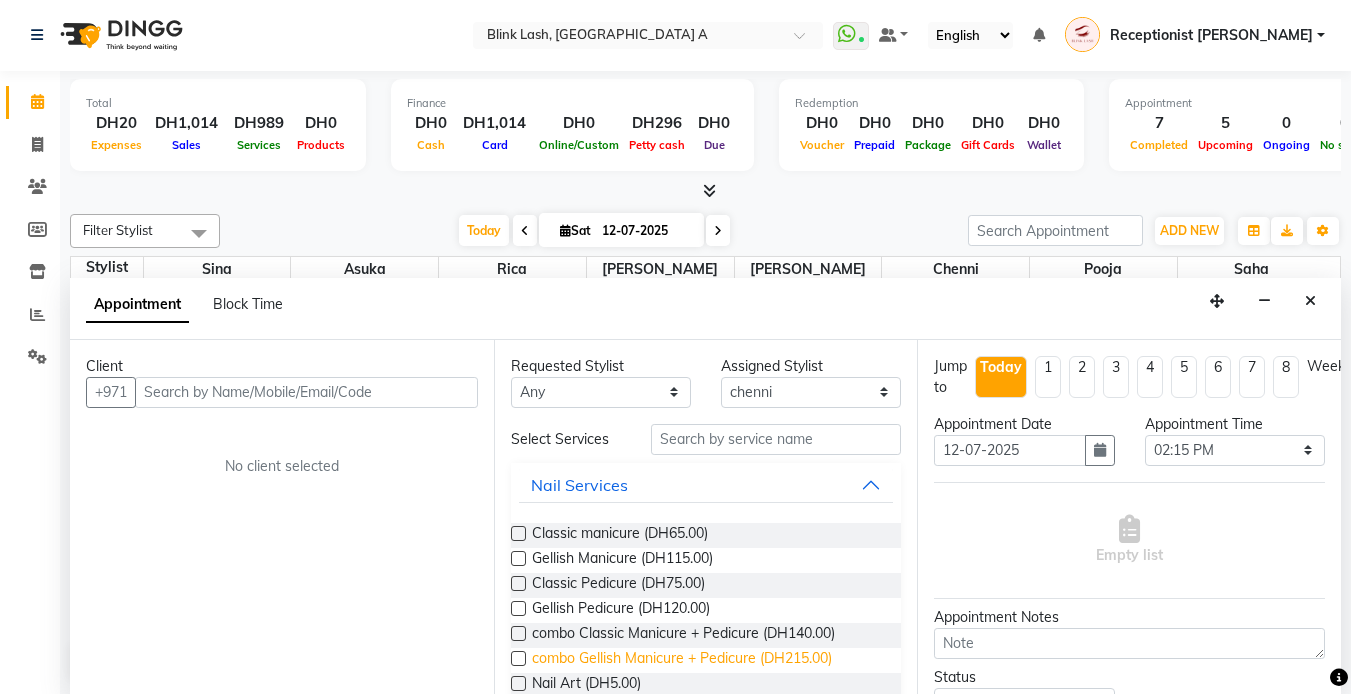 click on "combo Gellish Manicure + Pedicure (DH215.00)" at bounding box center [682, 660] 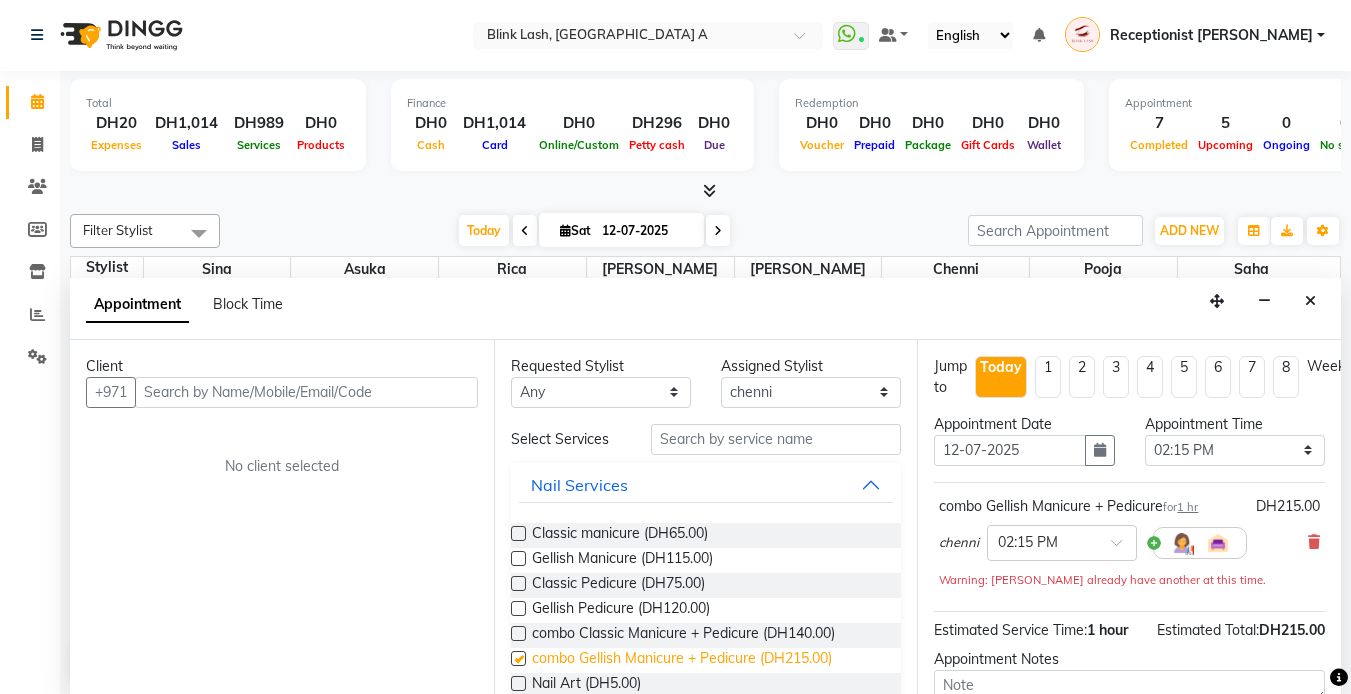 checkbox on "false" 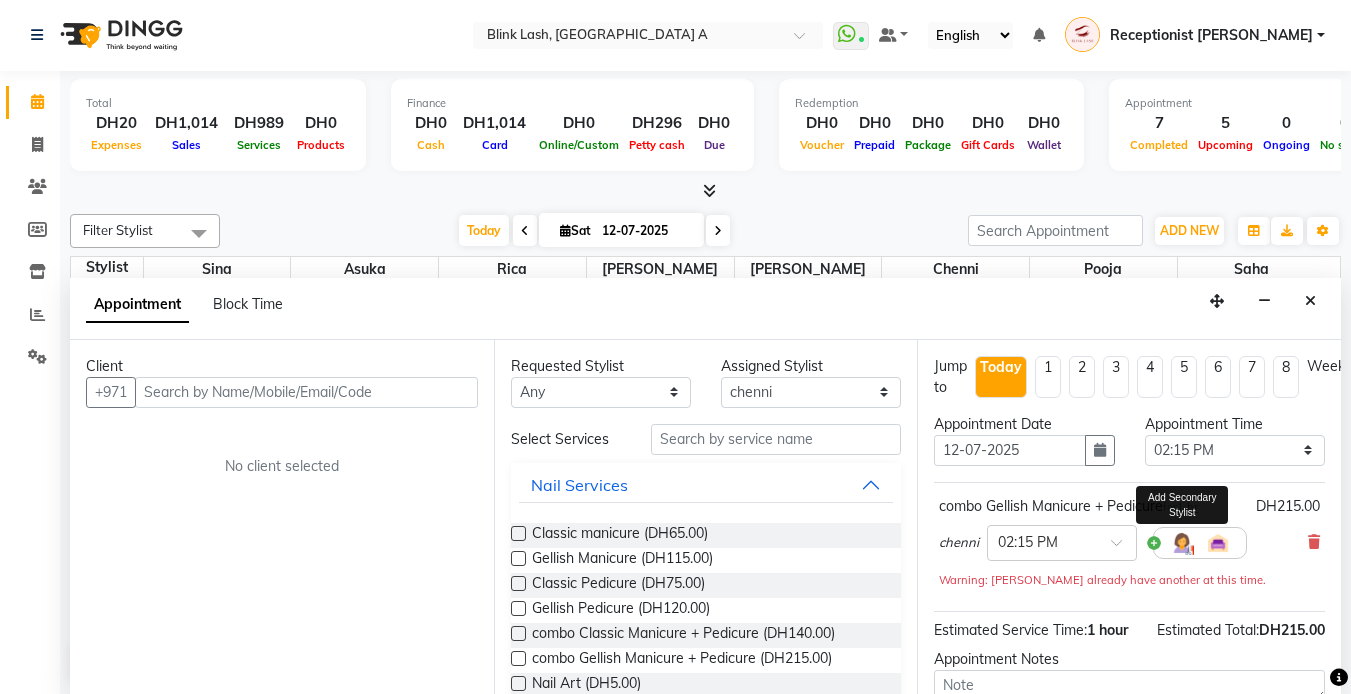 click at bounding box center [1182, 543] 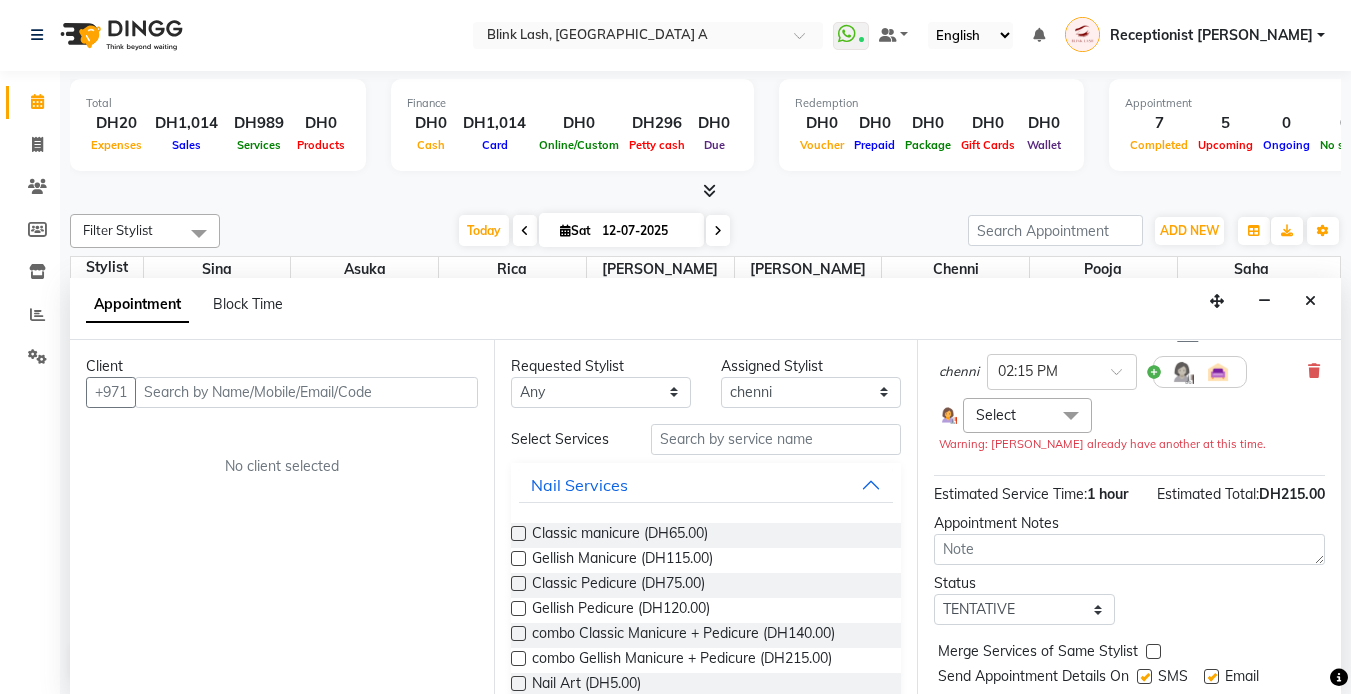 scroll, scrollTop: 200, scrollLeft: 0, axis: vertical 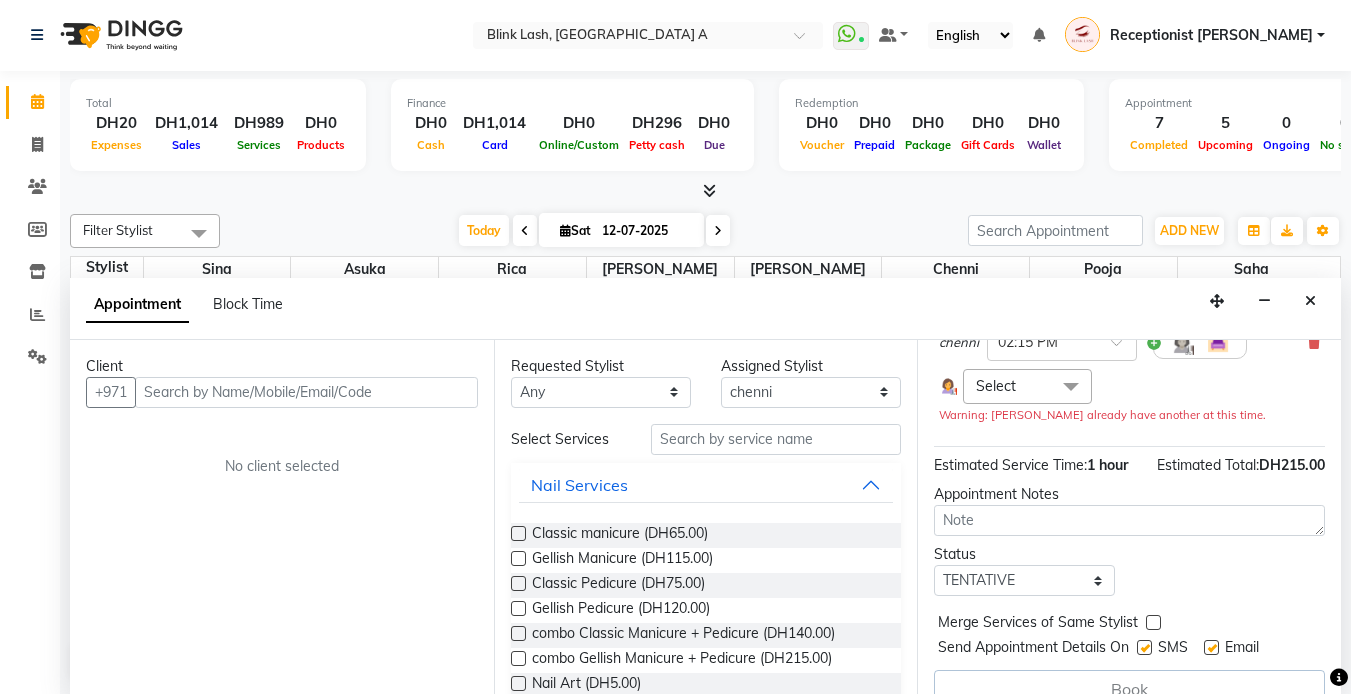 click at bounding box center [1071, 388] 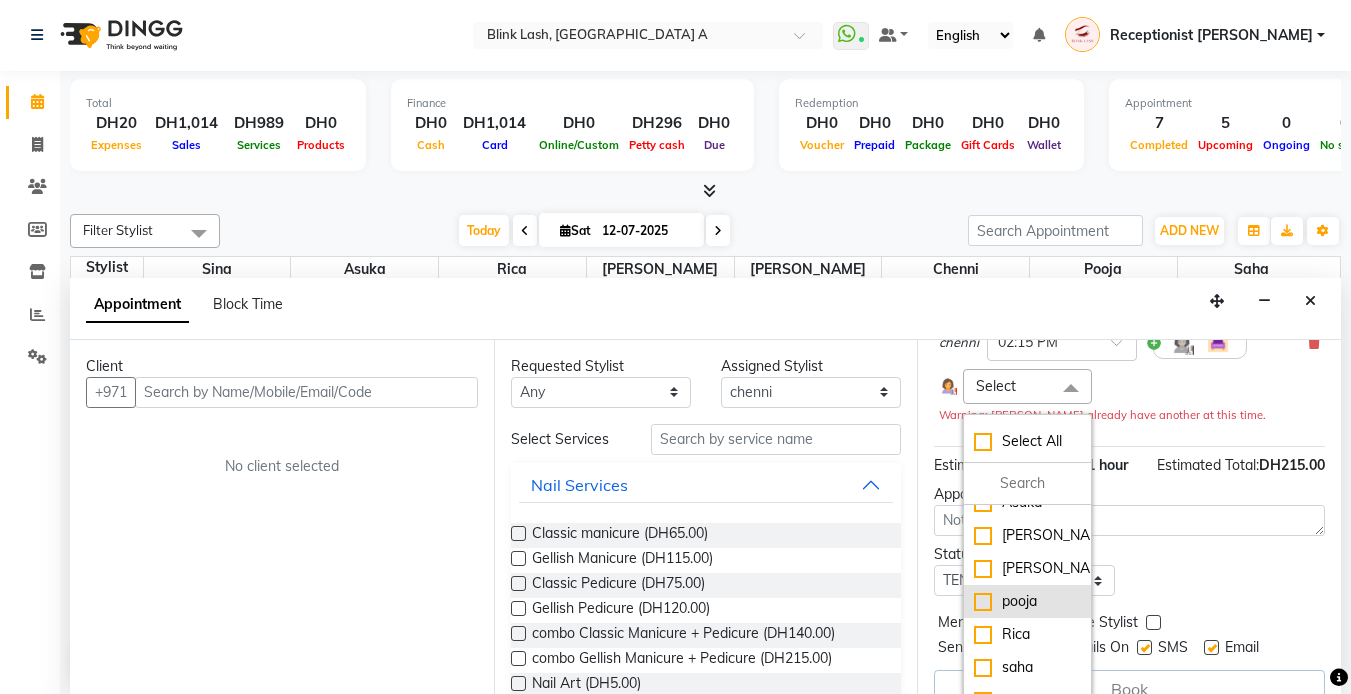 scroll, scrollTop: 34, scrollLeft: 0, axis: vertical 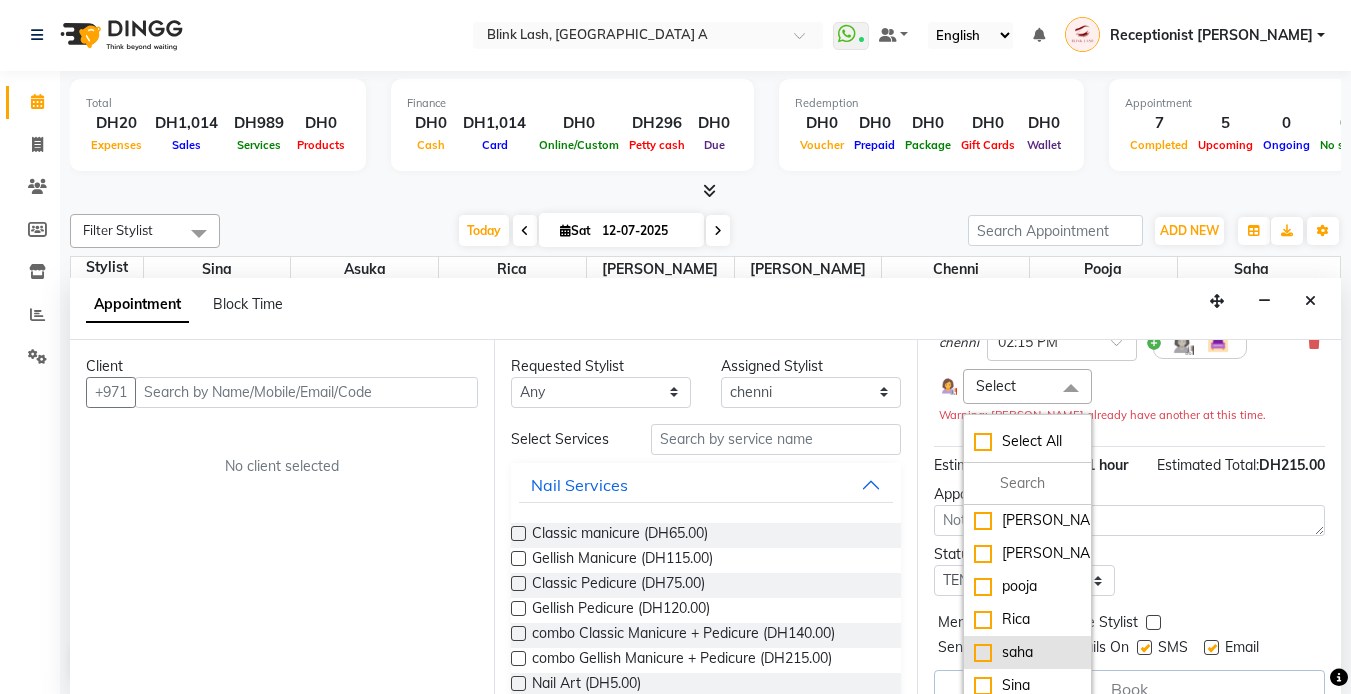 click on "saha" at bounding box center [1027, 652] 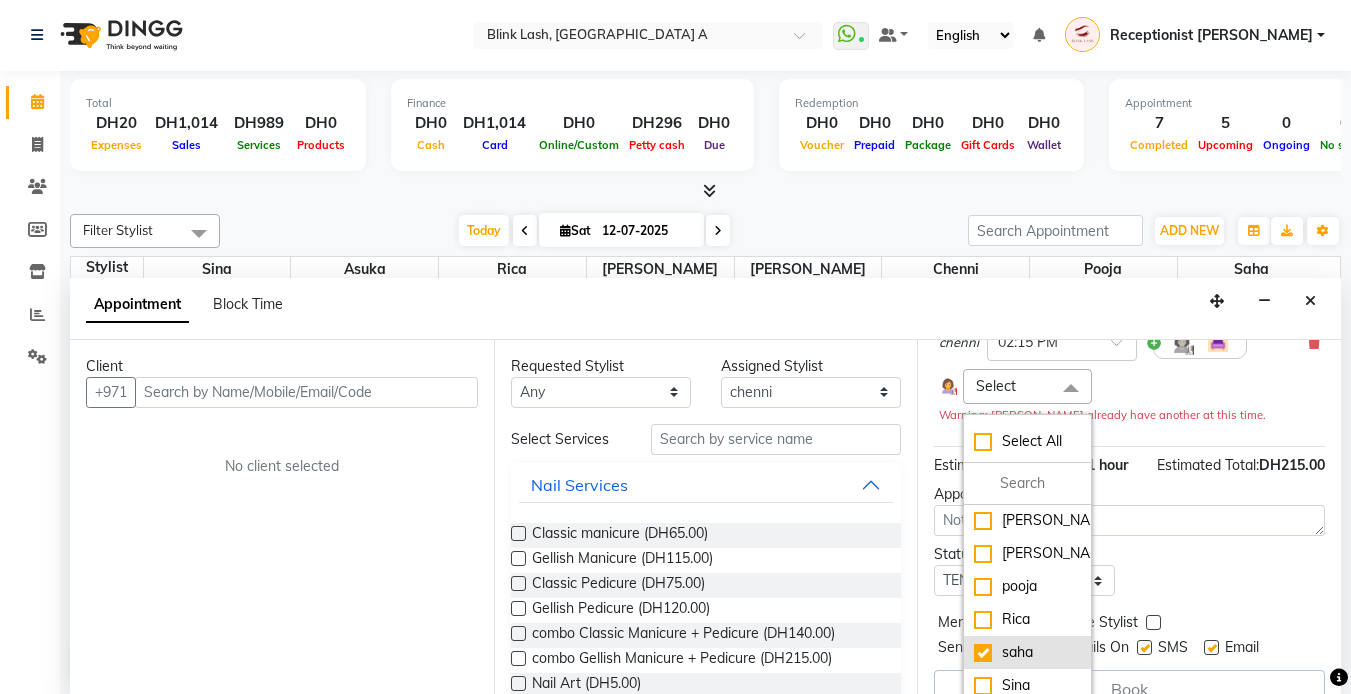checkbox on "true" 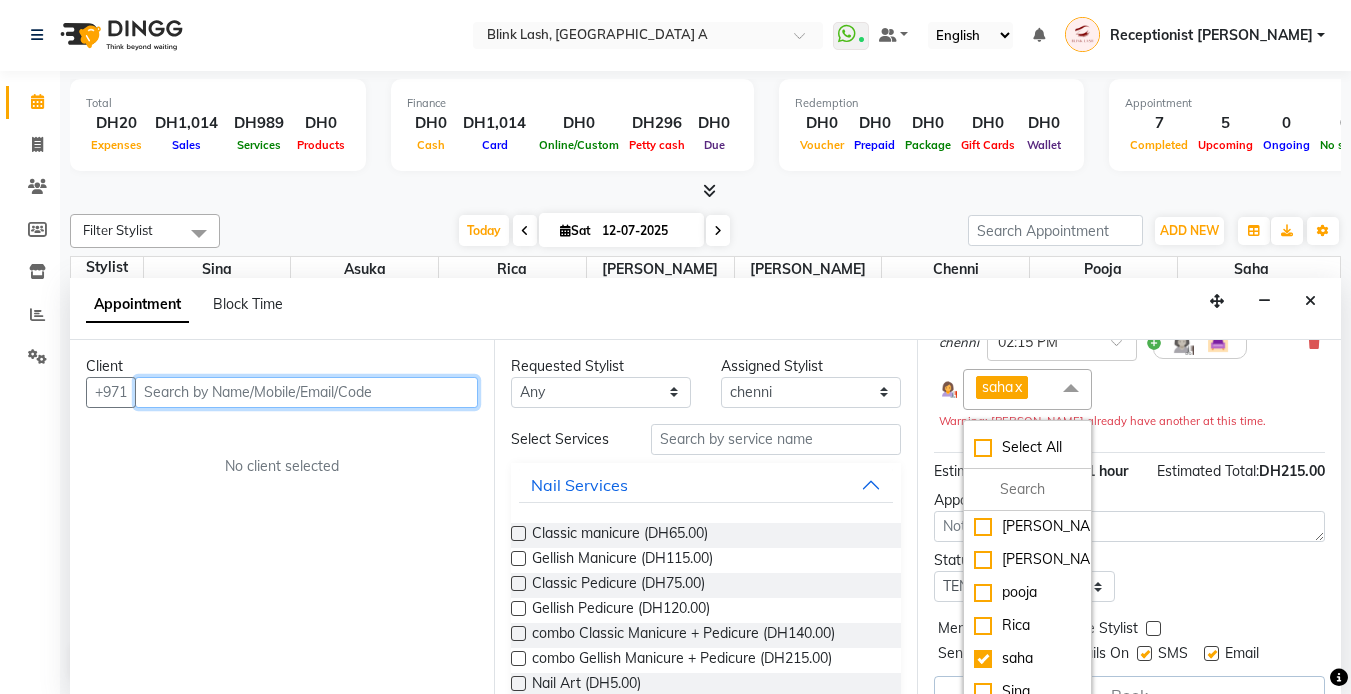 click at bounding box center [306, 392] 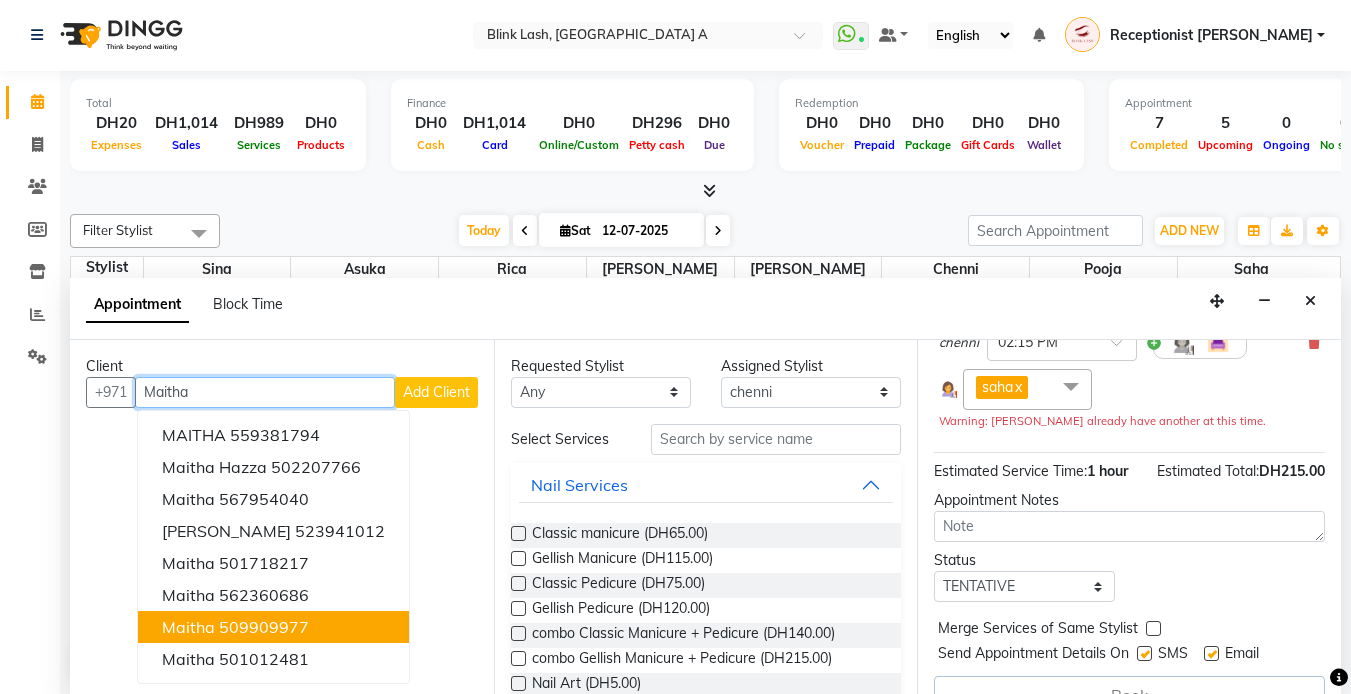 click on "509909977" at bounding box center [264, 627] 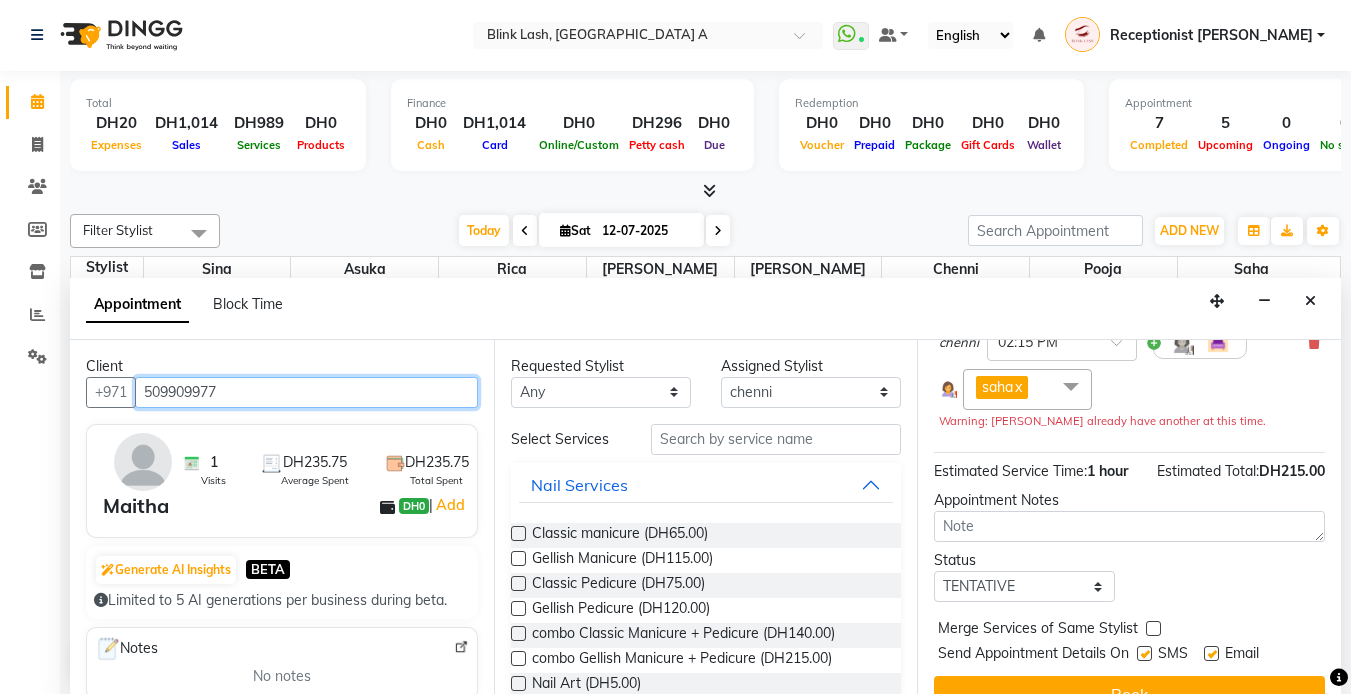 scroll, scrollTop: 249, scrollLeft: 0, axis: vertical 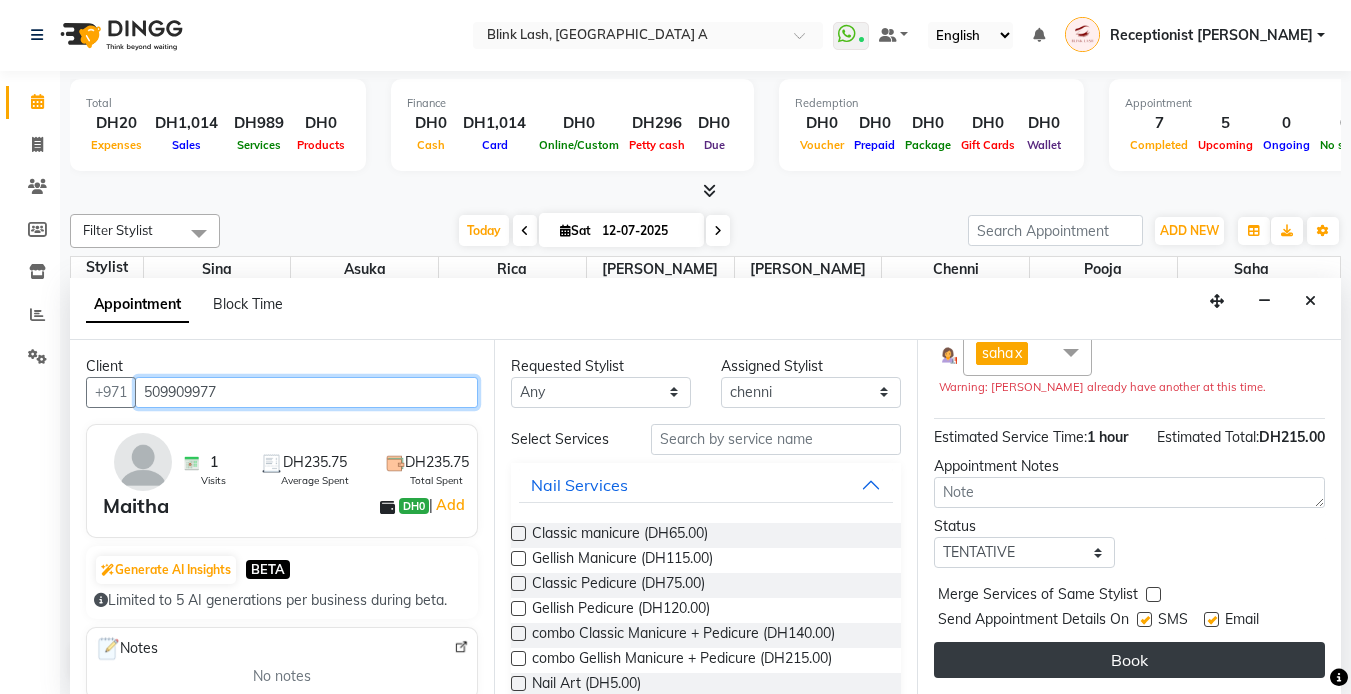 type on "509909977" 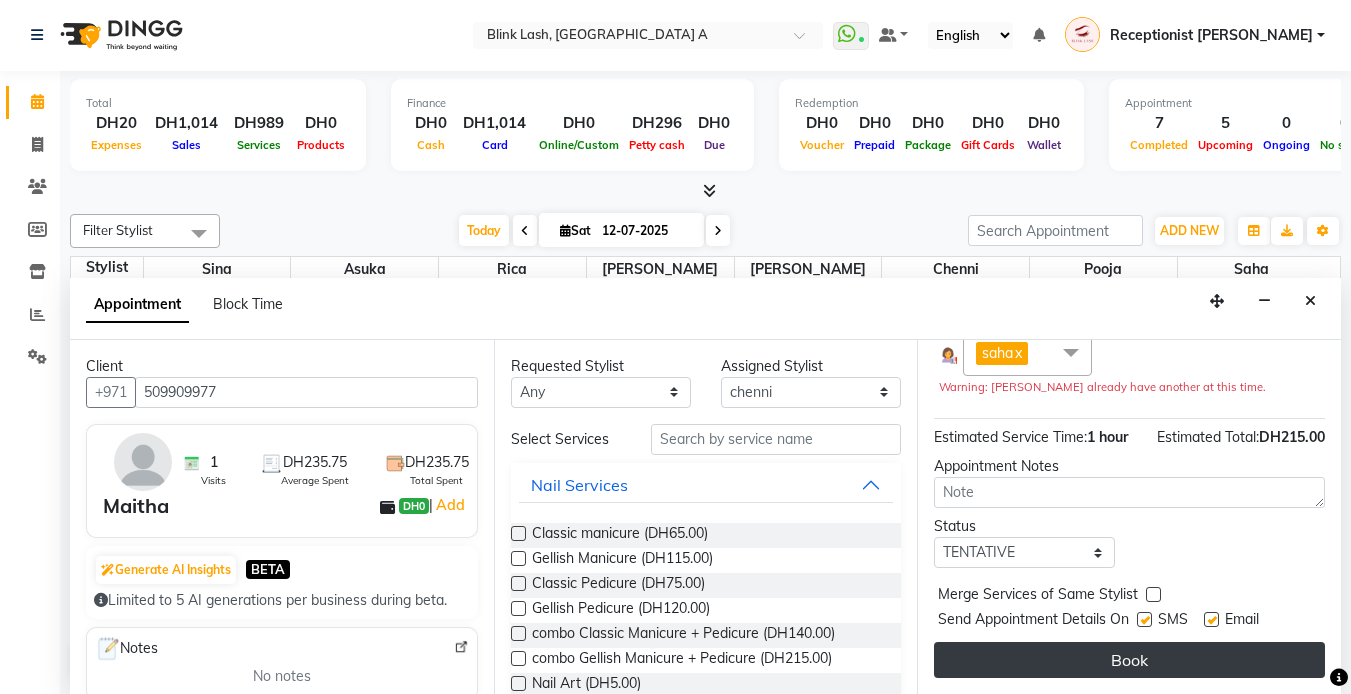 click on "Book" at bounding box center (1129, 660) 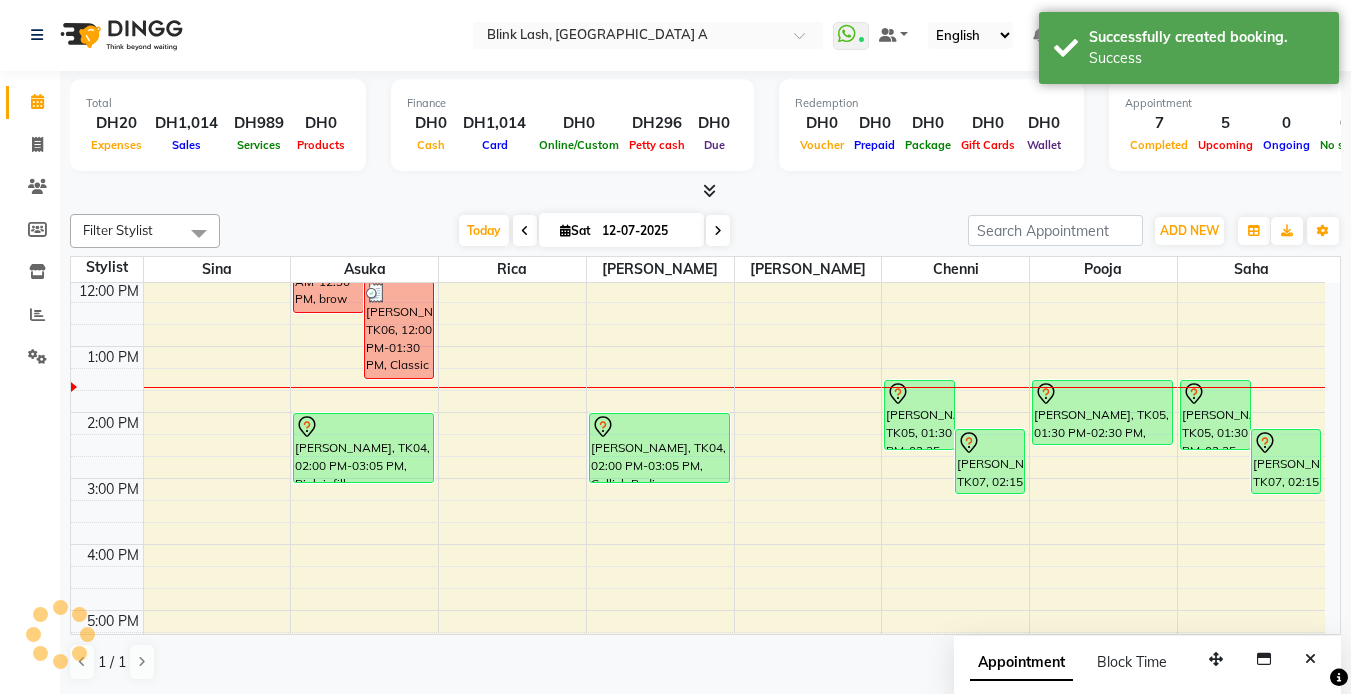 scroll, scrollTop: 0, scrollLeft: 0, axis: both 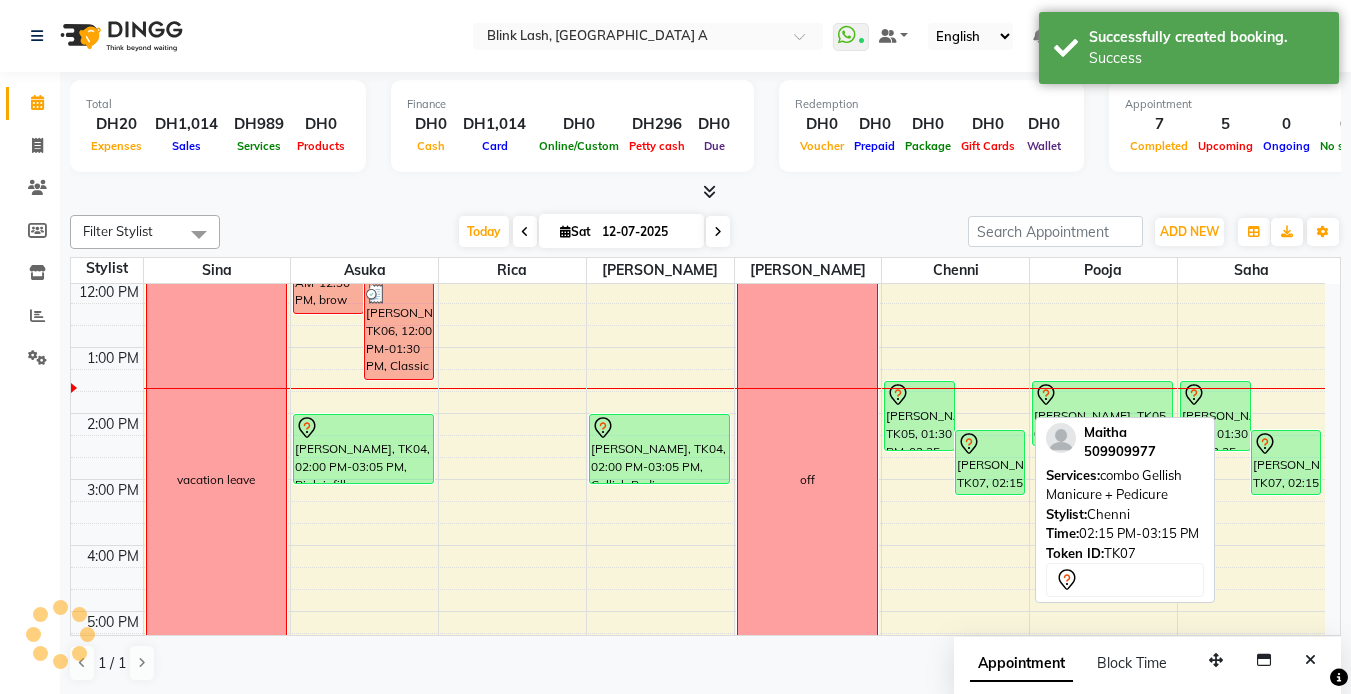 click on "[PERSON_NAME], TK07, 02:15 PM-03:15 PM,  combo Gellish Manicure + Pedicure" at bounding box center (990, 462) 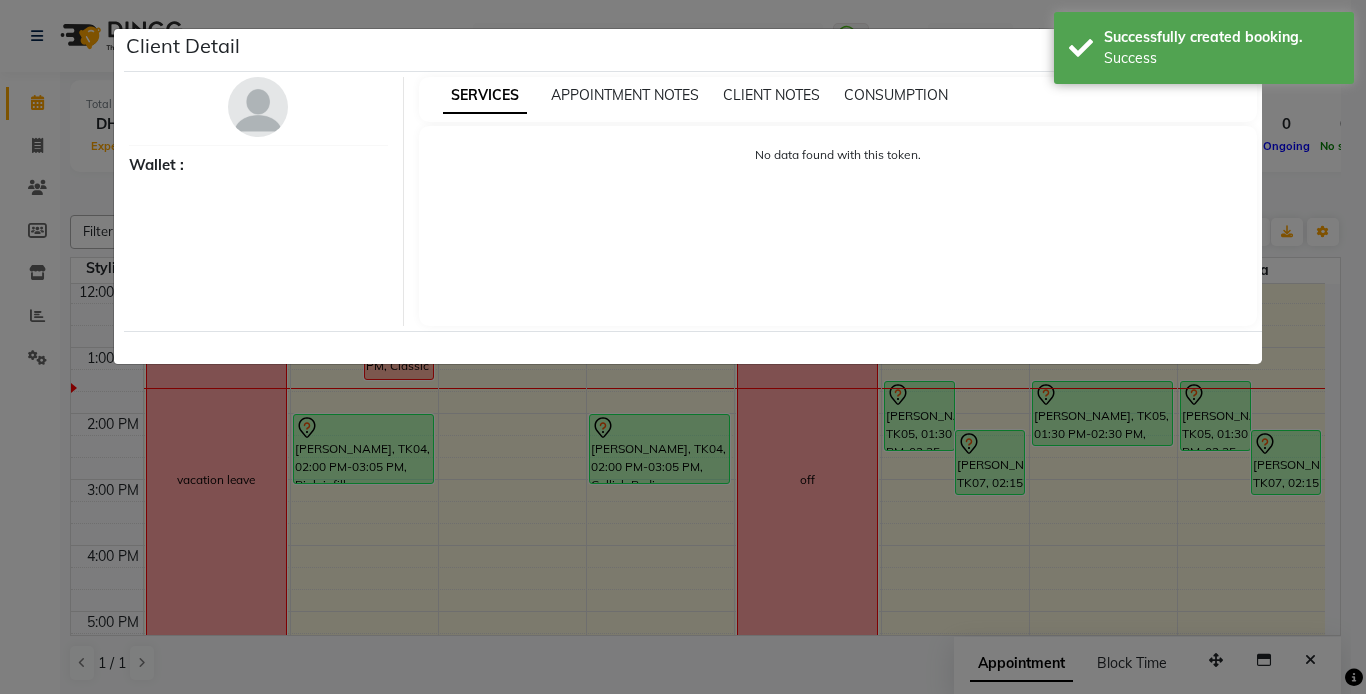 select on "7" 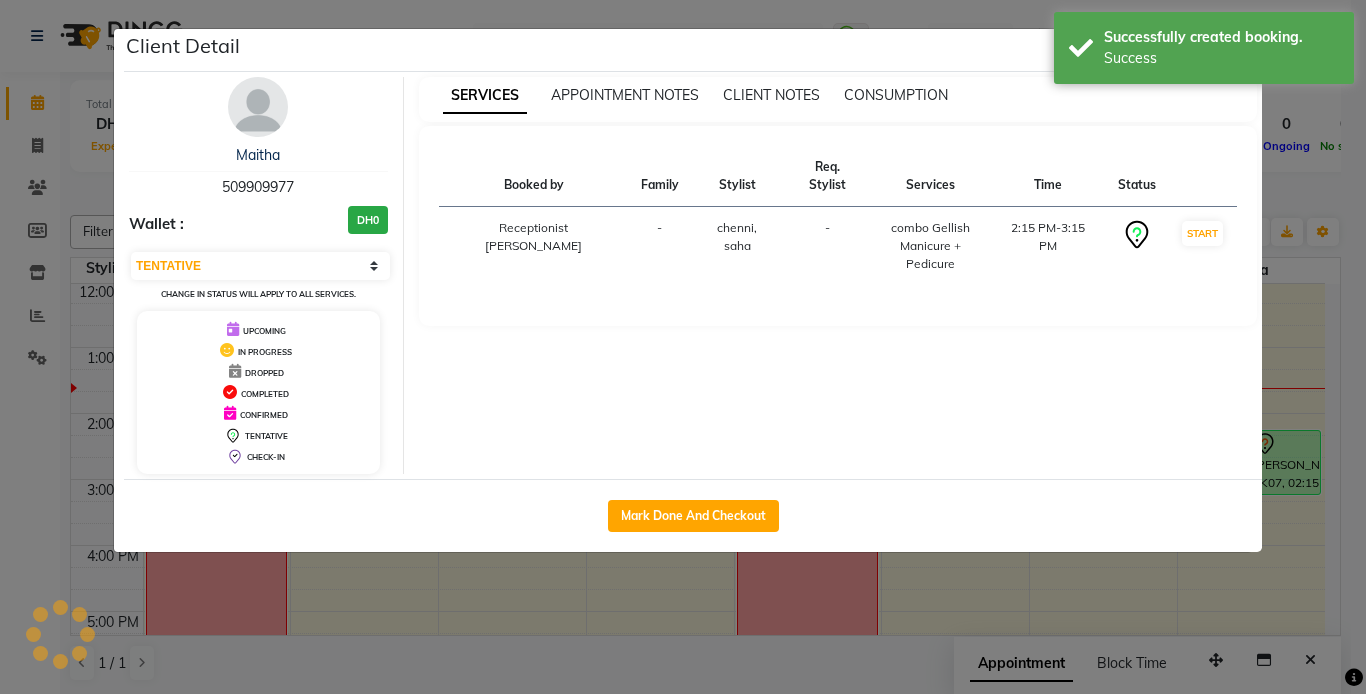 drag, startPoint x: 255, startPoint y: 117, endPoint x: 652, endPoint y: 377, distance: 474.5619 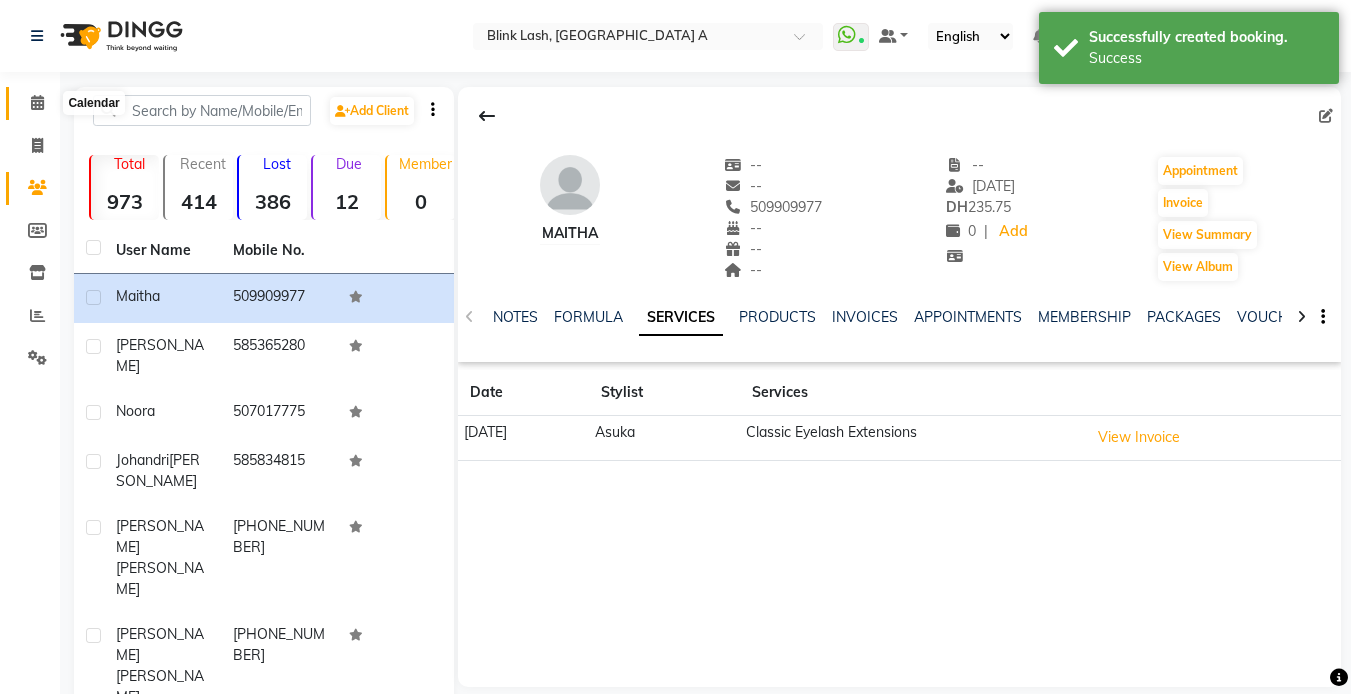 click 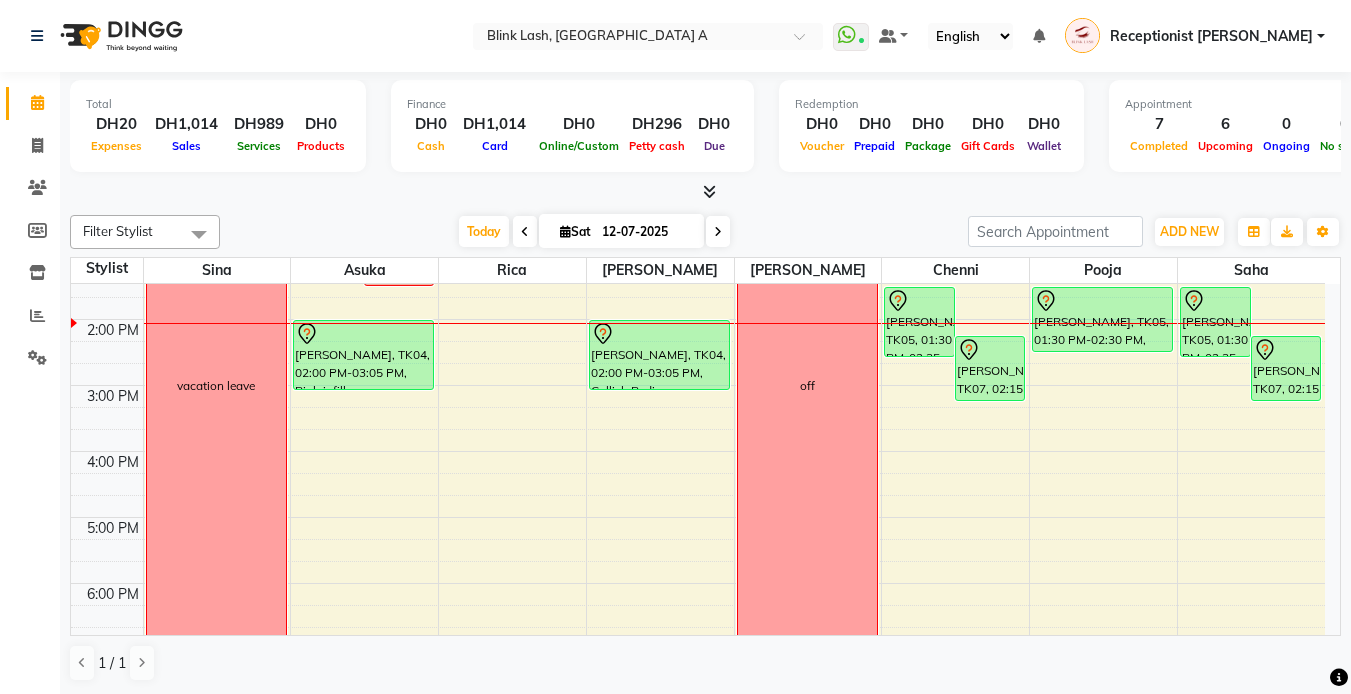 scroll, scrollTop: 300, scrollLeft: 0, axis: vertical 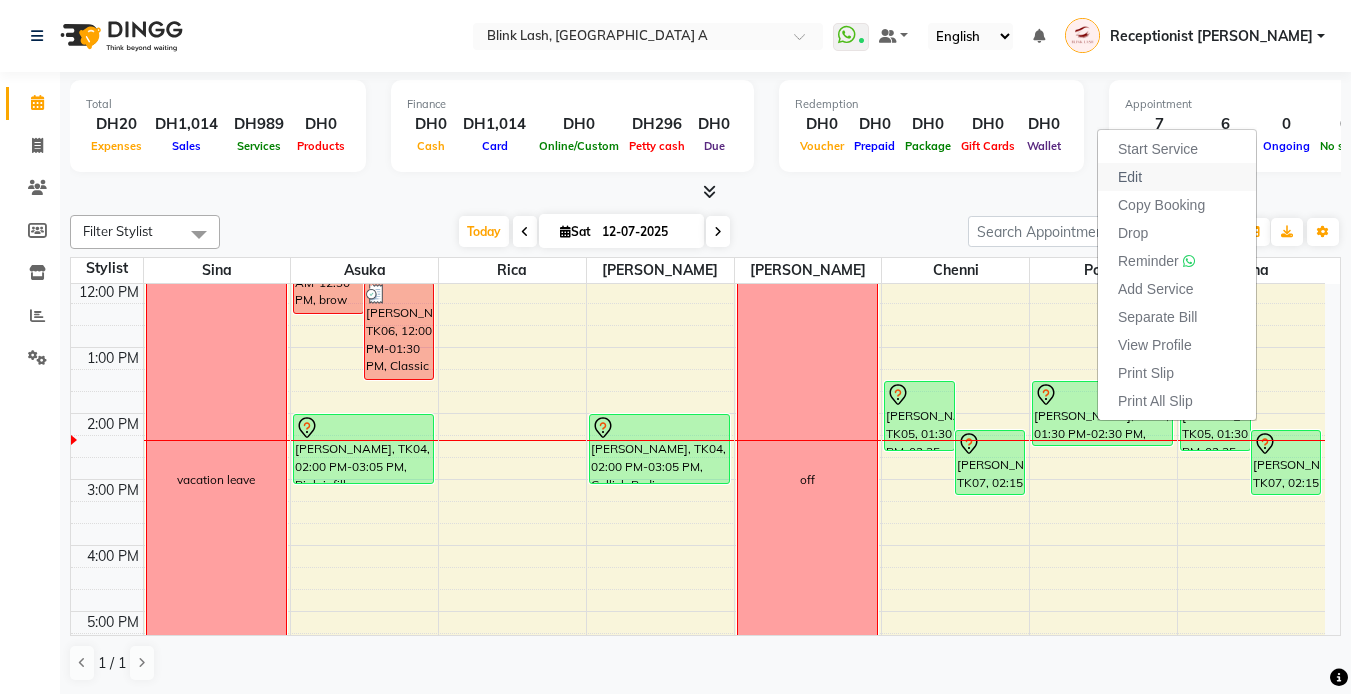 click on "Edit" at bounding box center (1130, 177) 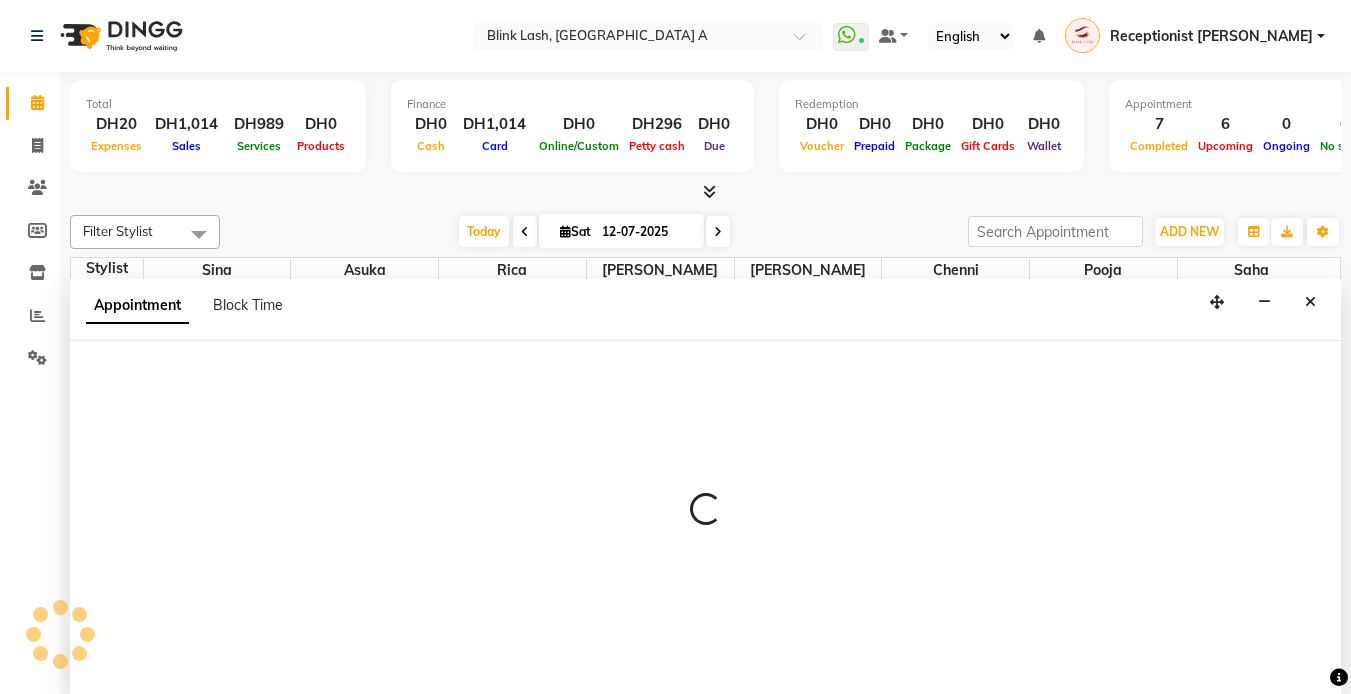 scroll, scrollTop: 1, scrollLeft: 0, axis: vertical 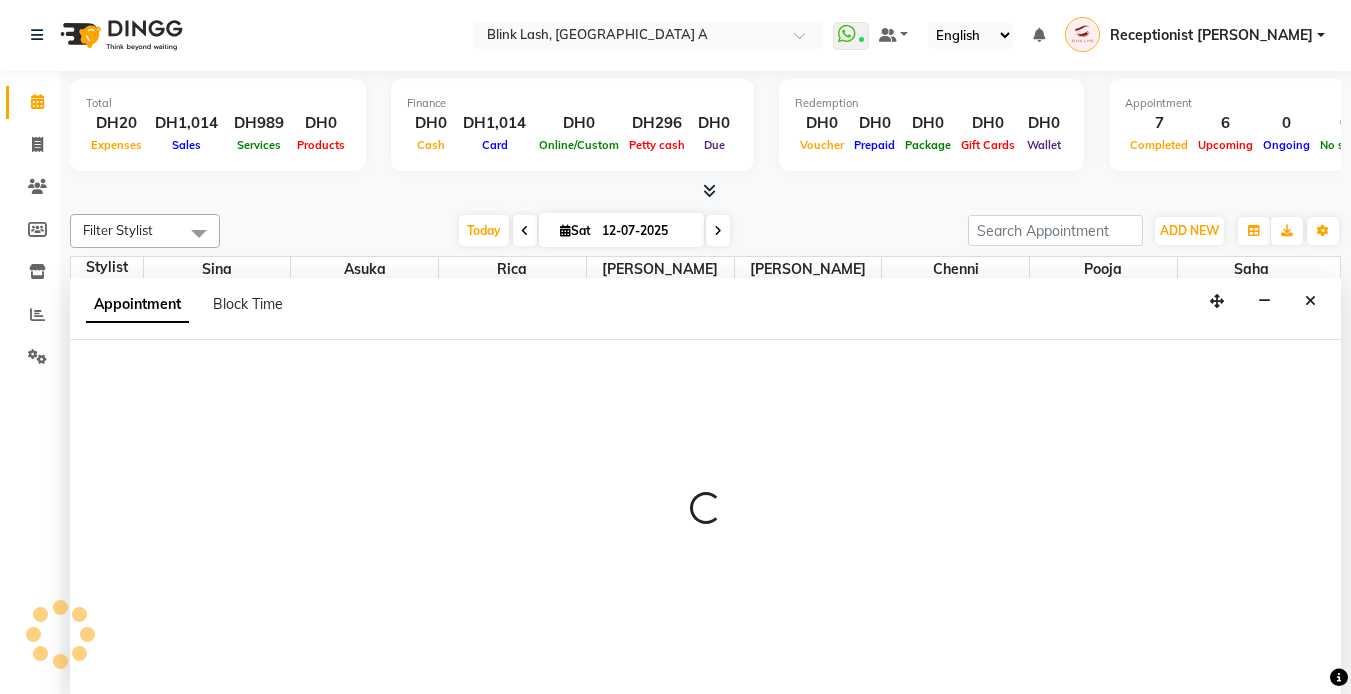 select on "tentative" 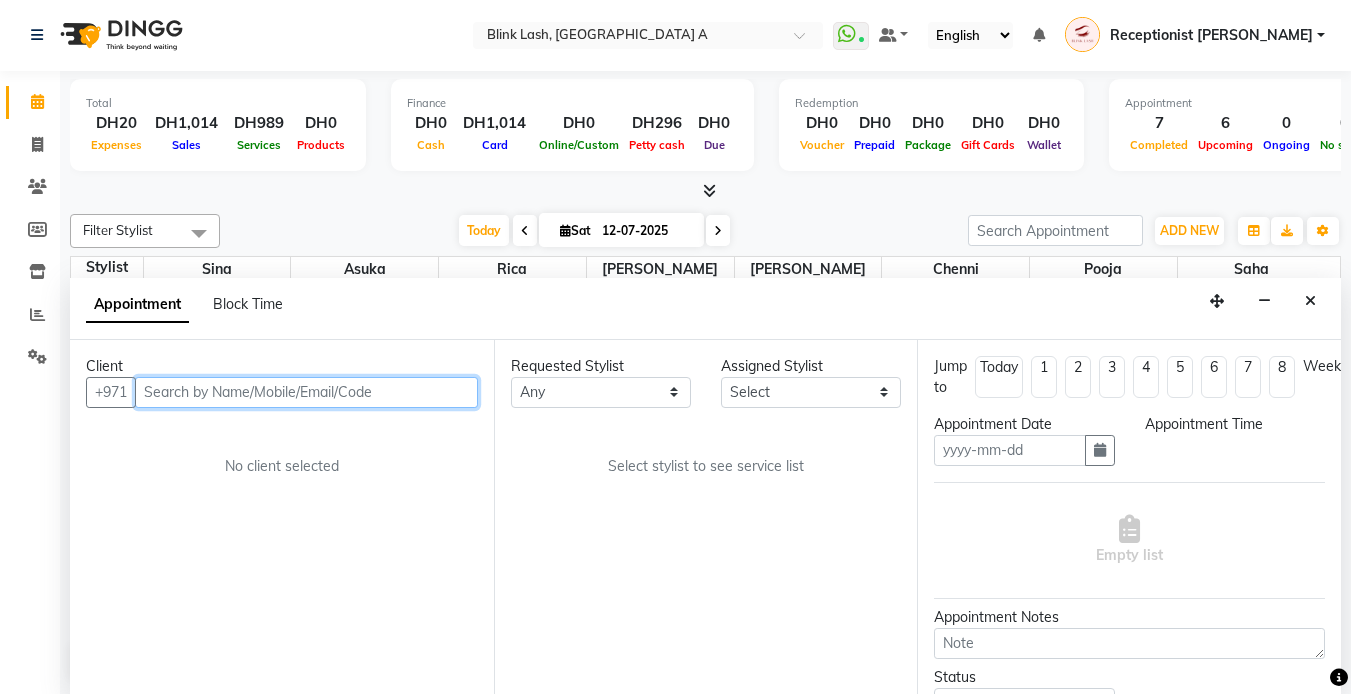 type on "12-07-2025" 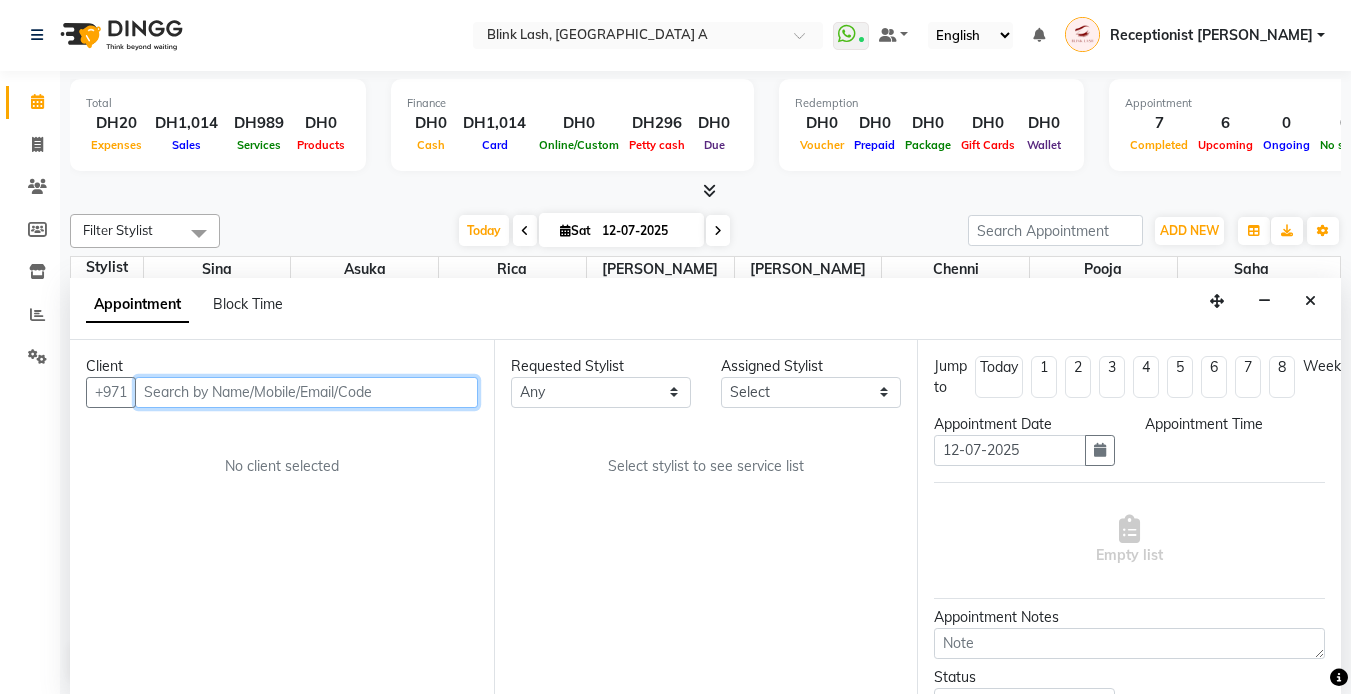 scroll, scrollTop: 0, scrollLeft: 0, axis: both 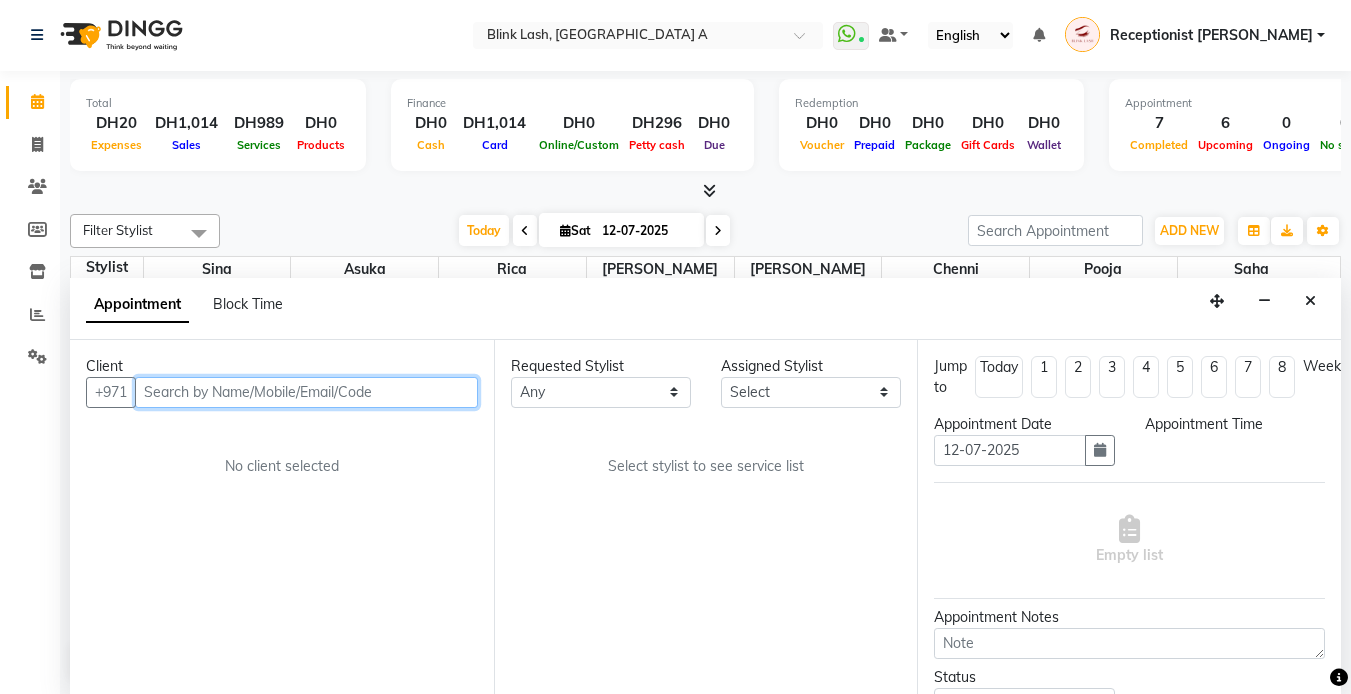 select on "71786" 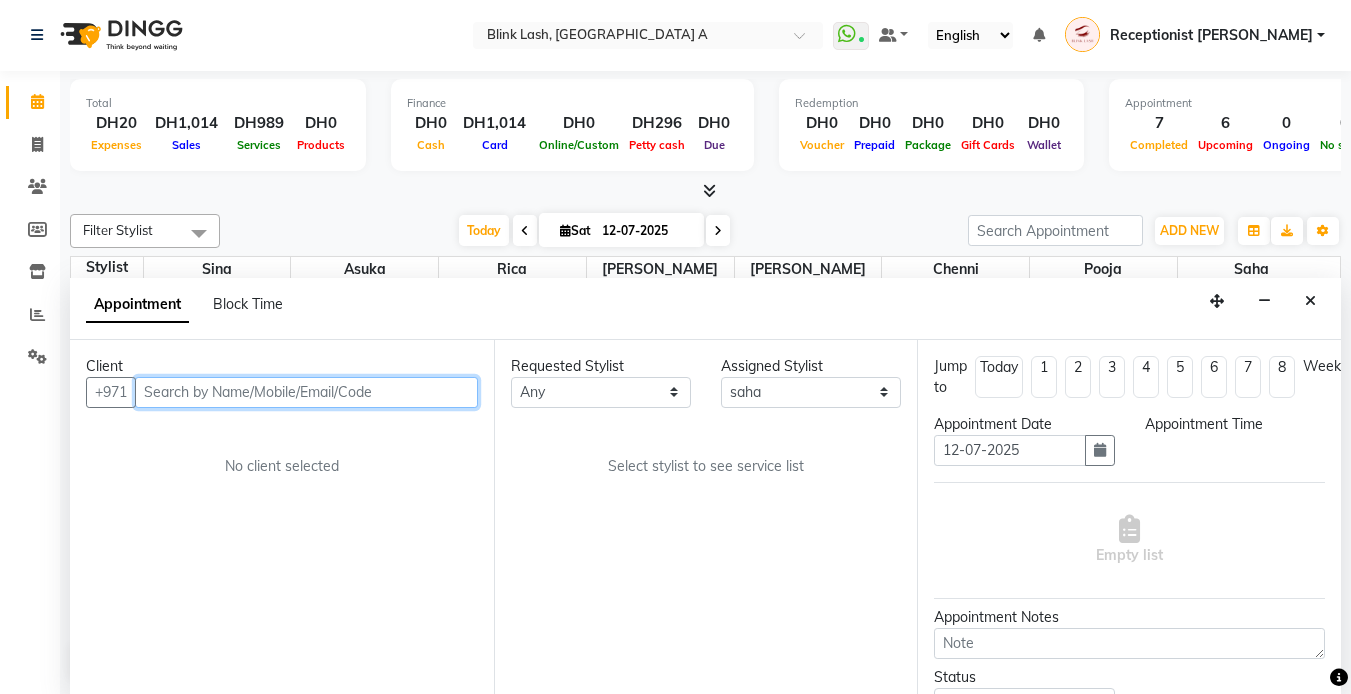 select on "810" 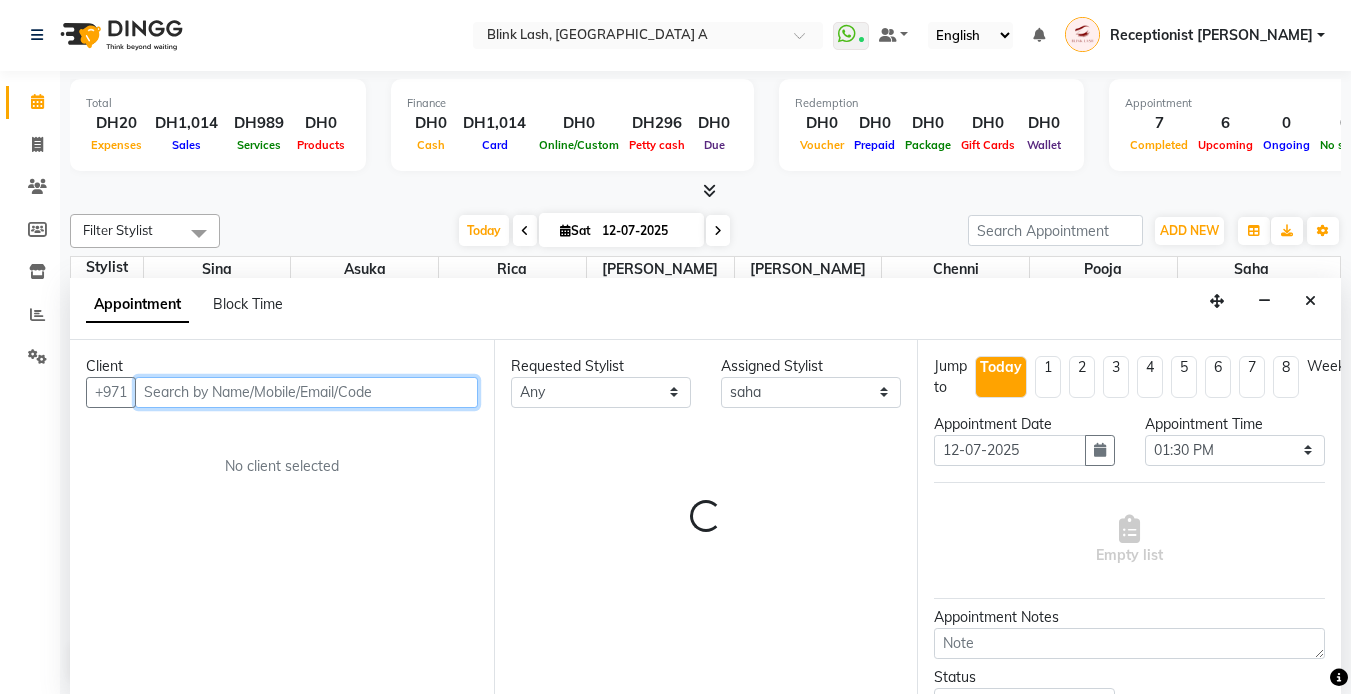 scroll, scrollTop: 331, scrollLeft: 0, axis: vertical 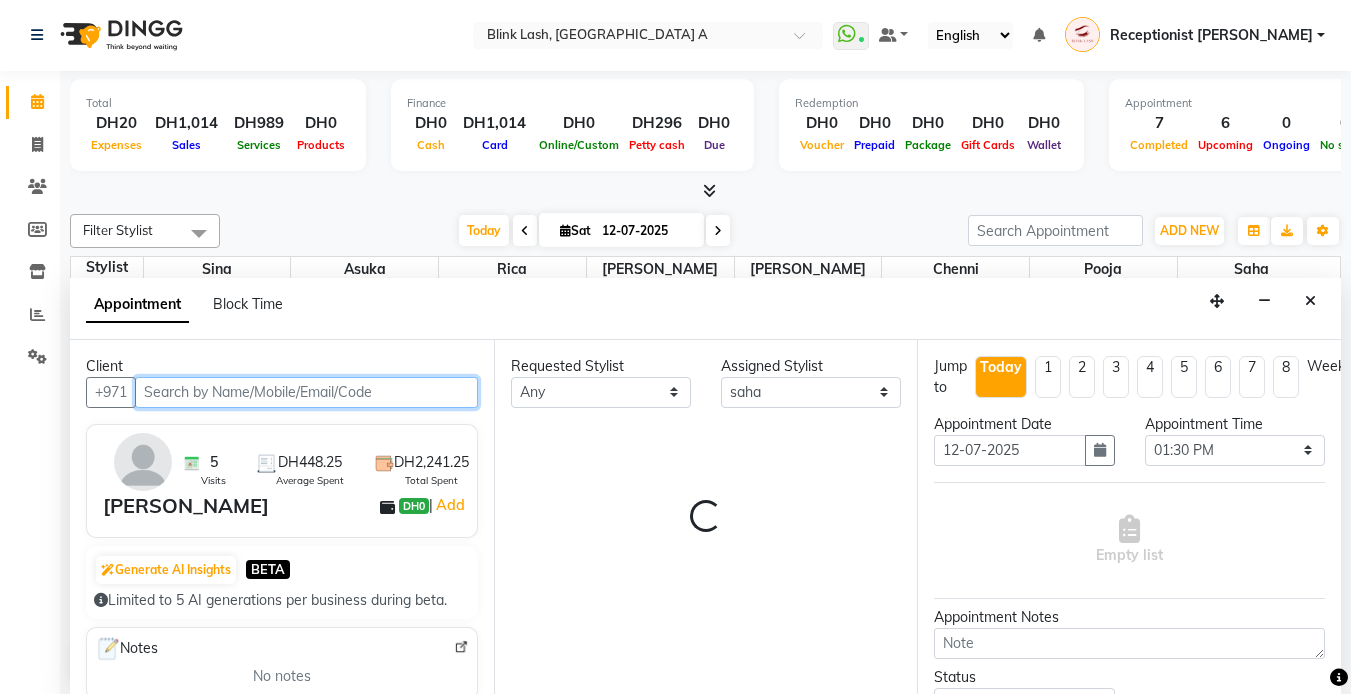 select on "2892" 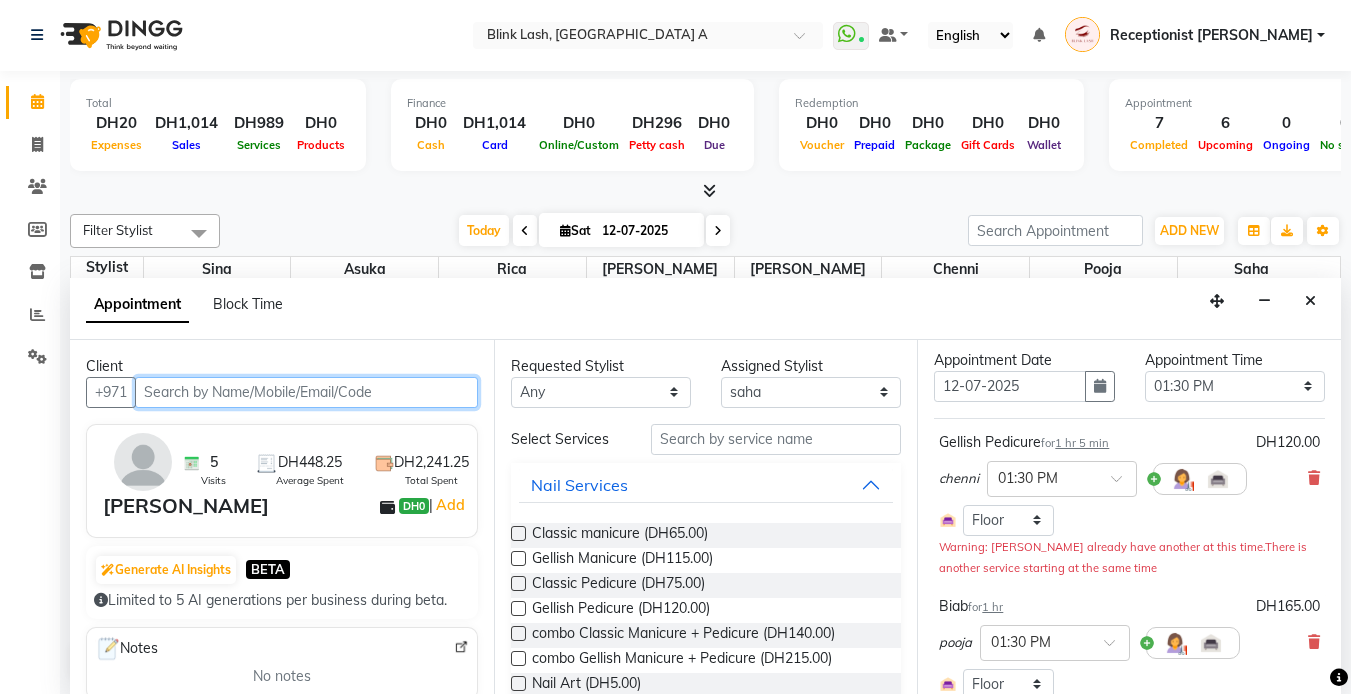 scroll, scrollTop: 100, scrollLeft: 0, axis: vertical 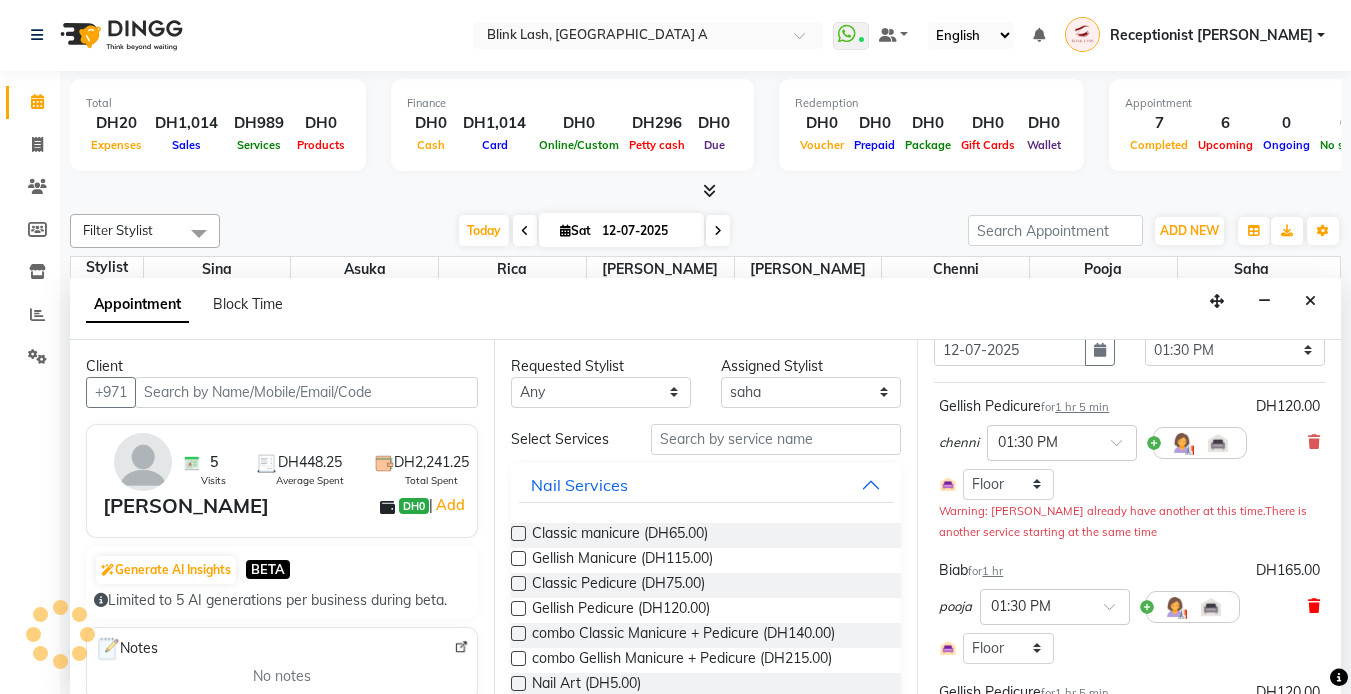 click at bounding box center [1314, 606] 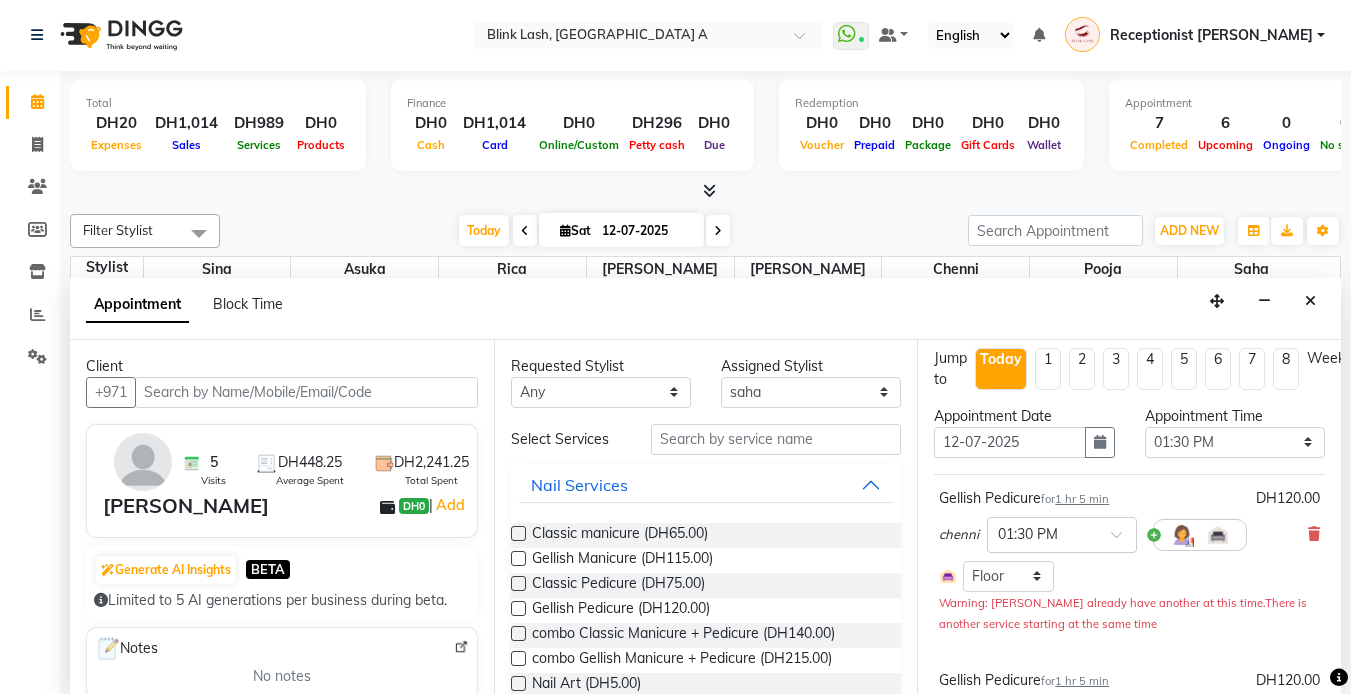 scroll, scrollTop: 0, scrollLeft: 0, axis: both 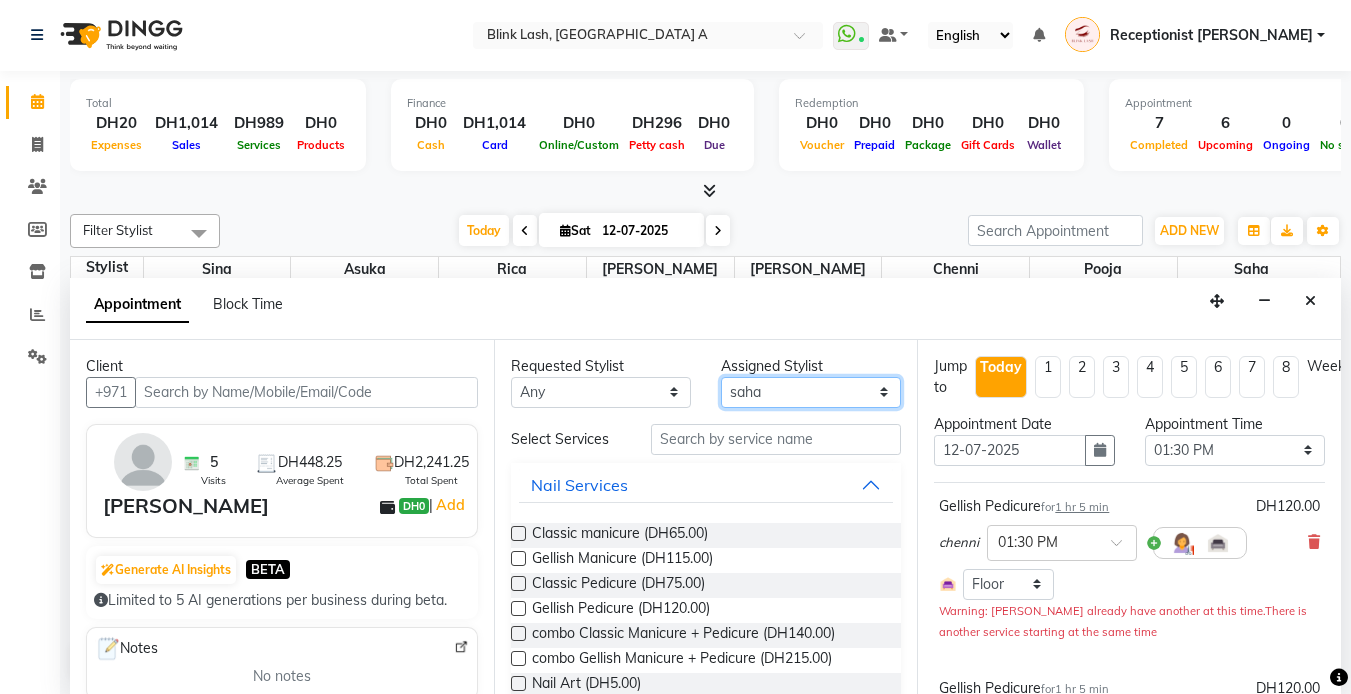 drag, startPoint x: 840, startPoint y: 379, endPoint x: 835, endPoint y: 398, distance: 19.646883 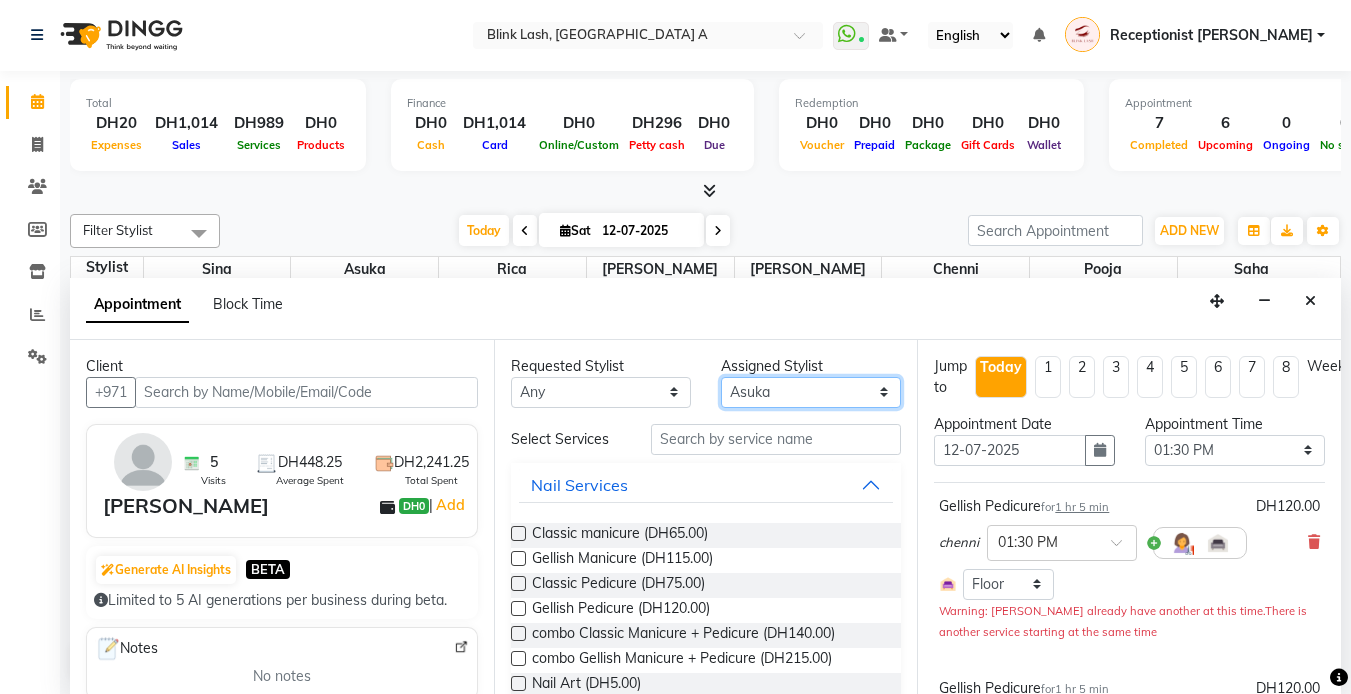 click on "Select [PERSON_NAME] [PERSON_NAME] pooja [PERSON_NAME]" at bounding box center [811, 392] 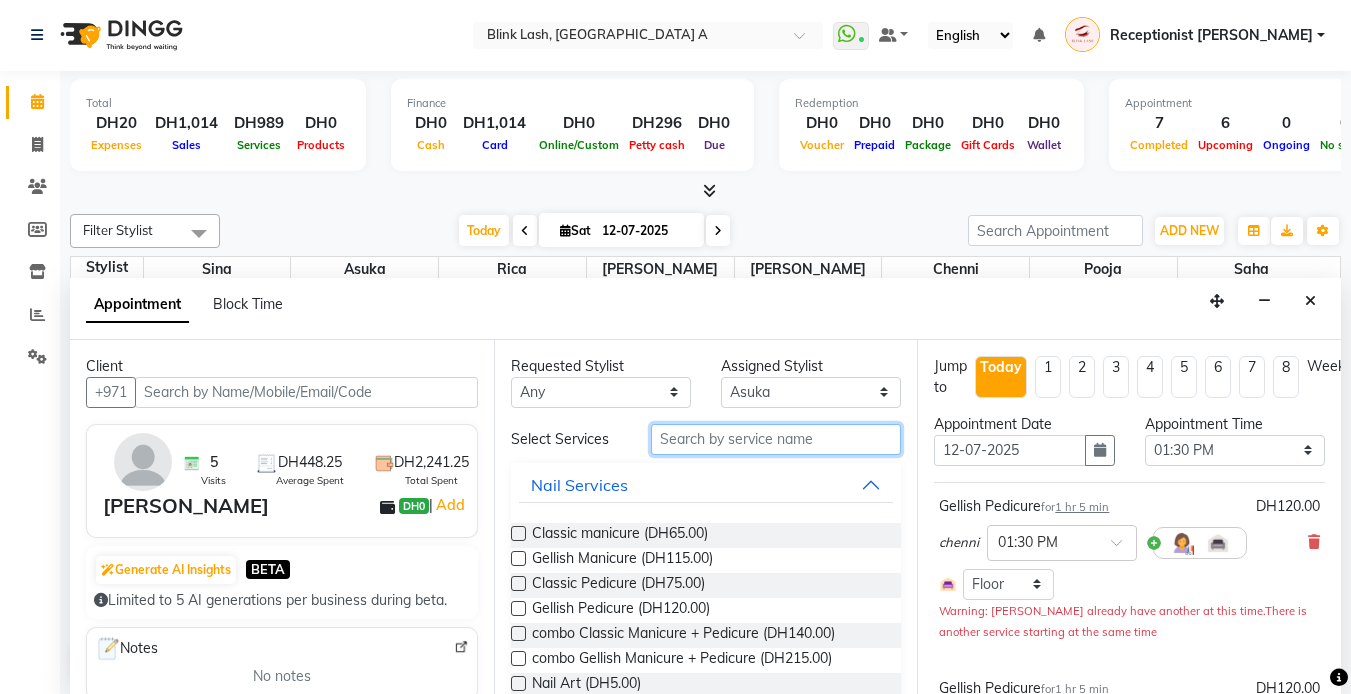 click at bounding box center [776, 439] 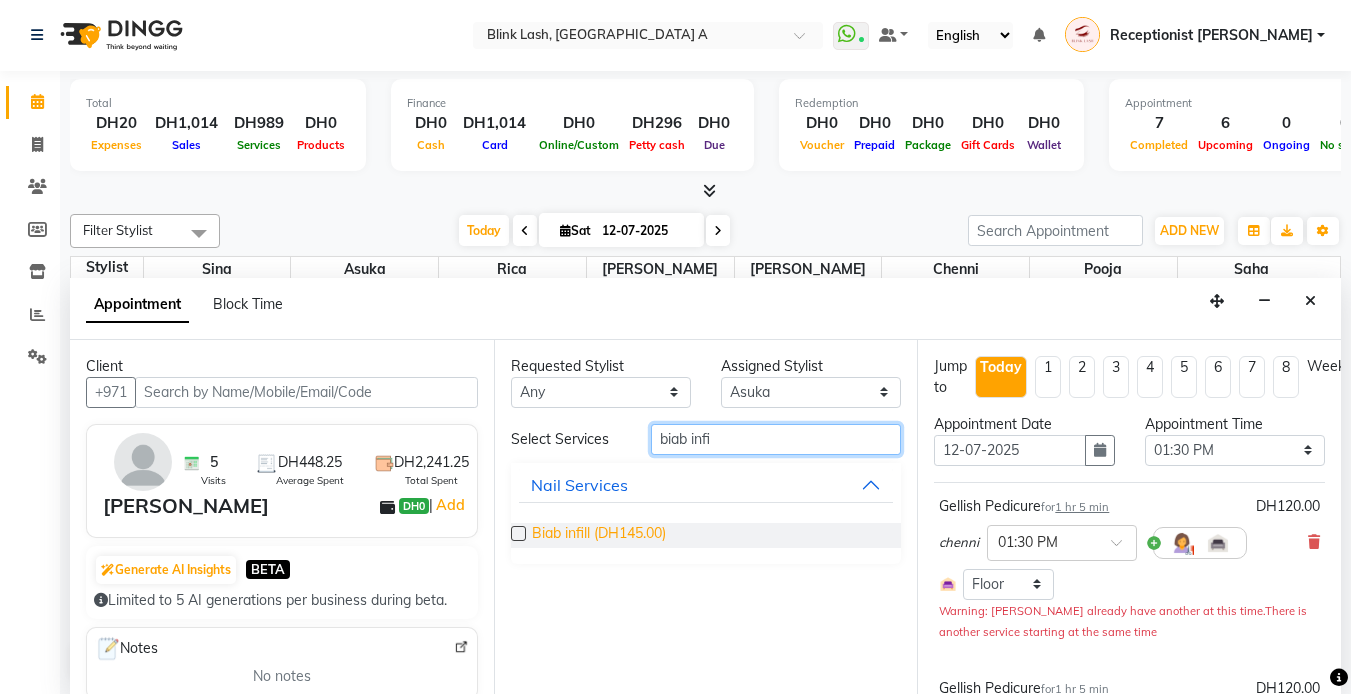 type on "biab infi" 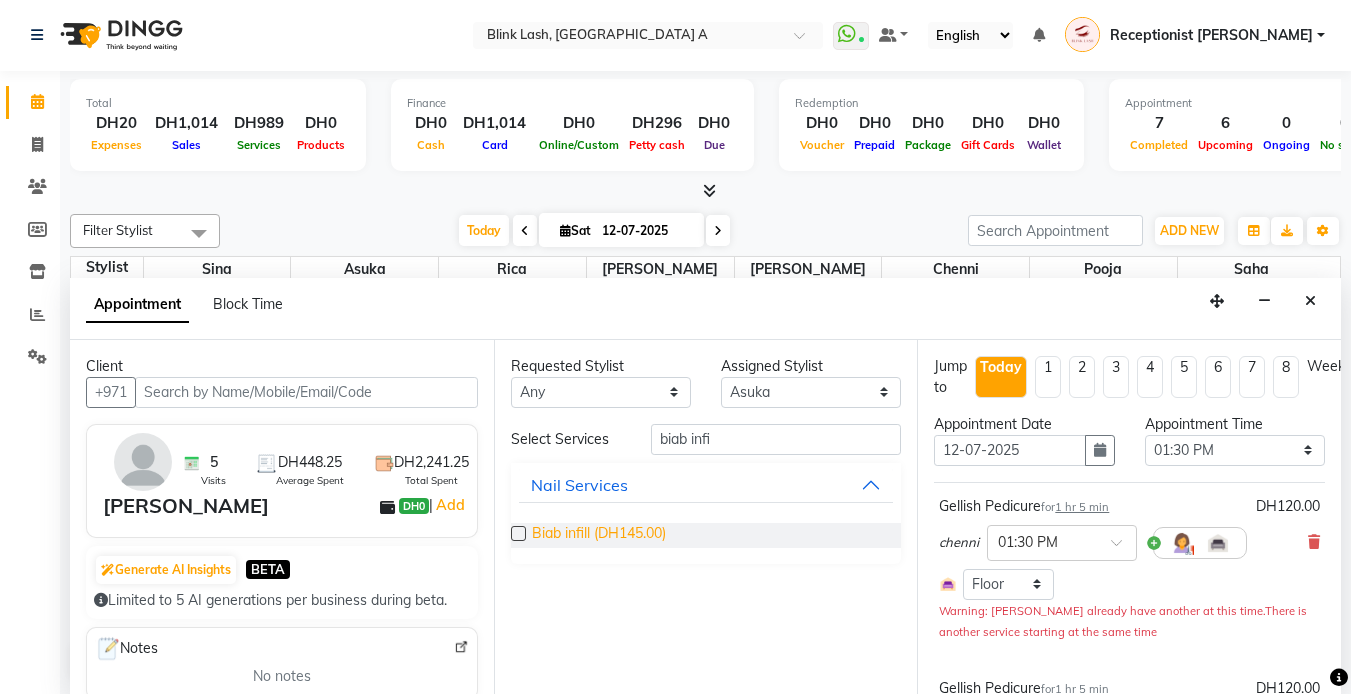 click on "Biab infill (DH145.00)" at bounding box center [599, 535] 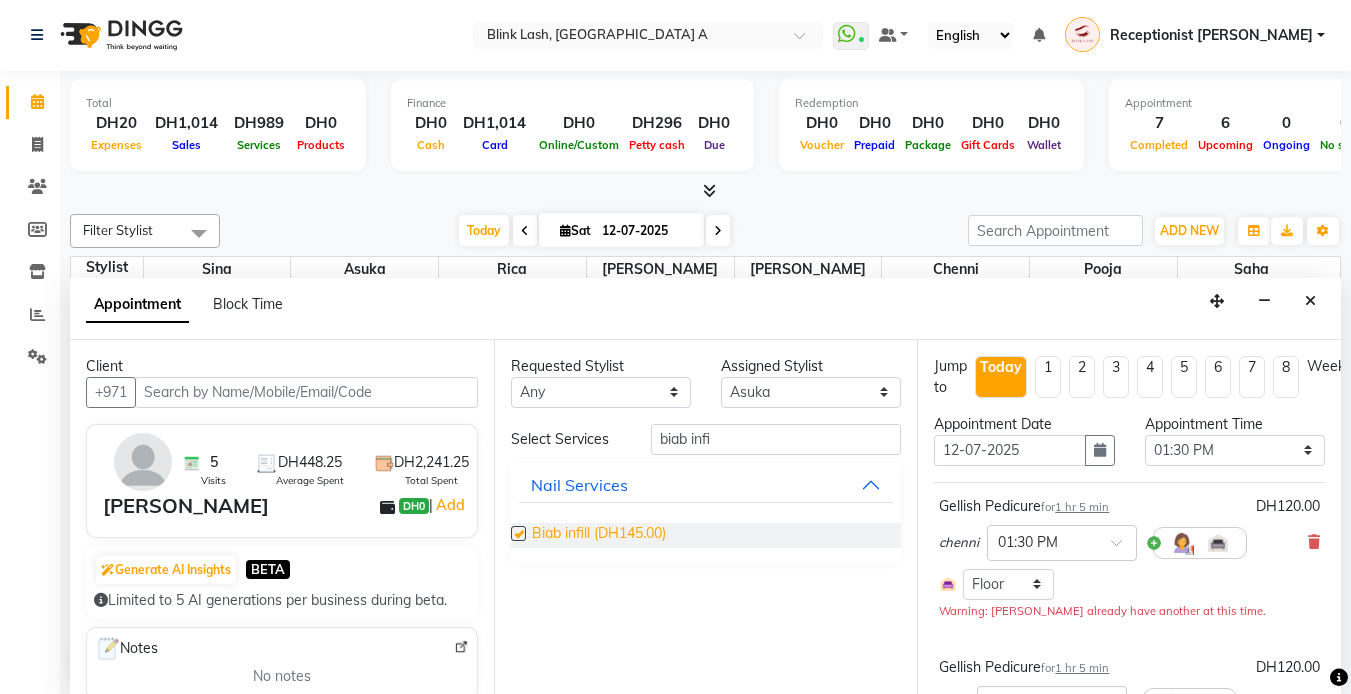 checkbox on "false" 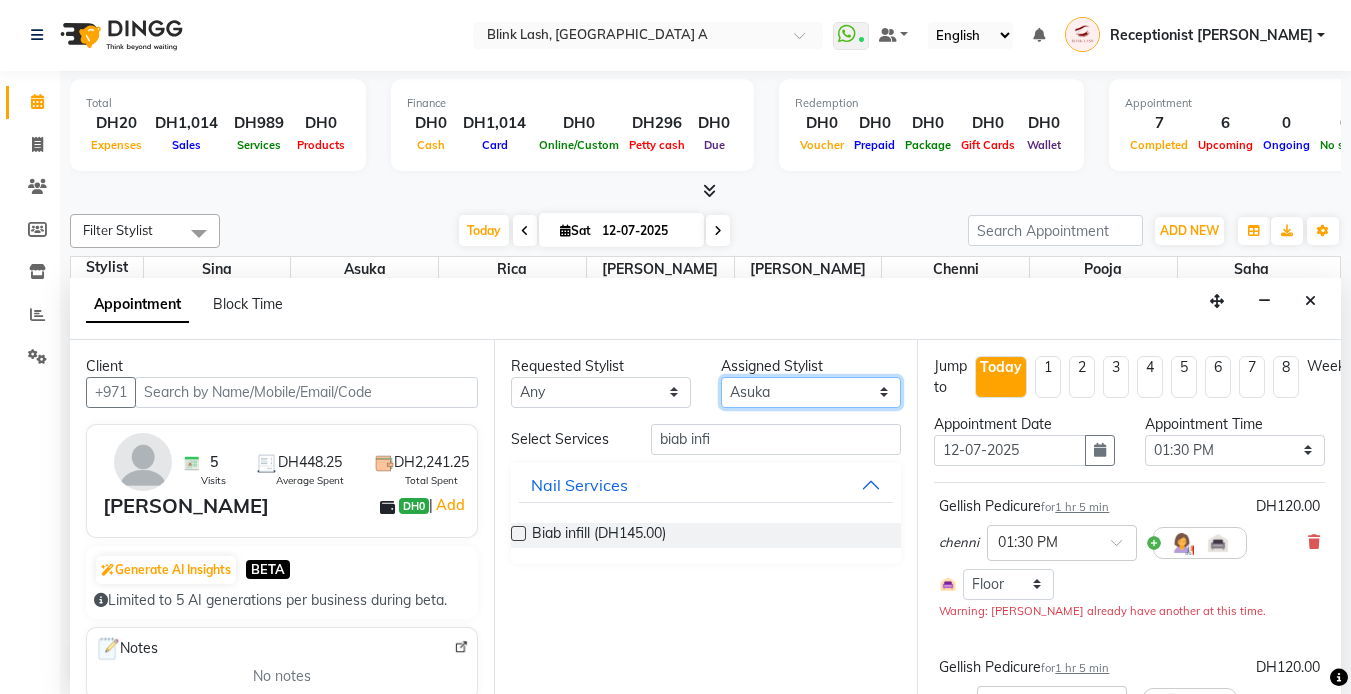 drag, startPoint x: 871, startPoint y: 387, endPoint x: 869, endPoint y: 405, distance: 18.110771 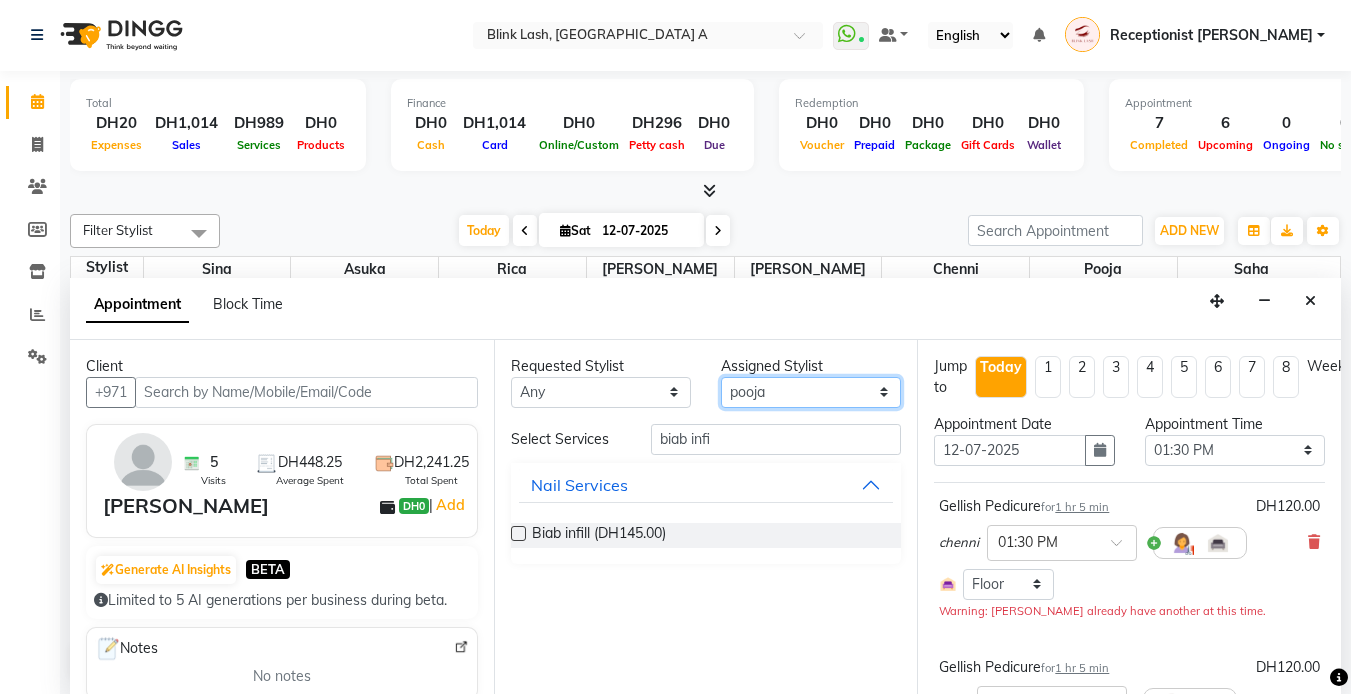 click on "Select [PERSON_NAME] [PERSON_NAME] pooja [PERSON_NAME]" at bounding box center (811, 392) 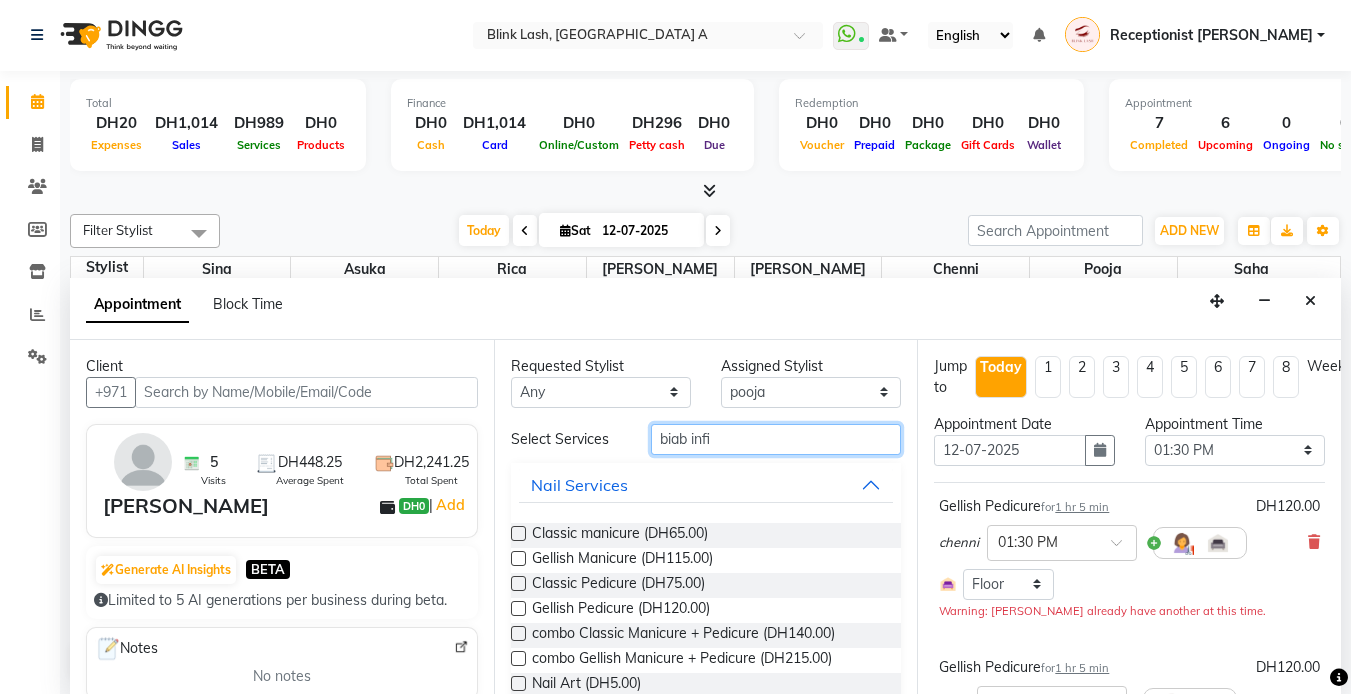 click on "biab infi" at bounding box center [776, 439] 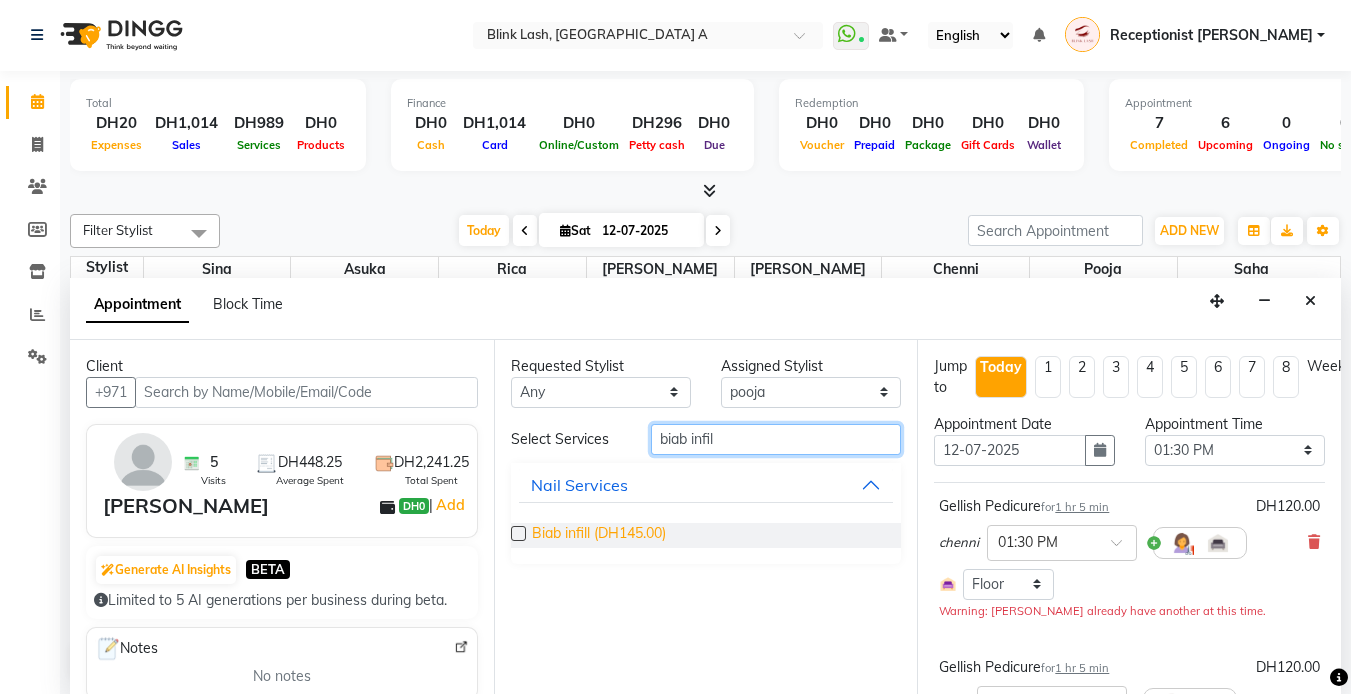 type on "biab infil" 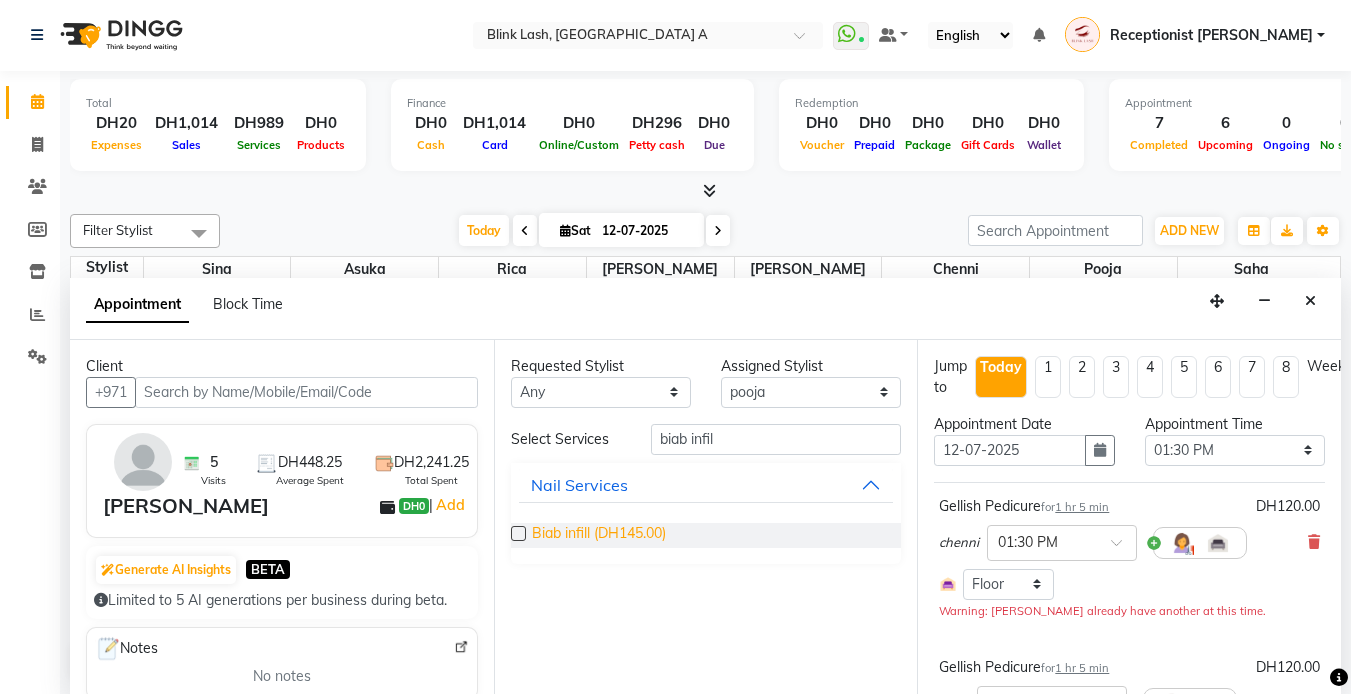 click on "Biab infill (DH145.00)" at bounding box center (599, 535) 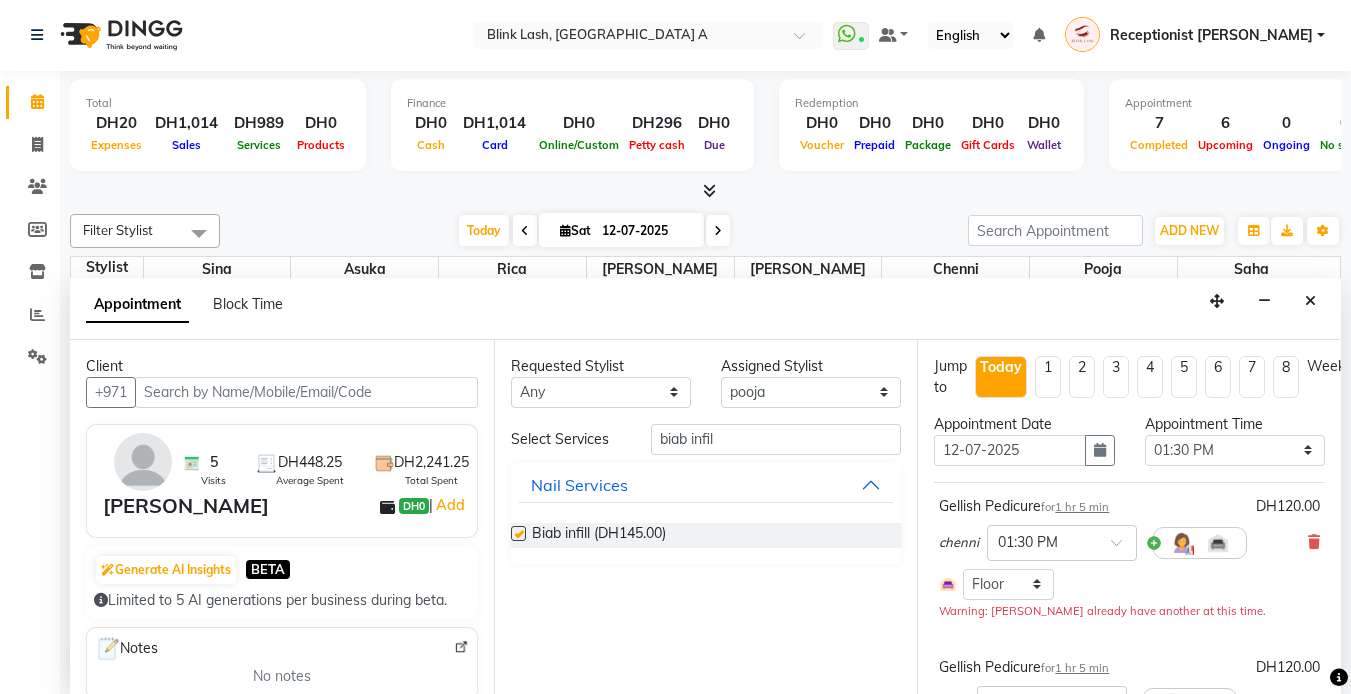 checkbox on "false" 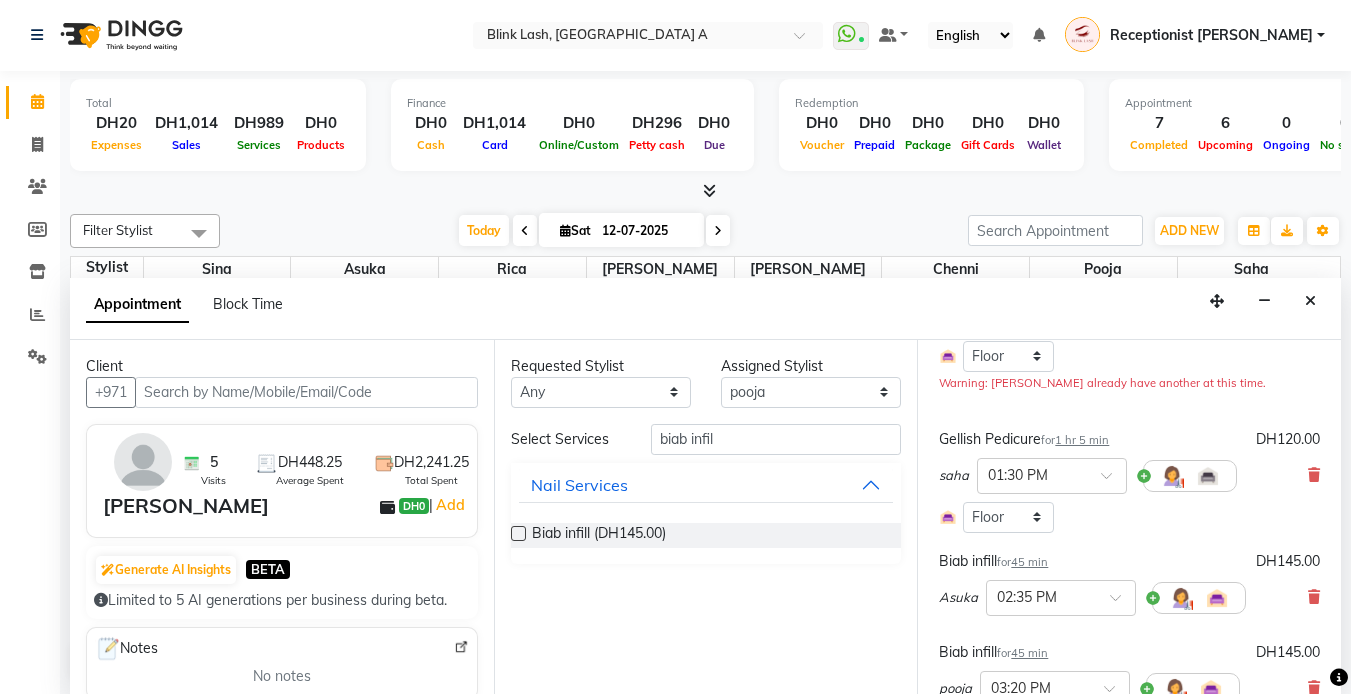 scroll, scrollTop: 300, scrollLeft: 0, axis: vertical 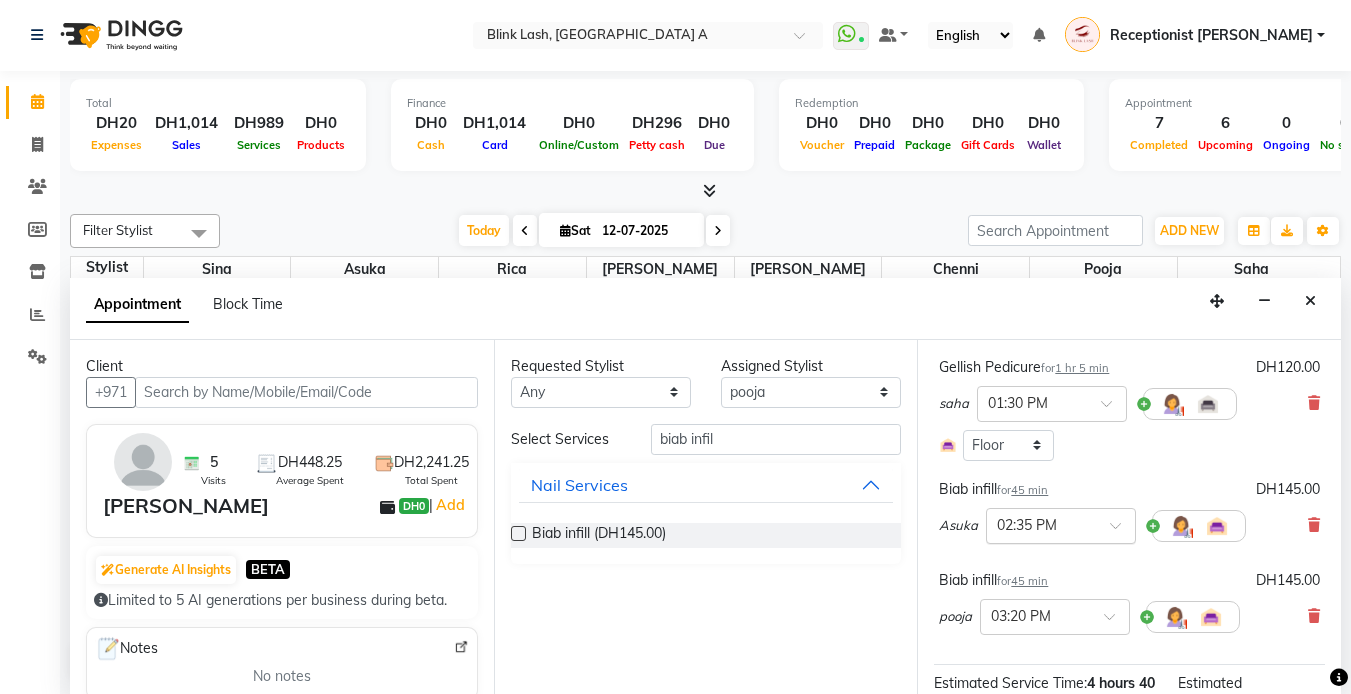 click at bounding box center [1122, 531] 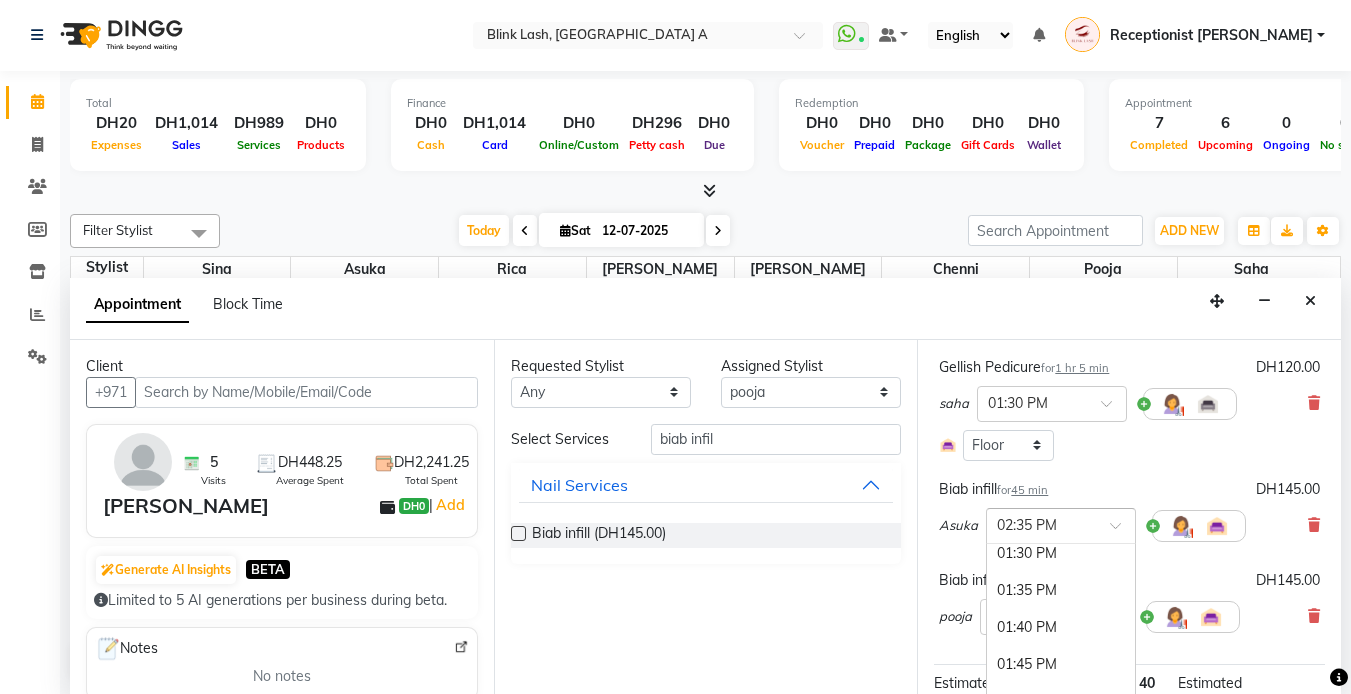 scroll, scrollTop: 1633, scrollLeft: 0, axis: vertical 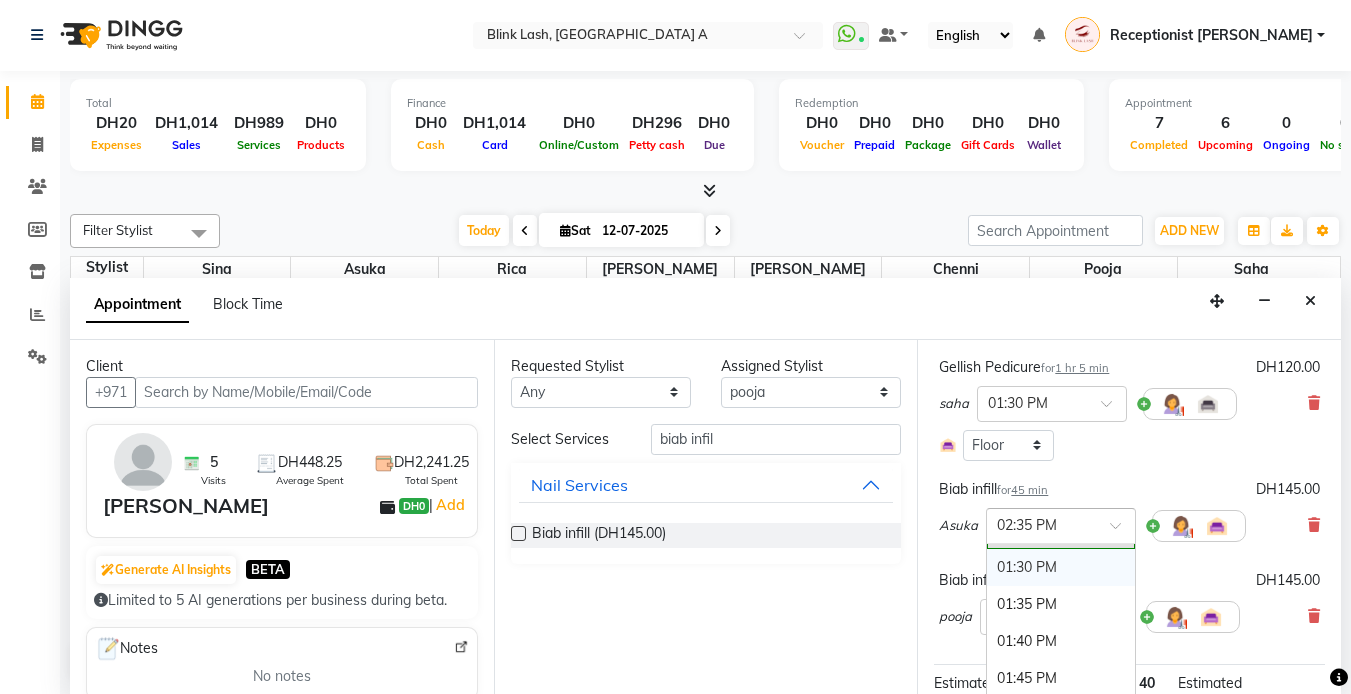 click on "01:30 PM" at bounding box center (1061, 567) 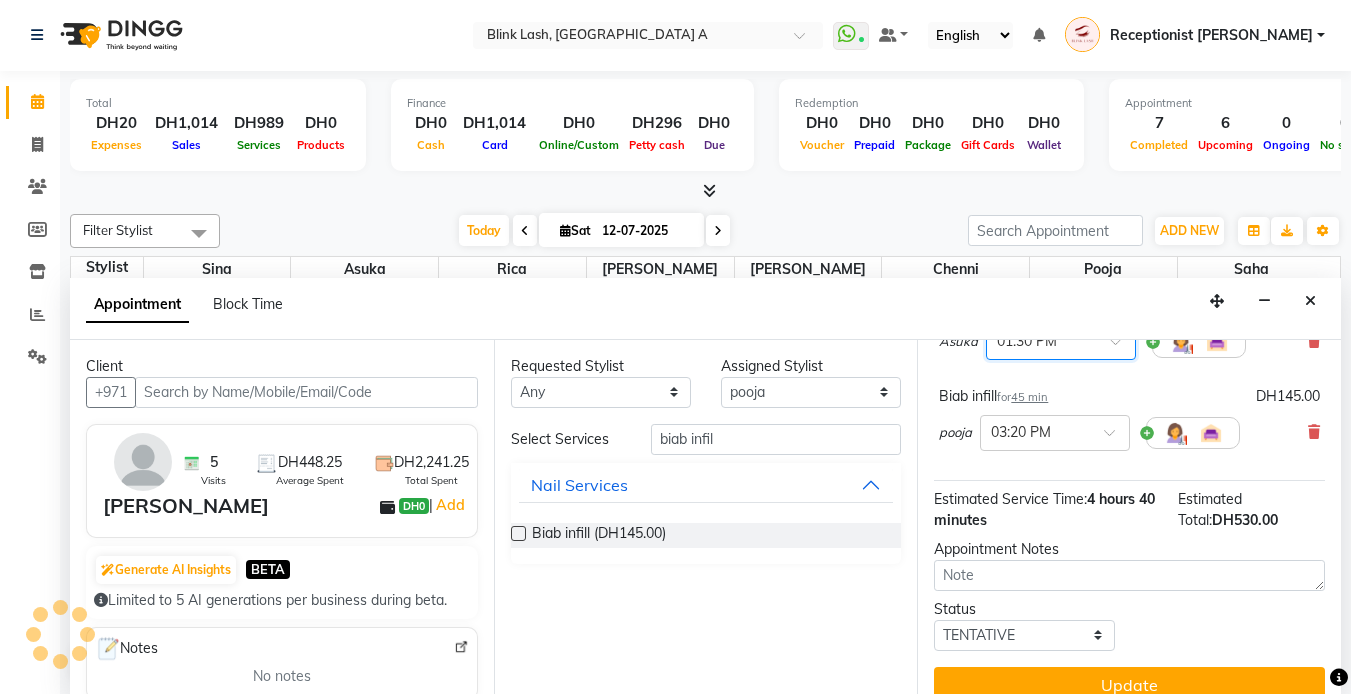 scroll, scrollTop: 500, scrollLeft: 0, axis: vertical 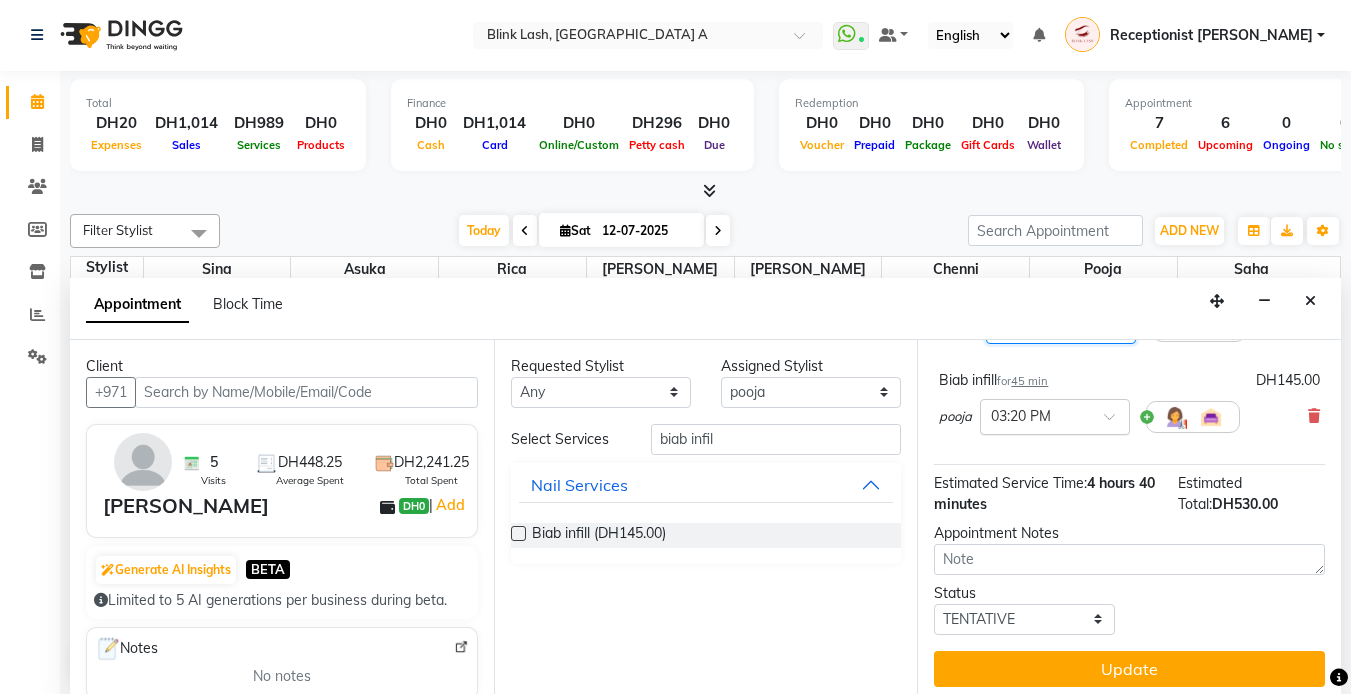 click at bounding box center (1055, 415) 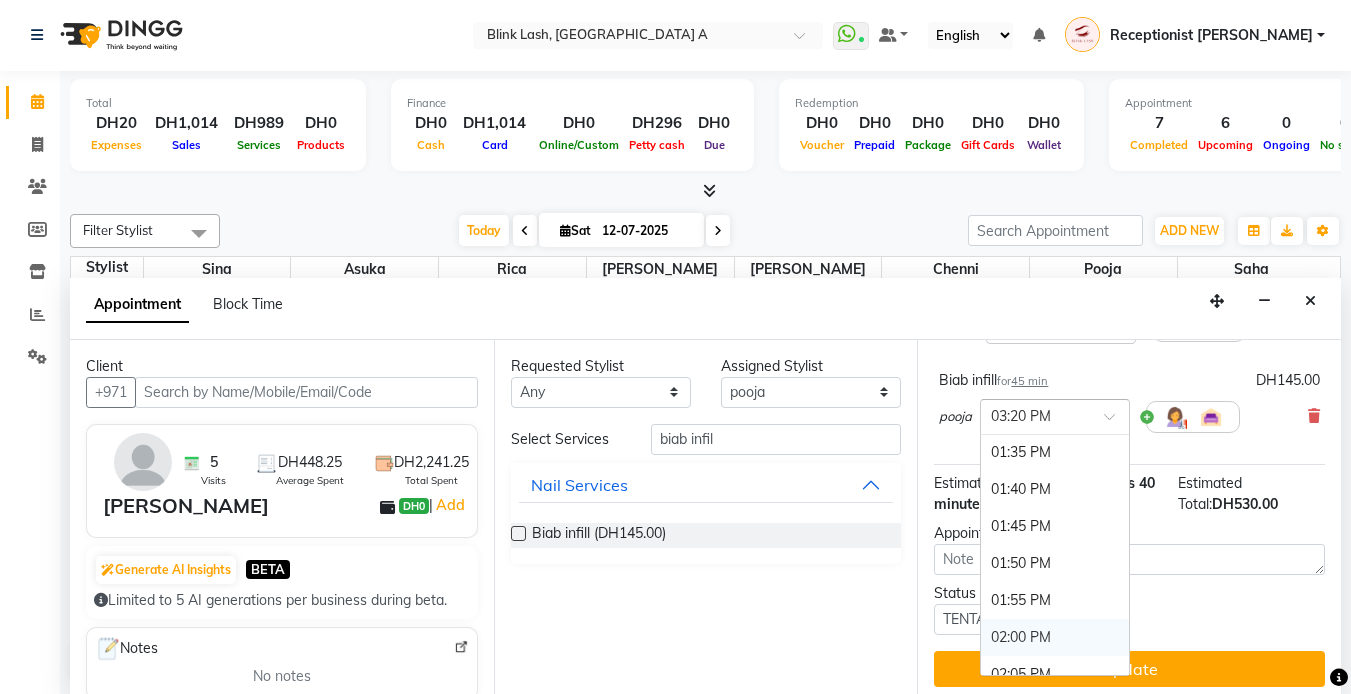 scroll, scrollTop: 1600, scrollLeft: 0, axis: vertical 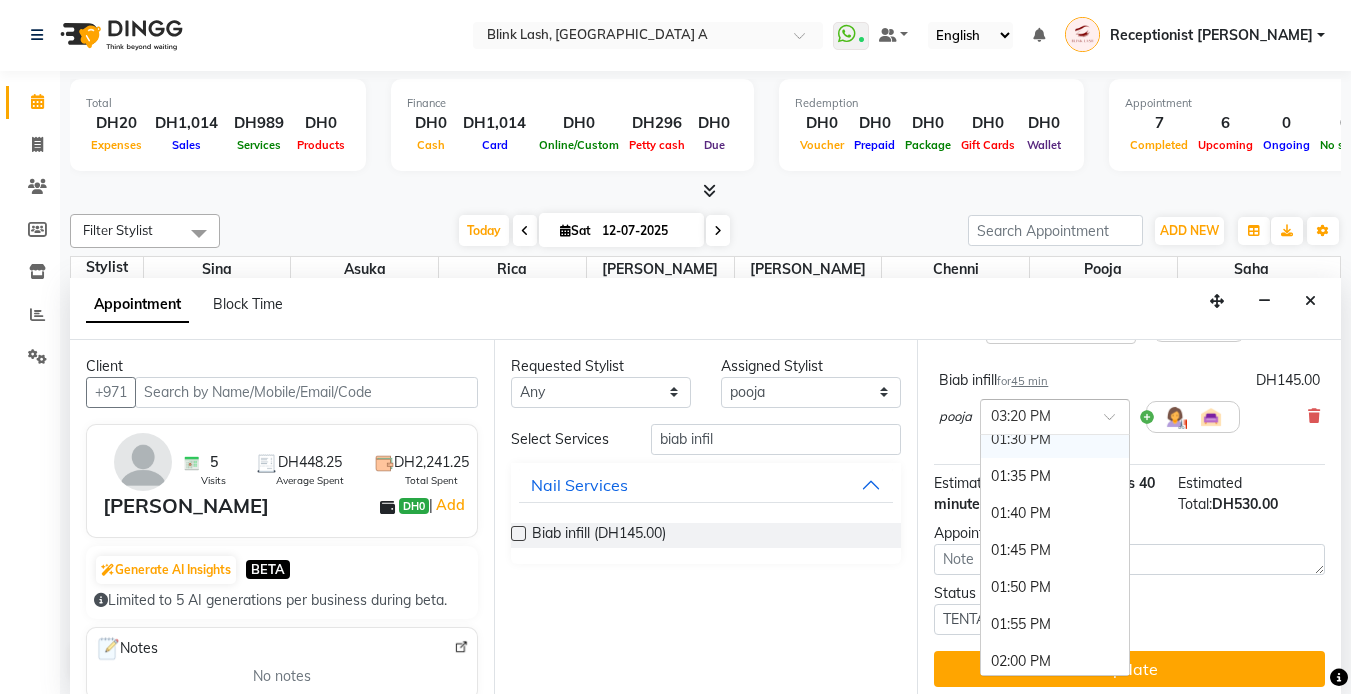 click on "01:30 PM" at bounding box center (1055, 439) 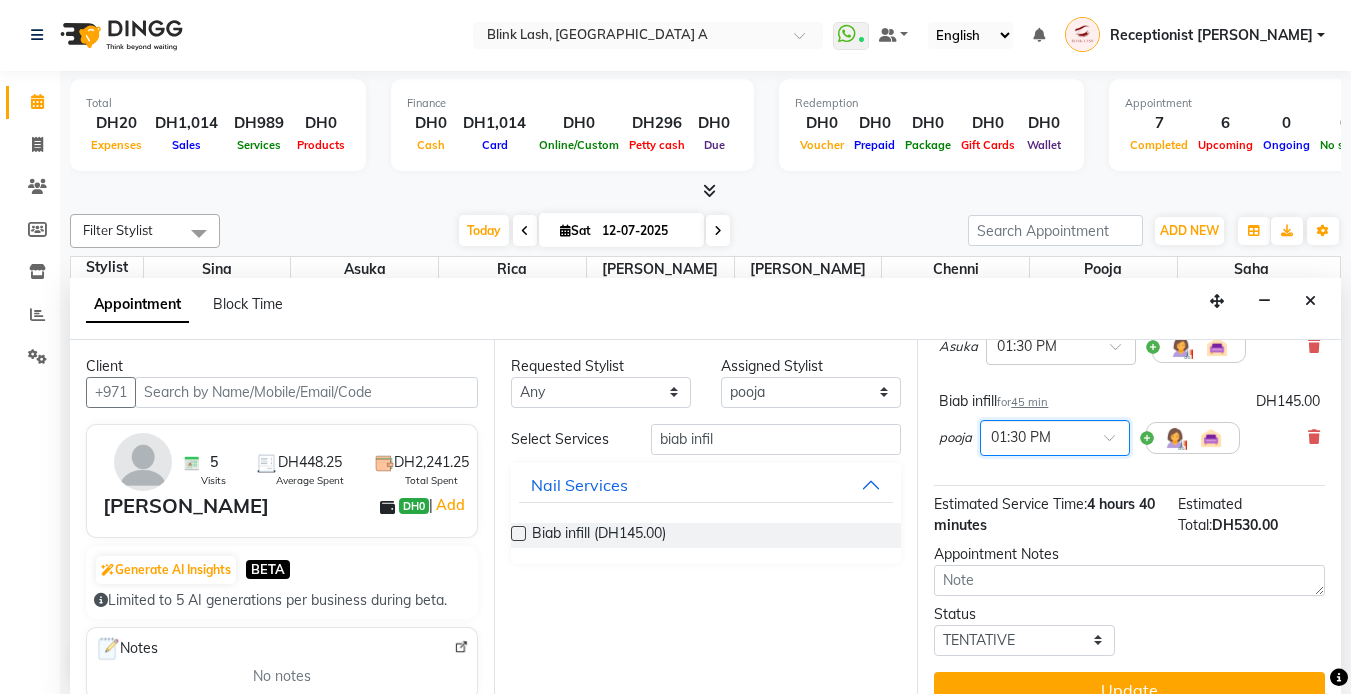 scroll, scrollTop: 521, scrollLeft: 0, axis: vertical 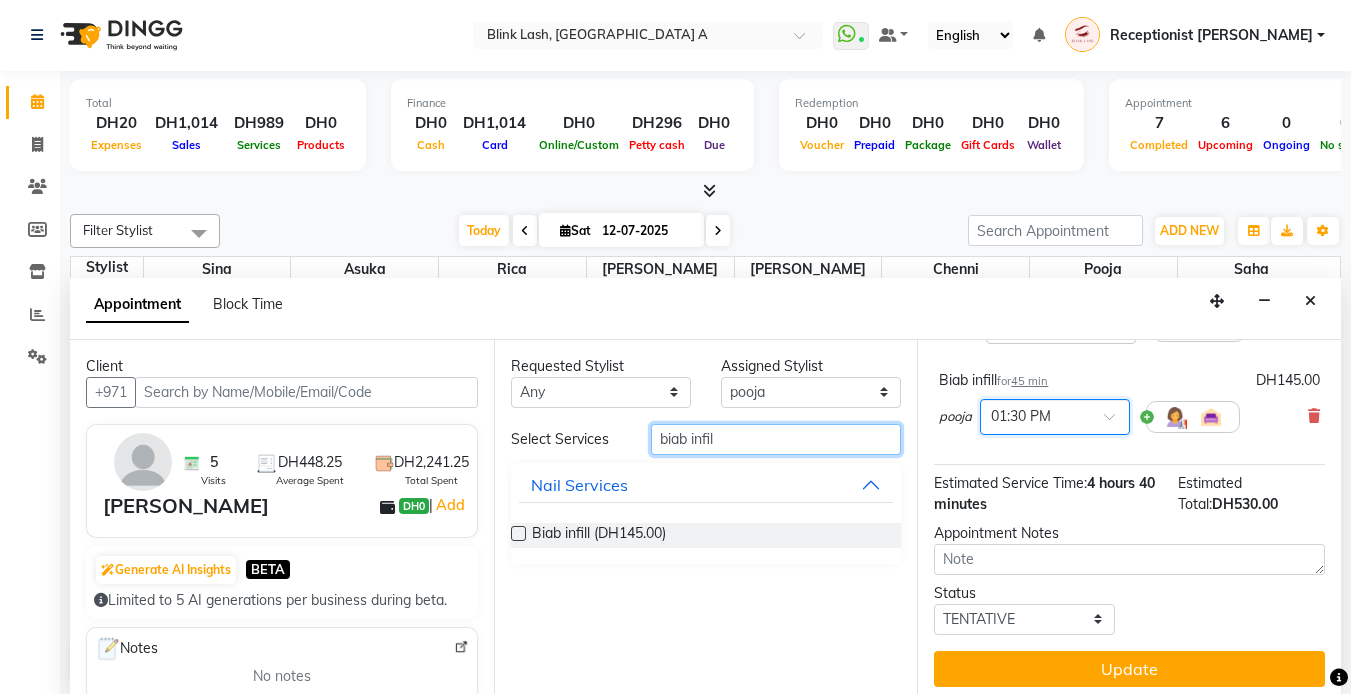 click on "biab infil" at bounding box center (776, 439) 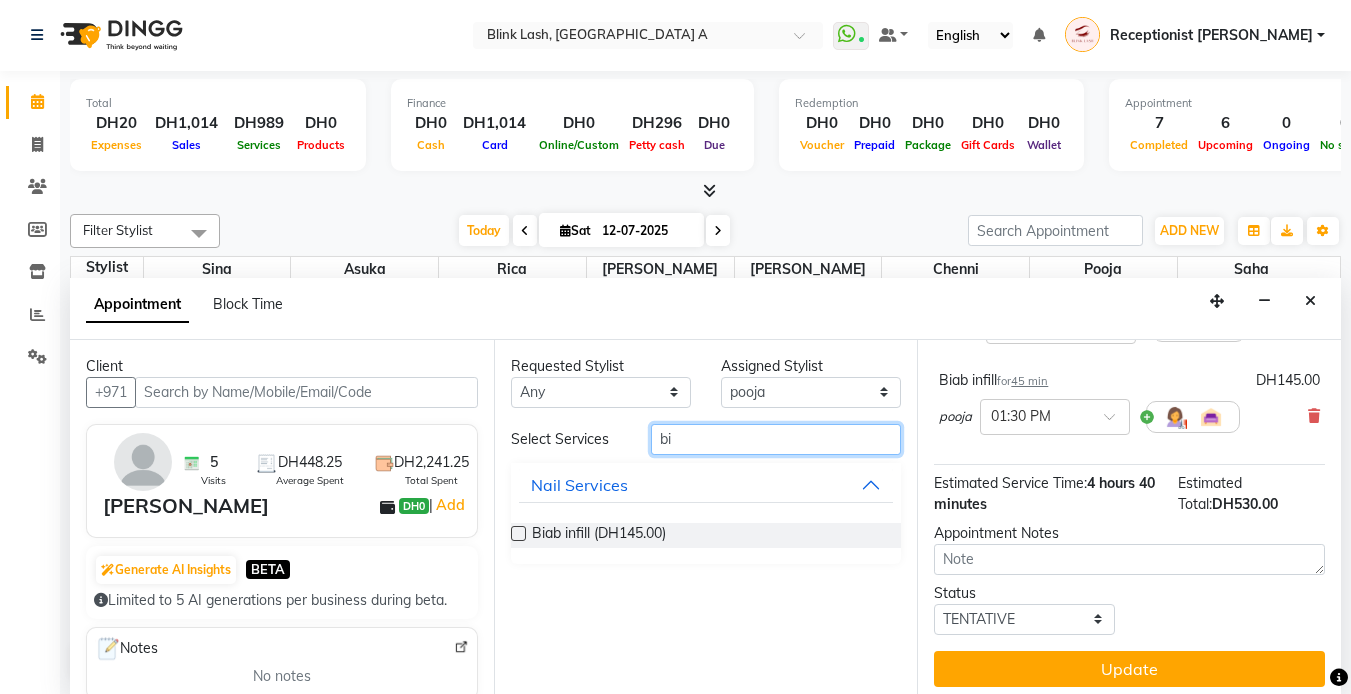 type on "b" 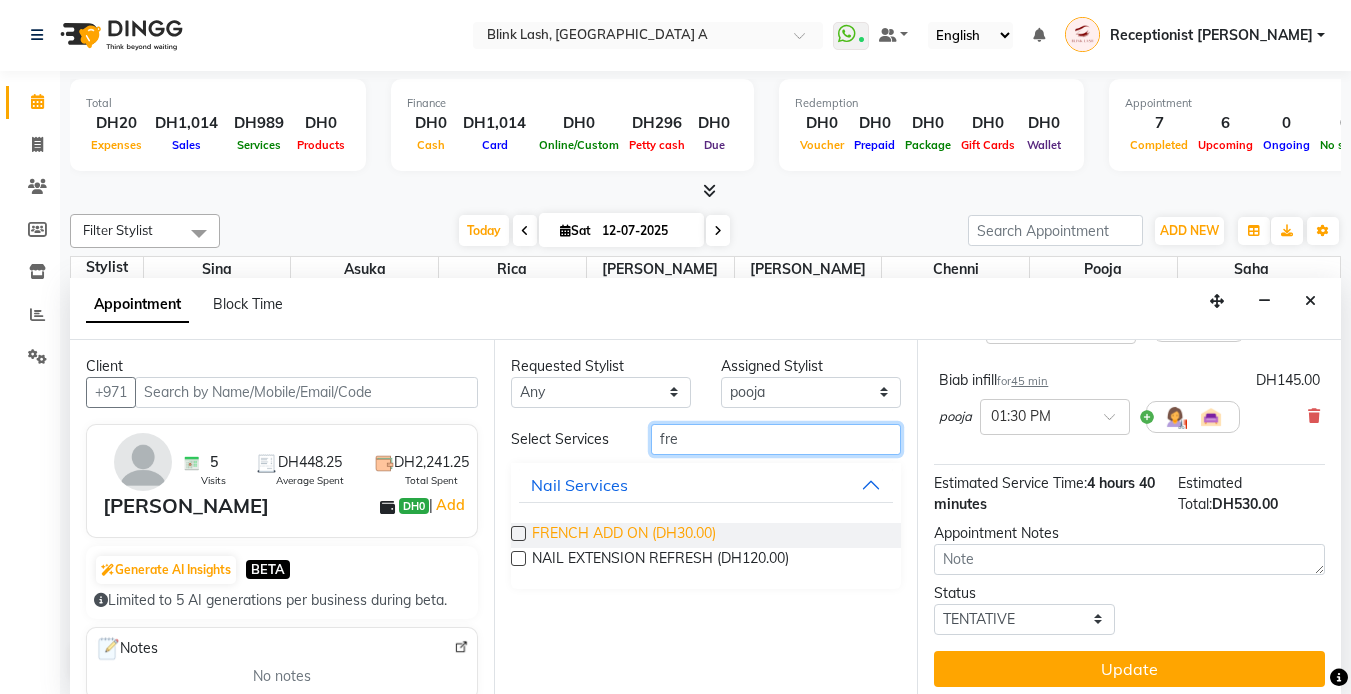 type on "fre" 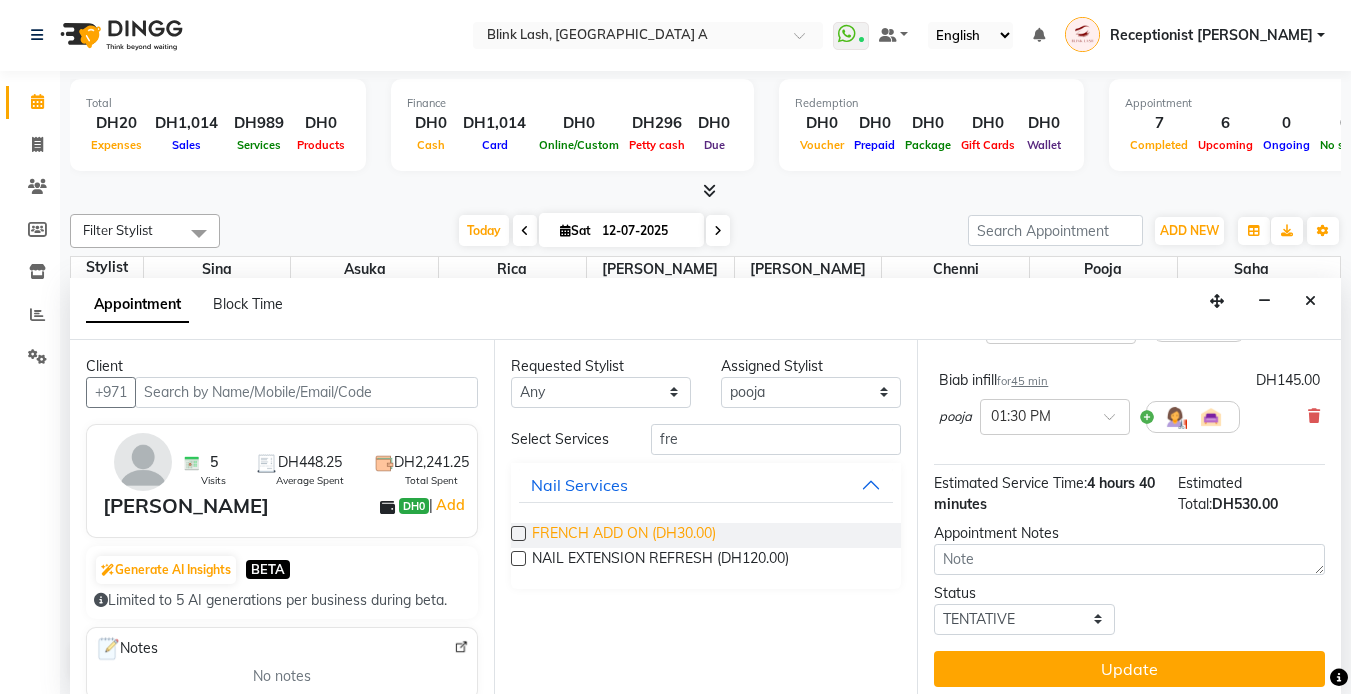 click on "FRENCH ADD ON (DH30.00)" at bounding box center (624, 535) 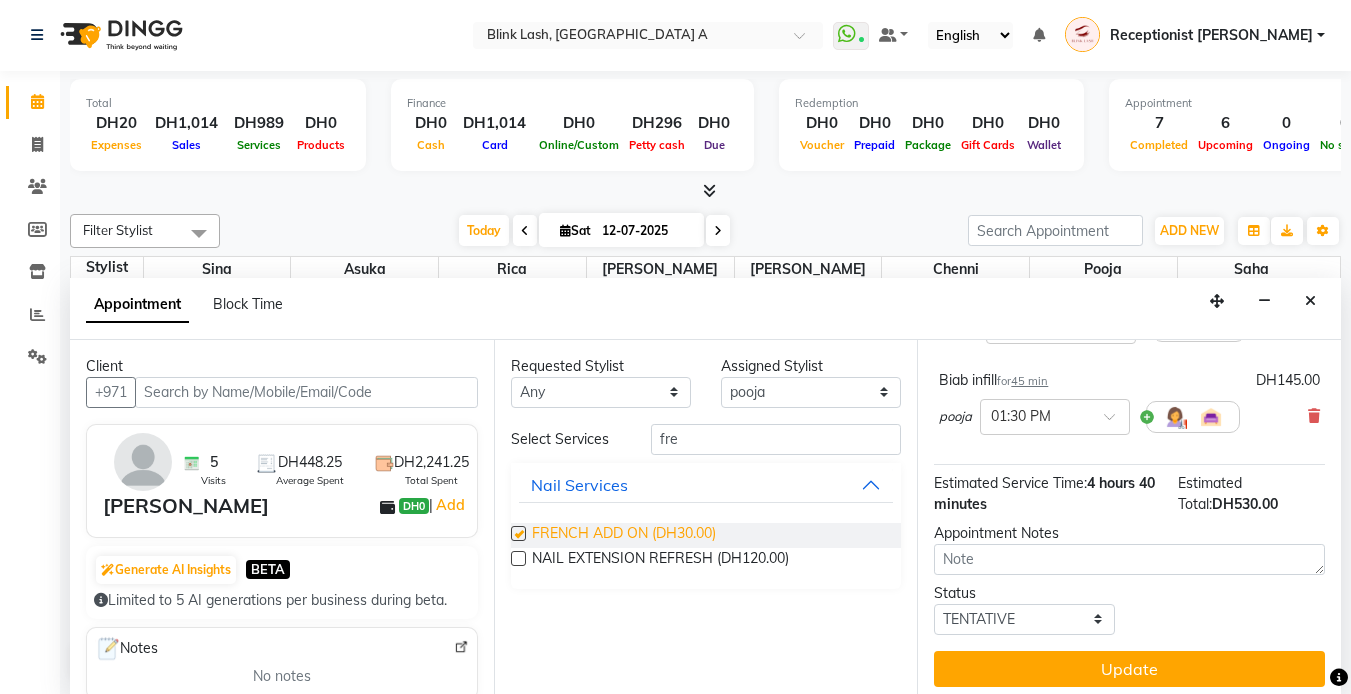 scroll, scrollTop: 500, scrollLeft: 0, axis: vertical 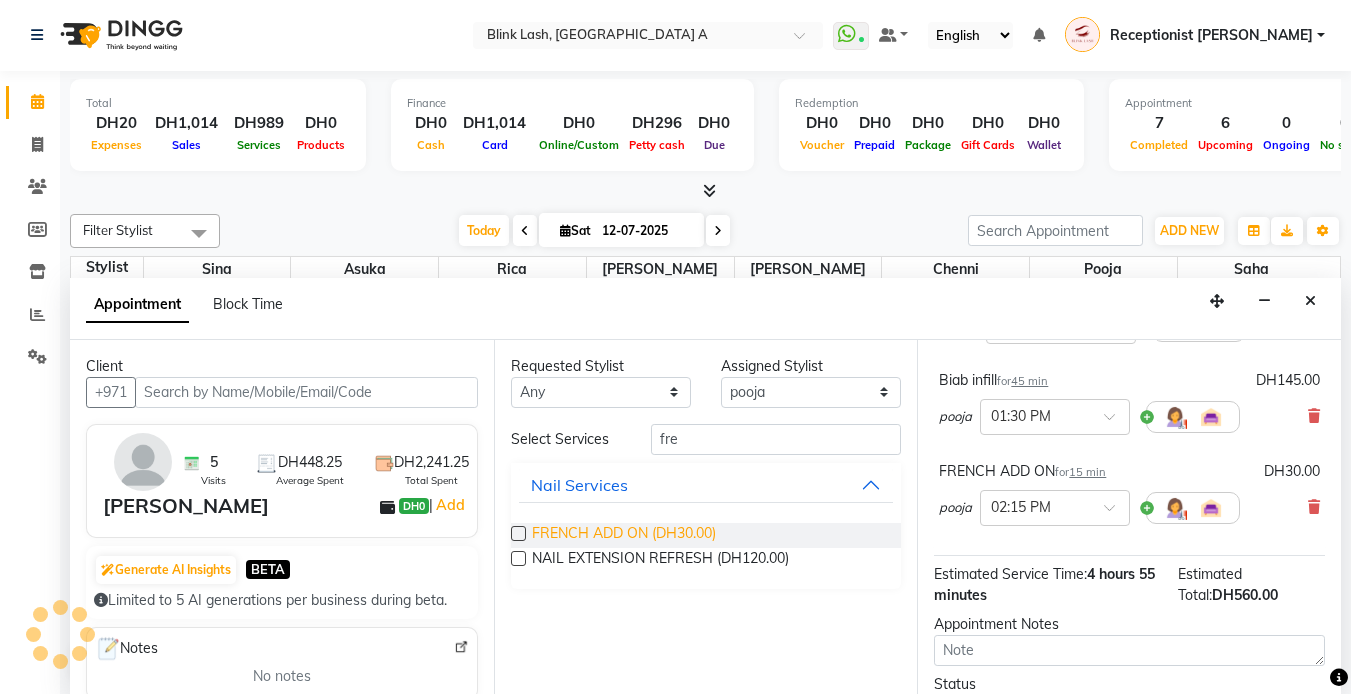checkbox on "false" 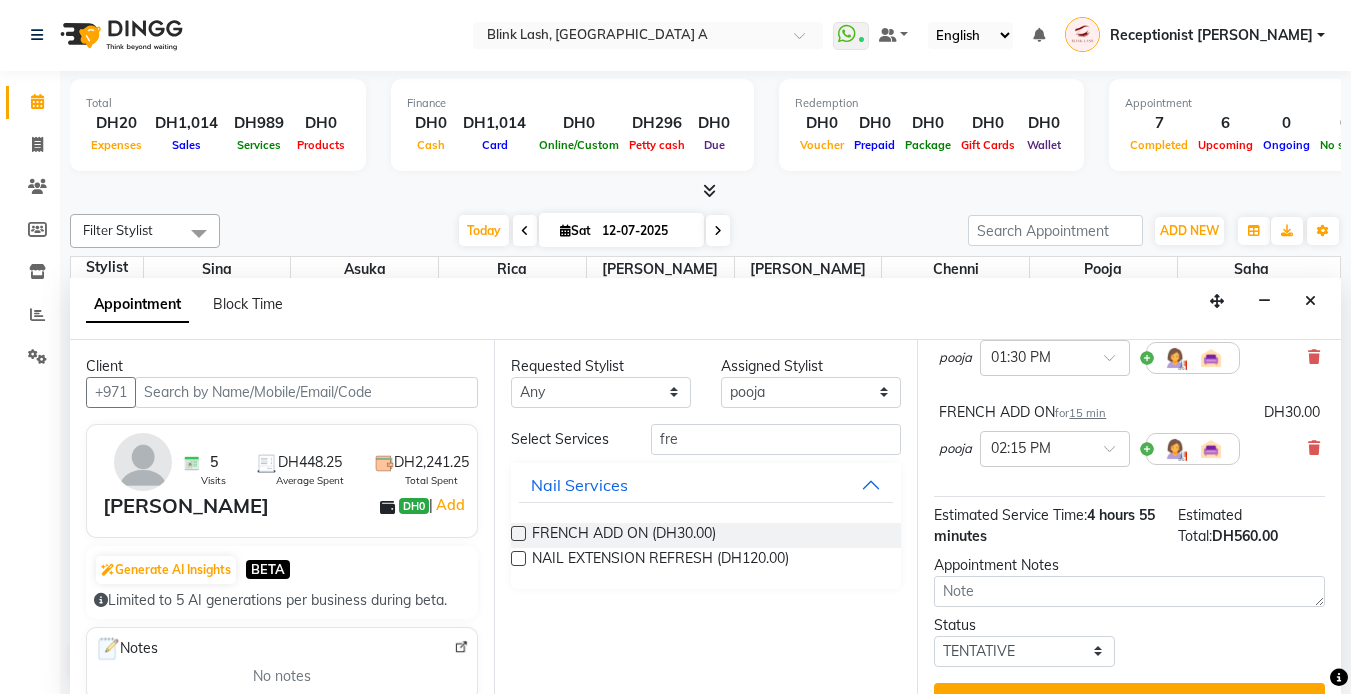 scroll, scrollTop: 615, scrollLeft: 0, axis: vertical 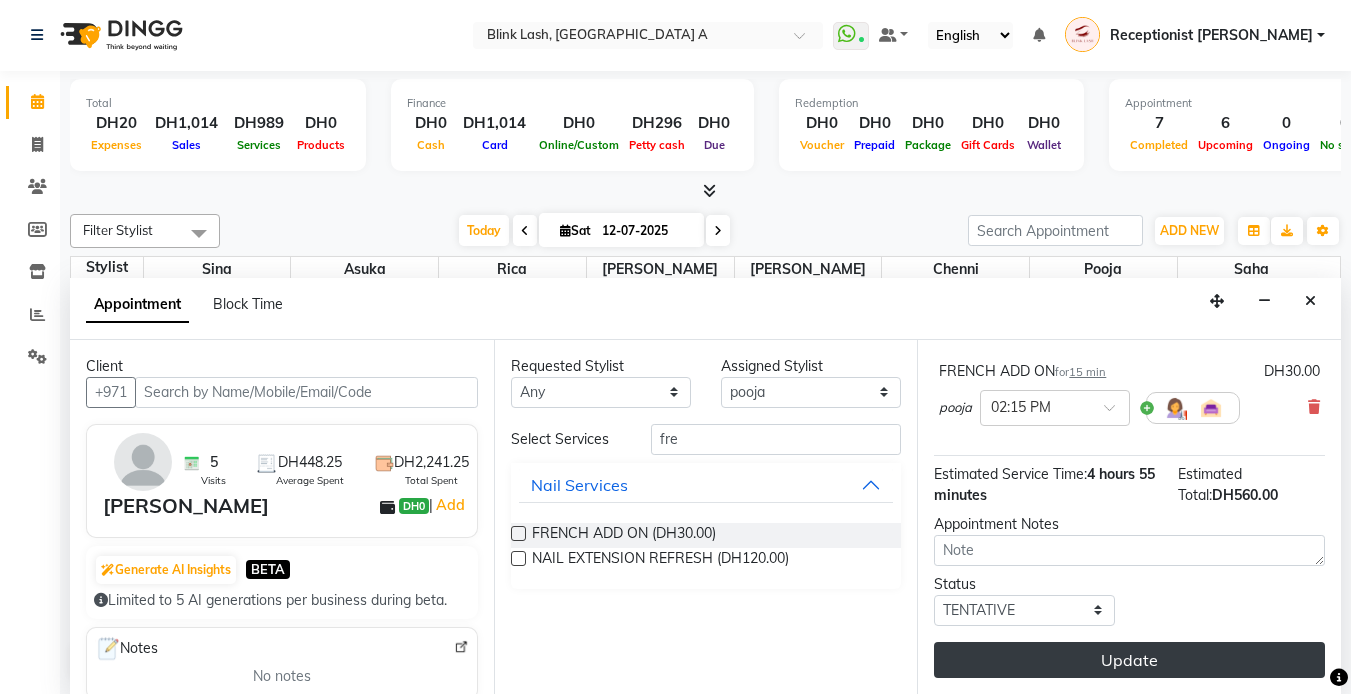 click on "Update" at bounding box center [1129, 660] 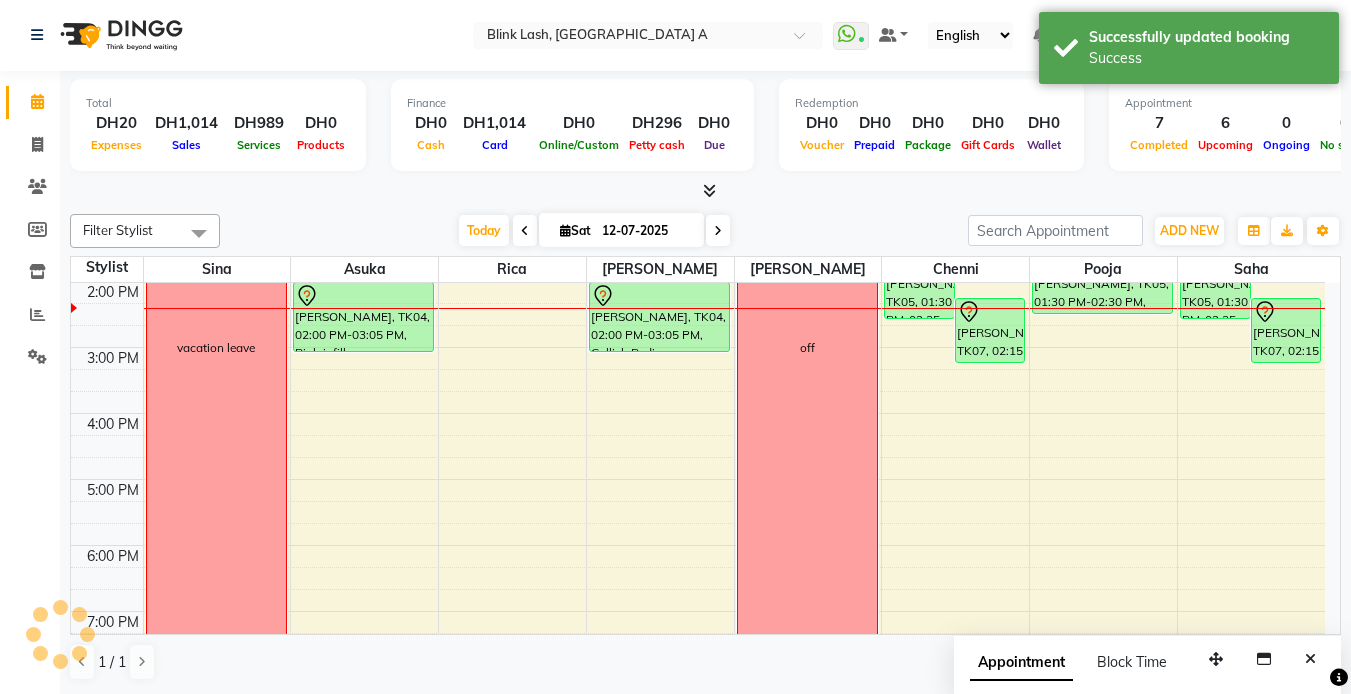 scroll, scrollTop: 0, scrollLeft: 0, axis: both 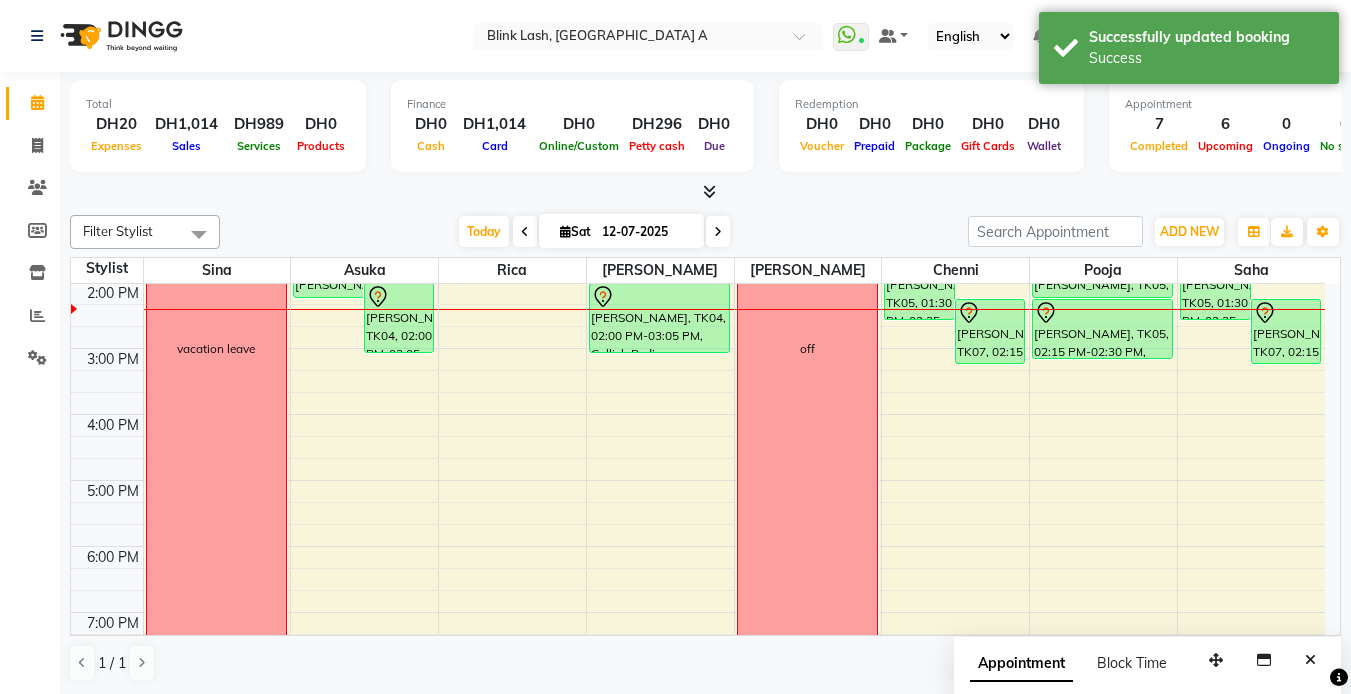 drag, startPoint x: 1108, startPoint y: 311, endPoint x: 1101, endPoint y: 357, distance: 46.52956 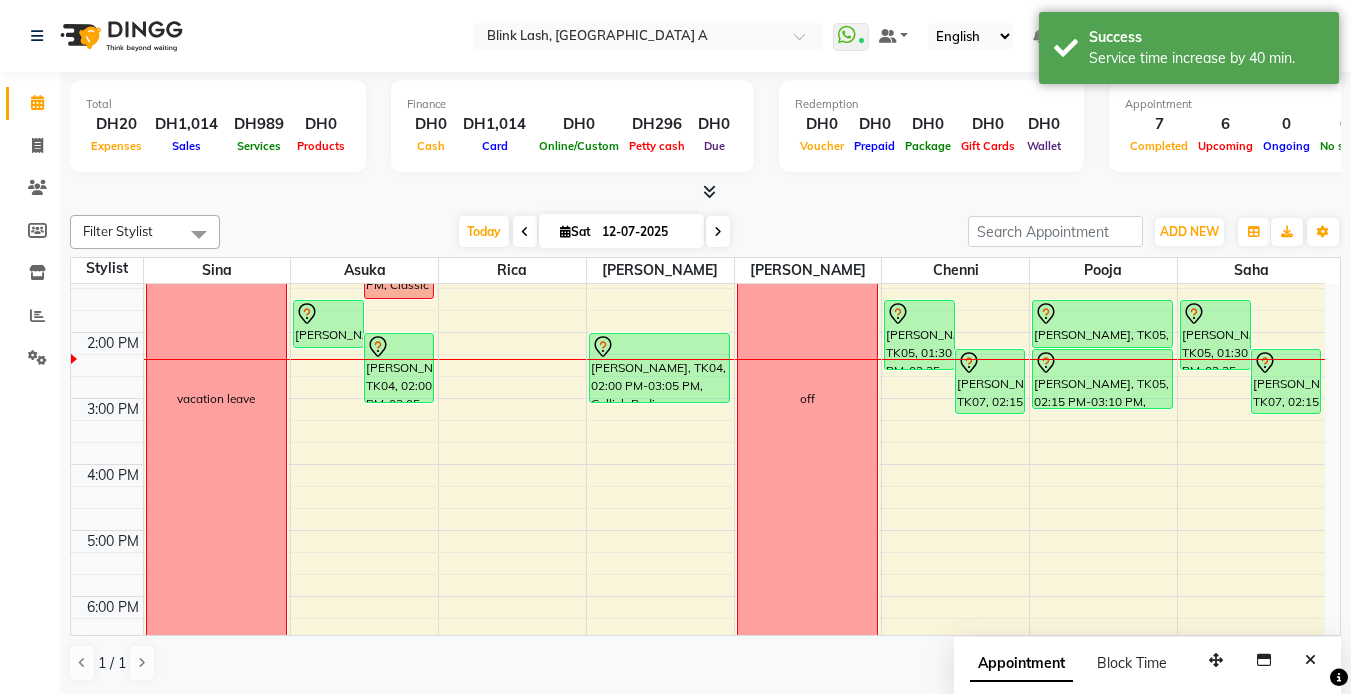 scroll, scrollTop: 231, scrollLeft: 0, axis: vertical 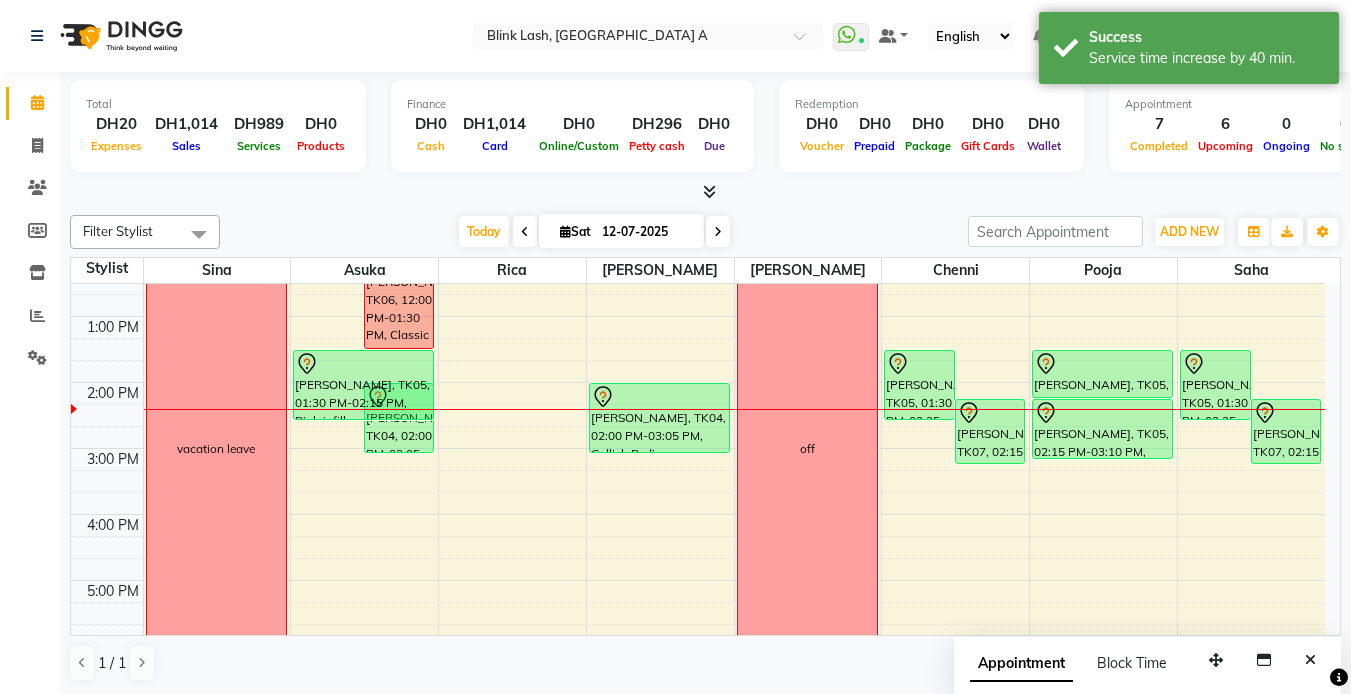 drag, startPoint x: 346, startPoint y: 400, endPoint x: 337, endPoint y: 417, distance: 19.235384 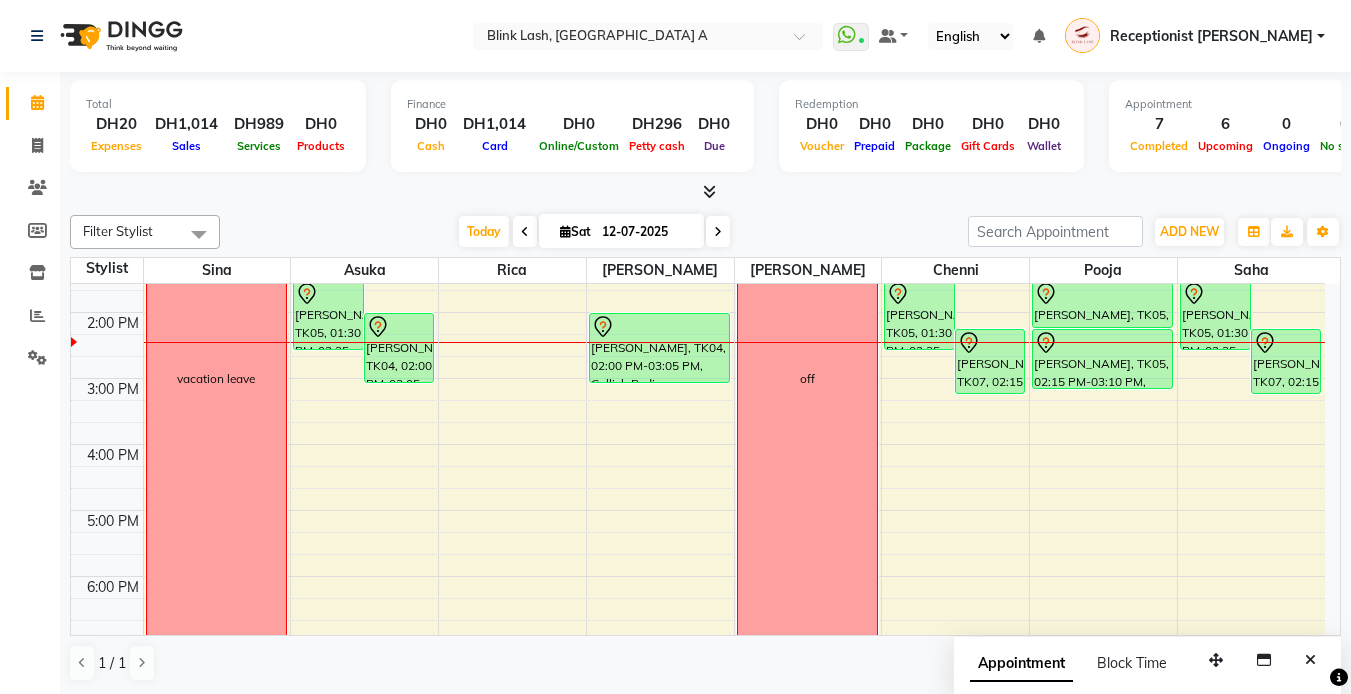 scroll, scrollTop: 300, scrollLeft: 0, axis: vertical 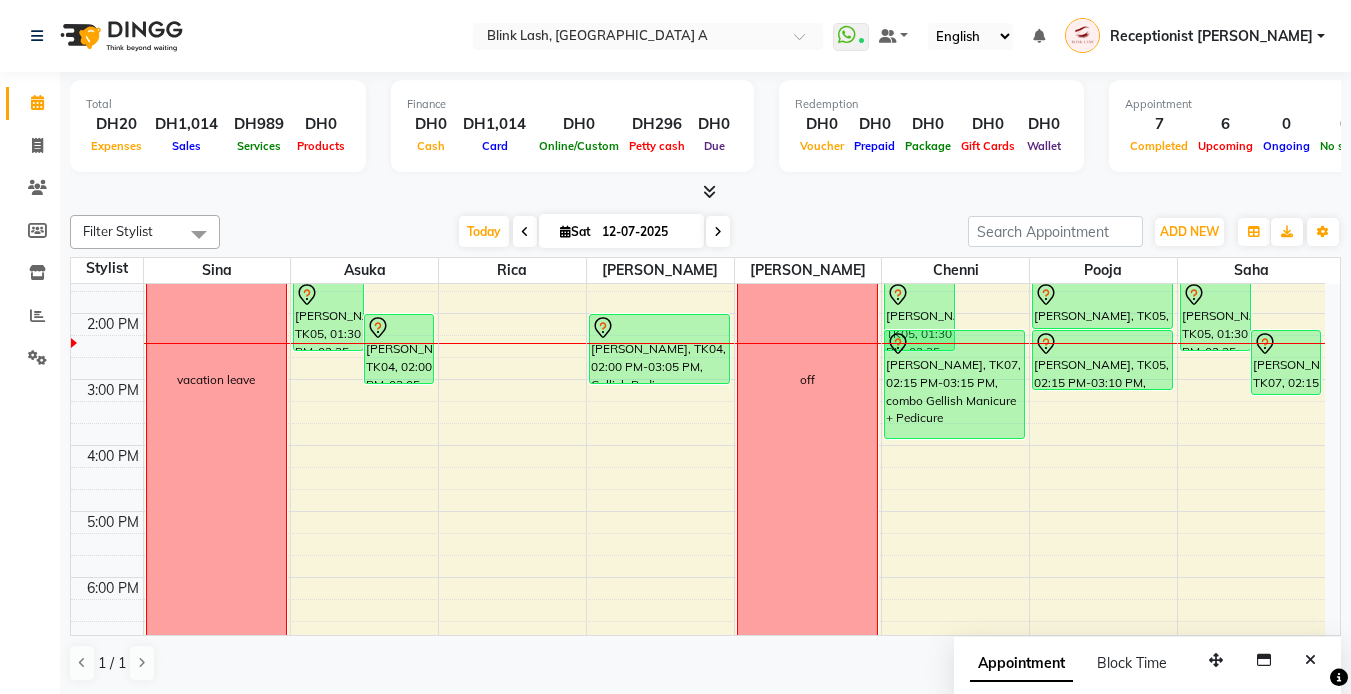 drag, startPoint x: 998, startPoint y: 391, endPoint x: 999, endPoint y: 424, distance: 33.01515 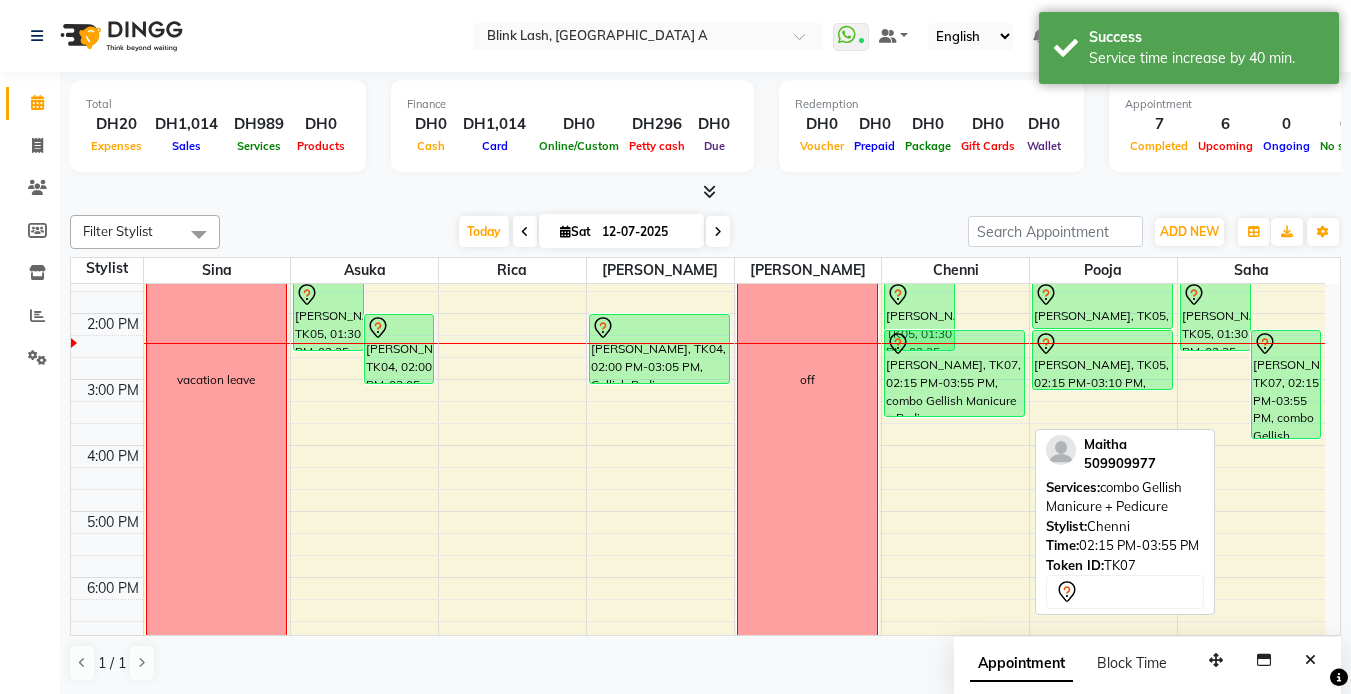 drag, startPoint x: 1002, startPoint y: 435, endPoint x: 1002, endPoint y: 411, distance: 24 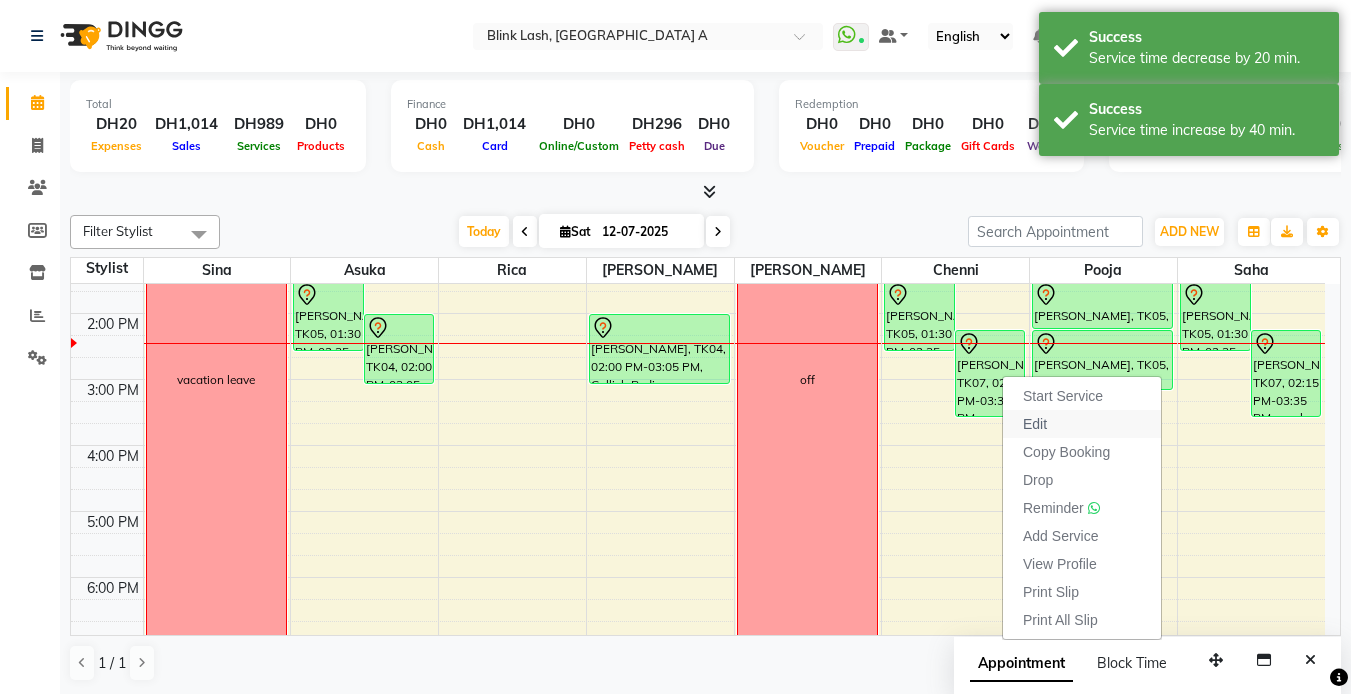 click on "Edit" at bounding box center [1035, 424] 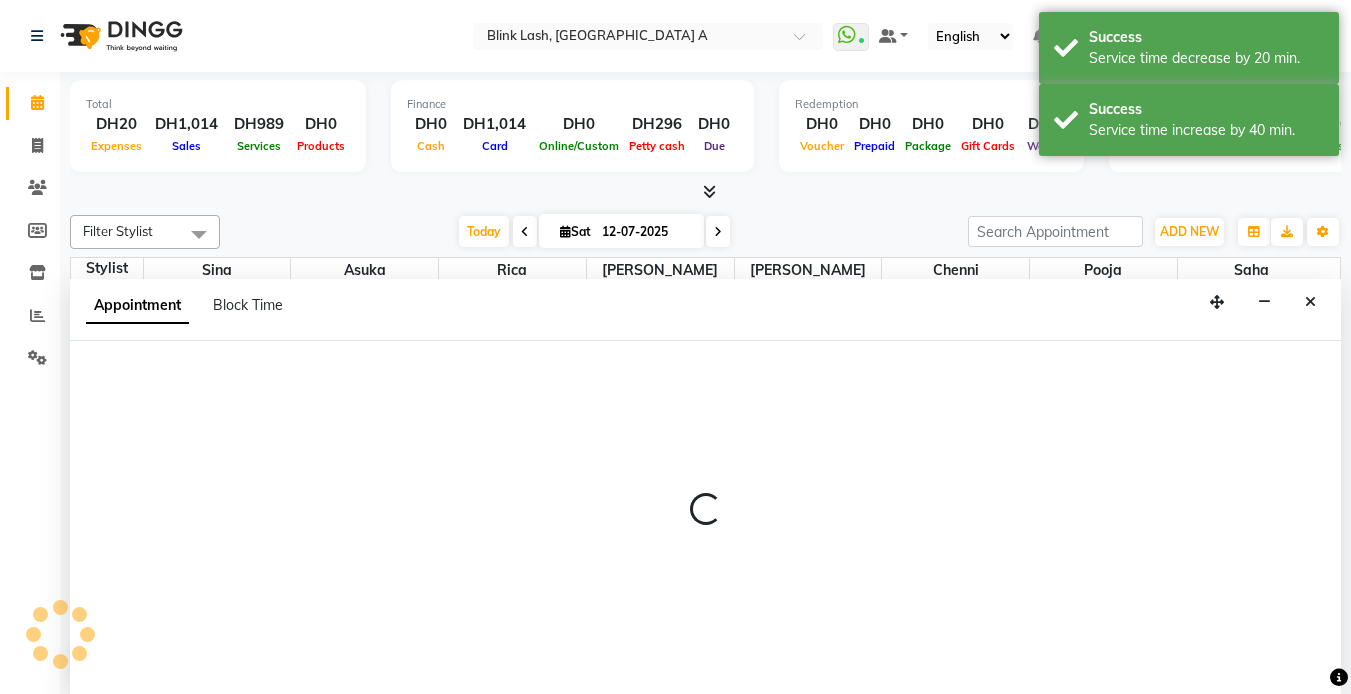 scroll, scrollTop: 1, scrollLeft: 0, axis: vertical 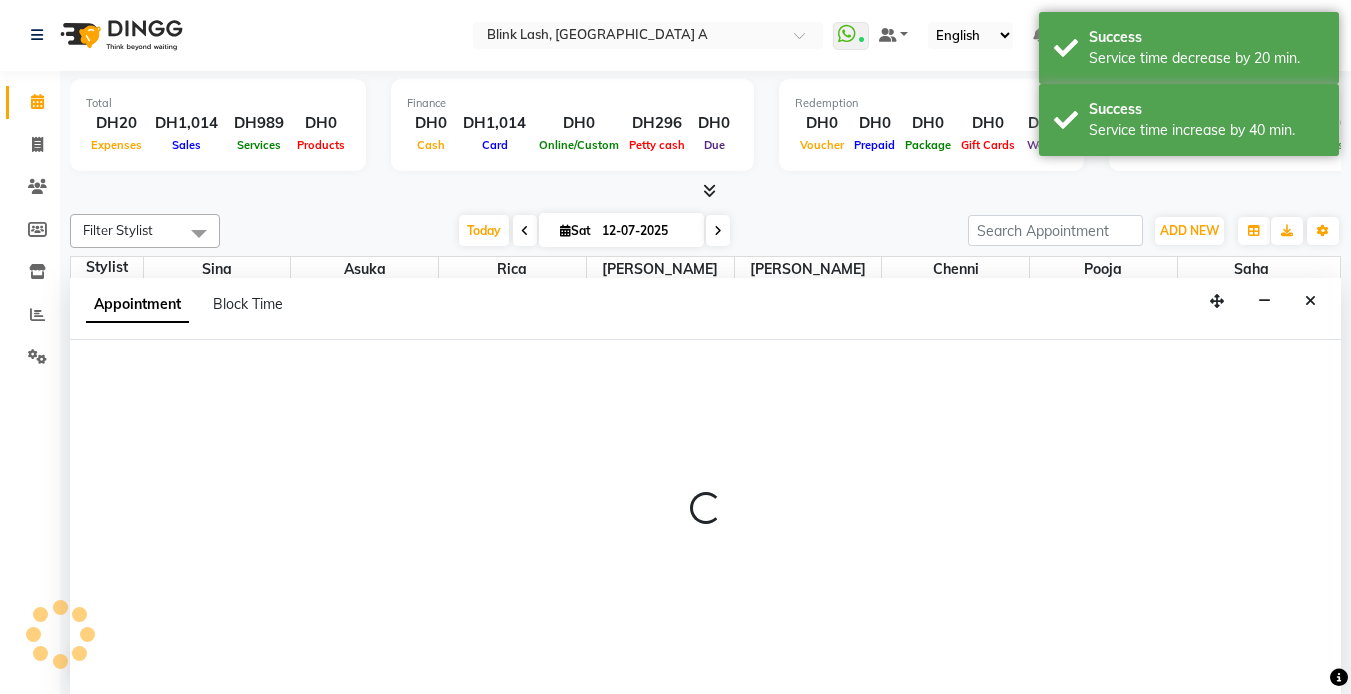 select on "tentative" 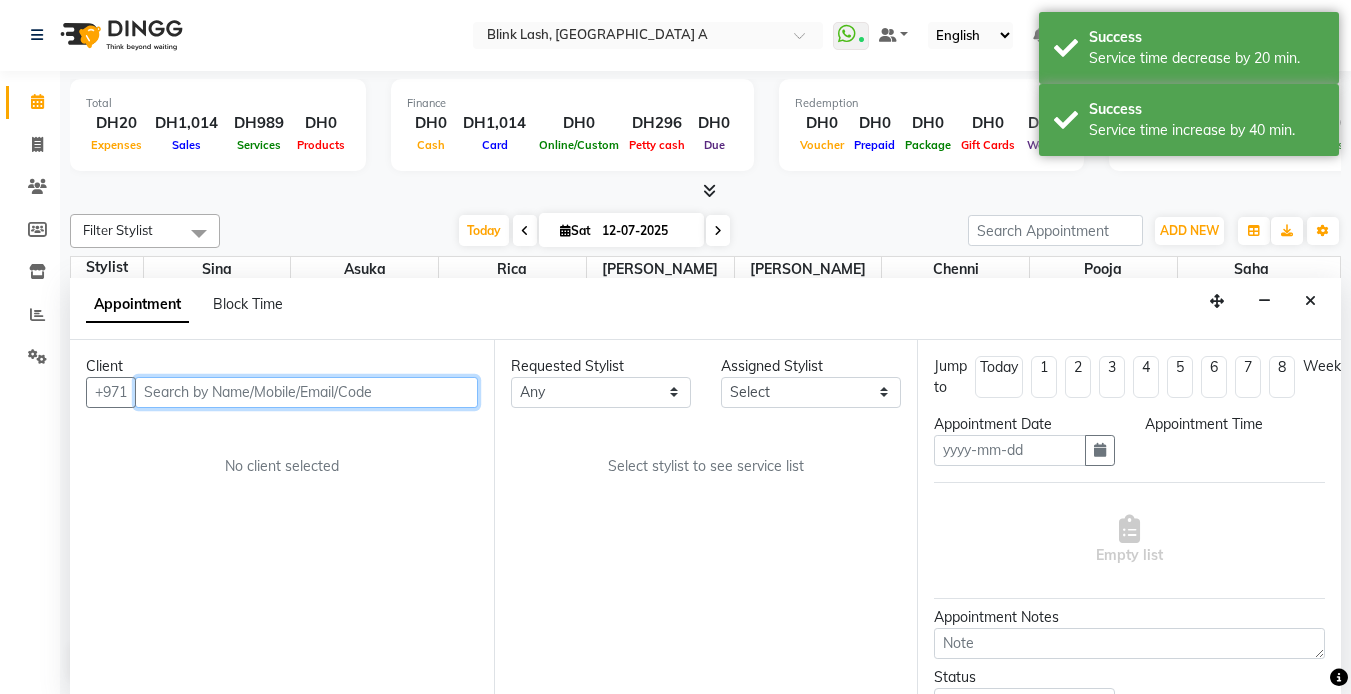 type on "12-07-2025" 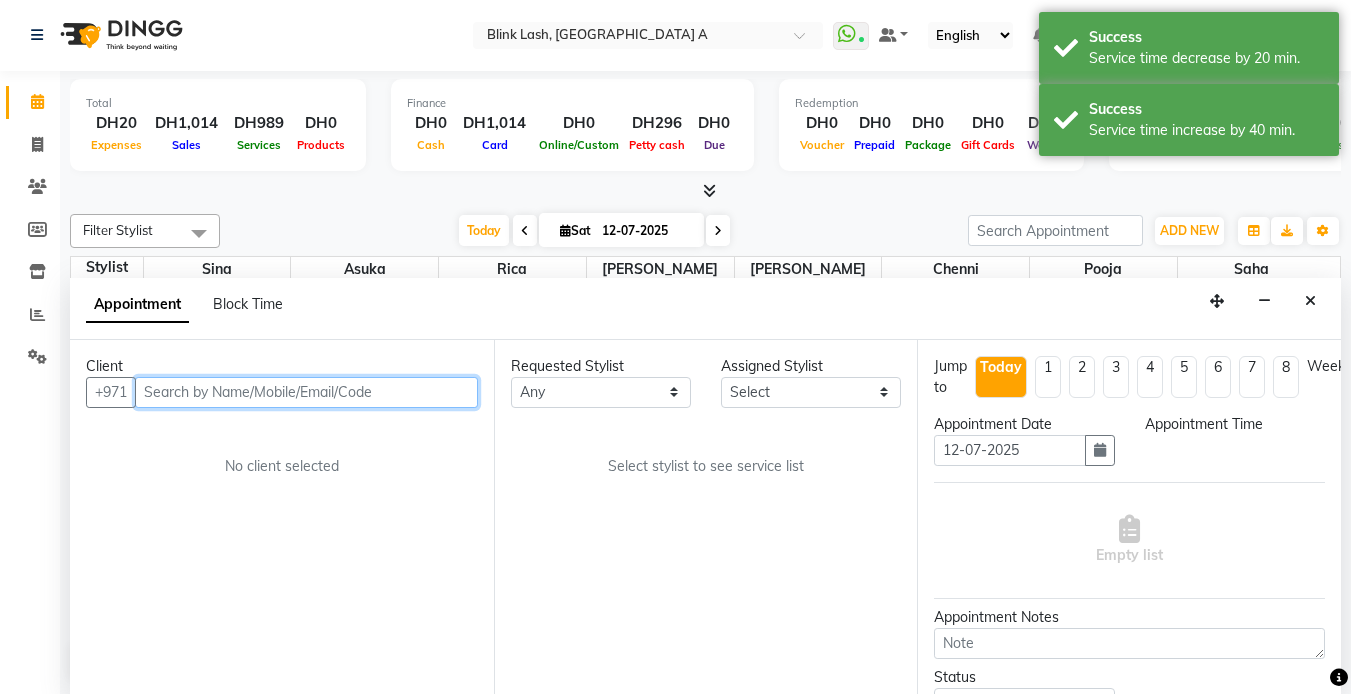 scroll, scrollTop: 0, scrollLeft: 0, axis: both 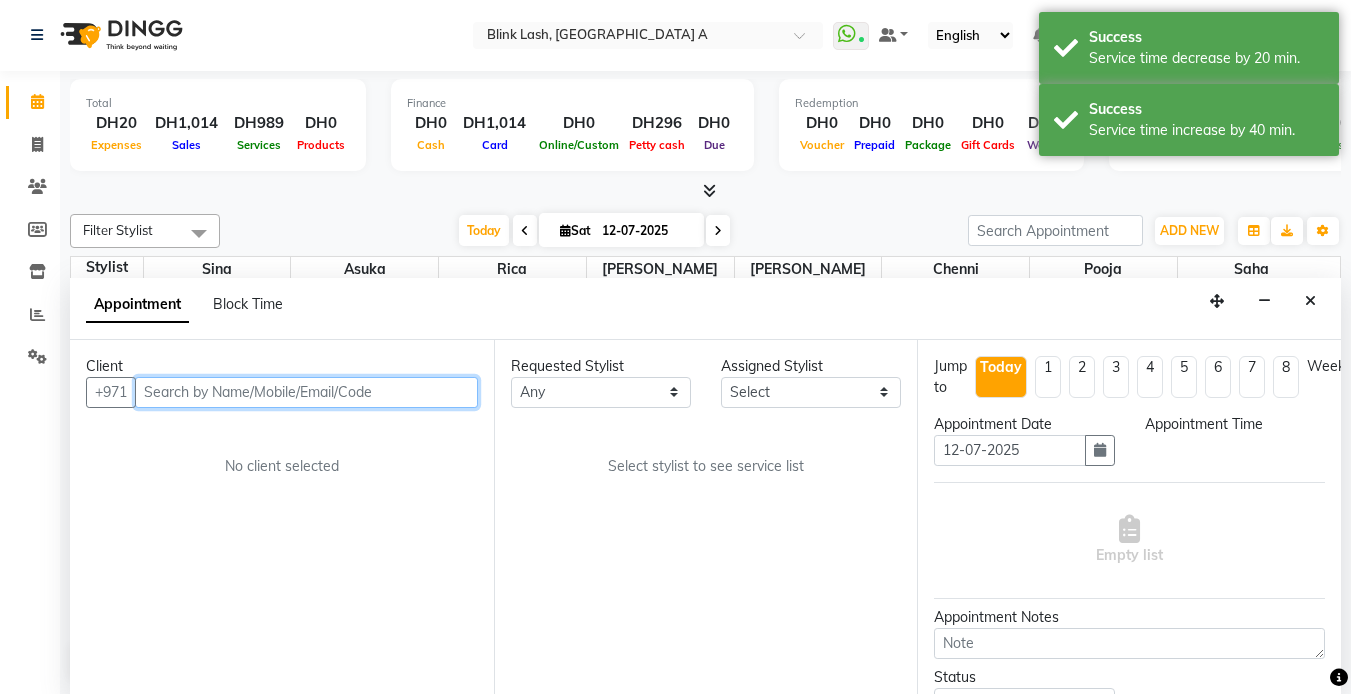 select on "855" 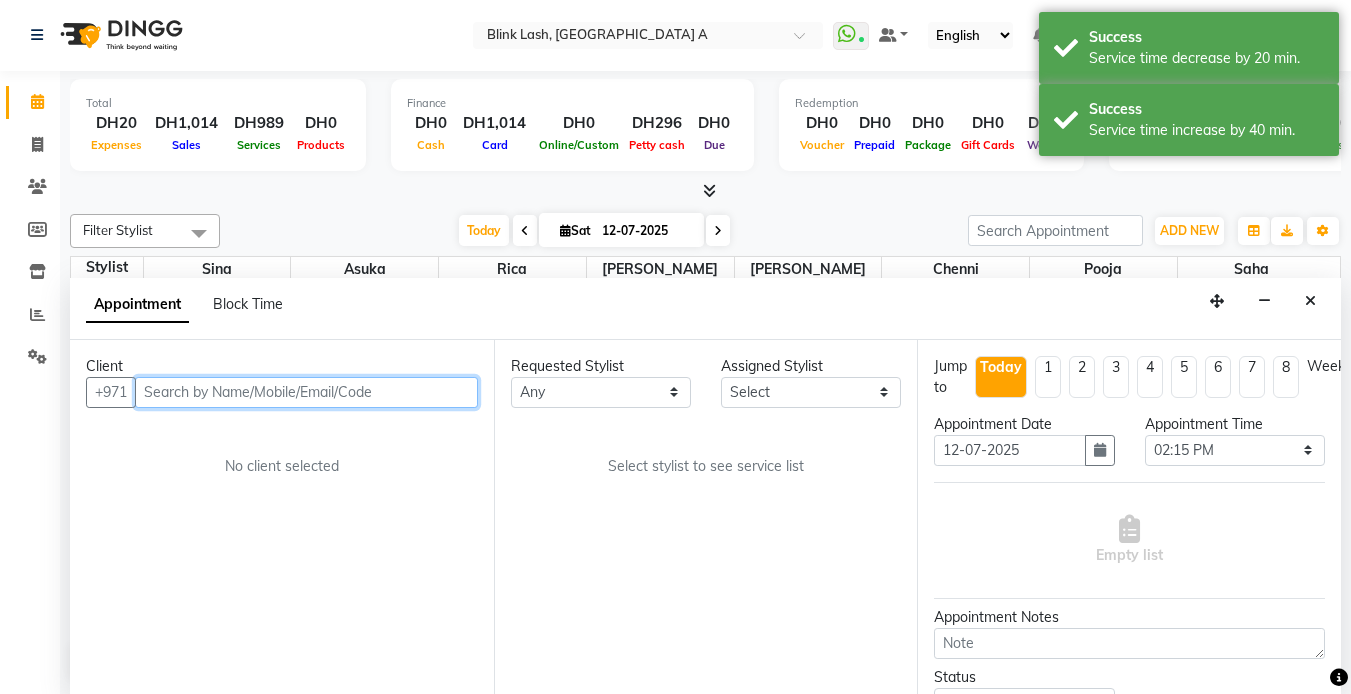 select on "57849" 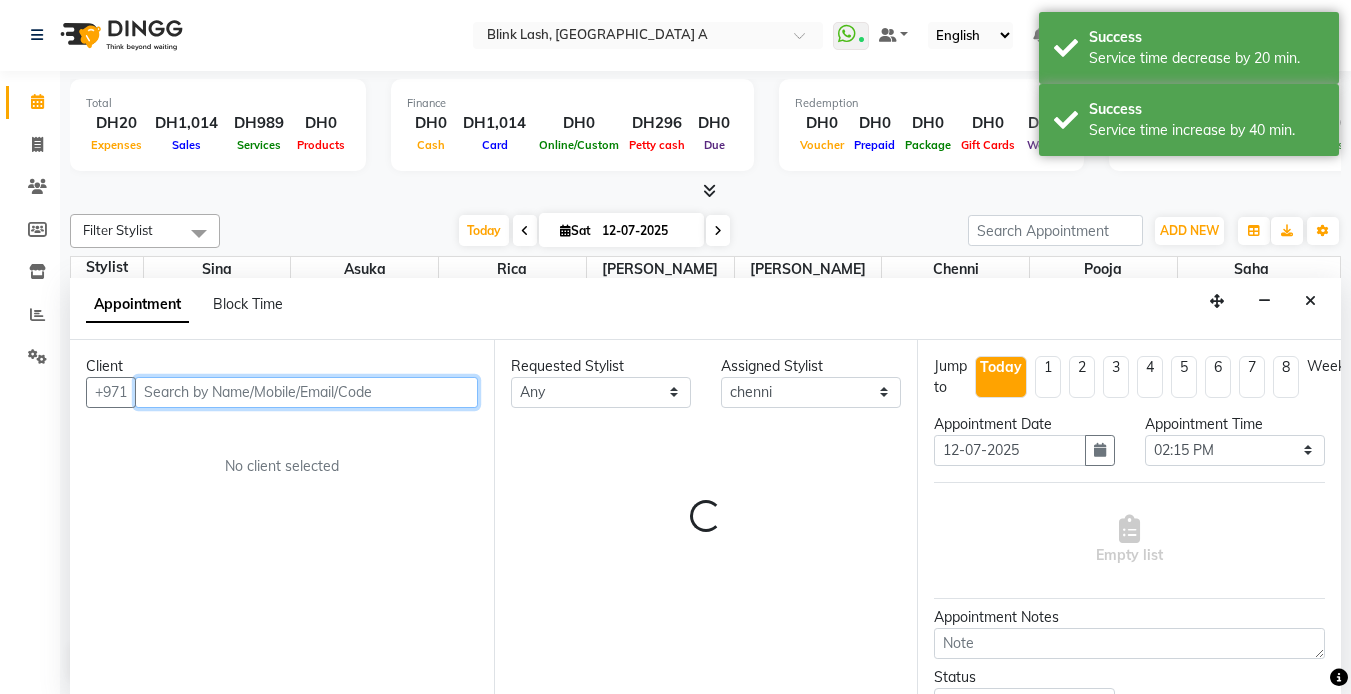 scroll, scrollTop: 331, scrollLeft: 0, axis: vertical 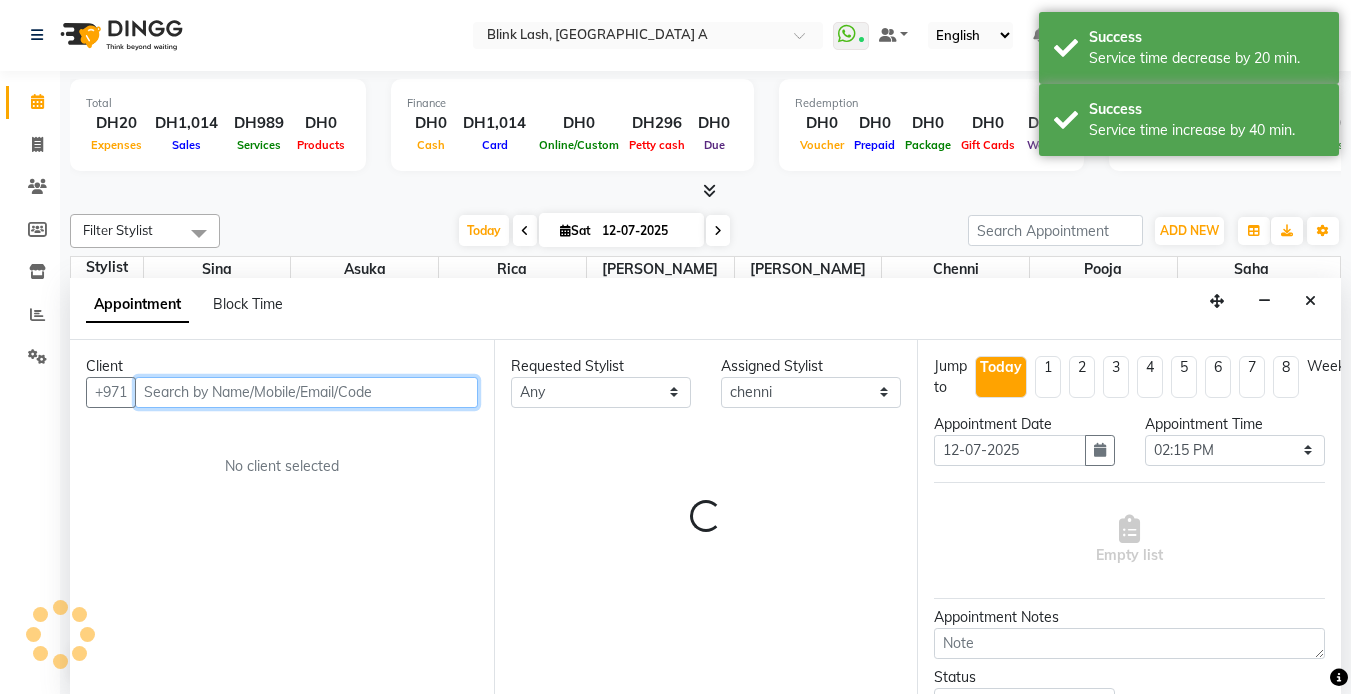 select on "2892" 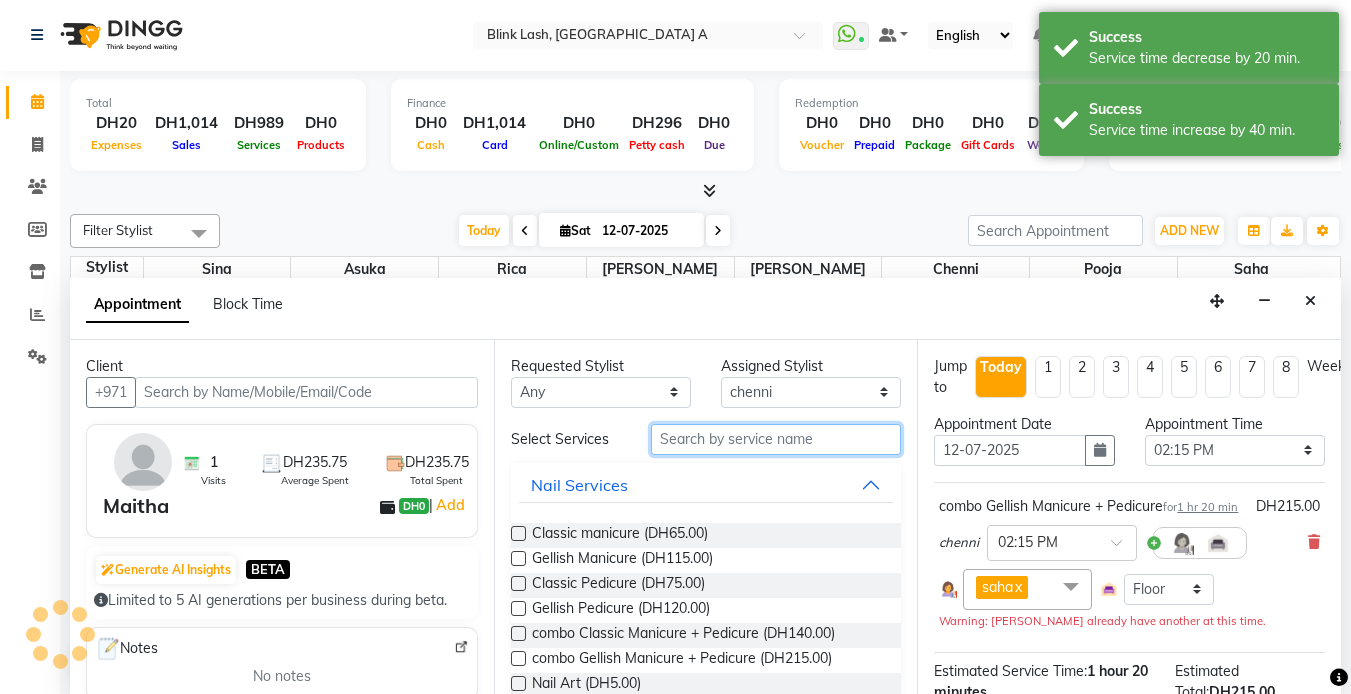 click at bounding box center [776, 439] 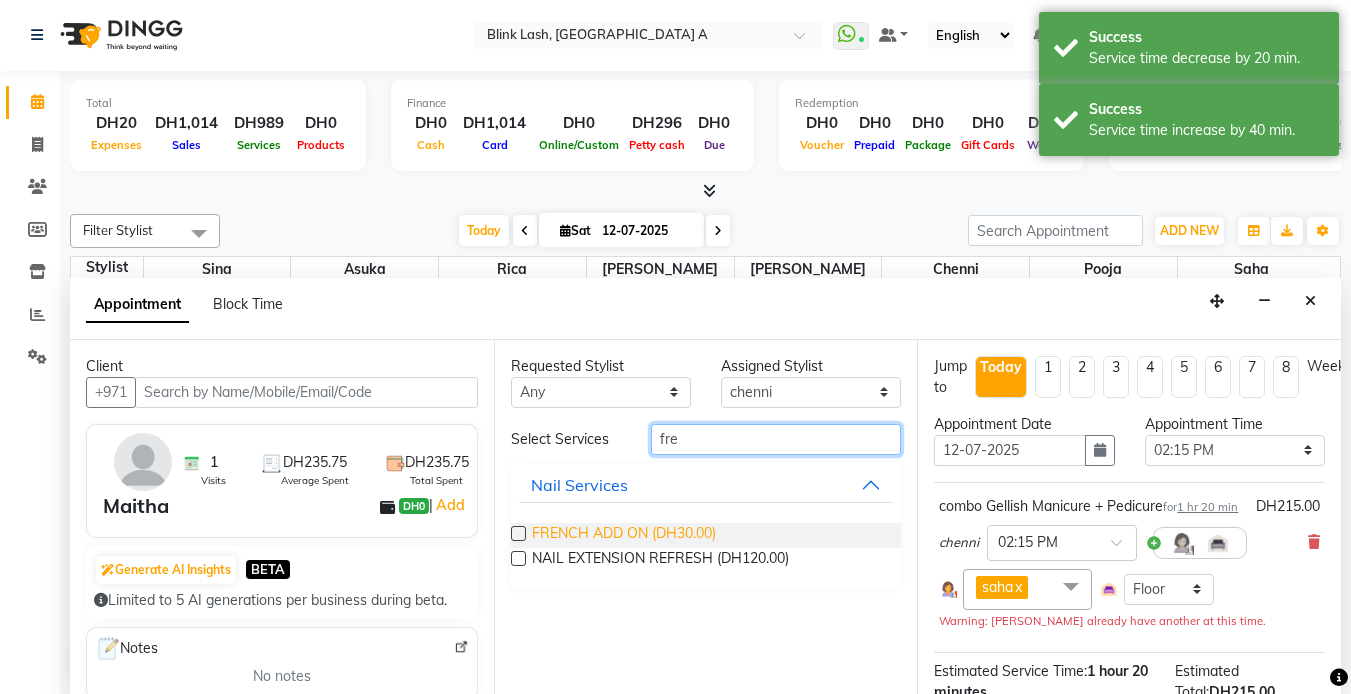 type on "fre" 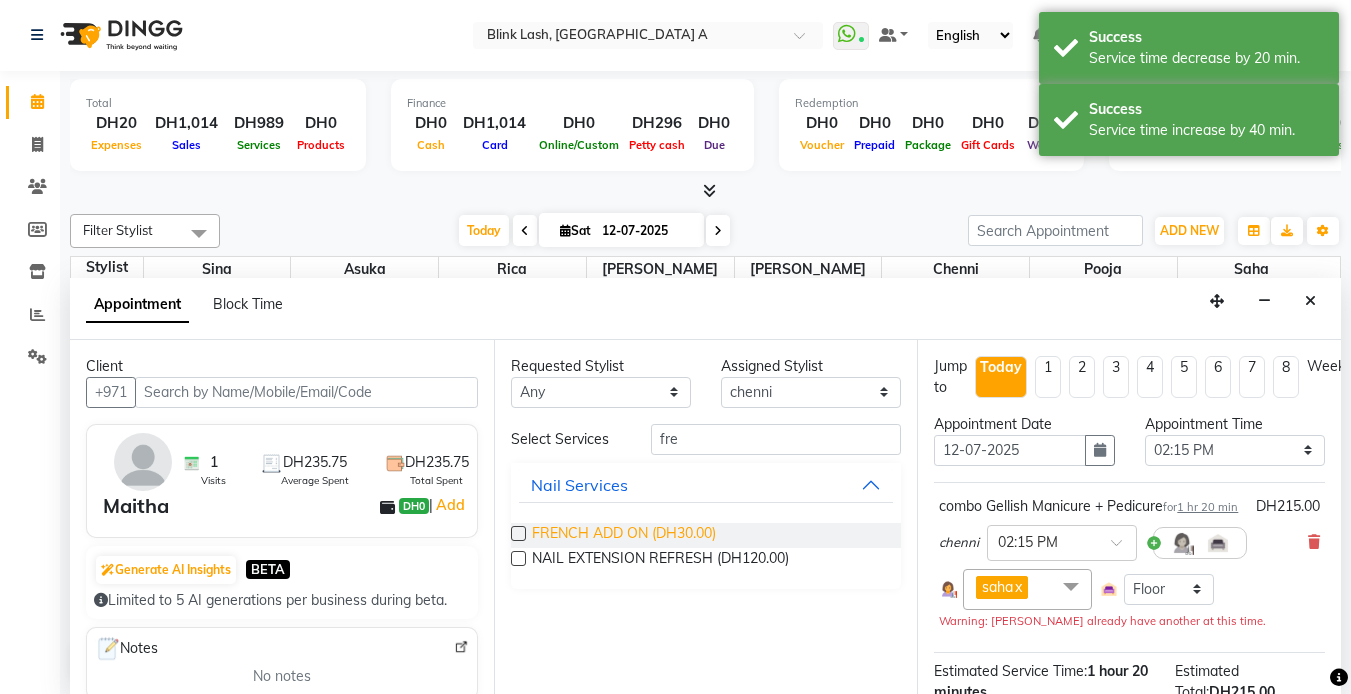 click on "FRENCH ADD ON (DH30.00)" at bounding box center [624, 535] 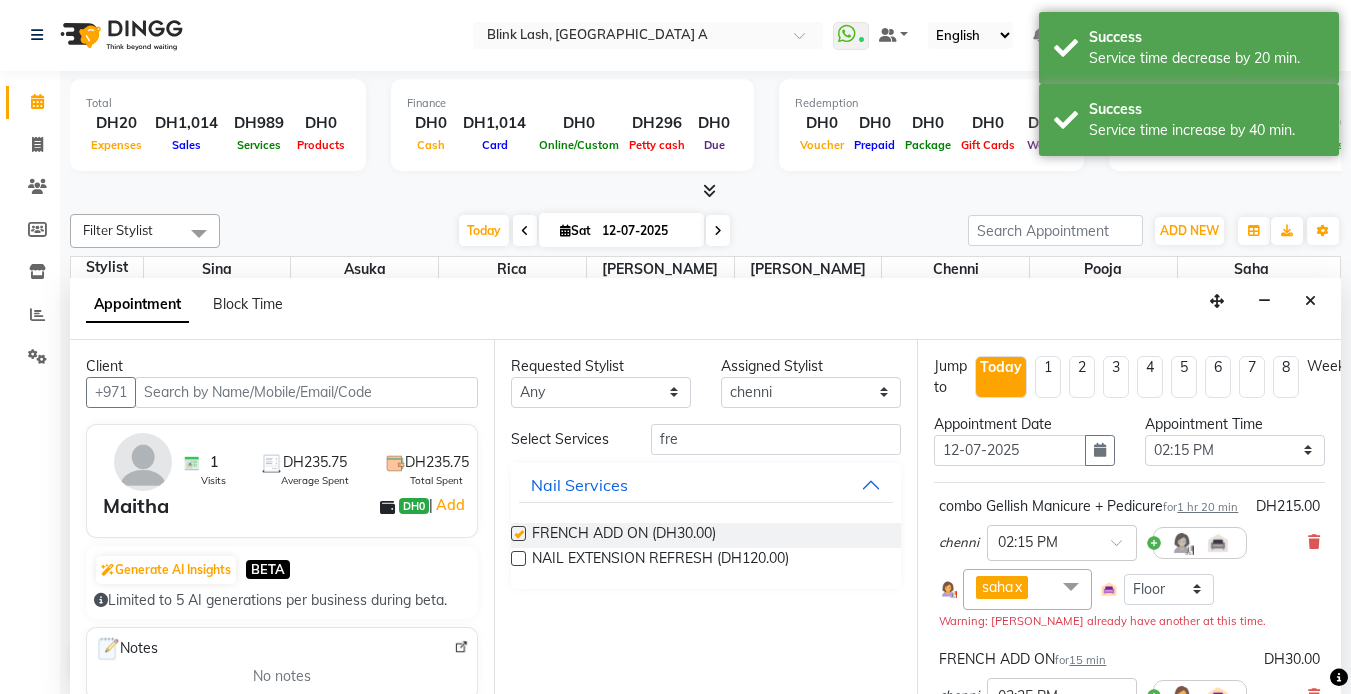 checkbox on "false" 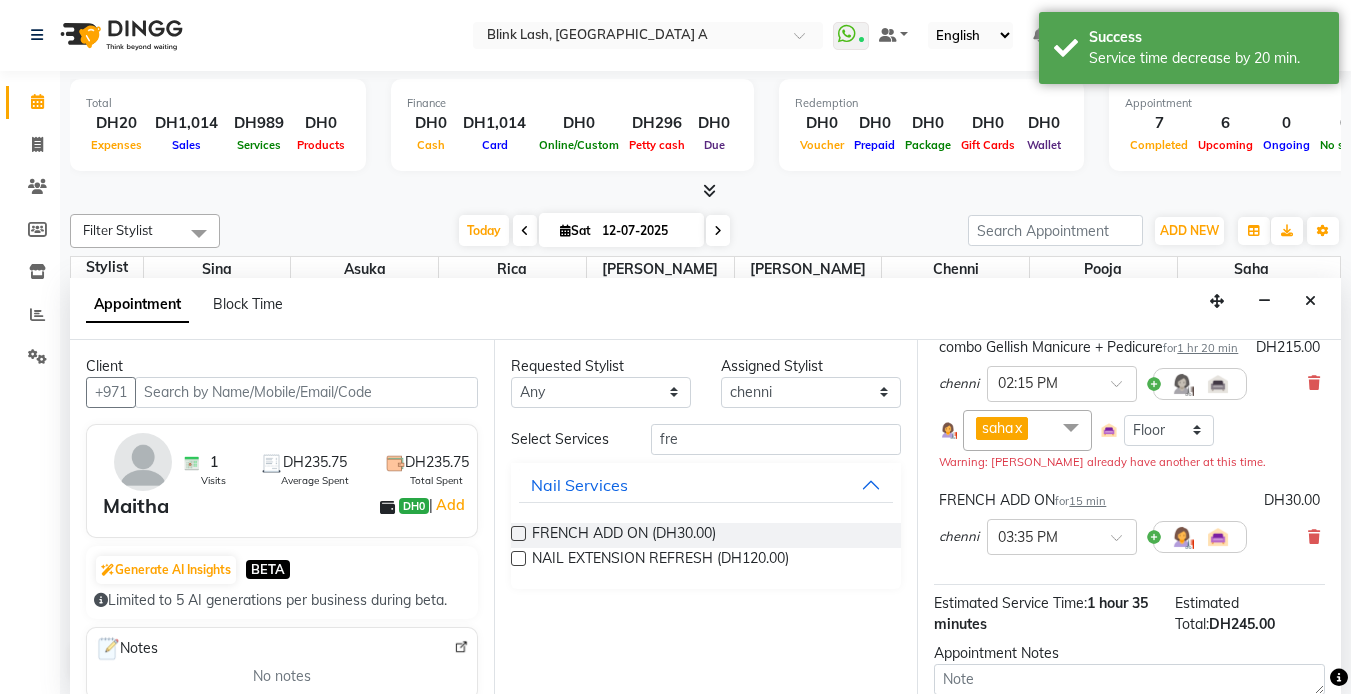 scroll, scrollTop: 324, scrollLeft: 0, axis: vertical 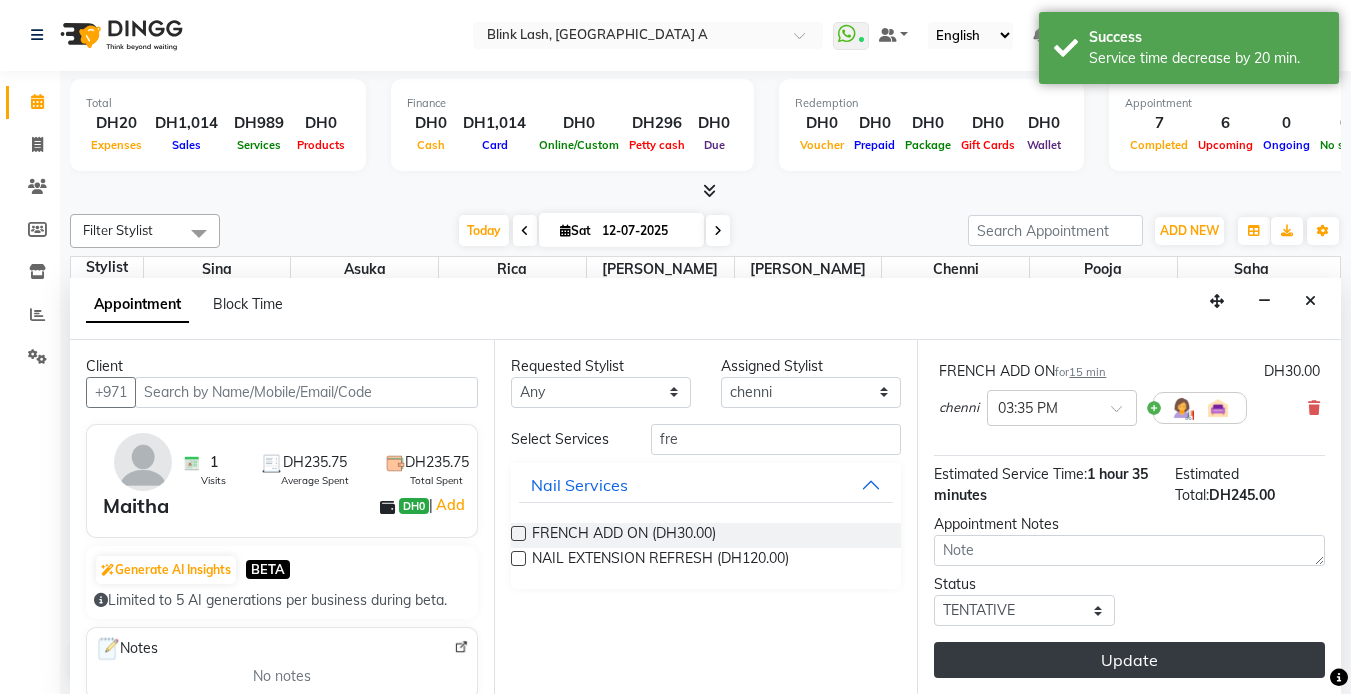 click on "Update" at bounding box center [1129, 660] 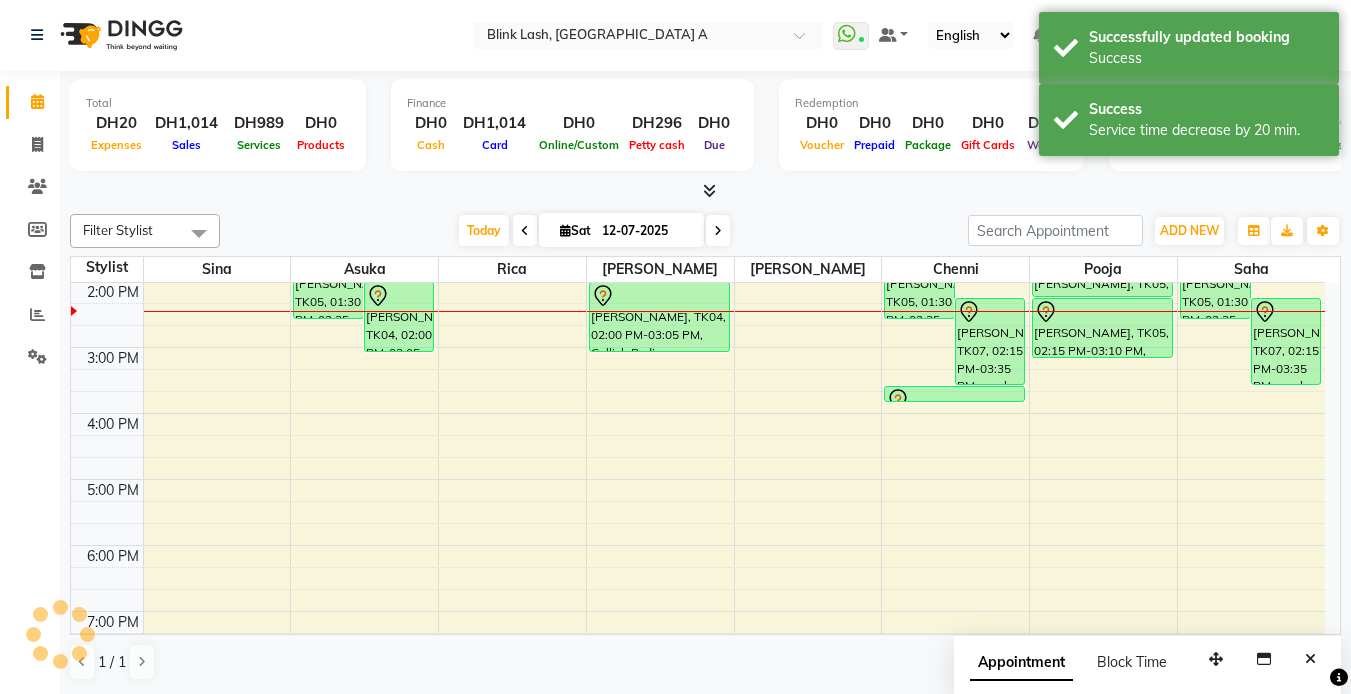 scroll, scrollTop: 0, scrollLeft: 0, axis: both 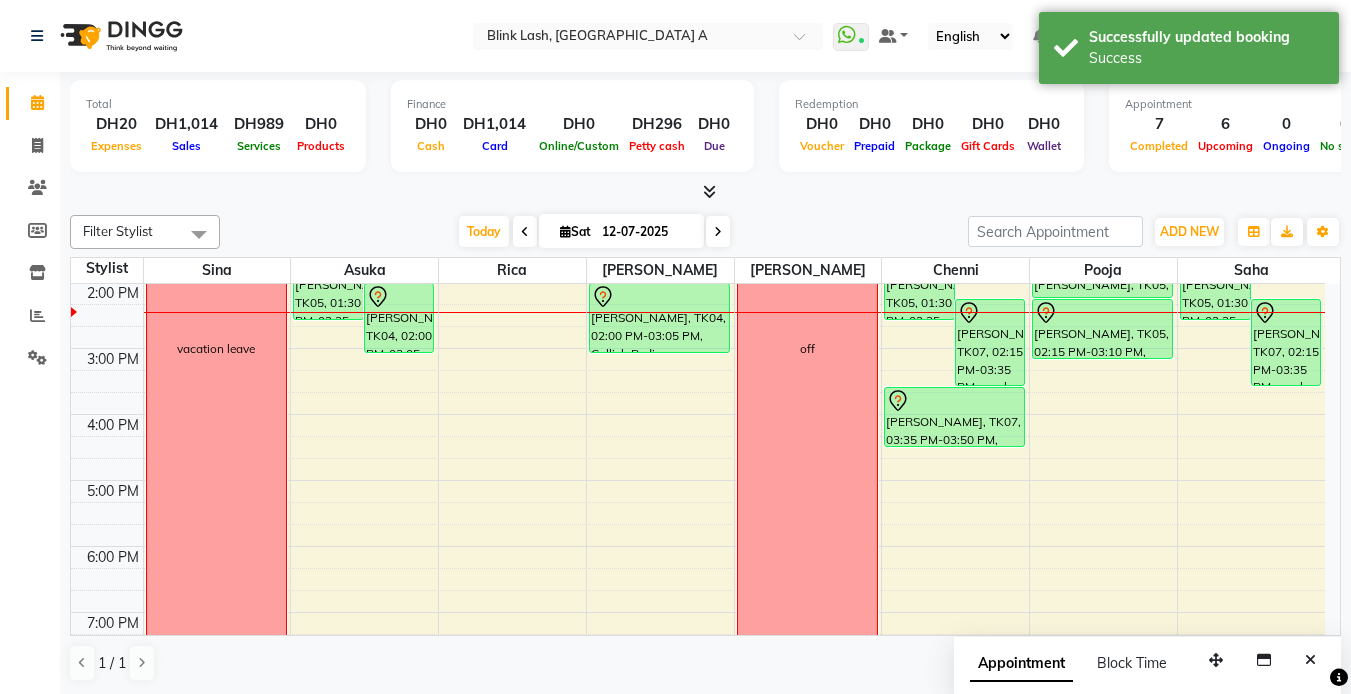 drag, startPoint x: 996, startPoint y: 402, endPoint x: 992, endPoint y: 447, distance: 45.17743 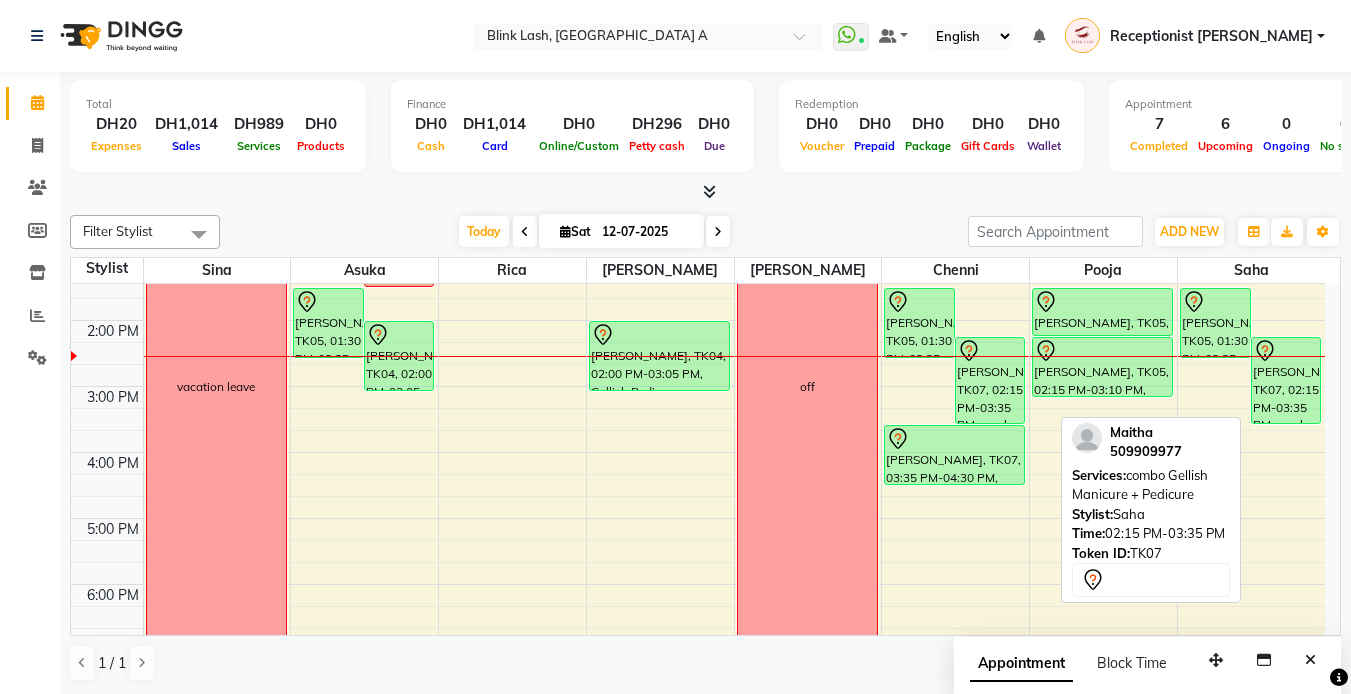 scroll, scrollTop: 300, scrollLeft: 0, axis: vertical 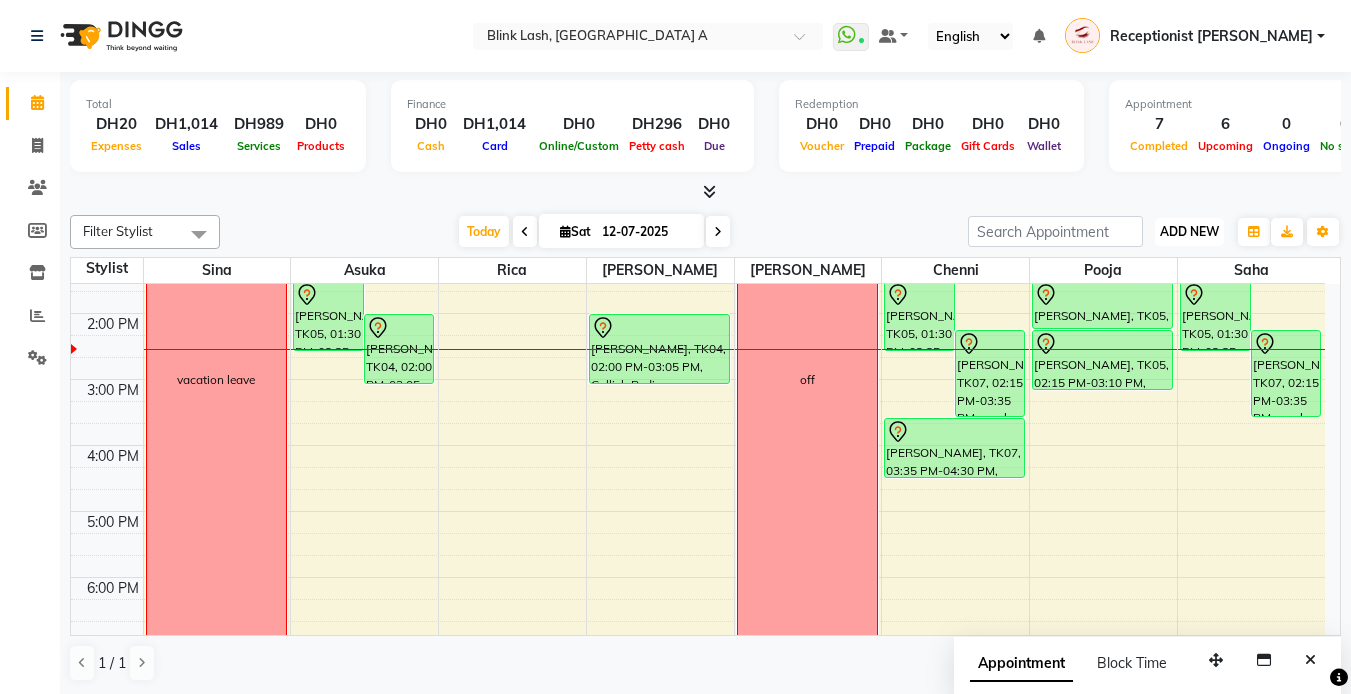 click on "ADD NEW" at bounding box center [1189, 231] 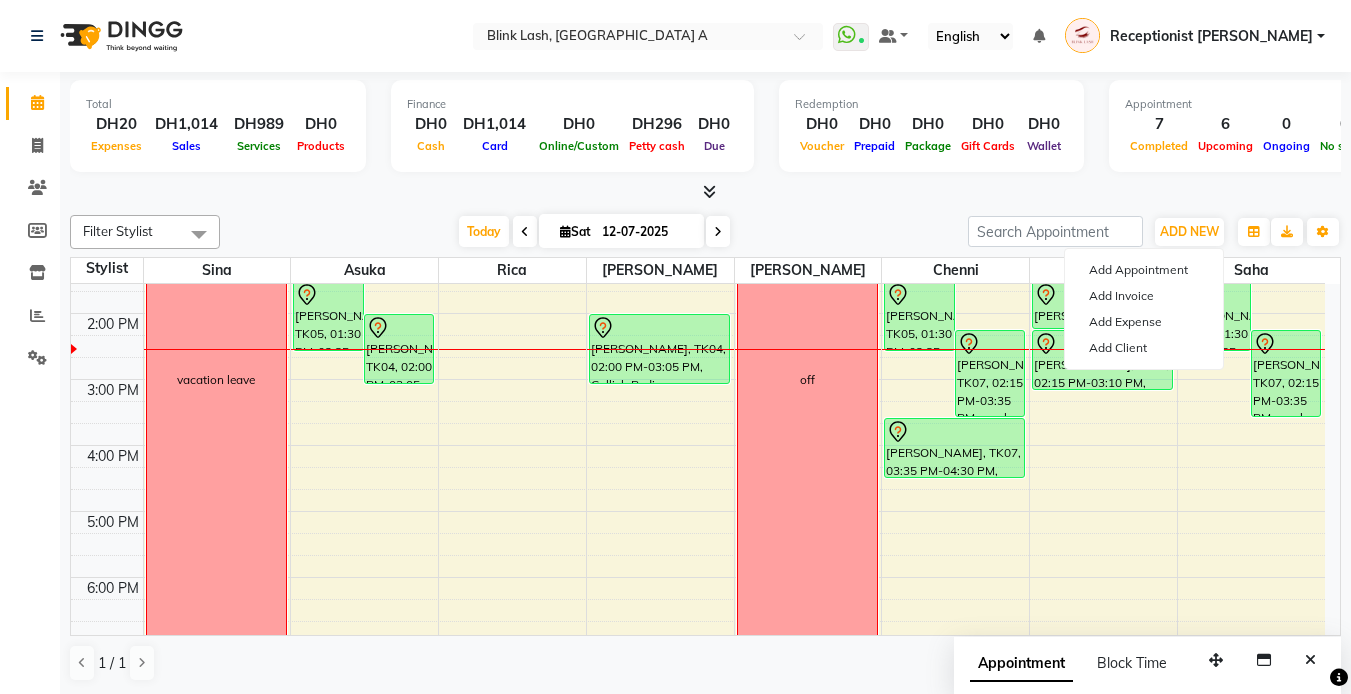 click at bounding box center (705, 192) 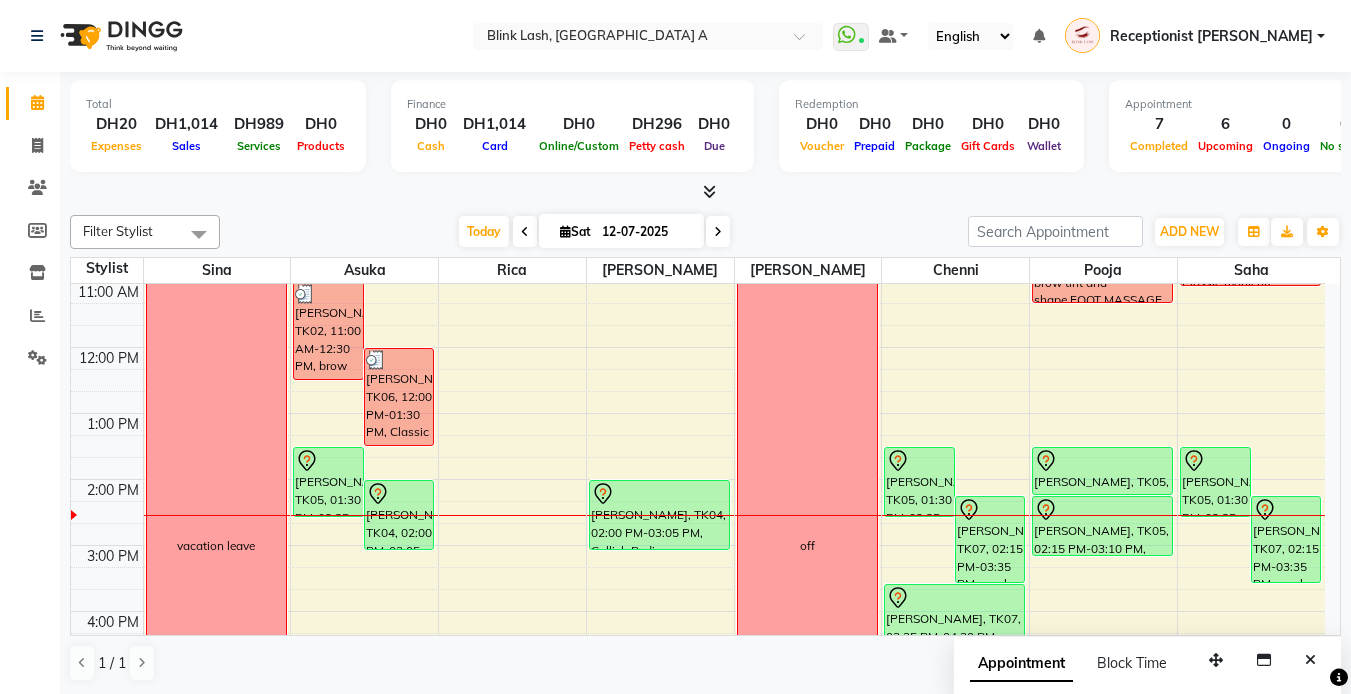 scroll, scrollTop: 200, scrollLeft: 0, axis: vertical 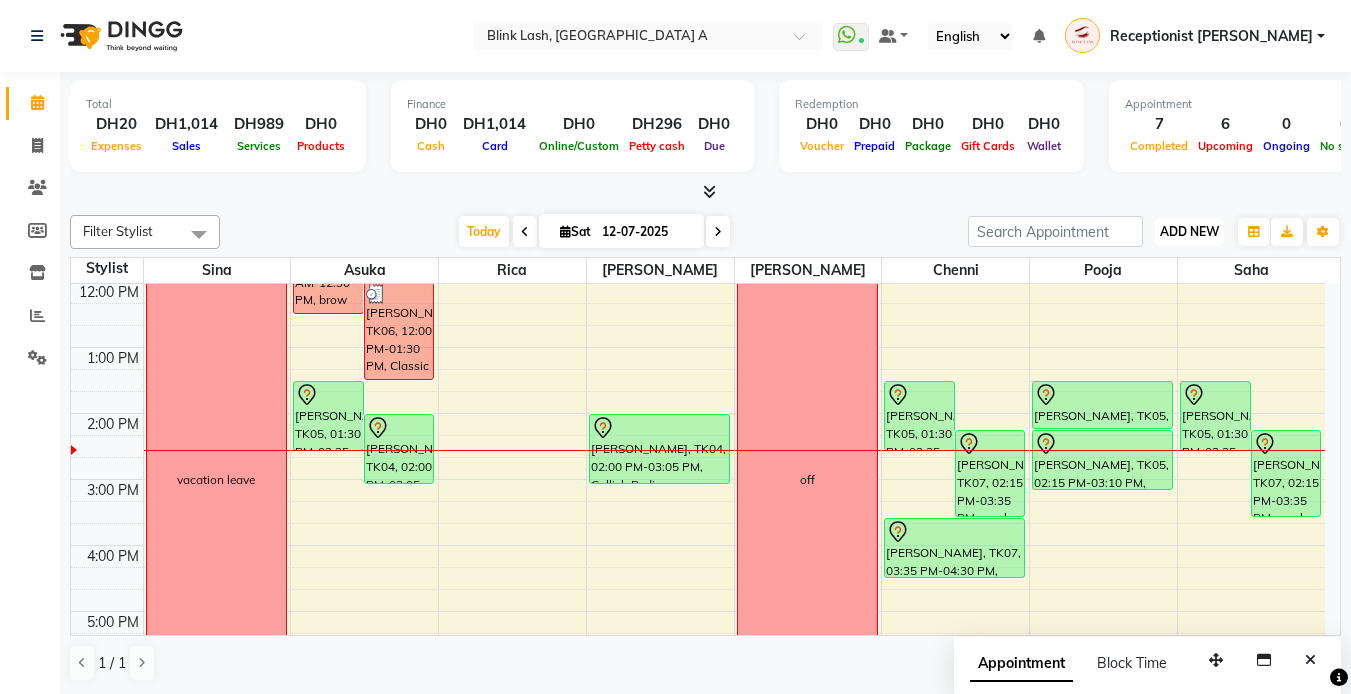 click on "ADD NEW Toggle Dropdown" at bounding box center [1189, 232] 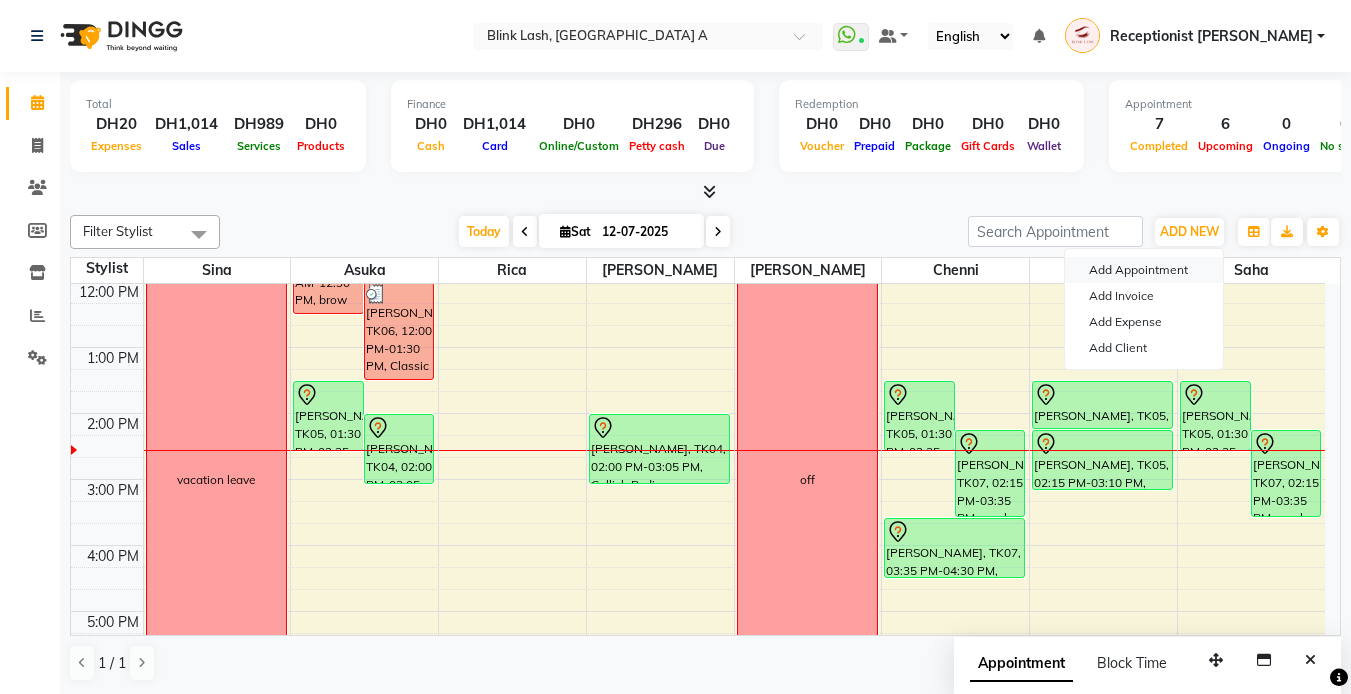 click on "Add Appointment" at bounding box center (1144, 270) 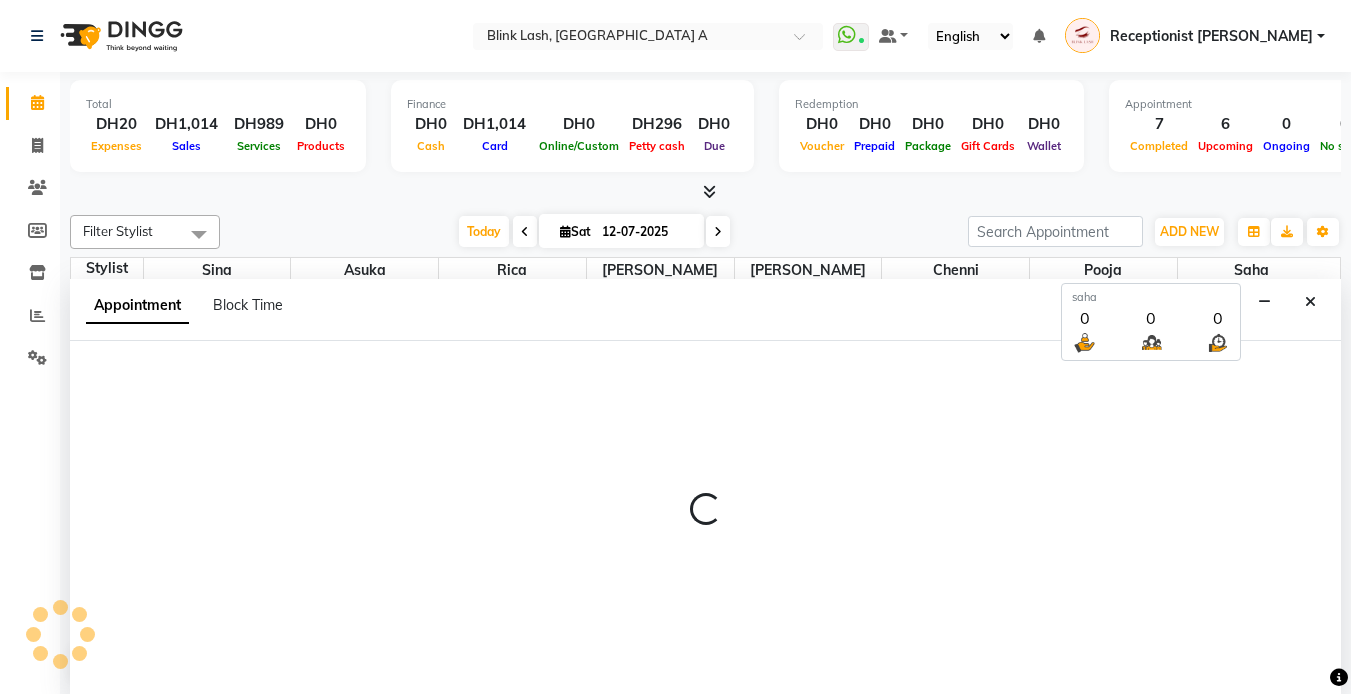 scroll, scrollTop: 1, scrollLeft: 0, axis: vertical 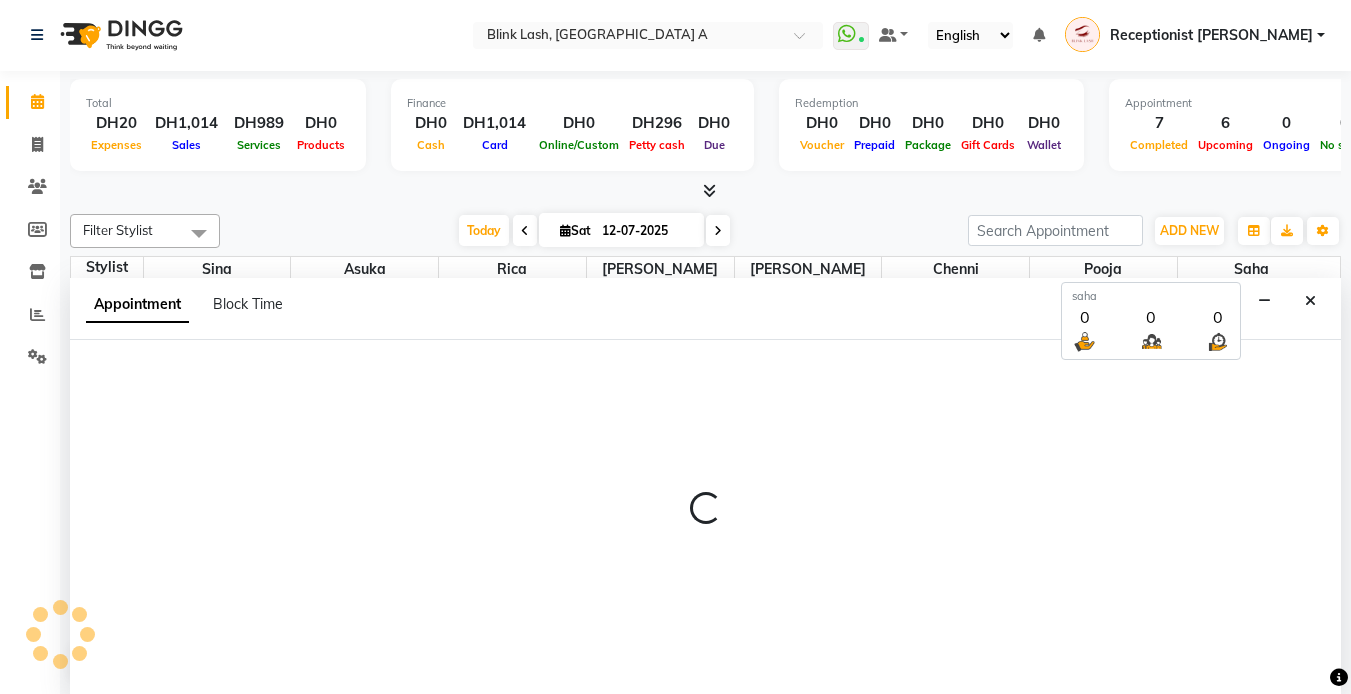 select on "600" 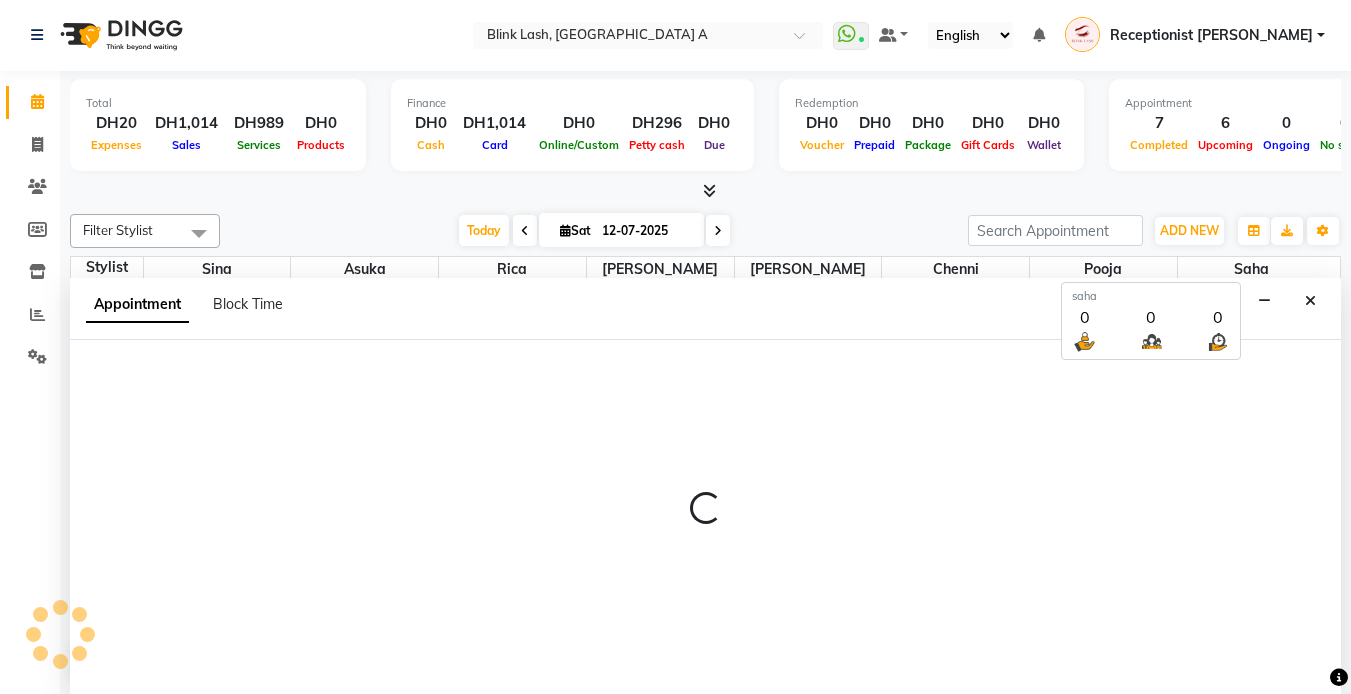 select on "tentative" 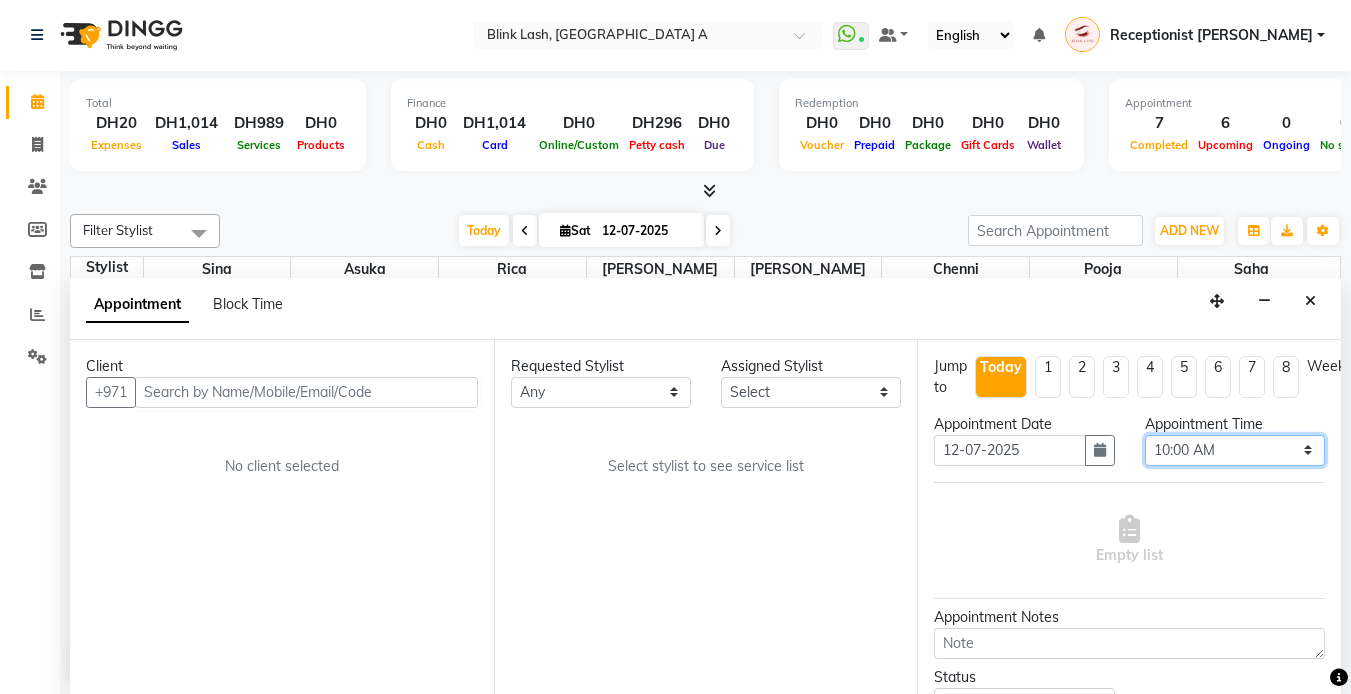 drag, startPoint x: 1284, startPoint y: 457, endPoint x: 1274, endPoint y: 434, distance: 25.079872 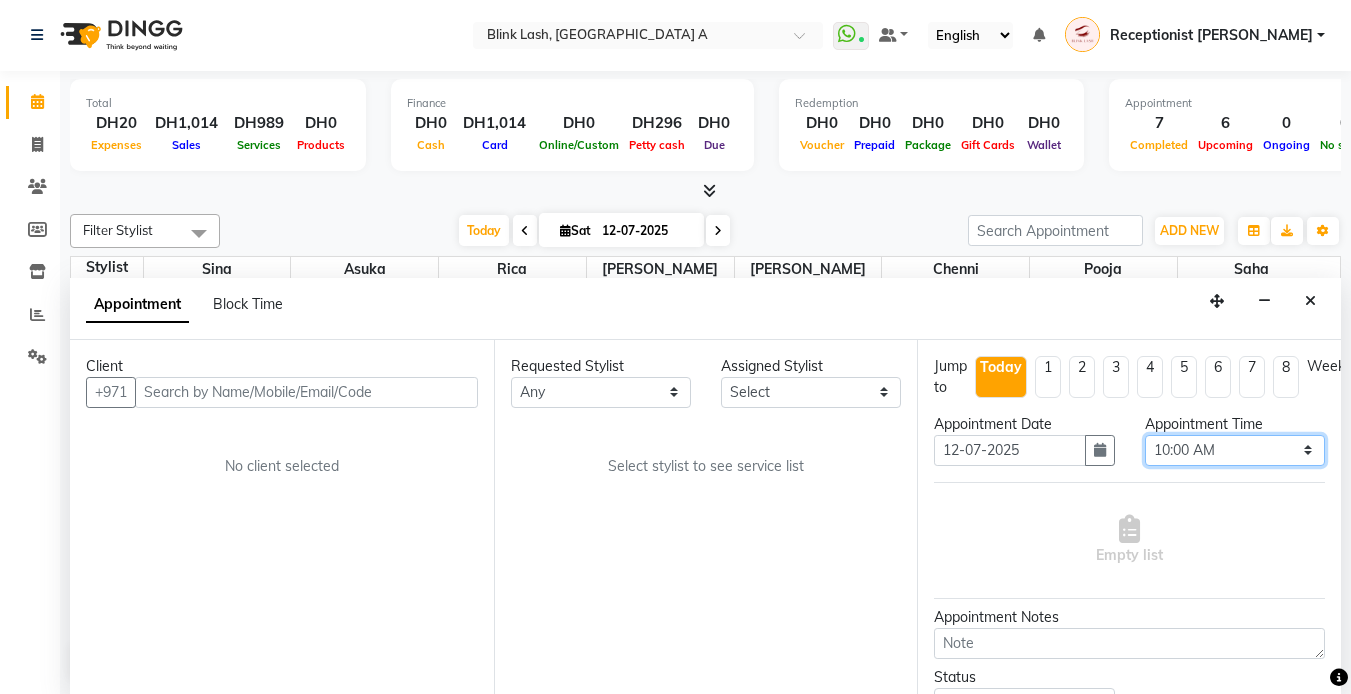 select on "1050" 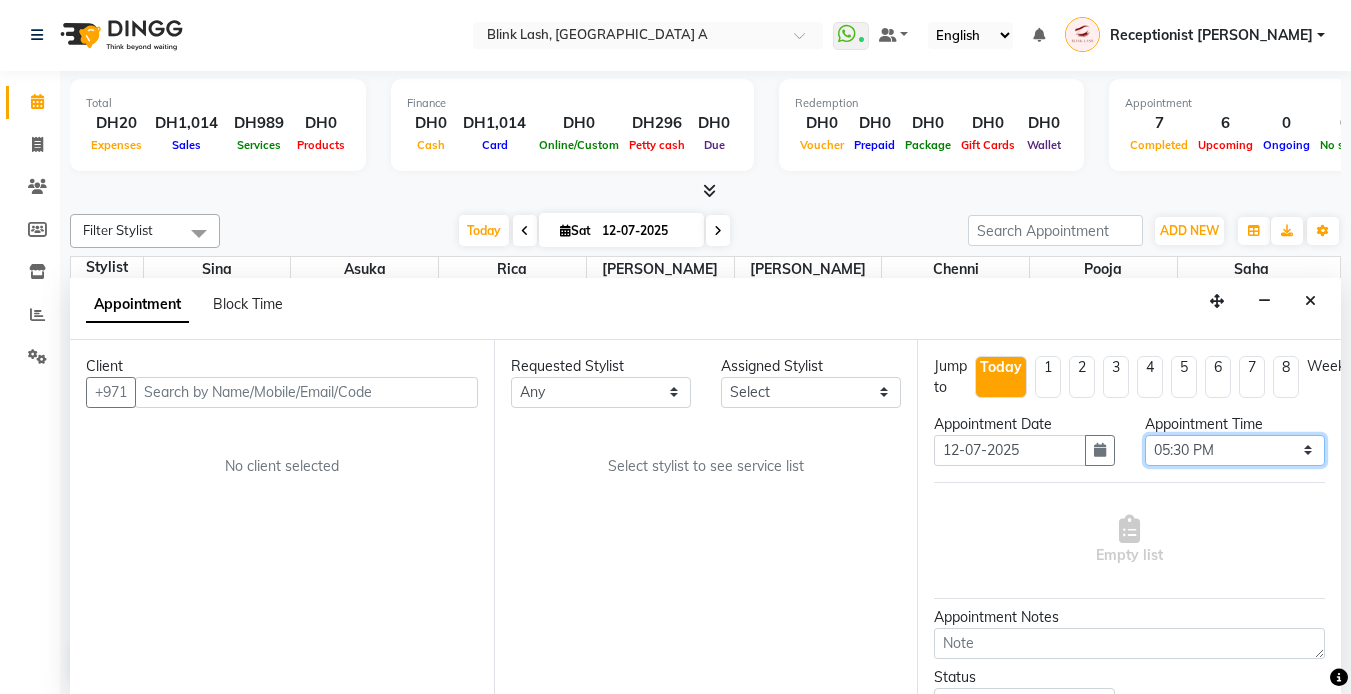 click on "Select 10:00 AM 10:05 AM 10:10 AM 10:15 AM 10:20 AM 10:25 AM 10:30 AM 10:35 AM 10:40 AM 10:45 AM 10:50 AM 10:55 AM 11:00 AM 11:05 AM 11:10 AM 11:15 AM 11:20 AM 11:25 AM 11:30 AM 11:35 AM 11:40 AM 11:45 AM 11:50 AM 11:55 AM 12:00 PM 12:05 PM 12:10 PM 12:15 PM 12:20 PM 12:25 PM 12:30 PM 12:35 PM 12:40 PM 12:45 PM 12:50 PM 12:55 PM 01:00 PM 01:05 PM 01:10 PM 01:15 PM 01:20 PM 01:25 PM 01:30 PM 01:35 PM 01:40 PM 01:45 PM 01:50 PM 01:55 PM 02:00 PM 02:05 PM 02:10 PM 02:15 PM 02:20 PM 02:25 PM 02:30 PM 02:35 PM 02:40 PM 02:45 PM 02:50 PM 02:55 PM 03:00 PM 03:05 PM 03:10 PM 03:15 PM 03:20 PM 03:25 PM 03:30 PM 03:35 PM 03:40 PM 03:45 PM 03:50 PM 03:55 PM 04:00 PM 04:05 PM 04:10 PM 04:15 PM 04:20 PM 04:25 PM 04:30 PM 04:35 PM 04:40 PM 04:45 PM 04:50 PM 04:55 PM 05:00 PM 05:05 PM 05:10 PM 05:15 PM 05:20 PM 05:25 PM 05:30 PM 05:35 PM 05:40 PM 05:45 PM 05:50 PM 05:55 PM 06:00 PM 06:05 PM 06:10 PM 06:15 PM 06:20 PM 06:25 PM 06:30 PM 06:35 PM 06:40 PM 06:45 PM 06:50 PM 06:55 PM 07:00 PM 07:05 PM 07:10 PM 07:15 PM 07:20 PM" at bounding box center [1235, 450] 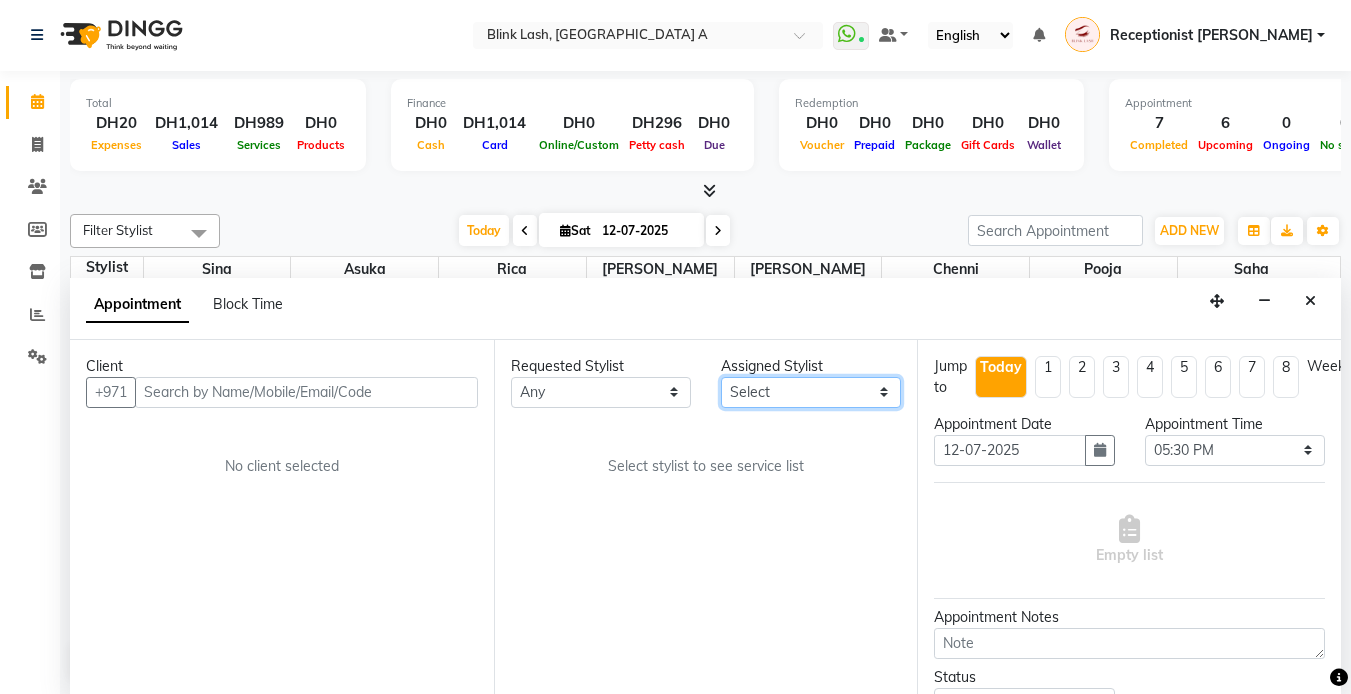 click on "Select [PERSON_NAME] [PERSON_NAME] pooja [PERSON_NAME]" at bounding box center (811, 392) 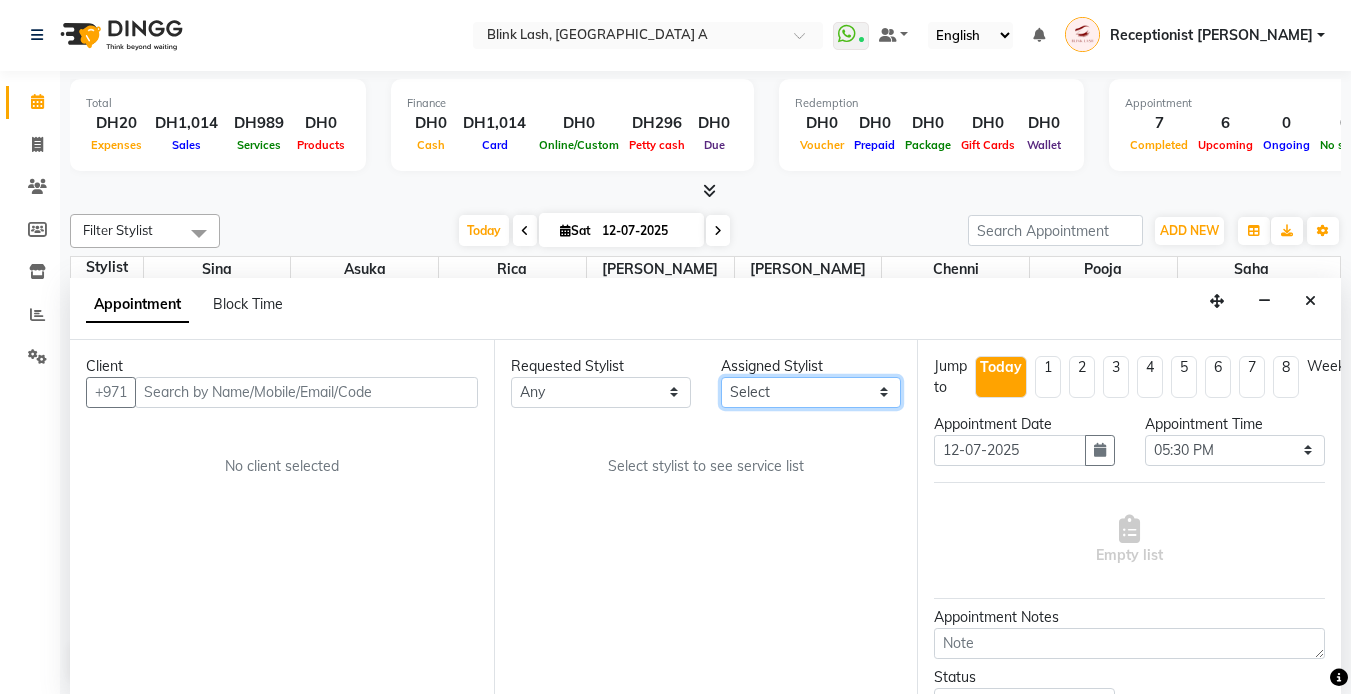select on "63341" 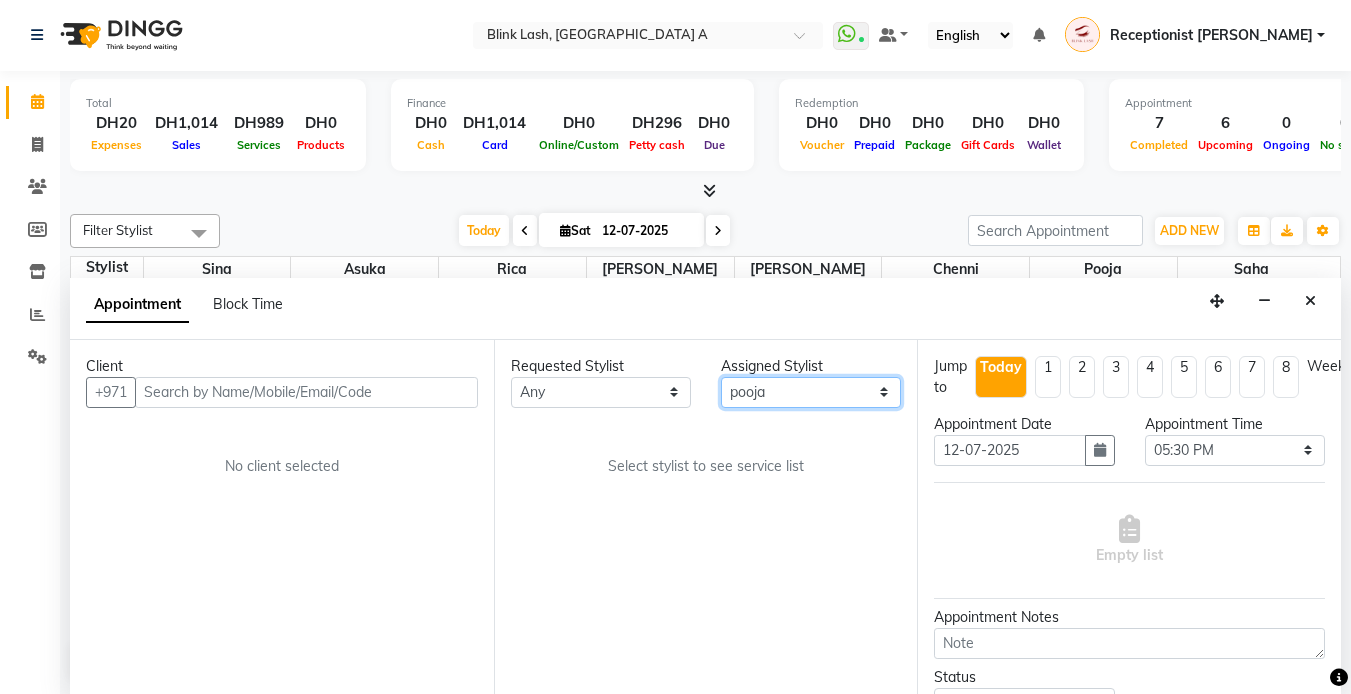 click on "Select [PERSON_NAME] [PERSON_NAME] pooja [PERSON_NAME]" at bounding box center (811, 392) 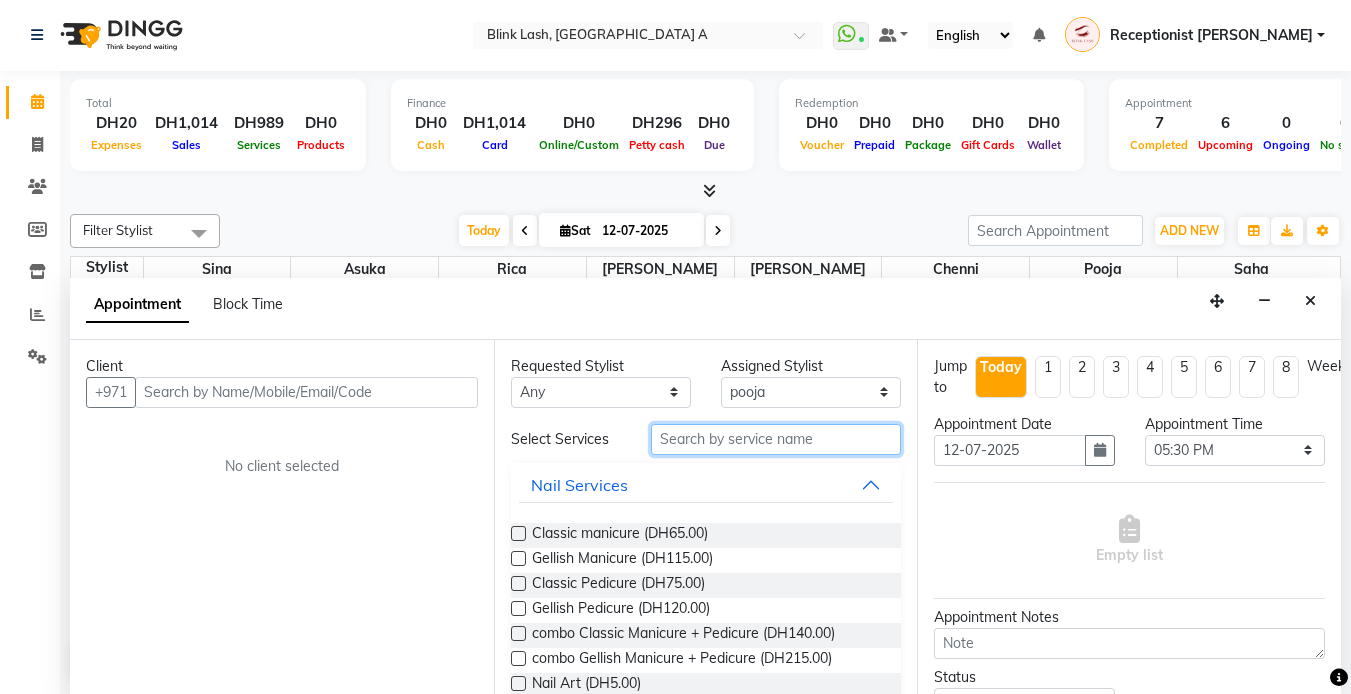 click at bounding box center (776, 439) 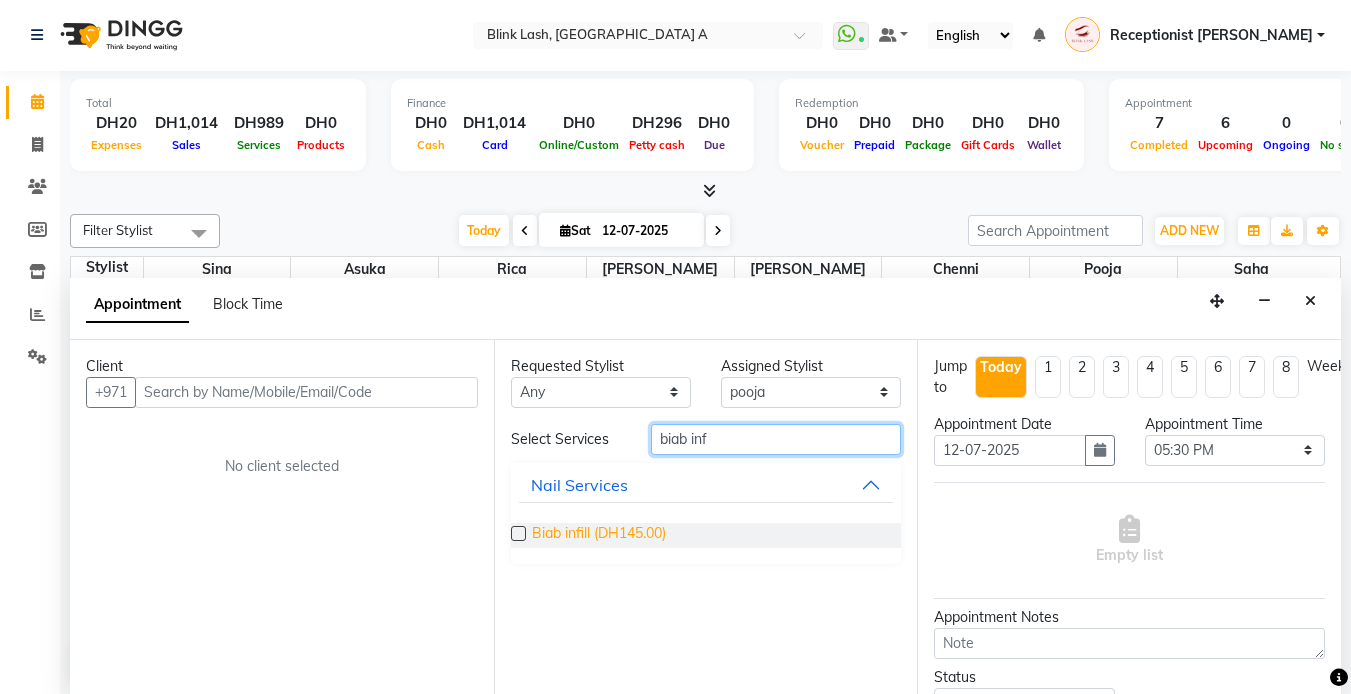 type on "biab inf" 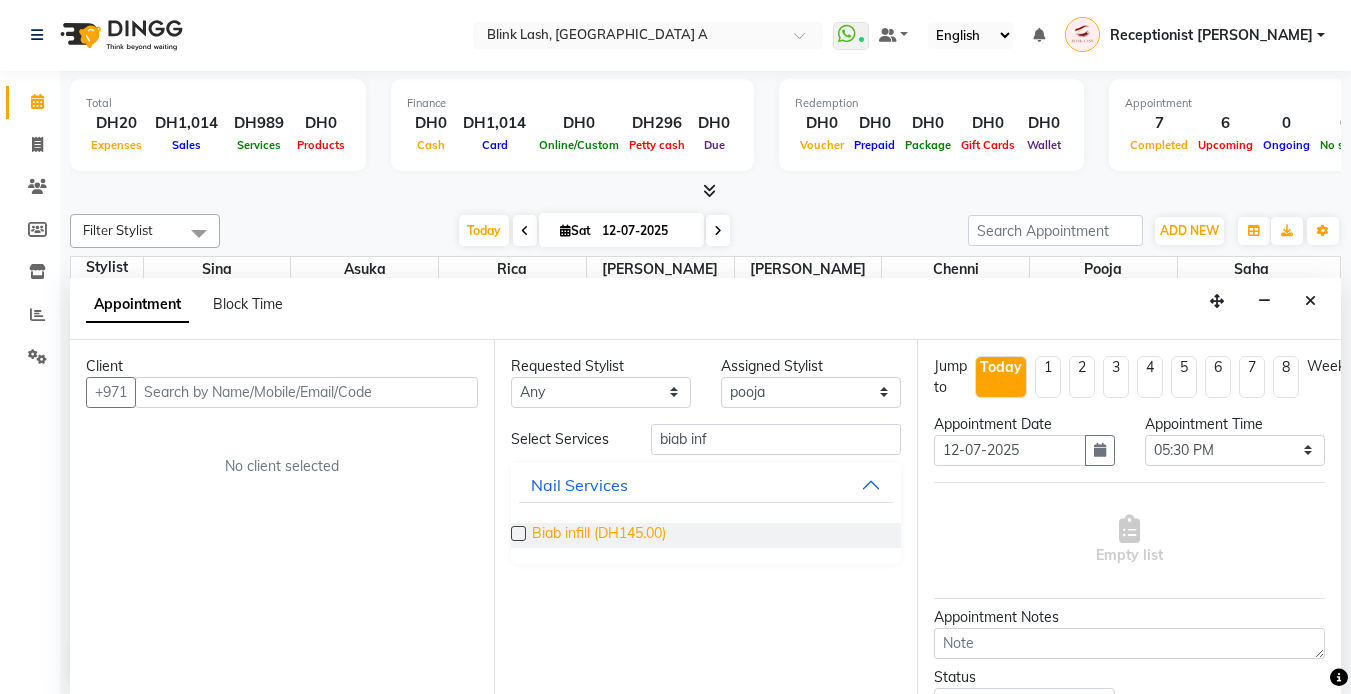 click on "Biab infill (DH145.00)" at bounding box center [599, 535] 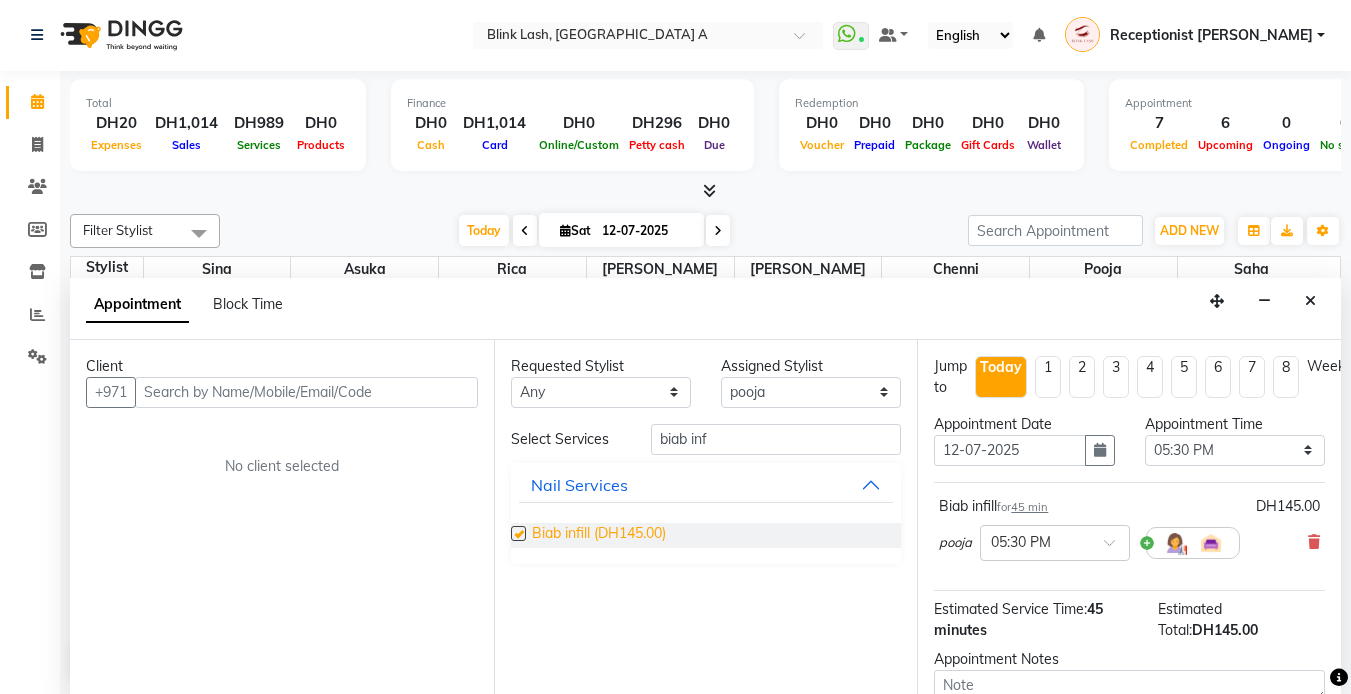 checkbox on "false" 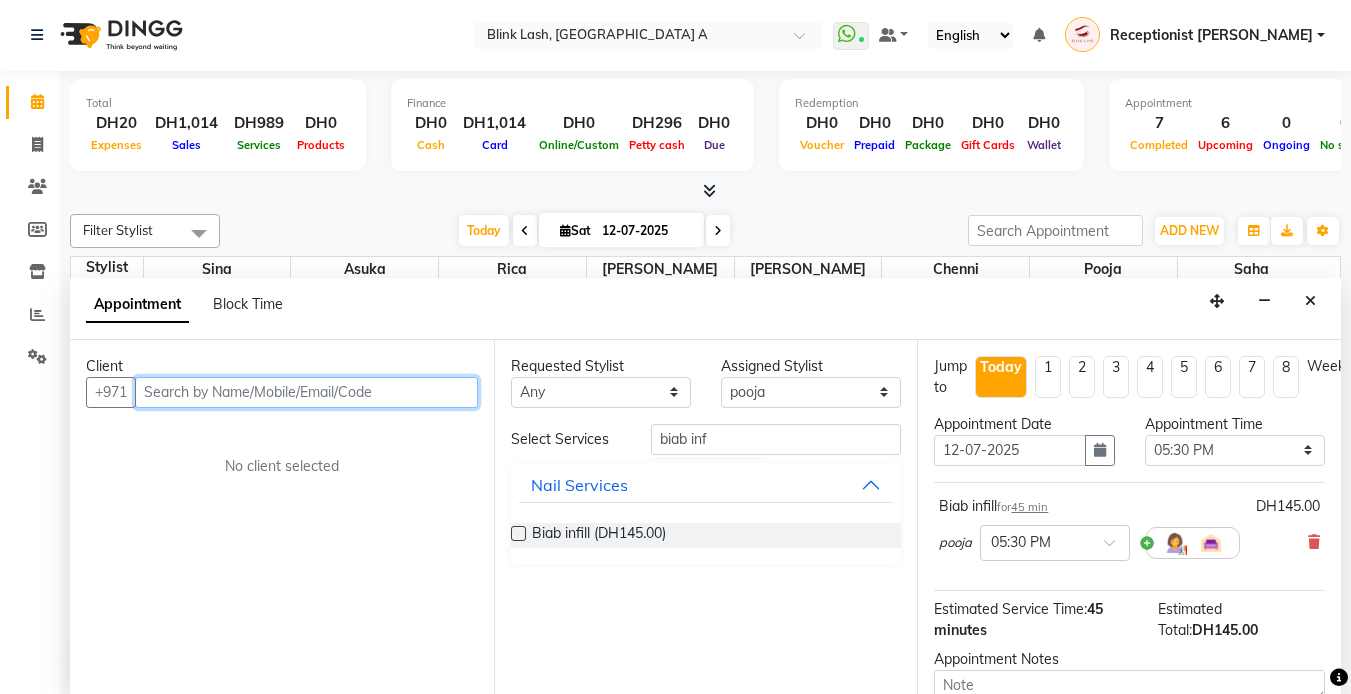 click at bounding box center [306, 392] 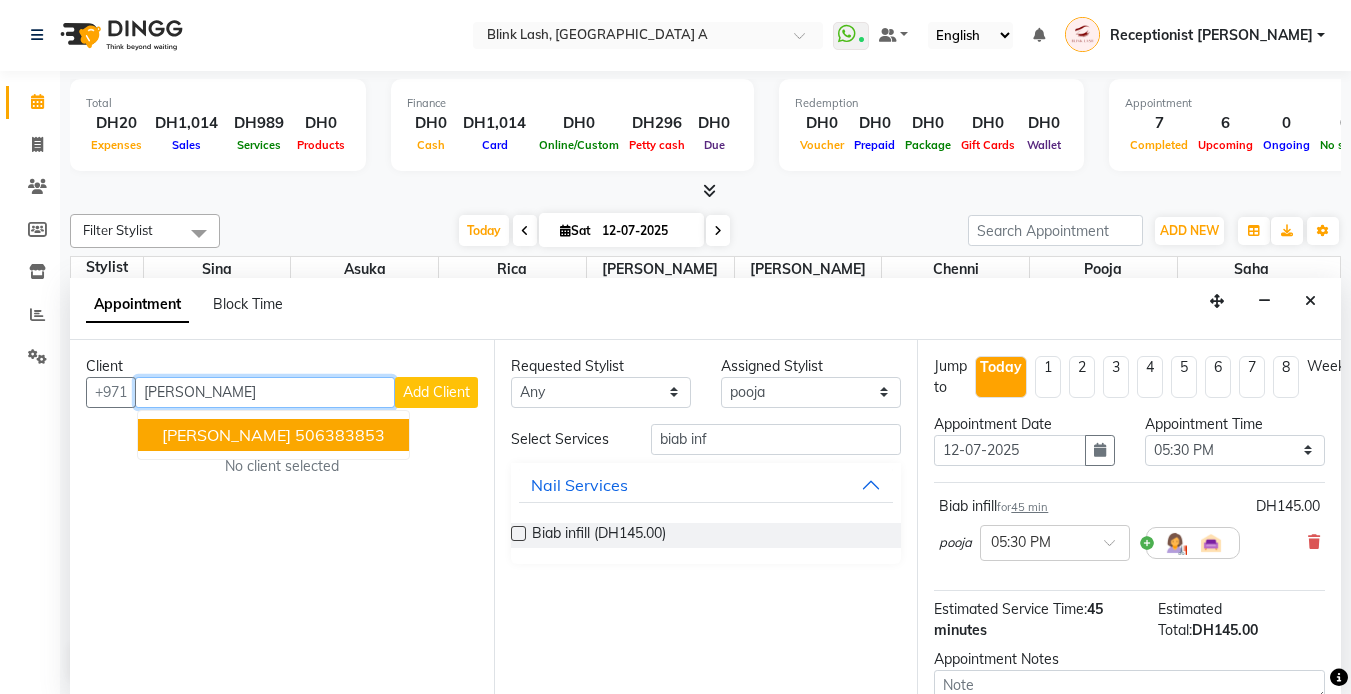click on "[PERSON_NAME]  506383853" at bounding box center [273, 435] 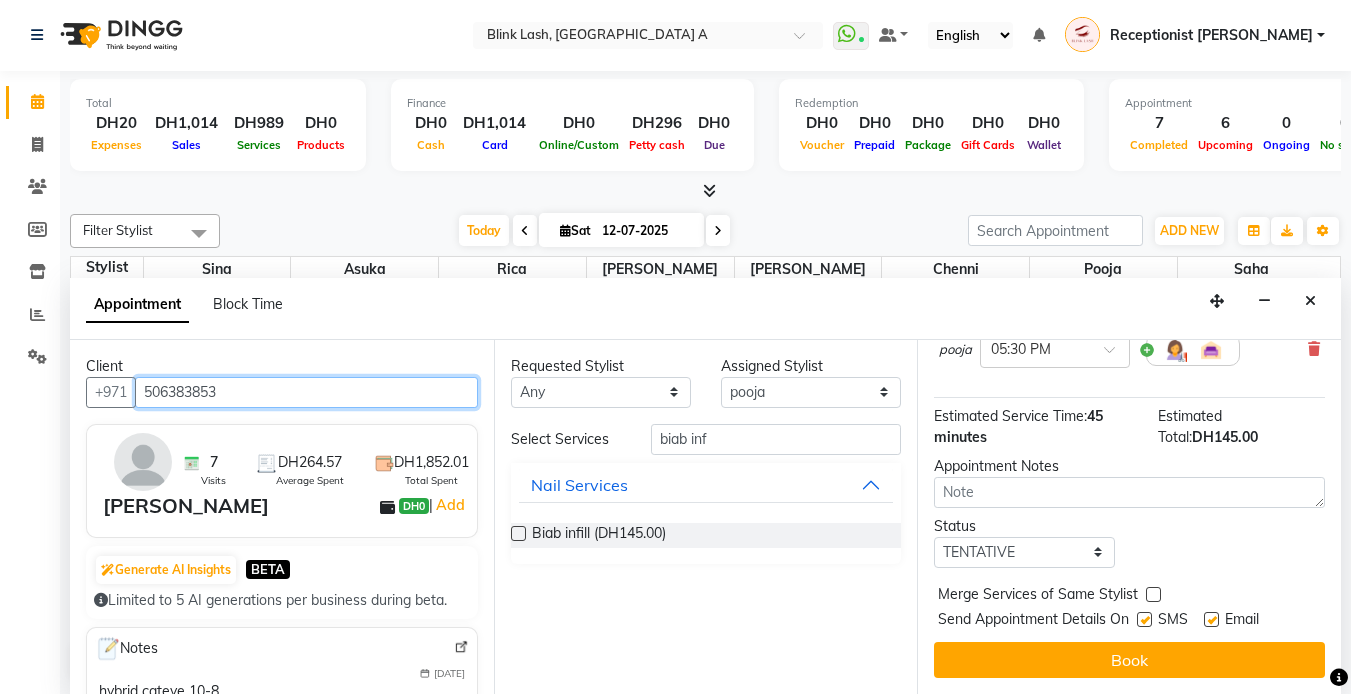 scroll, scrollTop: 208, scrollLeft: 0, axis: vertical 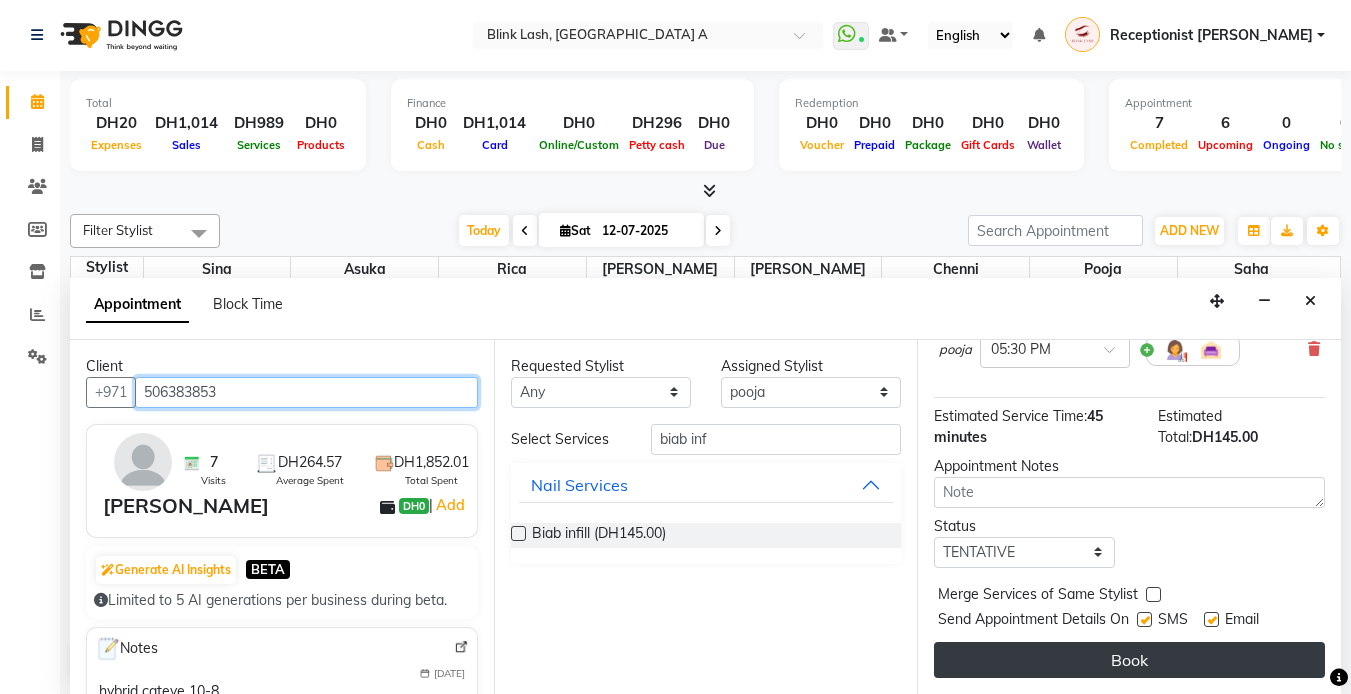 type on "506383853" 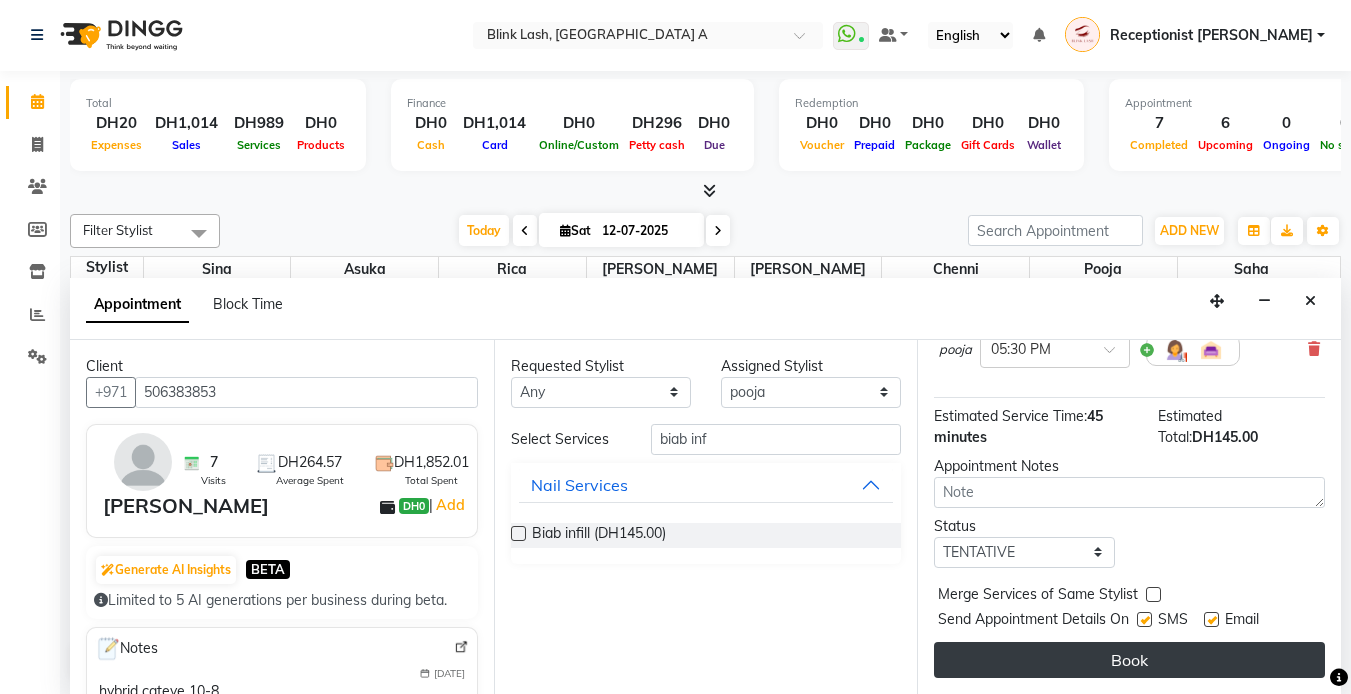 click on "Book" at bounding box center [1129, 660] 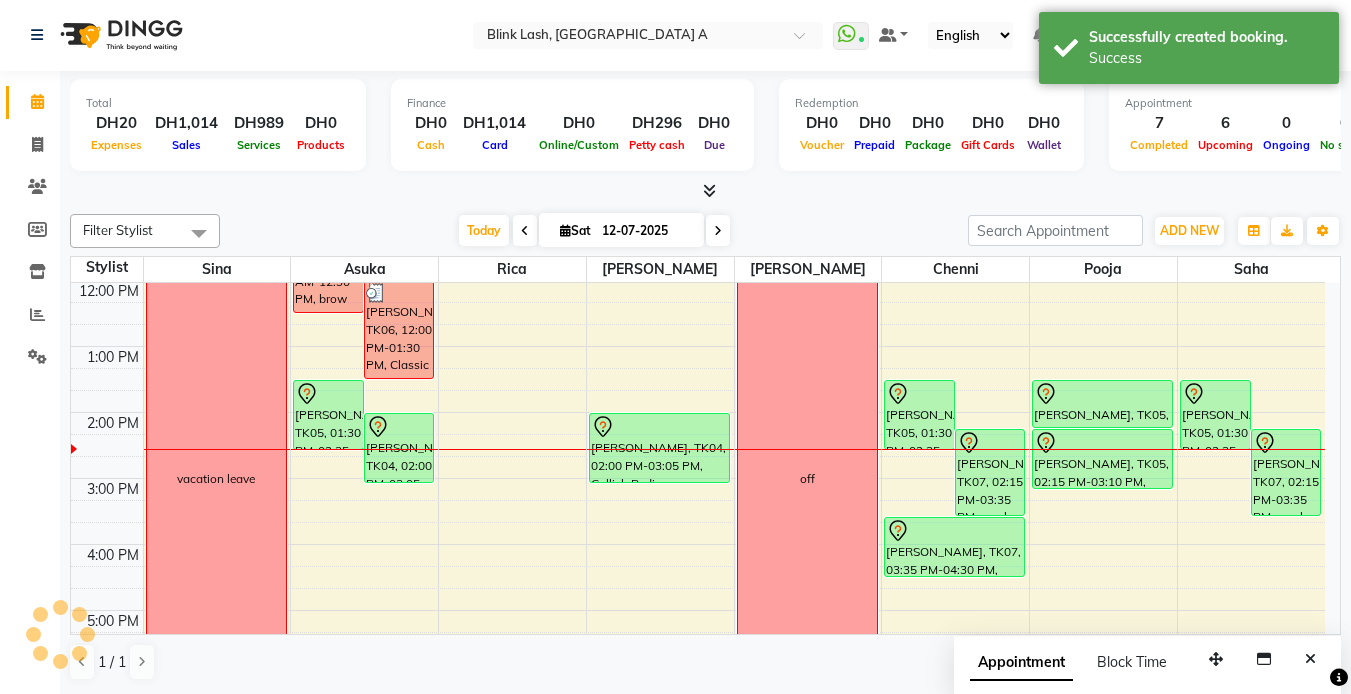 scroll, scrollTop: 0, scrollLeft: 0, axis: both 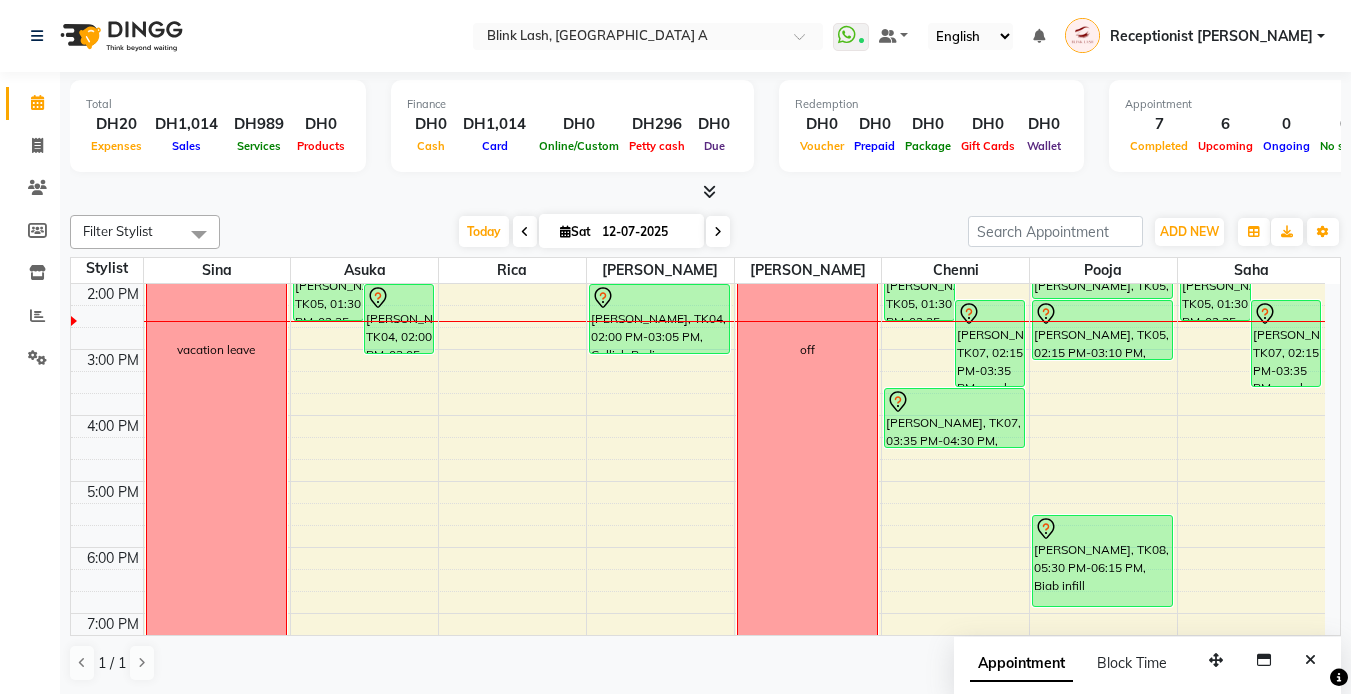 click on "[PERSON_NAME], TK02, 10:00 AM-11:20 AM, brow tint and shape,FOOT MASSAGE 15MINS (DH80)             [PERSON_NAME], TK05, 01:30 PM-02:15 PM, [PERSON_NAME] infill             [PERSON_NAME], TK05, 02:15 PM-03:10 PM, FRENCH ADD ON             [PERSON_NAME], TK08, 05:30 PM-06:15 PM, Biab infill             [PERSON_NAME], TK08, 05:30 PM-06:15 PM, Biab infill" at bounding box center (1103, 448) 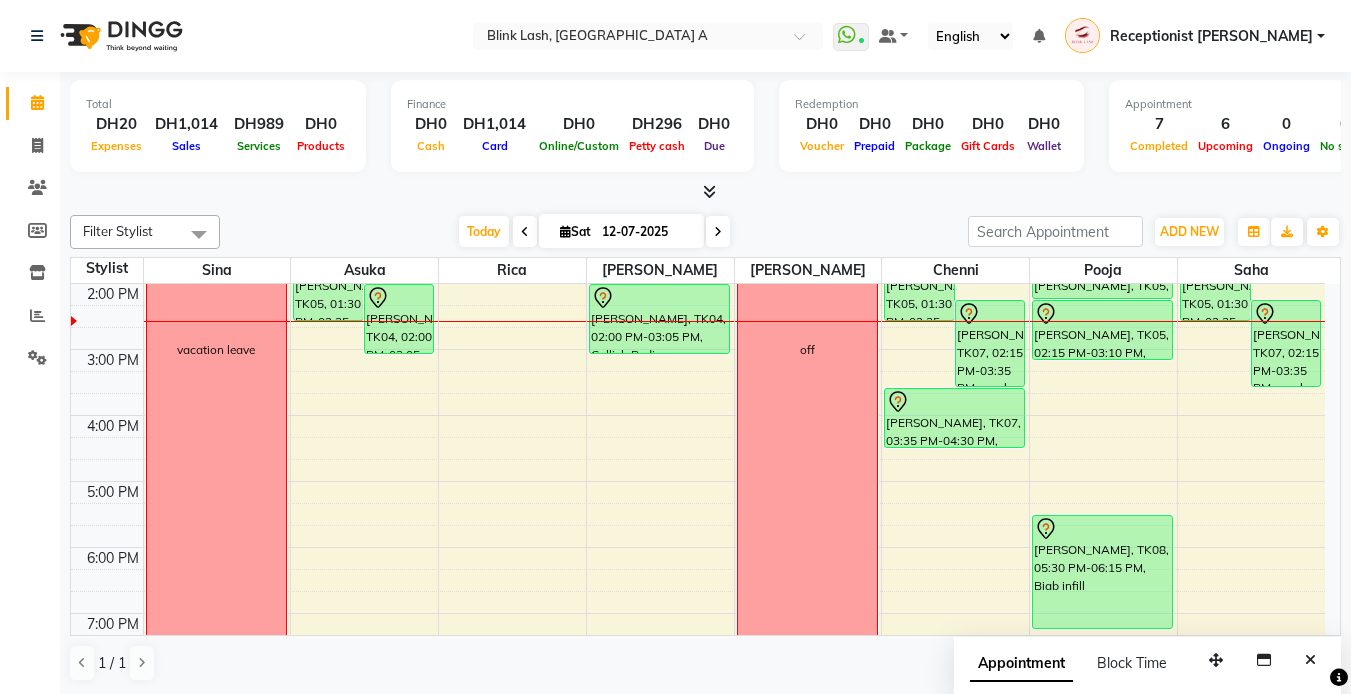 scroll, scrollTop: 338, scrollLeft: 0, axis: vertical 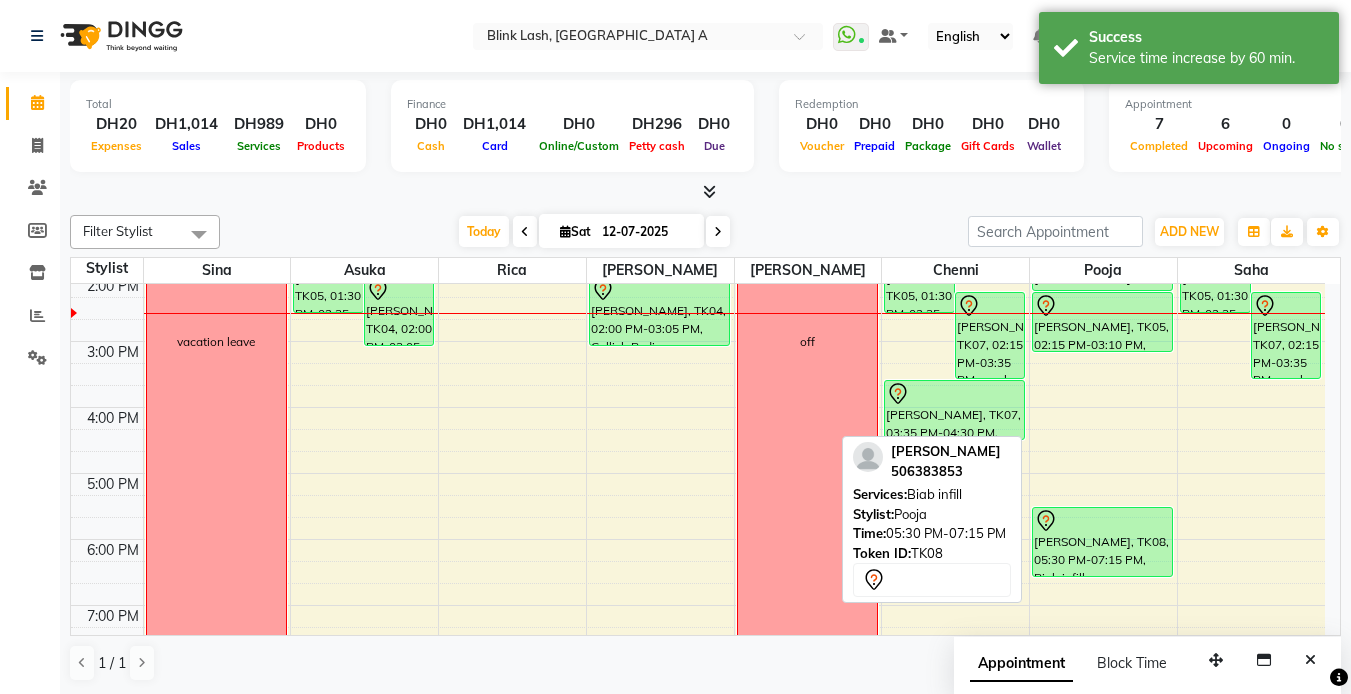 drag, startPoint x: 1112, startPoint y: 615, endPoint x: 1118, endPoint y: 580, distance: 35.510563 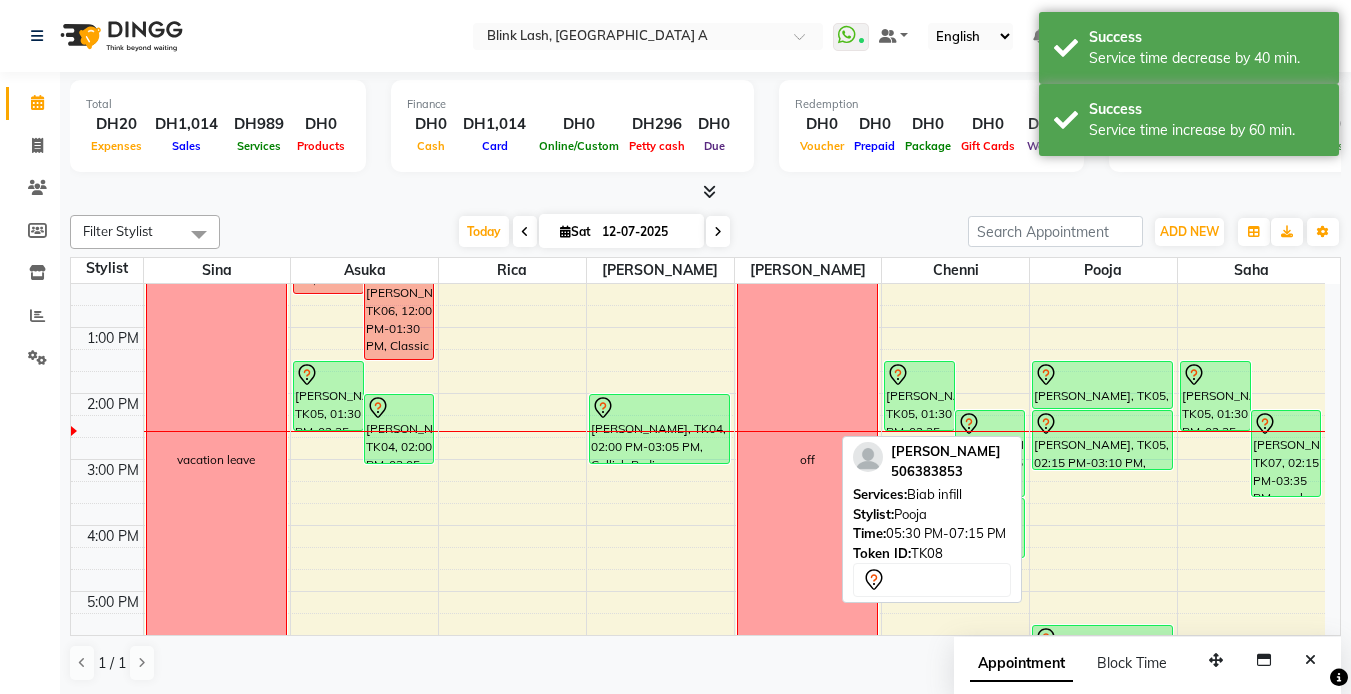 scroll, scrollTop: 300, scrollLeft: 0, axis: vertical 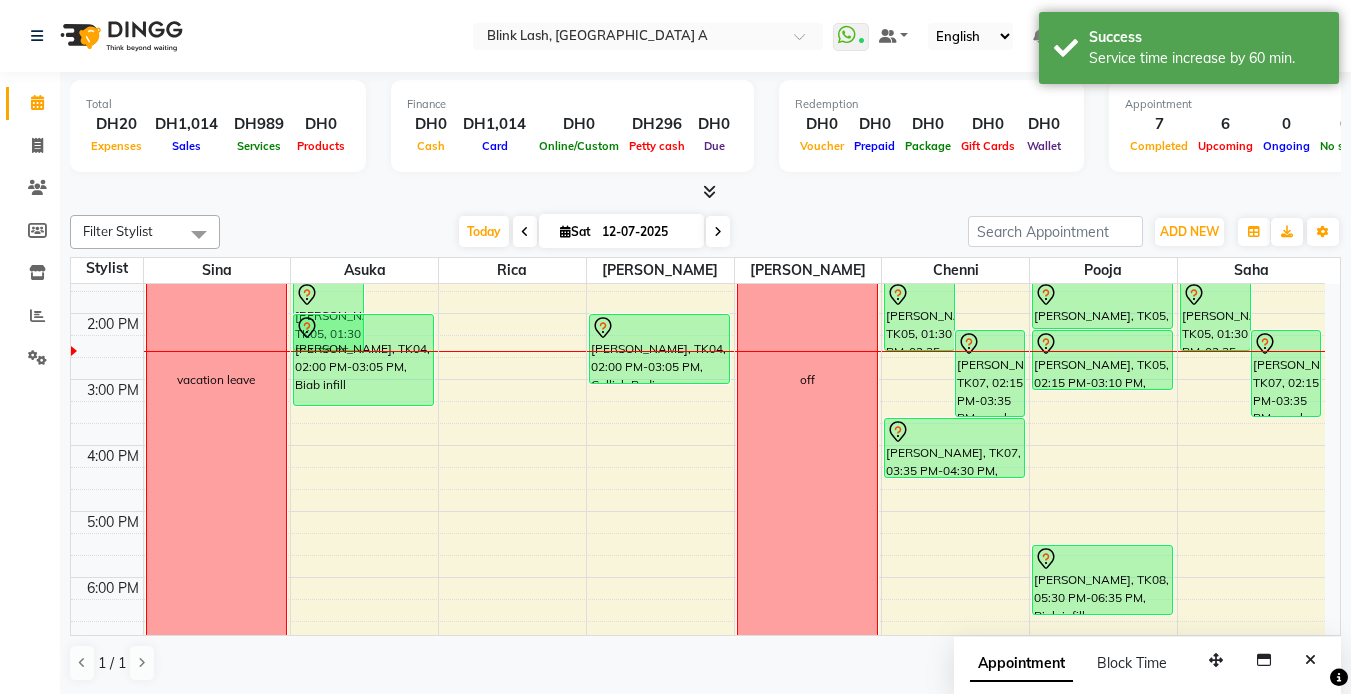 drag, startPoint x: 411, startPoint y: 384, endPoint x: 412, endPoint y: 402, distance: 18.027756 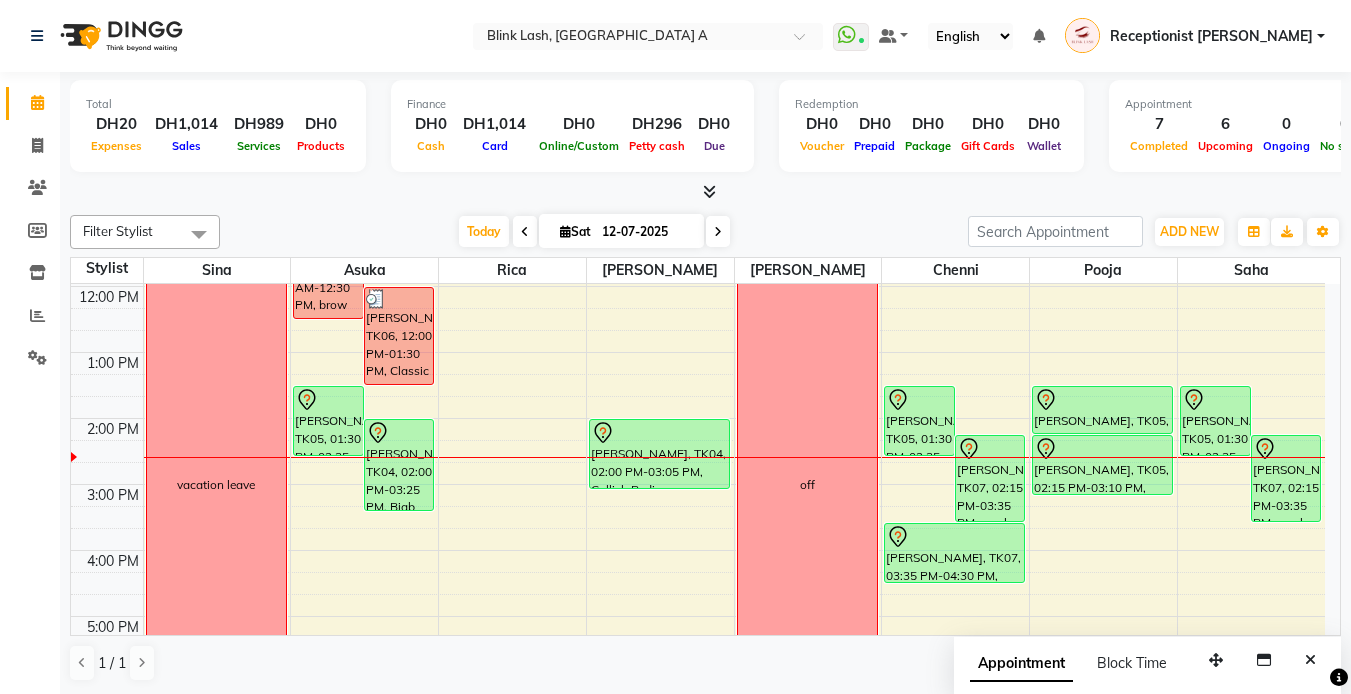 scroll, scrollTop: 0, scrollLeft: 0, axis: both 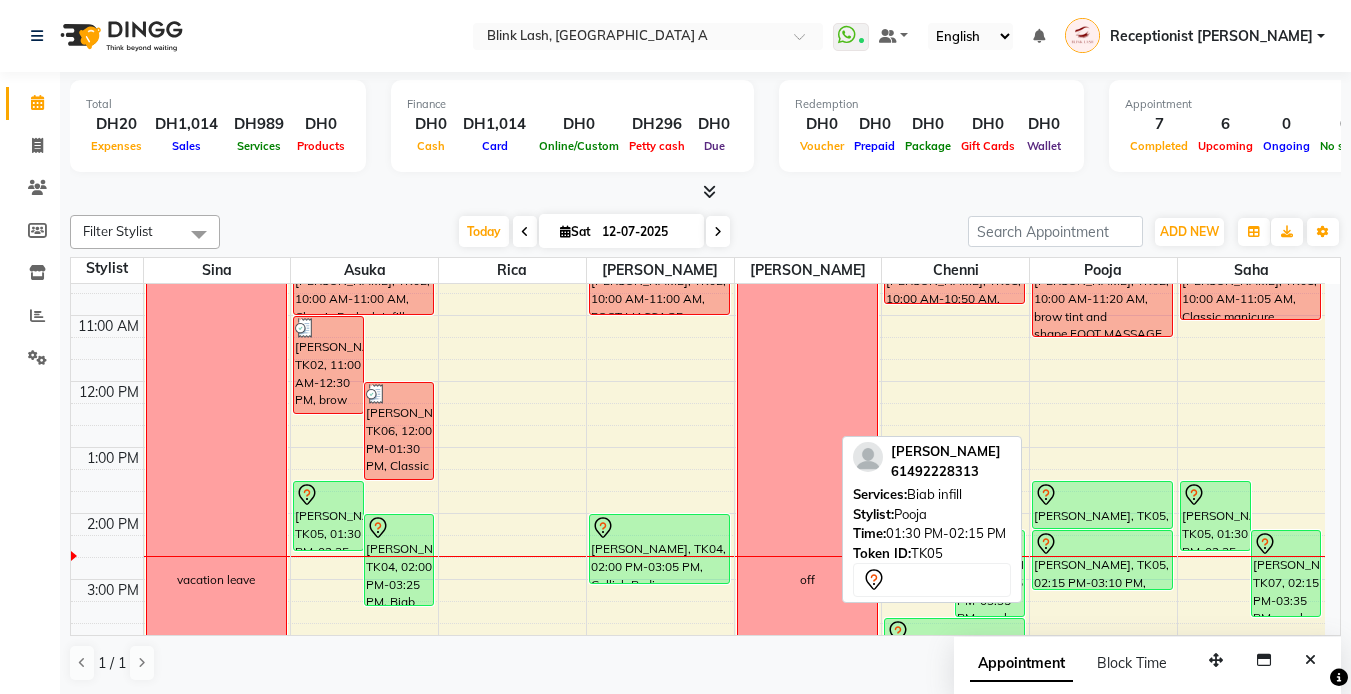 click at bounding box center (1102, 495) 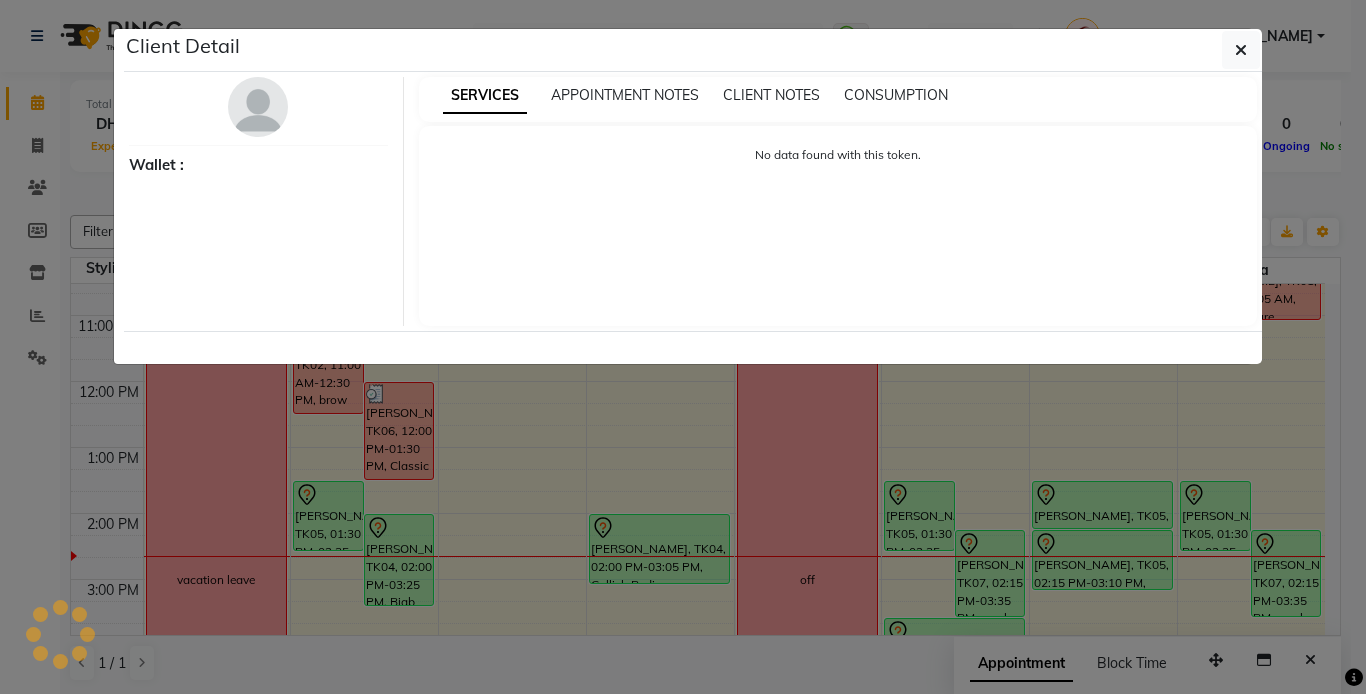 select on "7" 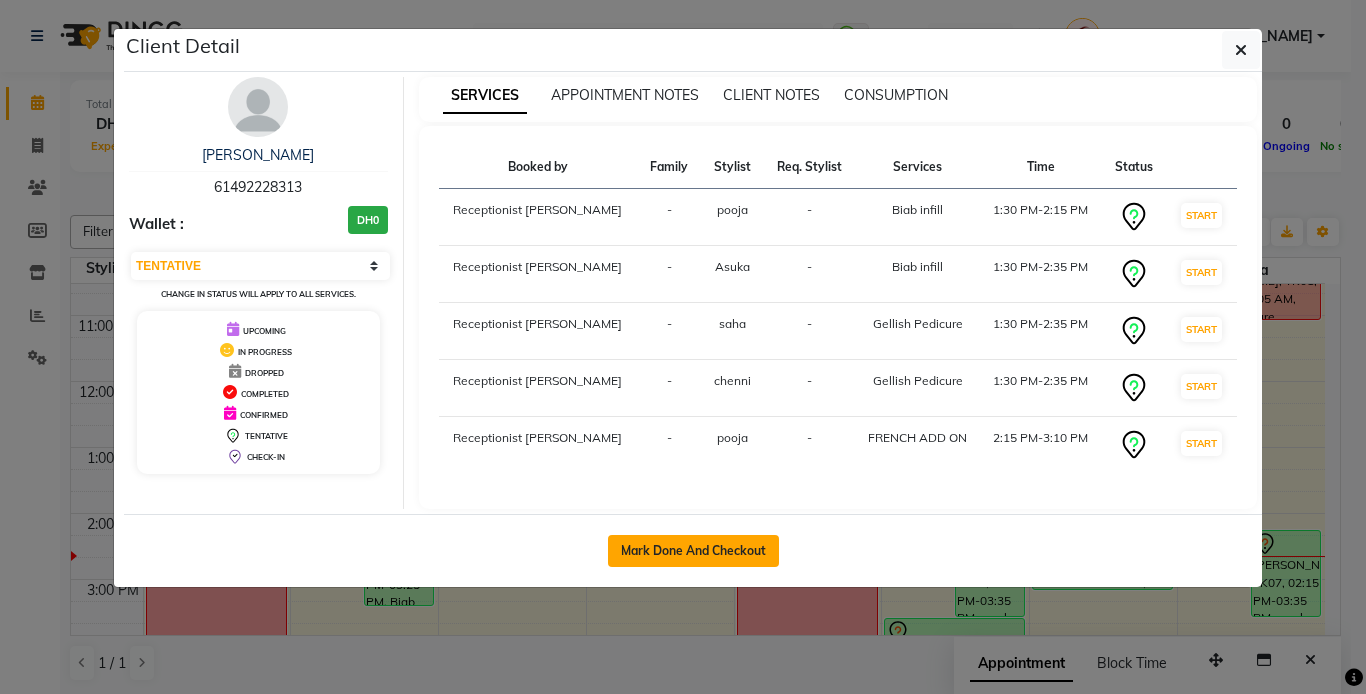 click on "Mark Done And Checkout" 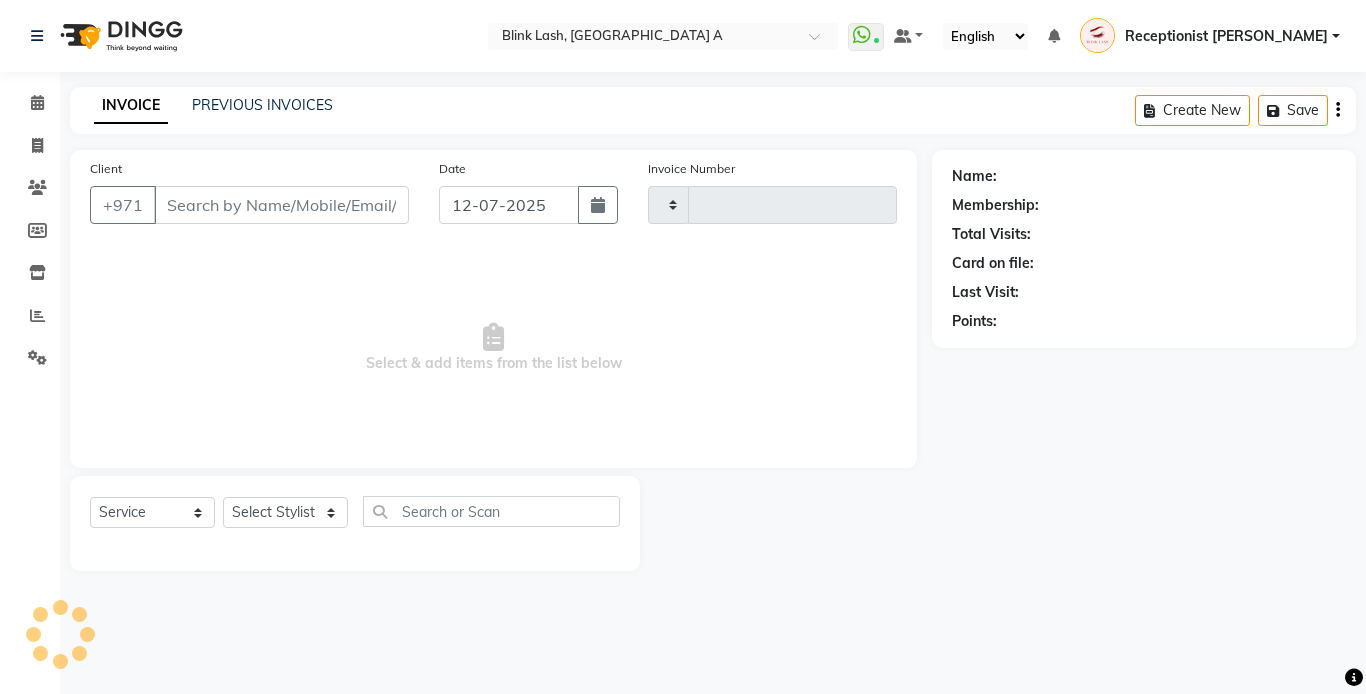 type on "1057" 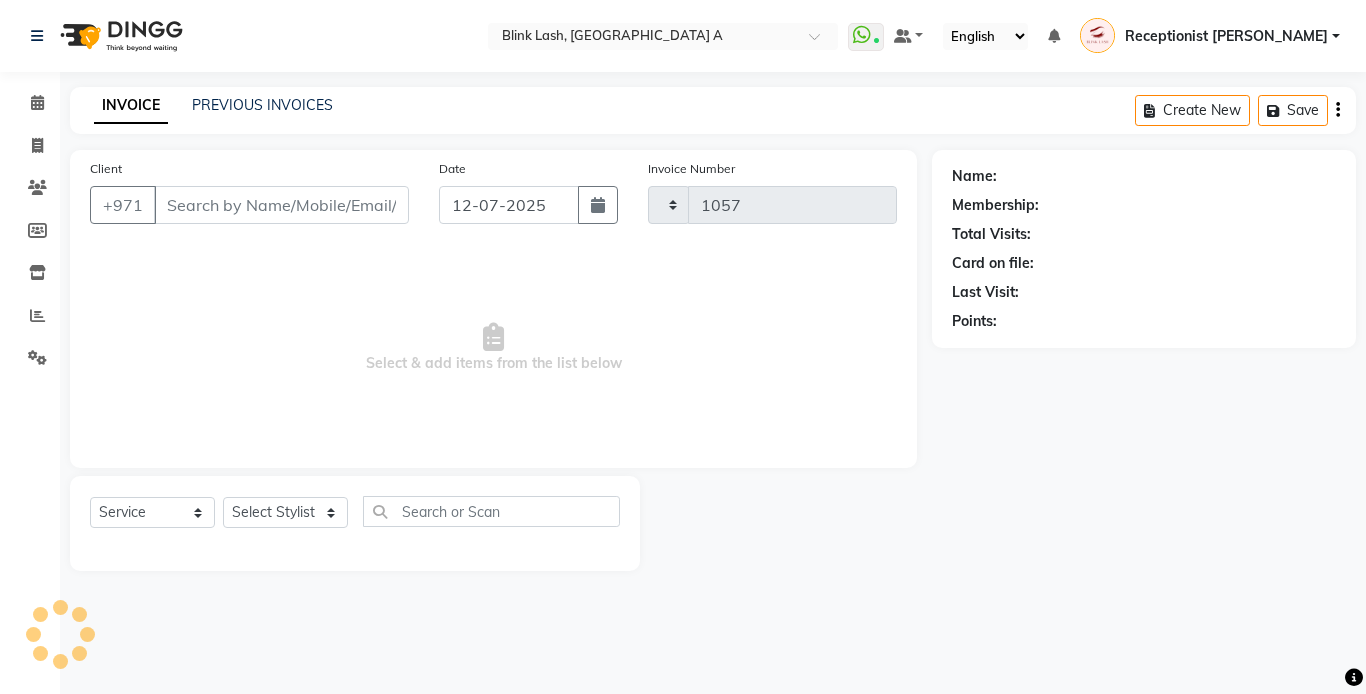 select on "5970" 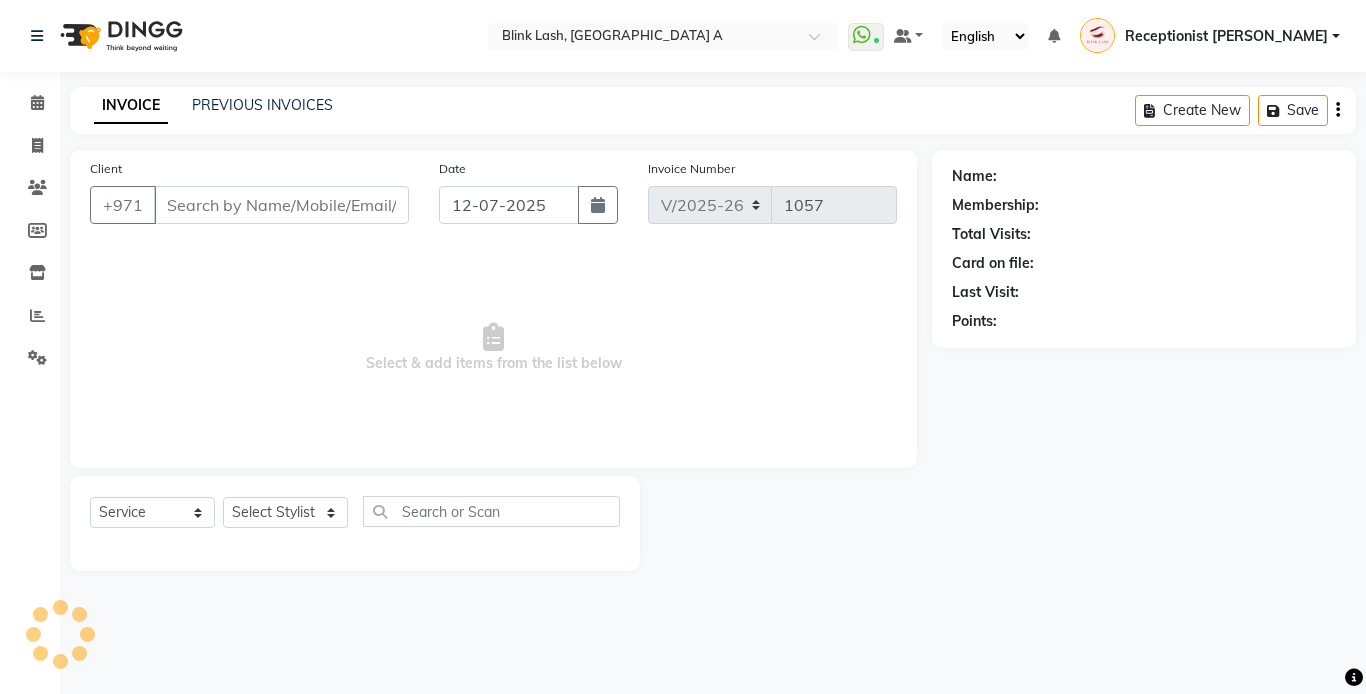 type on "61492228313" 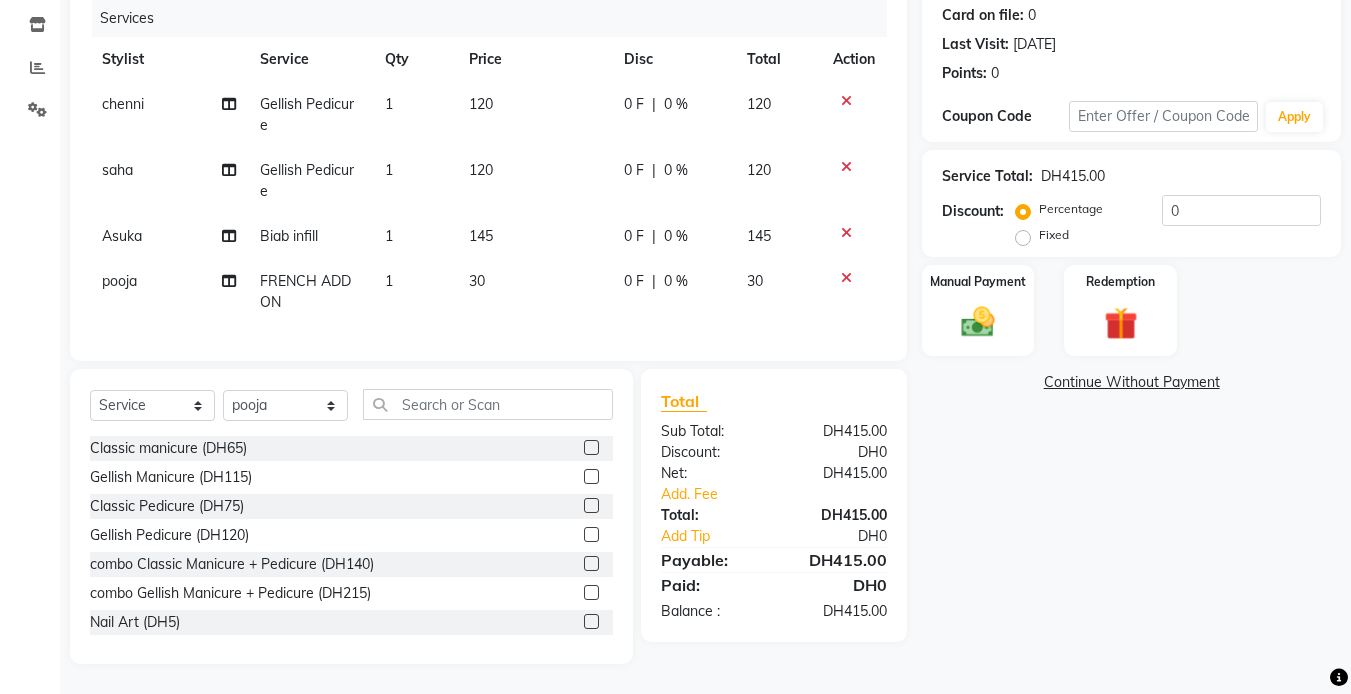 scroll, scrollTop: 63, scrollLeft: 0, axis: vertical 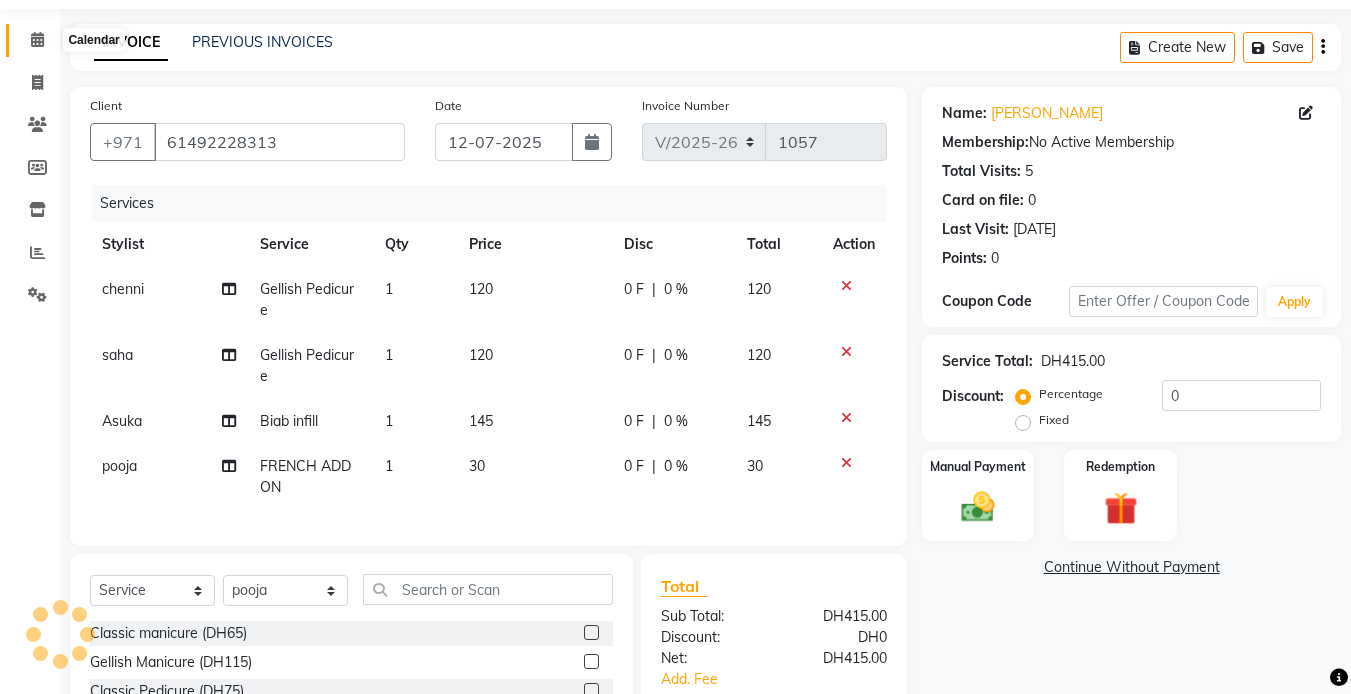 click 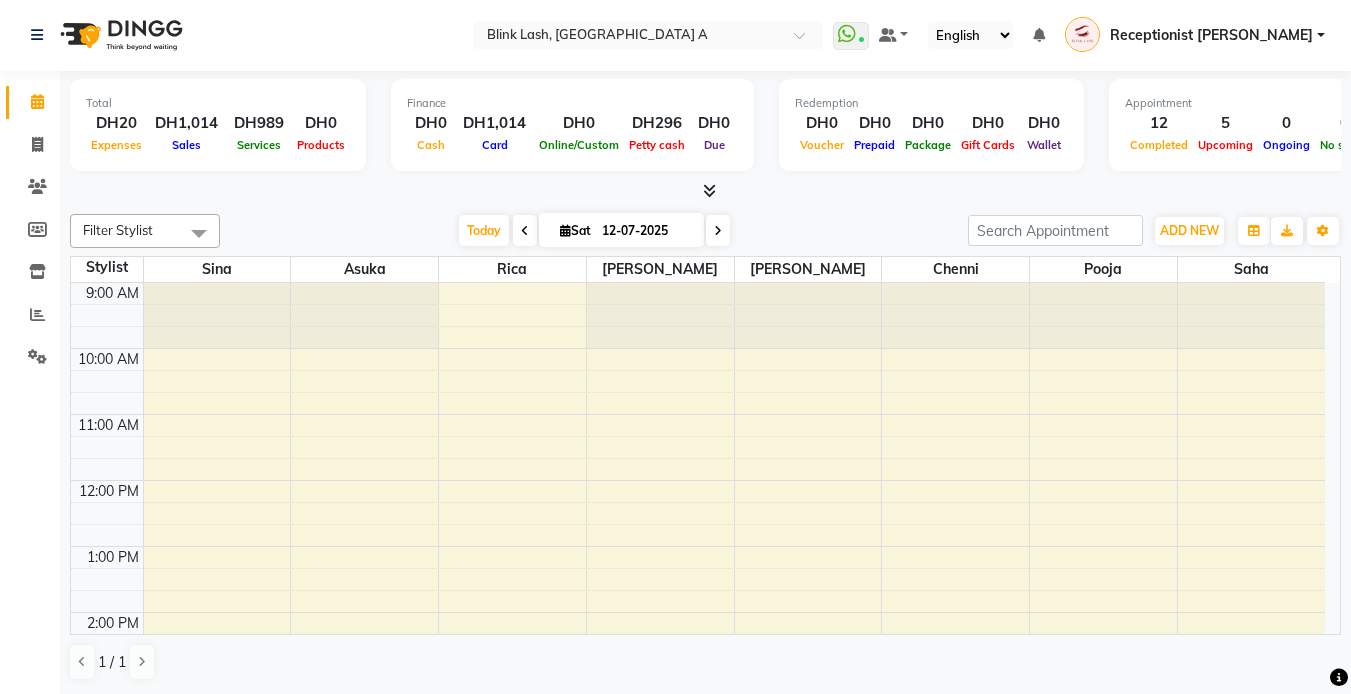 scroll, scrollTop: 0, scrollLeft: 0, axis: both 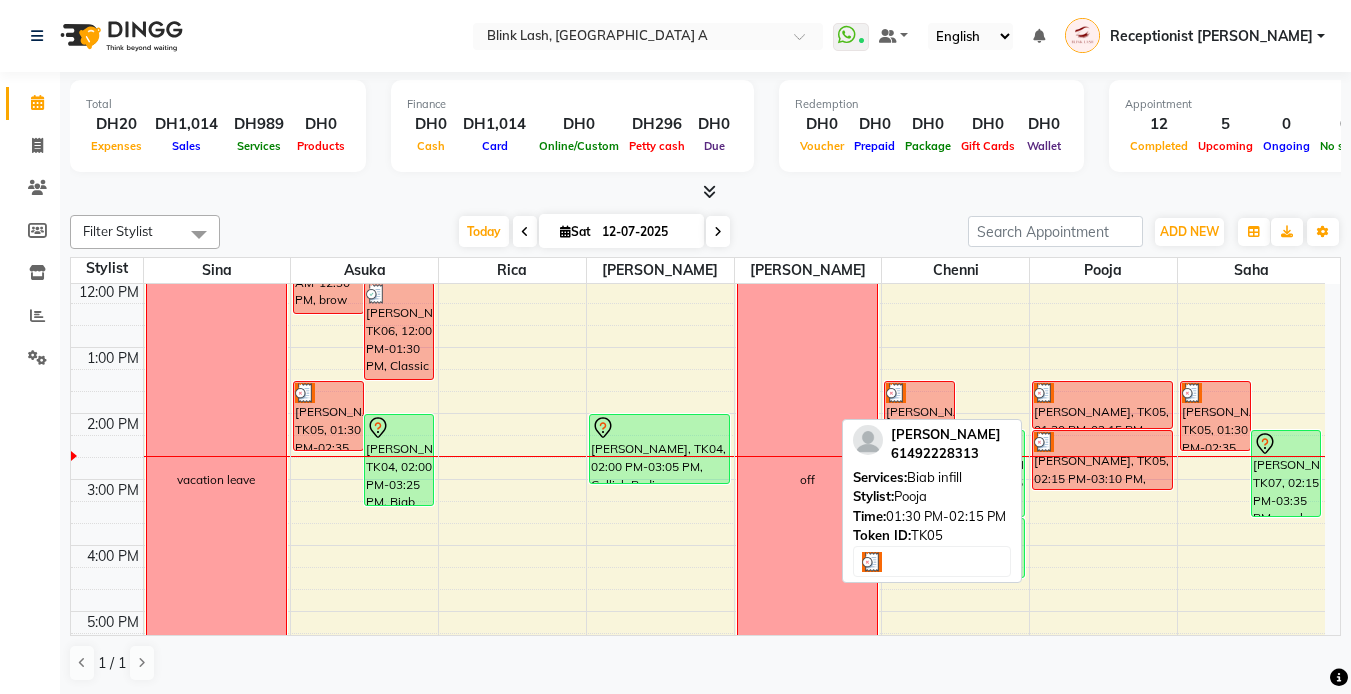click at bounding box center [1102, 393] 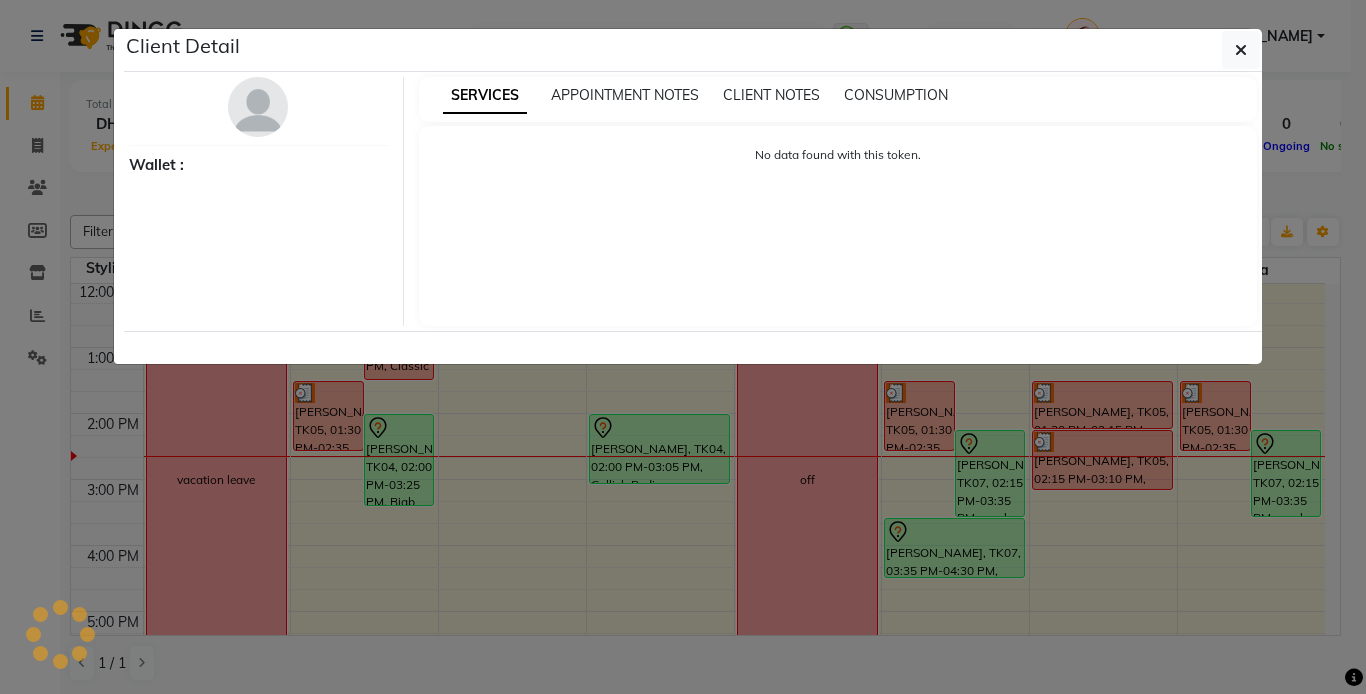 select on "3" 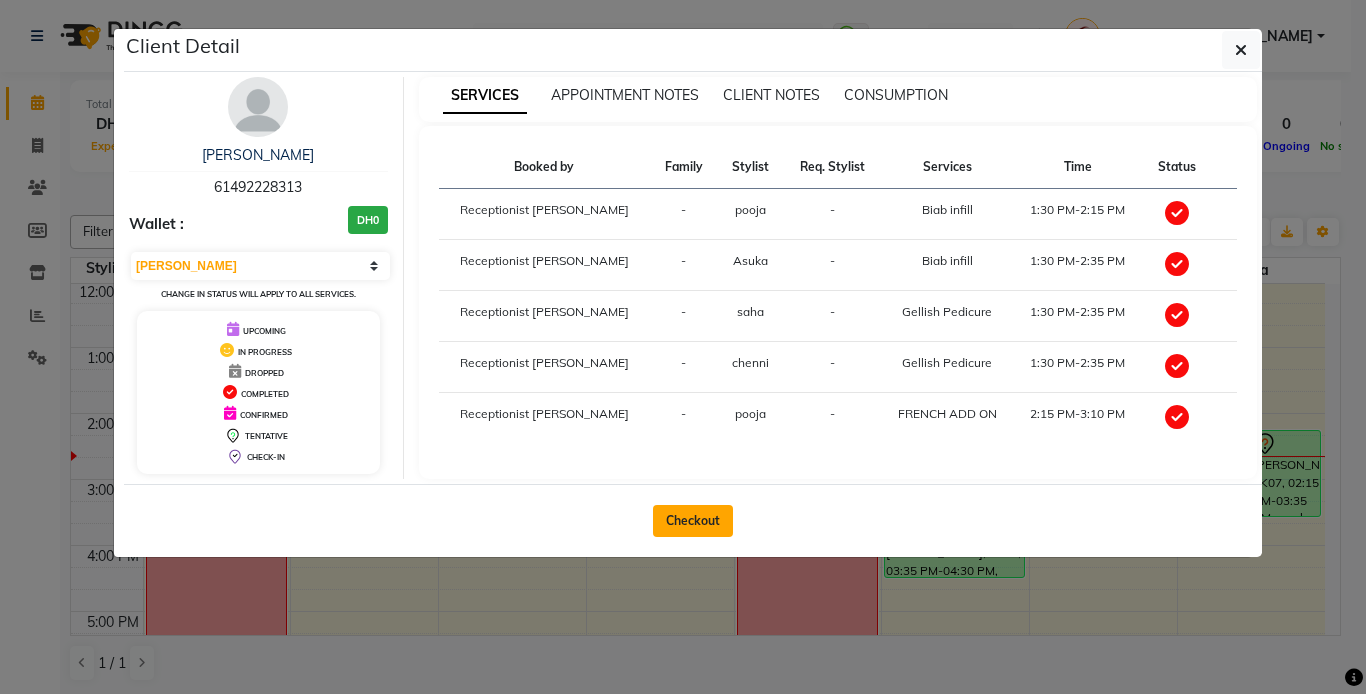 click on "Checkout" 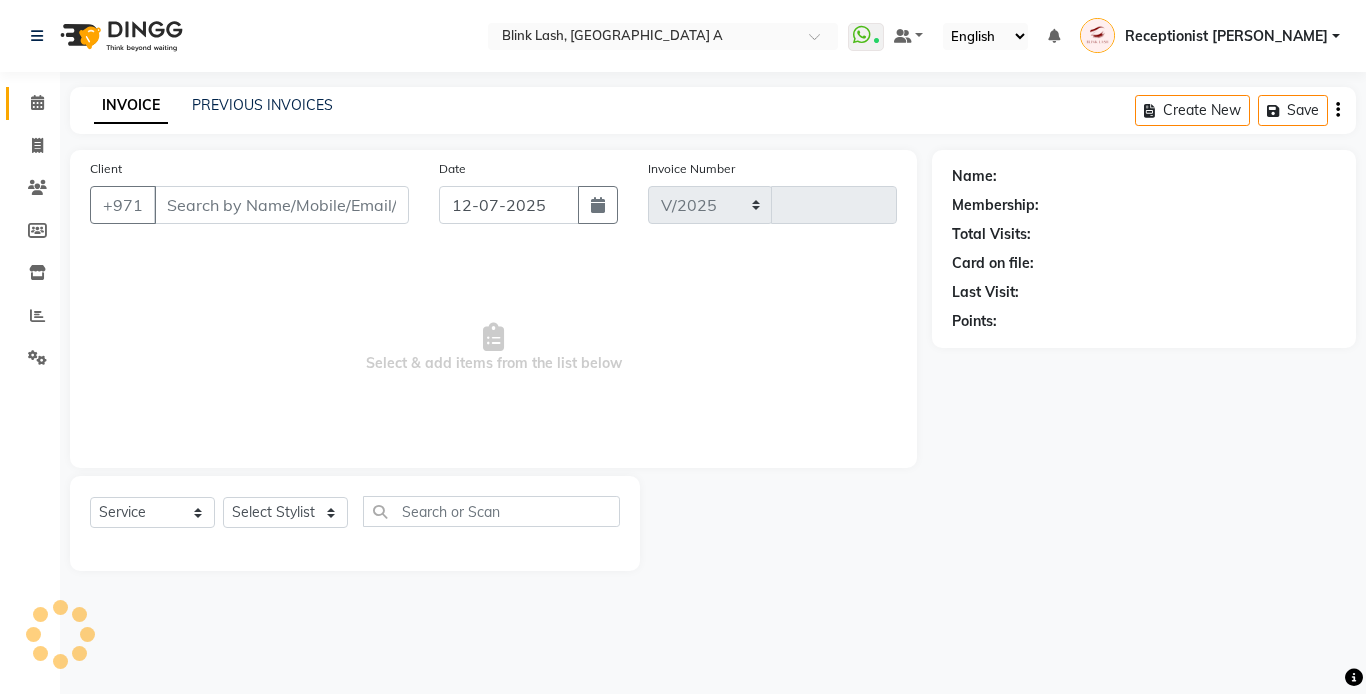 select on "5970" 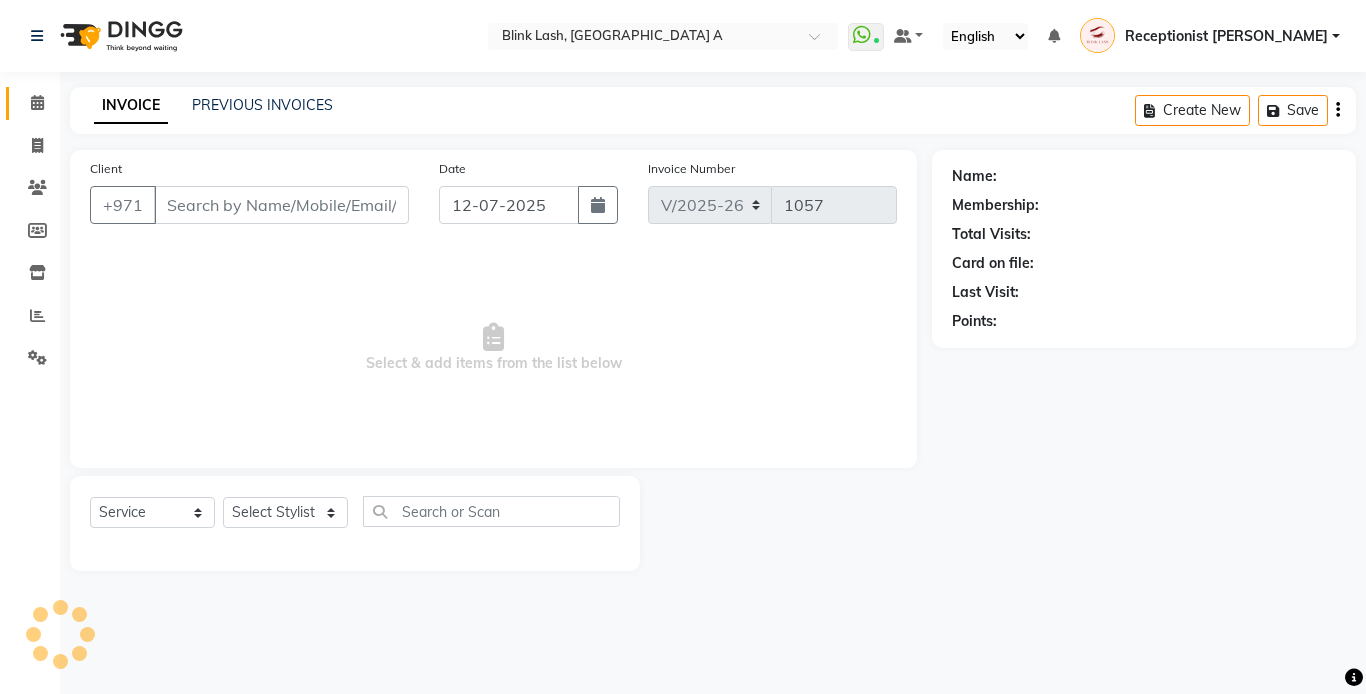 type on "61492228313" 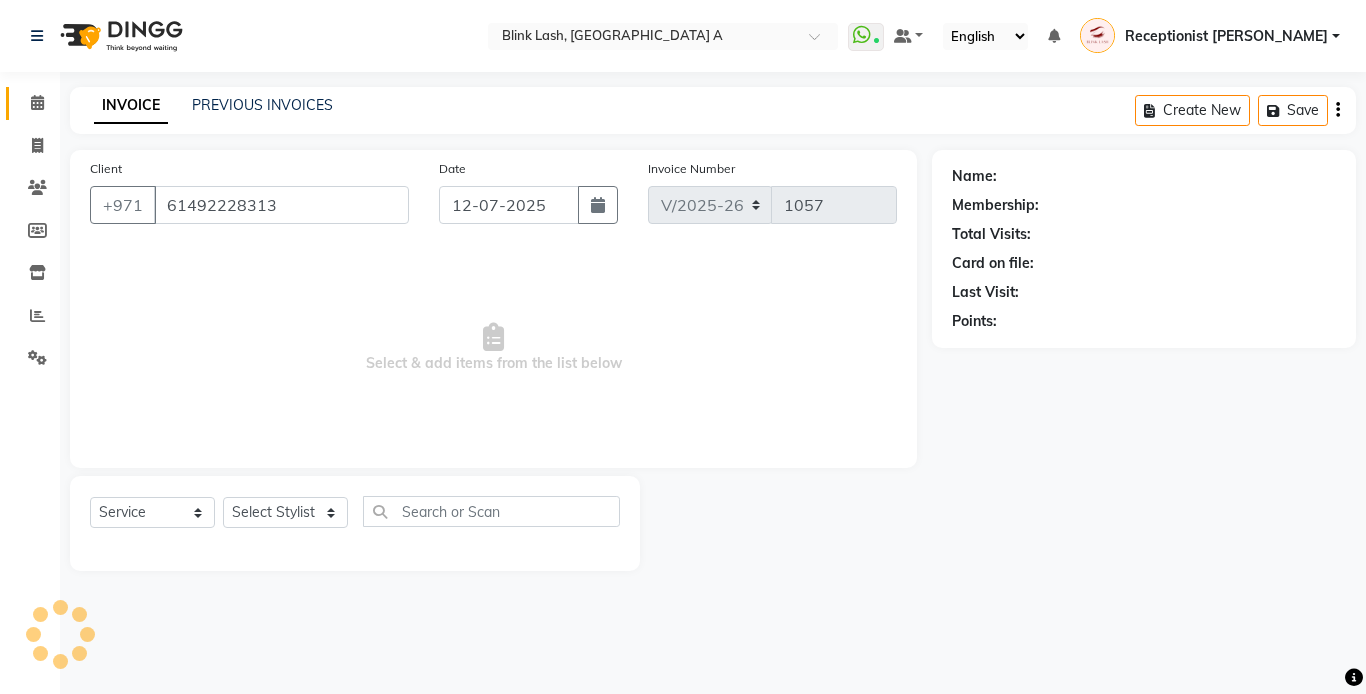 select on "63341" 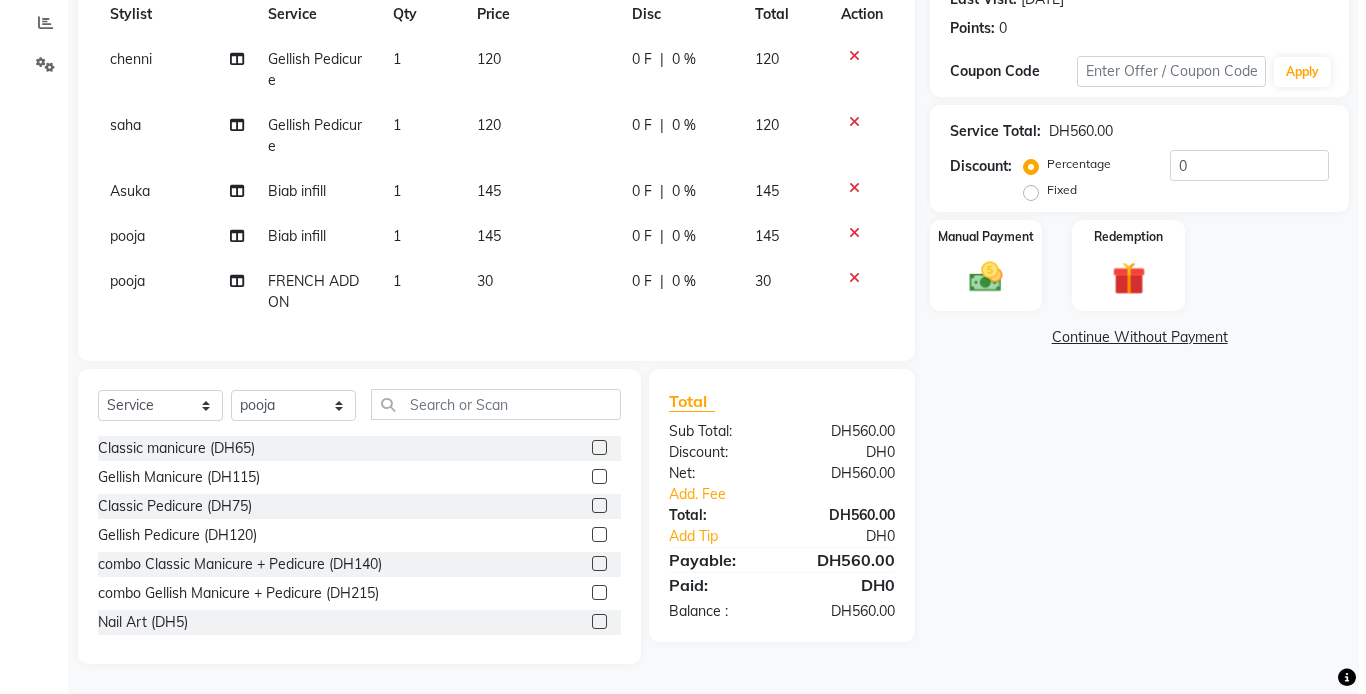 scroll, scrollTop: 308, scrollLeft: 0, axis: vertical 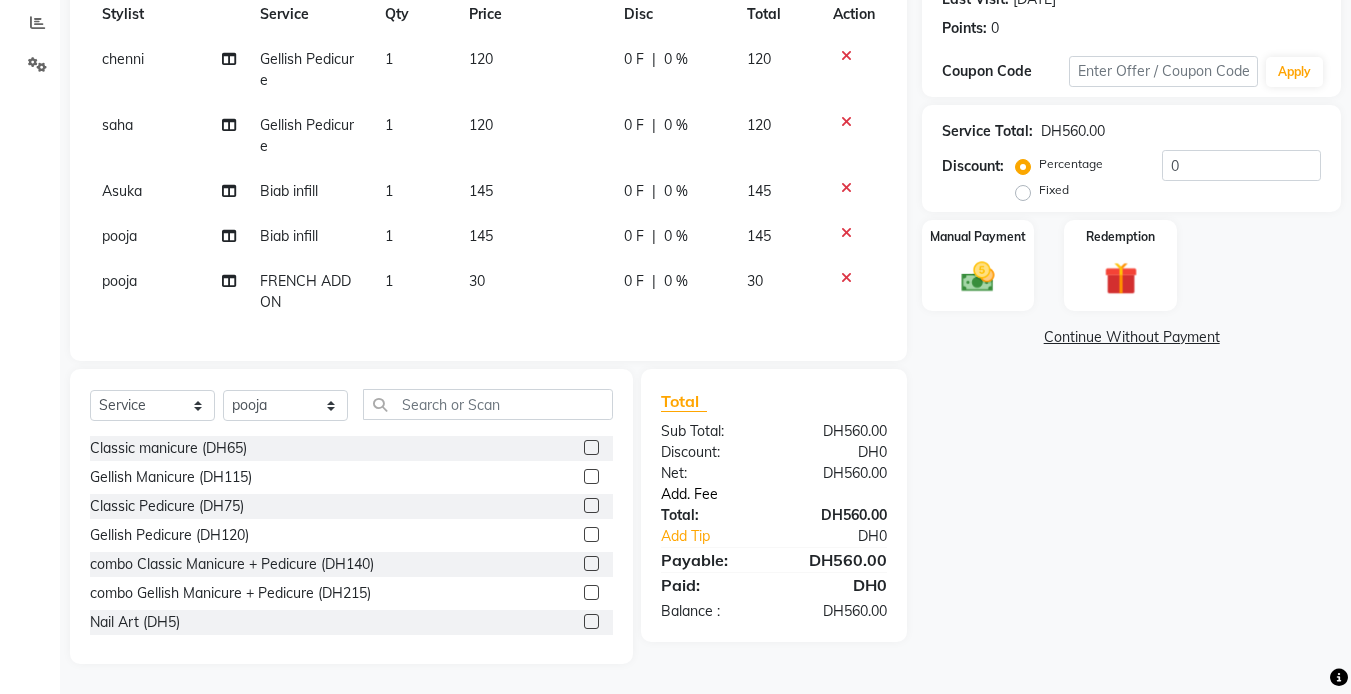 click on "Add. Fee" 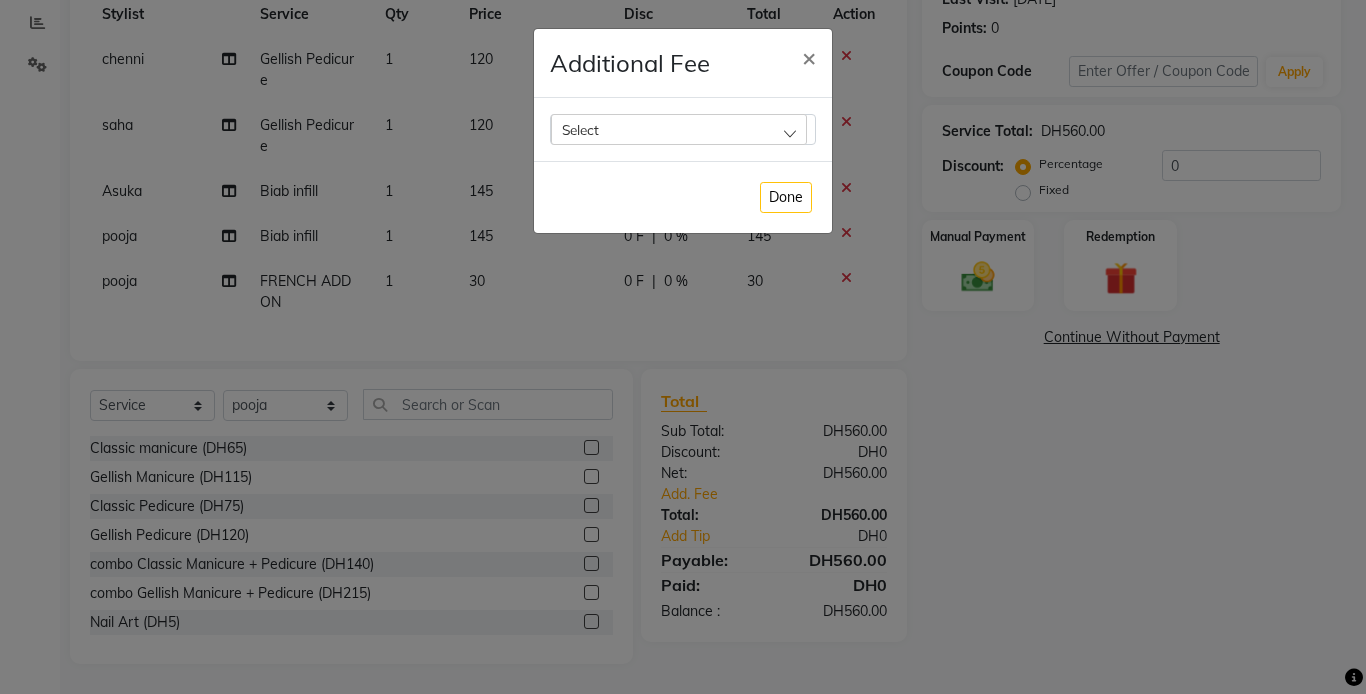 click on "Select" 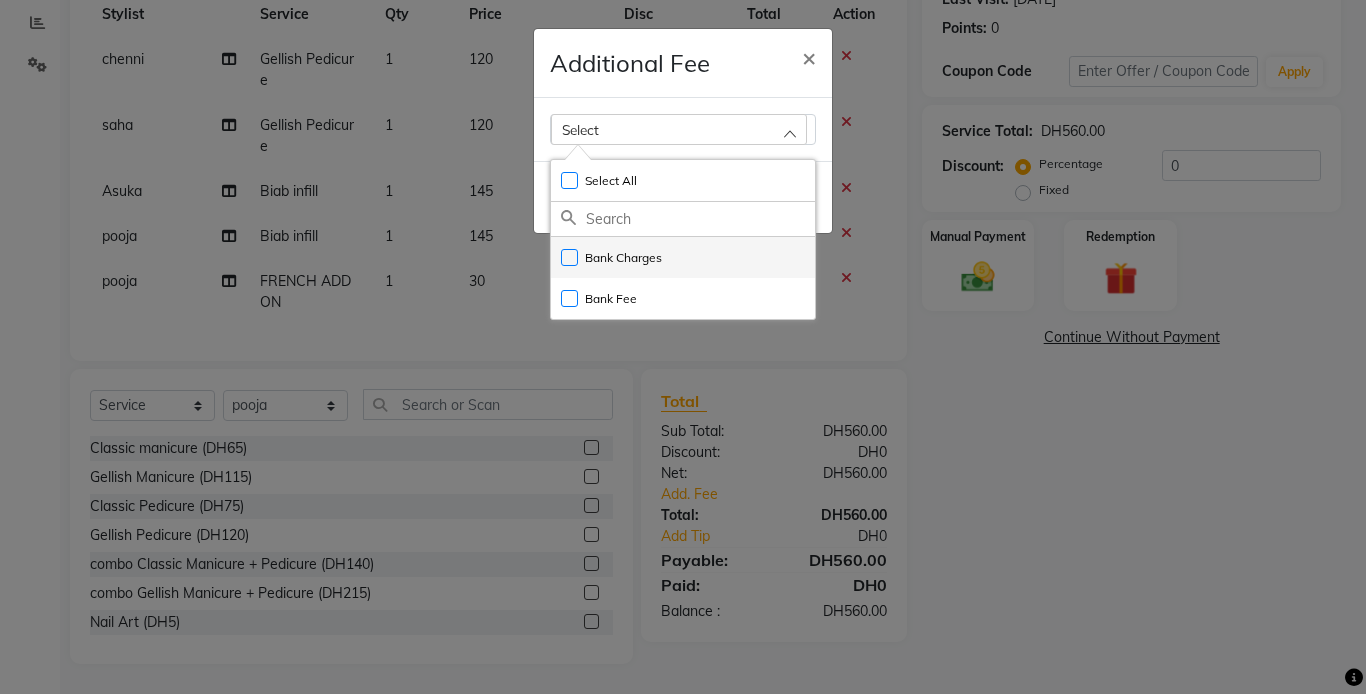 click on "Bank Charges" 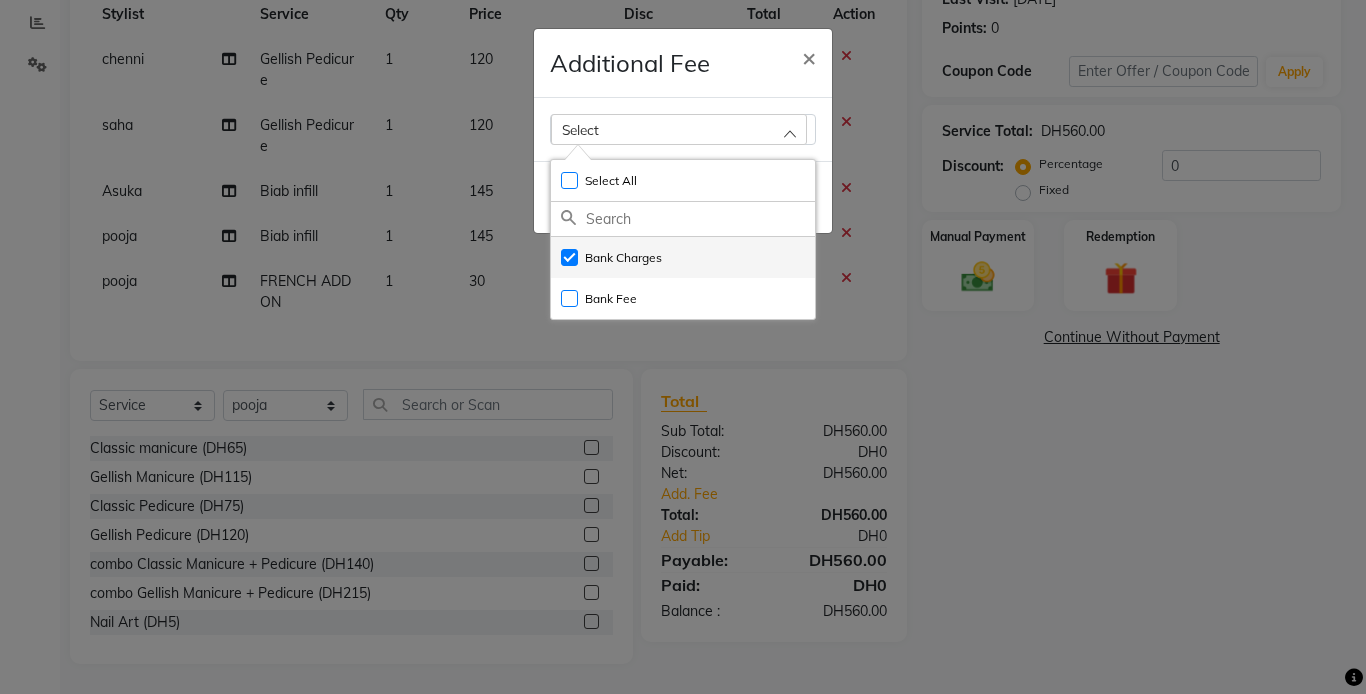 checkbox on "true" 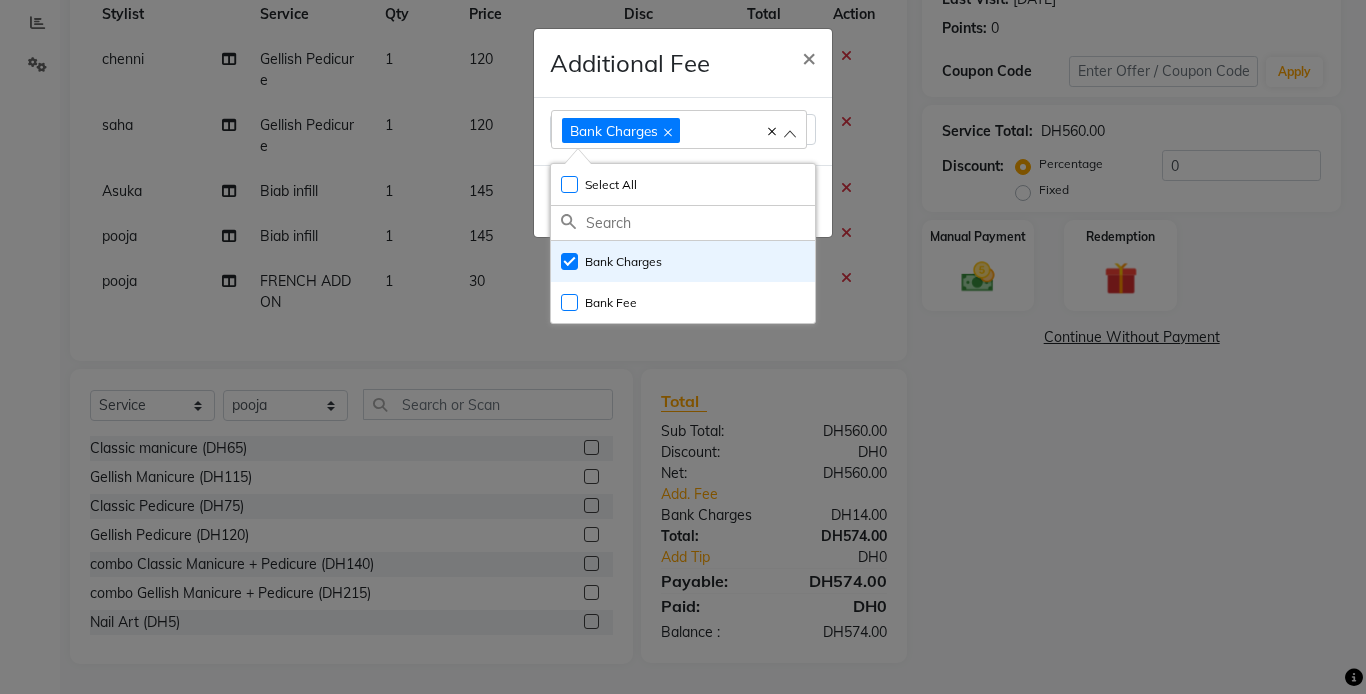 click on "Additional Fee × Bank Charges Select All UnSelect All Bank Charges Bank Fee  Done" 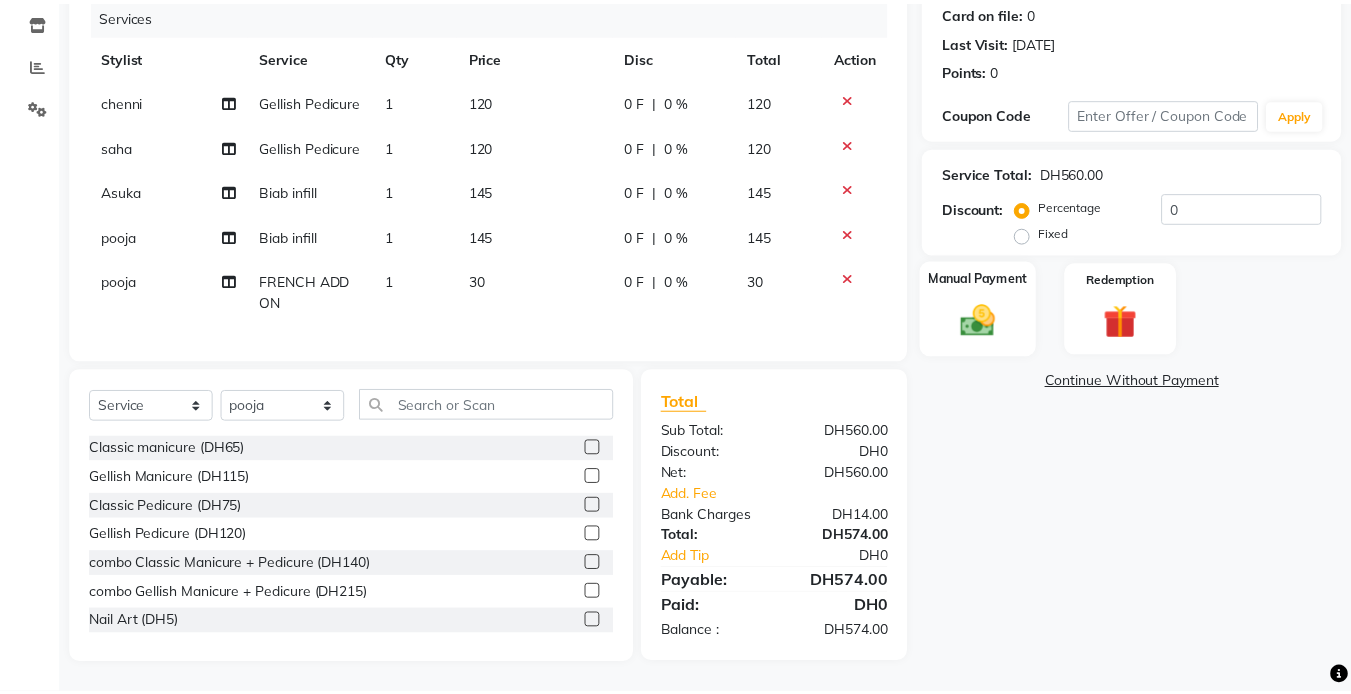 scroll, scrollTop: 266, scrollLeft: 0, axis: vertical 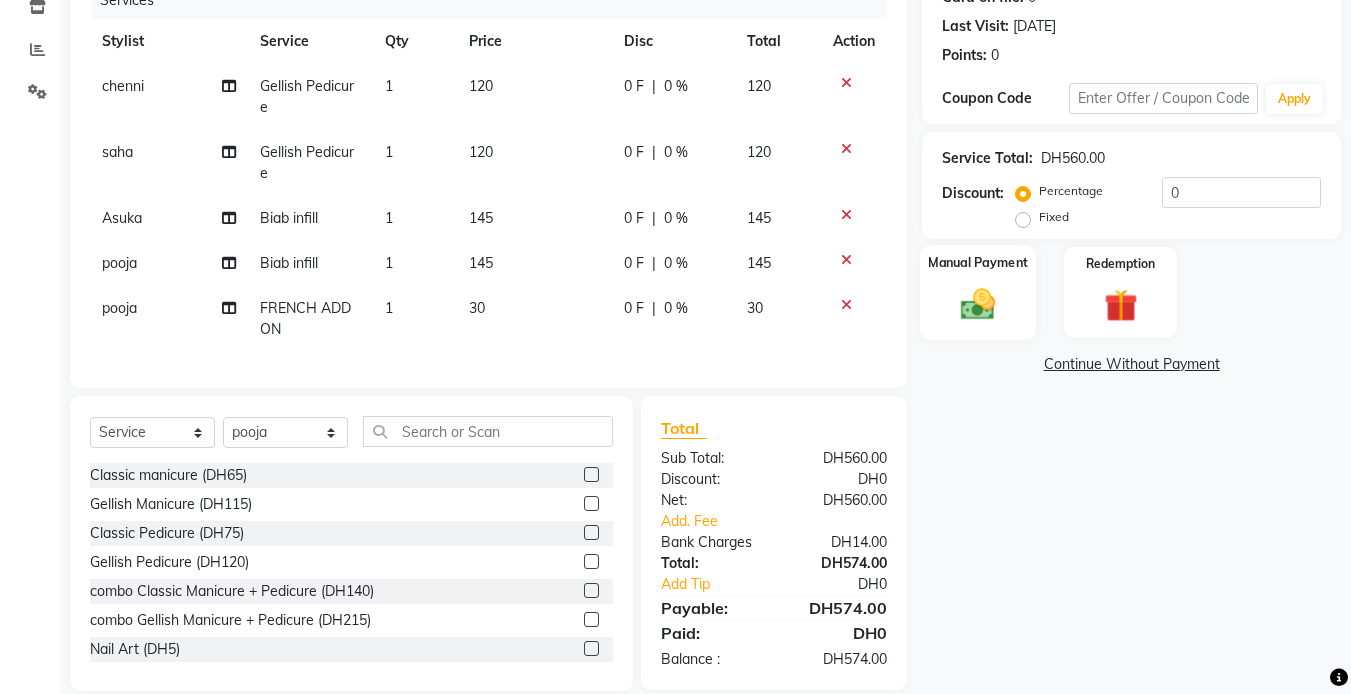 click 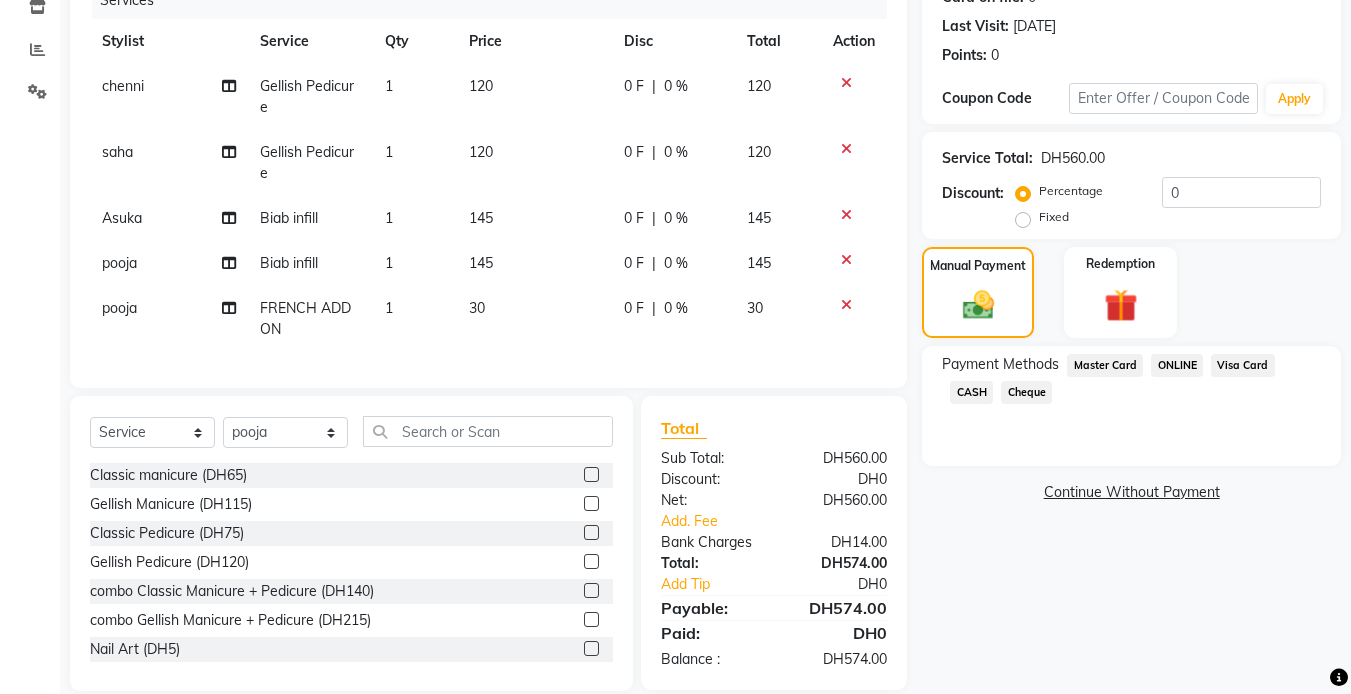 click on "Visa Card" 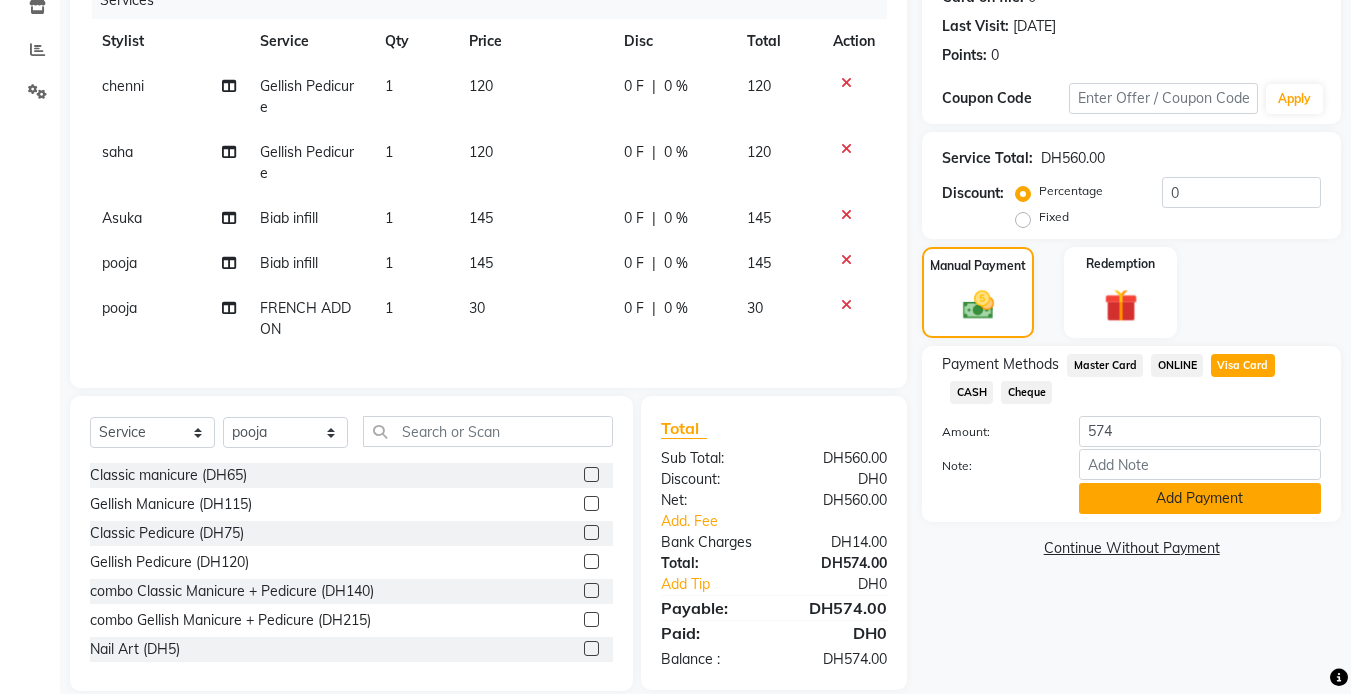 click on "Add Payment" 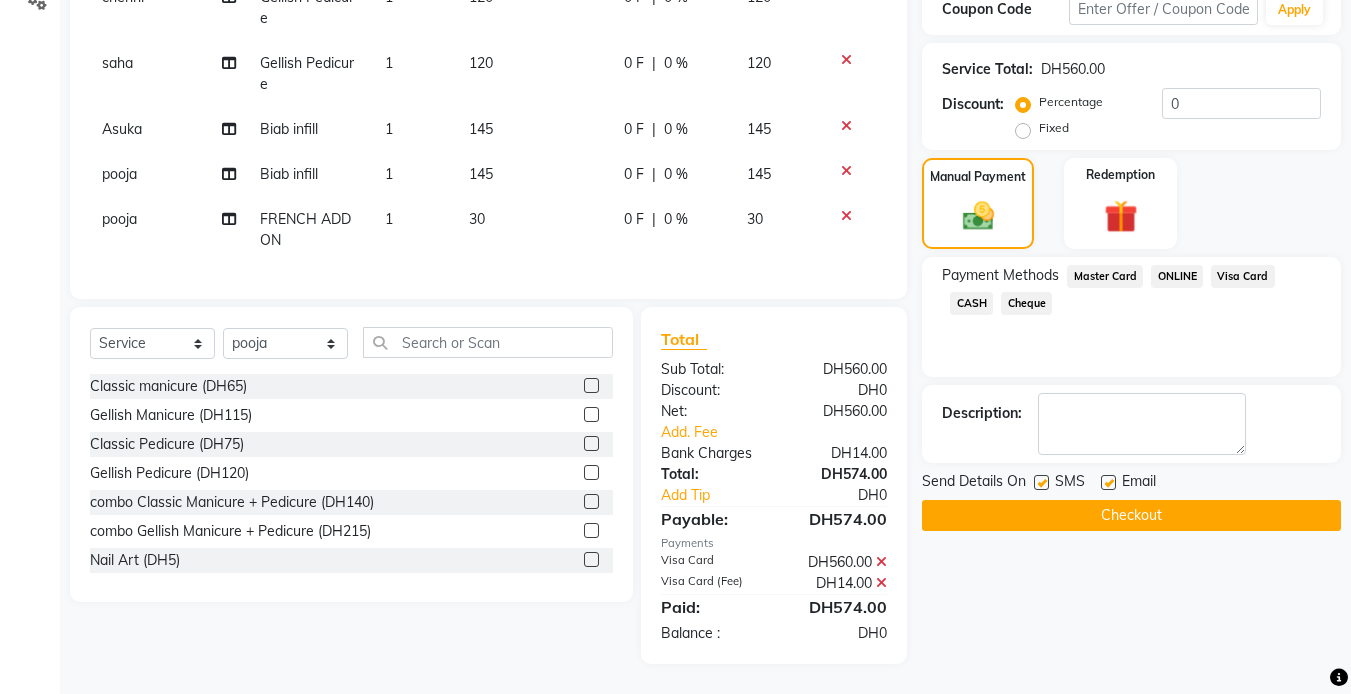 click on "Checkout" 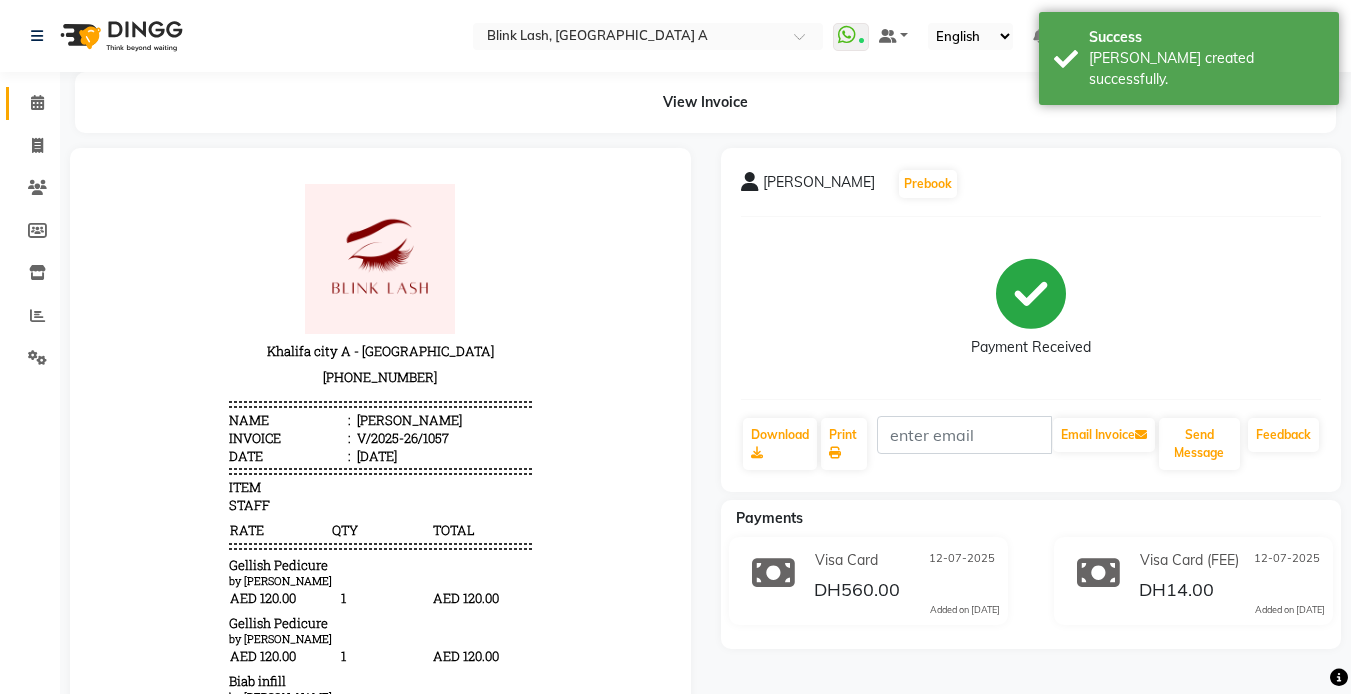 scroll, scrollTop: 0, scrollLeft: 0, axis: both 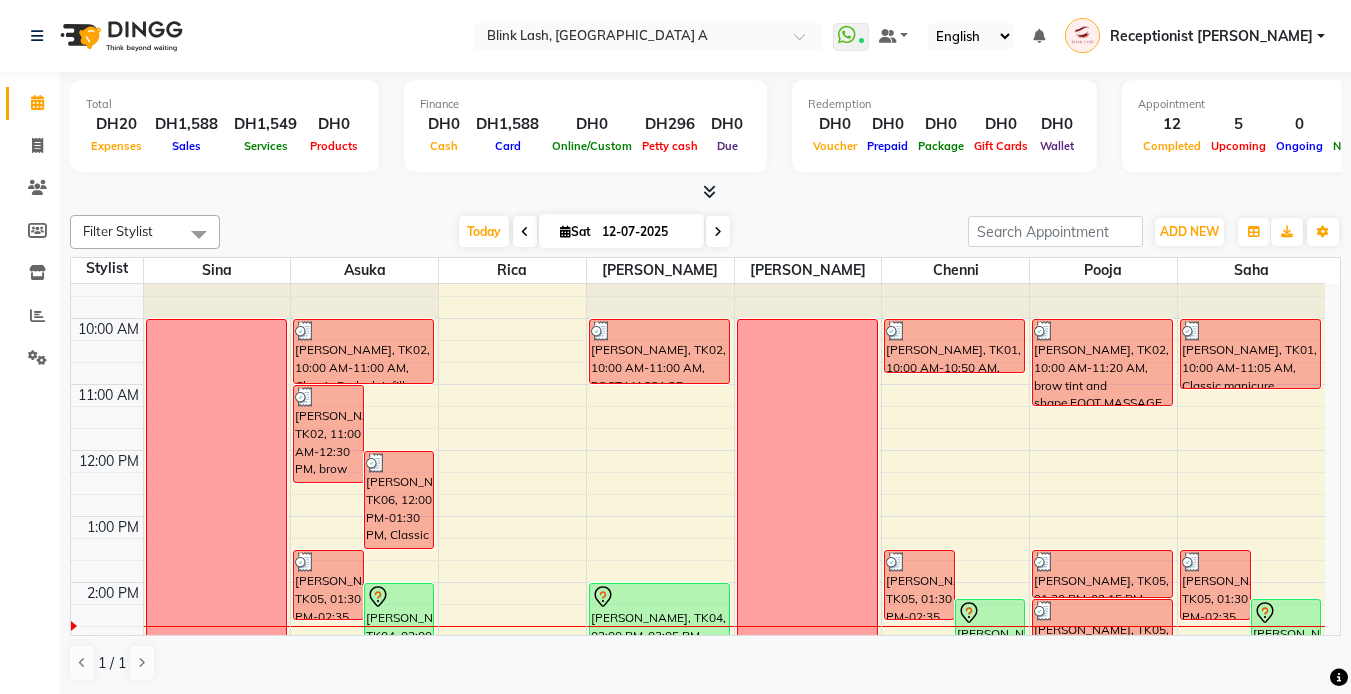 click at bounding box center (709, 191) 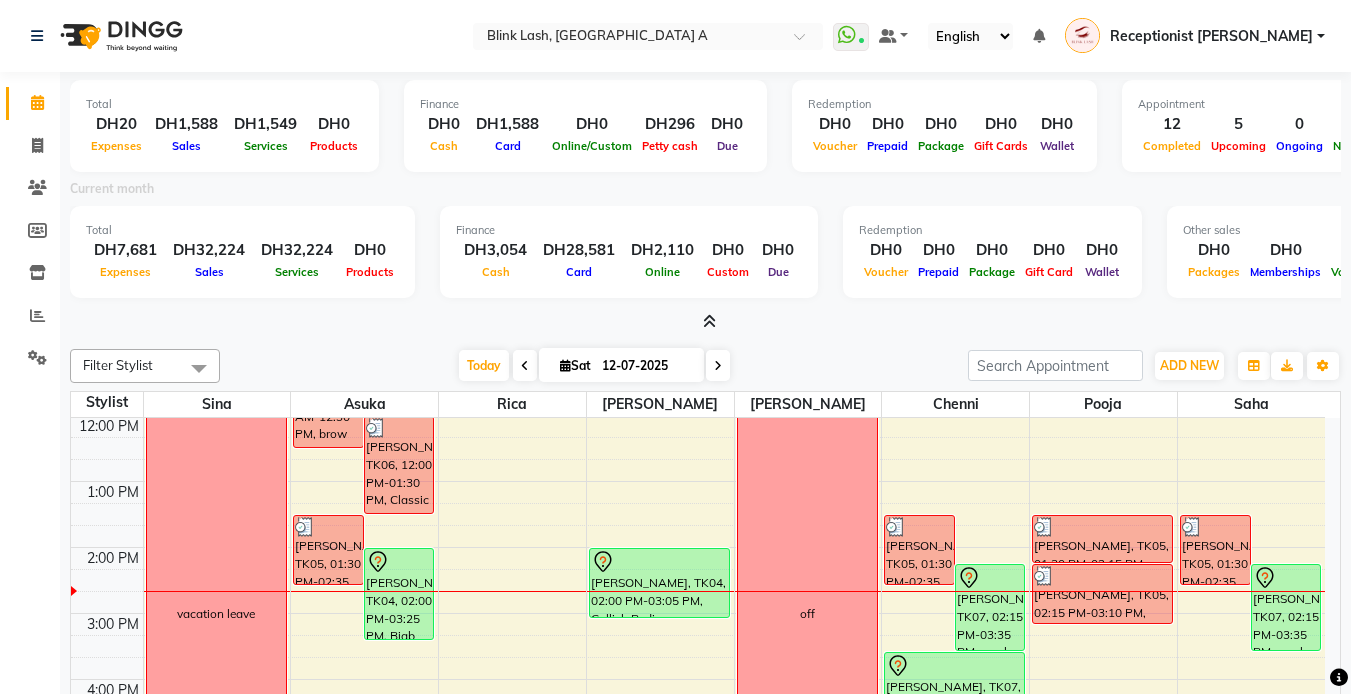 scroll, scrollTop: 0, scrollLeft: 0, axis: both 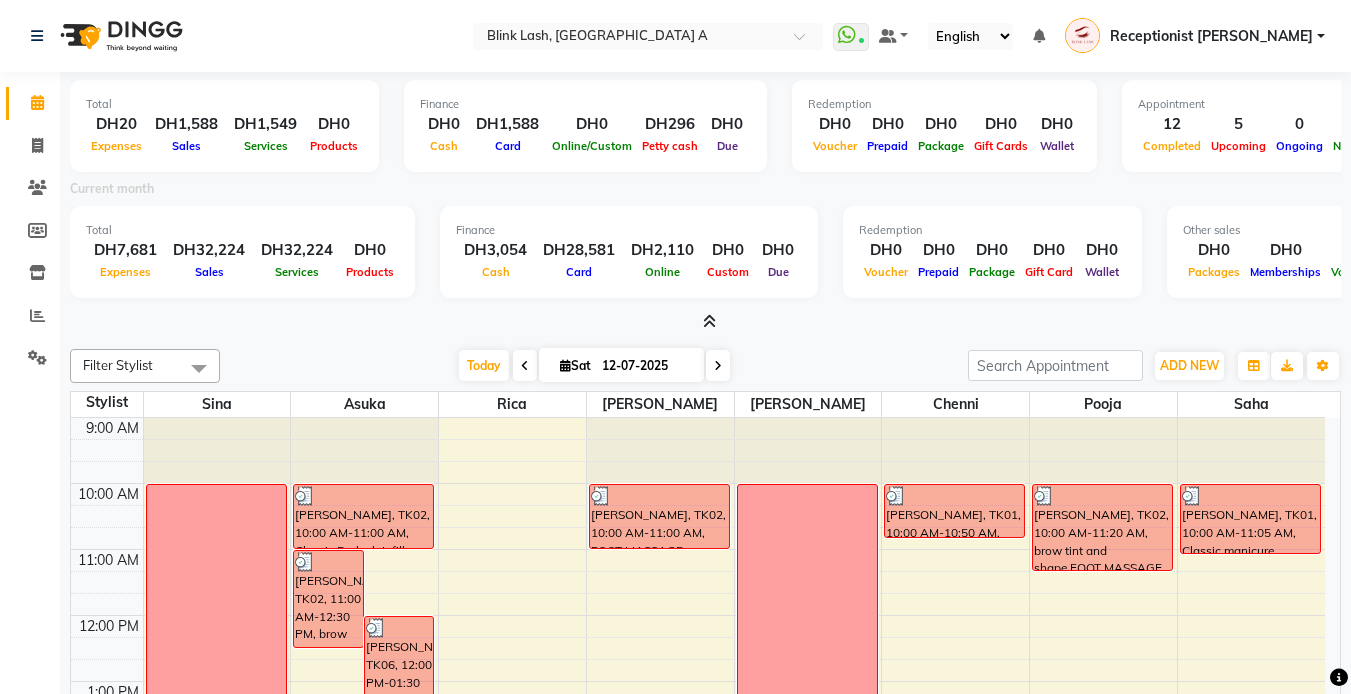 click at bounding box center [709, 321] 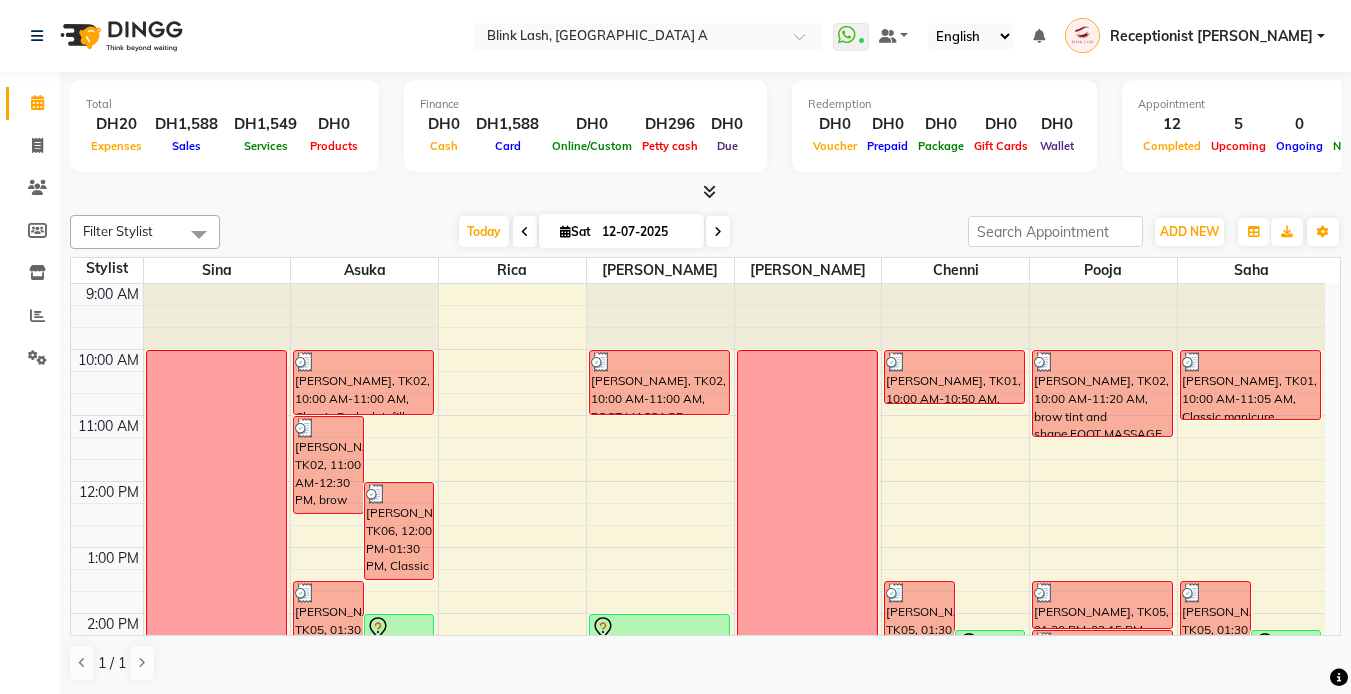 click at bounding box center (718, 232) 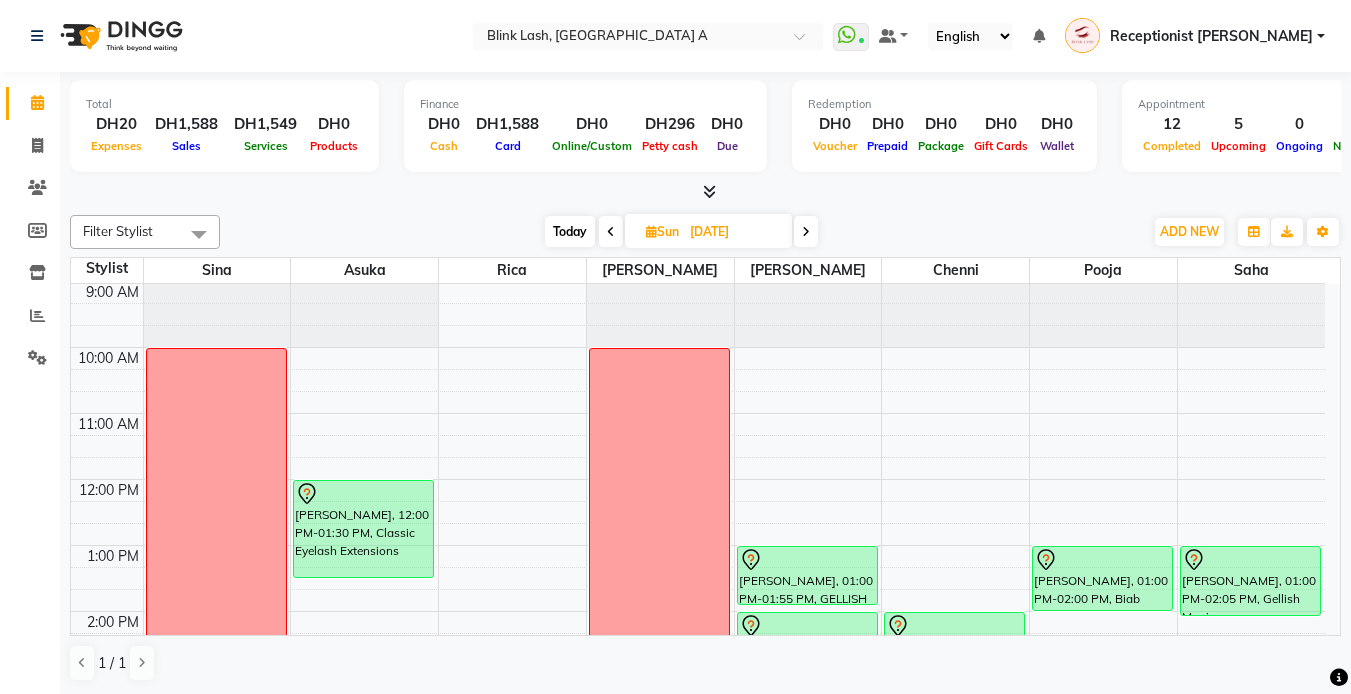 scroll, scrollTop: 0, scrollLeft: 0, axis: both 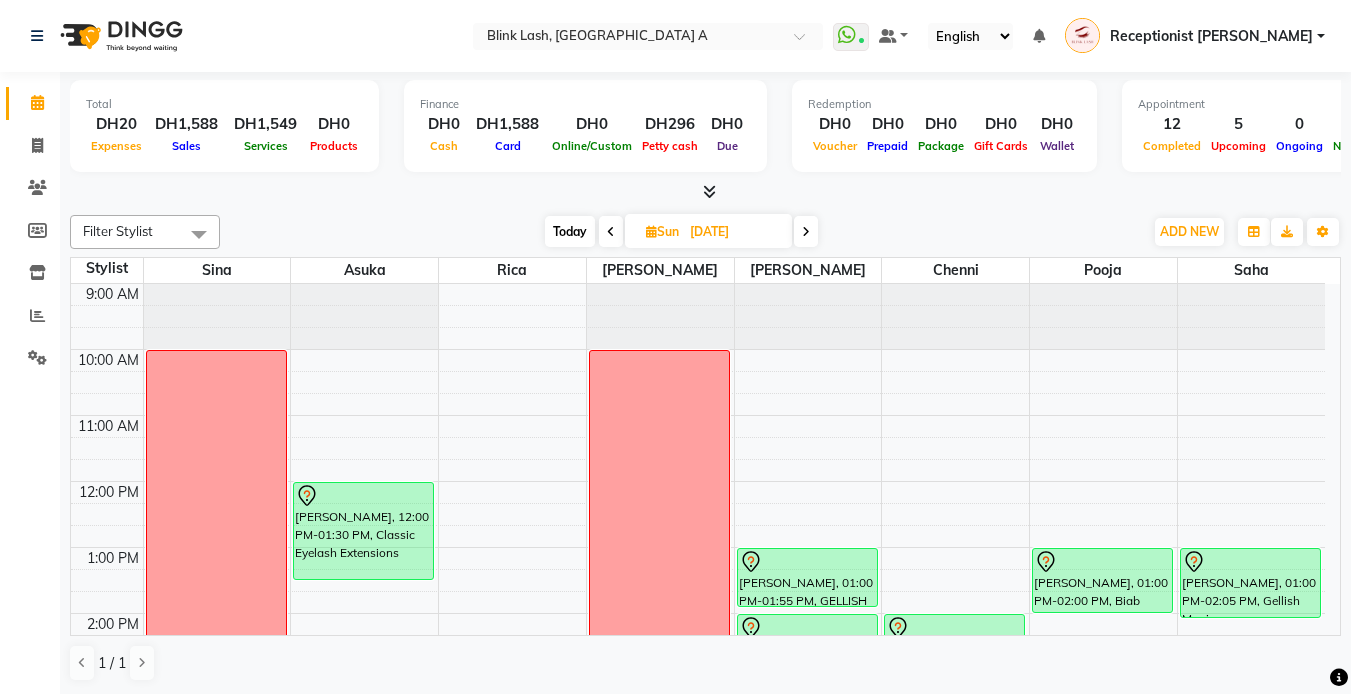 click on "Today" at bounding box center (570, 231) 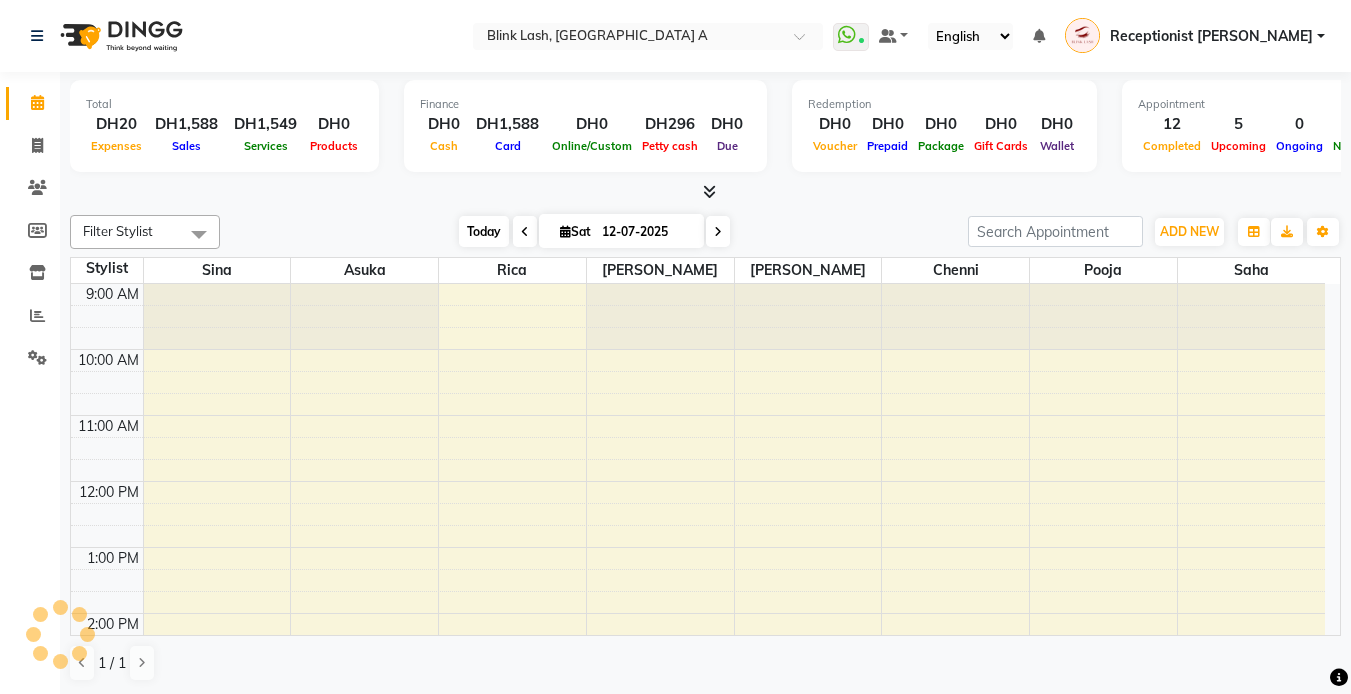 scroll, scrollTop: 331, scrollLeft: 0, axis: vertical 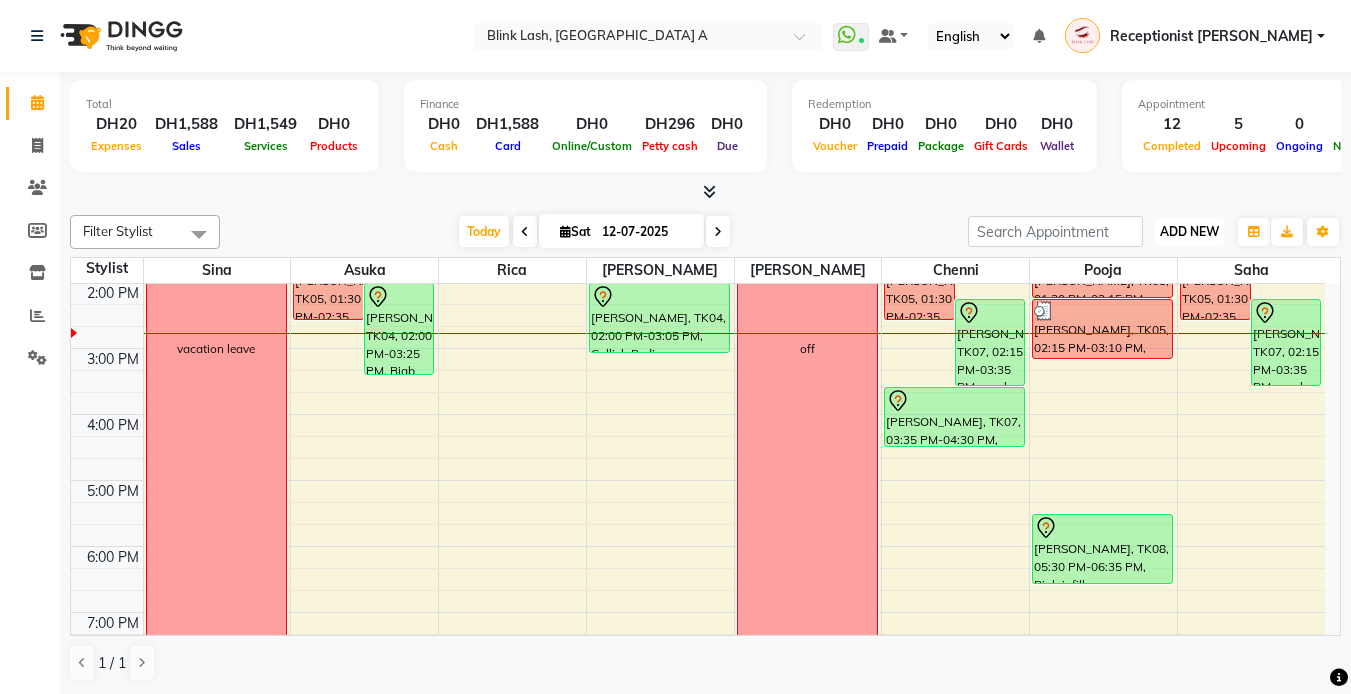 click on "ADD NEW" at bounding box center (1189, 231) 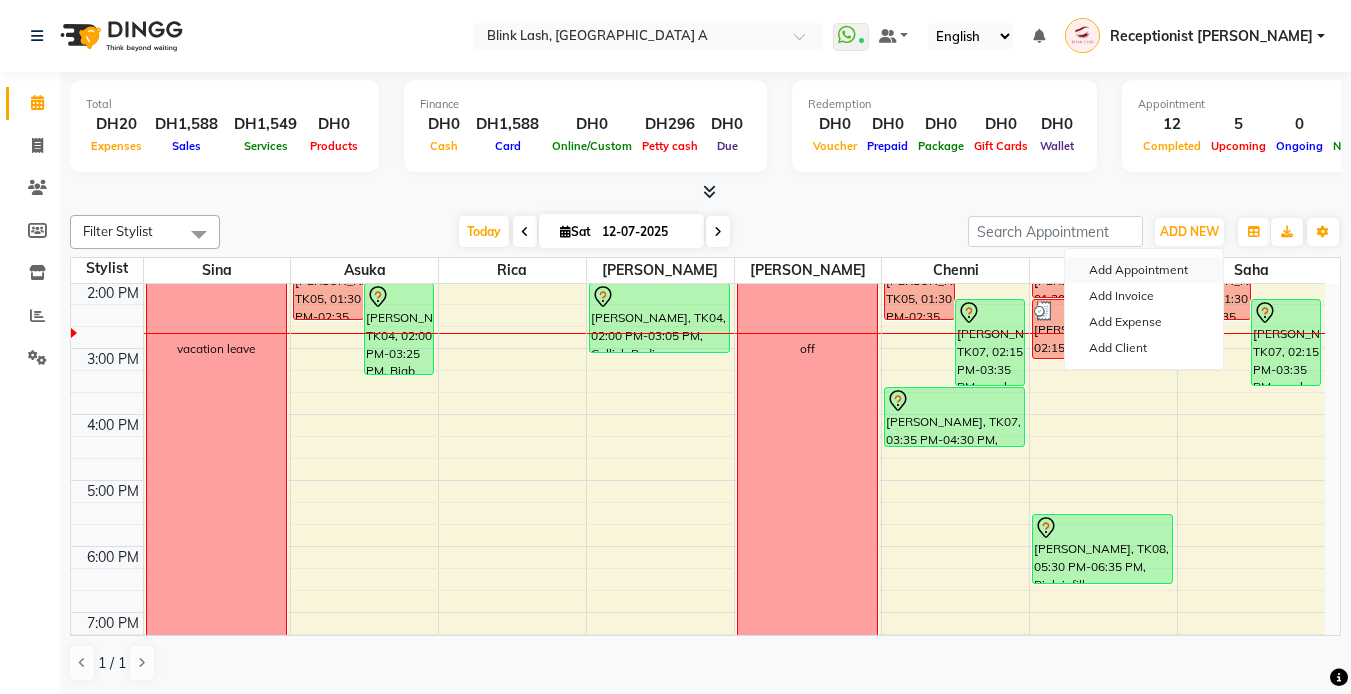 click on "Add Appointment" at bounding box center (1144, 270) 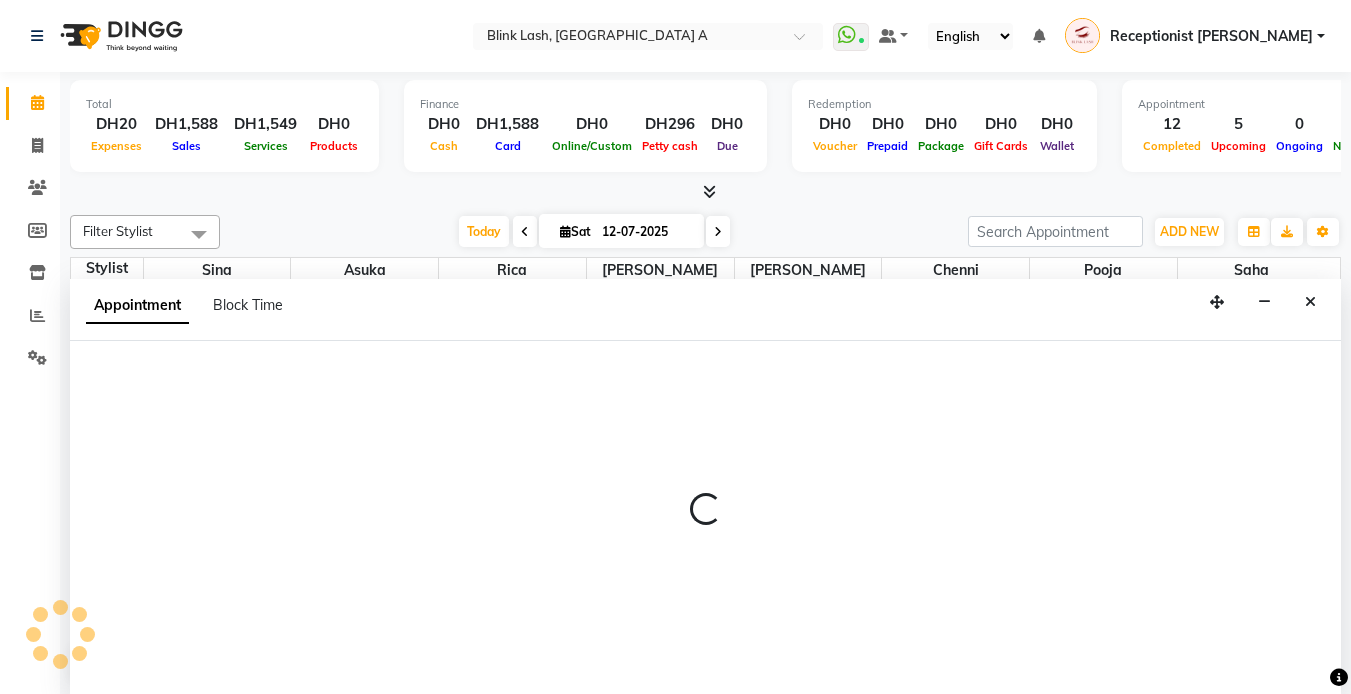 scroll, scrollTop: 1, scrollLeft: 0, axis: vertical 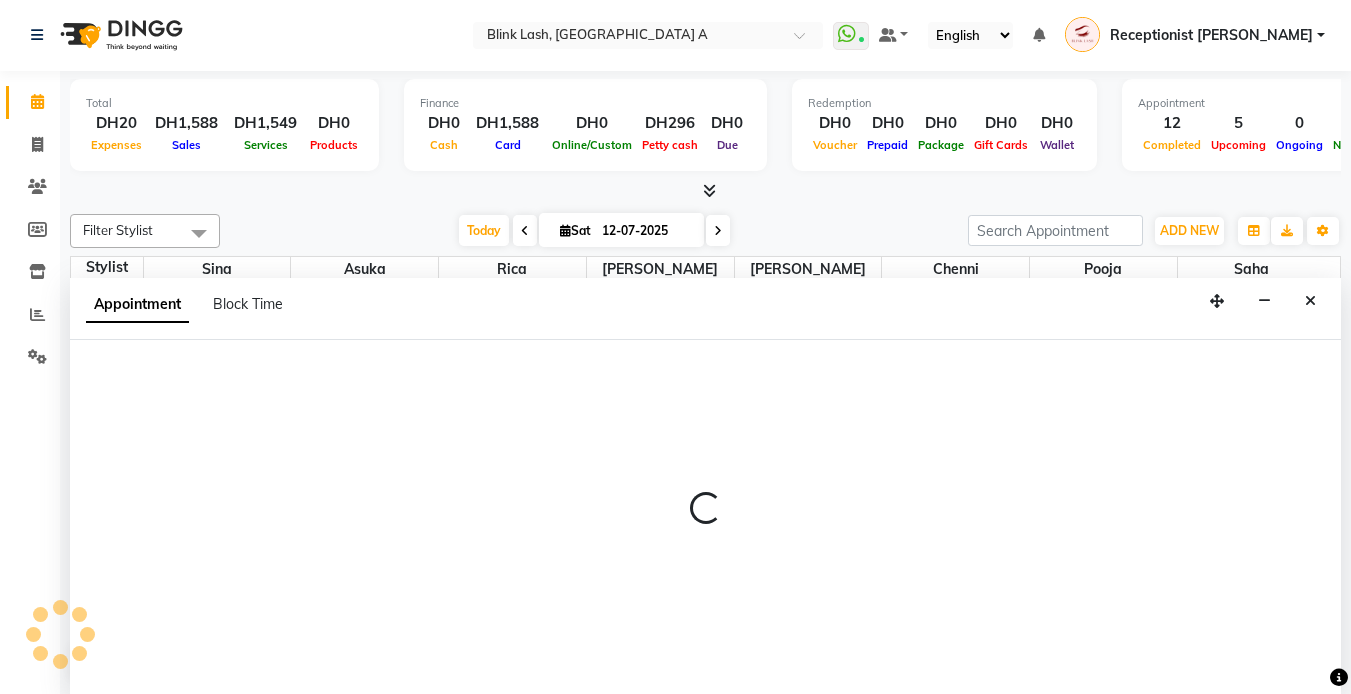 select on "600" 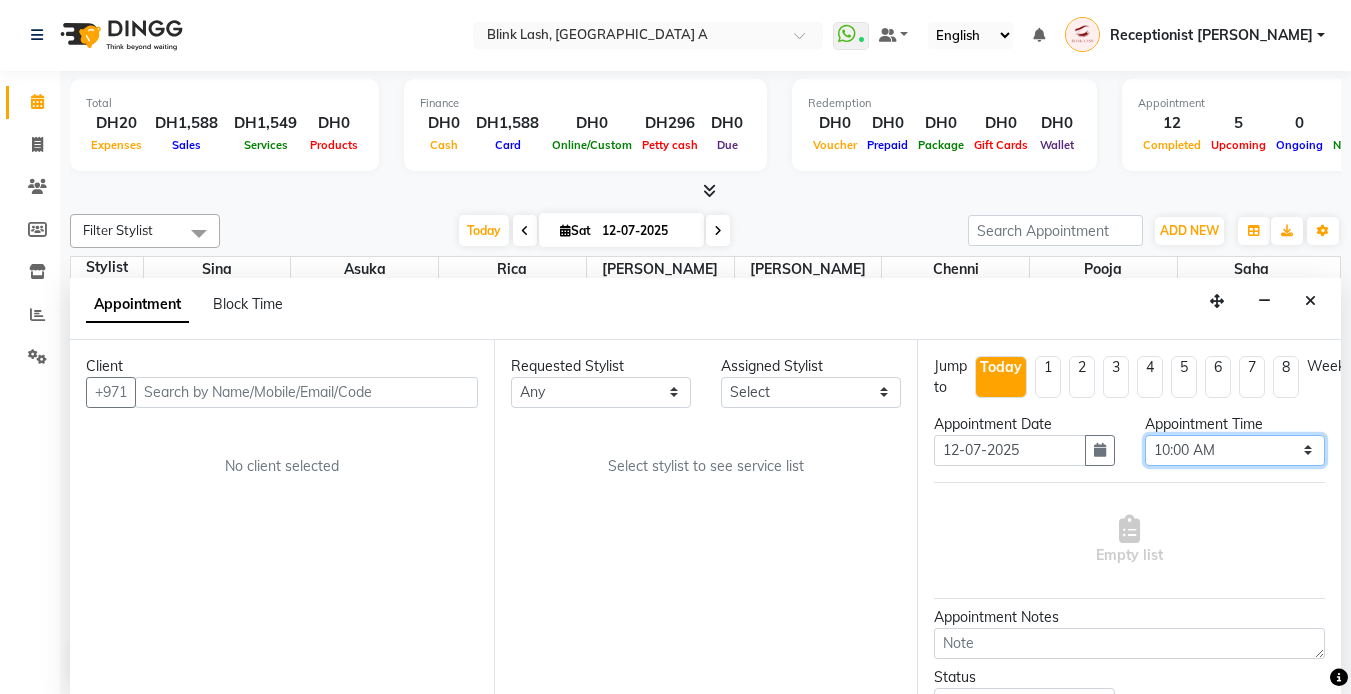 drag, startPoint x: 1266, startPoint y: 447, endPoint x: 1262, endPoint y: 431, distance: 16.492422 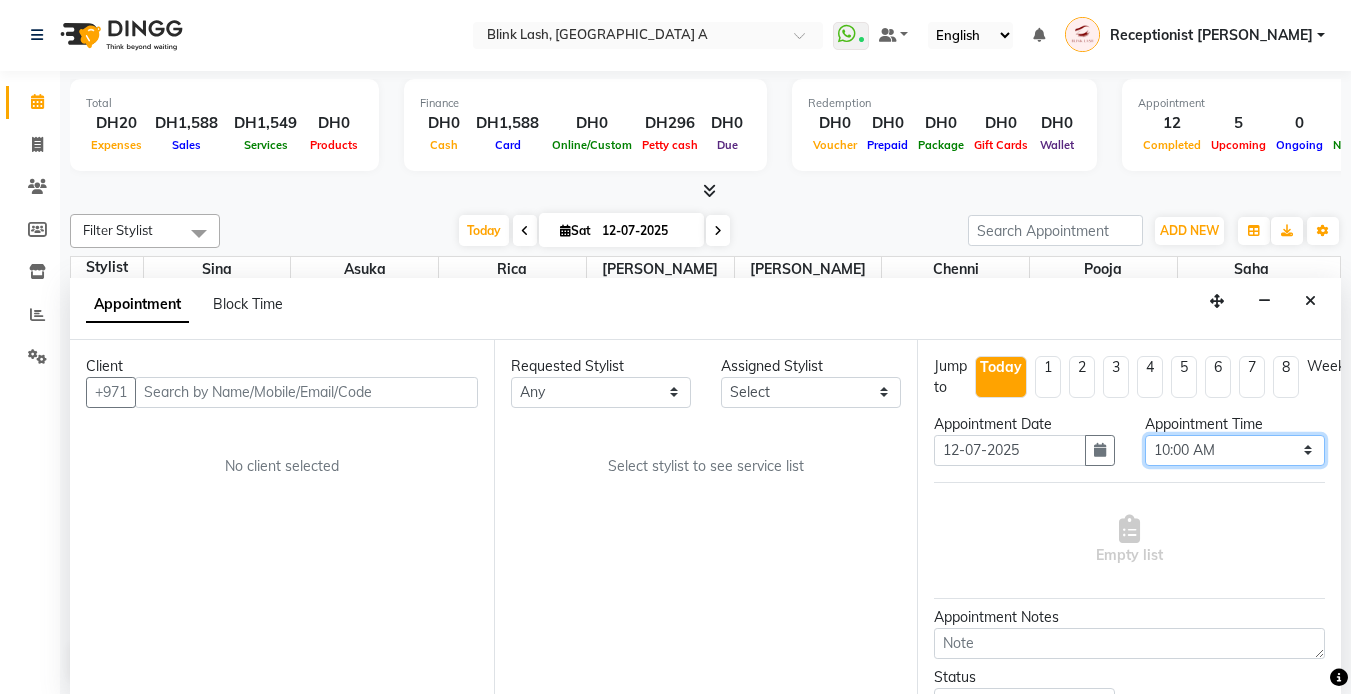 select on "960" 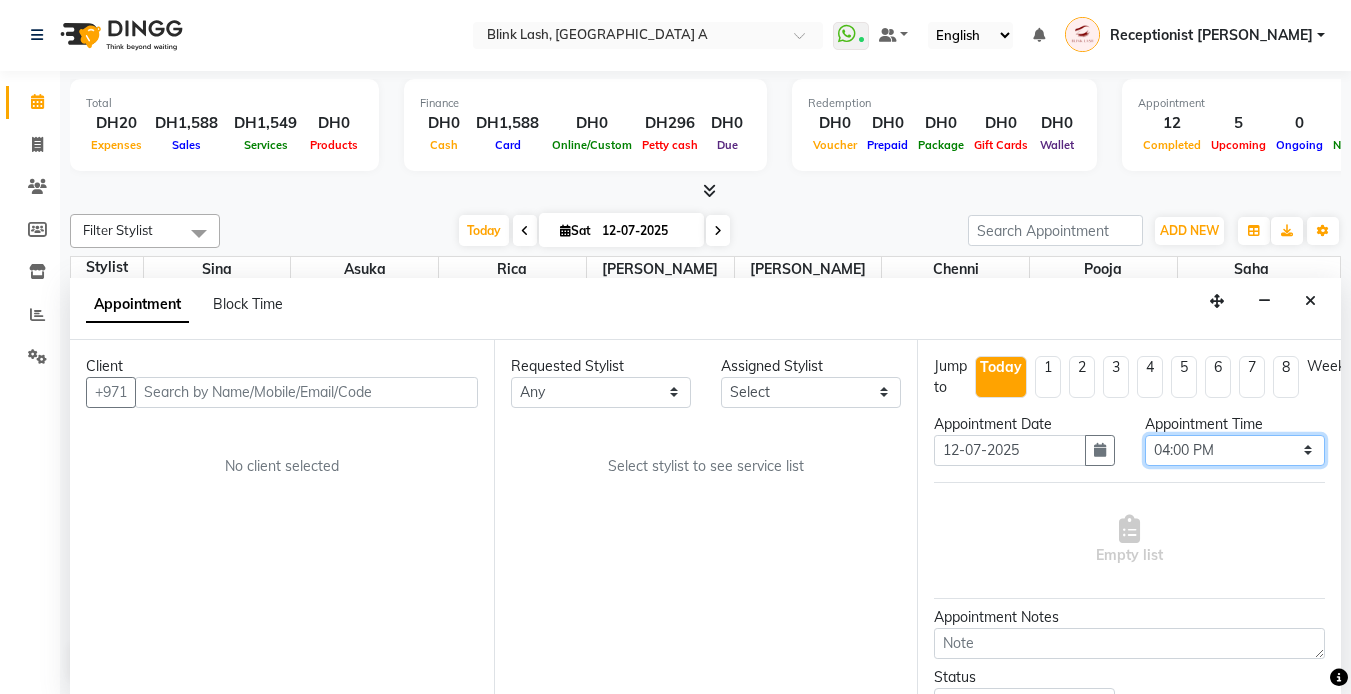 click on "Select 10:00 AM 10:05 AM 10:10 AM 10:15 AM 10:20 AM 10:25 AM 10:30 AM 10:35 AM 10:40 AM 10:45 AM 10:50 AM 10:55 AM 11:00 AM 11:05 AM 11:10 AM 11:15 AM 11:20 AM 11:25 AM 11:30 AM 11:35 AM 11:40 AM 11:45 AM 11:50 AM 11:55 AM 12:00 PM 12:05 PM 12:10 PM 12:15 PM 12:20 PM 12:25 PM 12:30 PM 12:35 PM 12:40 PM 12:45 PM 12:50 PM 12:55 PM 01:00 PM 01:05 PM 01:10 PM 01:15 PM 01:20 PM 01:25 PM 01:30 PM 01:35 PM 01:40 PM 01:45 PM 01:50 PM 01:55 PM 02:00 PM 02:05 PM 02:10 PM 02:15 PM 02:20 PM 02:25 PM 02:30 PM 02:35 PM 02:40 PM 02:45 PM 02:50 PM 02:55 PM 03:00 PM 03:05 PM 03:10 PM 03:15 PM 03:20 PM 03:25 PM 03:30 PM 03:35 PM 03:40 PM 03:45 PM 03:50 PM 03:55 PM 04:00 PM 04:05 PM 04:10 PM 04:15 PM 04:20 PM 04:25 PM 04:30 PM 04:35 PM 04:40 PM 04:45 PM 04:50 PM 04:55 PM 05:00 PM 05:05 PM 05:10 PM 05:15 PM 05:20 PM 05:25 PM 05:30 PM 05:35 PM 05:40 PM 05:45 PM 05:50 PM 05:55 PM 06:00 PM 06:05 PM 06:10 PM 06:15 PM 06:20 PM 06:25 PM 06:30 PM 06:35 PM 06:40 PM 06:45 PM 06:50 PM 06:55 PM 07:00 PM 07:05 PM 07:10 PM 07:15 PM 07:20 PM" at bounding box center (1235, 450) 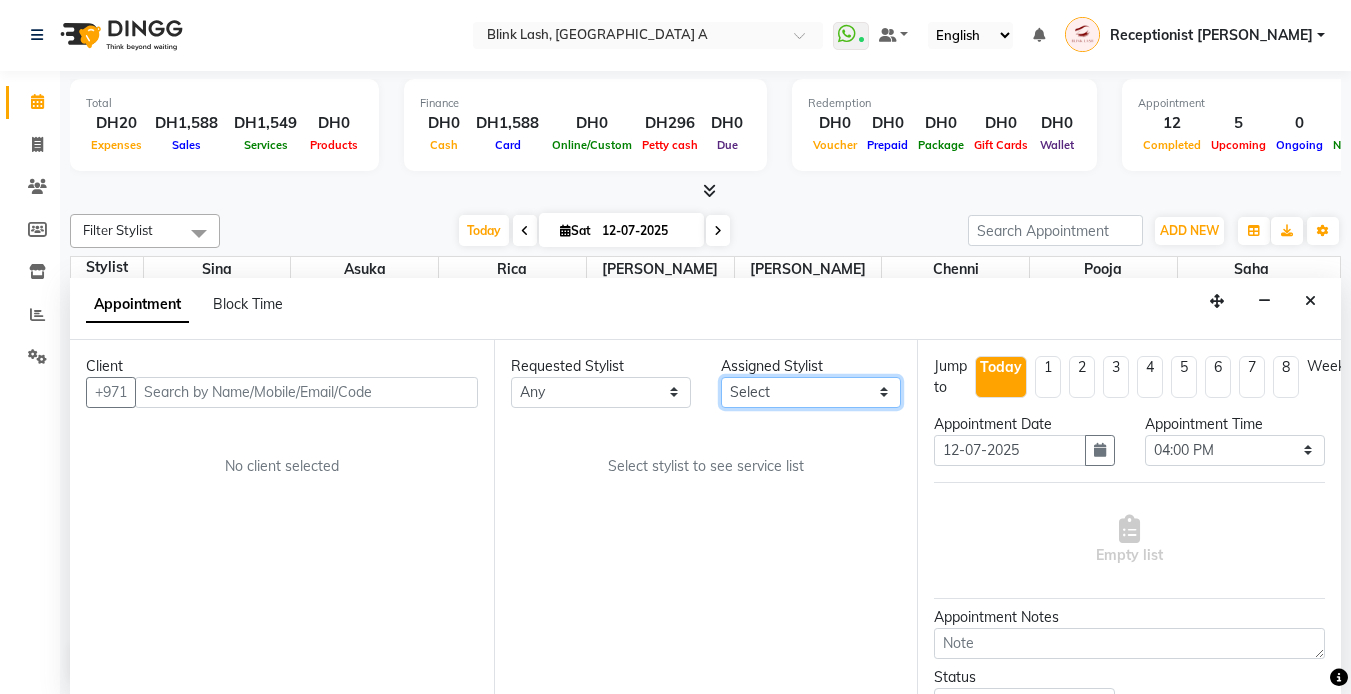 click on "Select [PERSON_NAME] [PERSON_NAME] pooja [PERSON_NAME]" at bounding box center (811, 392) 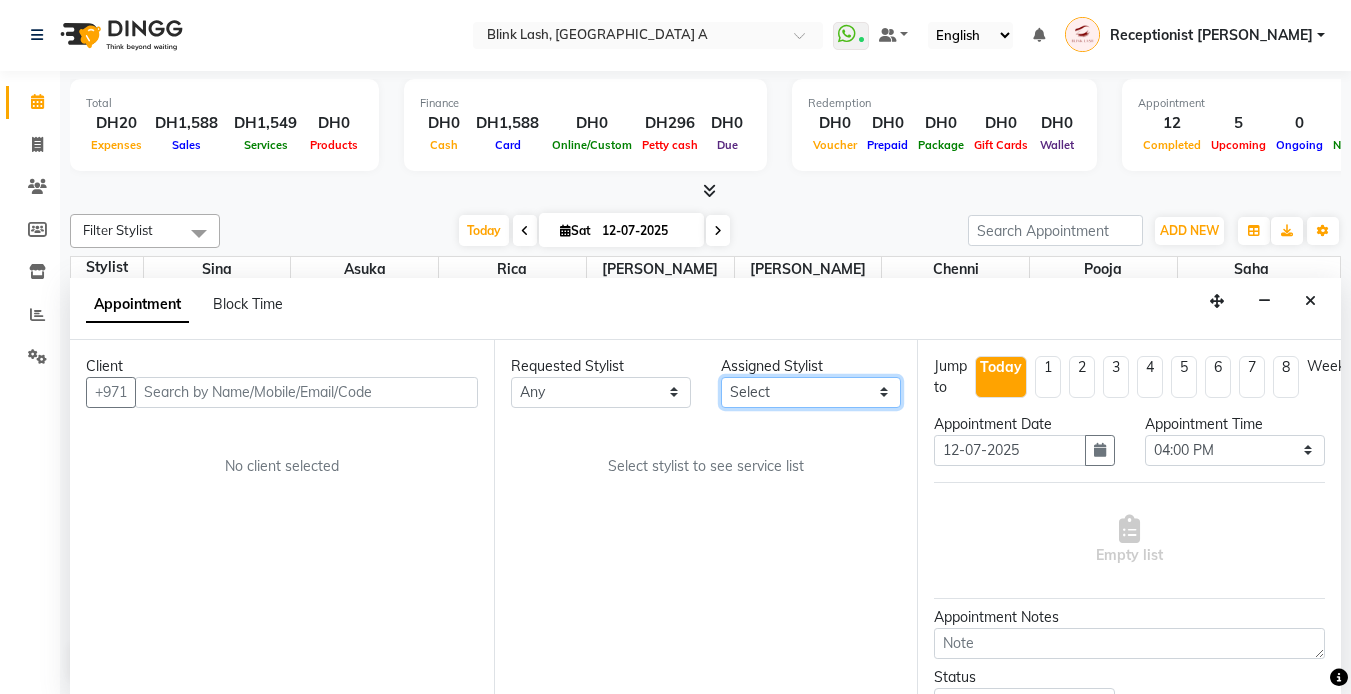 select on "57849" 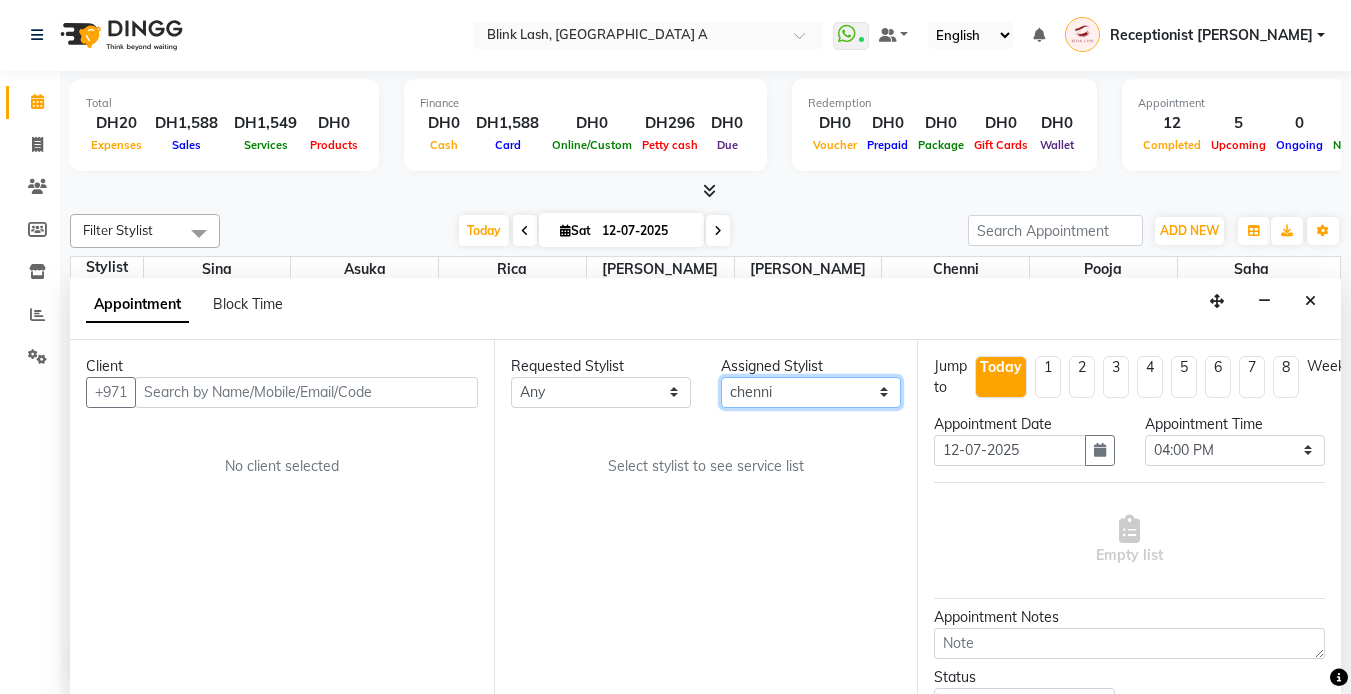 click on "Select [PERSON_NAME] [PERSON_NAME] pooja [PERSON_NAME]" at bounding box center [811, 392] 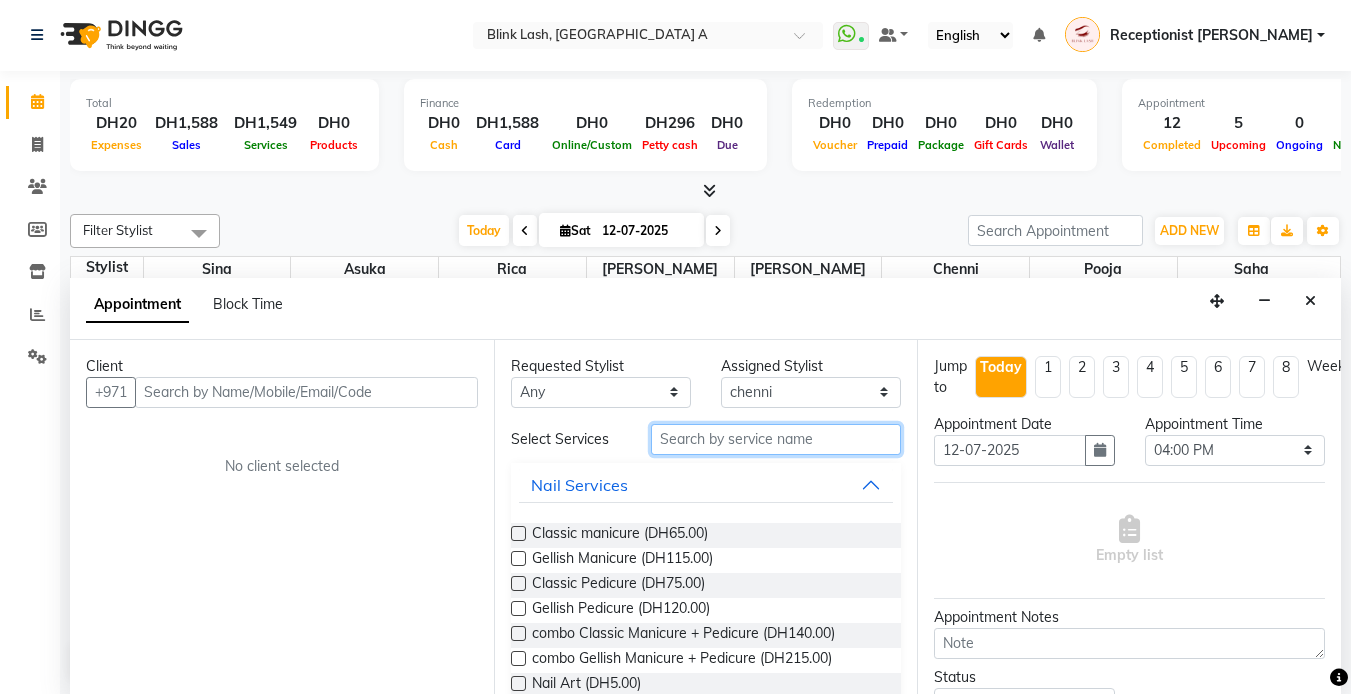click at bounding box center (776, 439) 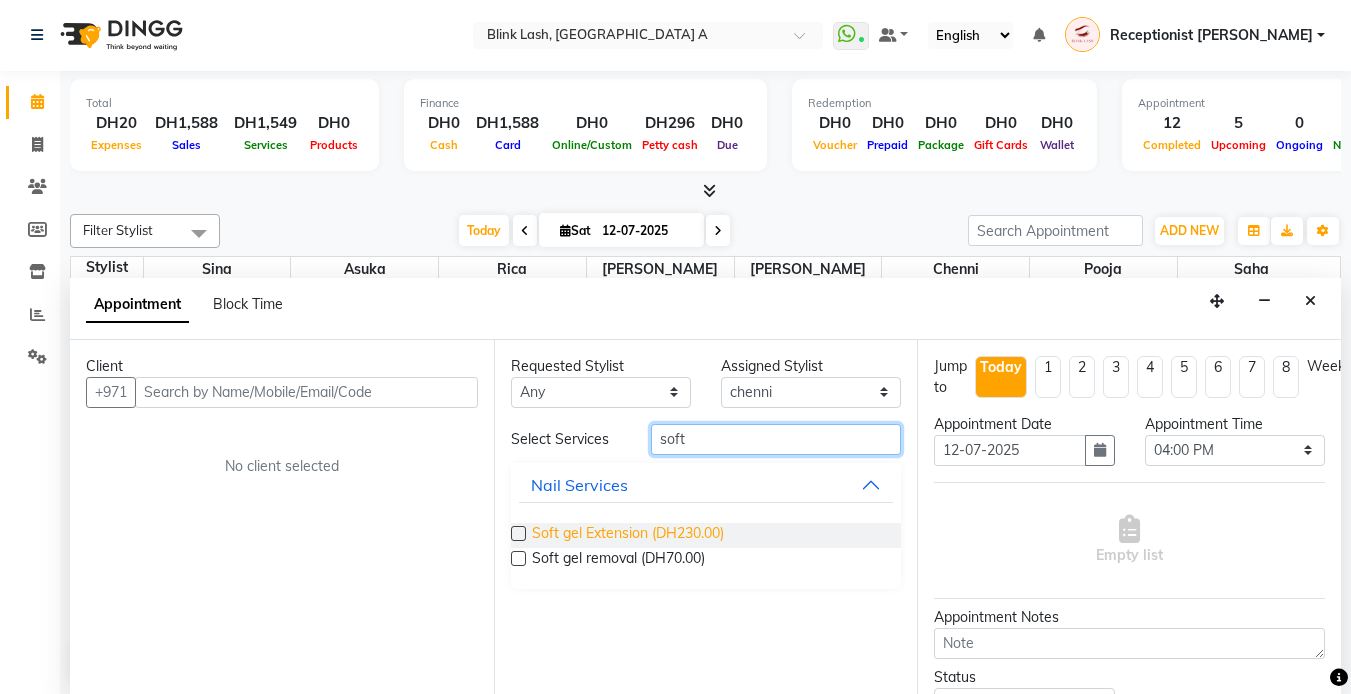 type on "soft" 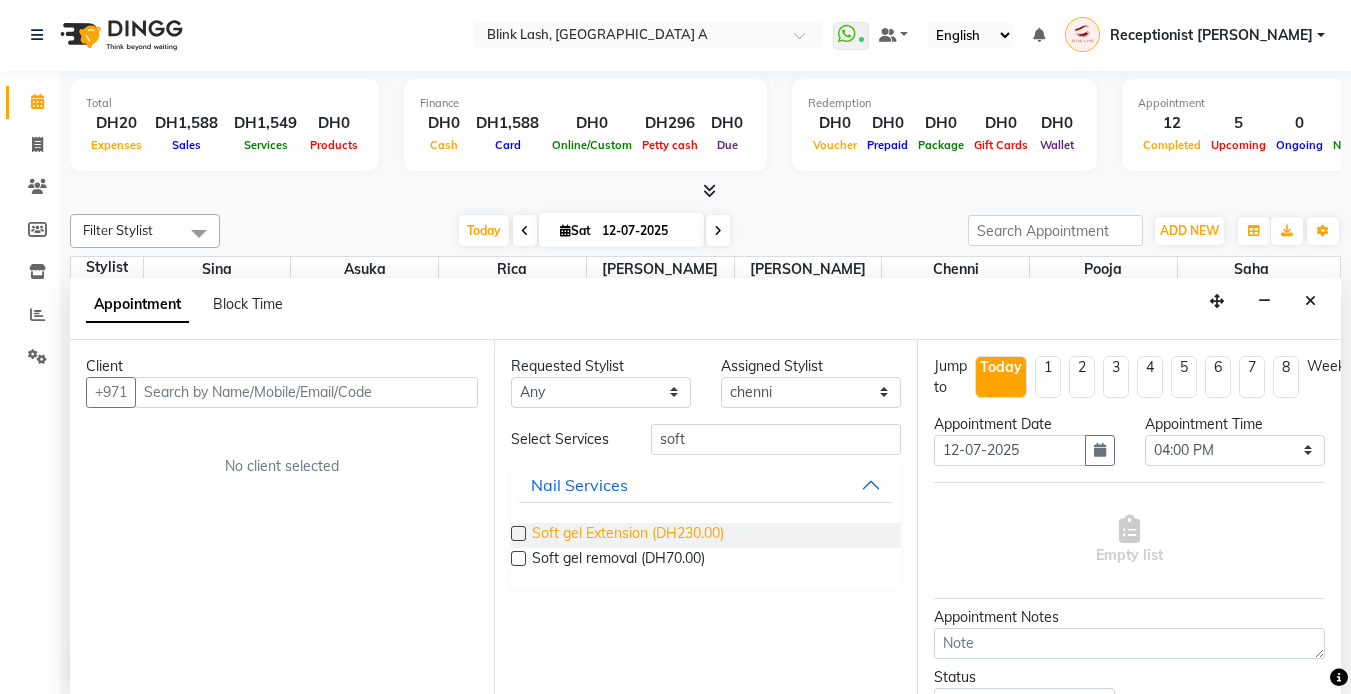 click on "Soft gel Extension (DH230.00)" at bounding box center (628, 535) 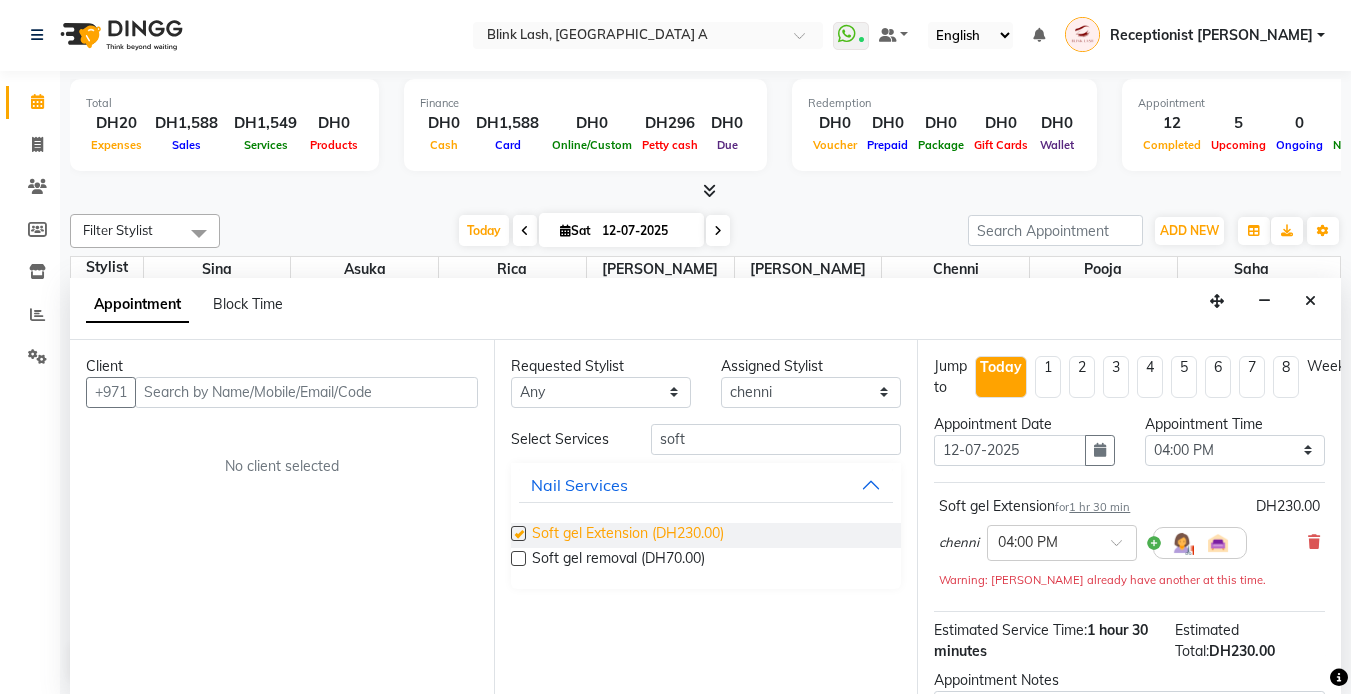 checkbox on "false" 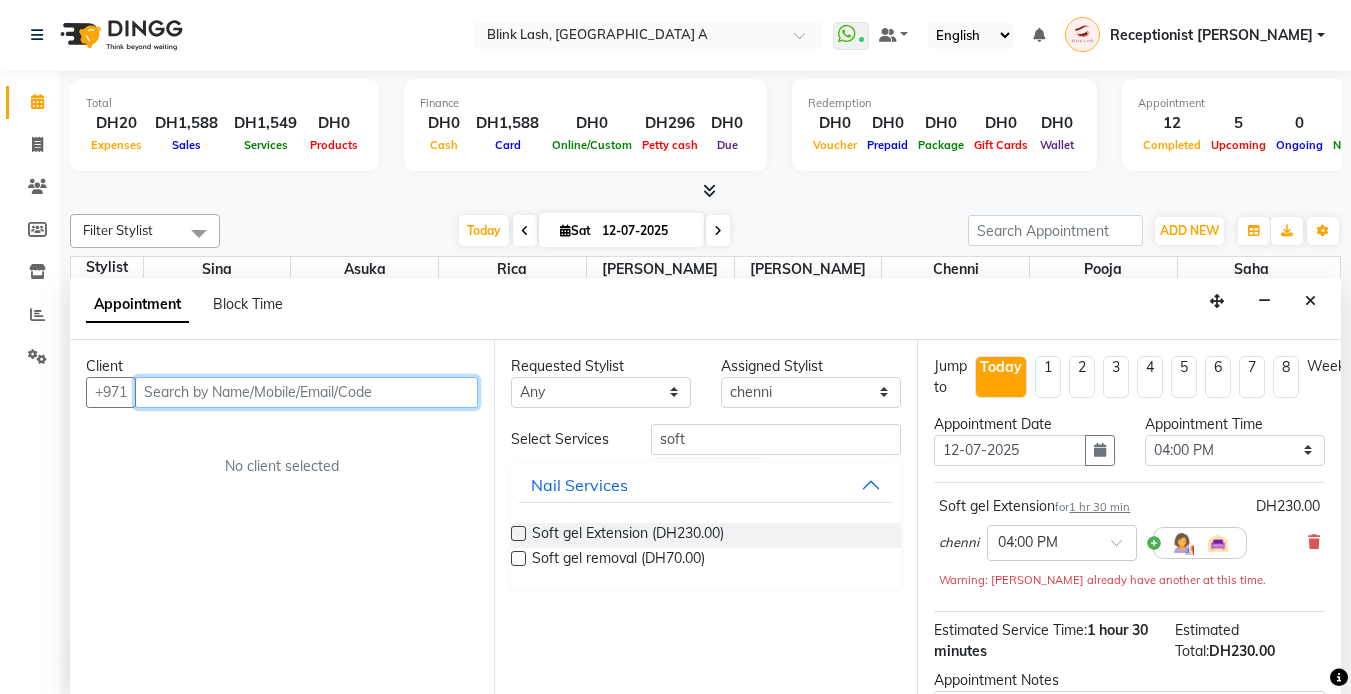 click at bounding box center [306, 392] 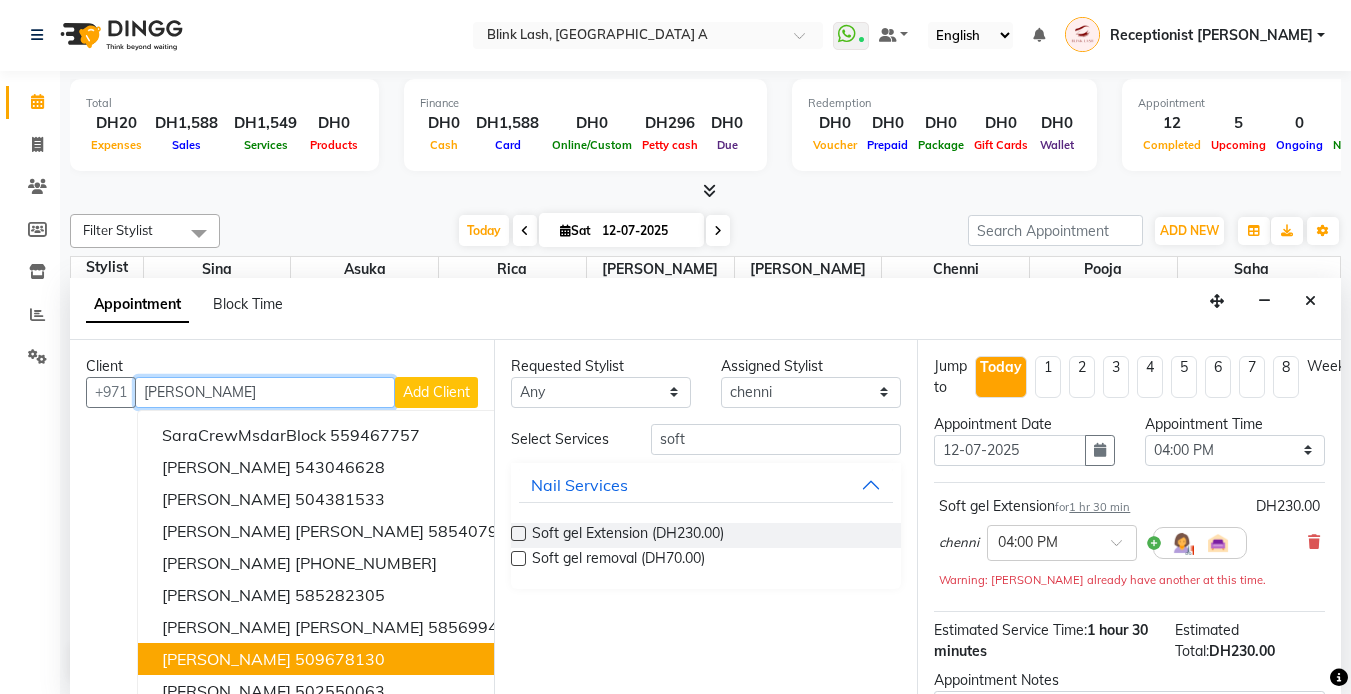 click on "509678130" at bounding box center [340, 659] 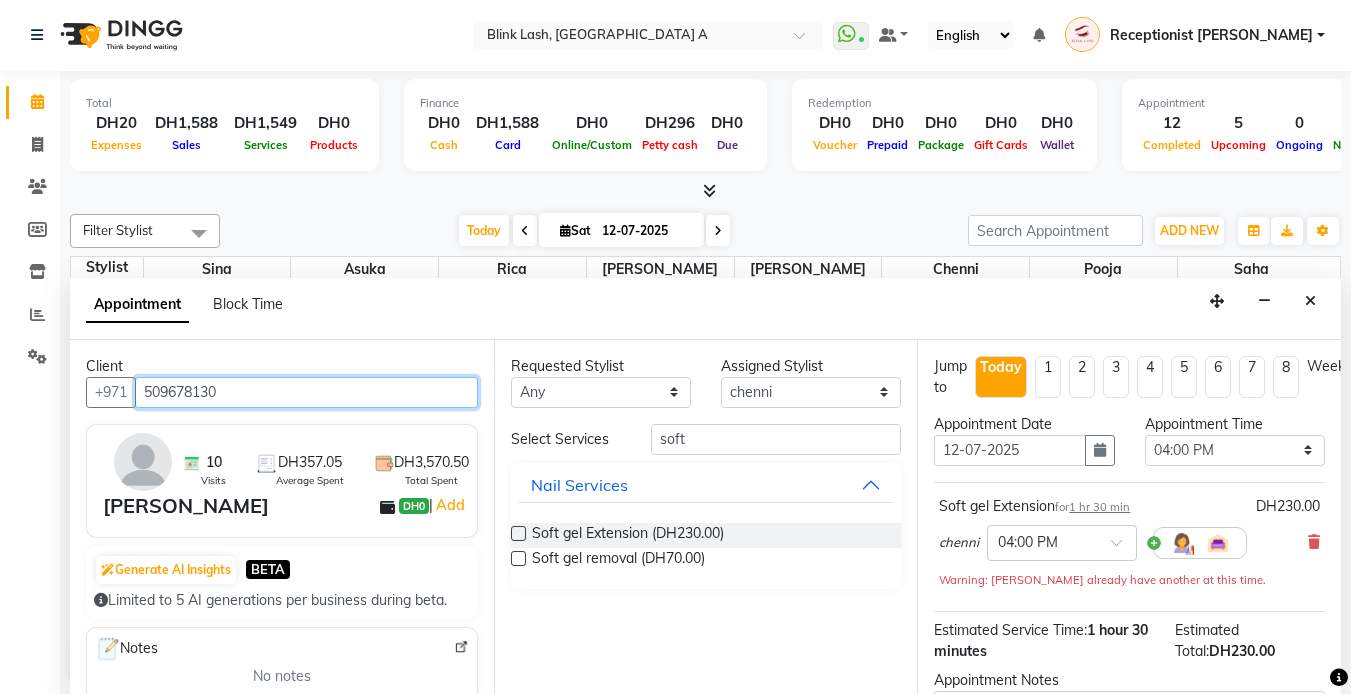 scroll, scrollTop: 229, scrollLeft: 0, axis: vertical 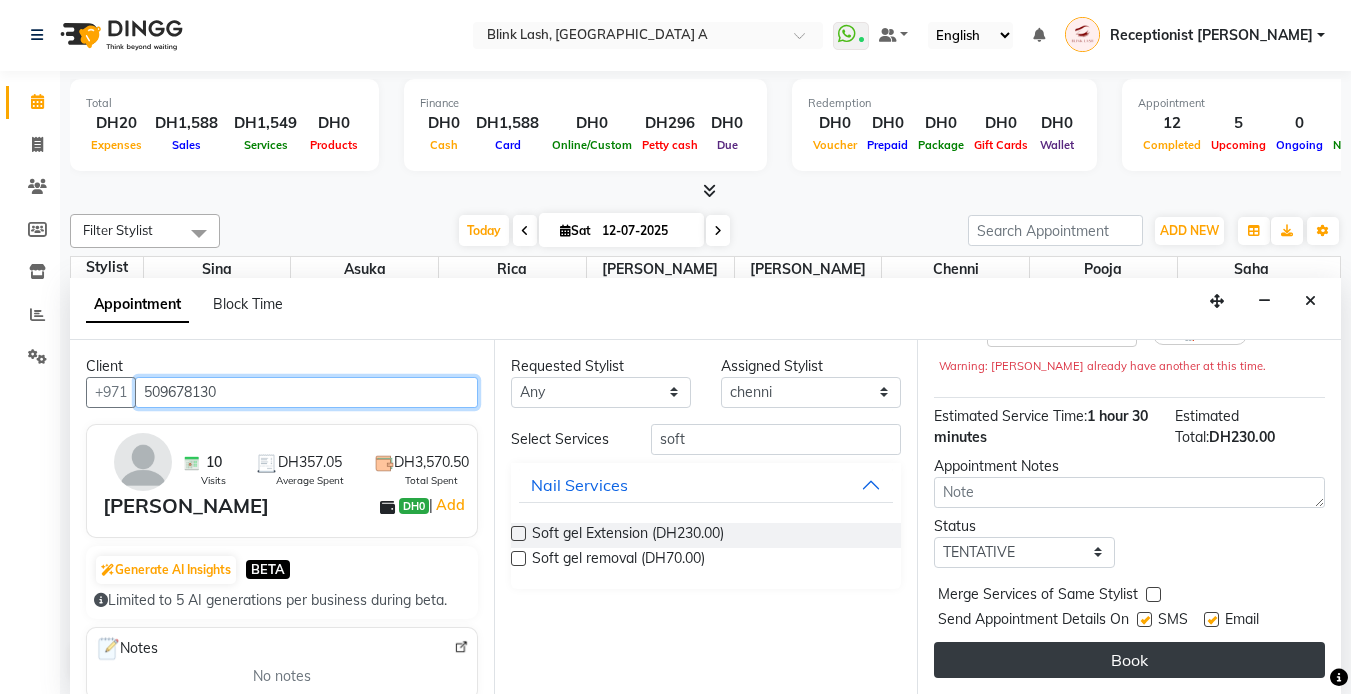 type on "509678130" 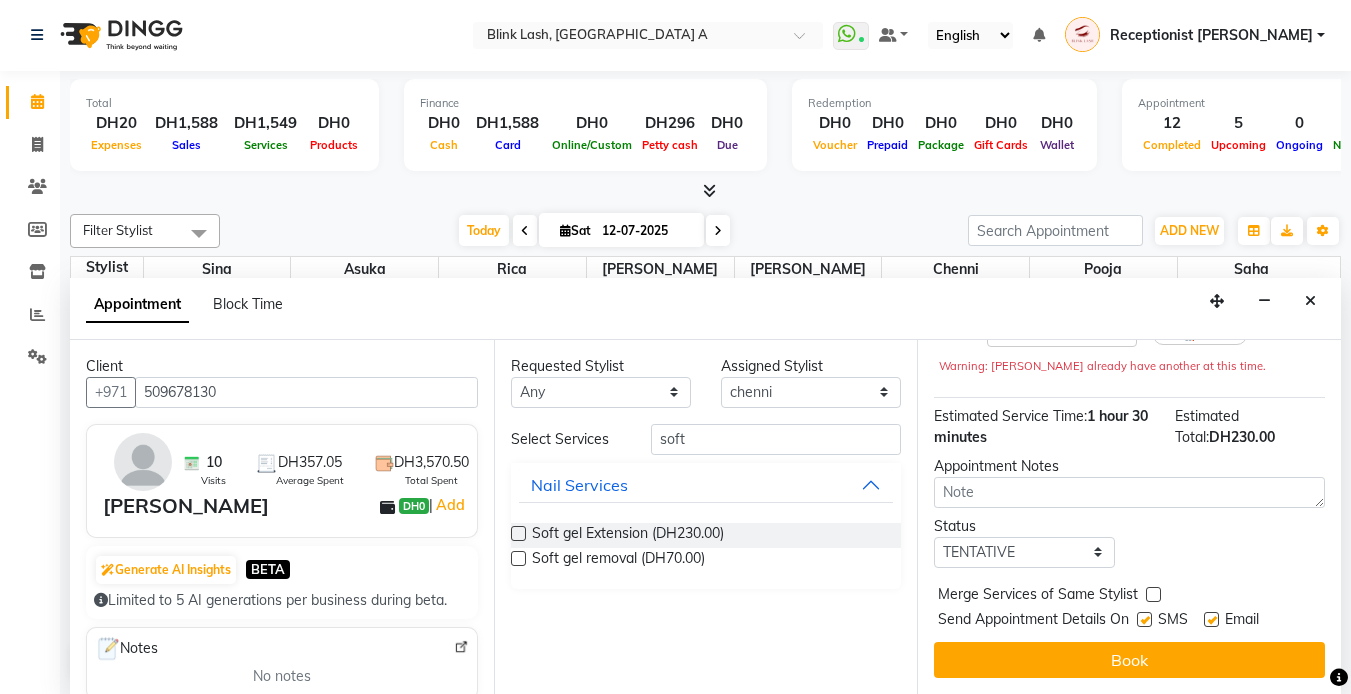 click on "Book" at bounding box center [1129, 660] 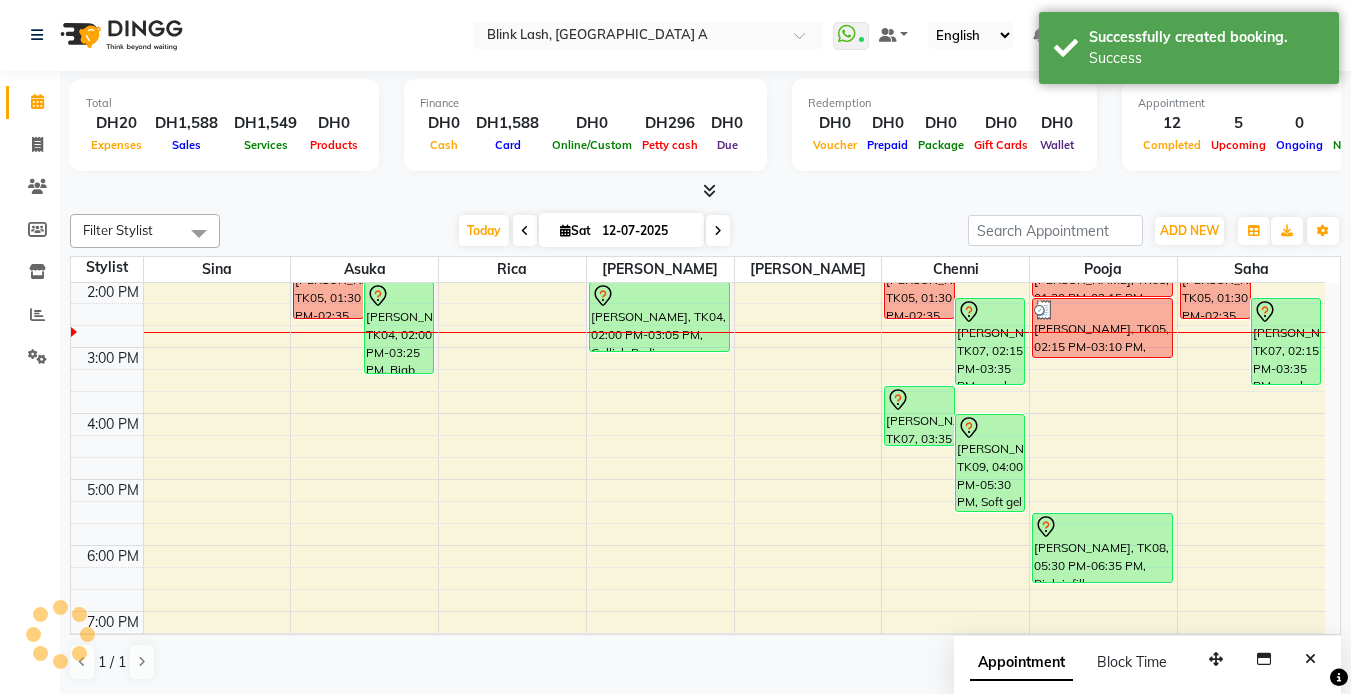 scroll, scrollTop: 0, scrollLeft: 0, axis: both 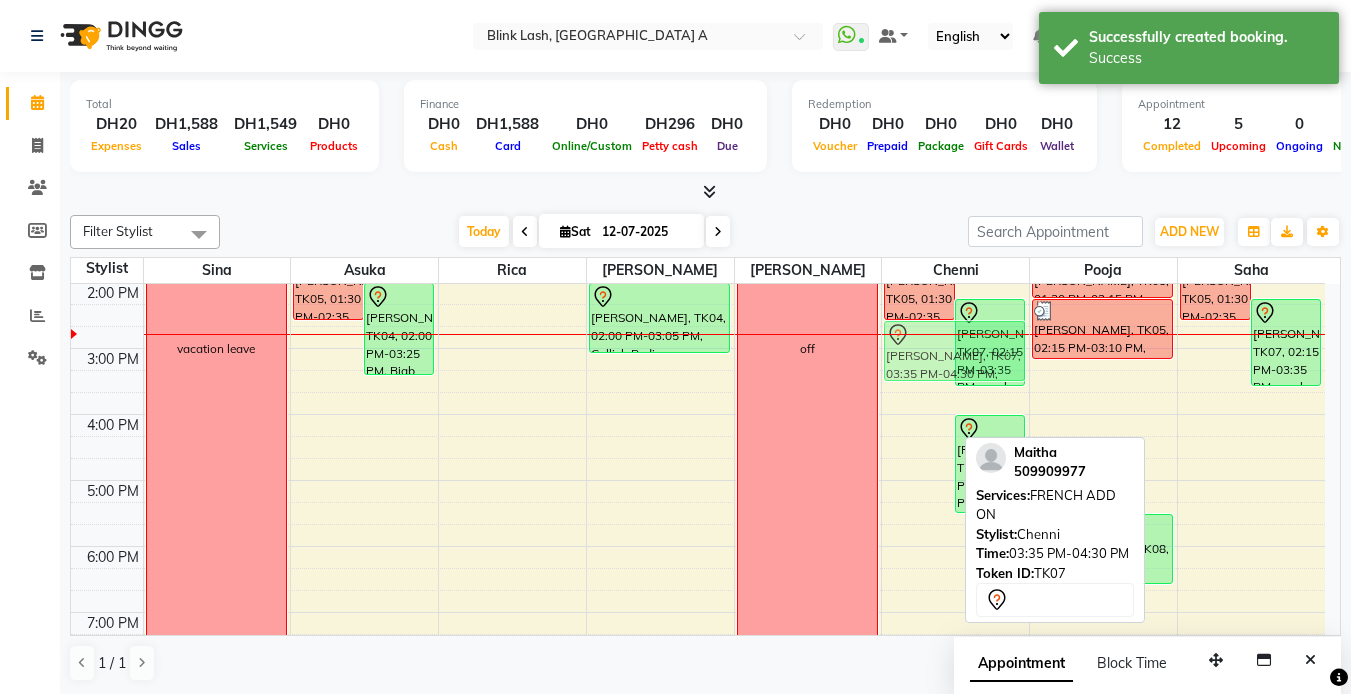 drag, startPoint x: 938, startPoint y: 424, endPoint x: 935, endPoint y: 364, distance: 60.074955 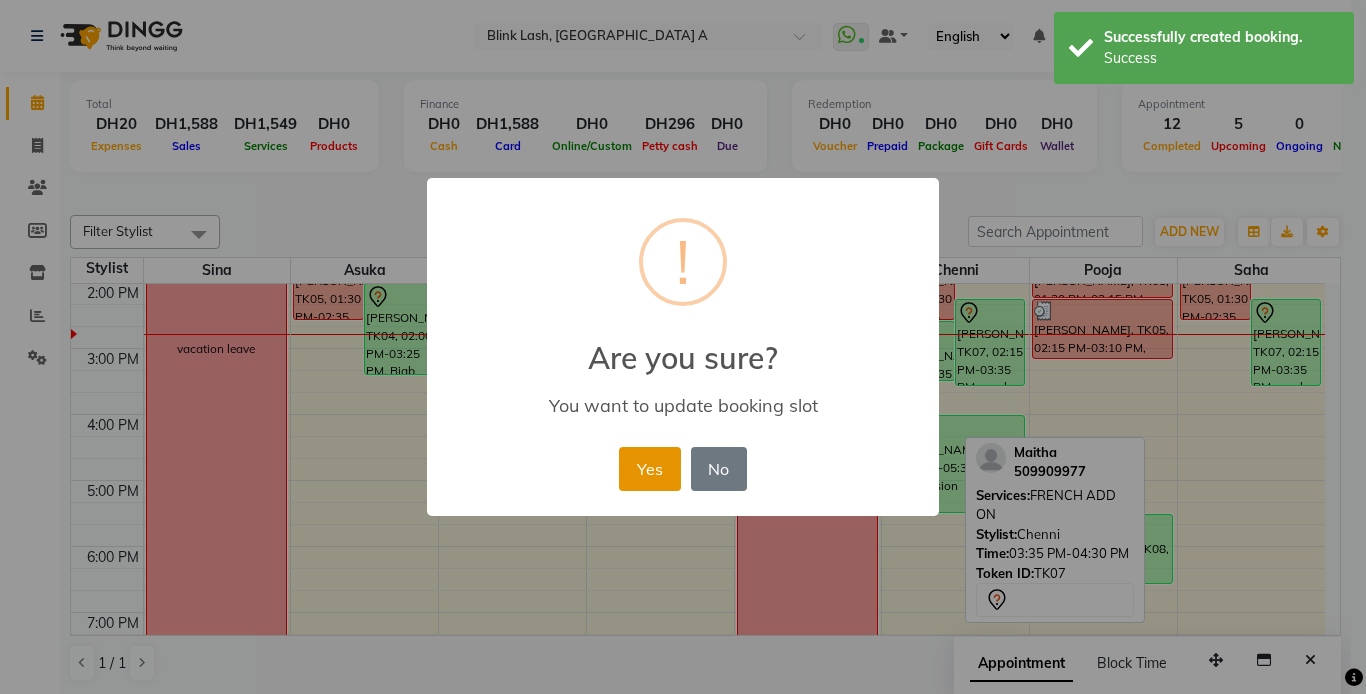 click on "Yes" at bounding box center [649, 469] 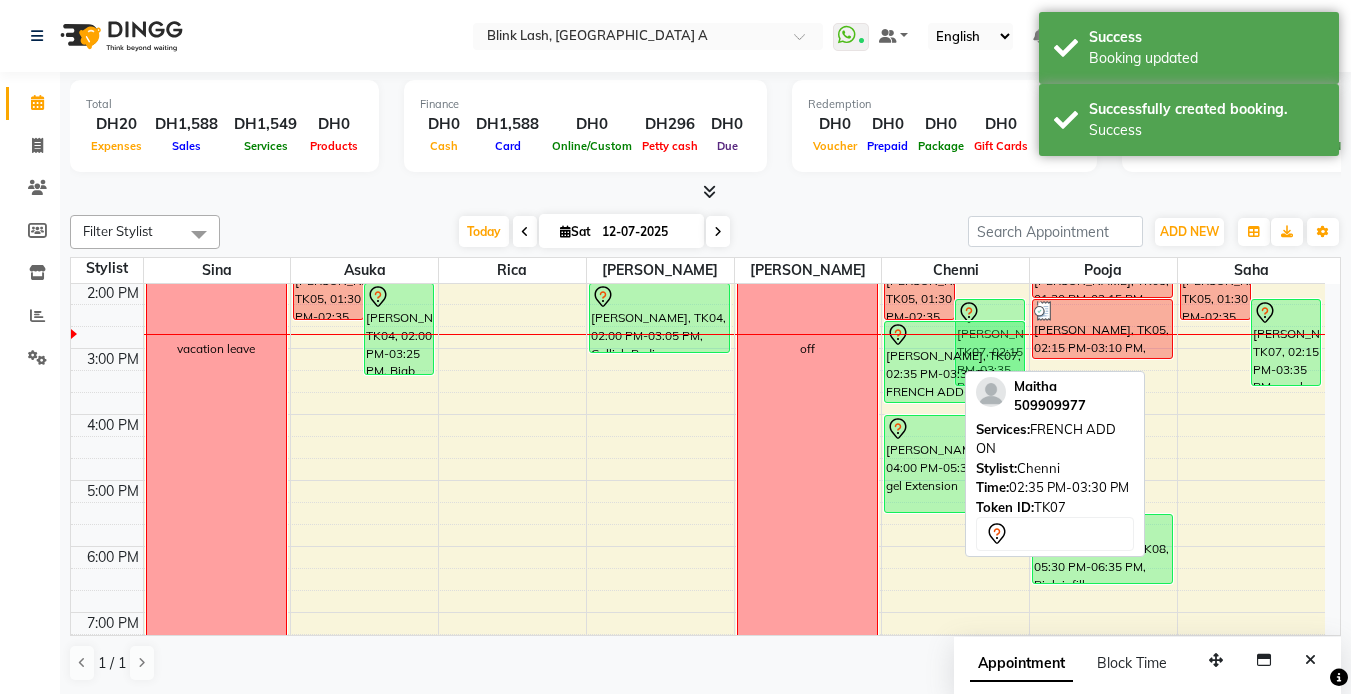 drag, startPoint x: 929, startPoint y: 377, endPoint x: 927, endPoint y: 412, distance: 35.057095 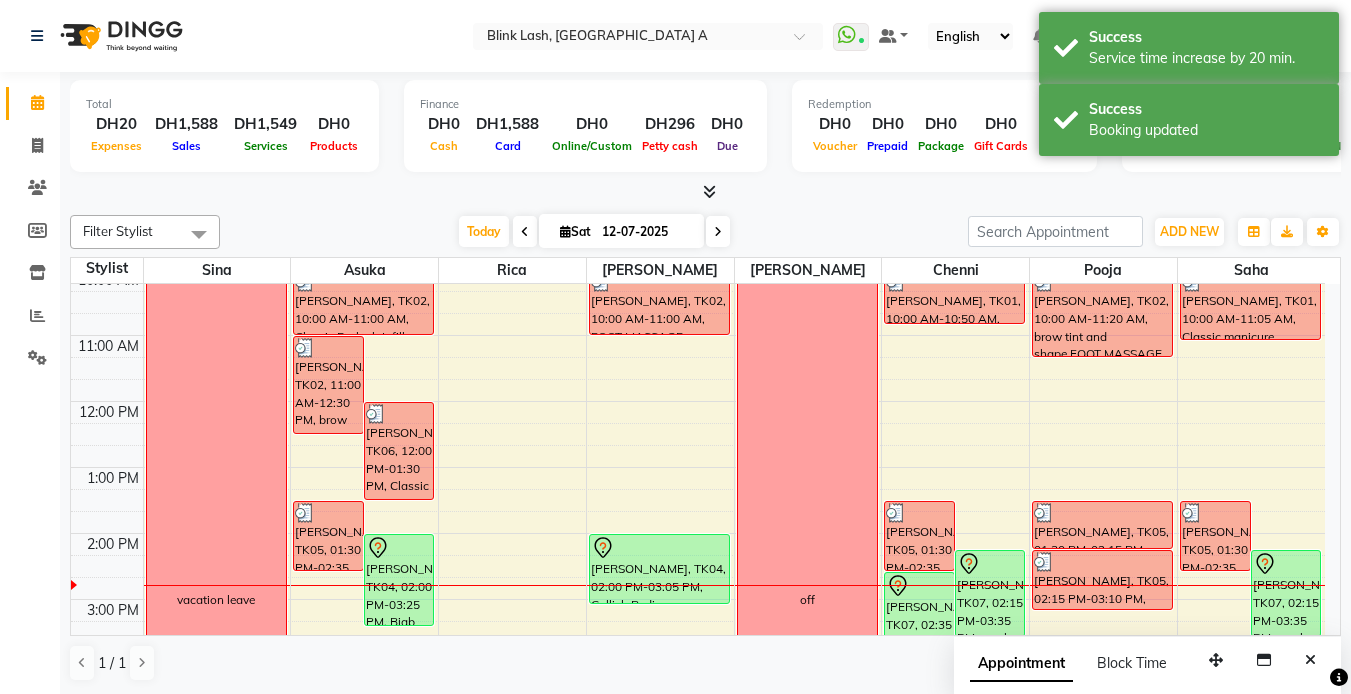 scroll, scrollTop: 200, scrollLeft: 0, axis: vertical 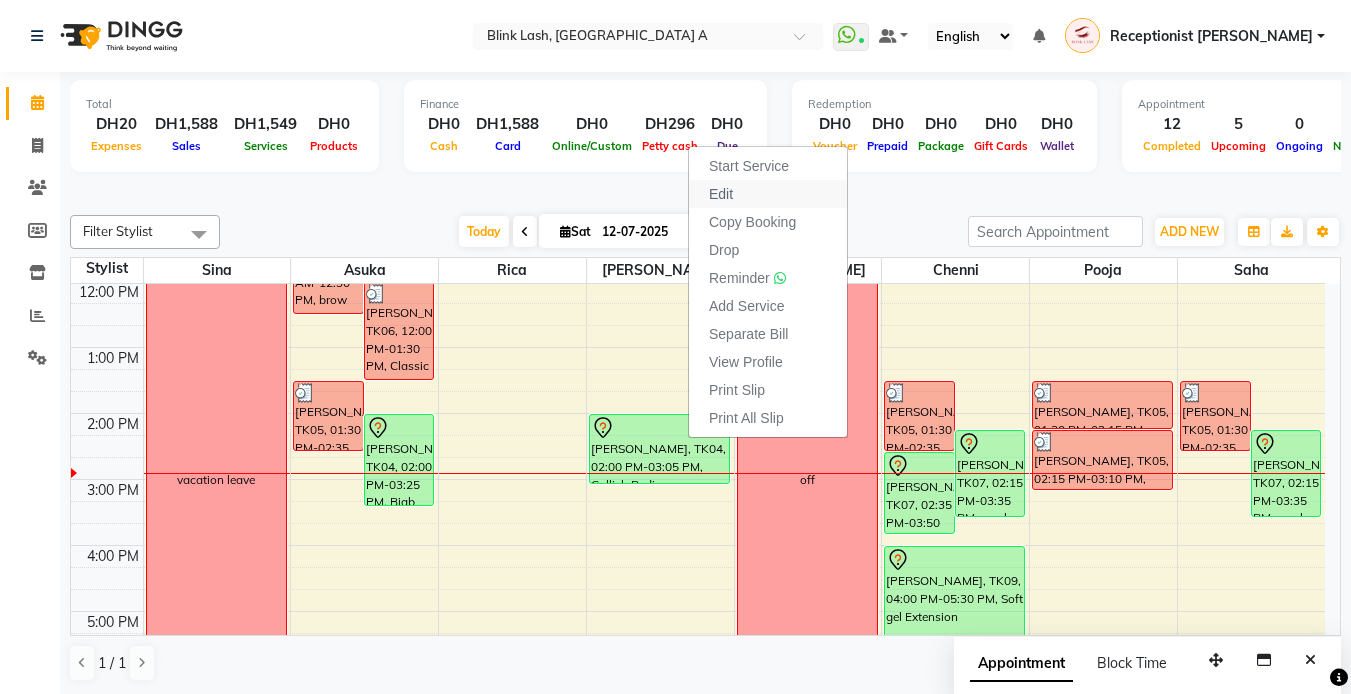 click on "Edit" at bounding box center (721, 194) 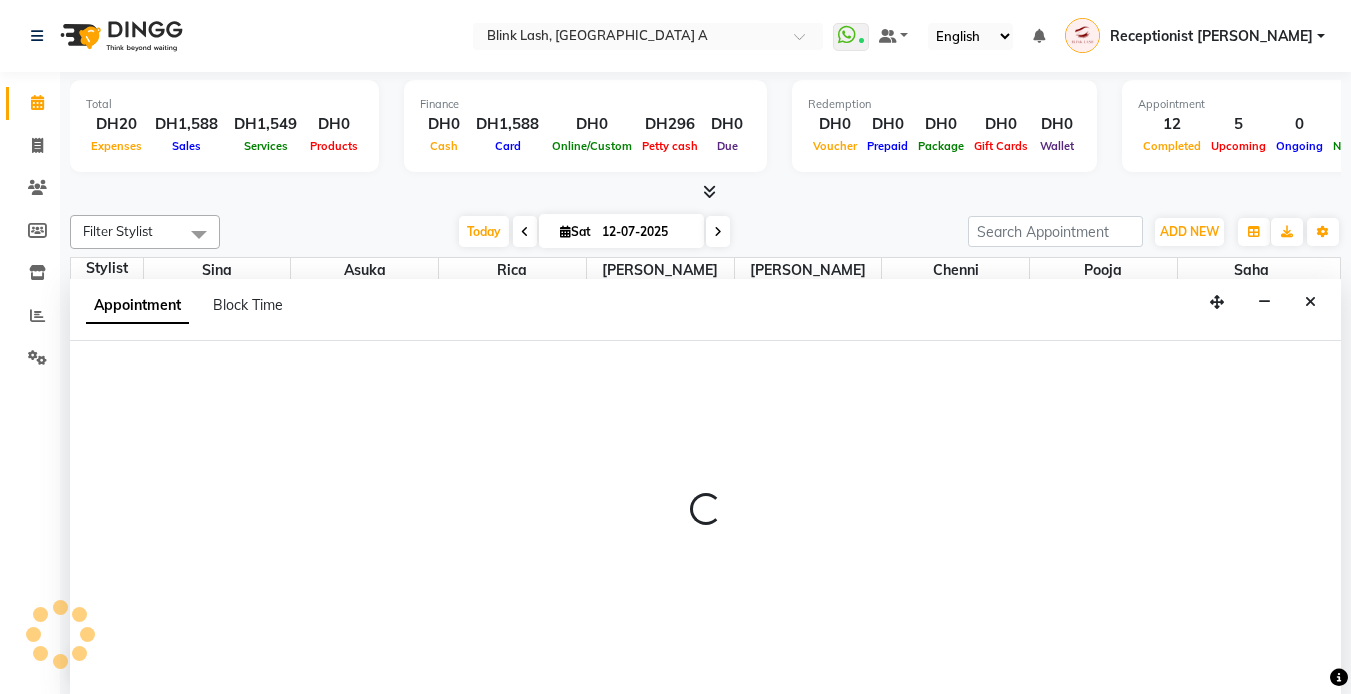 select on "tentative" 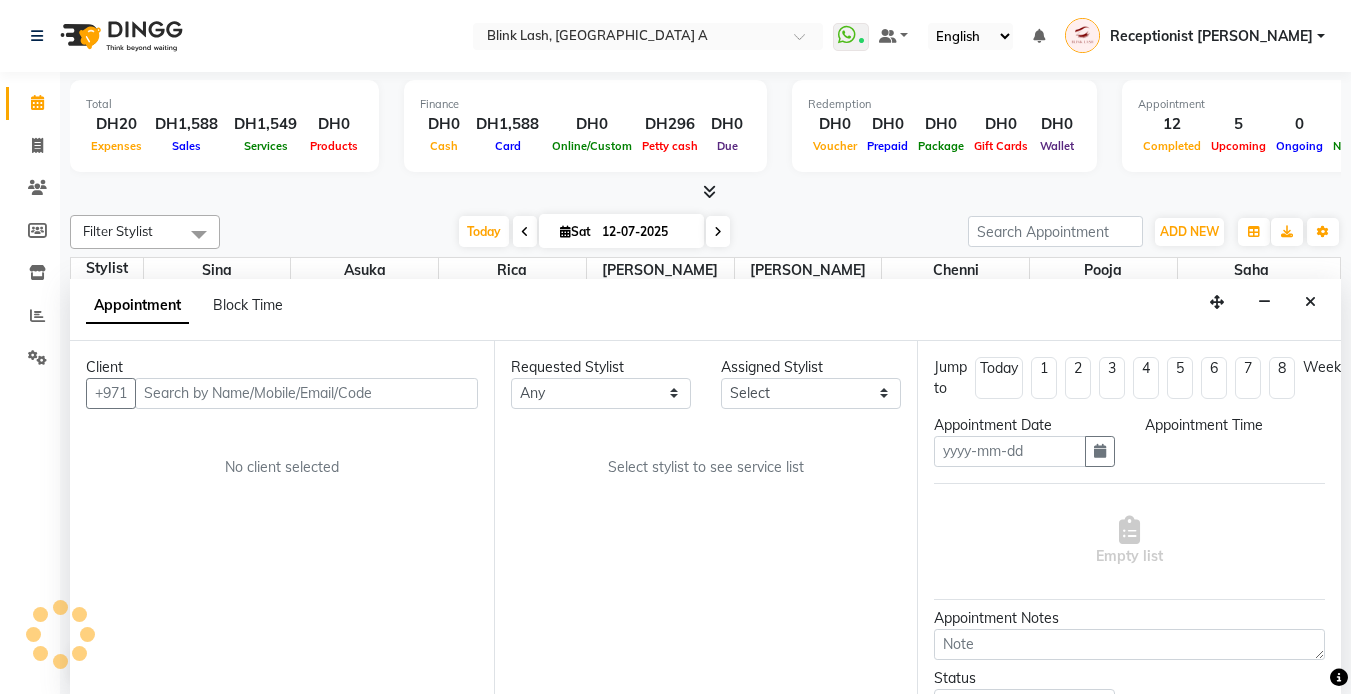 type on "12-07-2025" 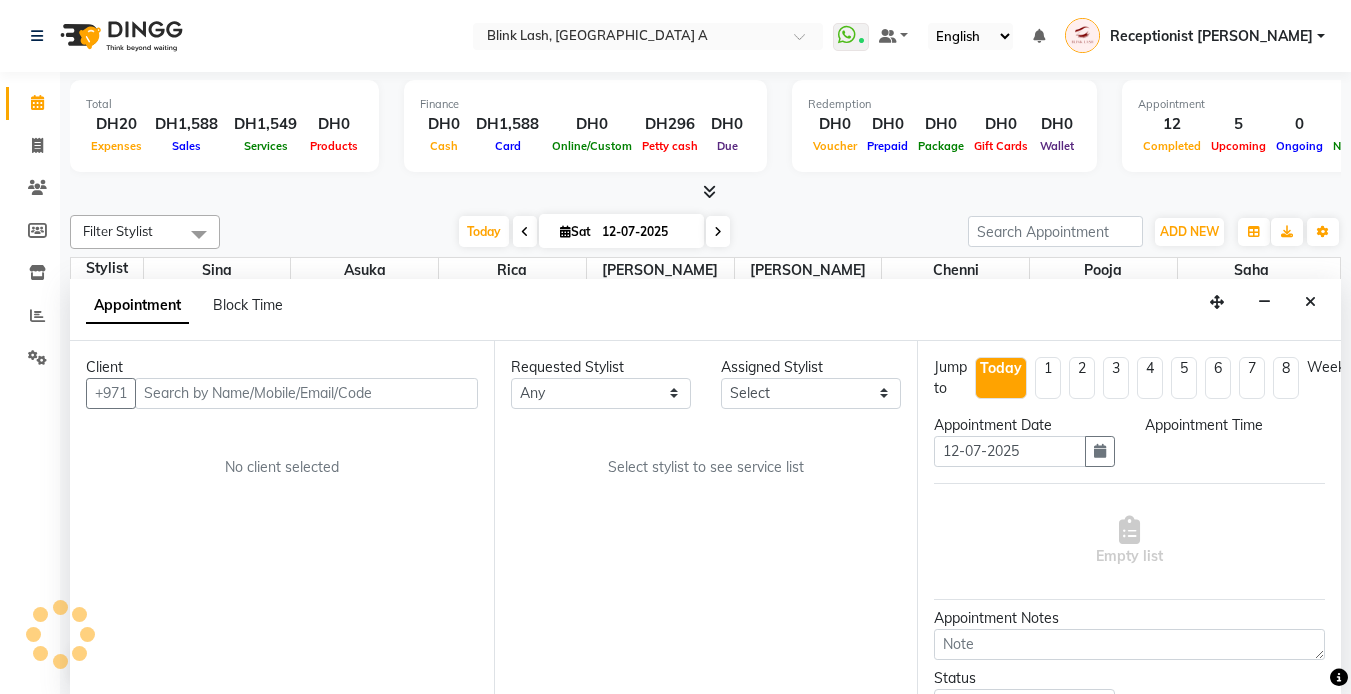 scroll, scrollTop: 1, scrollLeft: 0, axis: vertical 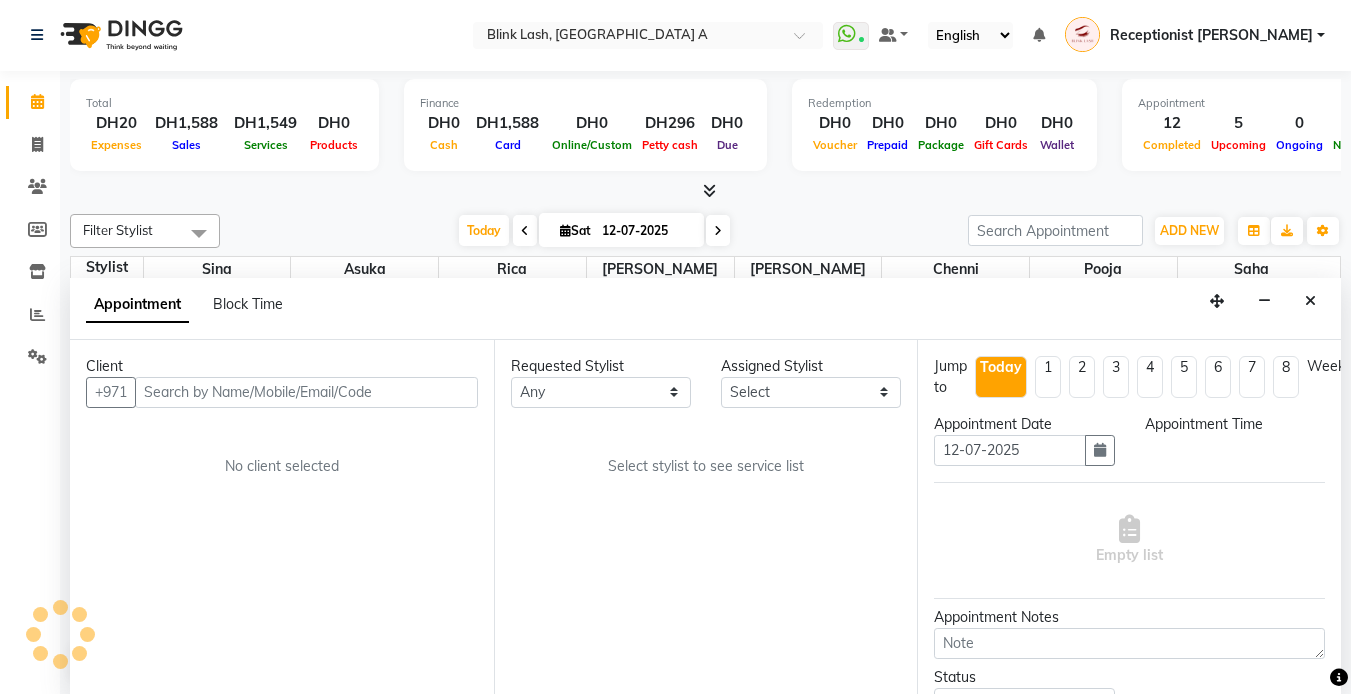 select on "840" 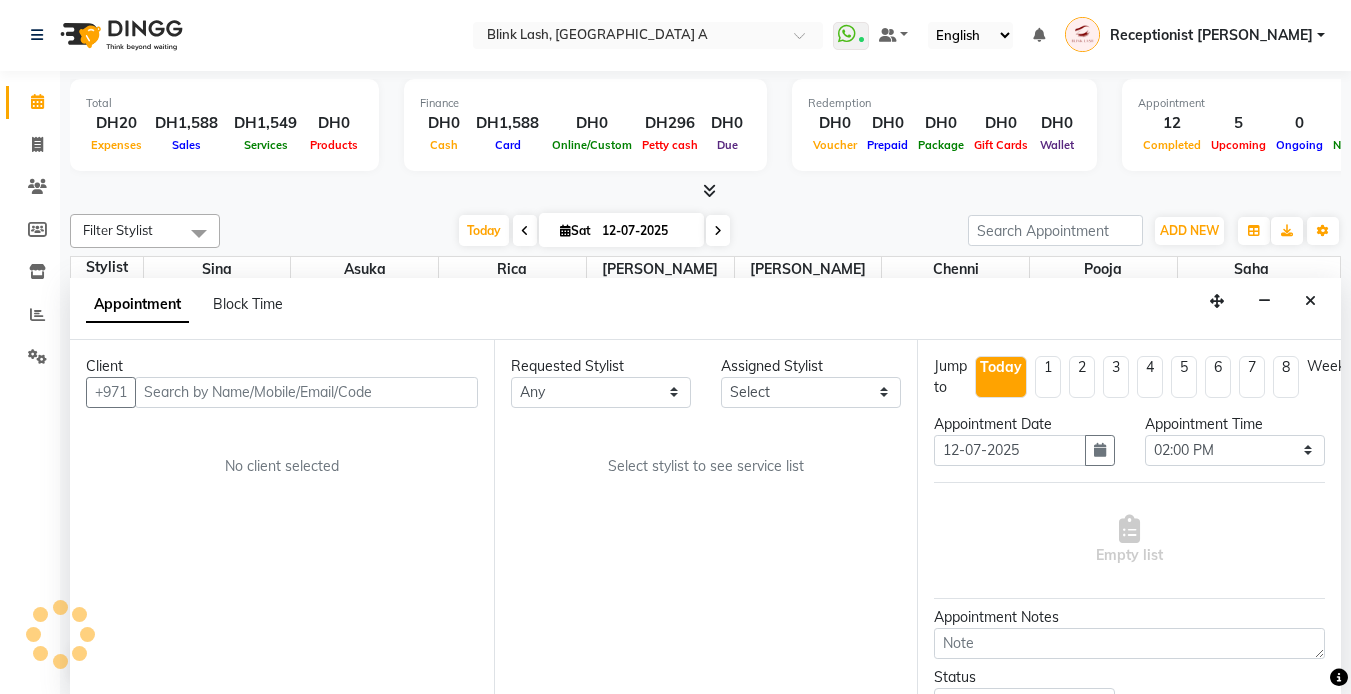 select on "46934" 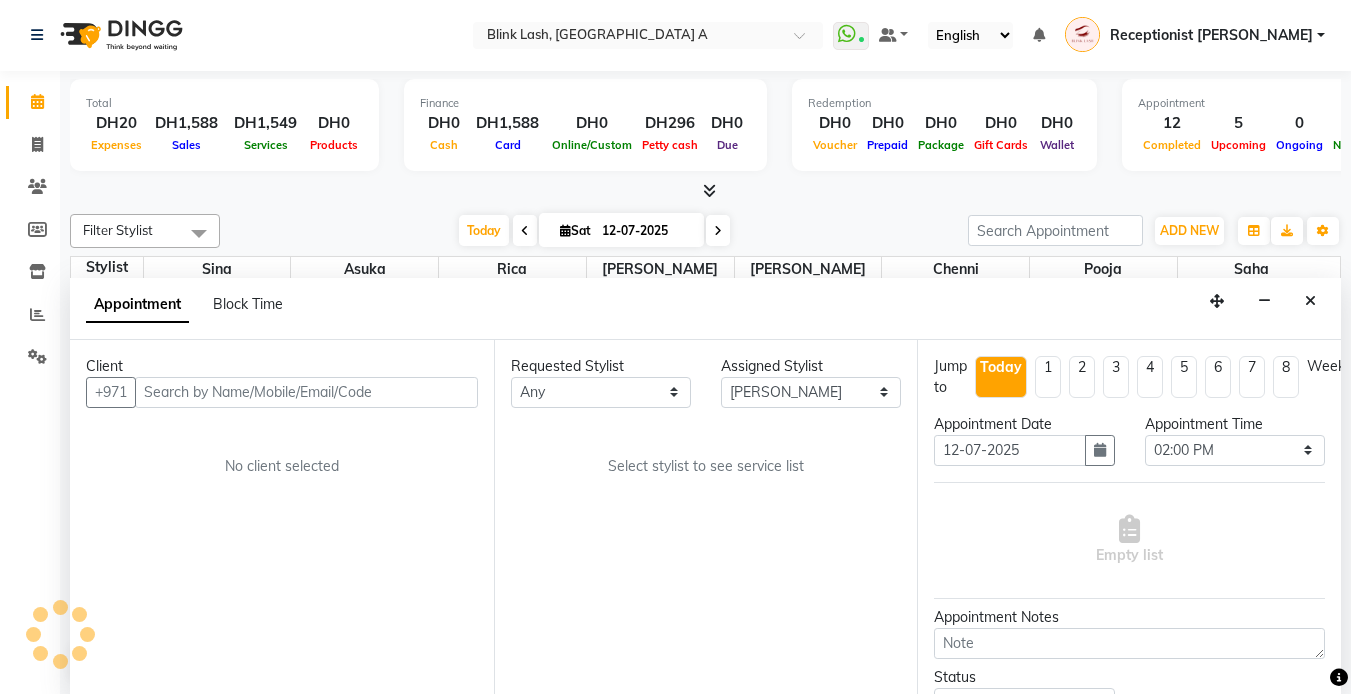 select on "2892" 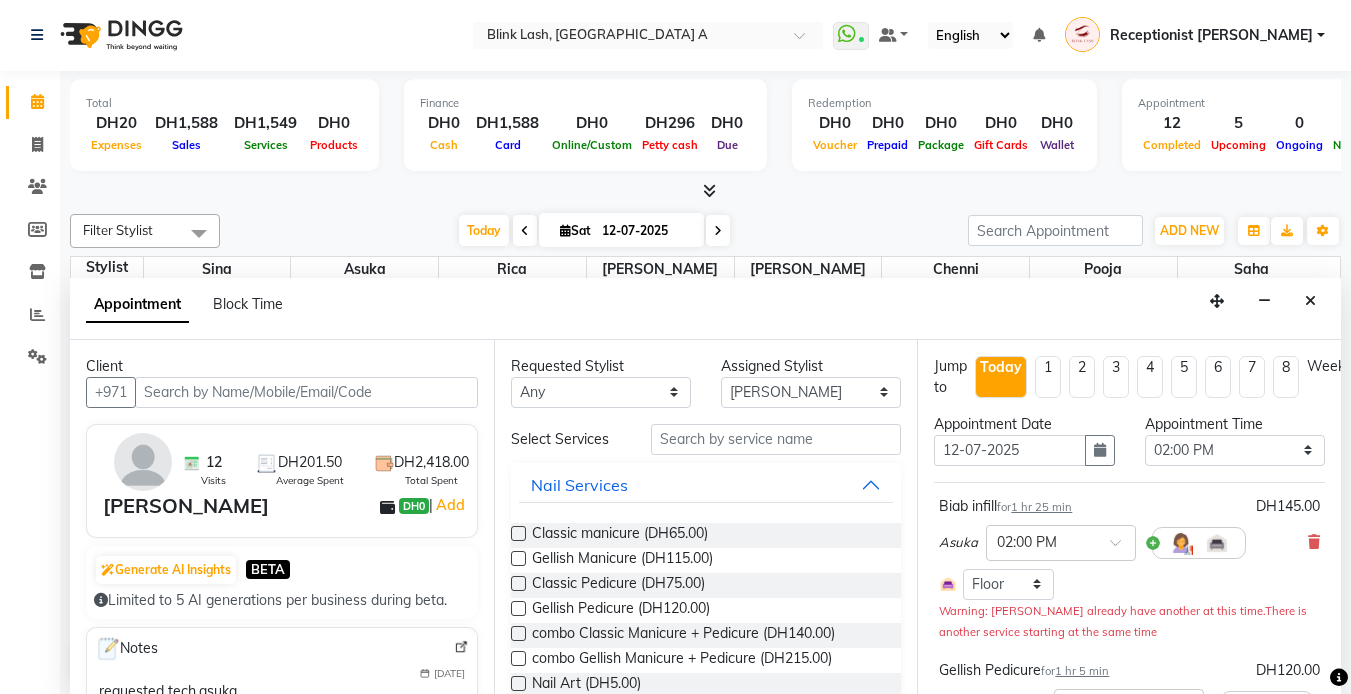 scroll, scrollTop: 331, scrollLeft: 0, axis: vertical 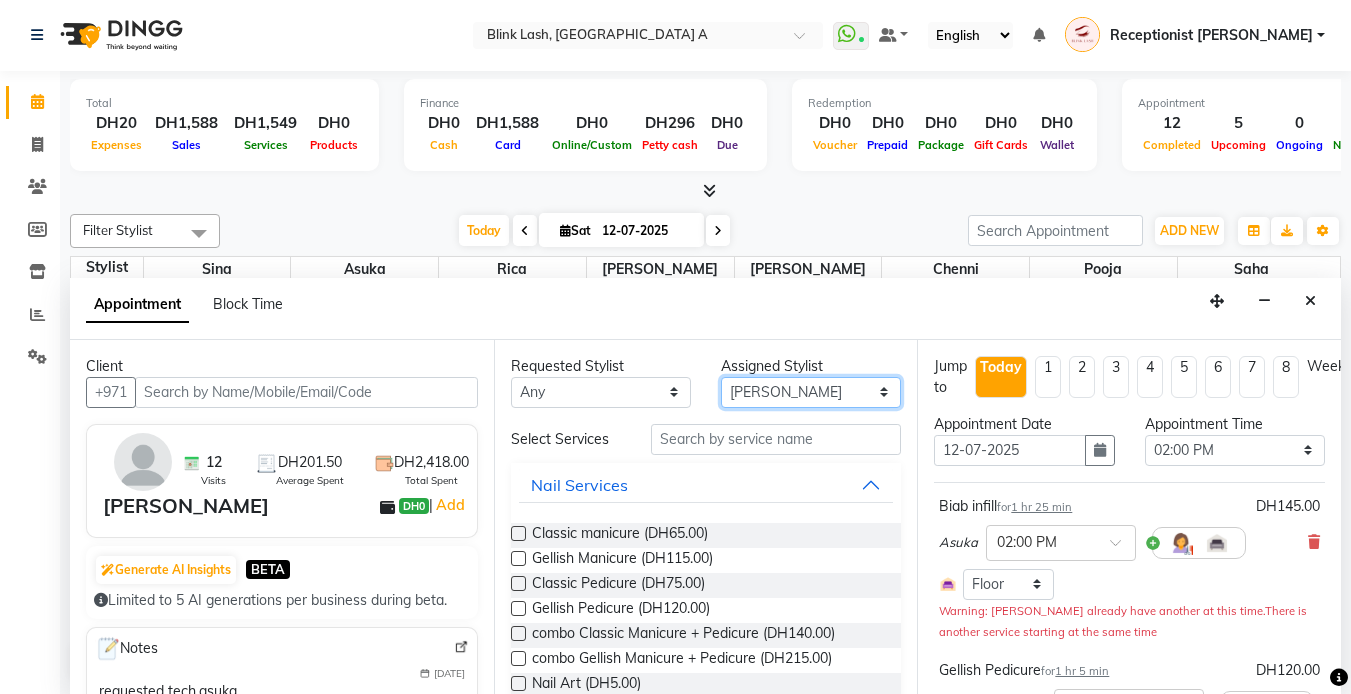 click on "Select [PERSON_NAME] [PERSON_NAME] pooja [PERSON_NAME]" at bounding box center (811, 392) 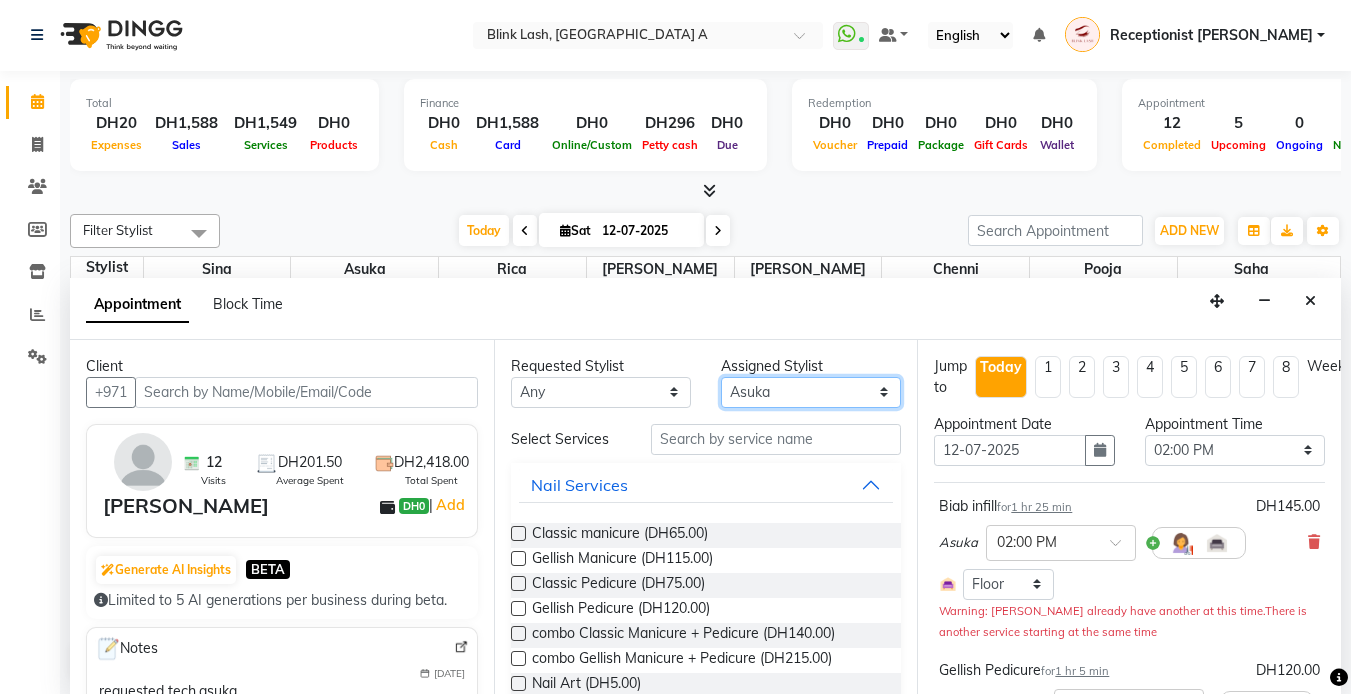 click on "Select [PERSON_NAME] [PERSON_NAME] pooja [PERSON_NAME]" at bounding box center [811, 392] 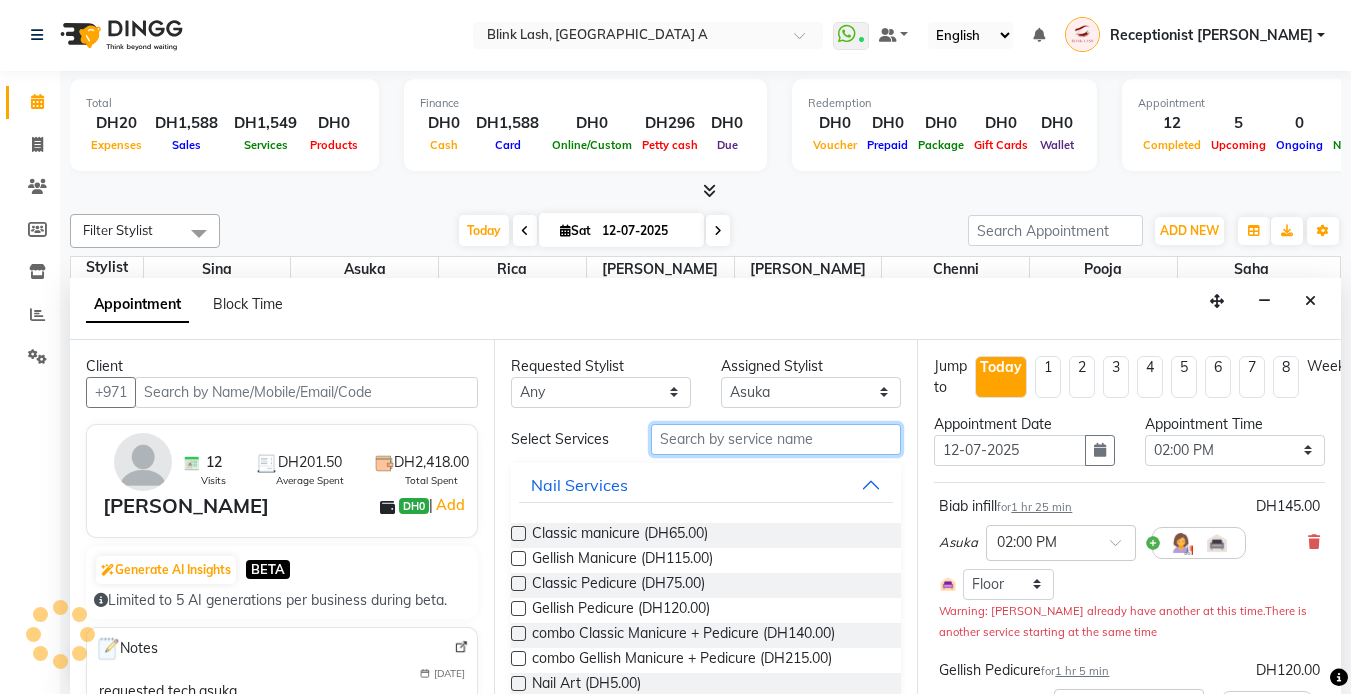 click at bounding box center [776, 439] 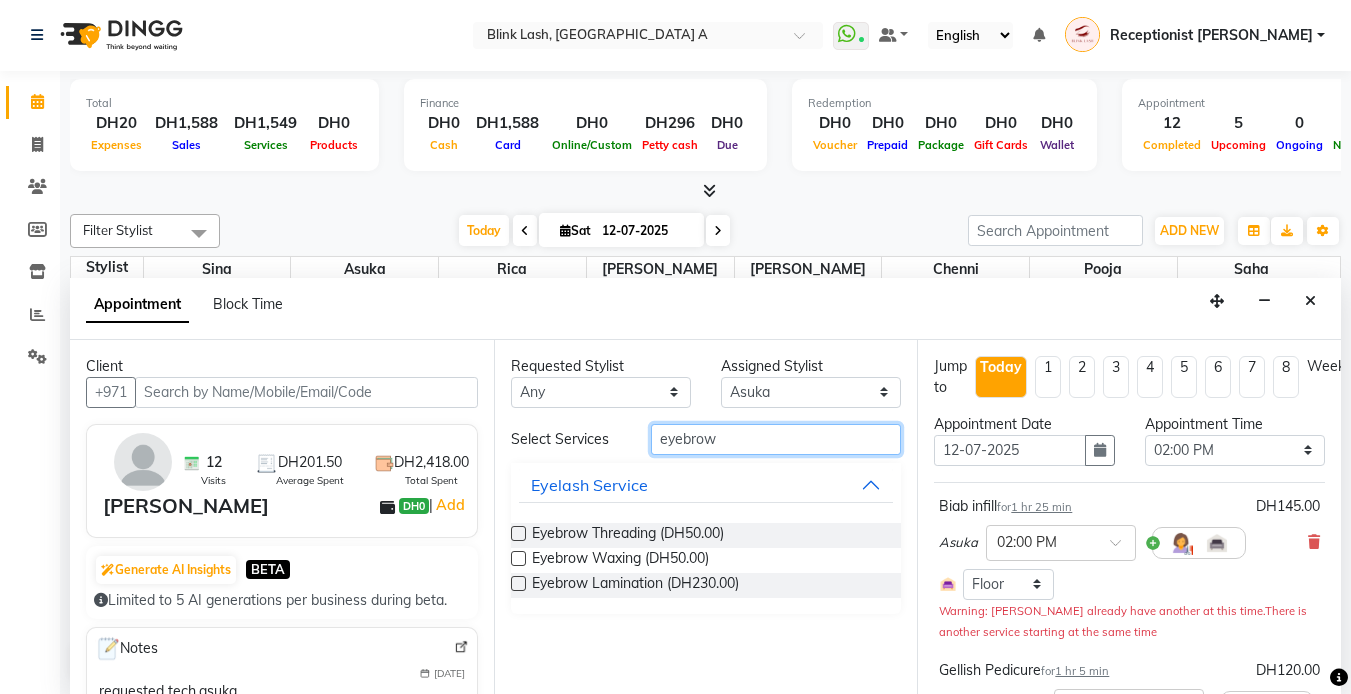 type on "eyebrow" 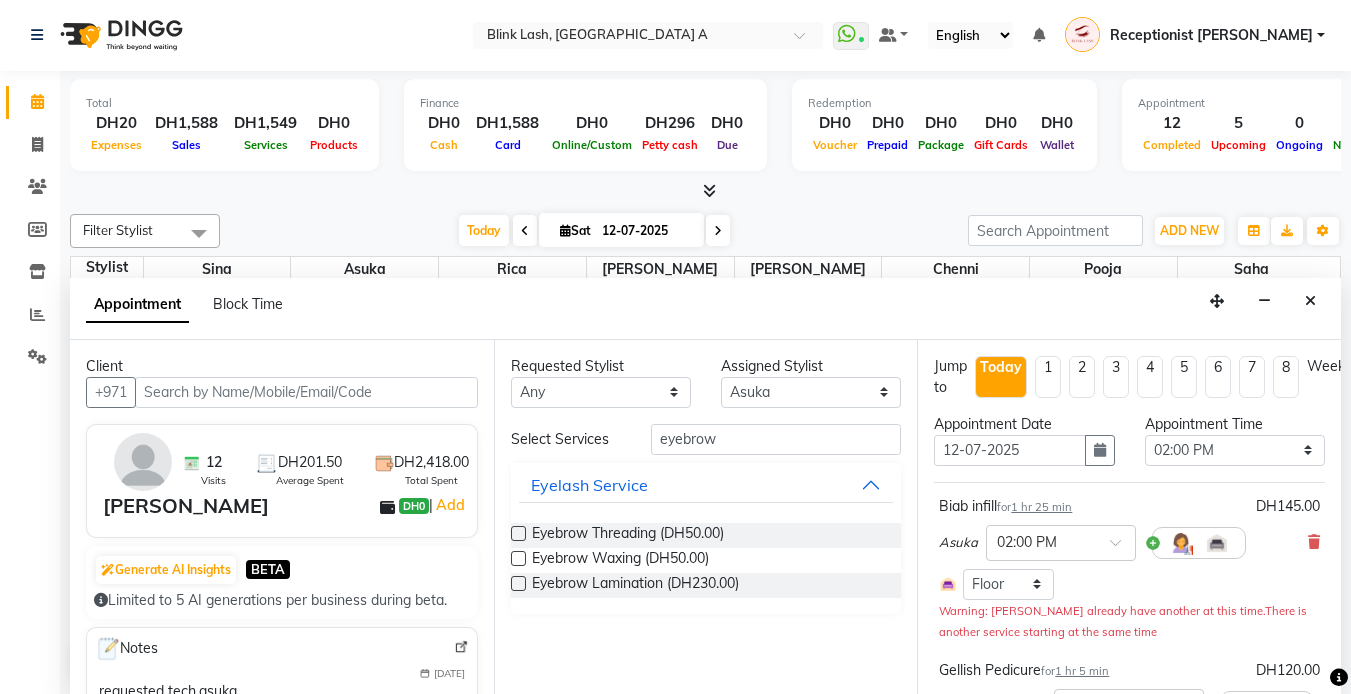 click on "Eyebrow Threading (DH50.00)" at bounding box center (628, 535) 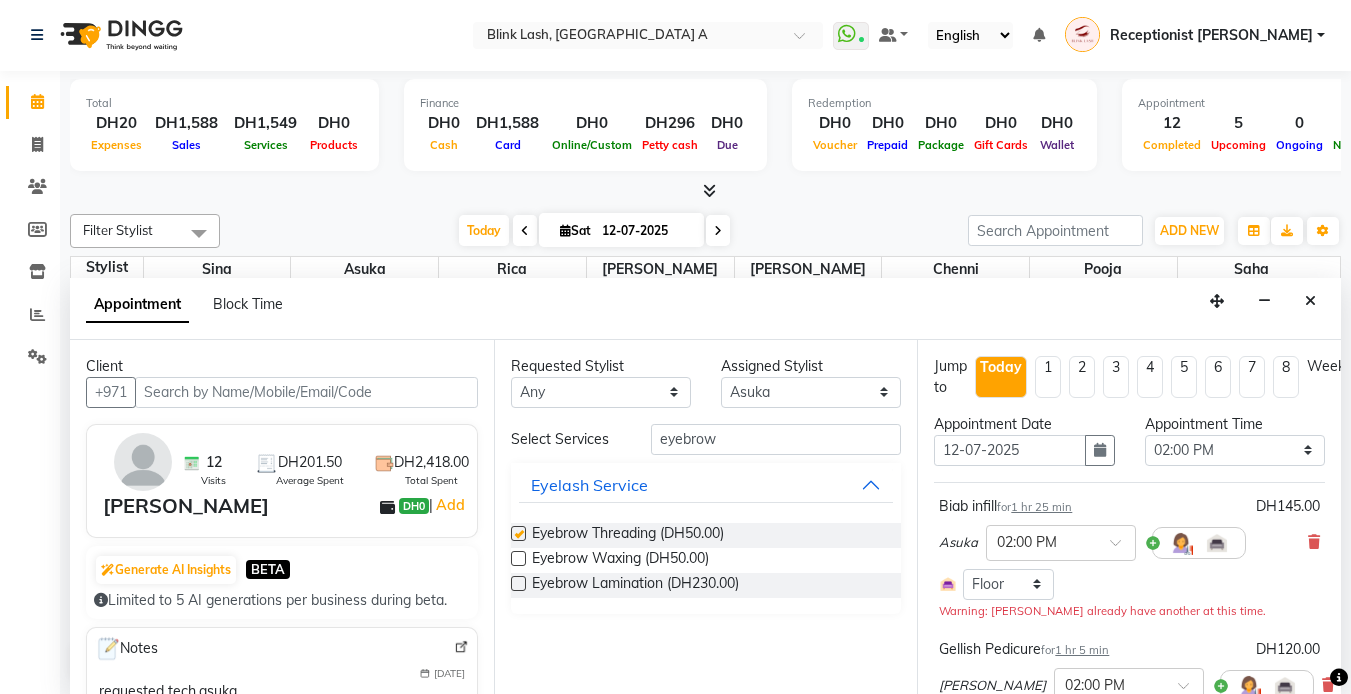 checkbox on "false" 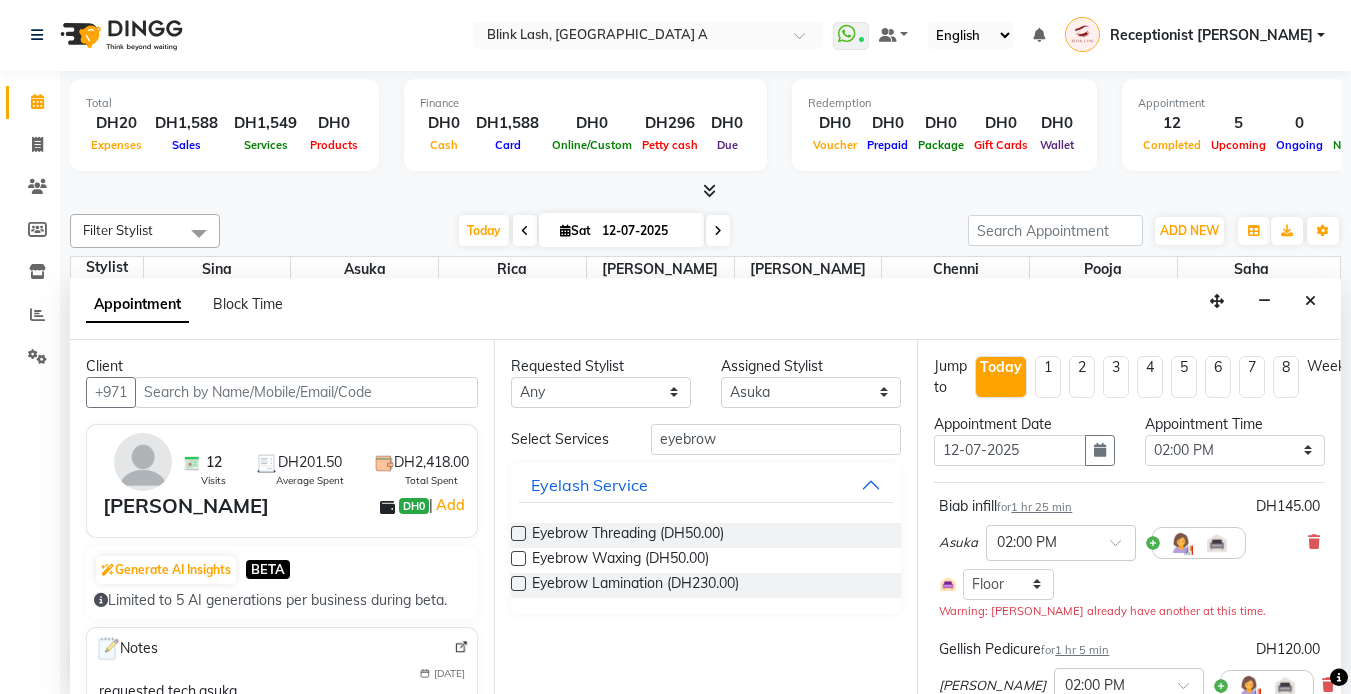scroll, scrollTop: 415, scrollLeft: 0, axis: vertical 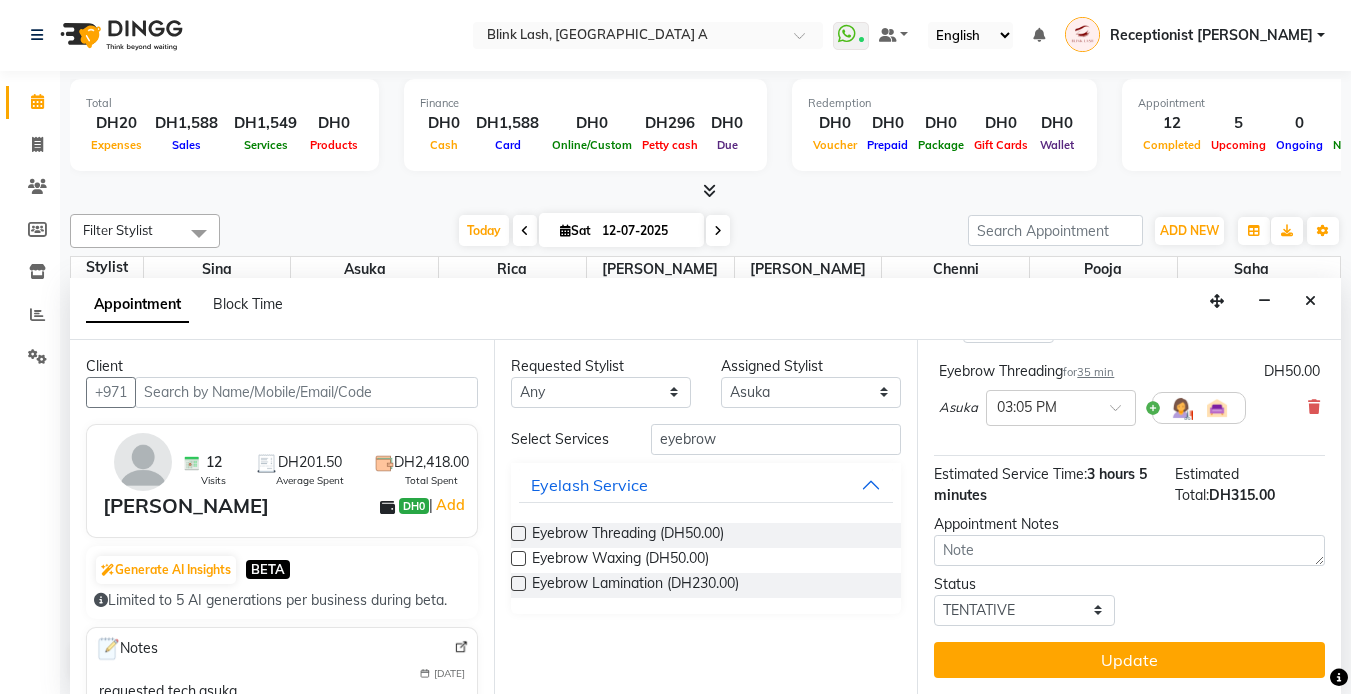 click on "Update" at bounding box center (1129, 660) 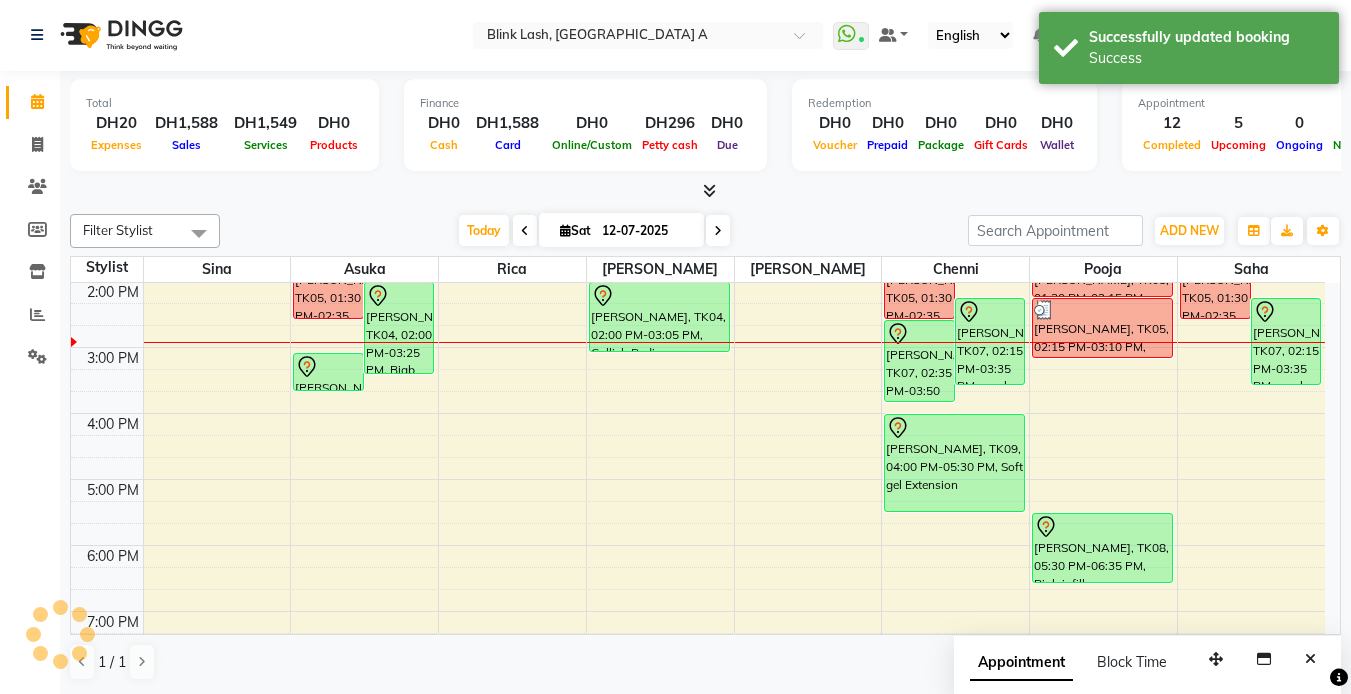 scroll, scrollTop: 0, scrollLeft: 0, axis: both 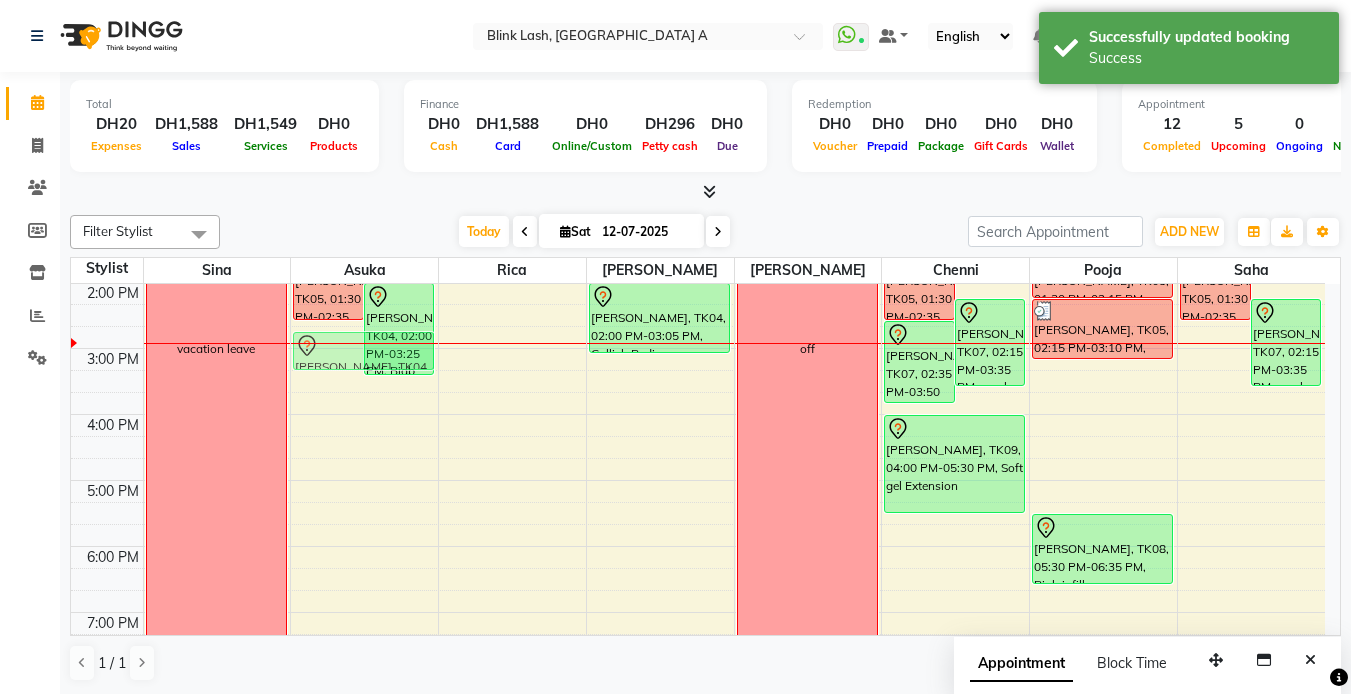 drag, startPoint x: 344, startPoint y: 362, endPoint x: 349, endPoint y: 331, distance: 31.400637 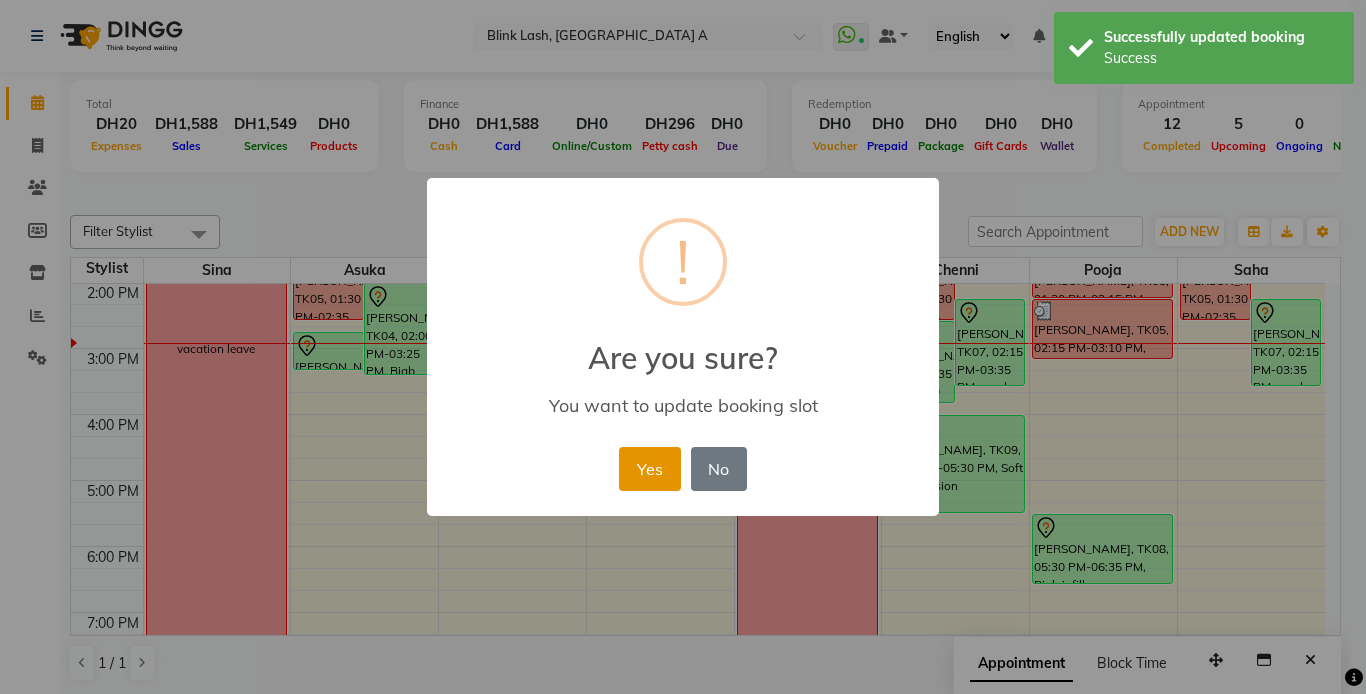 click on "Yes" at bounding box center [649, 469] 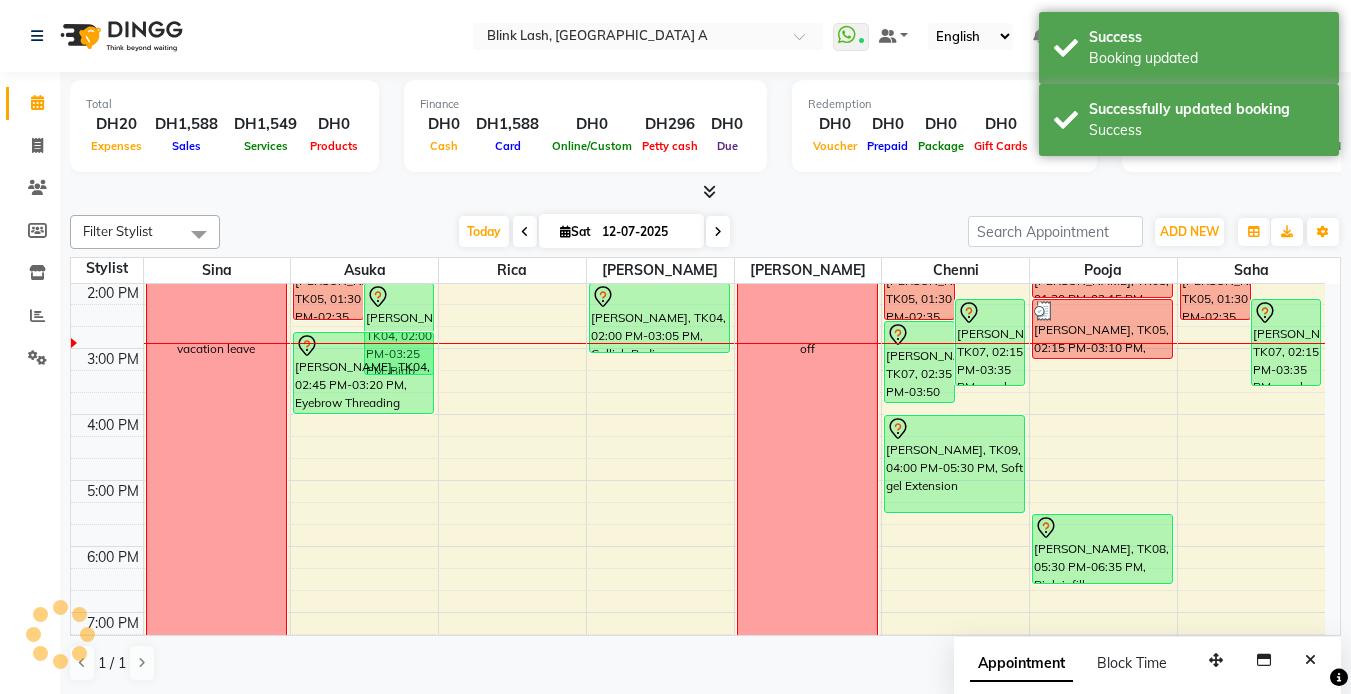 drag, startPoint x: 354, startPoint y: 366, endPoint x: 347, endPoint y: 398, distance: 32.75668 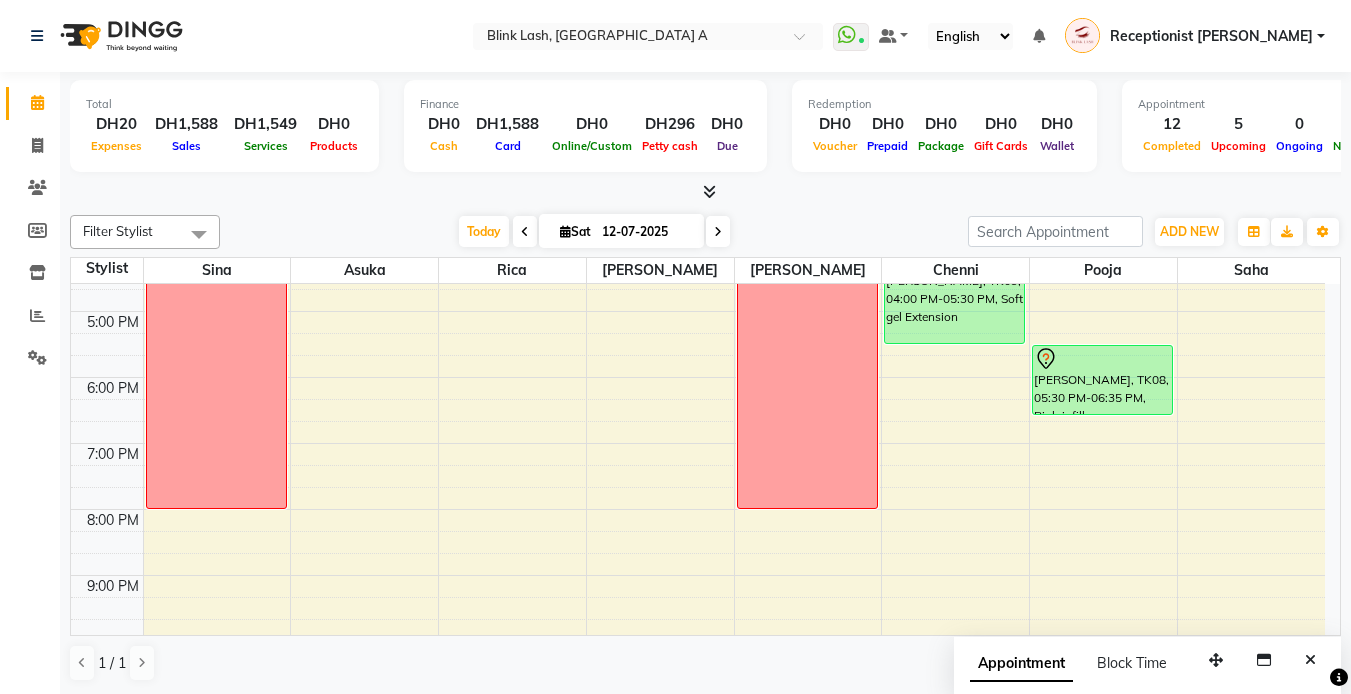 scroll, scrollTop: 400, scrollLeft: 0, axis: vertical 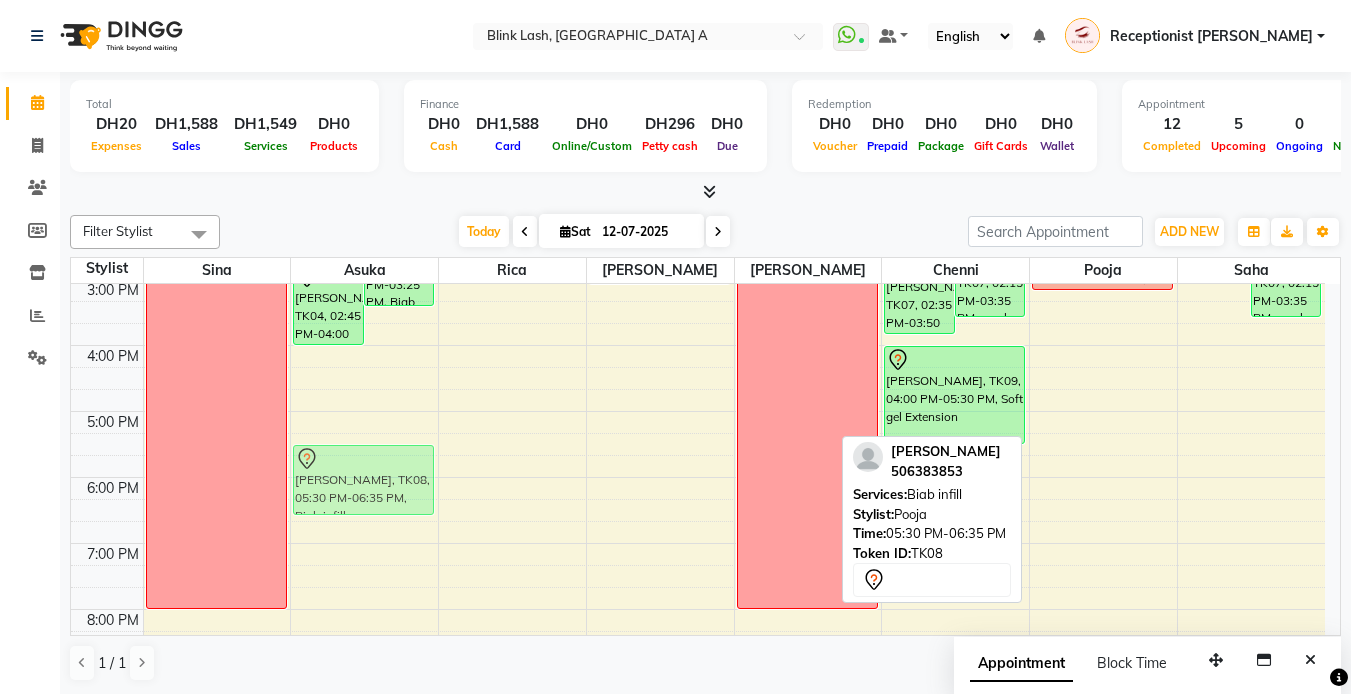 drag, startPoint x: 1133, startPoint y: 471, endPoint x: 399, endPoint y: 471, distance: 734 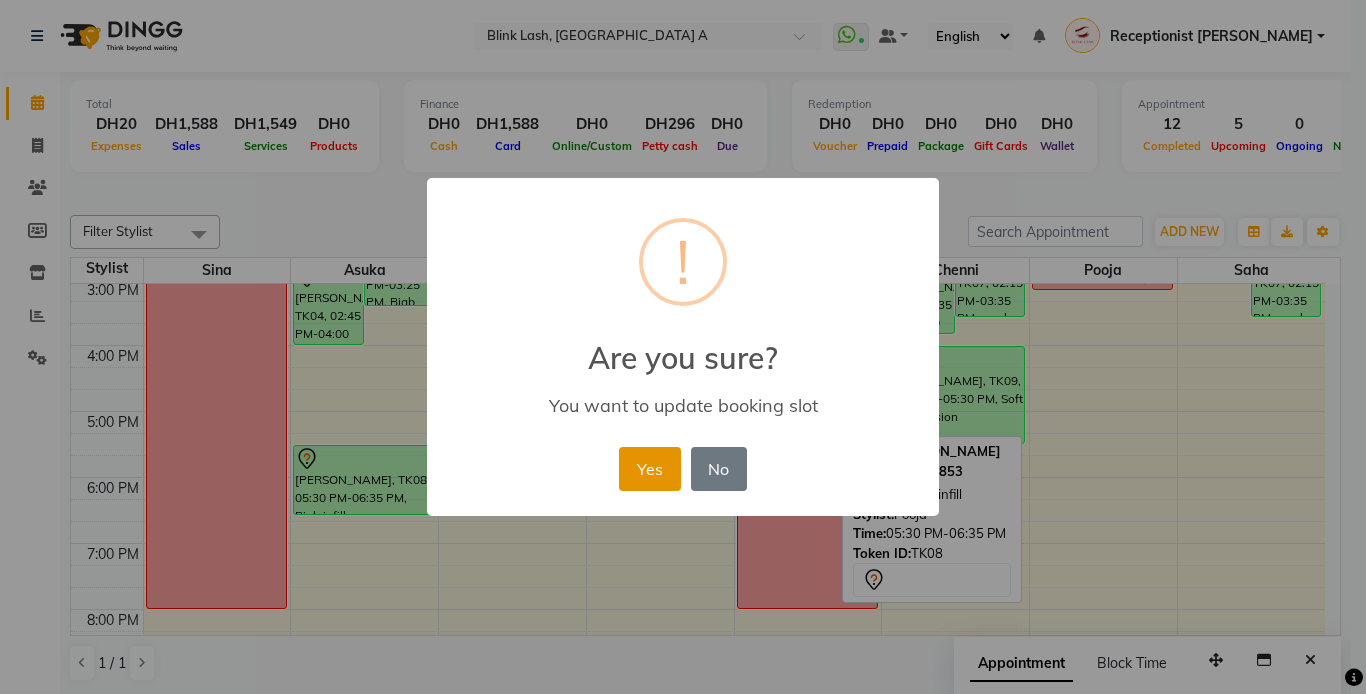click on "Yes" at bounding box center (649, 469) 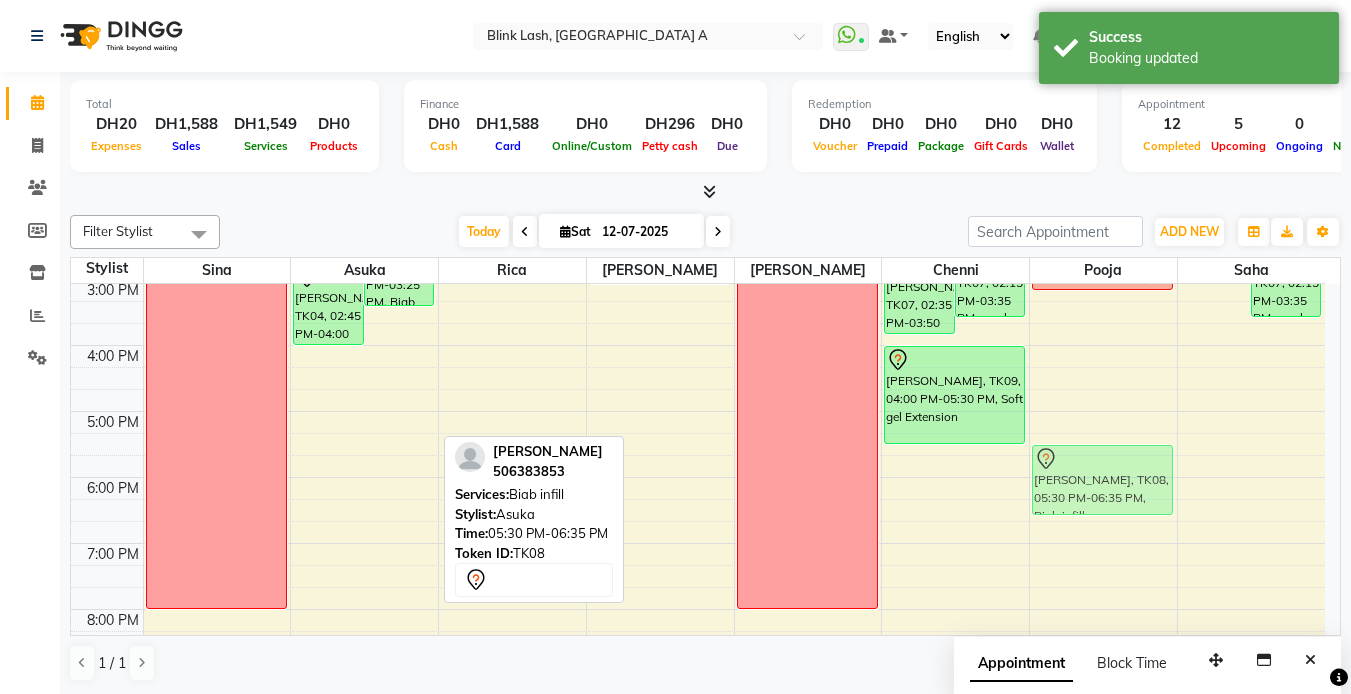 drag, startPoint x: 385, startPoint y: 488, endPoint x: 1079, endPoint y: 481, distance: 694.0353 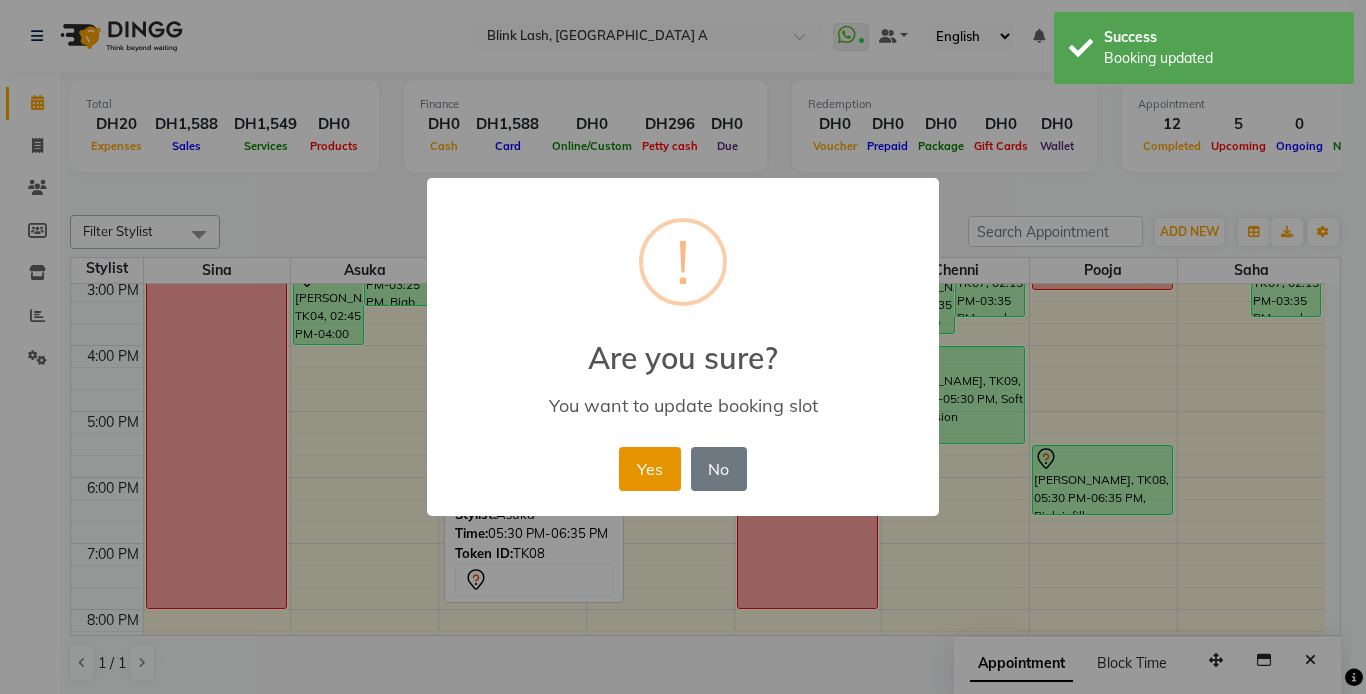 click on "Yes" at bounding box center [649, 469] 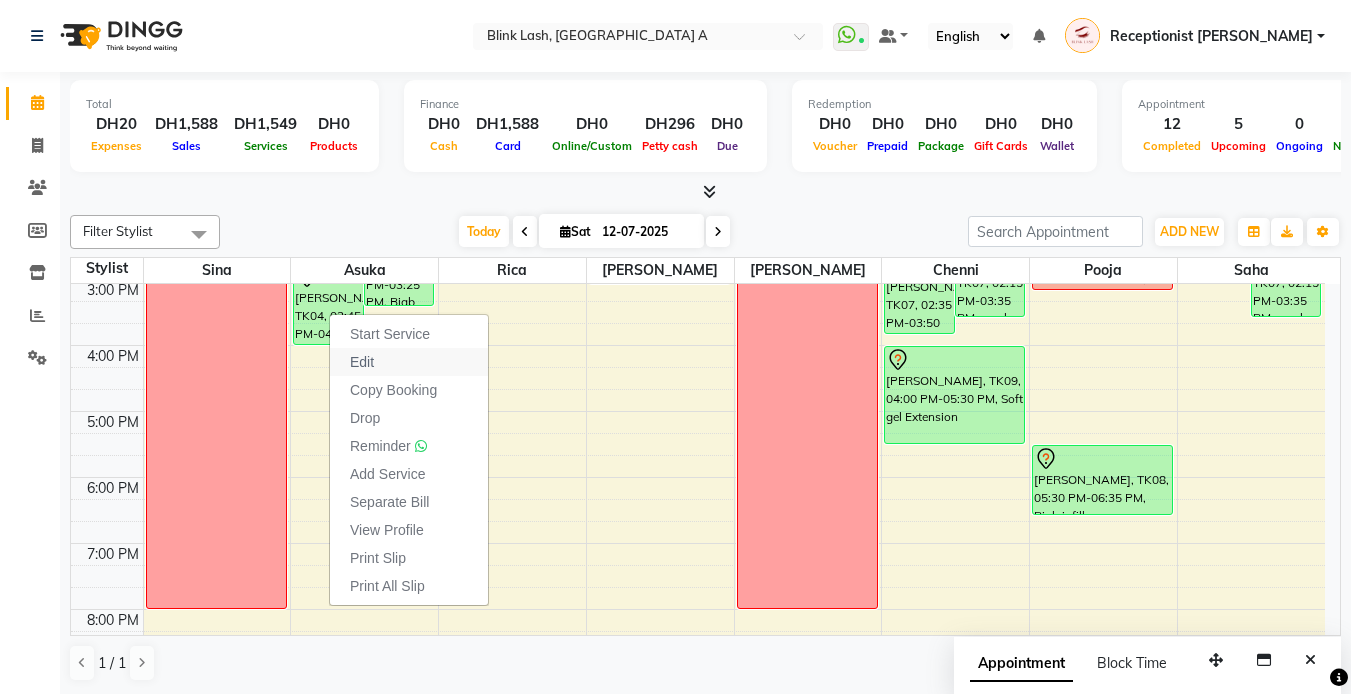 click on "Edit" at bounding box center (409, 362) 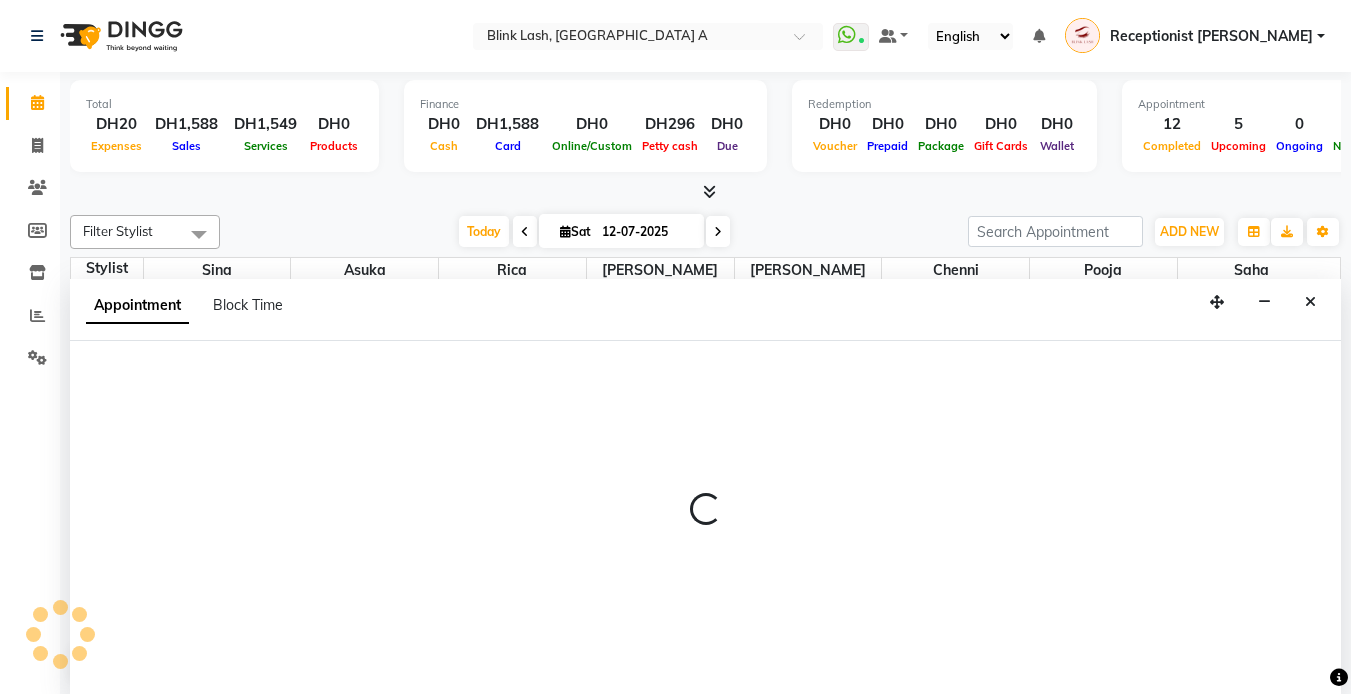 select on "tentative" 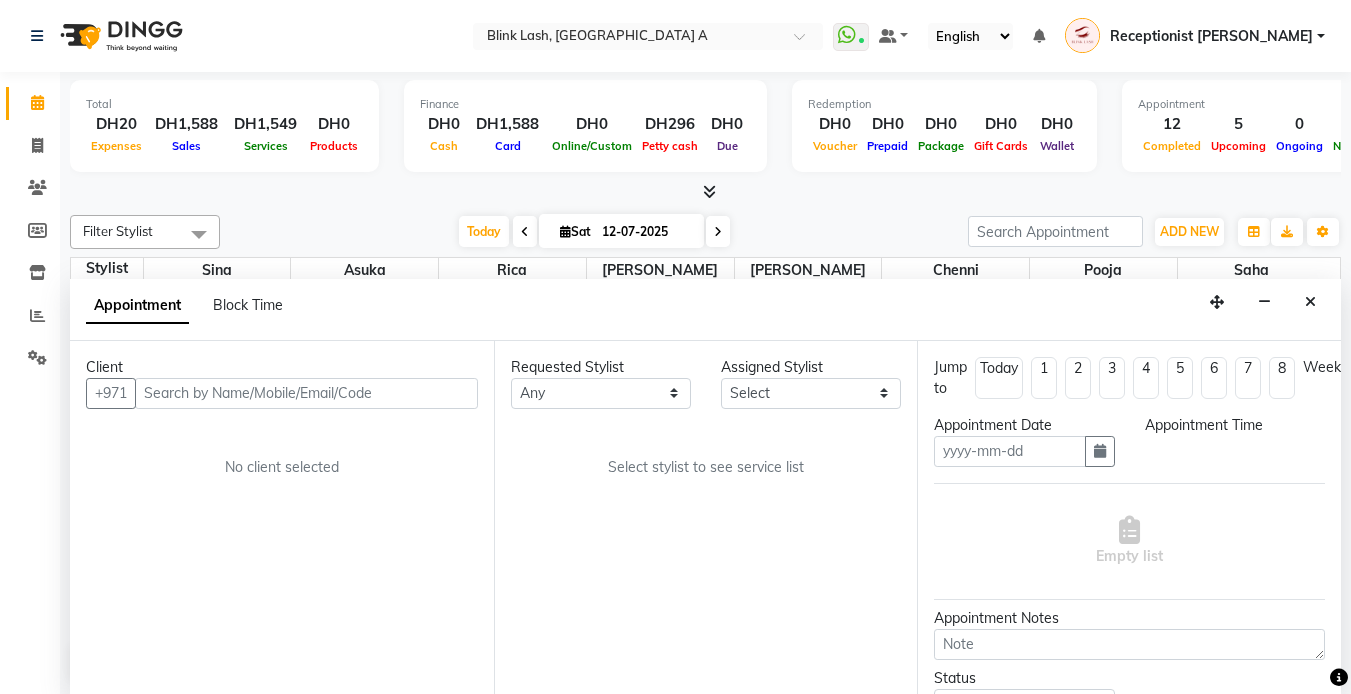 scroll, scrollTop: 1, scrollLeft: 0, axis: vertical 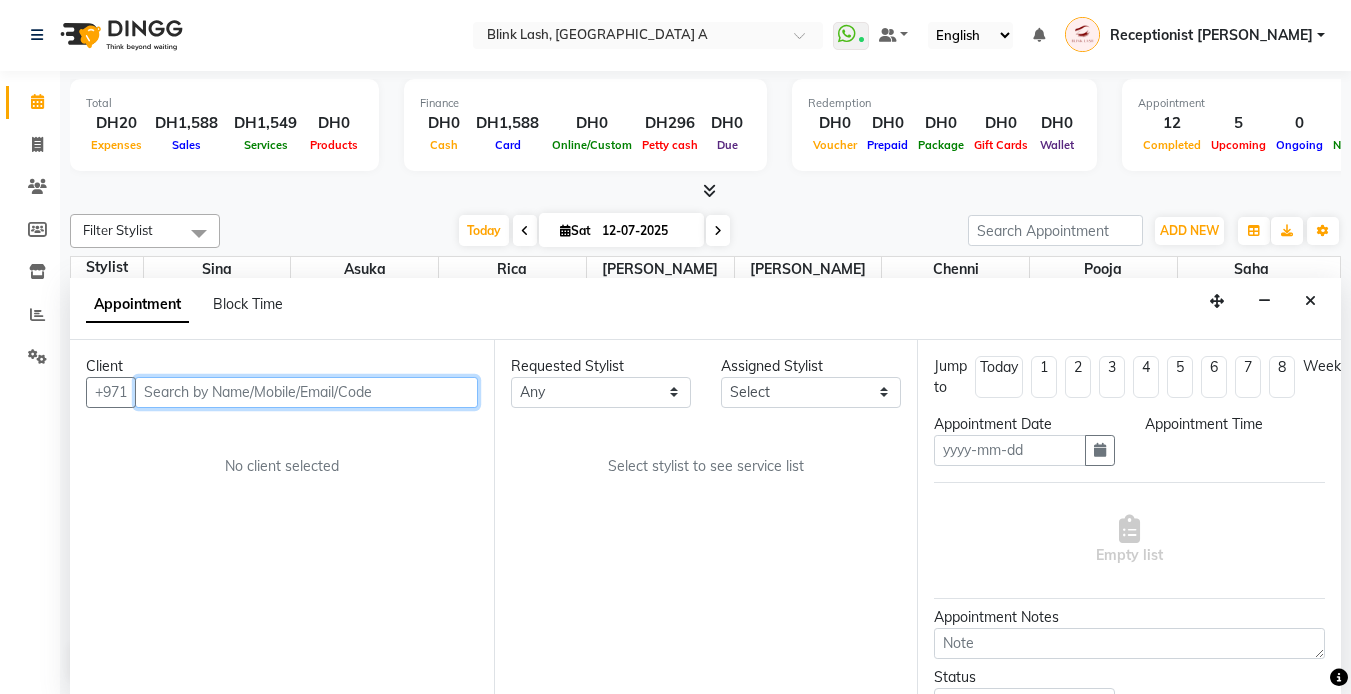 type on "12-07-2025" 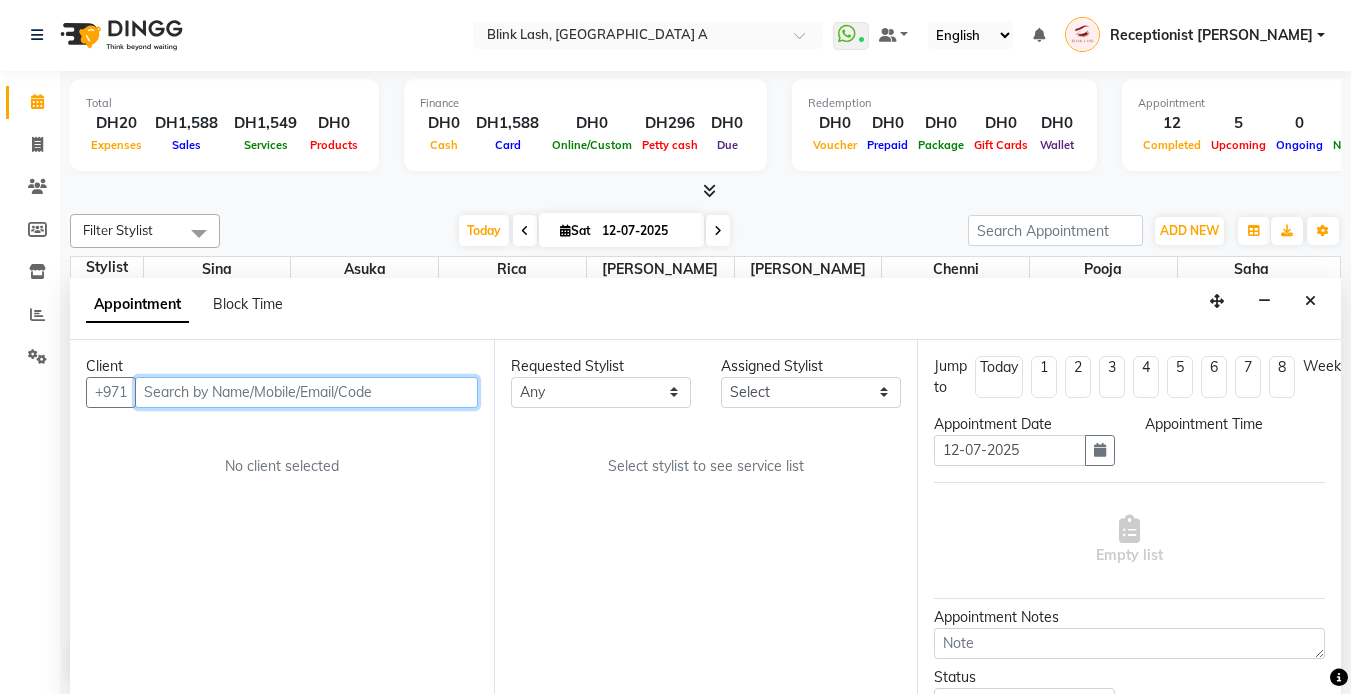 select on "840" 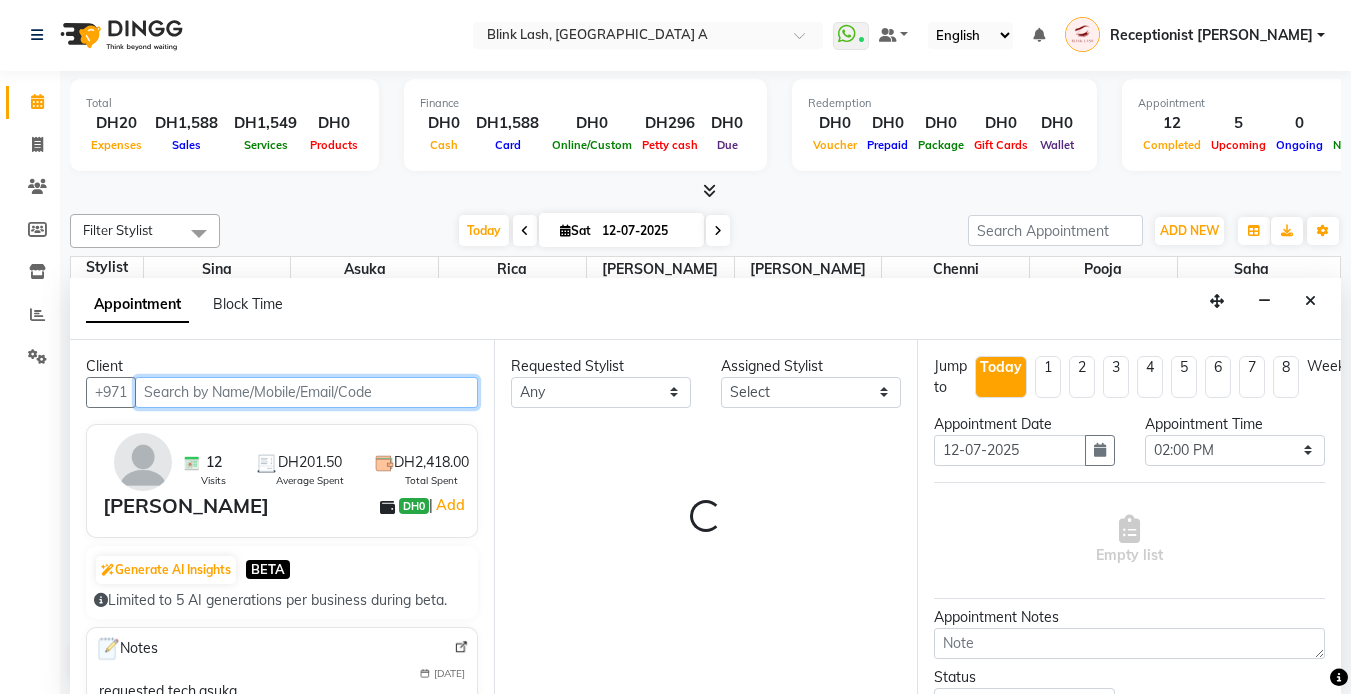 select on "42462" 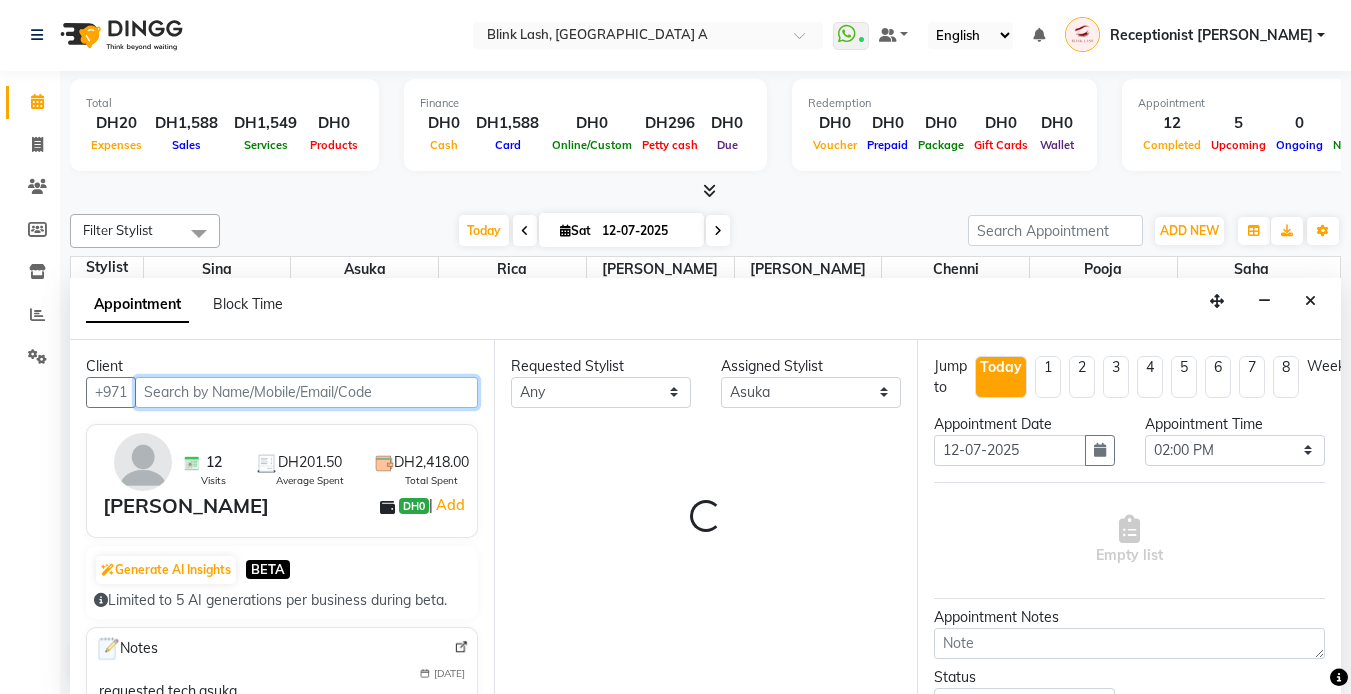 scroll, scrollTop: 331, scrollLeft: 0, axis: vertical 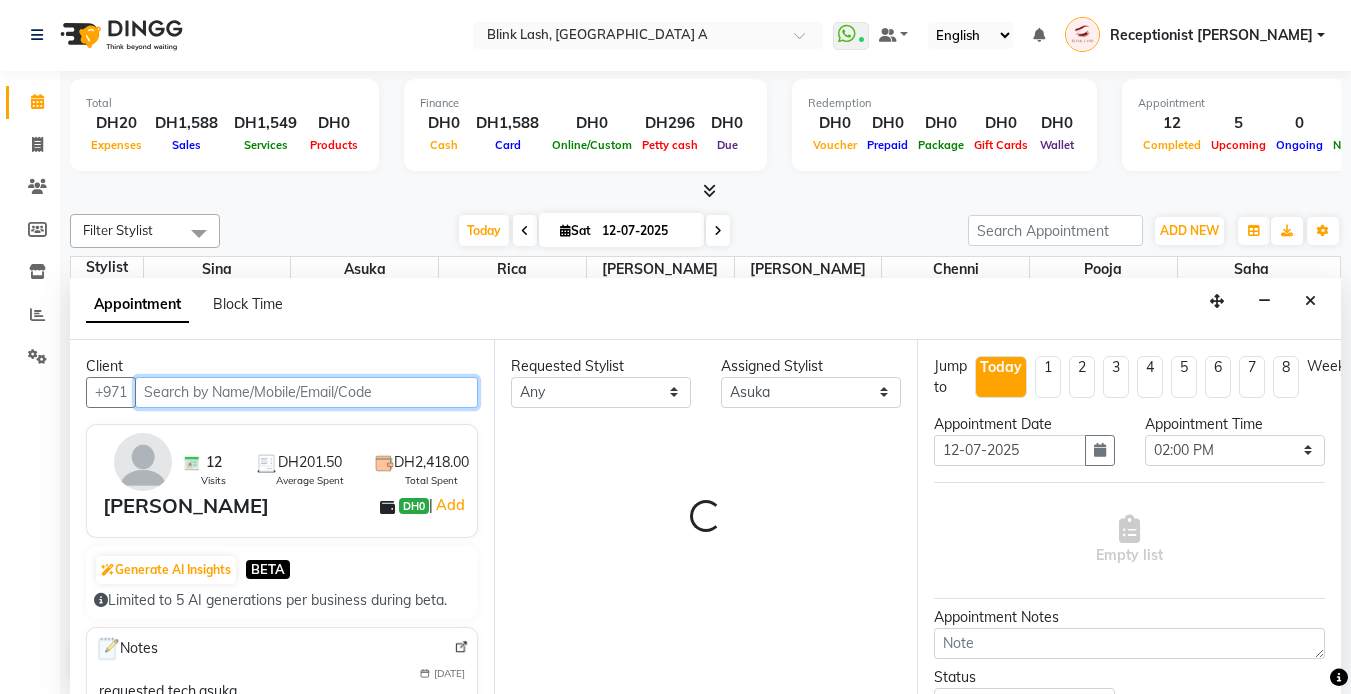 select on "2892" 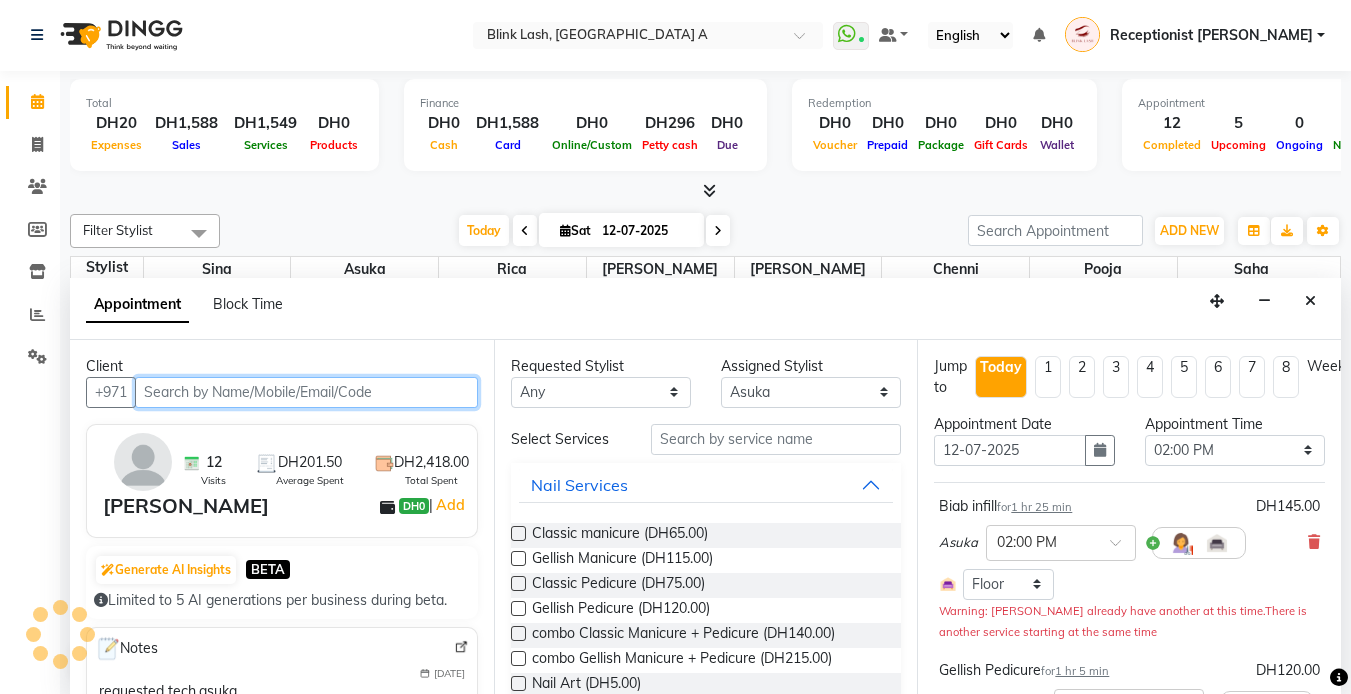 select on "2892" 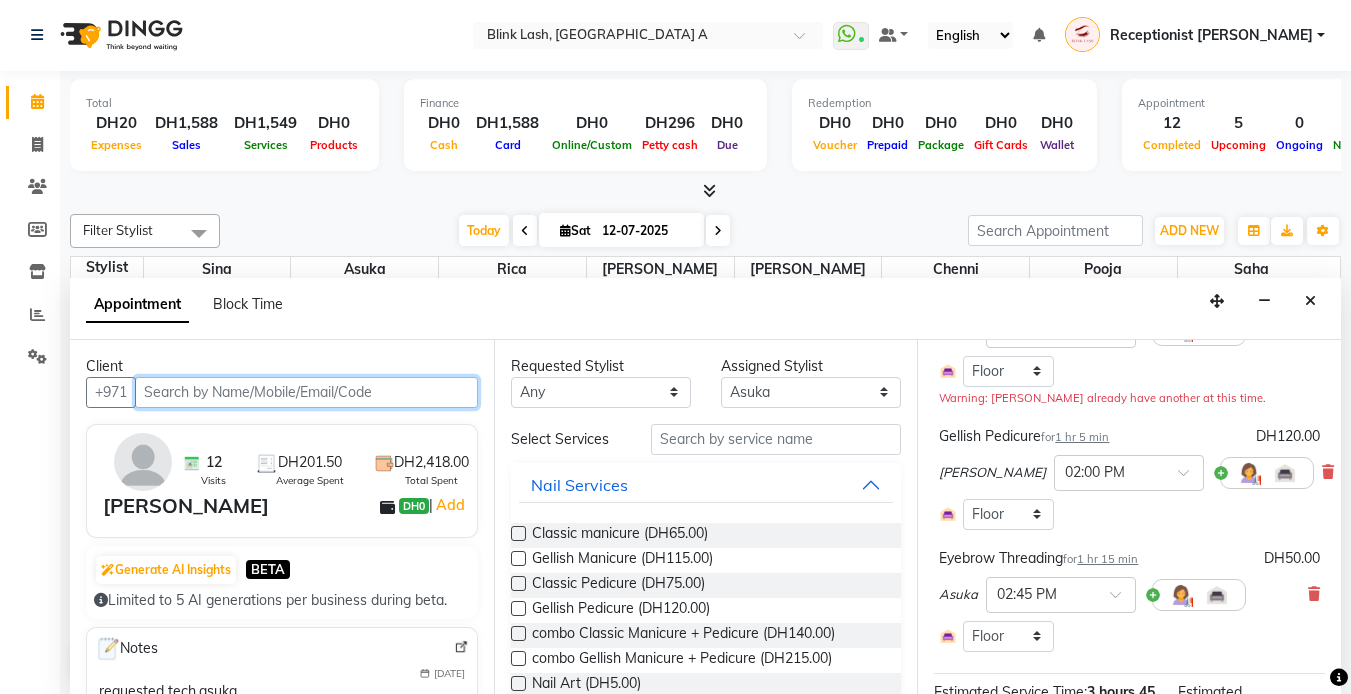 scroll, scrollTop: 100, scrollLeft: 0, axis: vertical 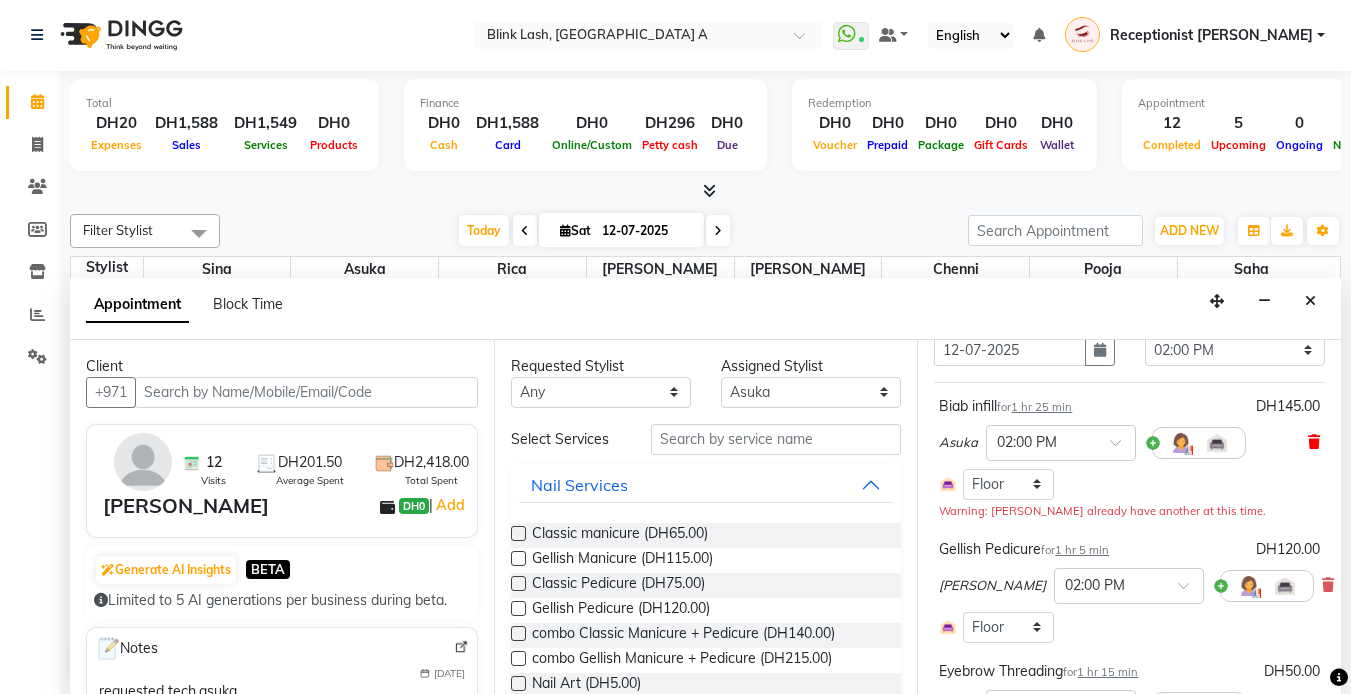 click at bounding box center (1314, 442) 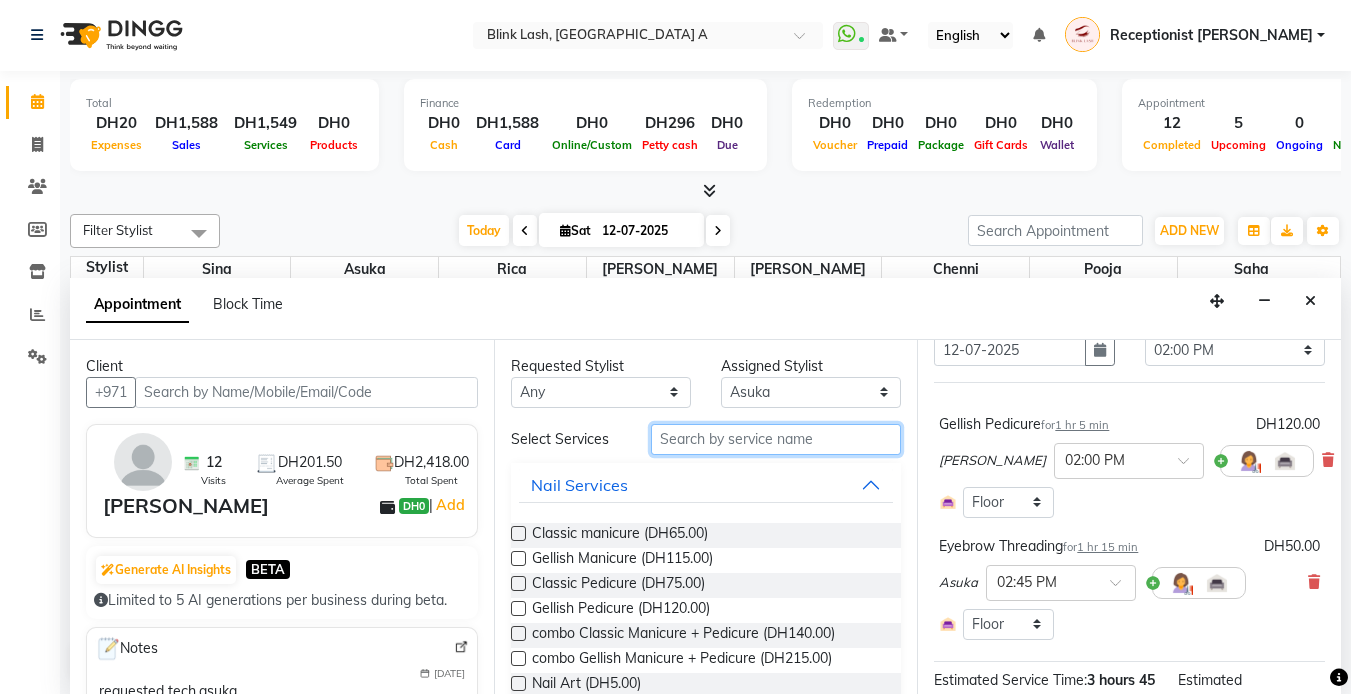click at bounding box center [776, 439] 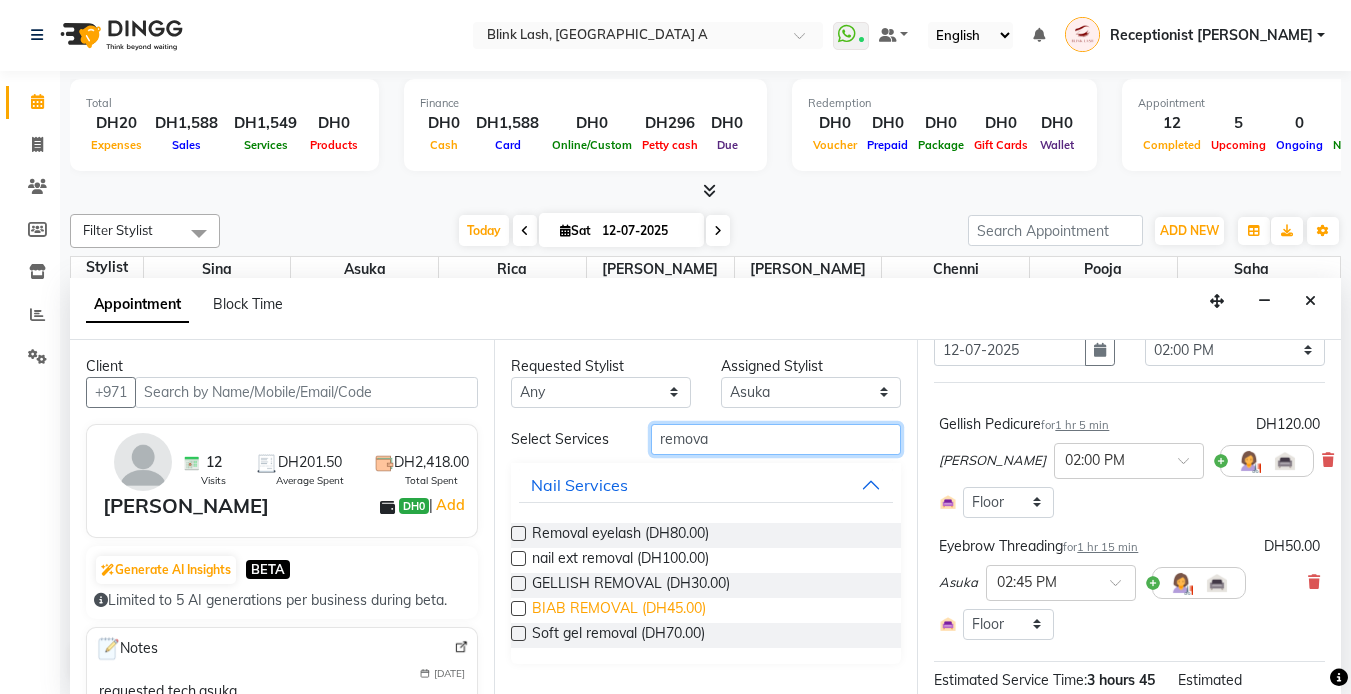 type on "remova" 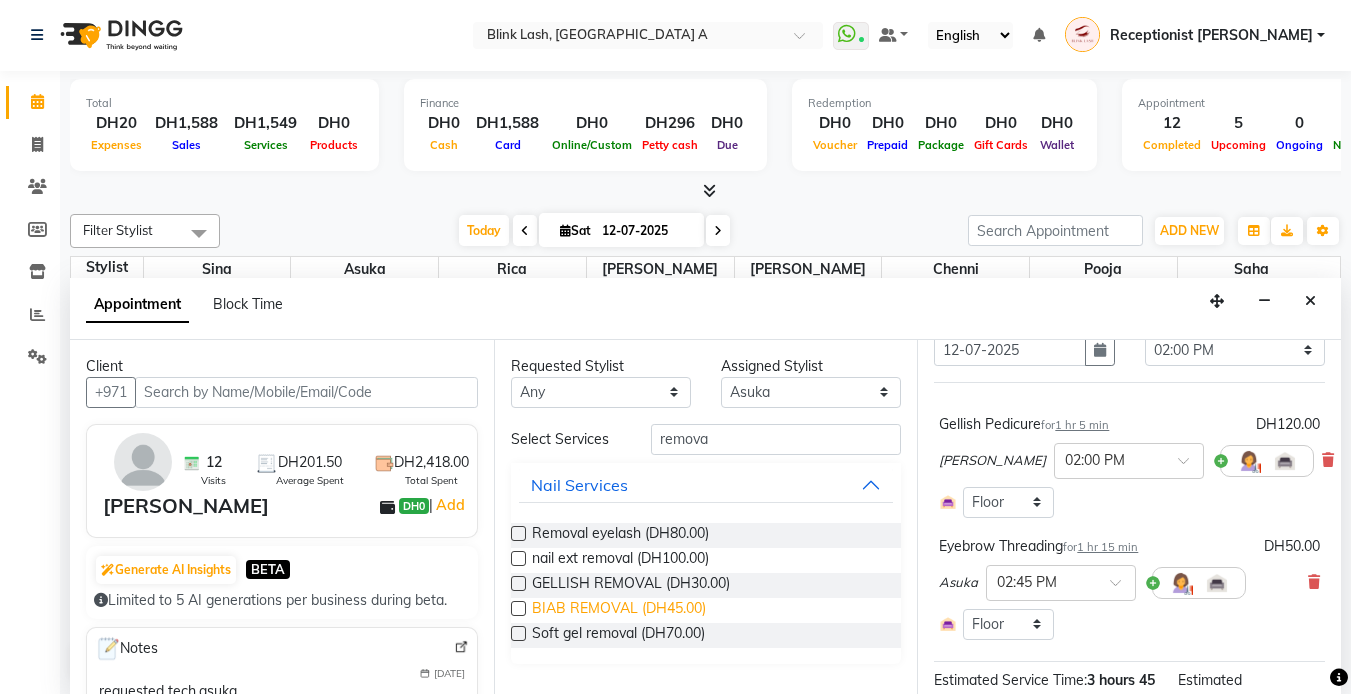 click on "BIAB REMOVAL (DH45.00)" at bounding box center [619, 610] 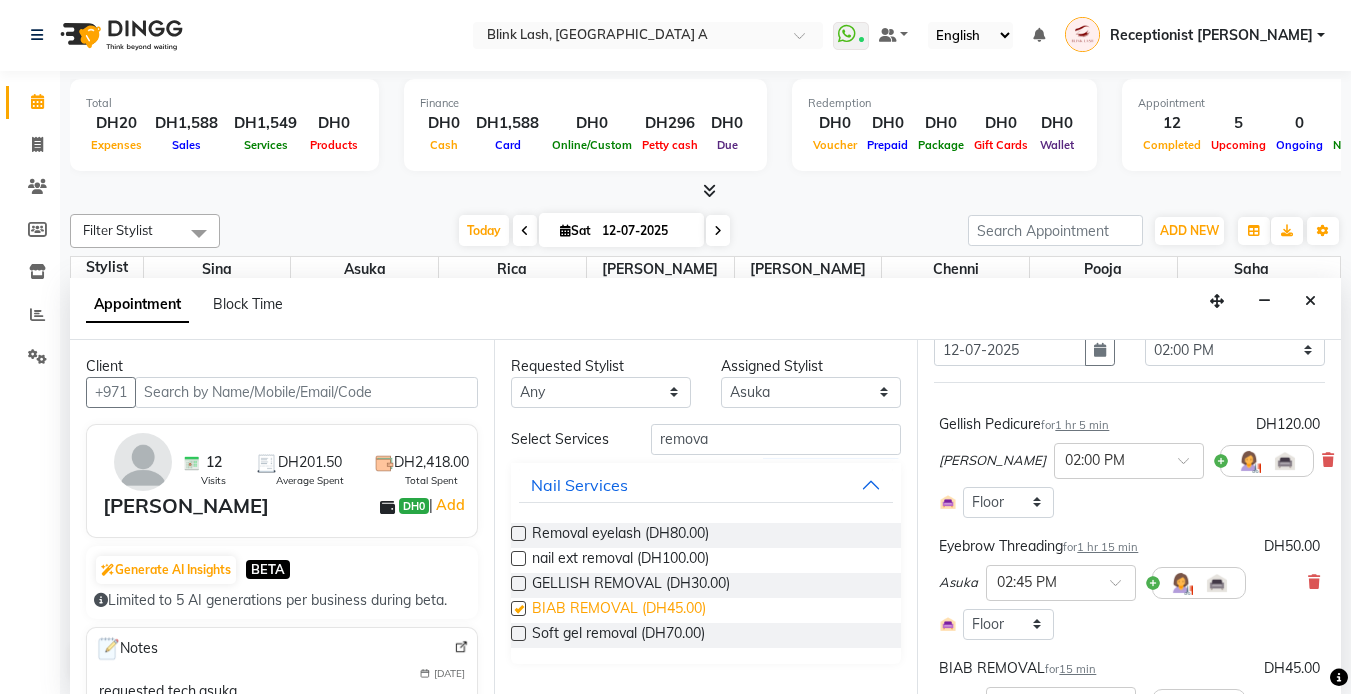 checkbox on "false" 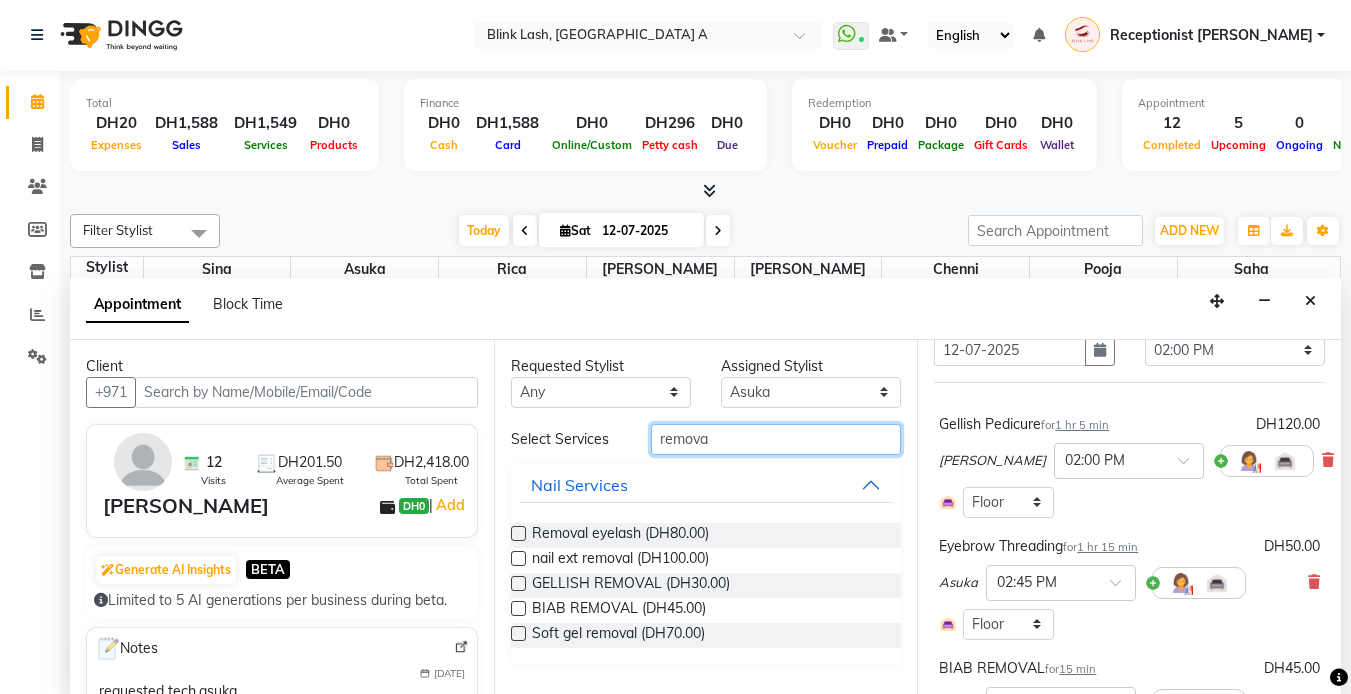 click on "remova" at bounding box center [776, 439] 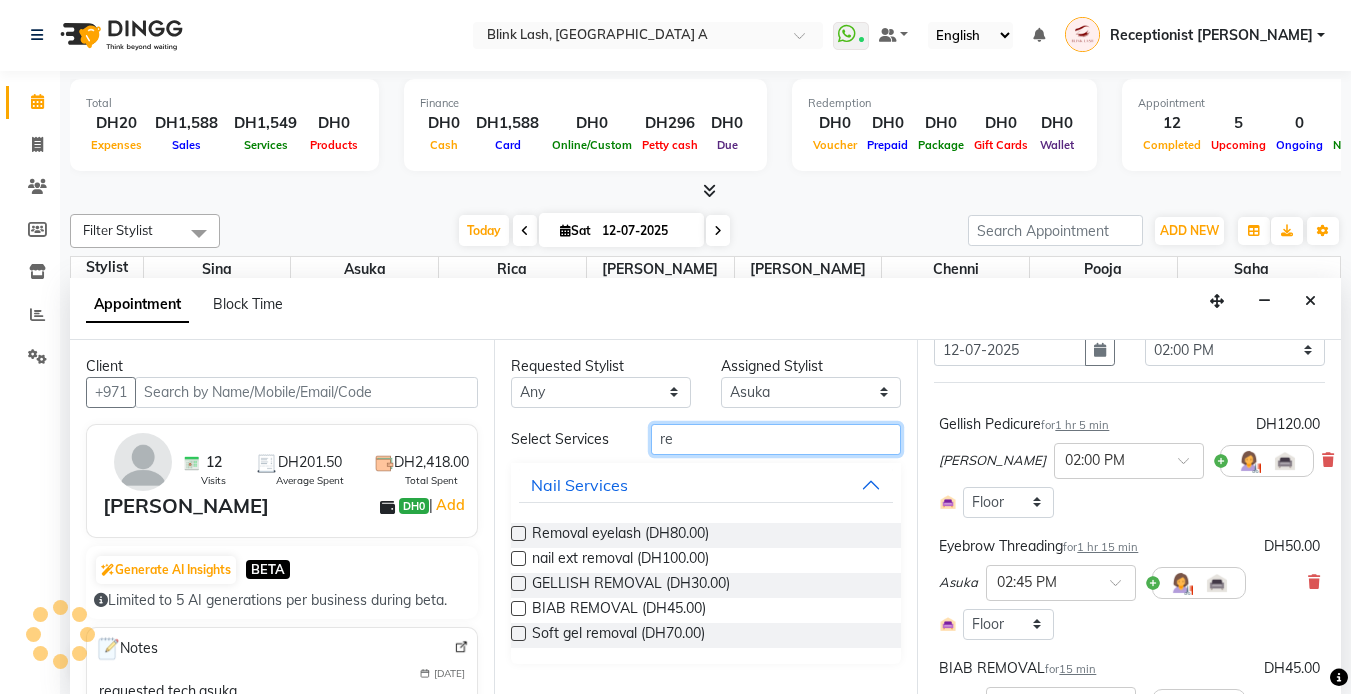 type on "r" 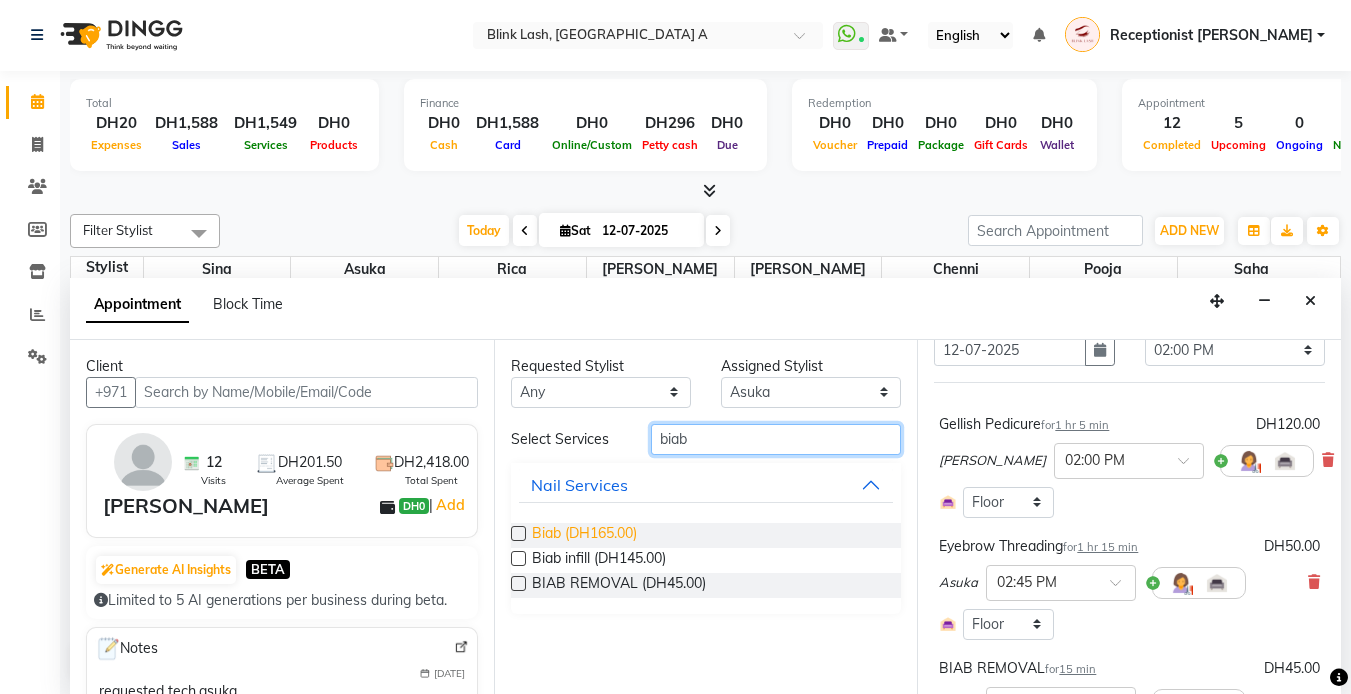 type on "biab" 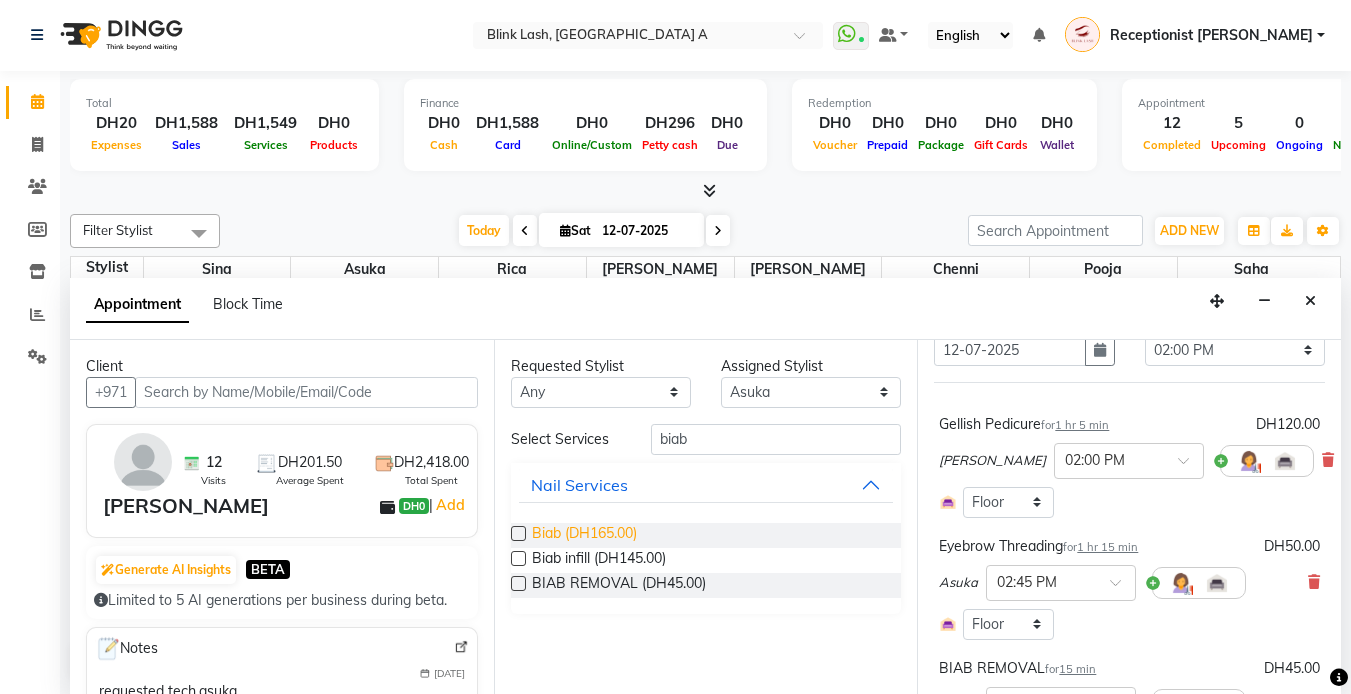 click on "Biab (DH165.00)" at bounding box center [584, 535] 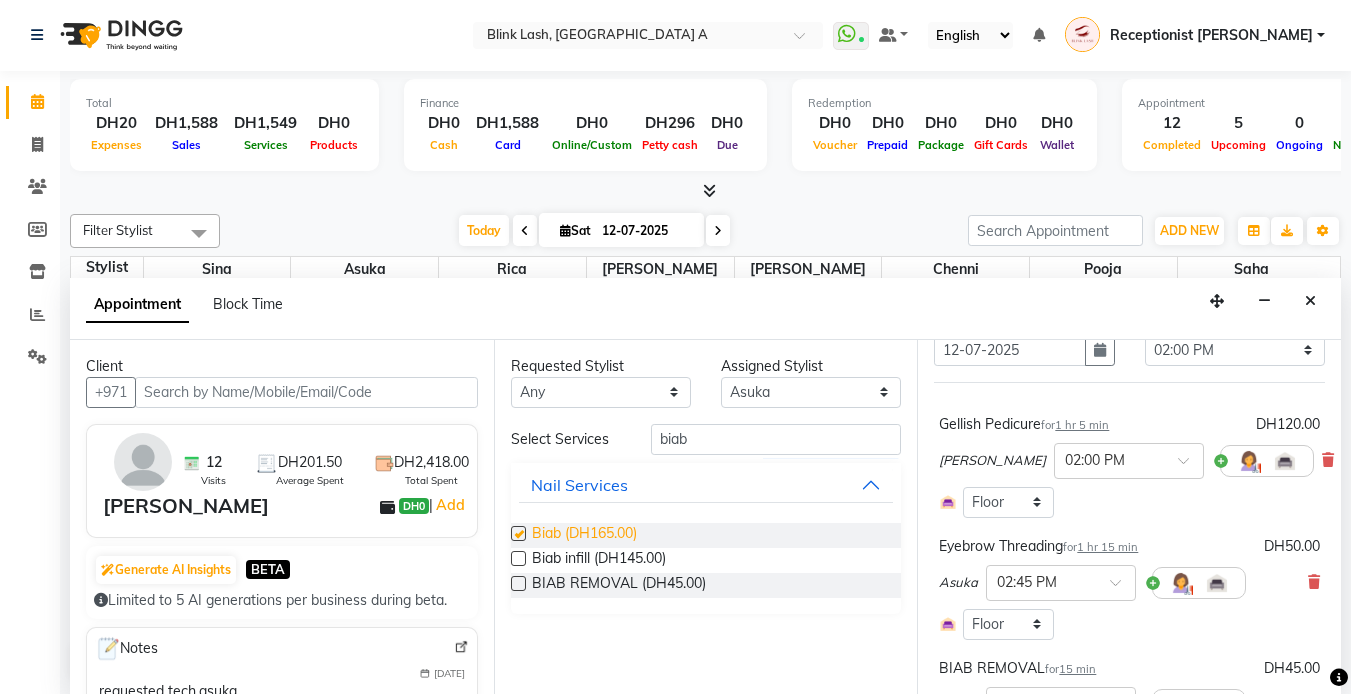 checkbox on "false" 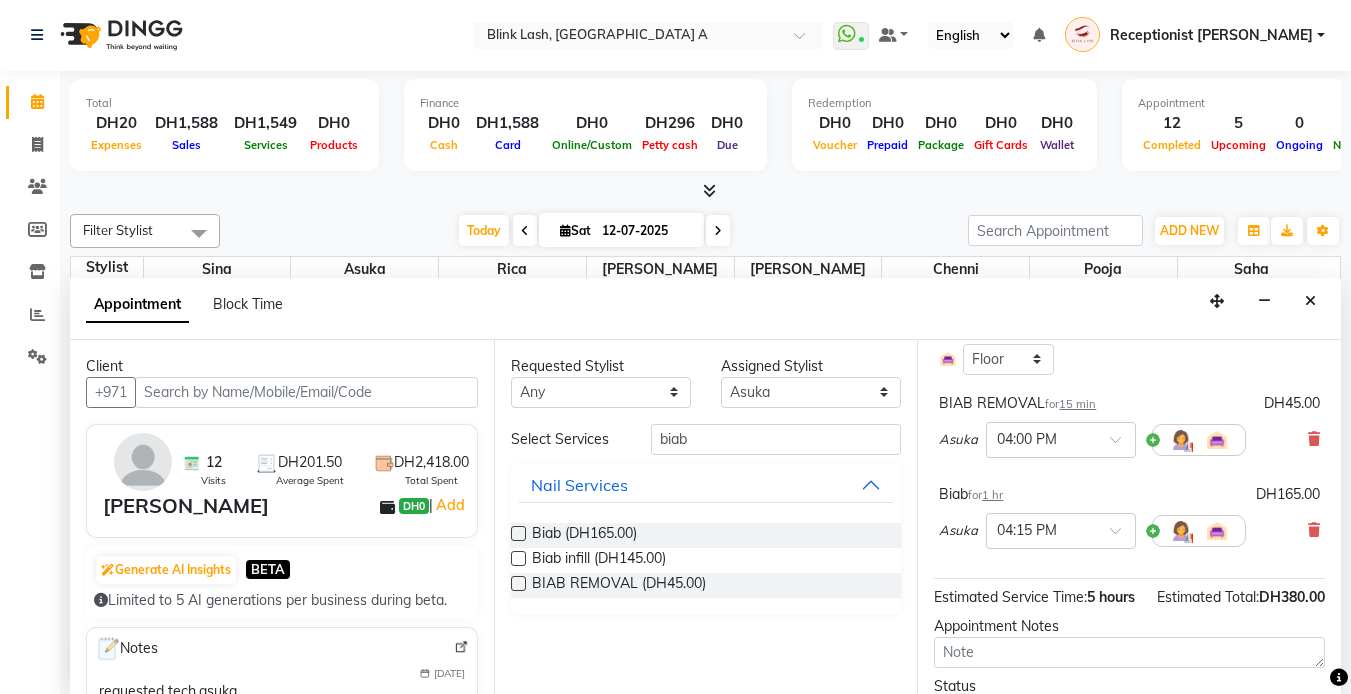 scroll, scrollTop: 503, scrollLeft: 0, axis: vertical 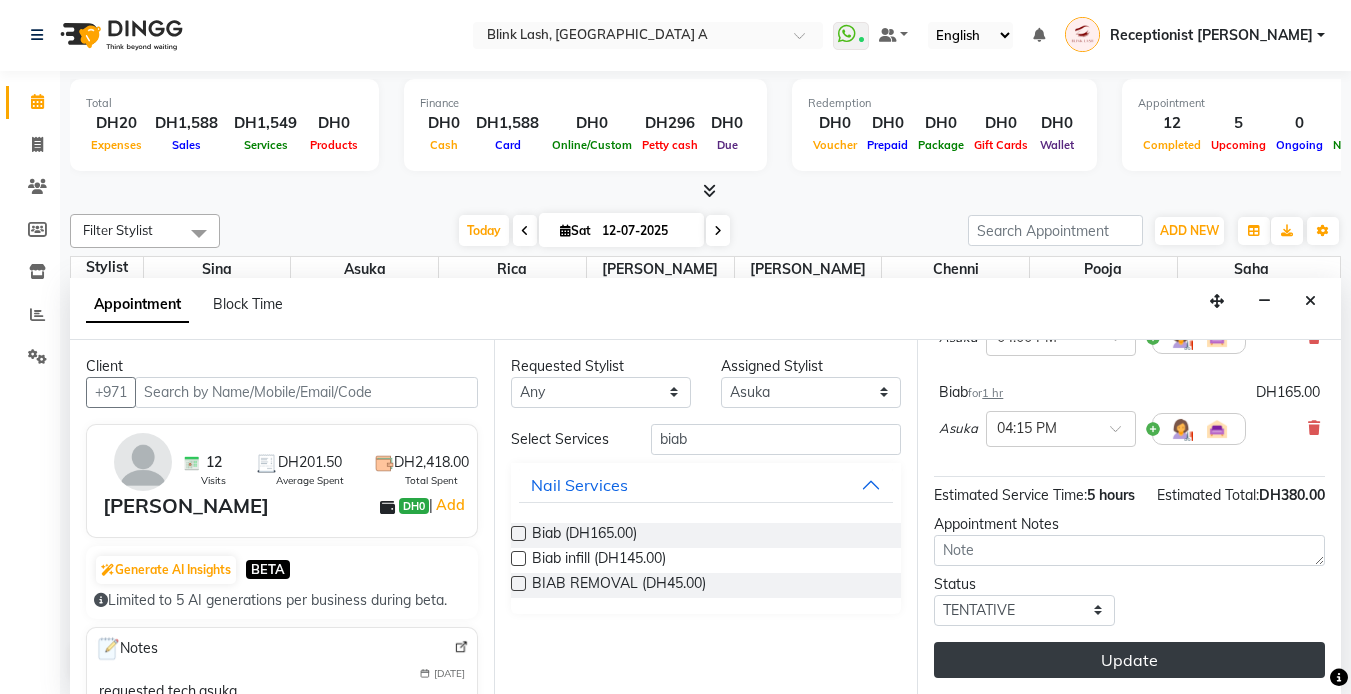 click on "Update" at bounding box center [1129, 660] 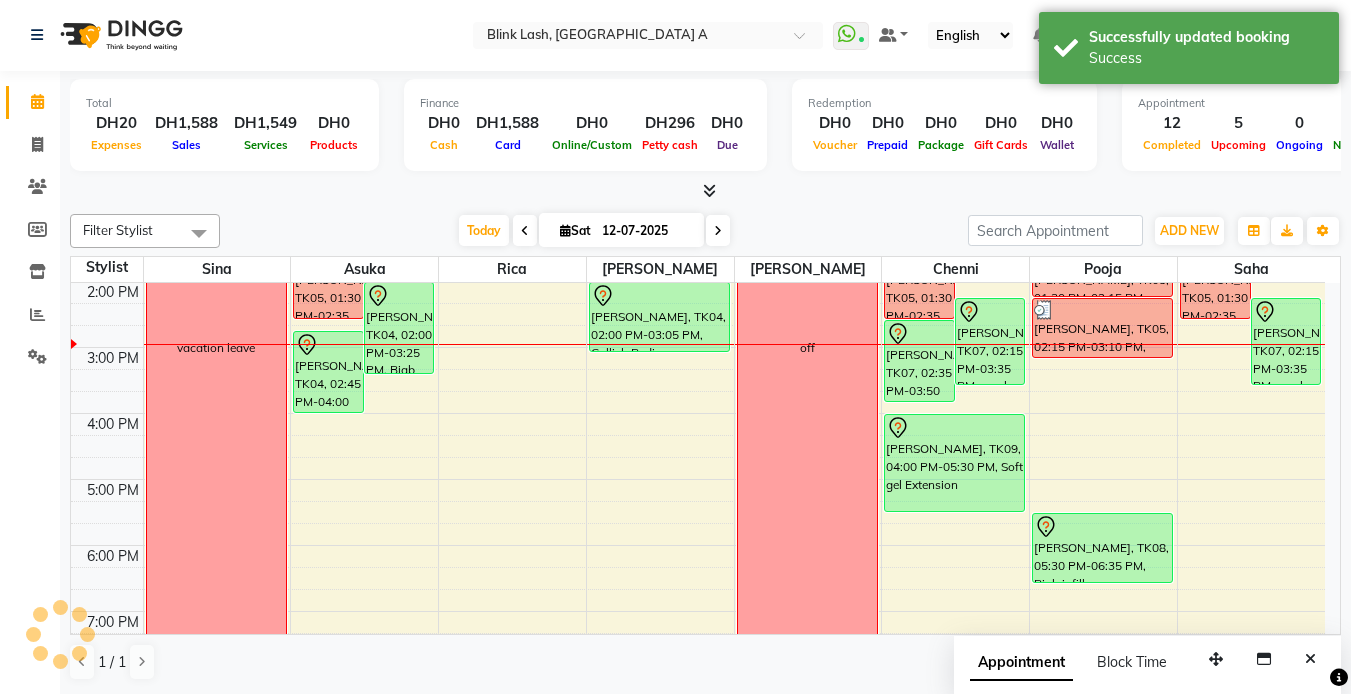 scroll, scrollTop: 0, scrollLeft: 0, axis: both 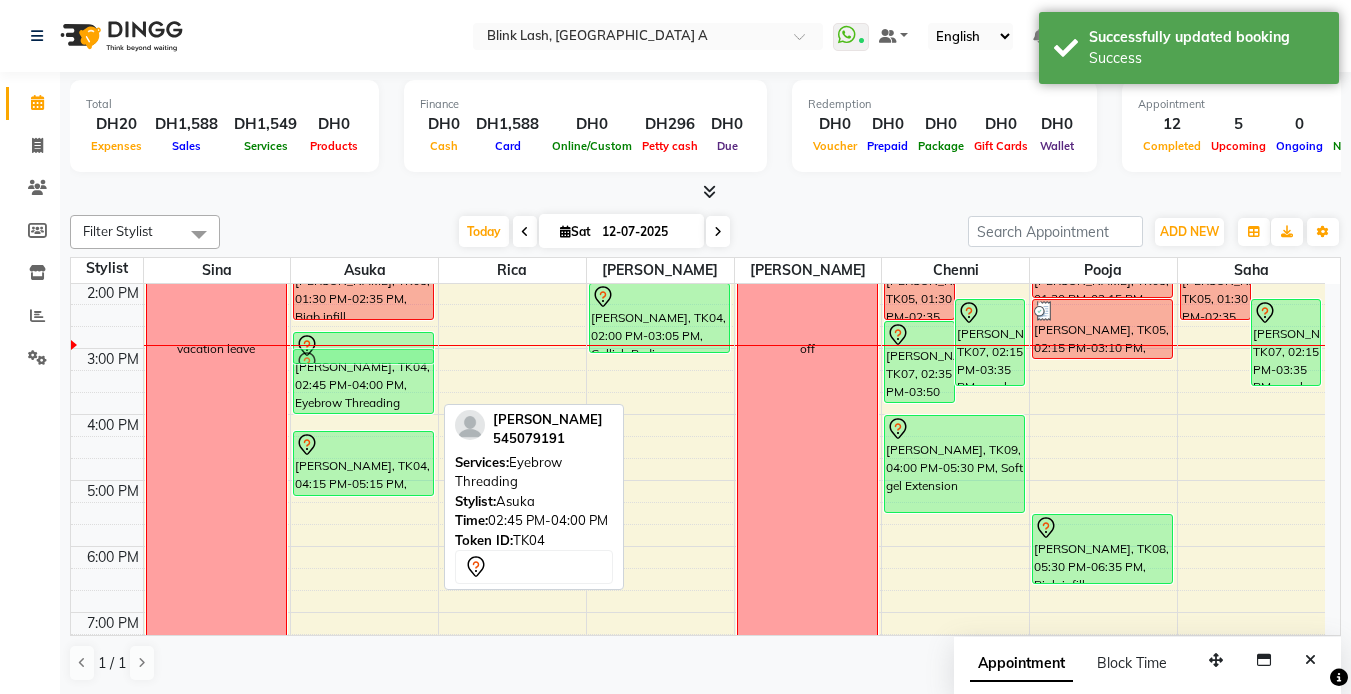 drag, startPoint x: 410, startPoint y: 415, endPoint x: 415, endPoint y: 341, distance: 74.168724 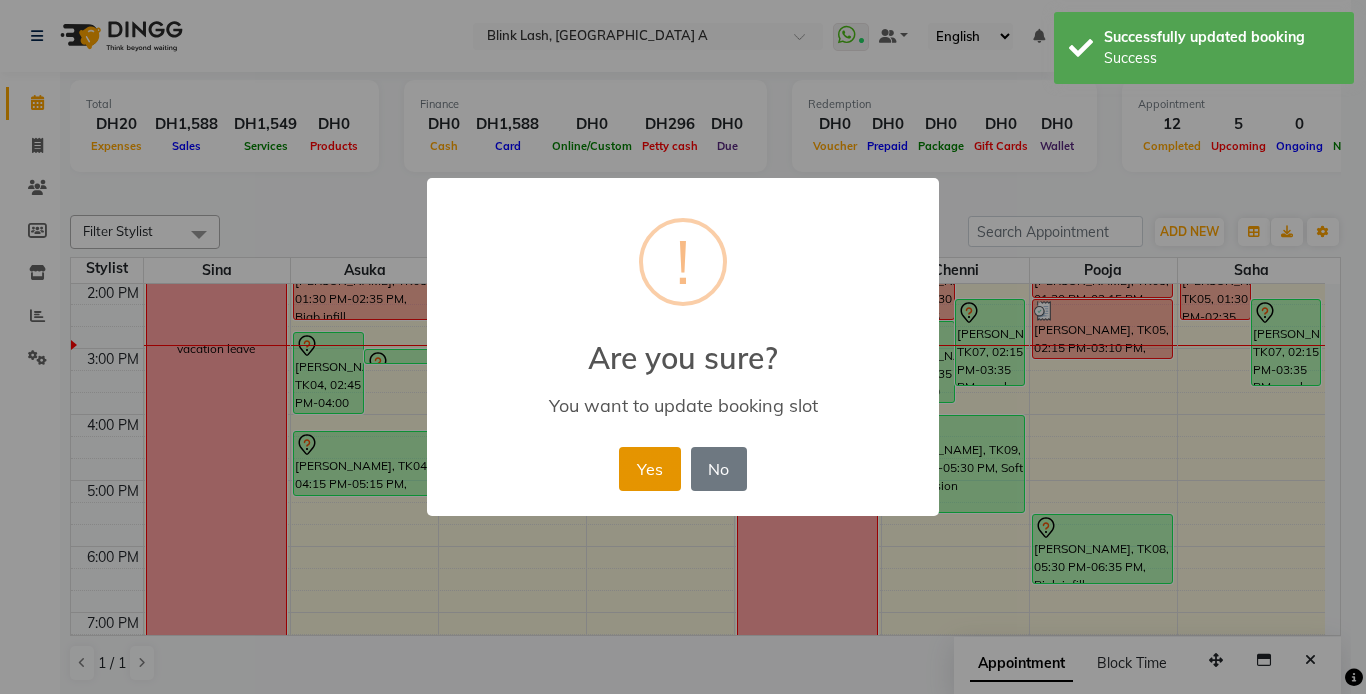 click on "Yes" at bounding box center [649, 469] 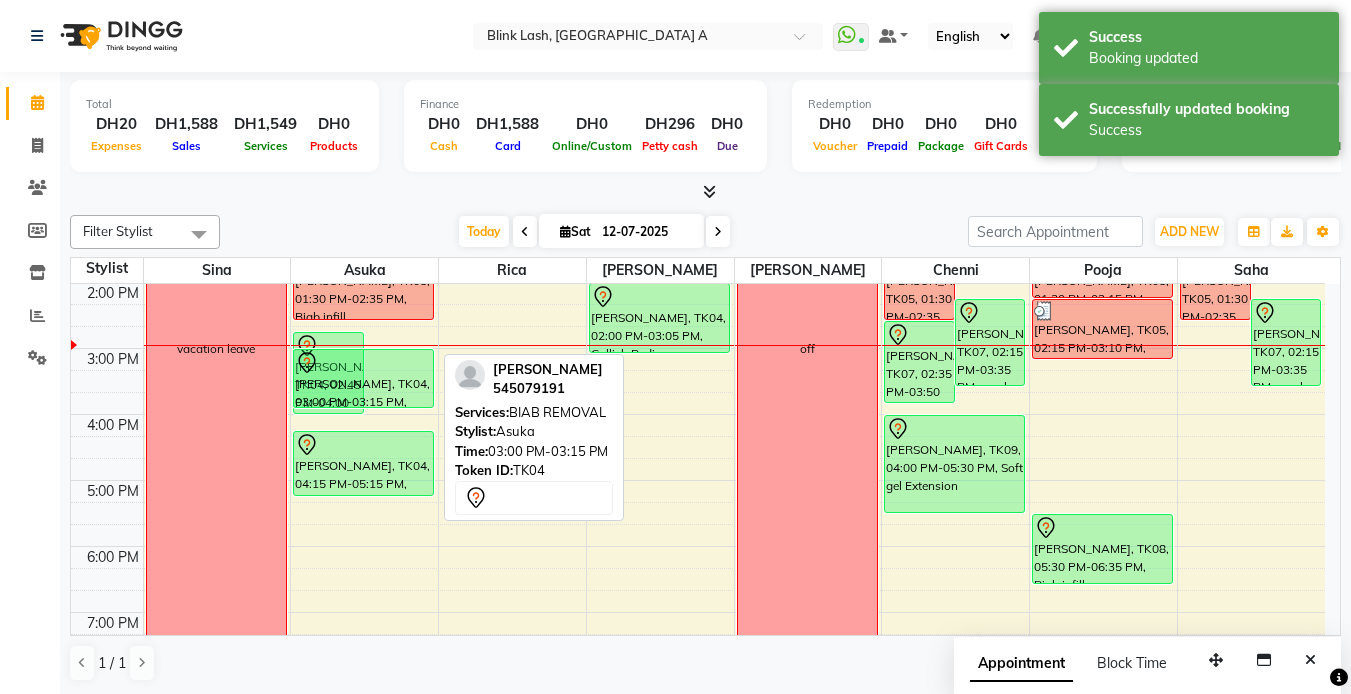 drag, startPoint x: 409, startPoint y: 360, endPoint x: 400, endPoint y: 414, distance: 54.74486 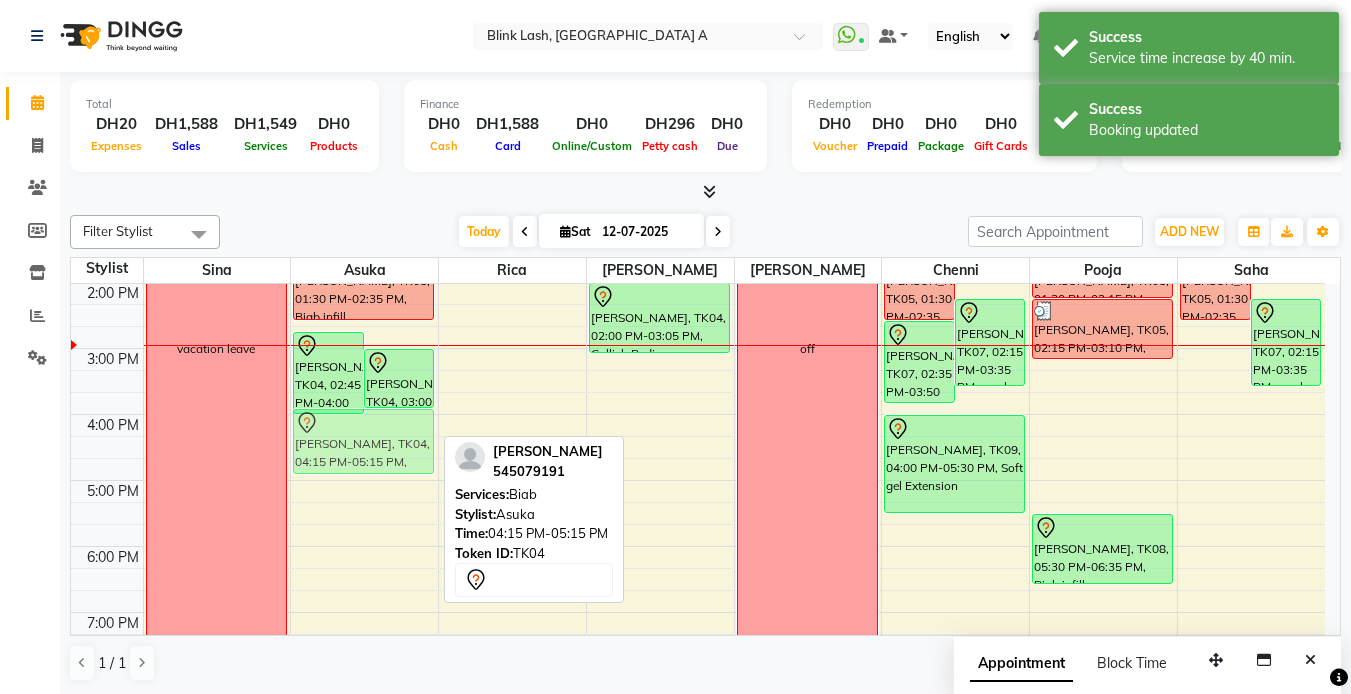 drag, startPoint x: 383, startPoint y: 442, endPoint x: 384, endPoint y: 425, distance: 17.029387 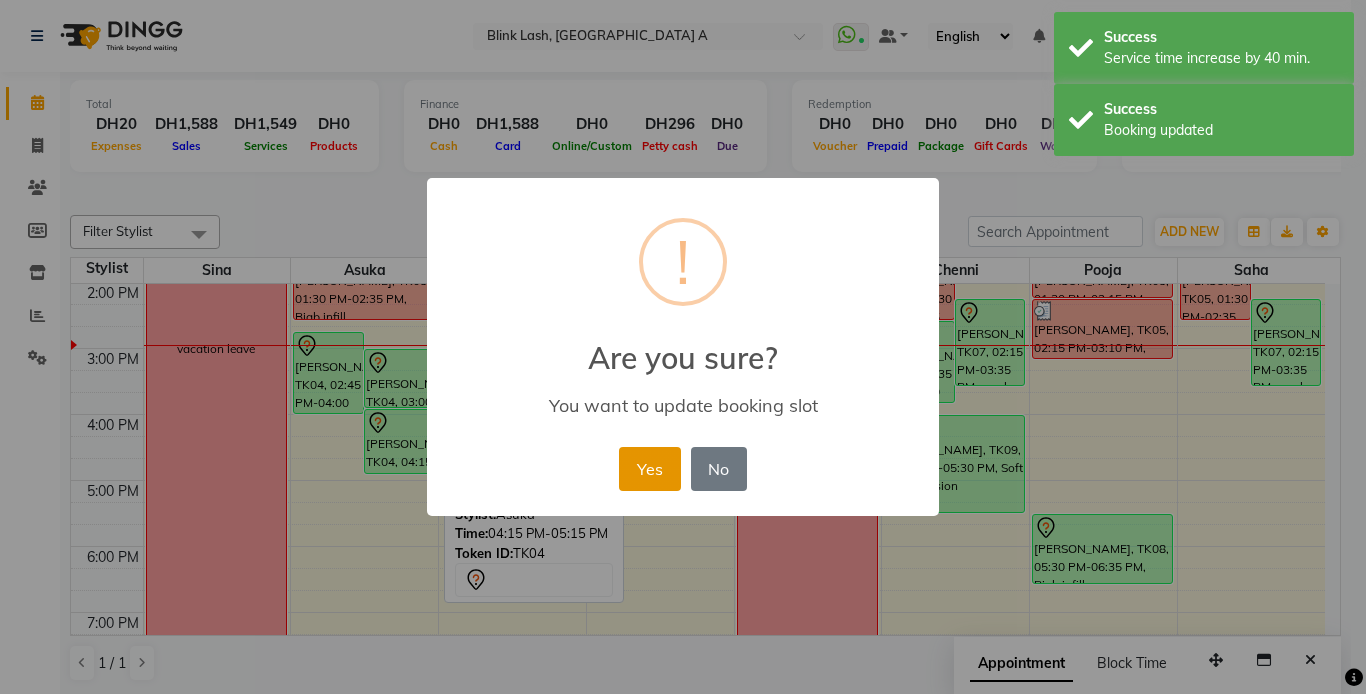 click on "Yes" at bounding box center (649, 469) 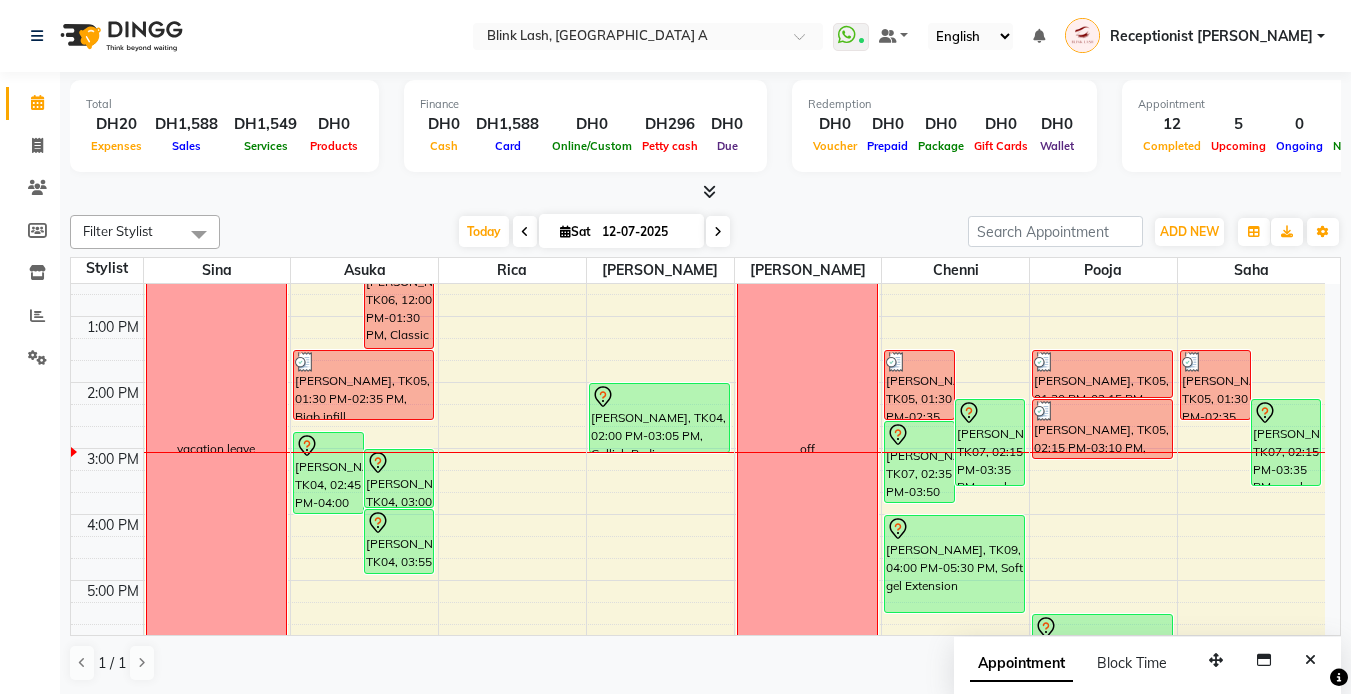 scroll, scrollTop: 131, scrollLeft: 0, axis: vertical 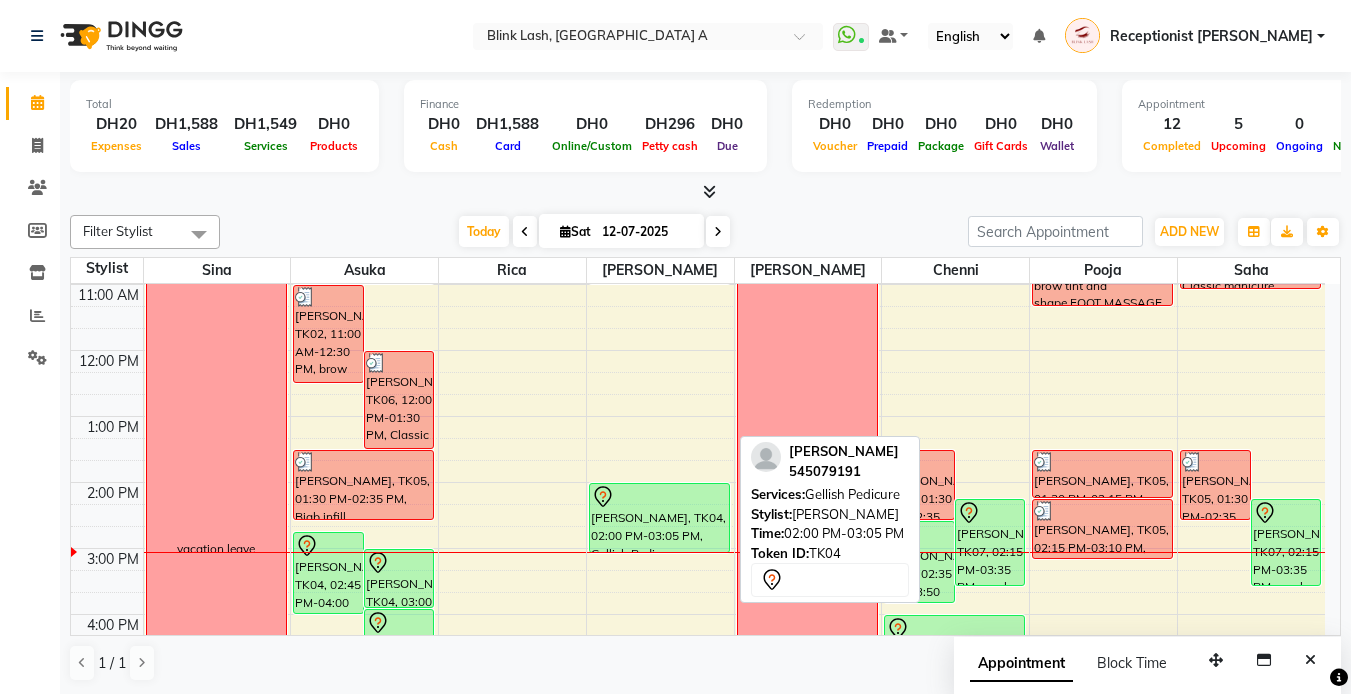 click on "[PERSON_NAME], TK04, 02:00 PM-03:05 PM, Gellish Pedicure" at bounding box center (659, 518) 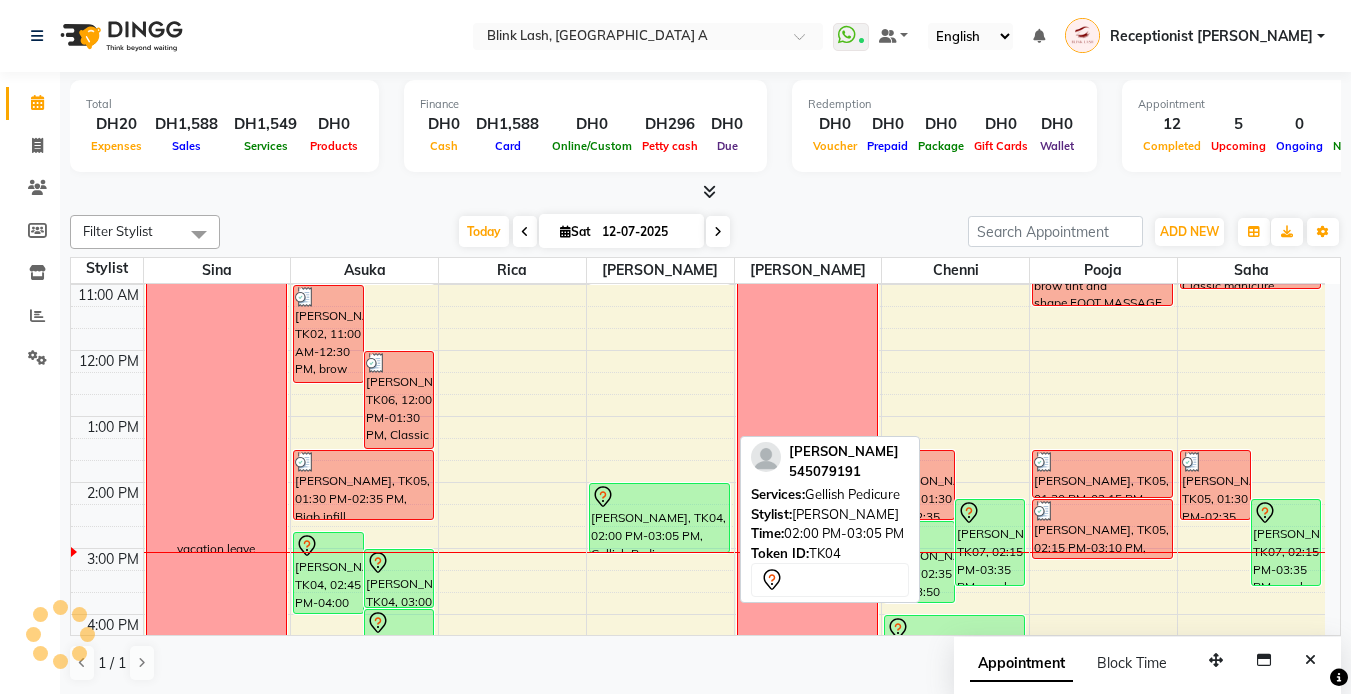 click on "[PERSON_NAME], TK04, 02:00 PM-03:05 PM, Gellish Pedicure" at bounding box center [659, 518] 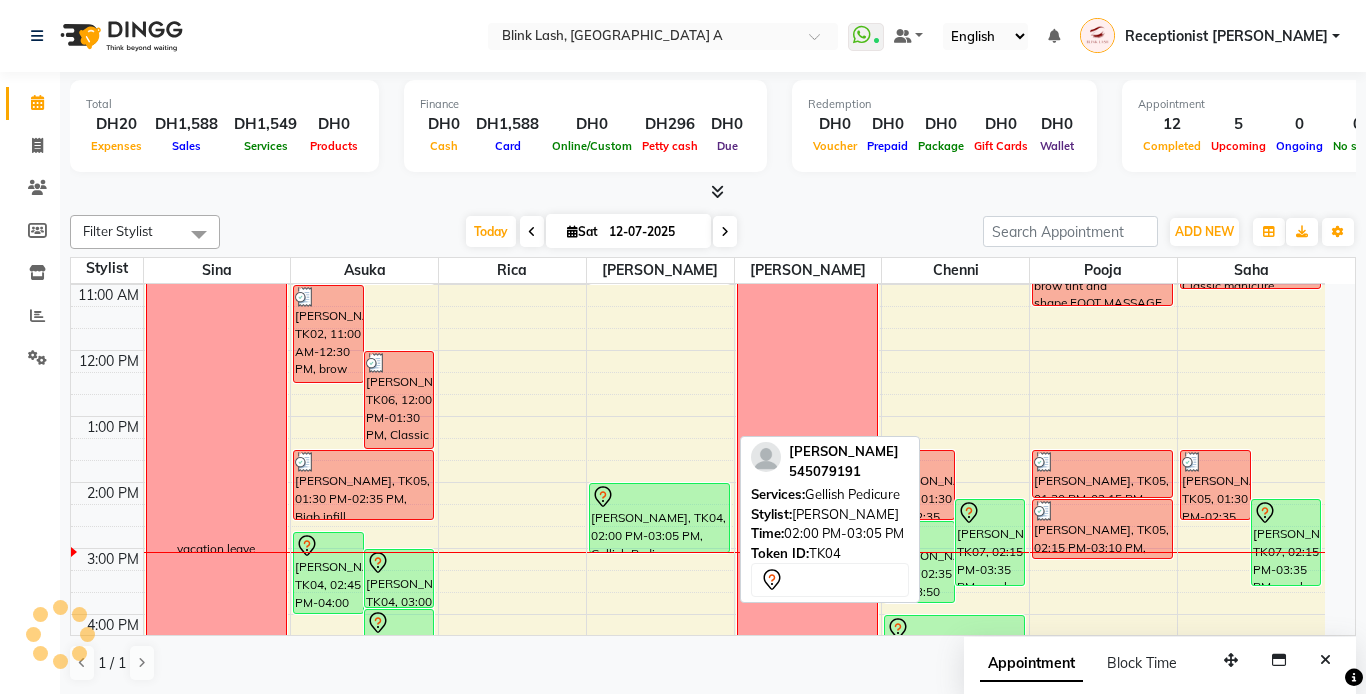 select on "7" 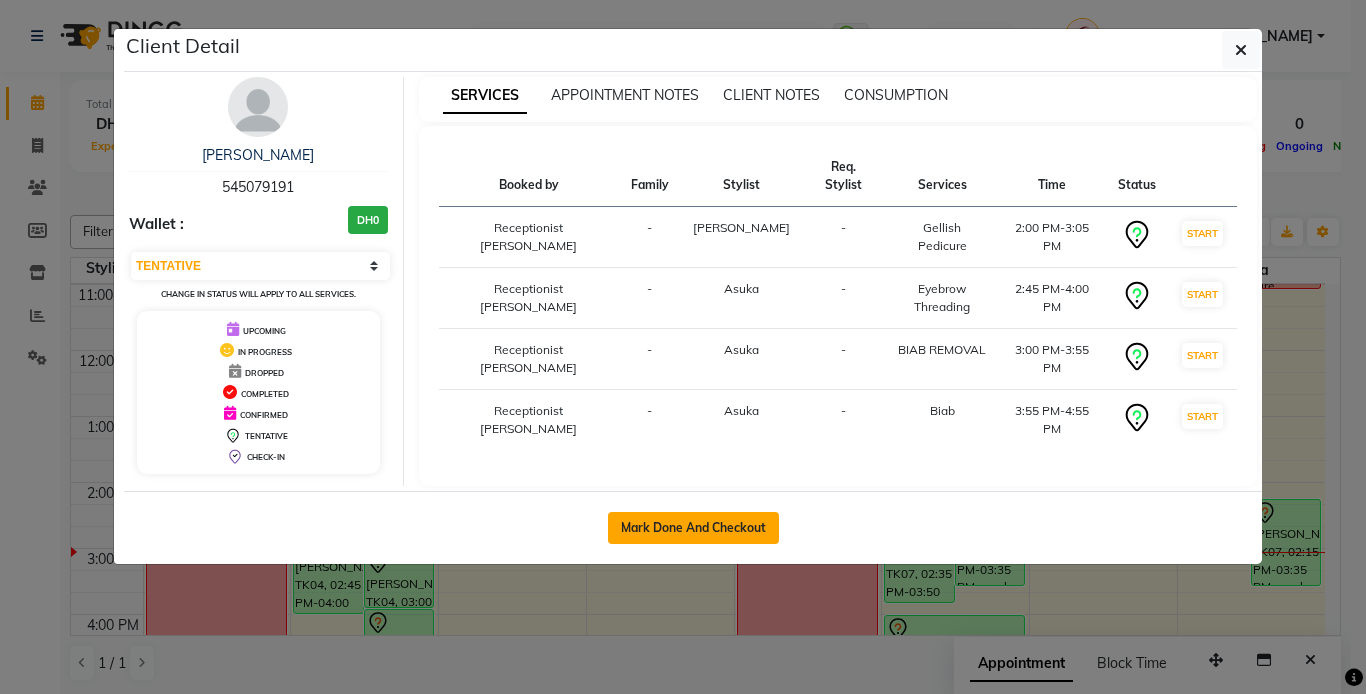 click on "Mark Done And Checkout" 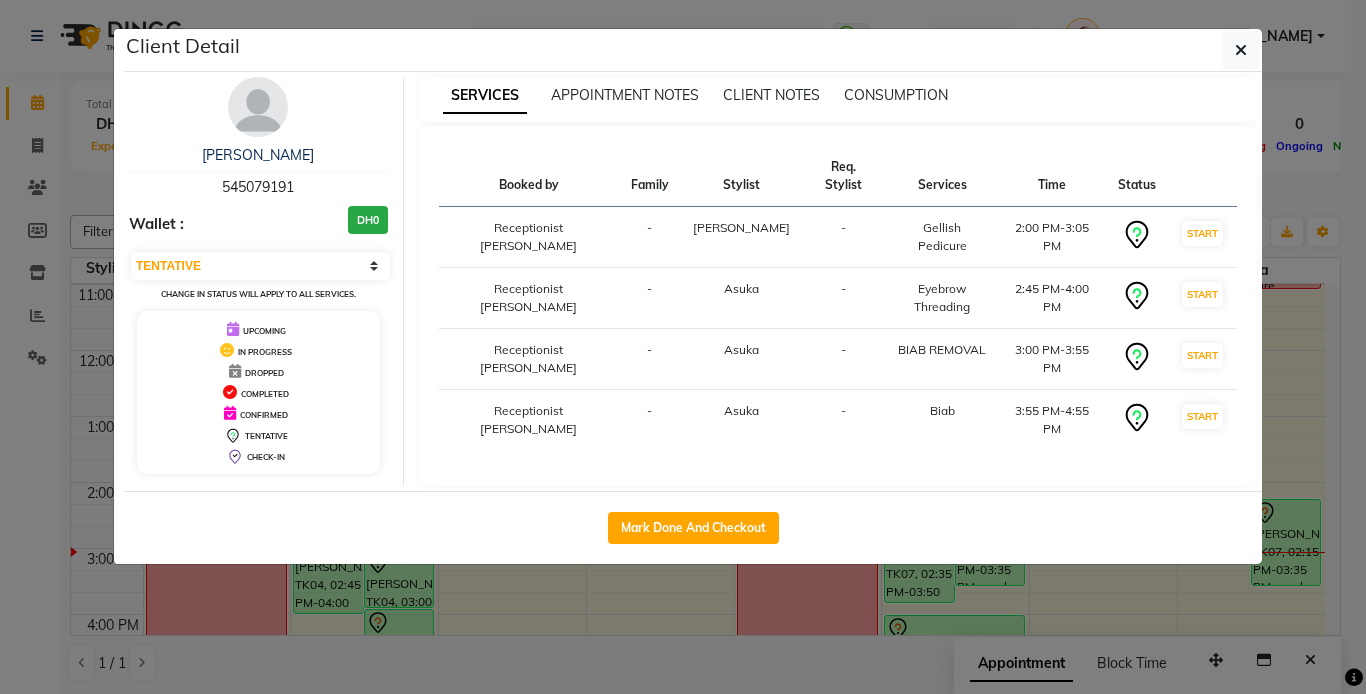 select on "service" 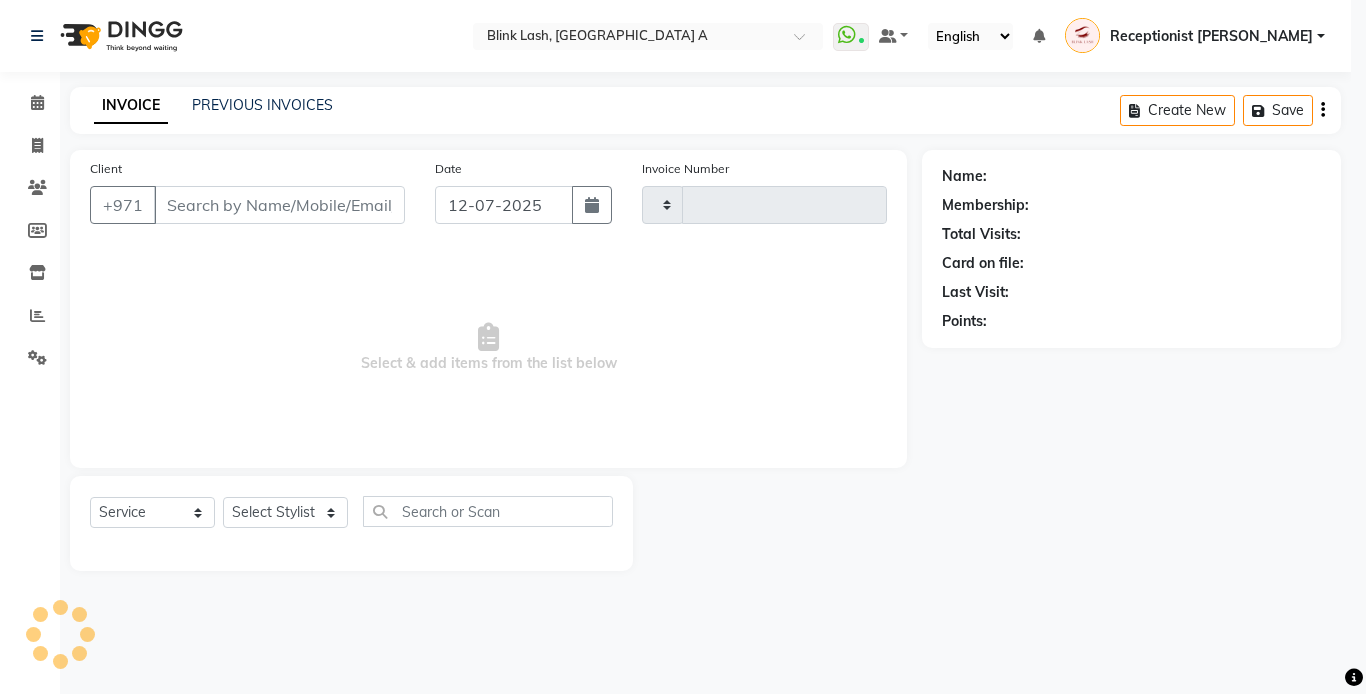type on "1058" 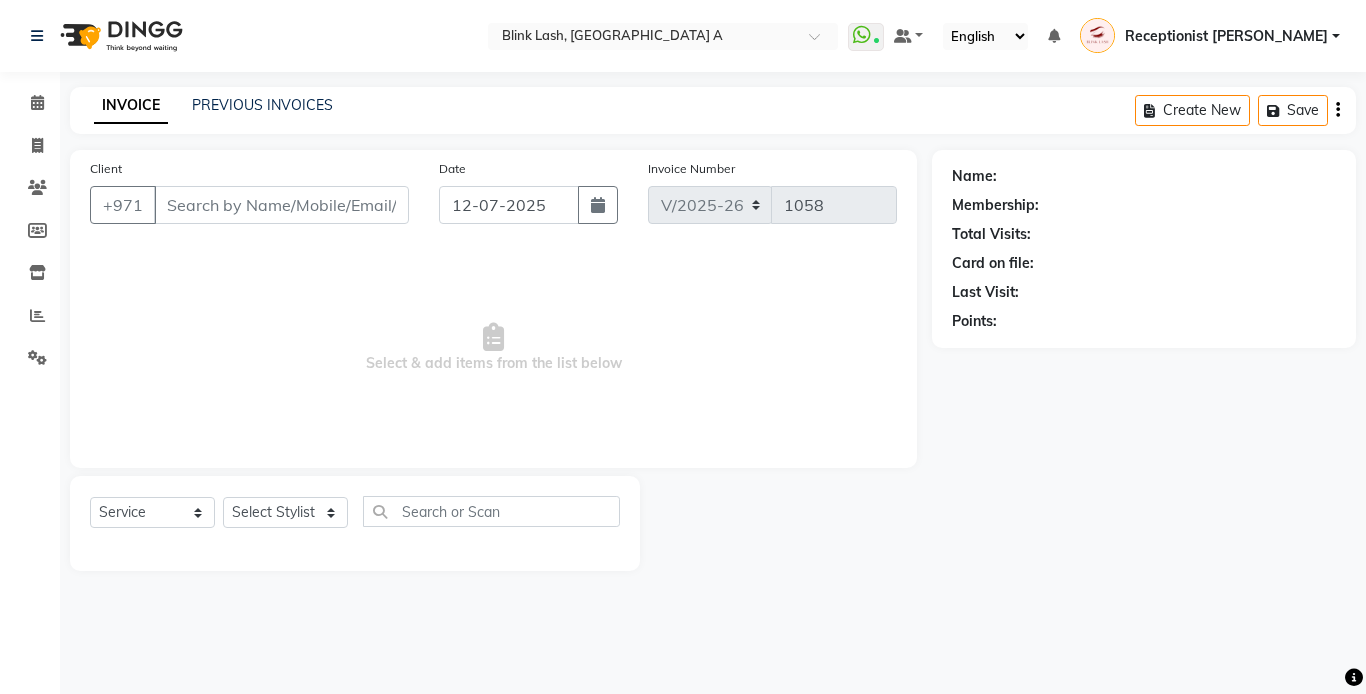 type on "545079191" 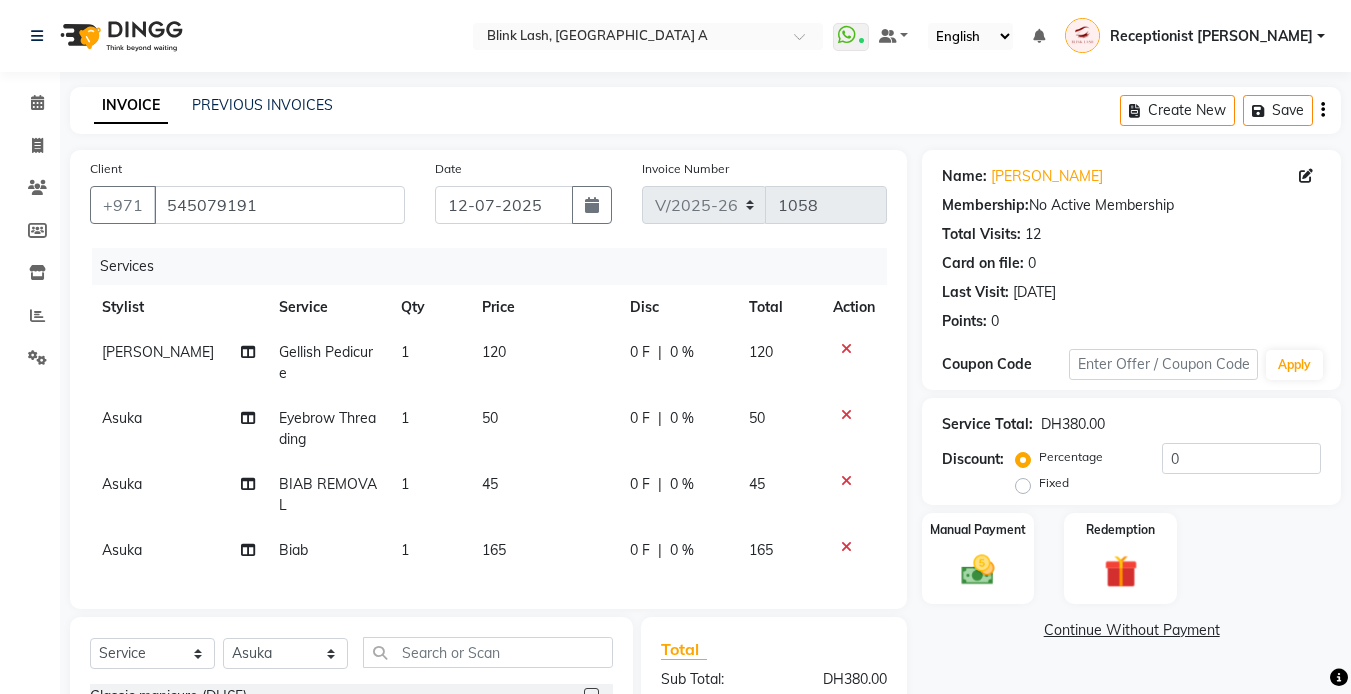 scroll, scrollTop: 263, scrollLeft: 0, axis: vertical 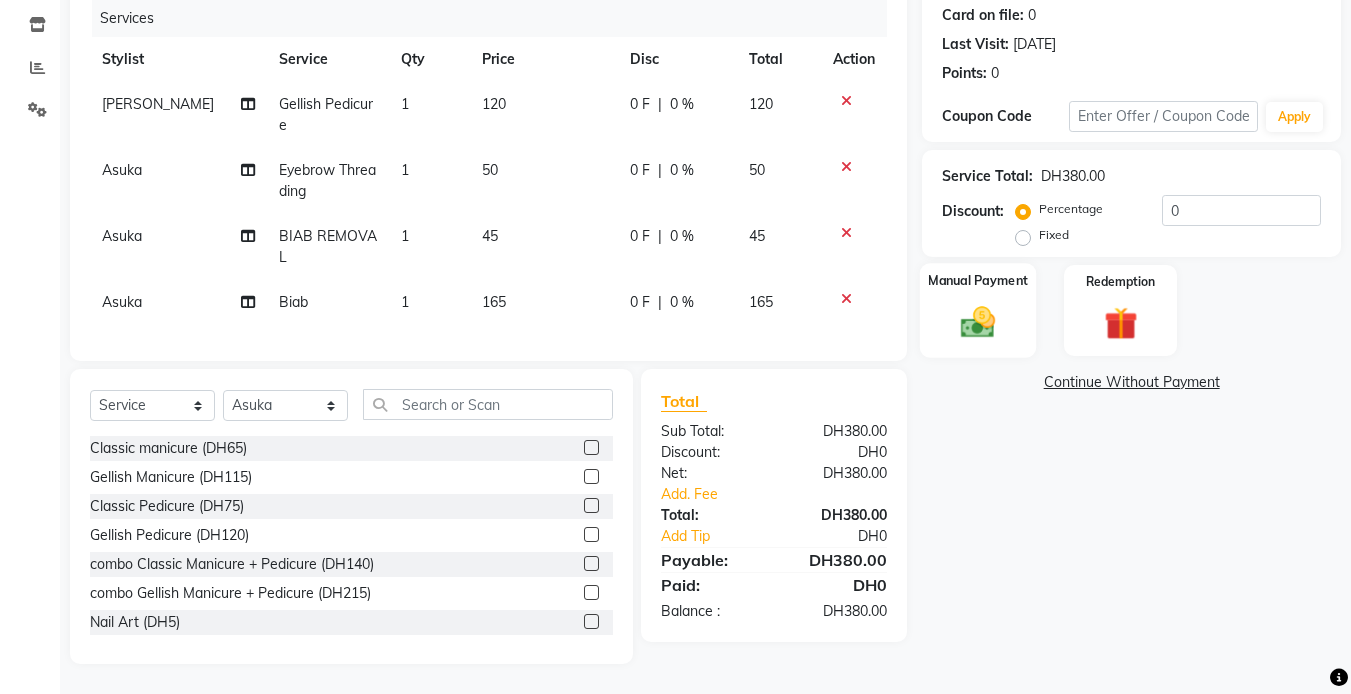 click 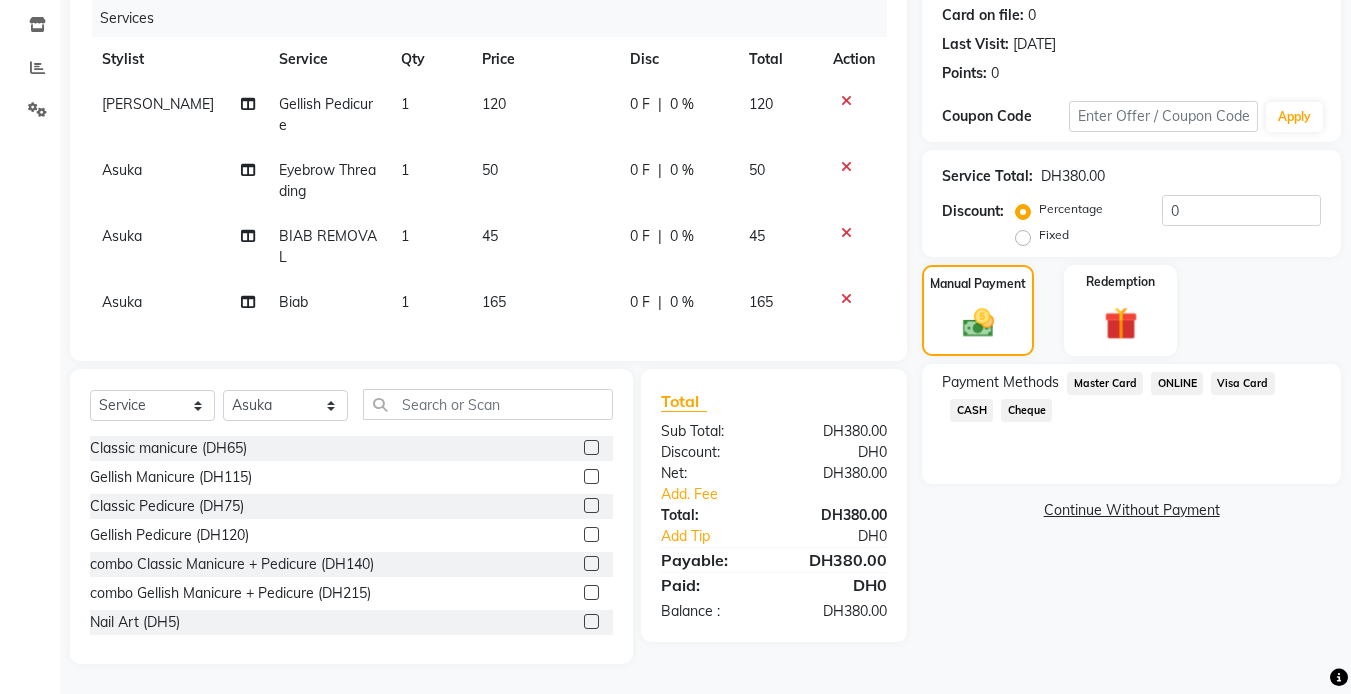 click on "CASH" 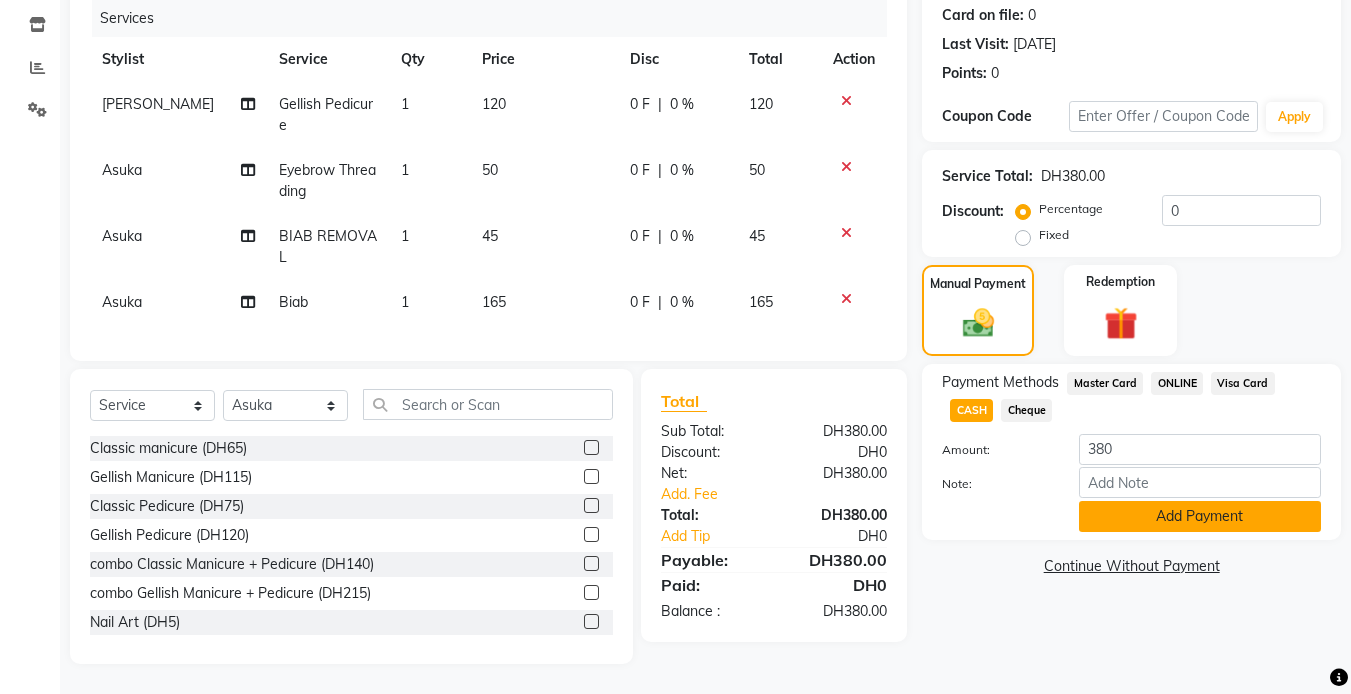 click on "Add Payment" 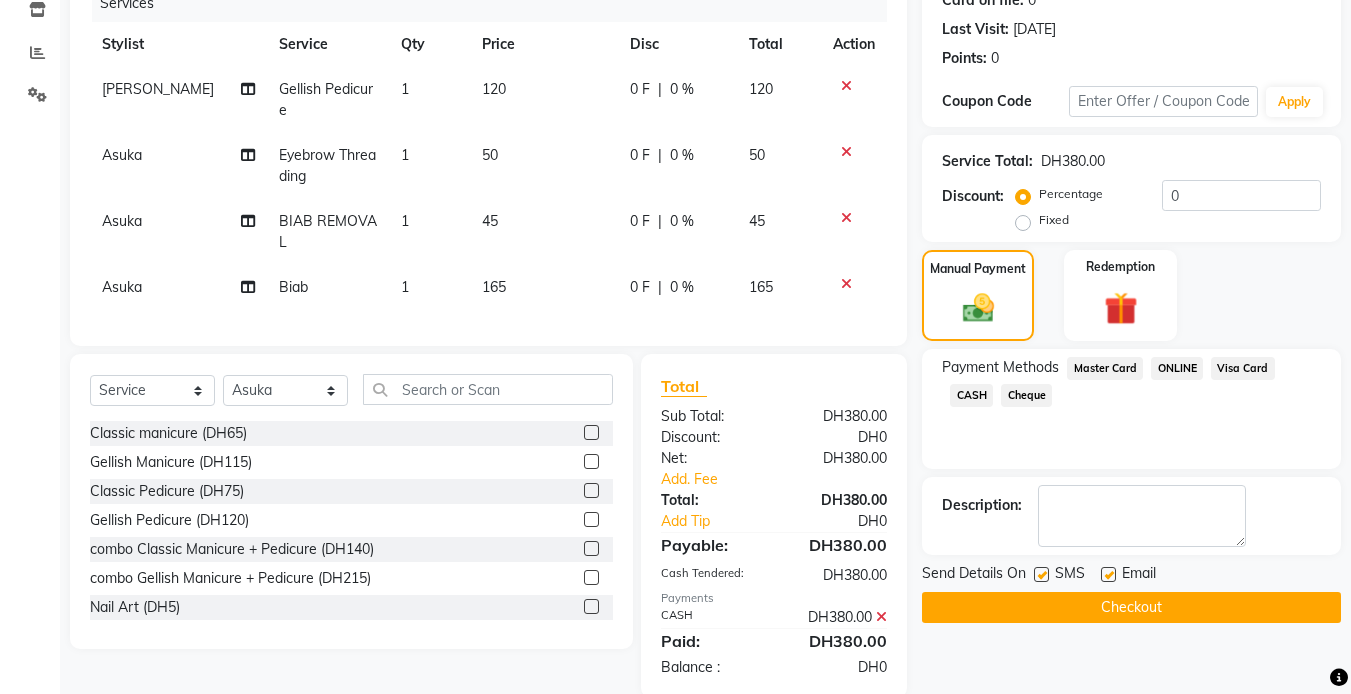 scroll, scrollTop: 312, scrollLeft: 0, axis: vertical 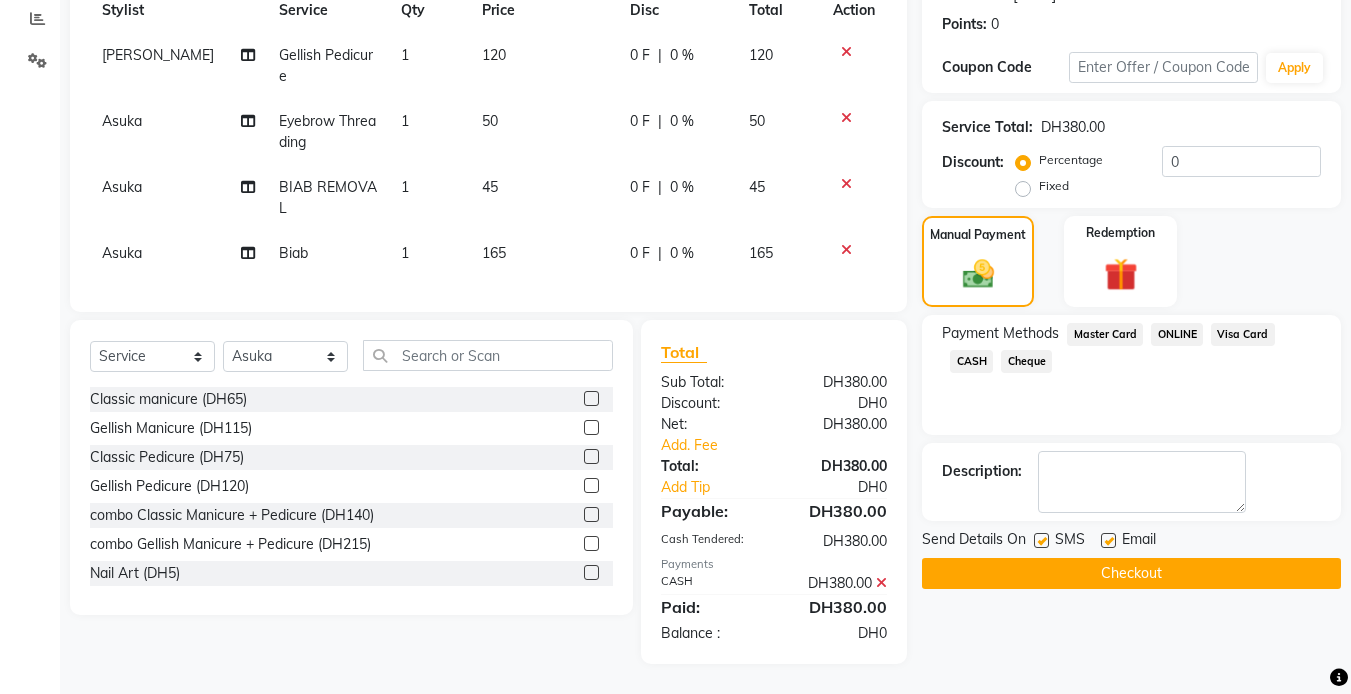click on "Checkout" 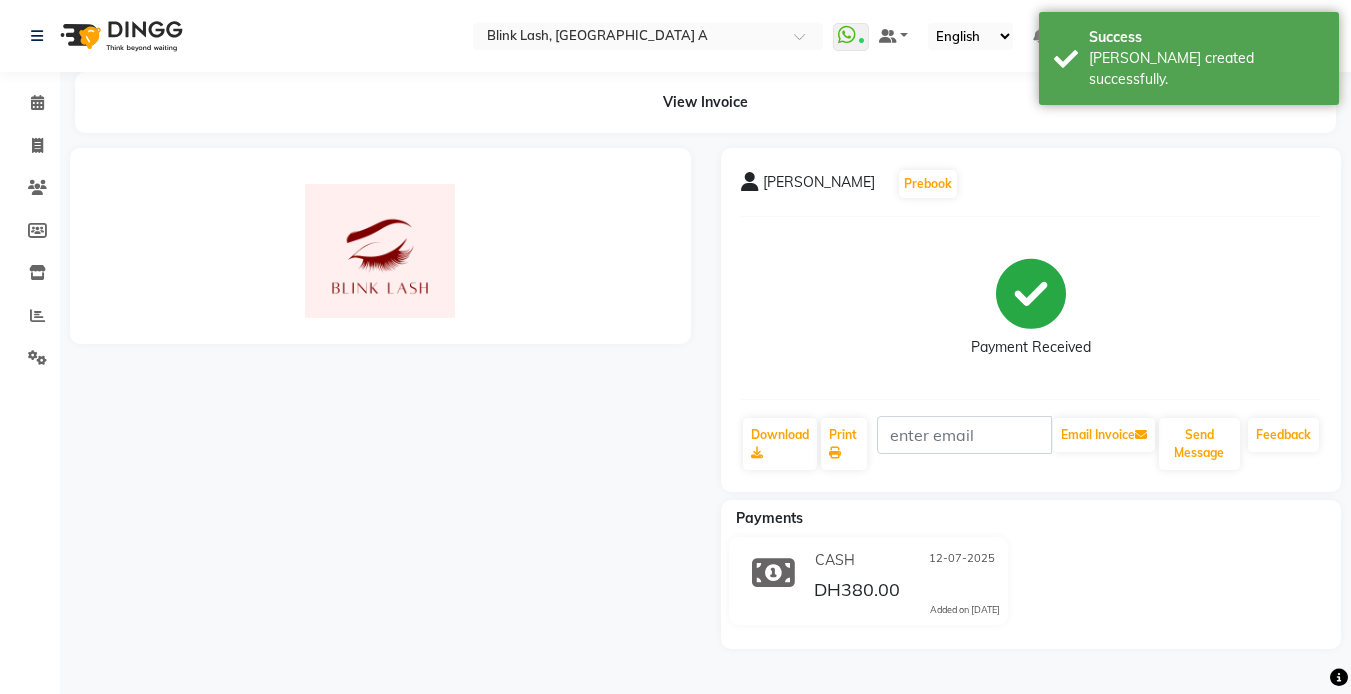 scroll, scrollTop: 0, scrollLeft: 0, axis: both 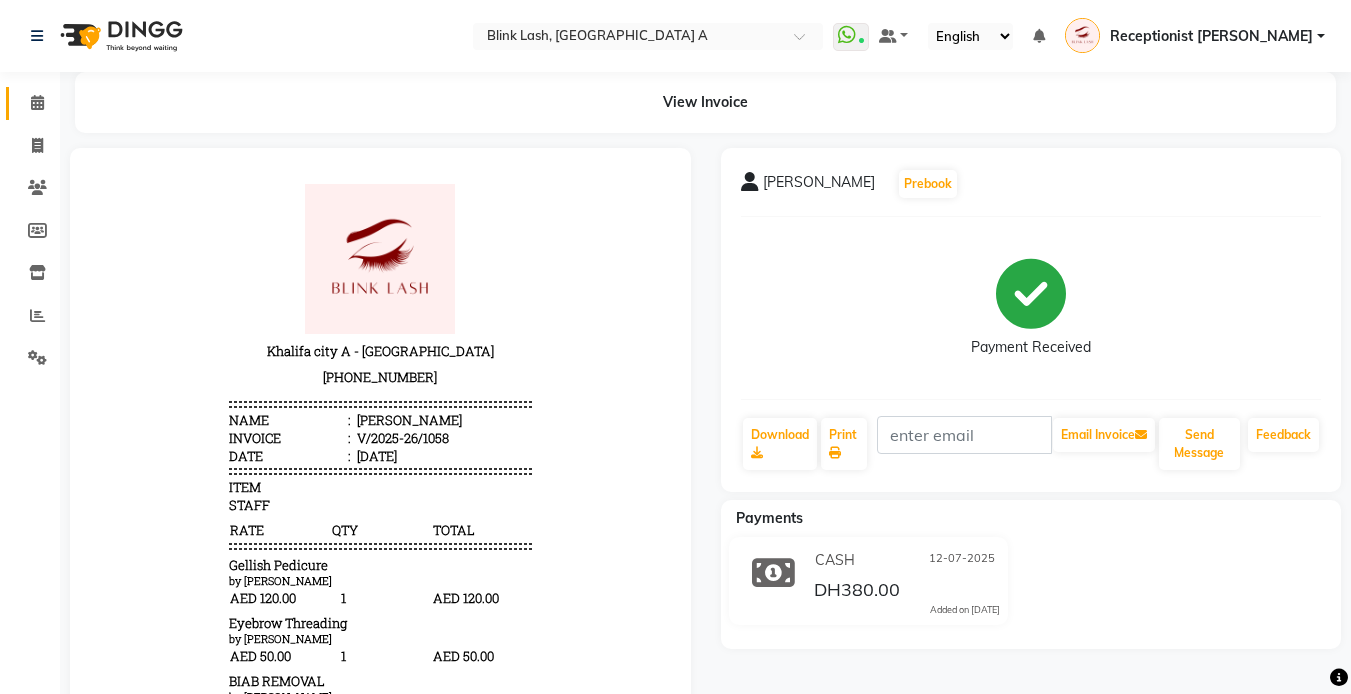 click on "Calendar" 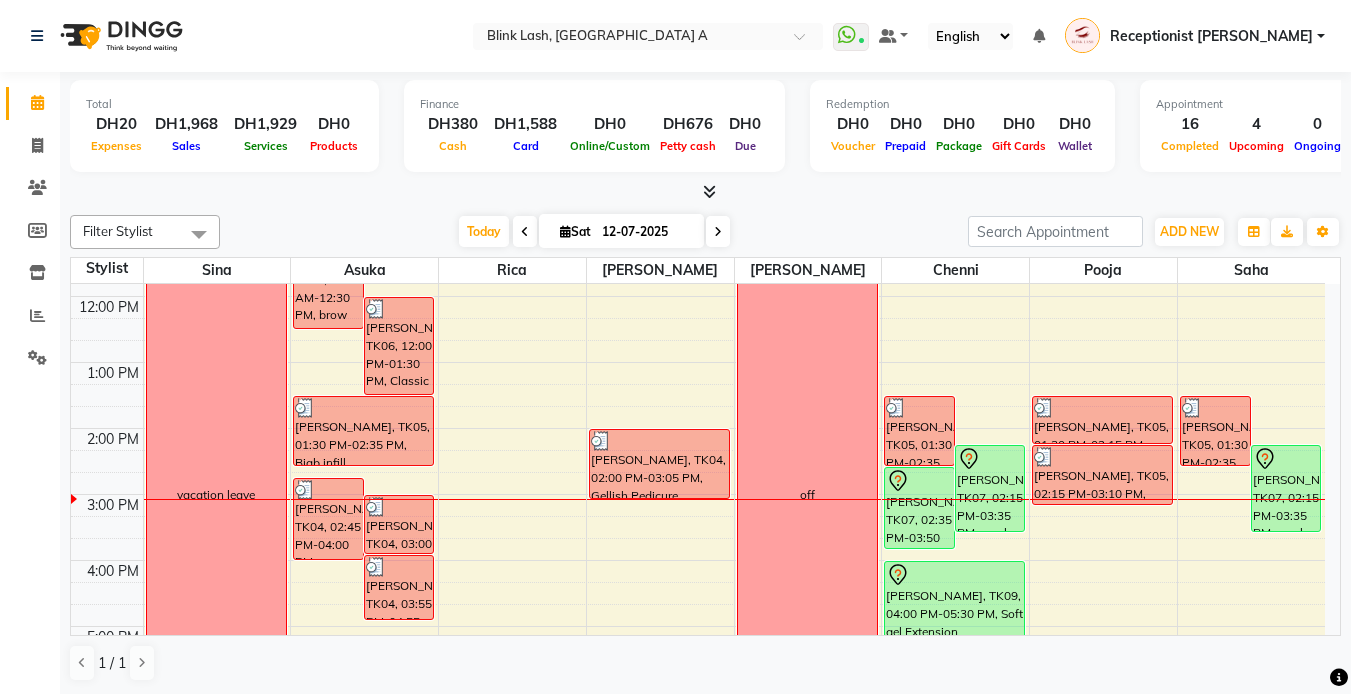 scroll, scrollTop: 200, scrollLeft: 0, axis: vertical 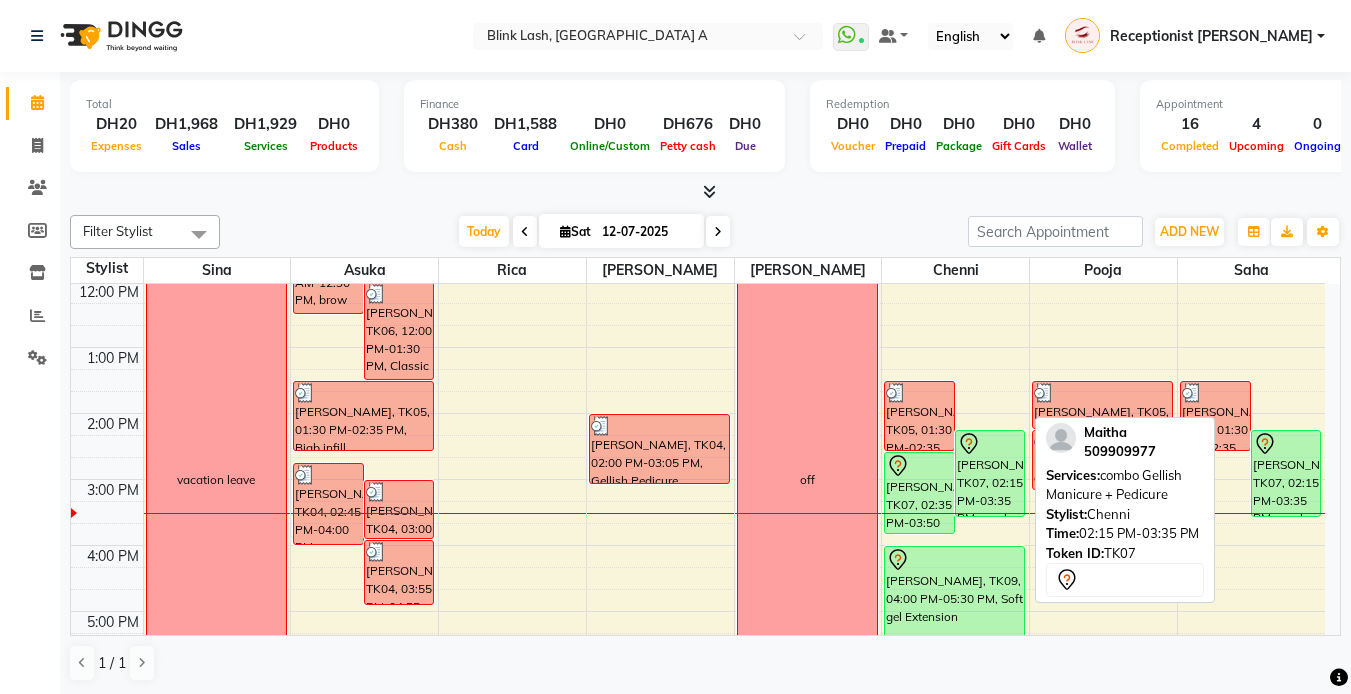 click on "[PERSON_NAME], TK07, 02:15 PM-03:35 PM,  combo Gellish Manicure + Pedicure" at bounding box center [990, 473] 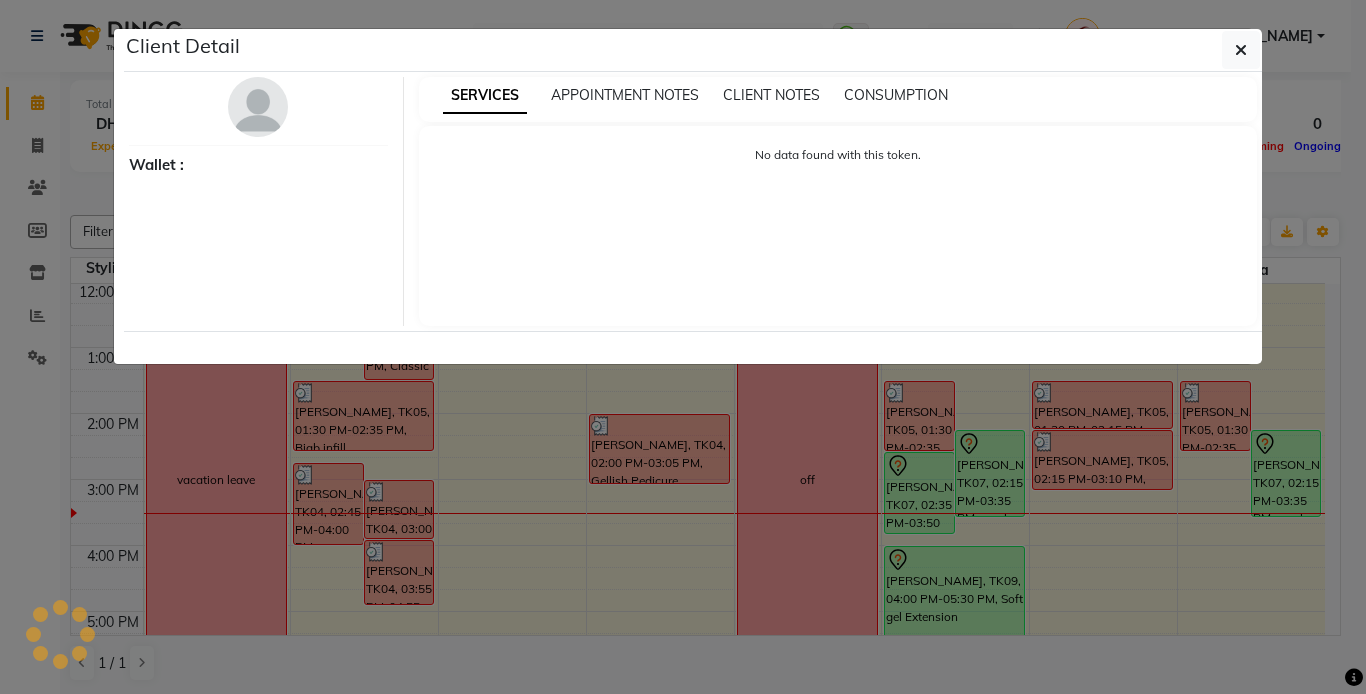 select on "7" 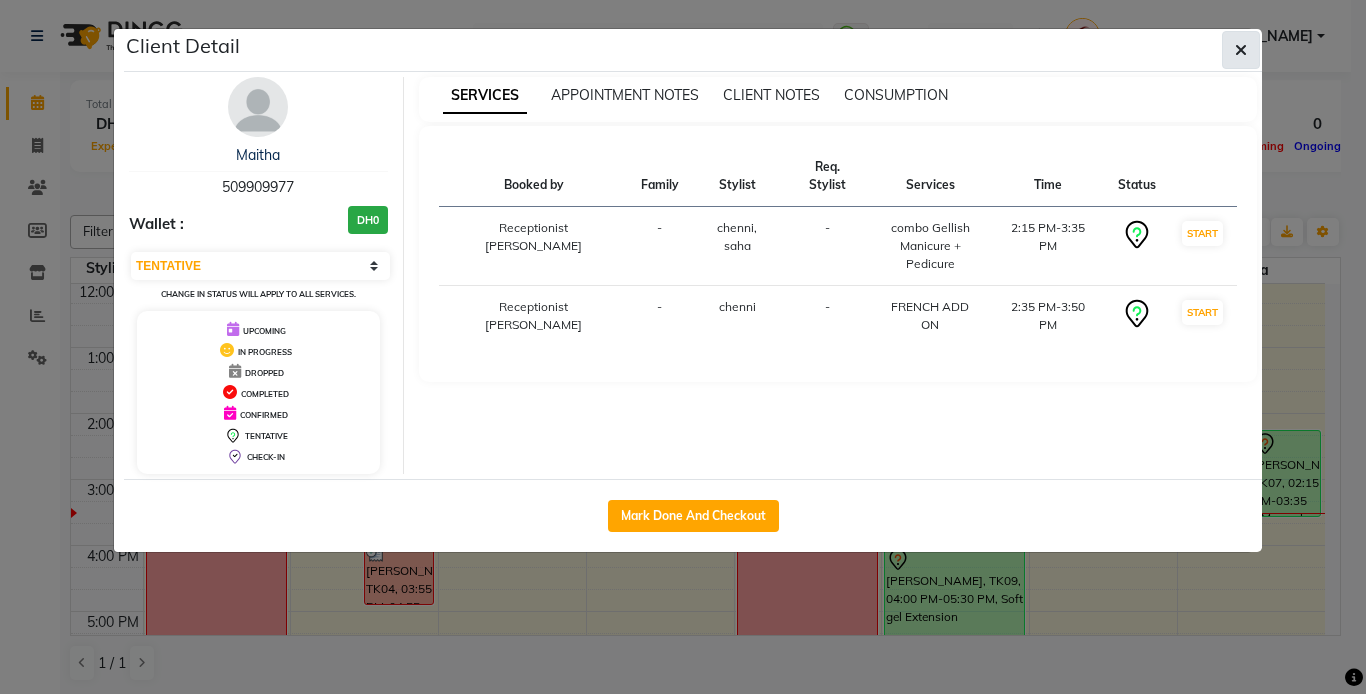 click 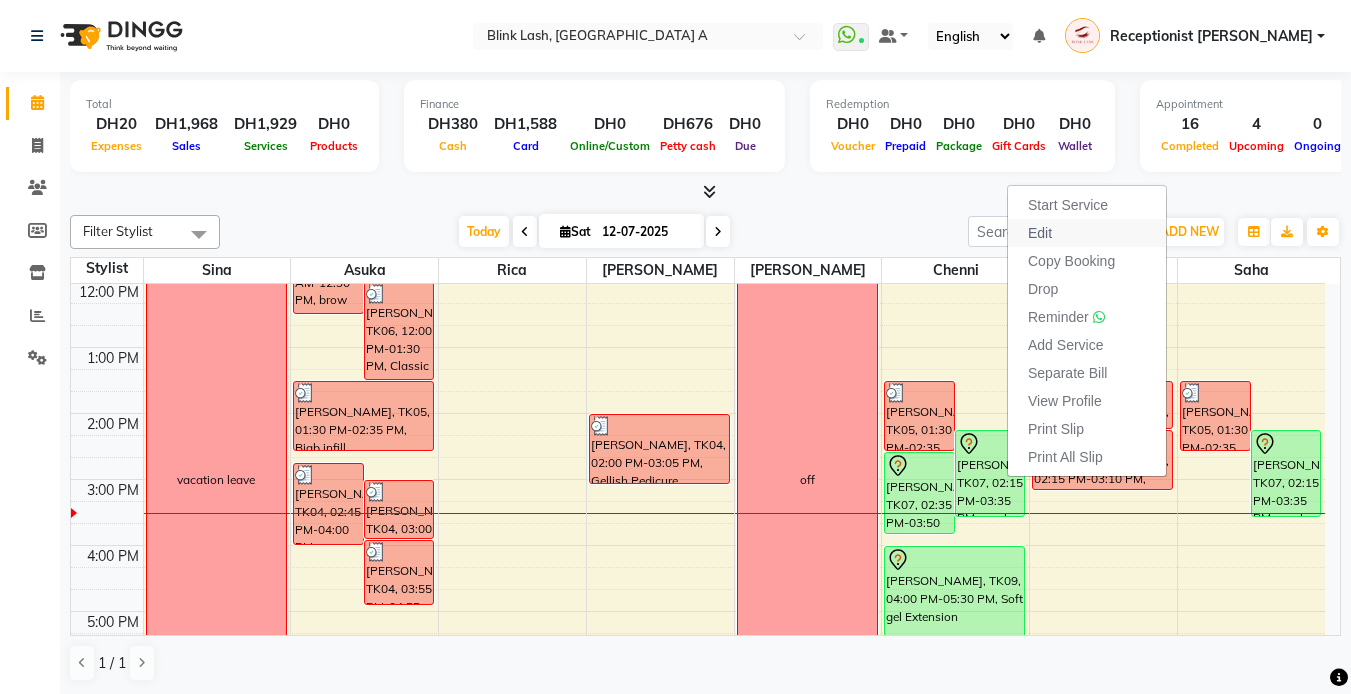 click on "Edit" at bounding box center [1040, 233] 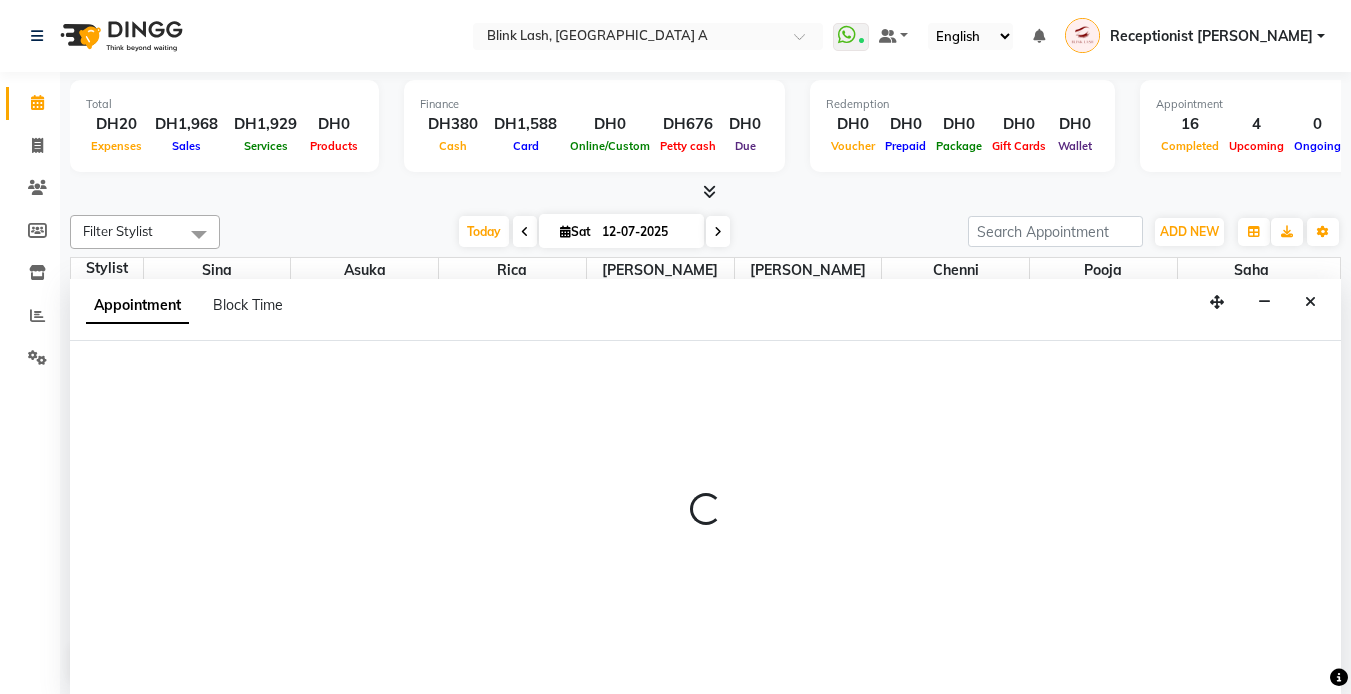 scroll, scrollTop: 1, scrollLeft: 0, axis: vertical 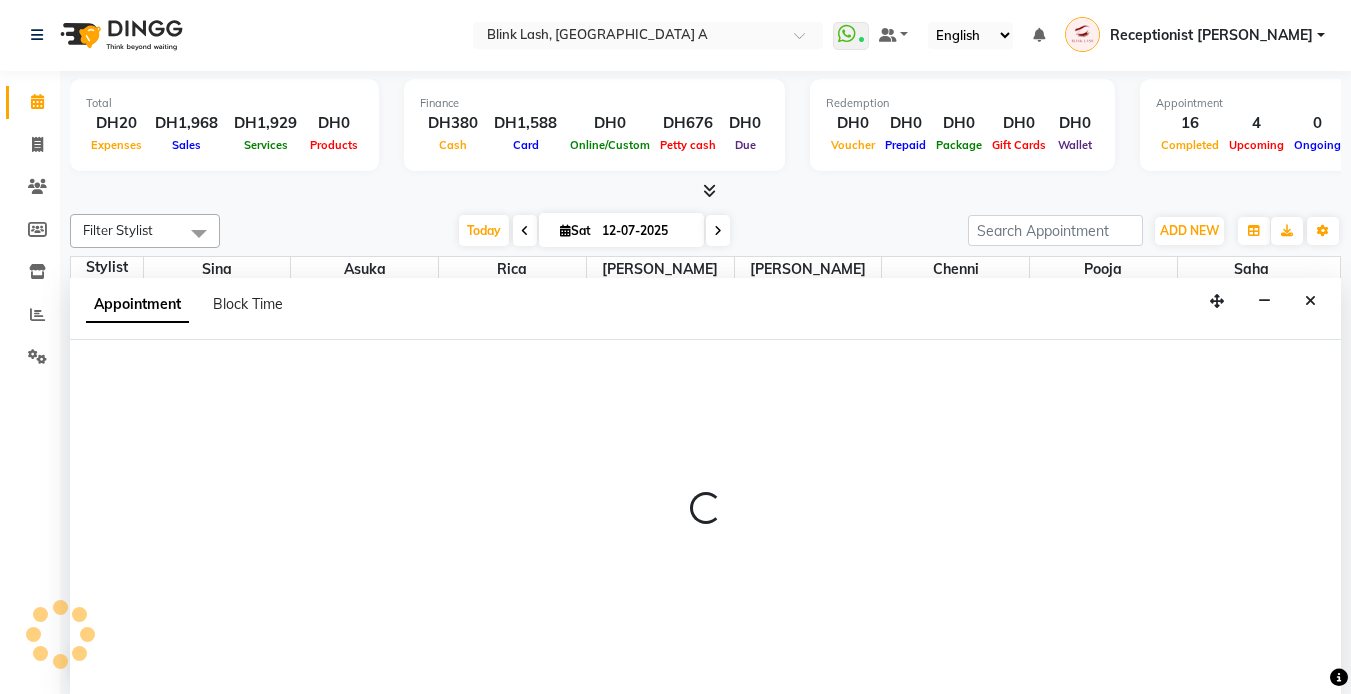 select on "tentative" 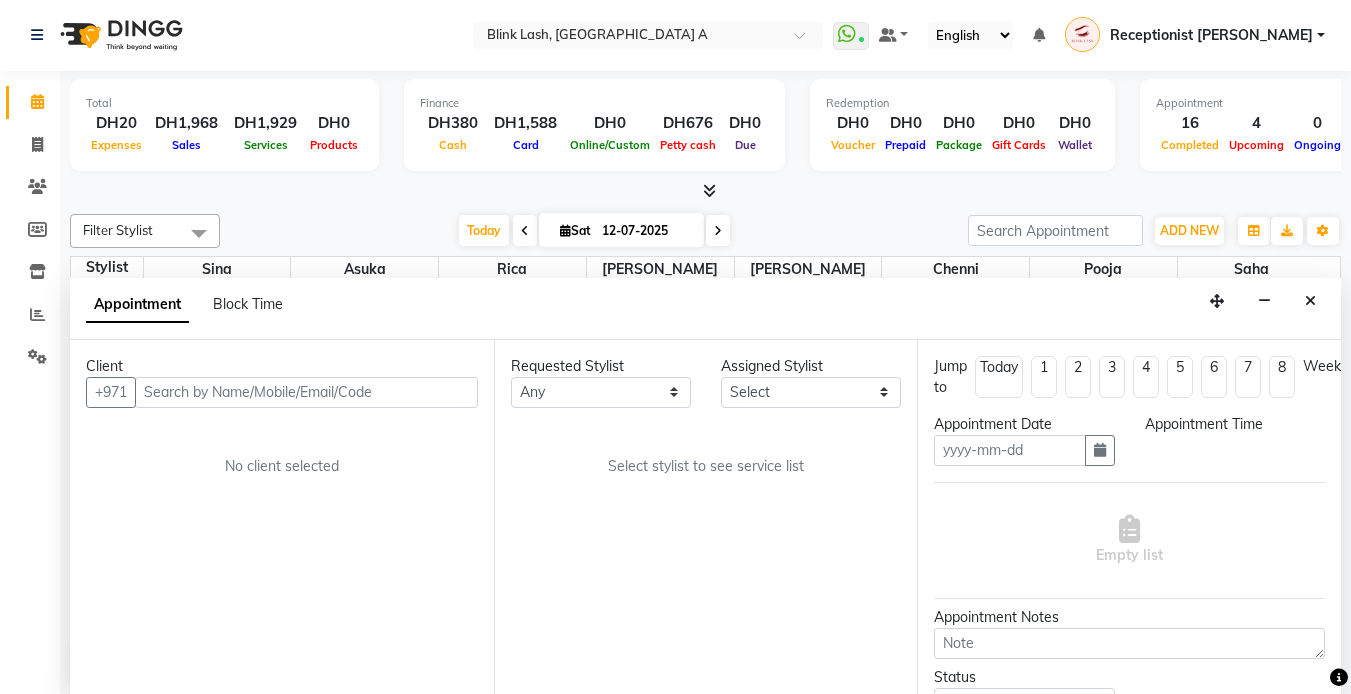 type on "12-07-2025" 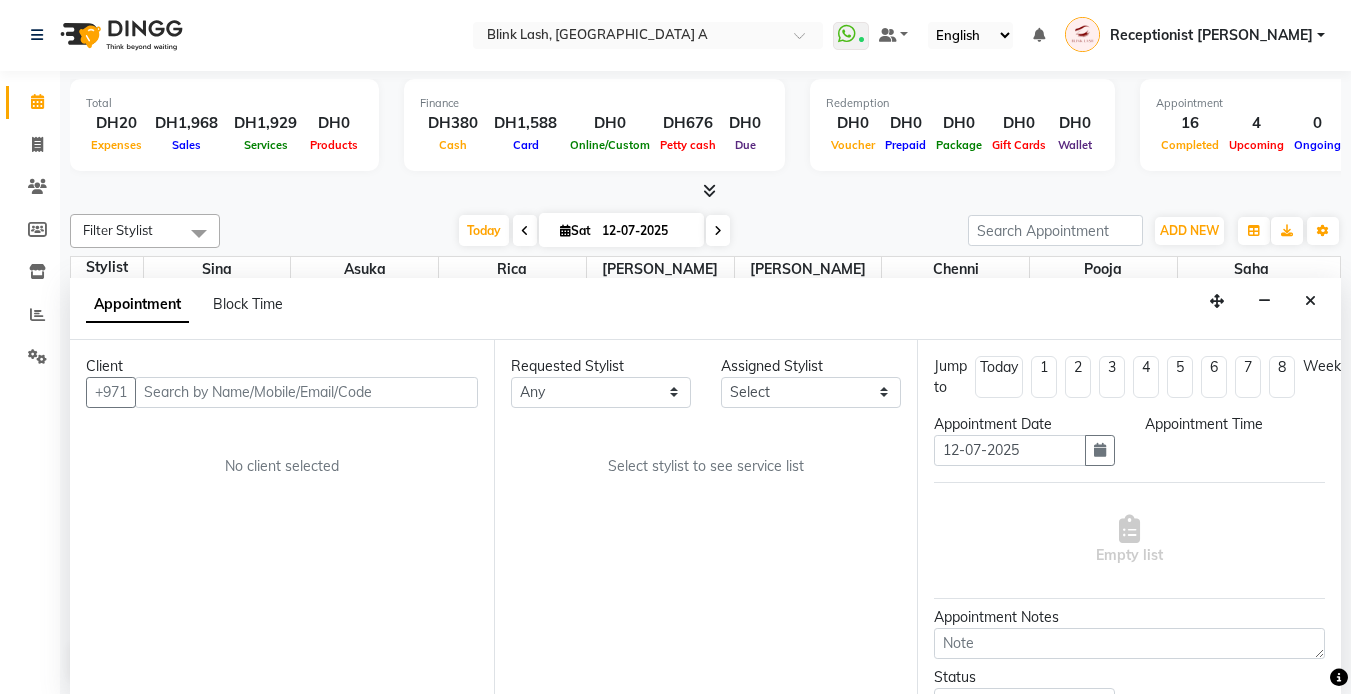 select on "855" 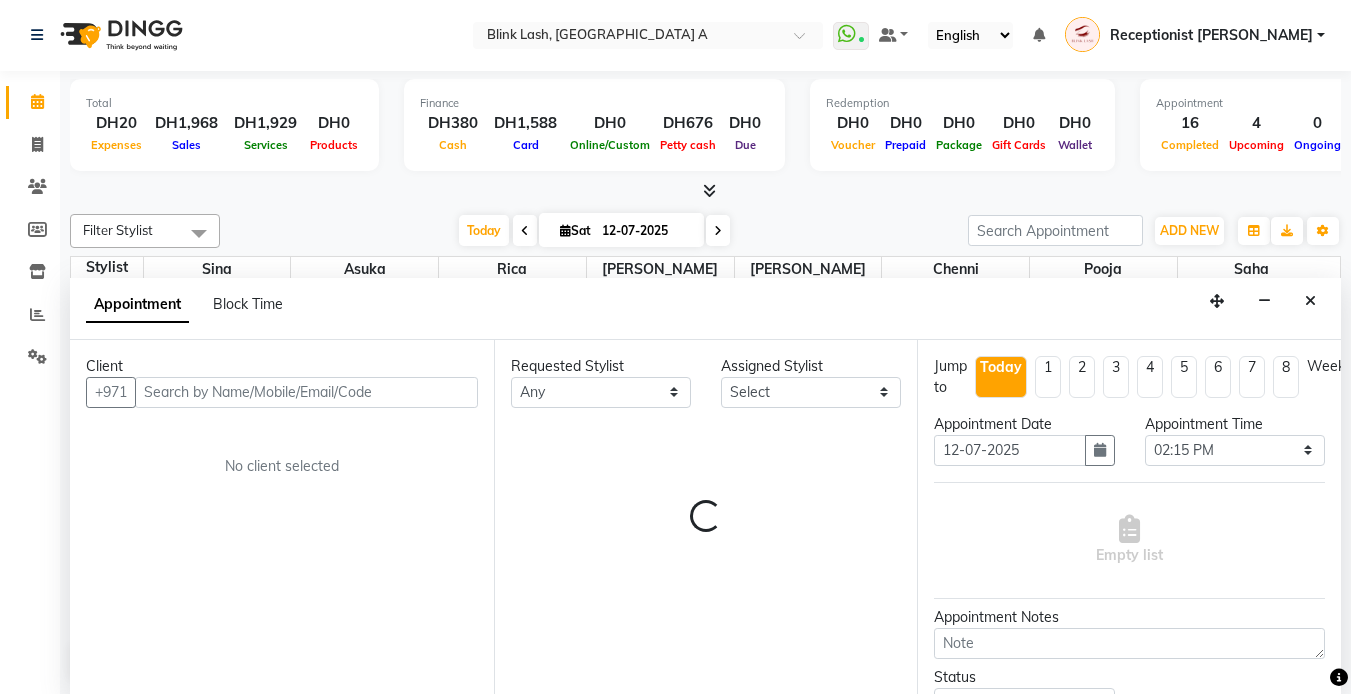 select on "57849" 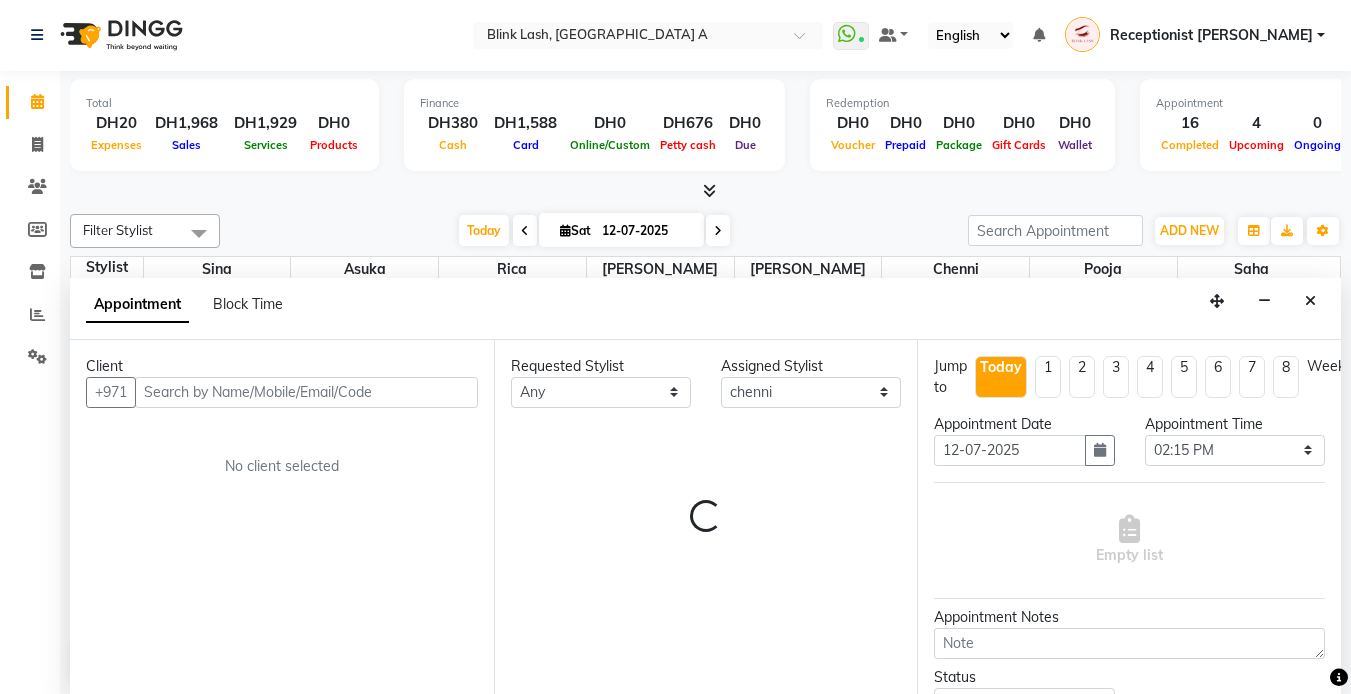 scroll, scrollTop: 0, scrollLeft: 0, axis: both 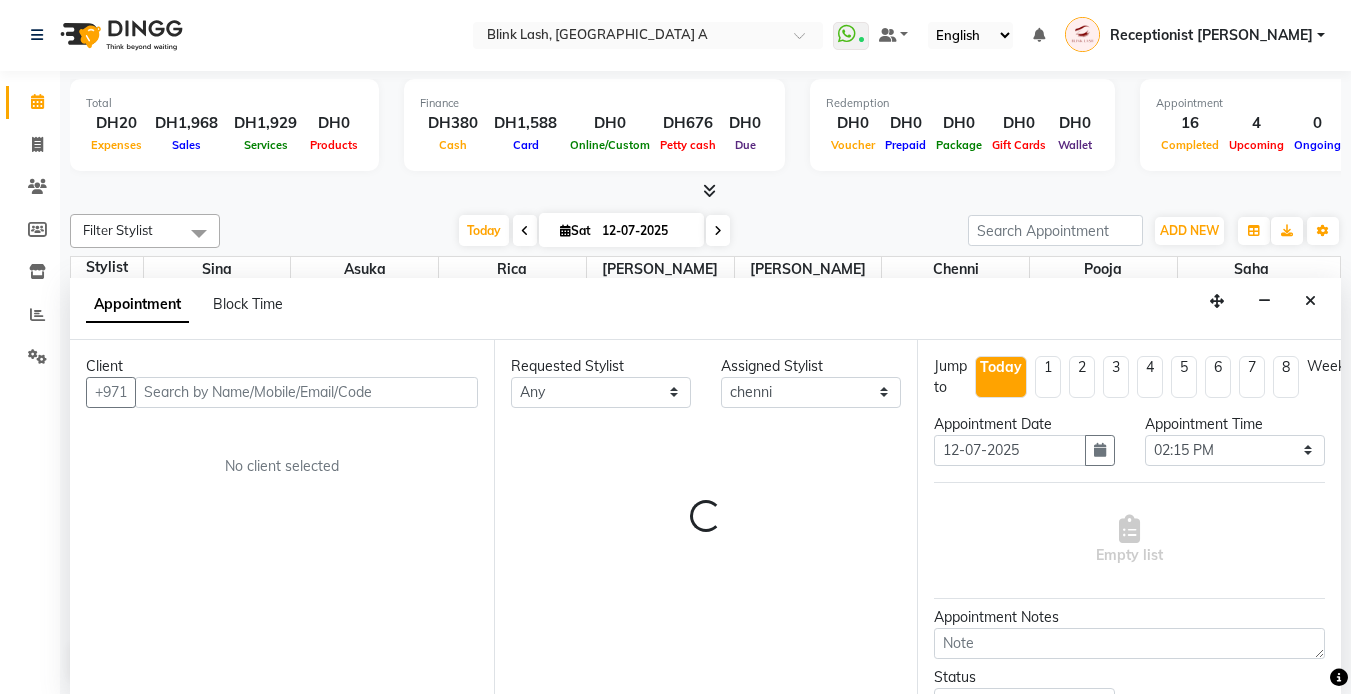 select on "2892" 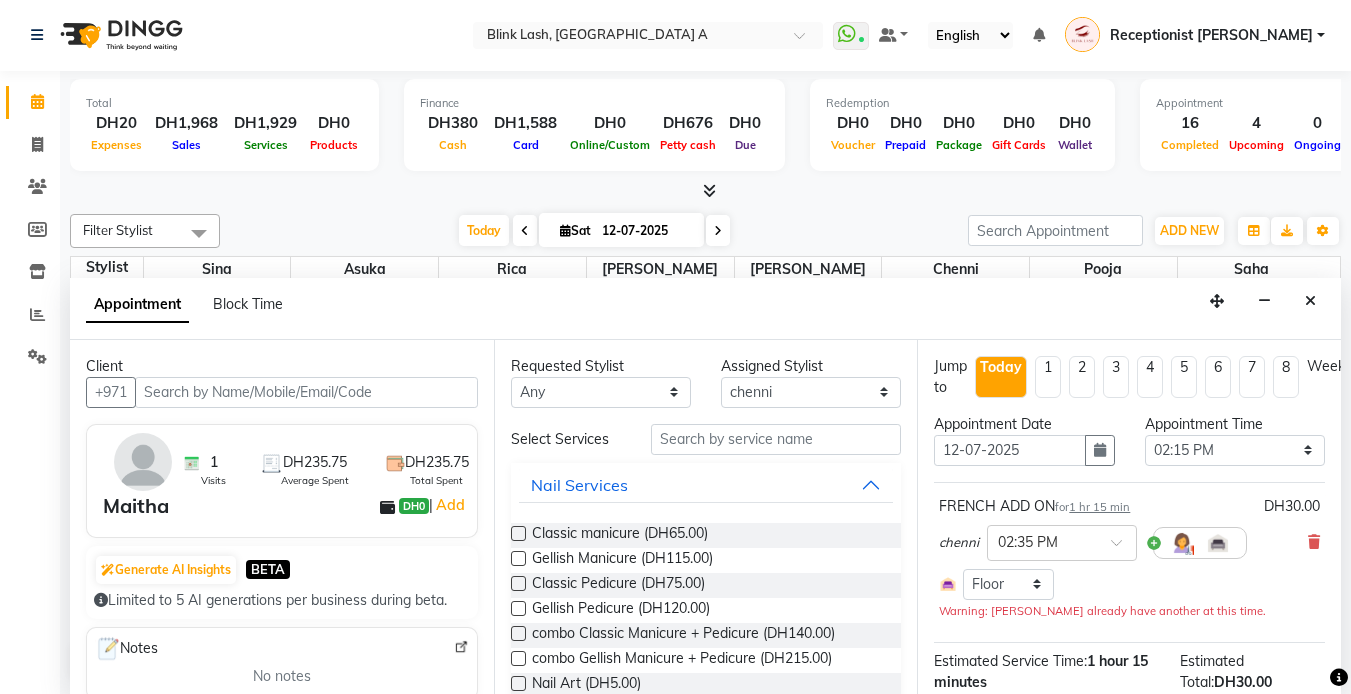 scroll, scrollTop: 397, scrollLeft: 0, axis: vertical 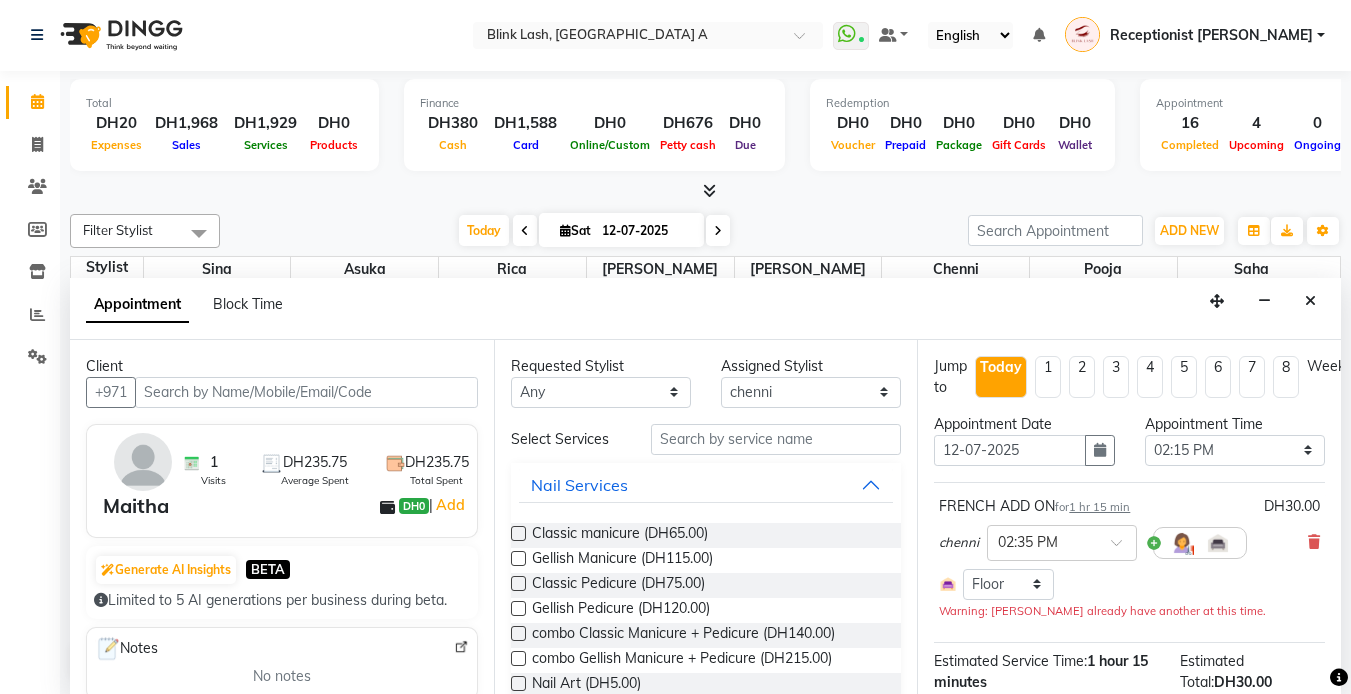 select on "2892" 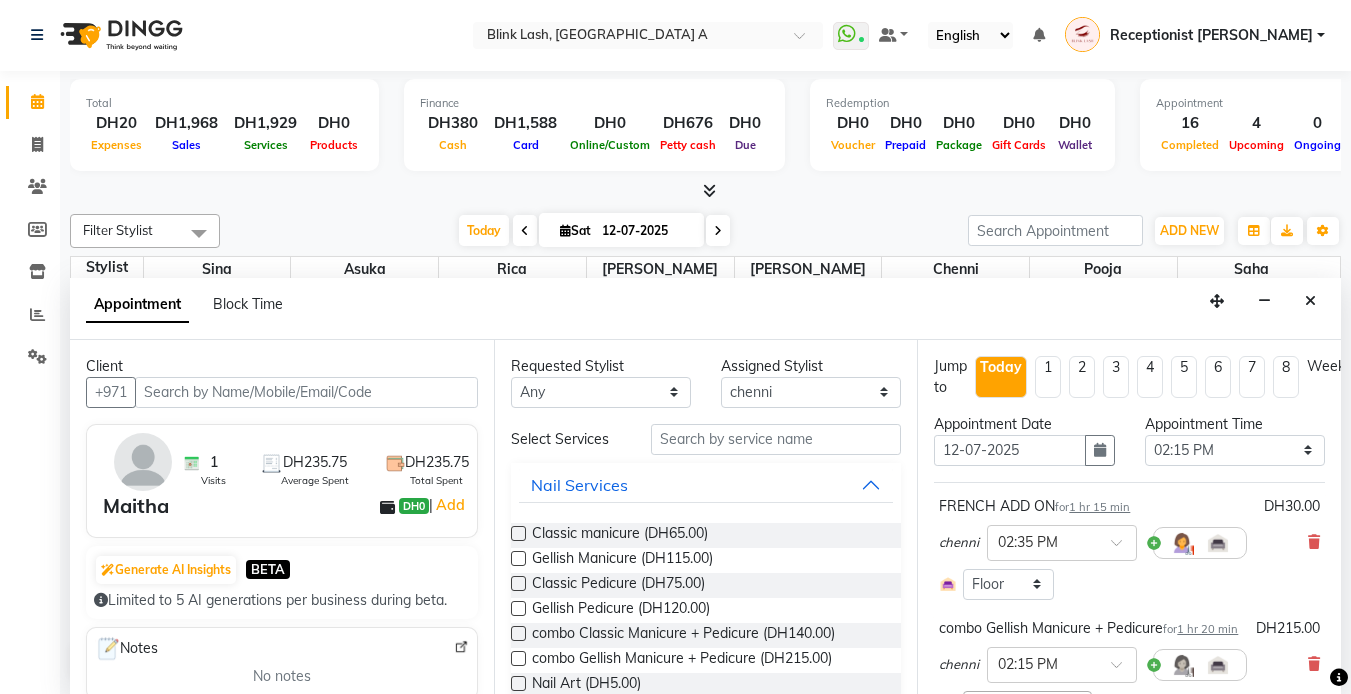 scroll, scrollTop: 100, scrollLeft: 0, axis: vertical 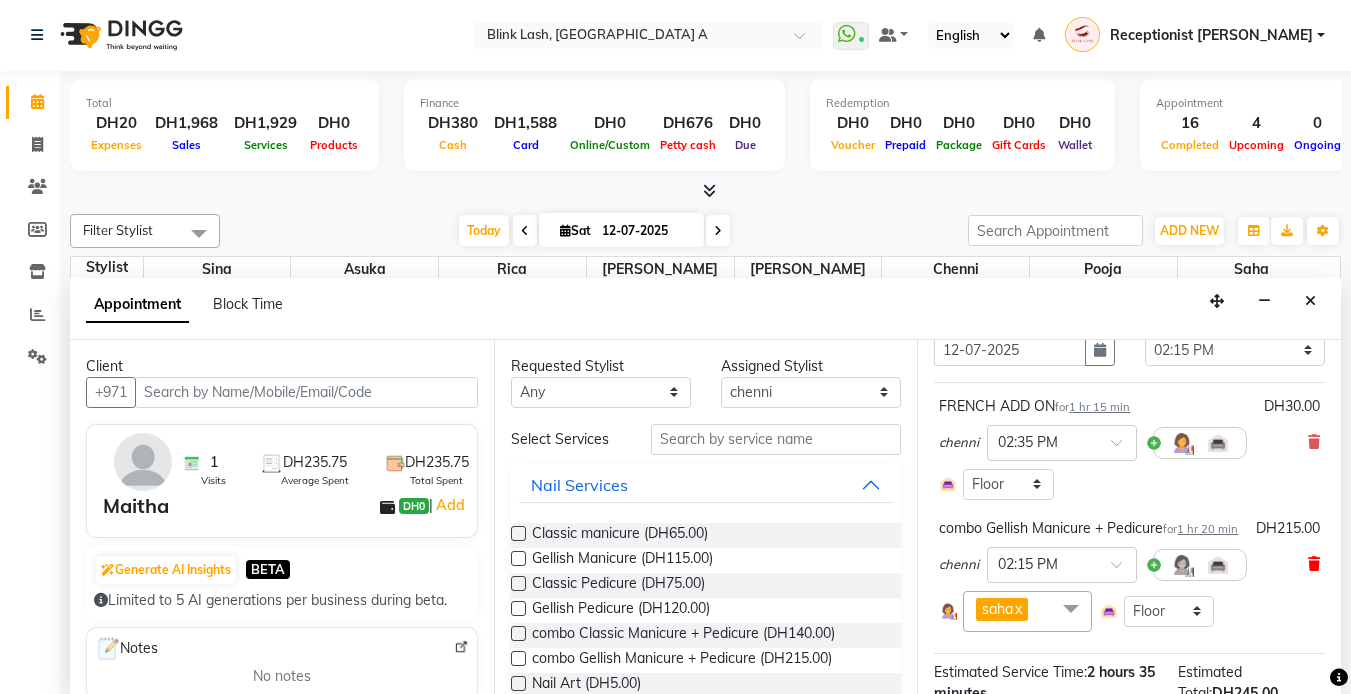 click at bounding box center (1314, 564) 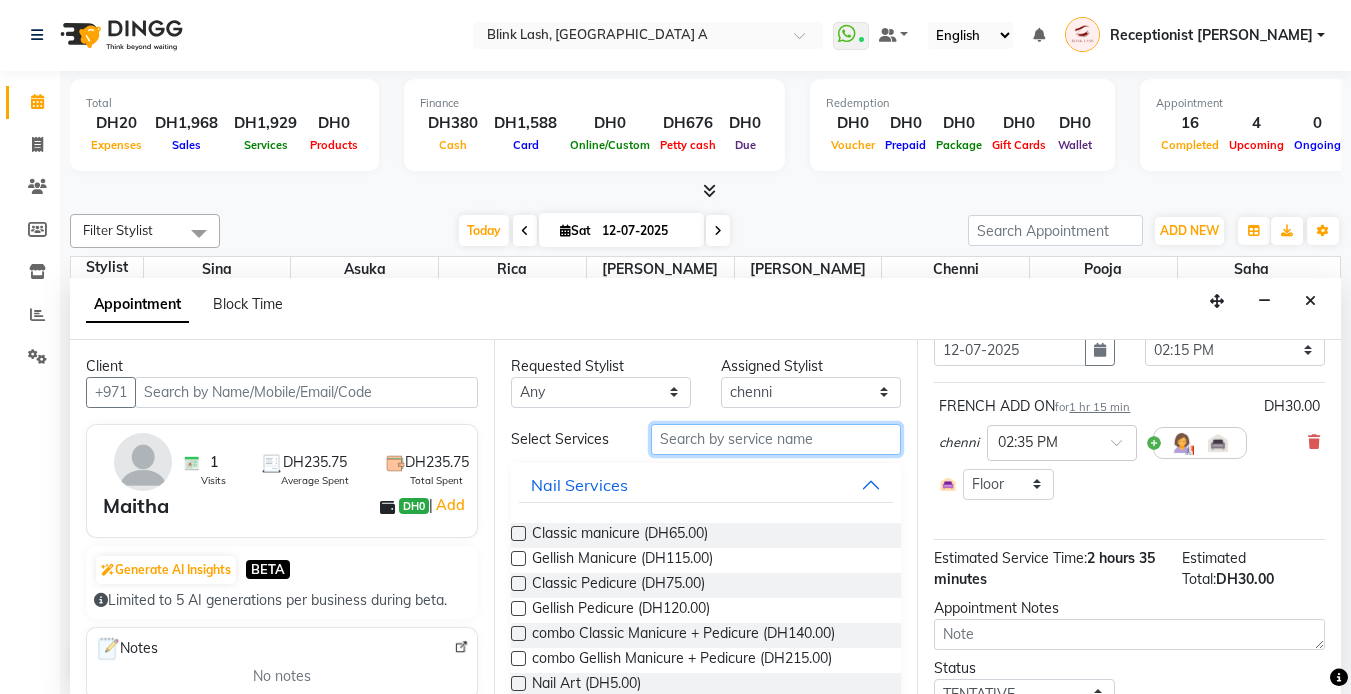 click at bounding box center (776, 439) 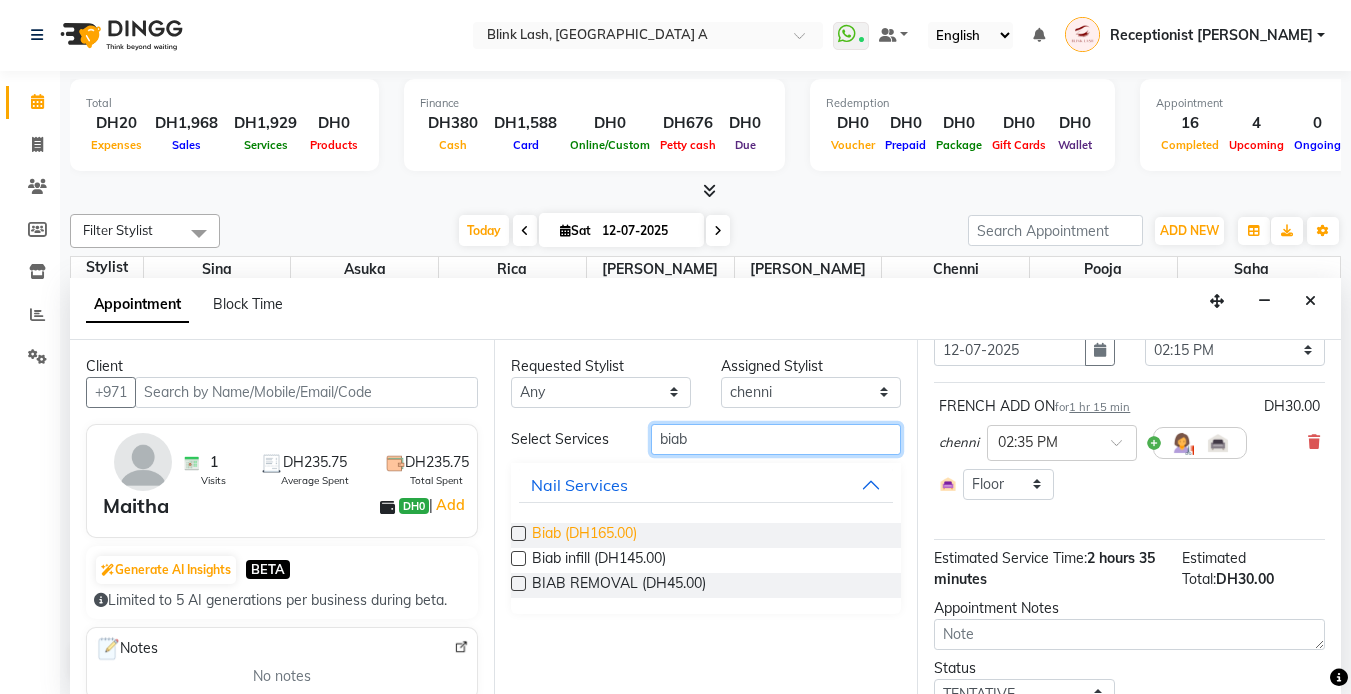 type on "biab" 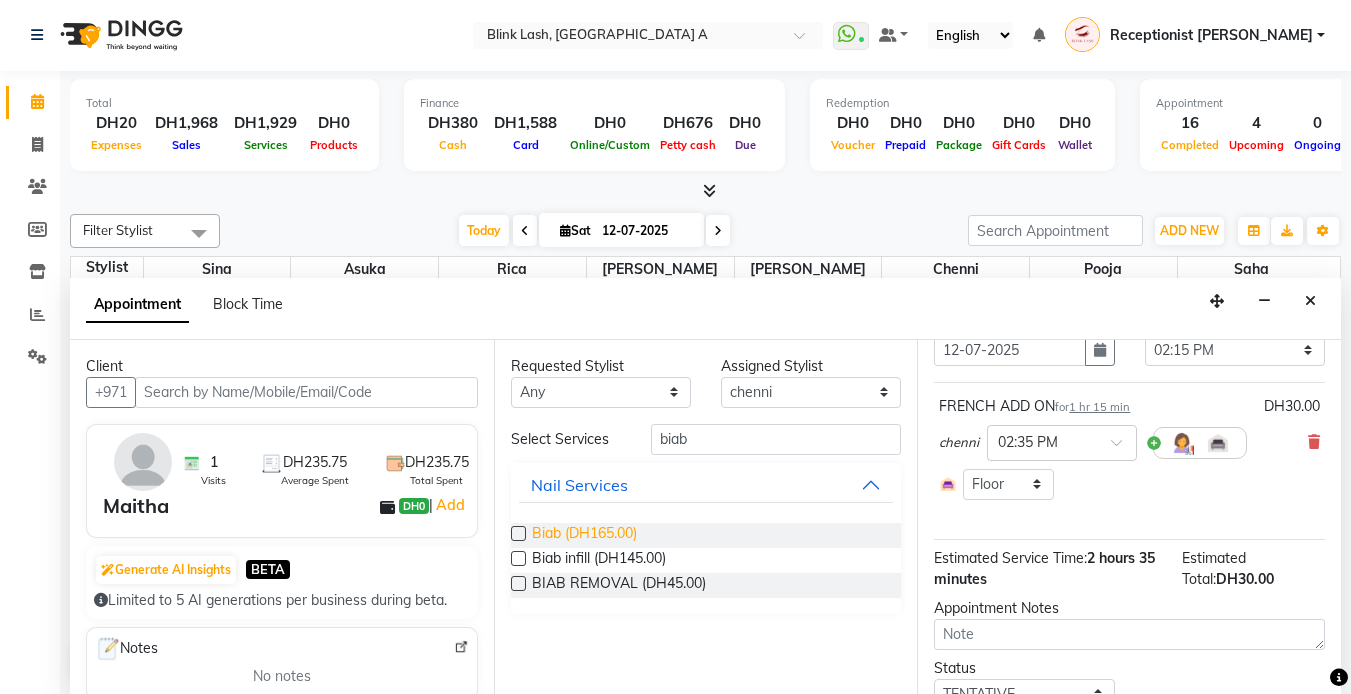 click on "Biab (DH165.00)" at bounding box center (584, 535) 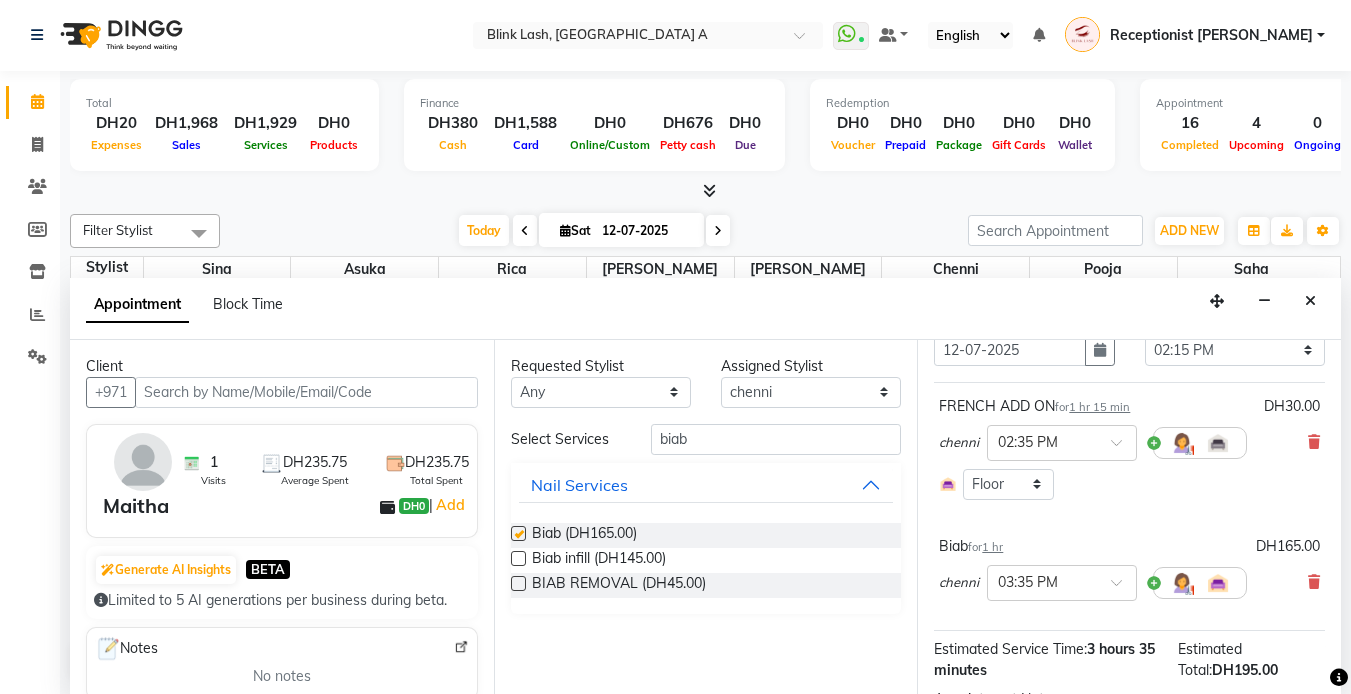 checkbox on "false" 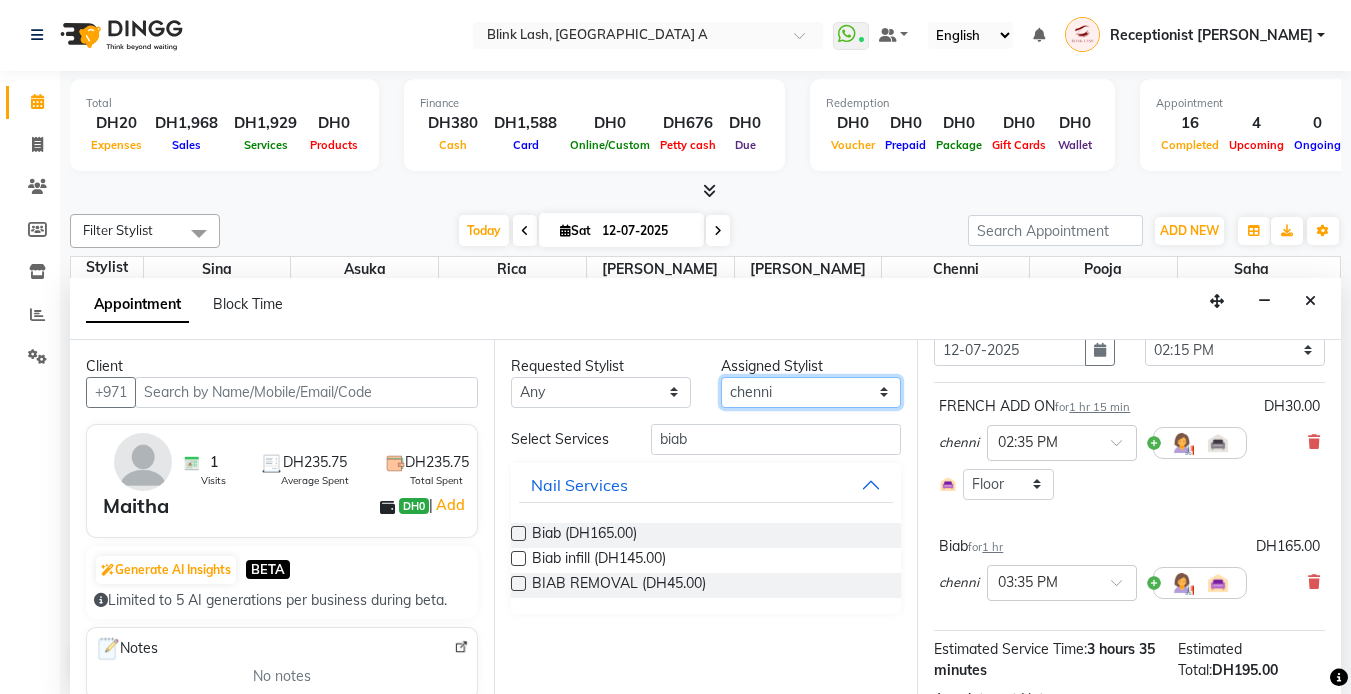 click on "Select [PERSON_NAME] [PERSON_NAME] pooja [PERSON_NAME]" at bounding box center [811, 392] 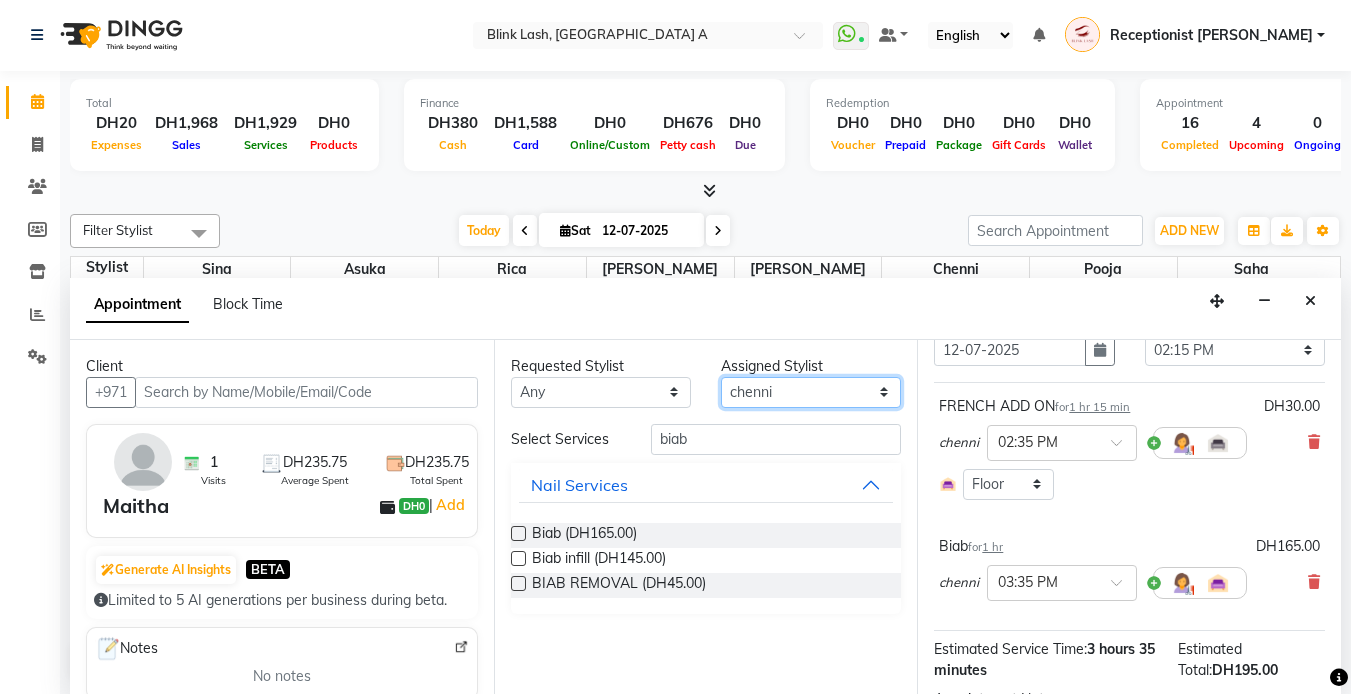 select on "71786" 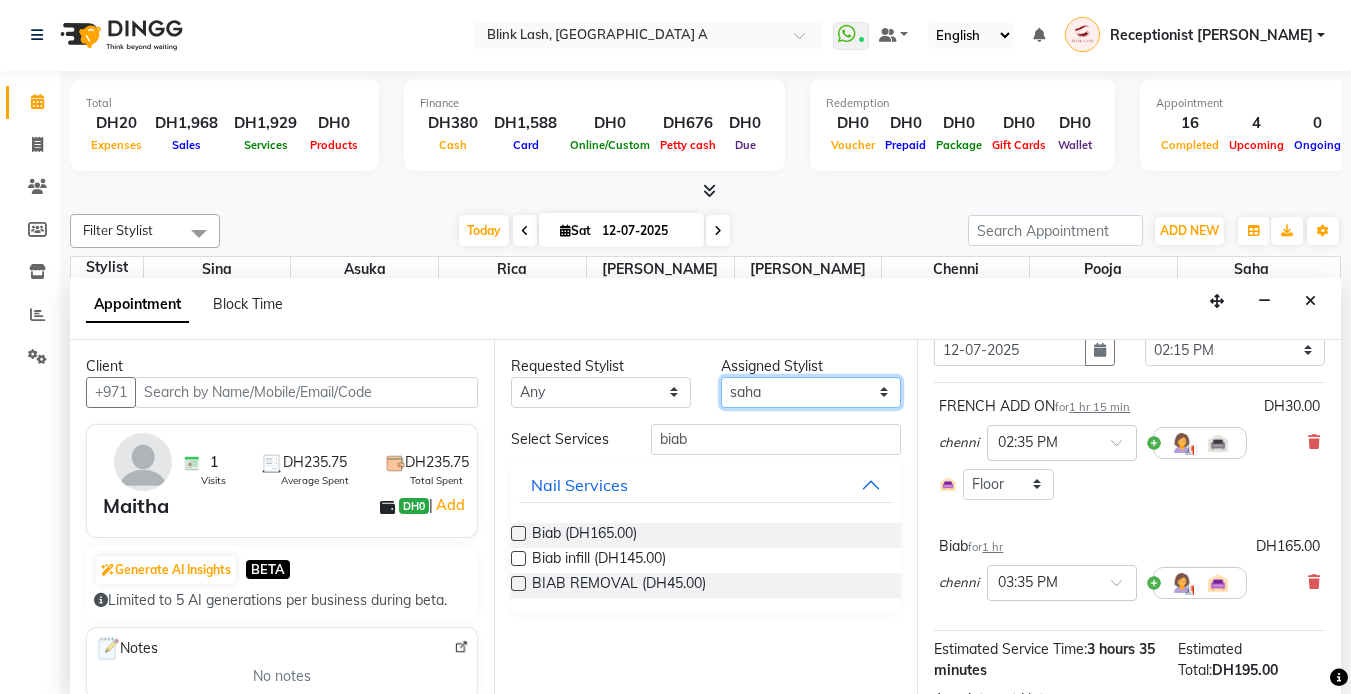 click on "Select [PERSON_NAME] [PERSON_NAME] pooja [PERSON_NAME]" at bounding box center [811, 392] 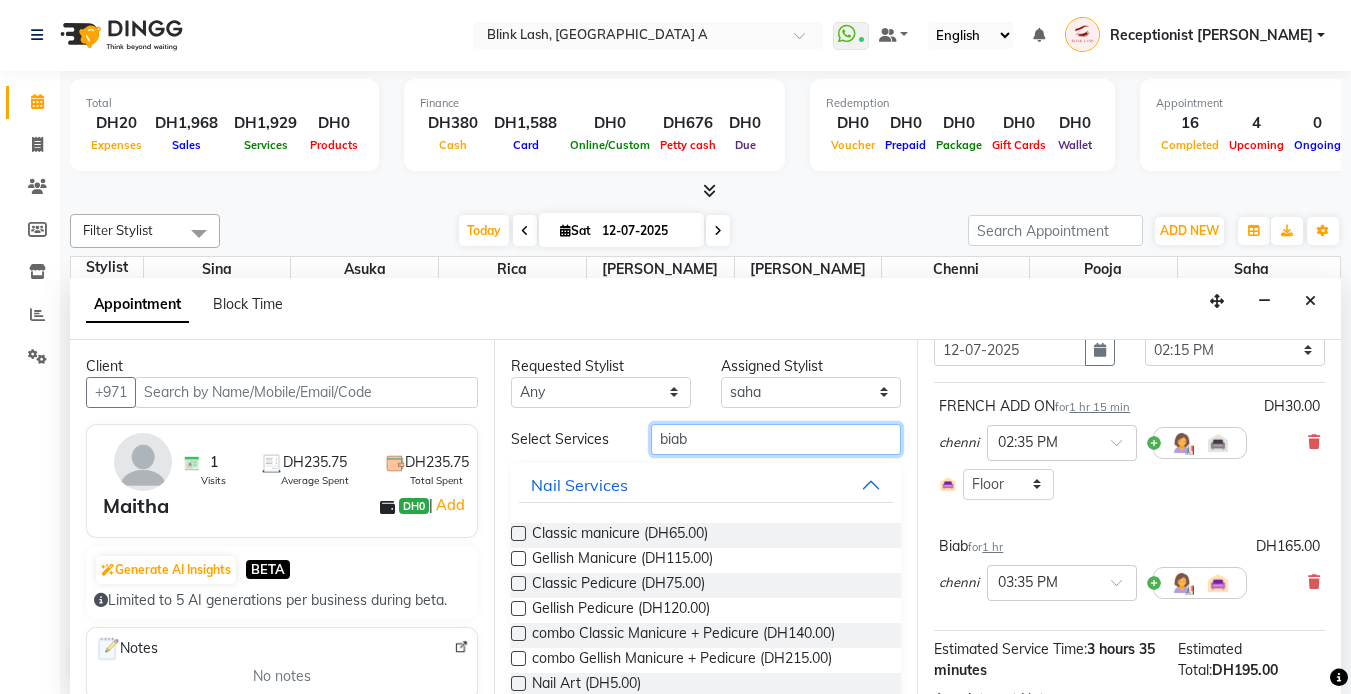 click on "biab" at bounding box center [776, 439] 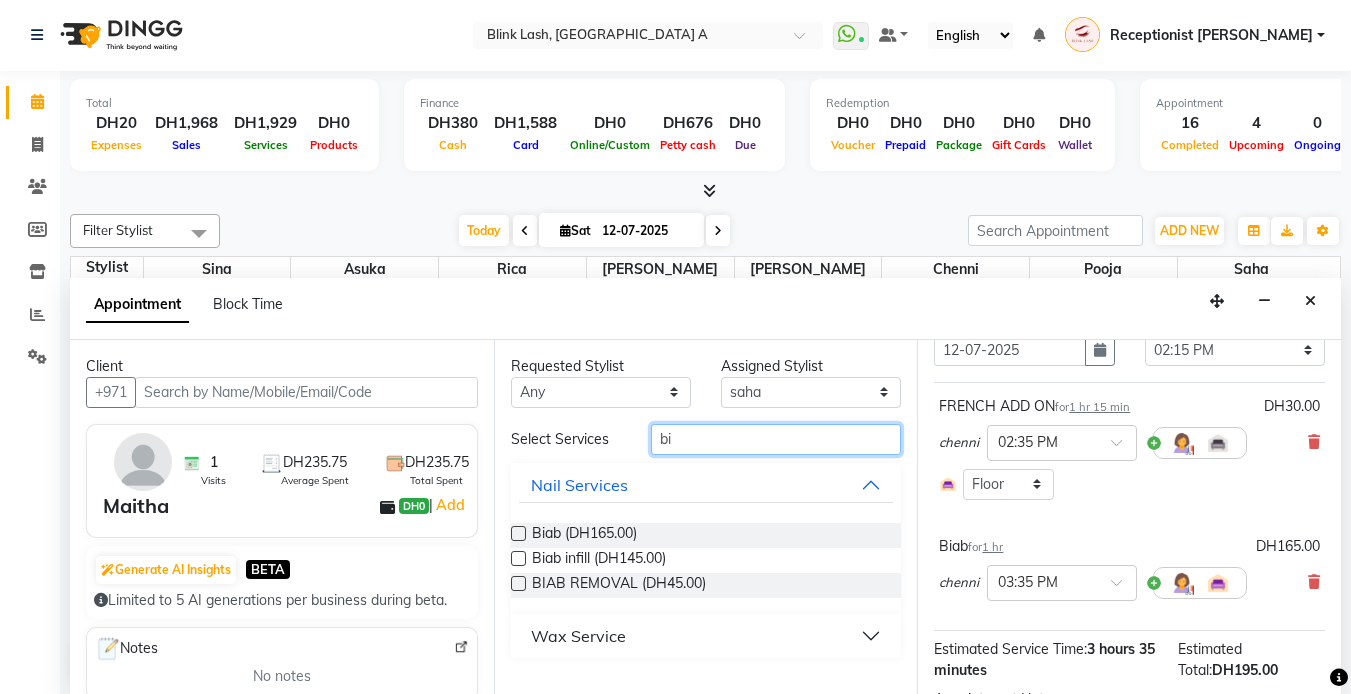 type on "b" 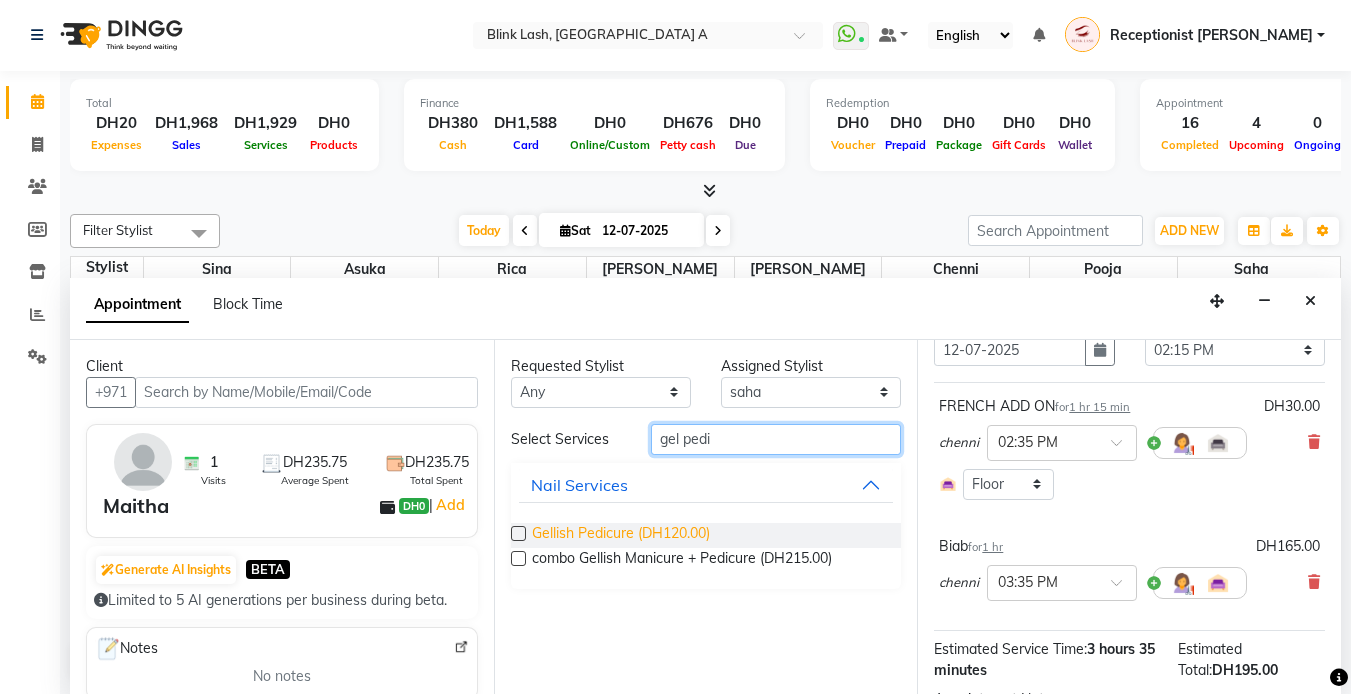 type on "gel pedi" 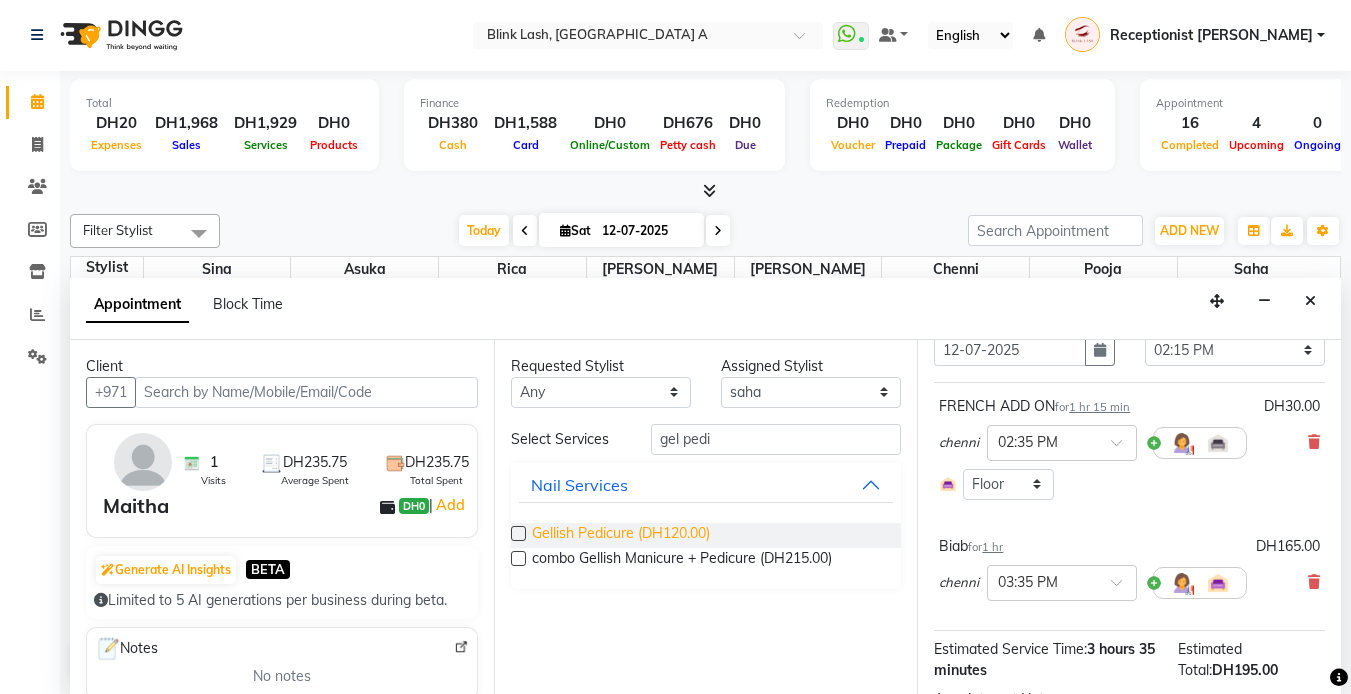 click on "Gellish Pedicure (DH120.00)" at bounding box center [621, 535] 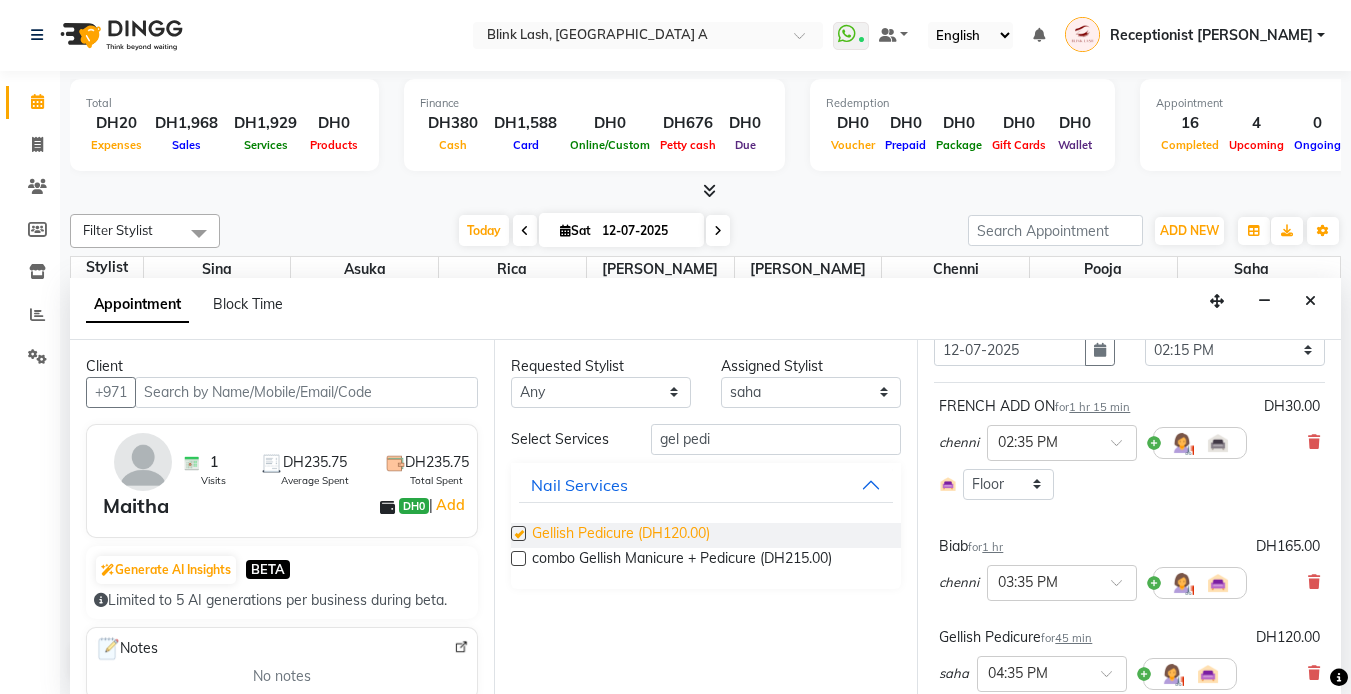 checkbox on "false" 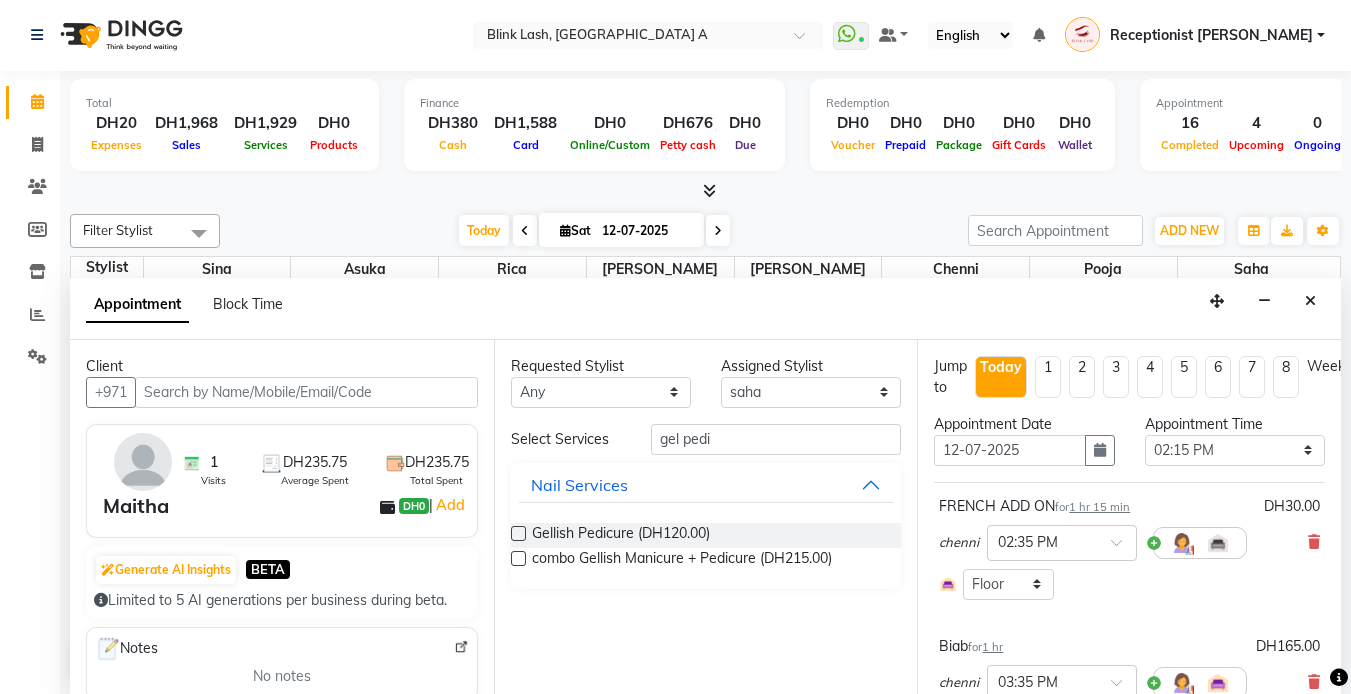 scroll, scrollTop: 100, scrollLeft: 0, axis: vertical 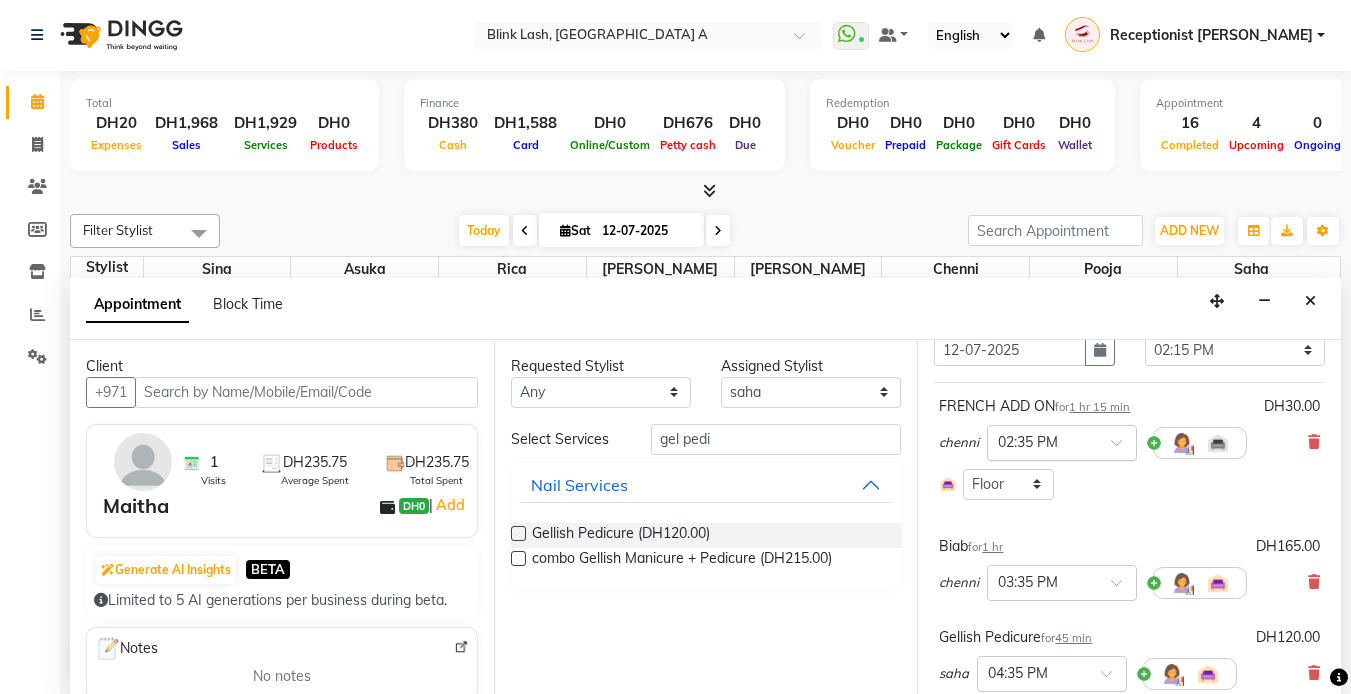 click at bounding box center (1062, 441) 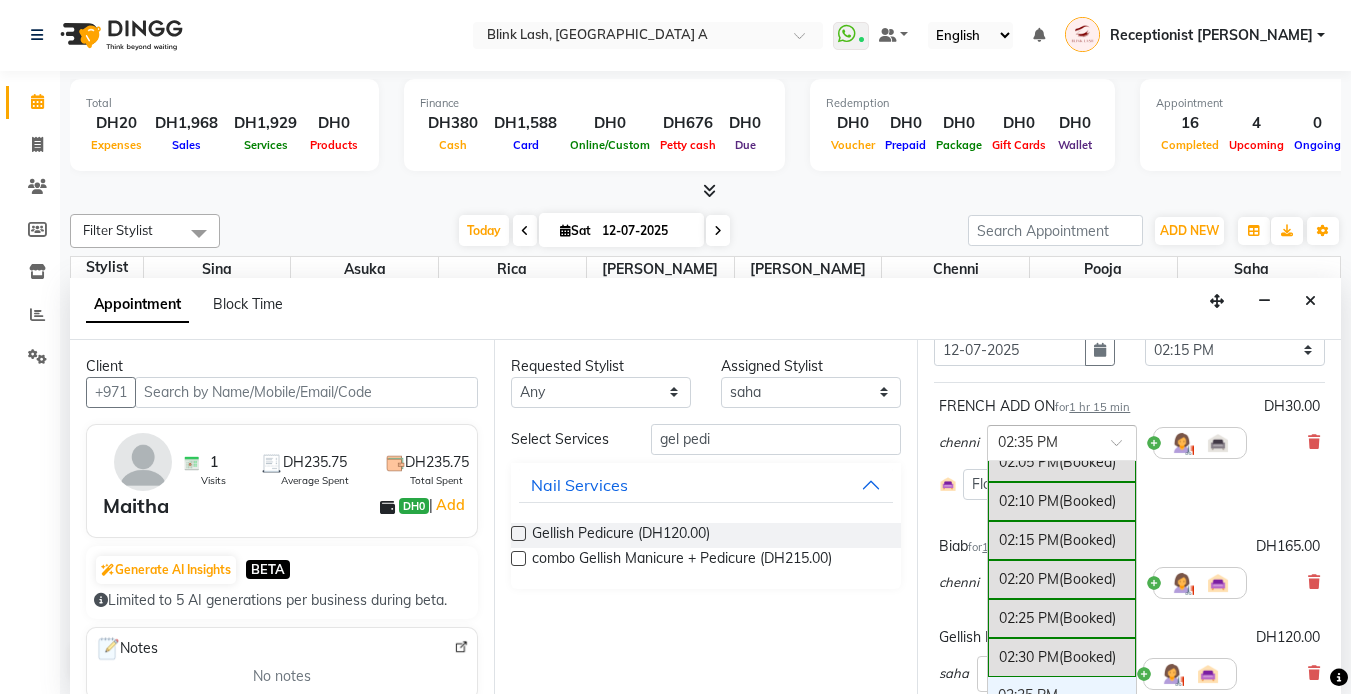 scroll, scrollTop: 1881, scrollLeft: 0, axis: vertical 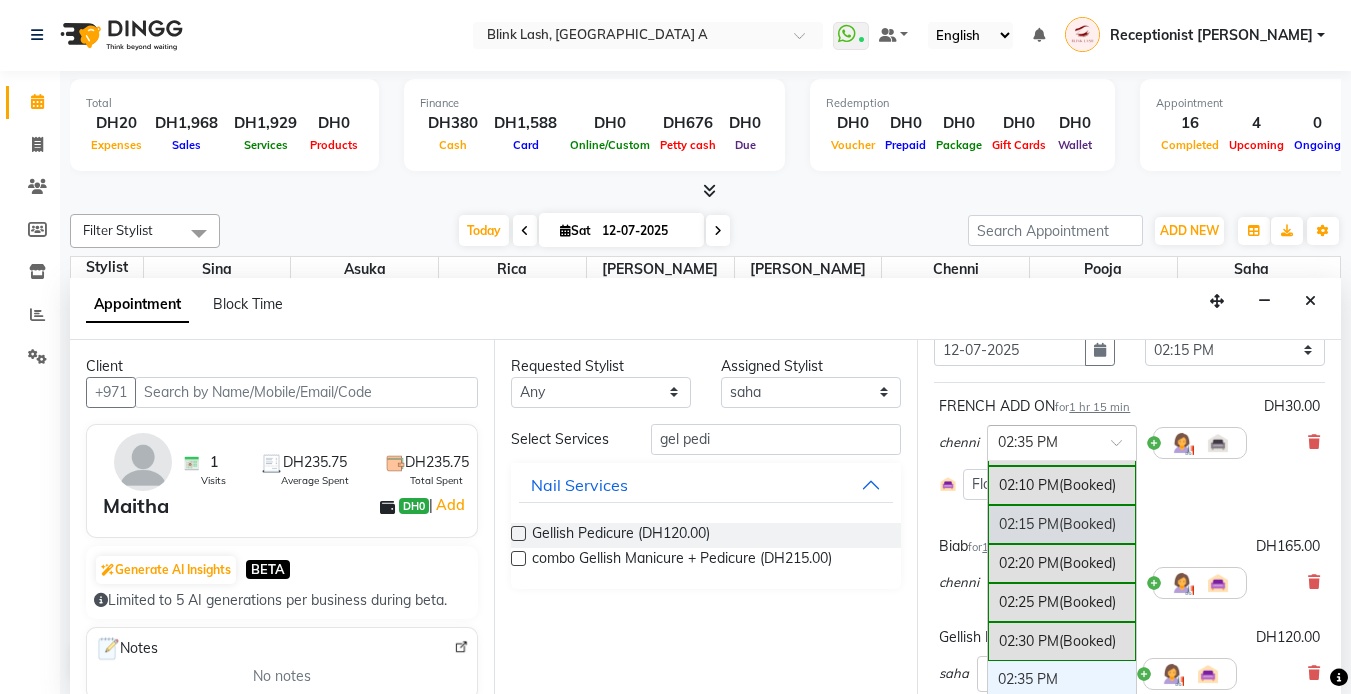 click on "02:15 PM   (Booked)" at bounding box center (1062, 524) 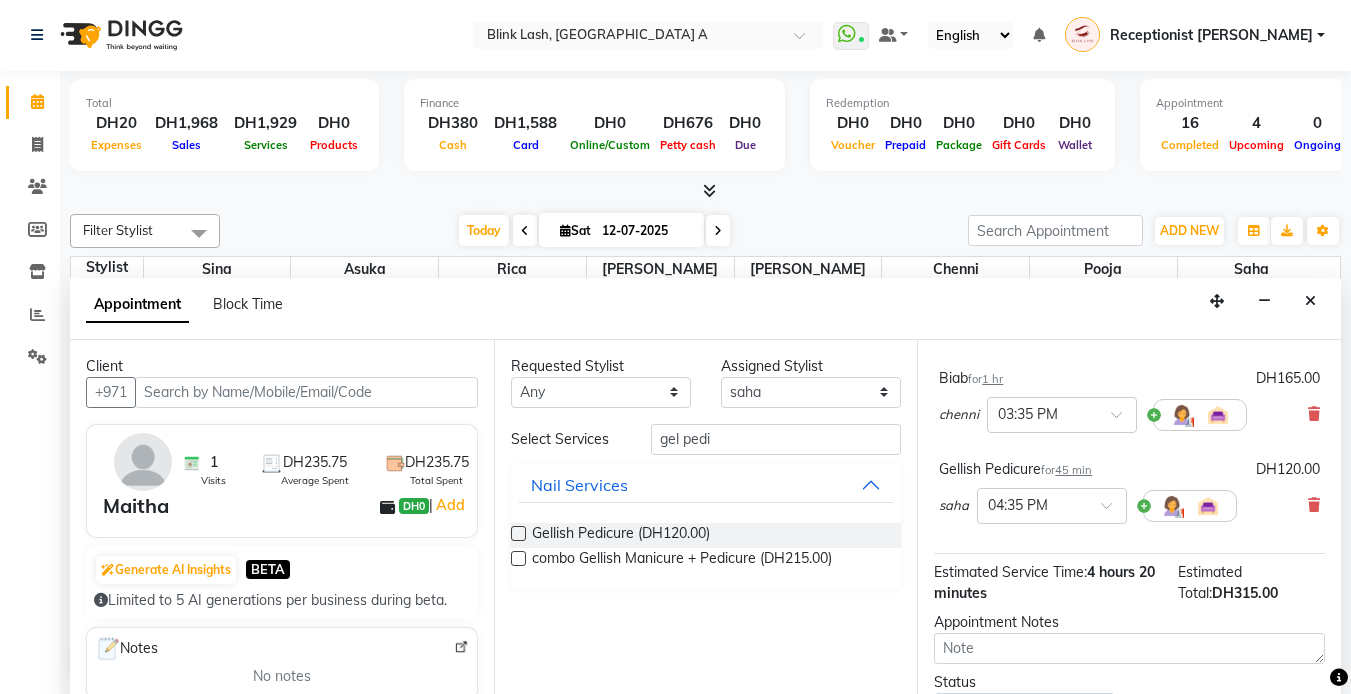 scroll, scrollTop: 300, scrollLeft: 0, axis: vertical 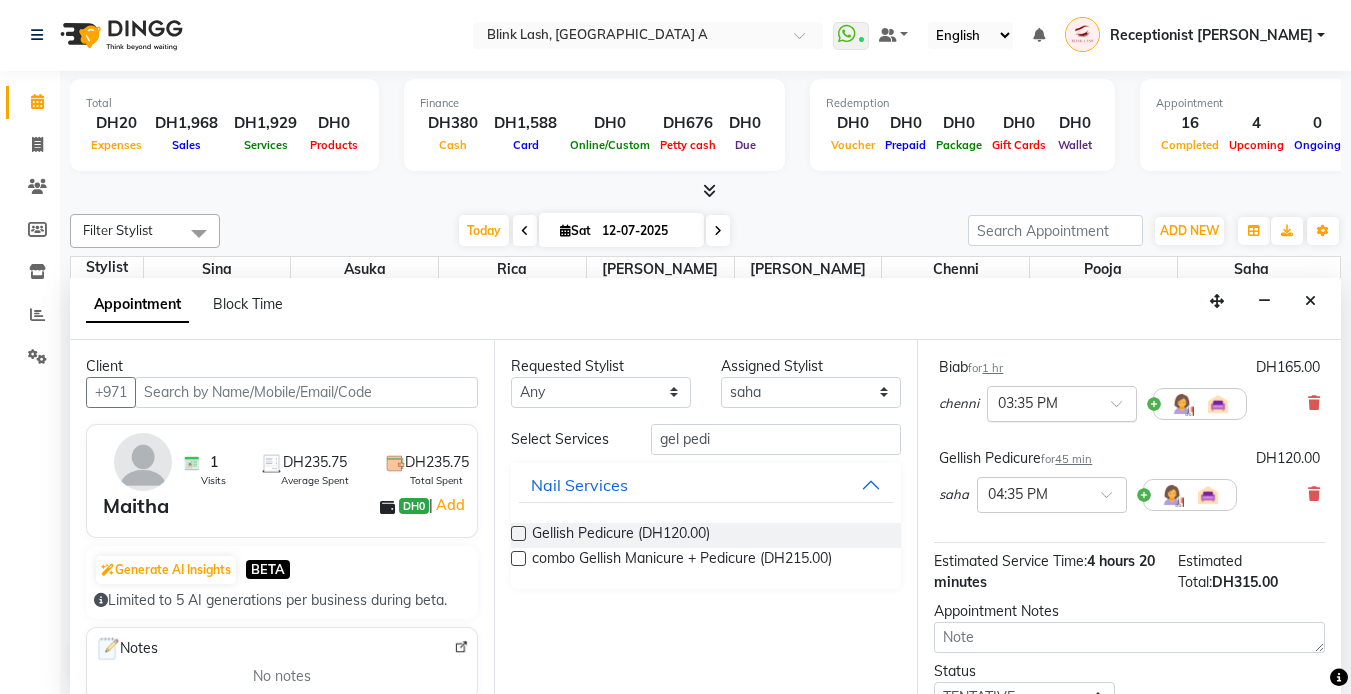 click at bounding box center [1062, 402] 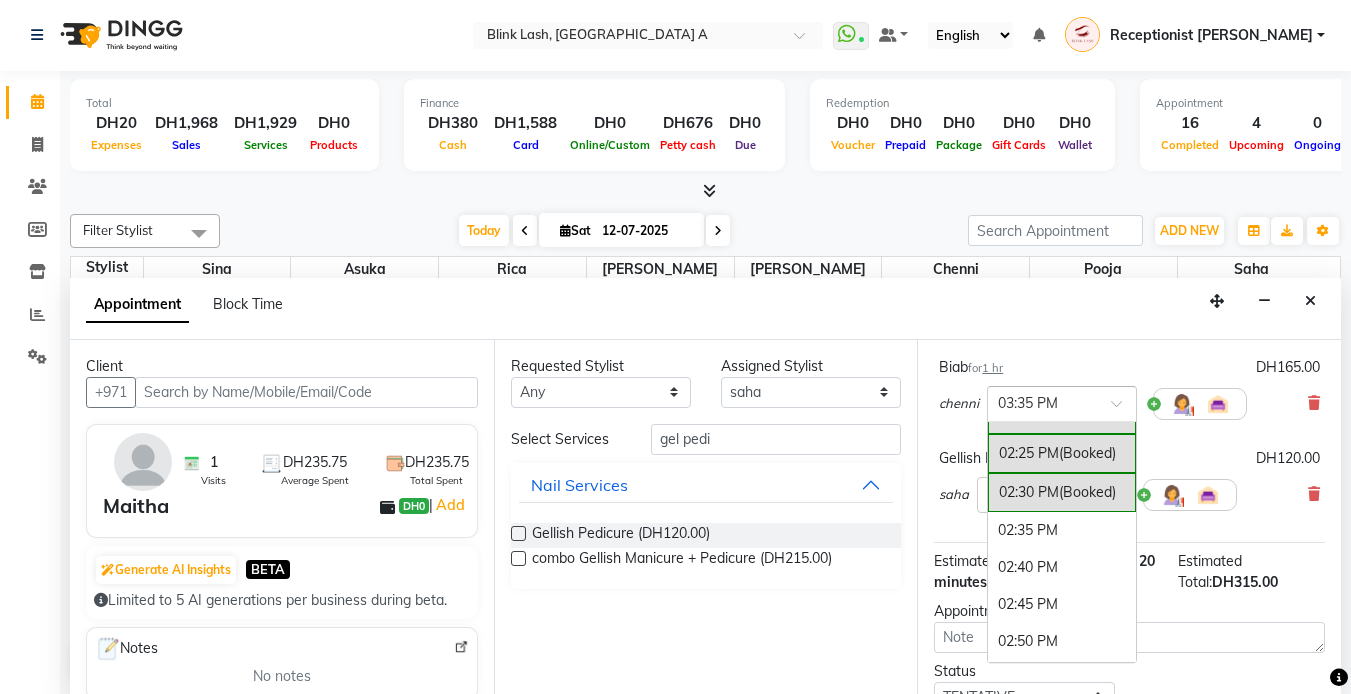 scroll, scrollTop: 1925, scrollLeft: 0, axis: vertical 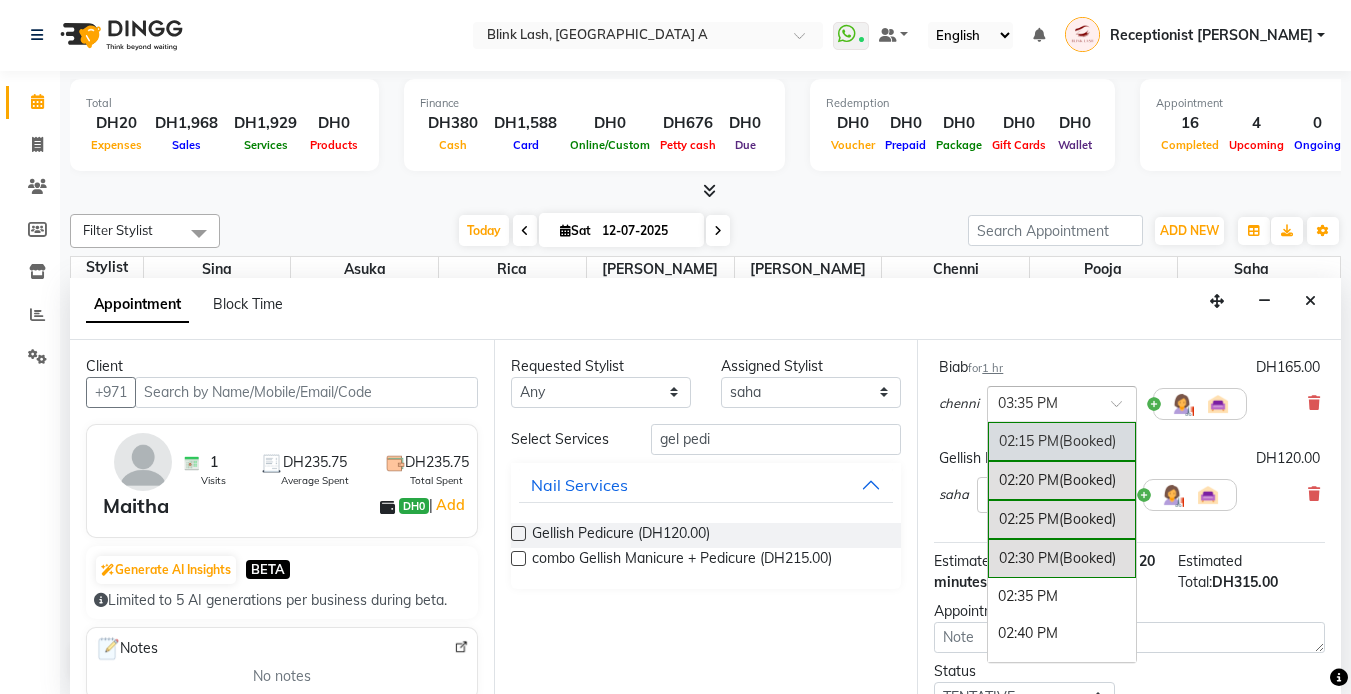 click on "02:15 PM   (Booked)" at bounding box center [1062, 441] 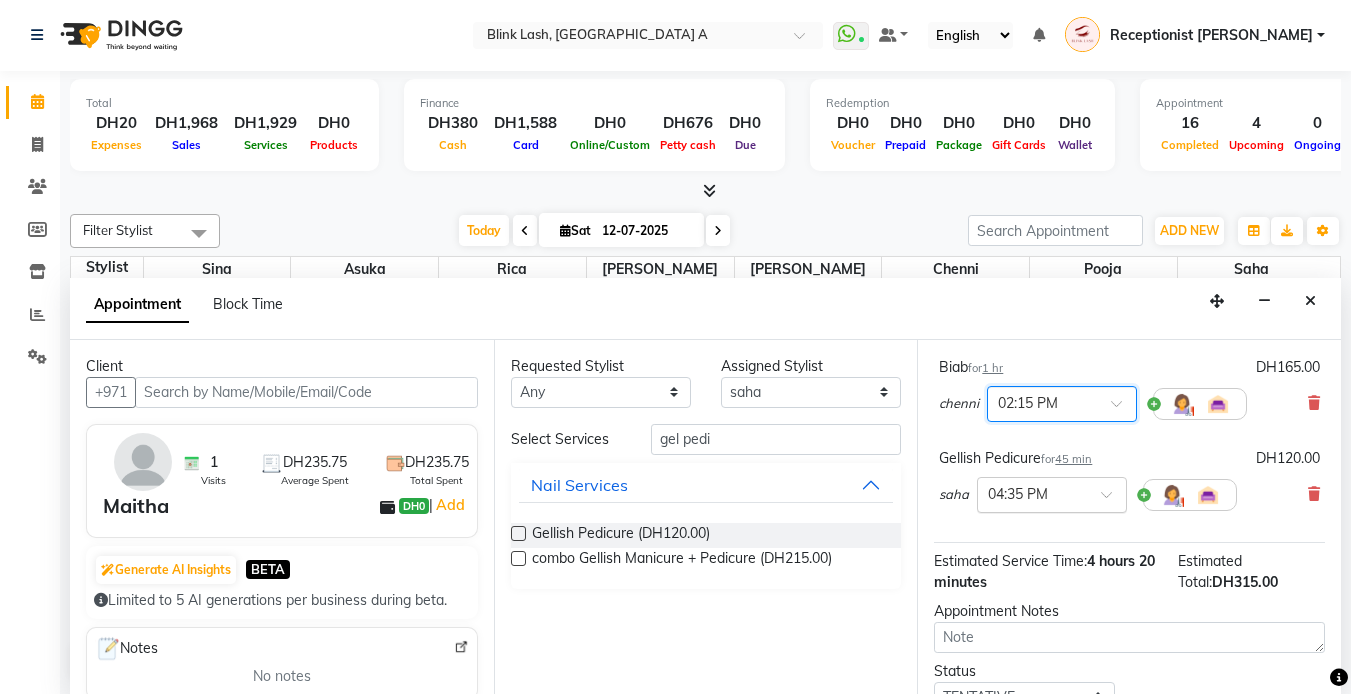 click at bounding box center [1052, 493] 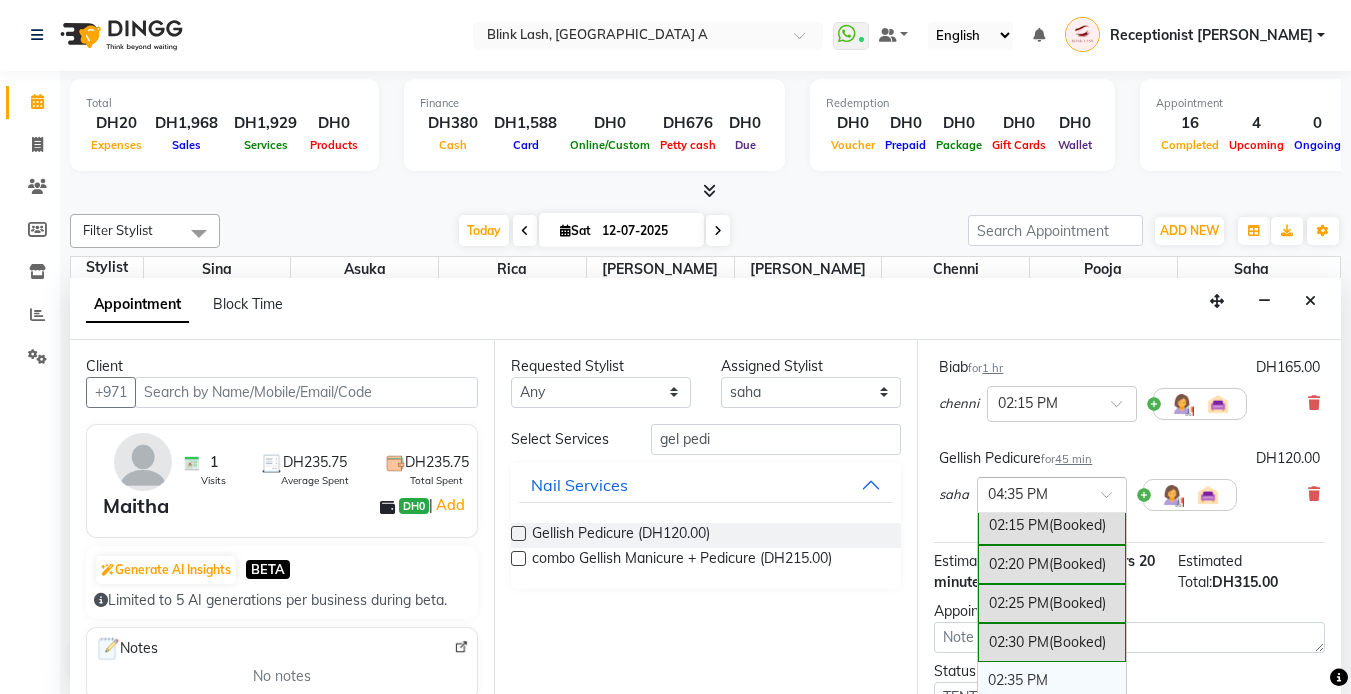 scroll, scrollTop: 1875, scrollLeft: 0, axis: vertical 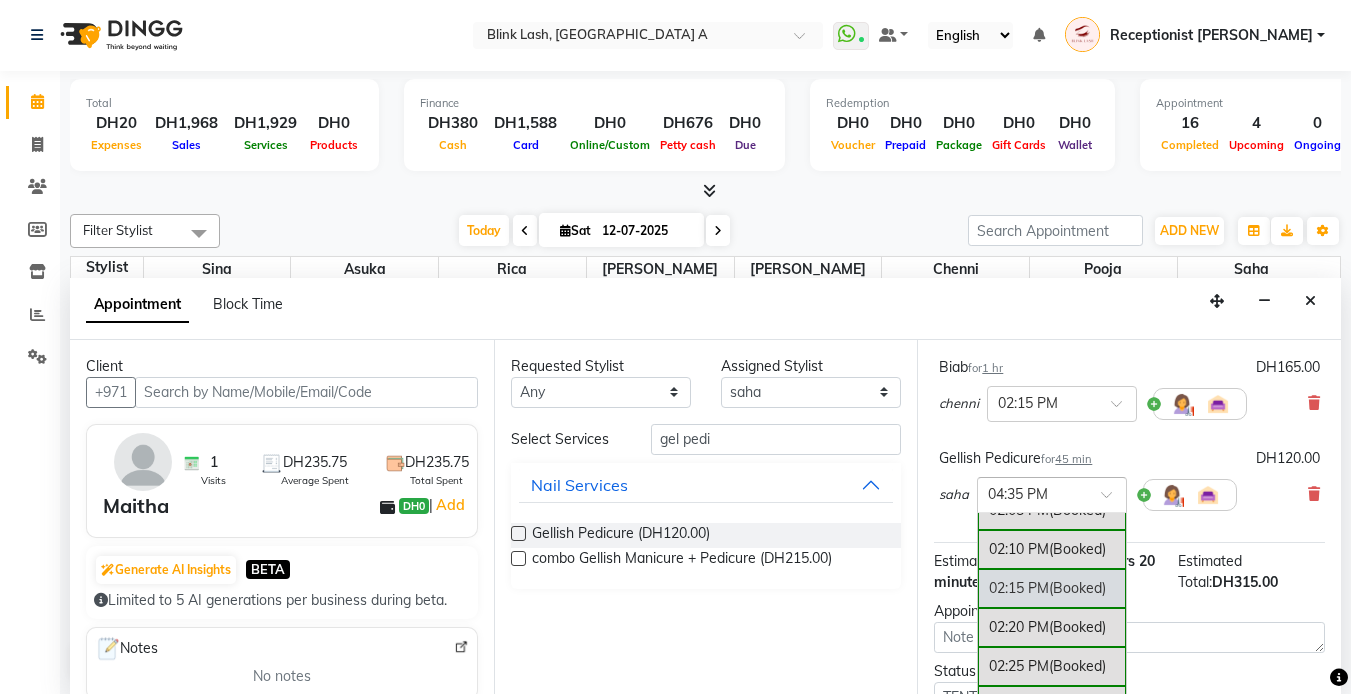 click on "02:15 PM   (Booked)" at bounding box center (1052, 588) 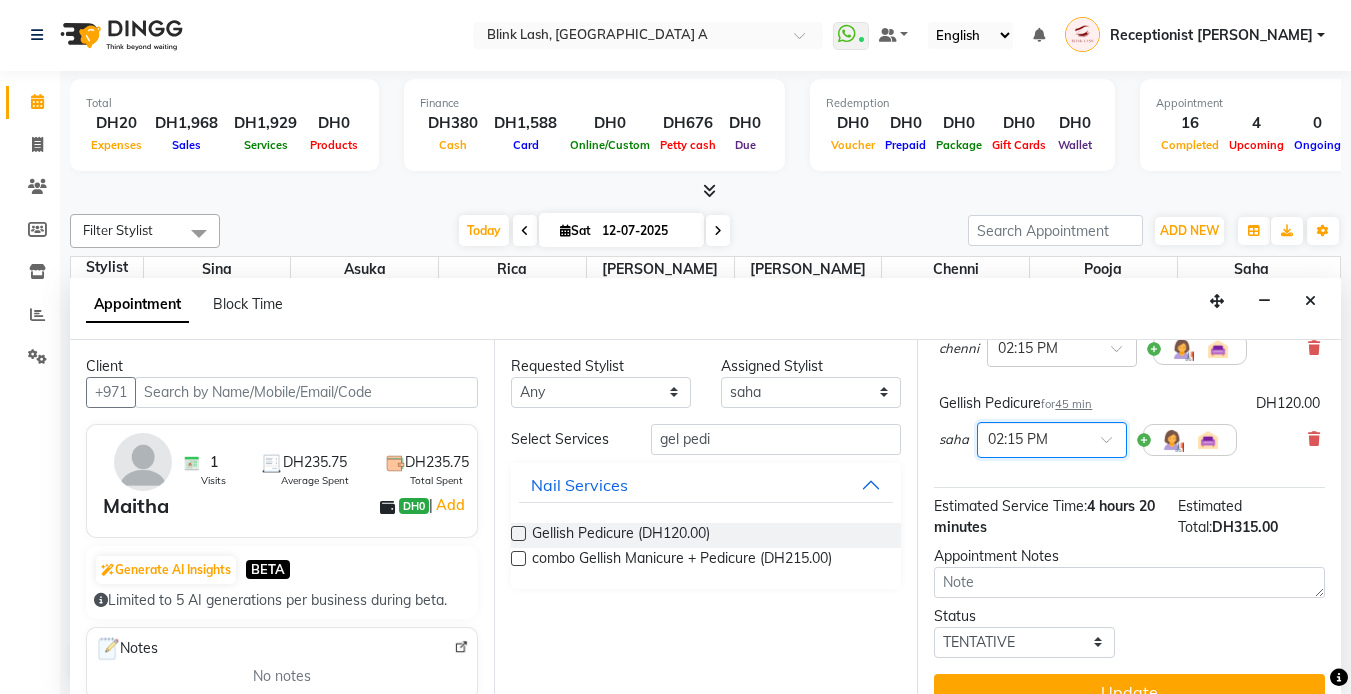 scroll, scrollTop: 423, scrollLeft: 0, axis: vertical 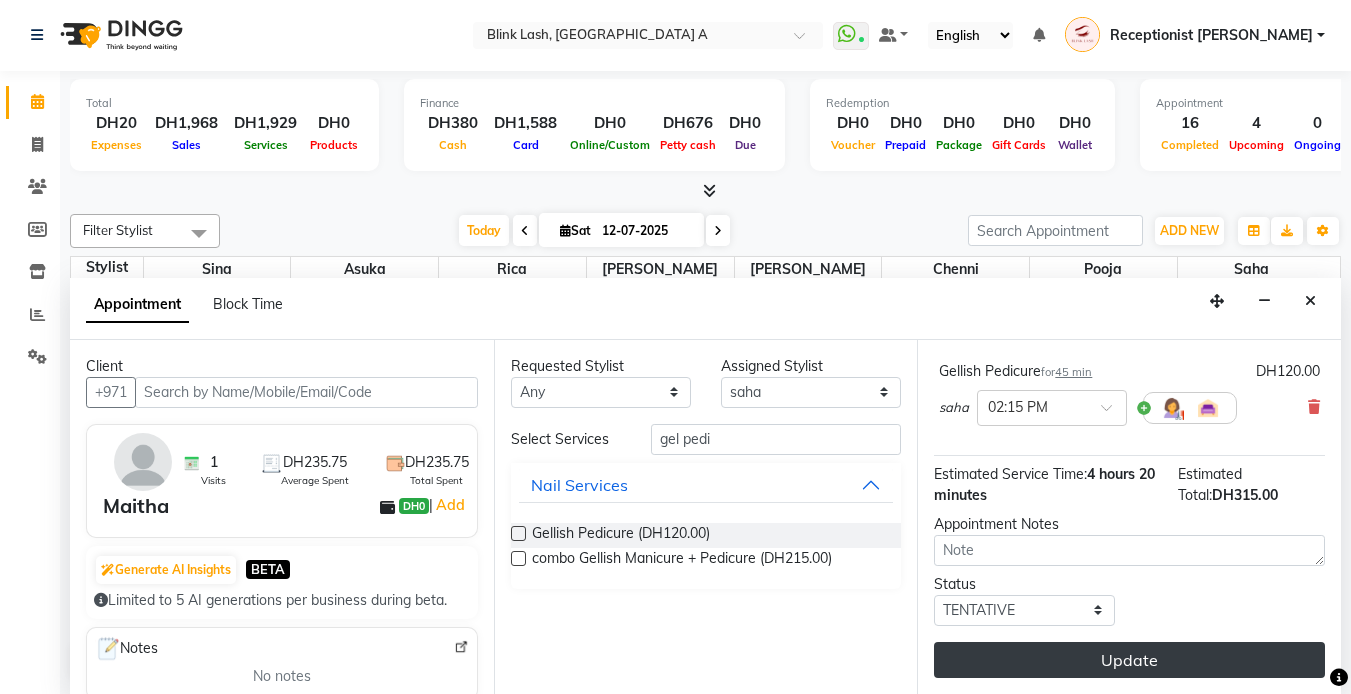 click on "Update" at bounding box center [1129, 660] 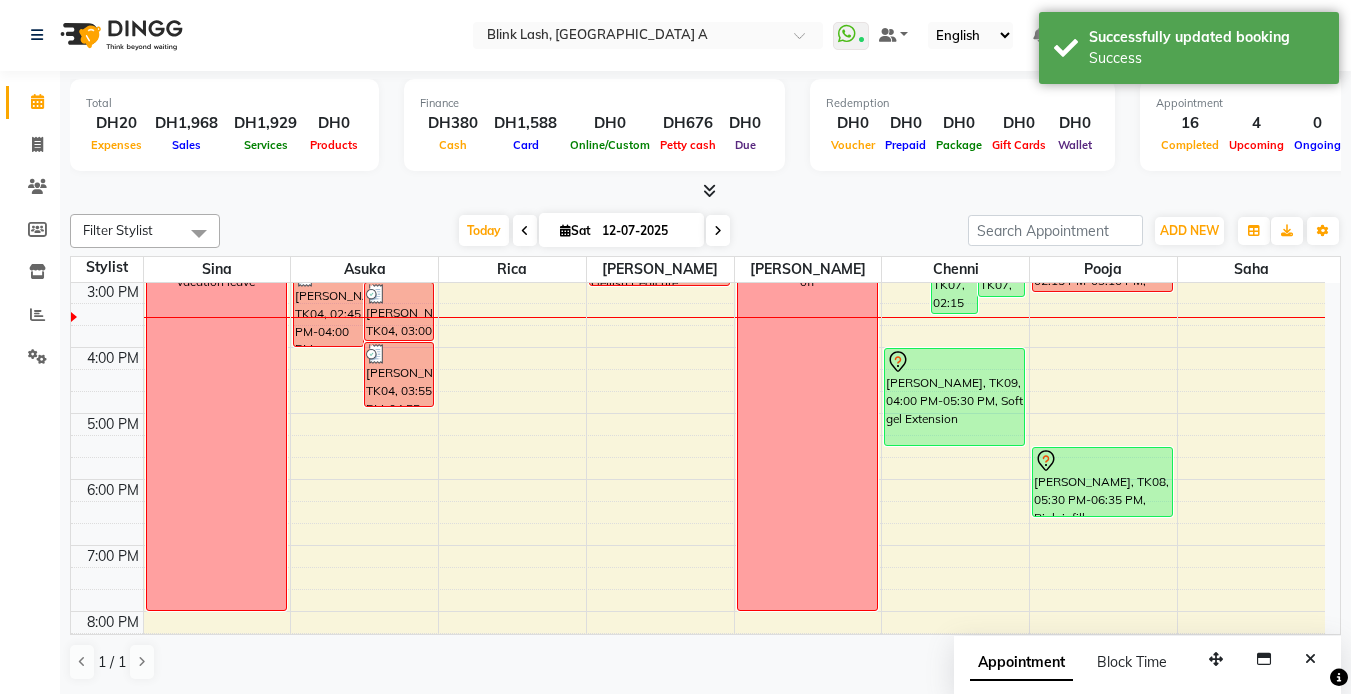 scroll, scrollTop: 0, scrollLeft: 0, axis: both 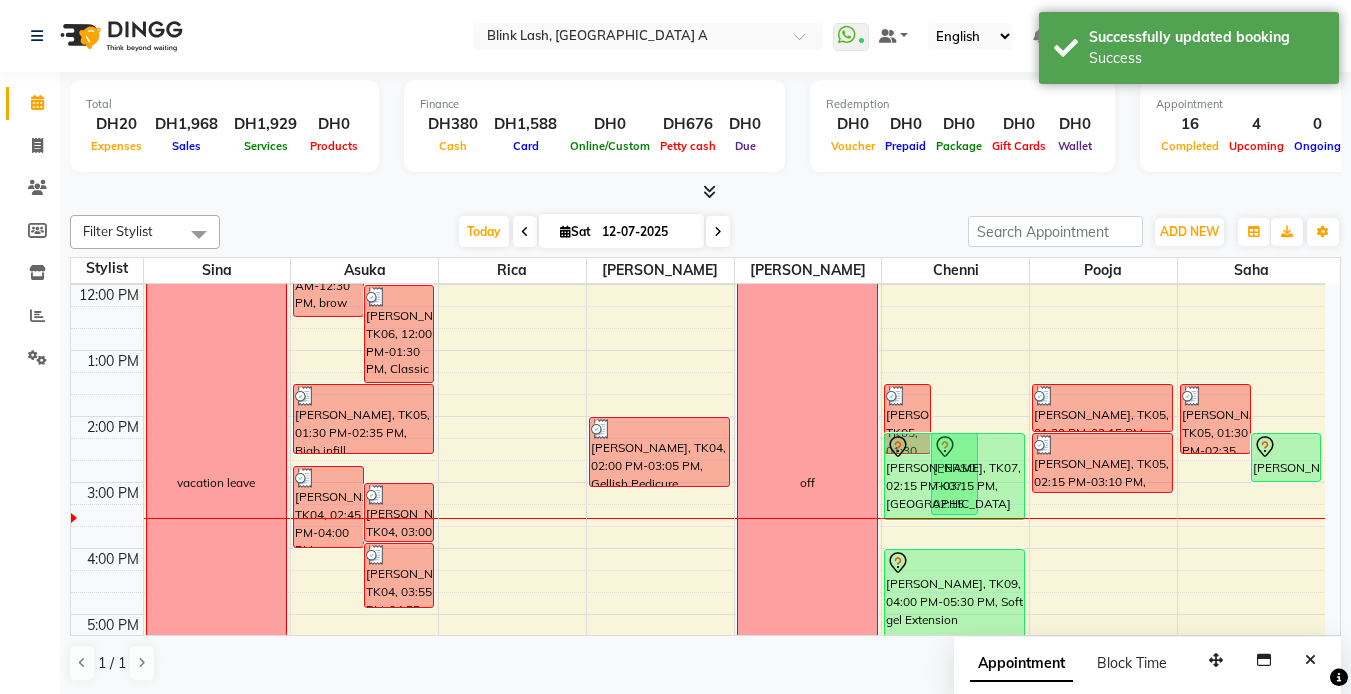 drag, startPoint x: 1003, startPoint y: 494, endPoint x: 1021, endPoint y: 498, distance: 18.439089 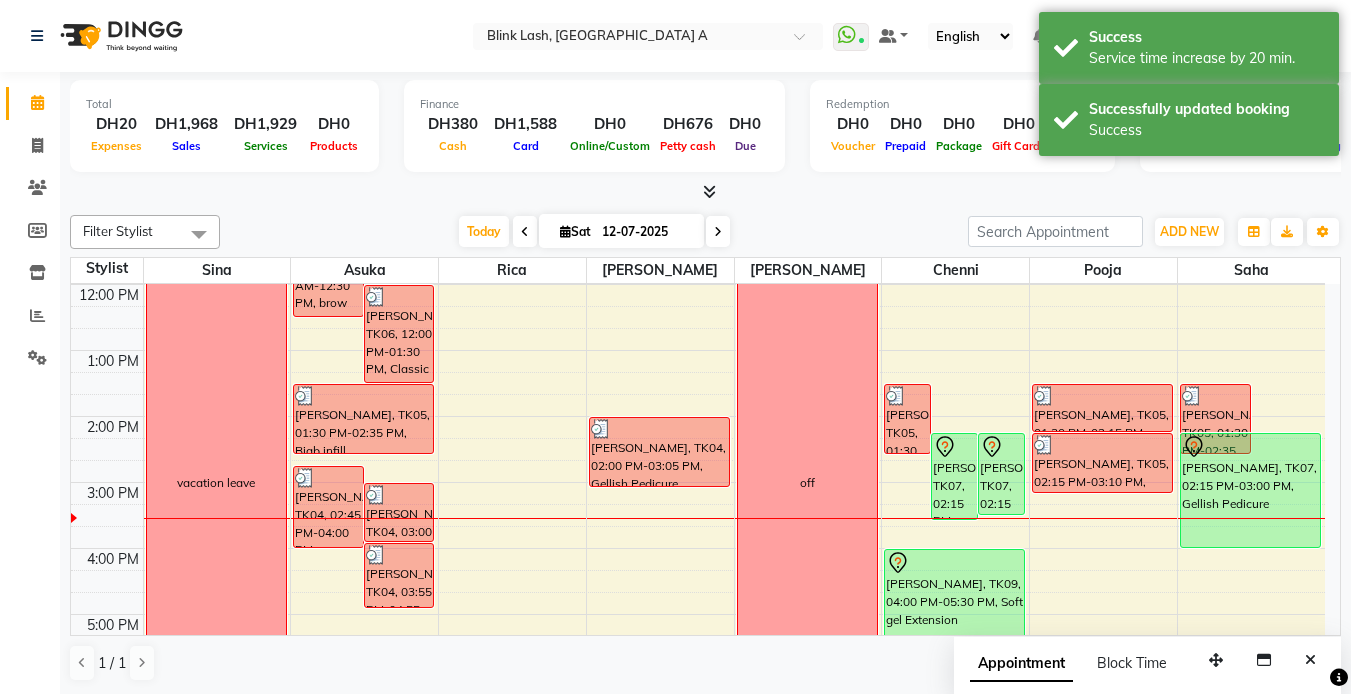 drag, startPoint x: 1270, startPoint y: 480, endPoint x: 1264, endPoint y: 530, distance: 50.358715 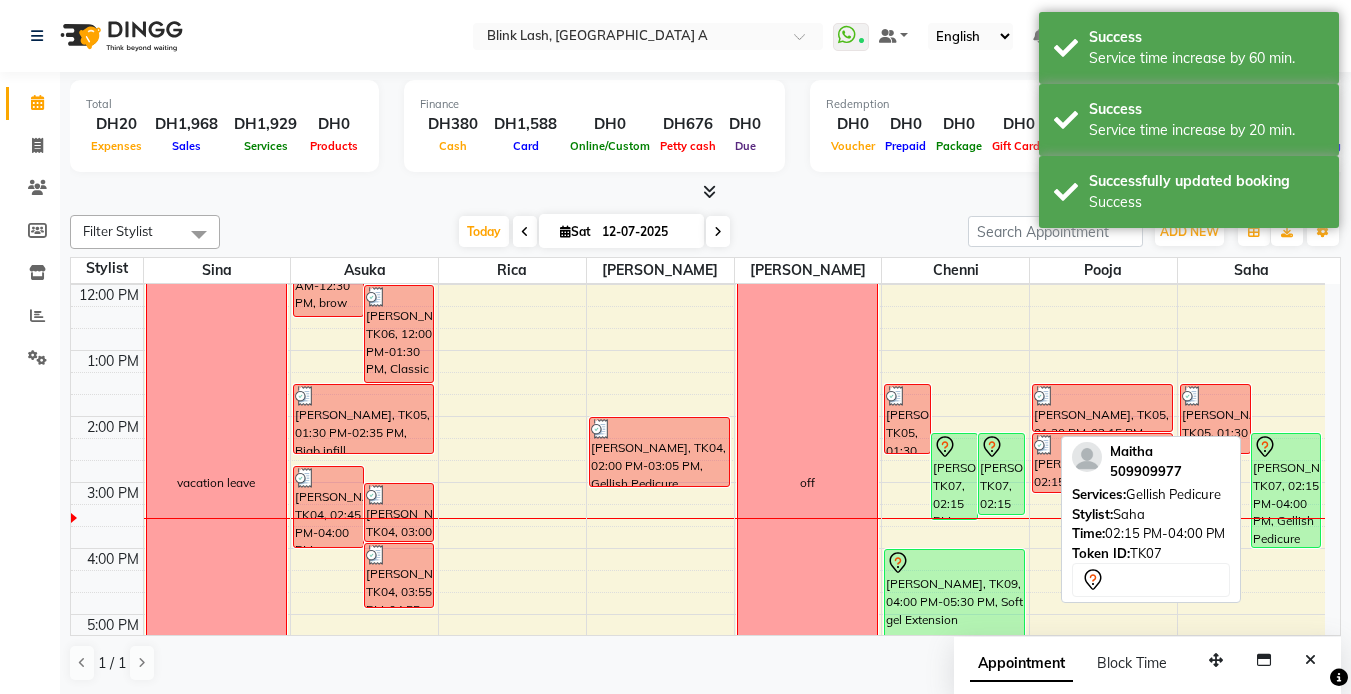 click on "[PERSON_NAME], TK07, 02:15 PM-04:00 PM, Gellish Pedicure" at bounding box center [1286, 490] 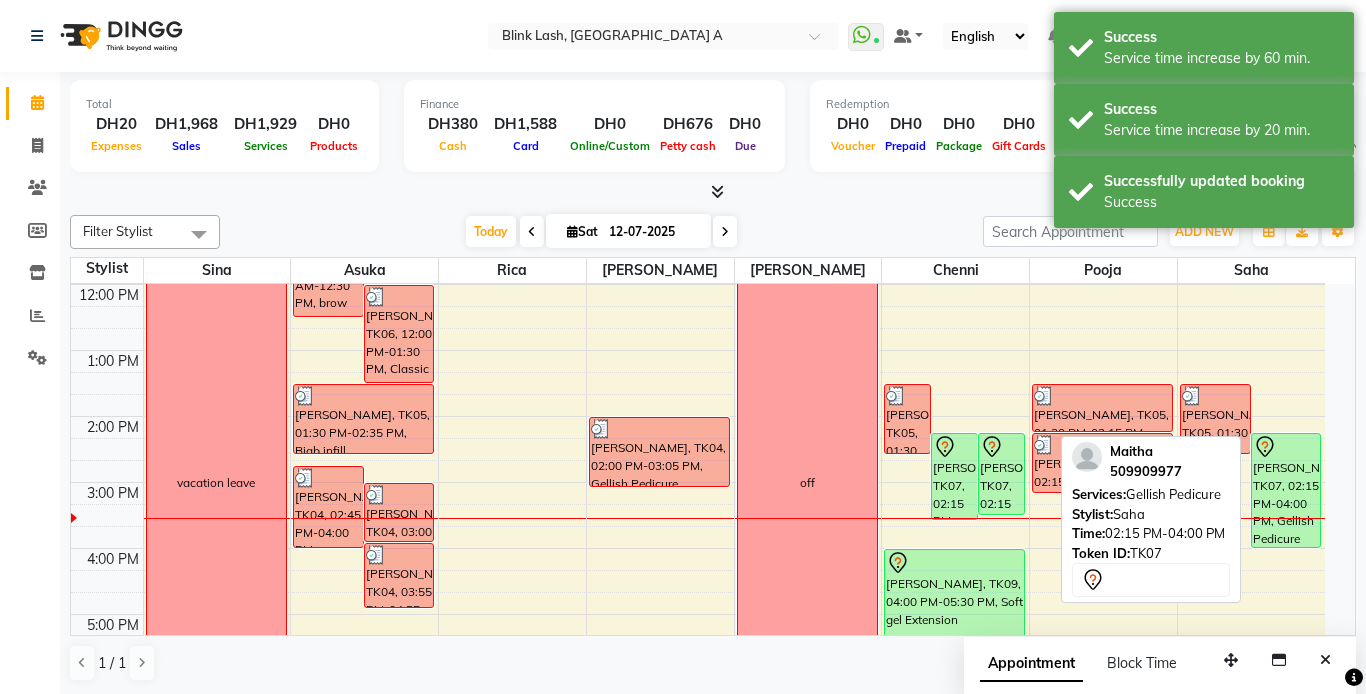 select on "7" 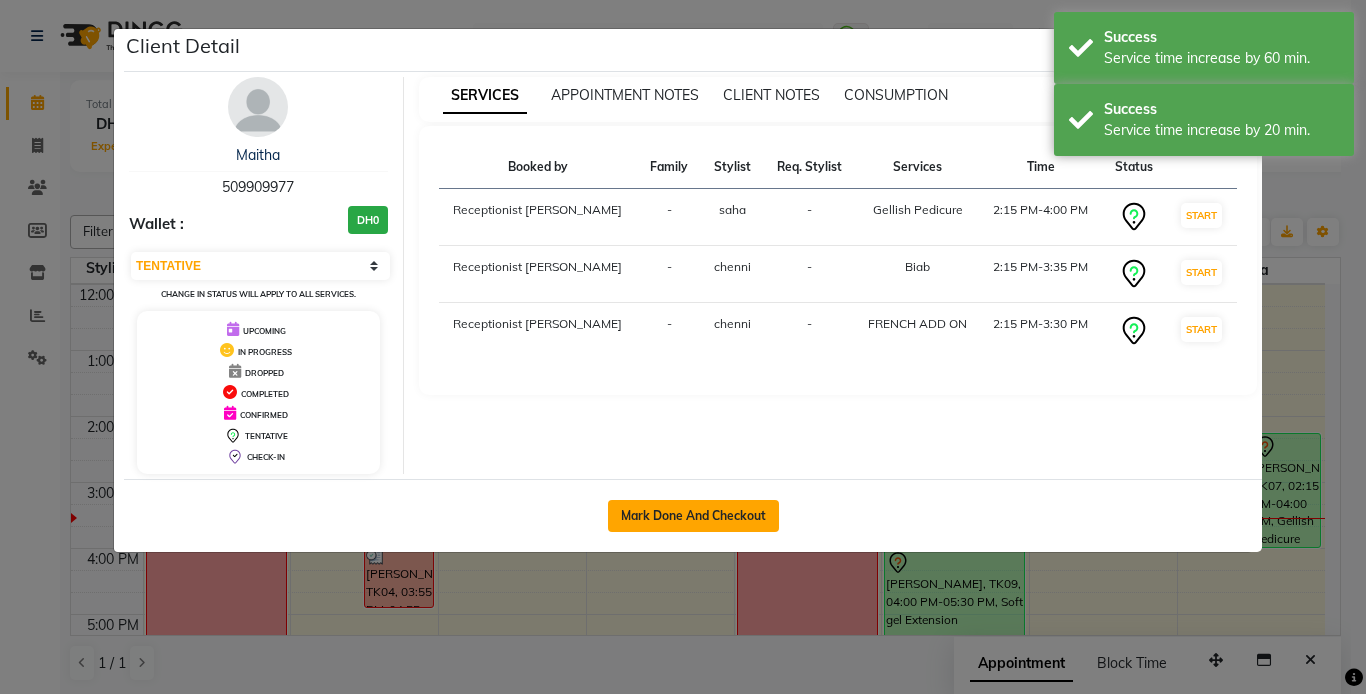 click on "Mark Done And Checkout" 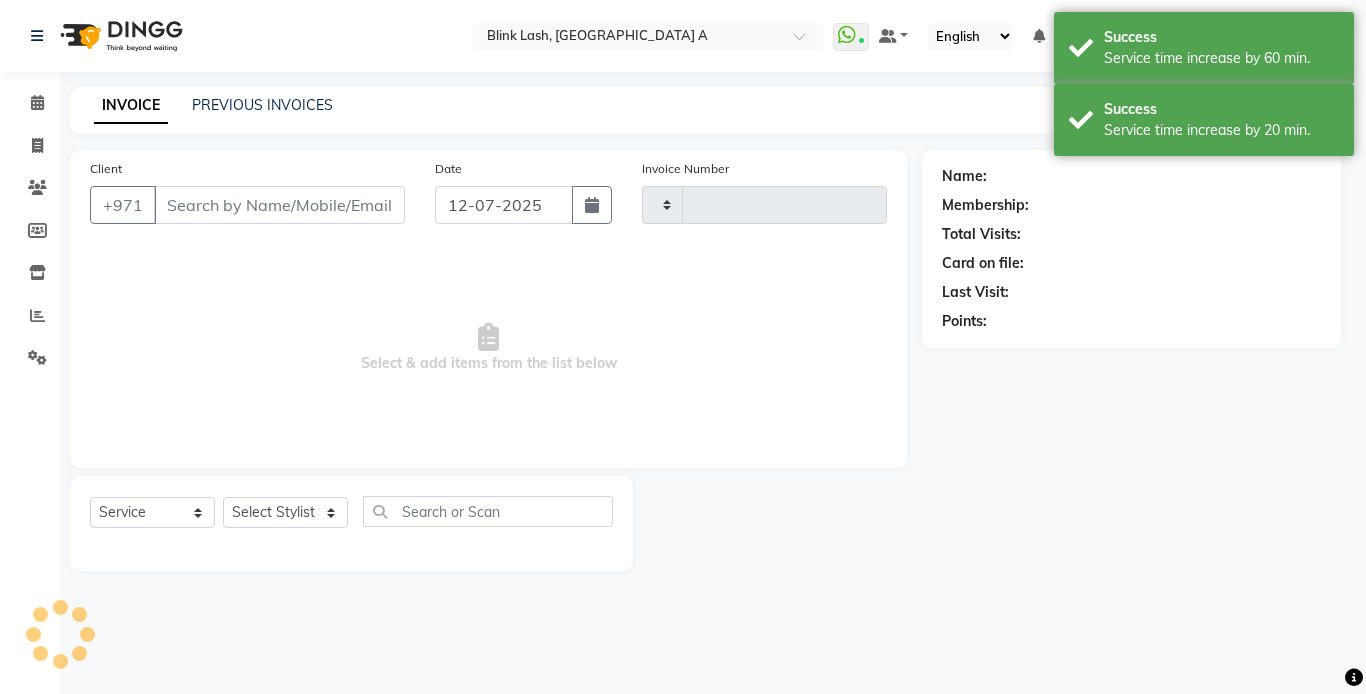 type on "1059" 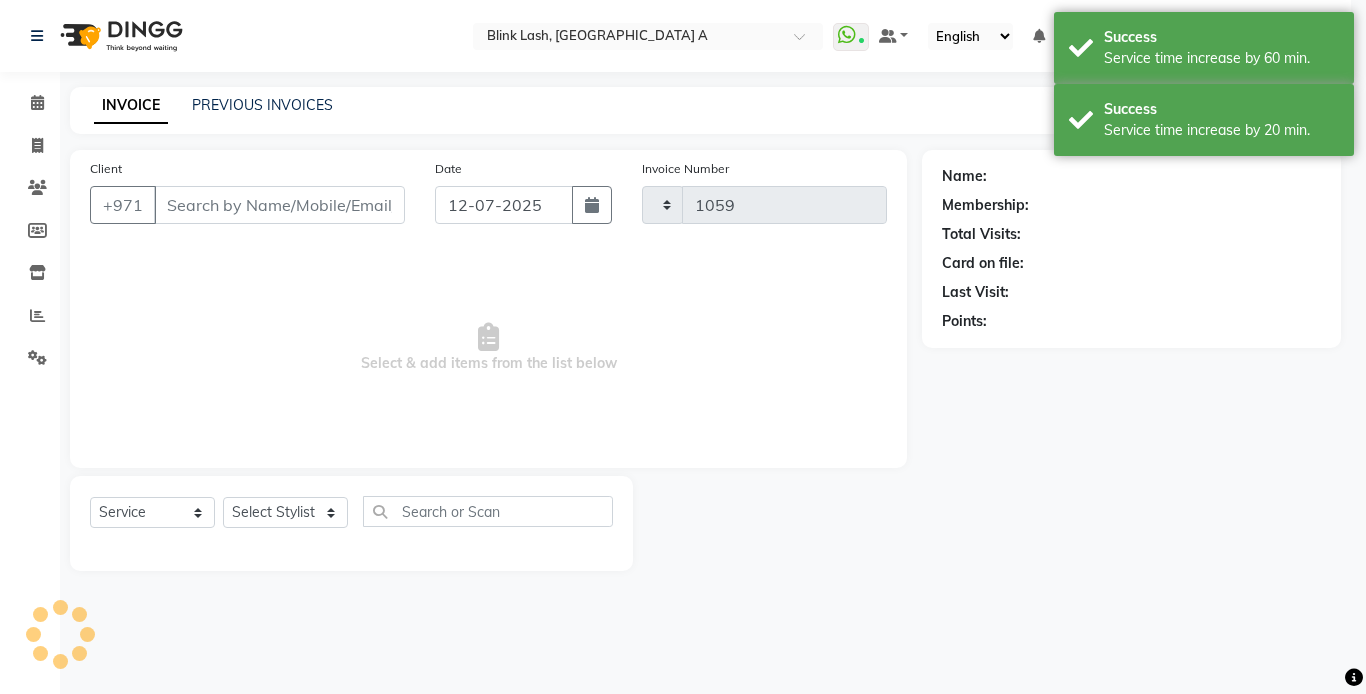 select on "5970" 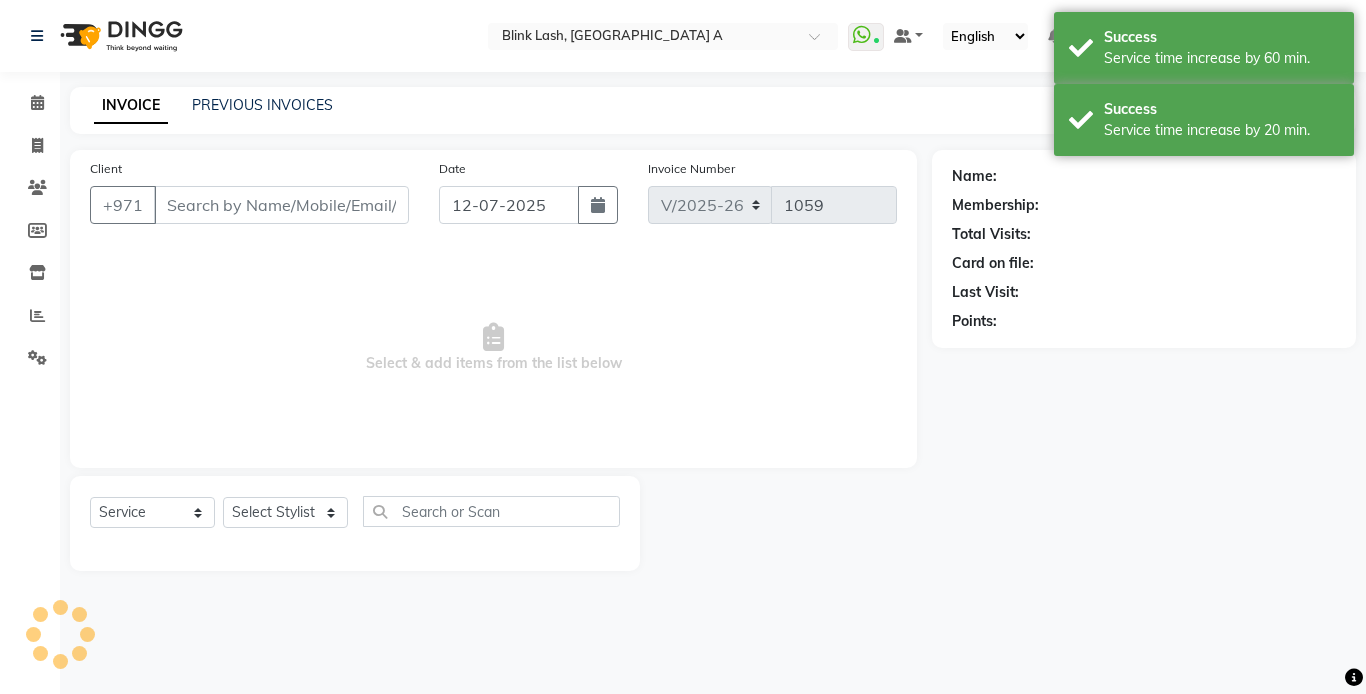 type on "509909977" 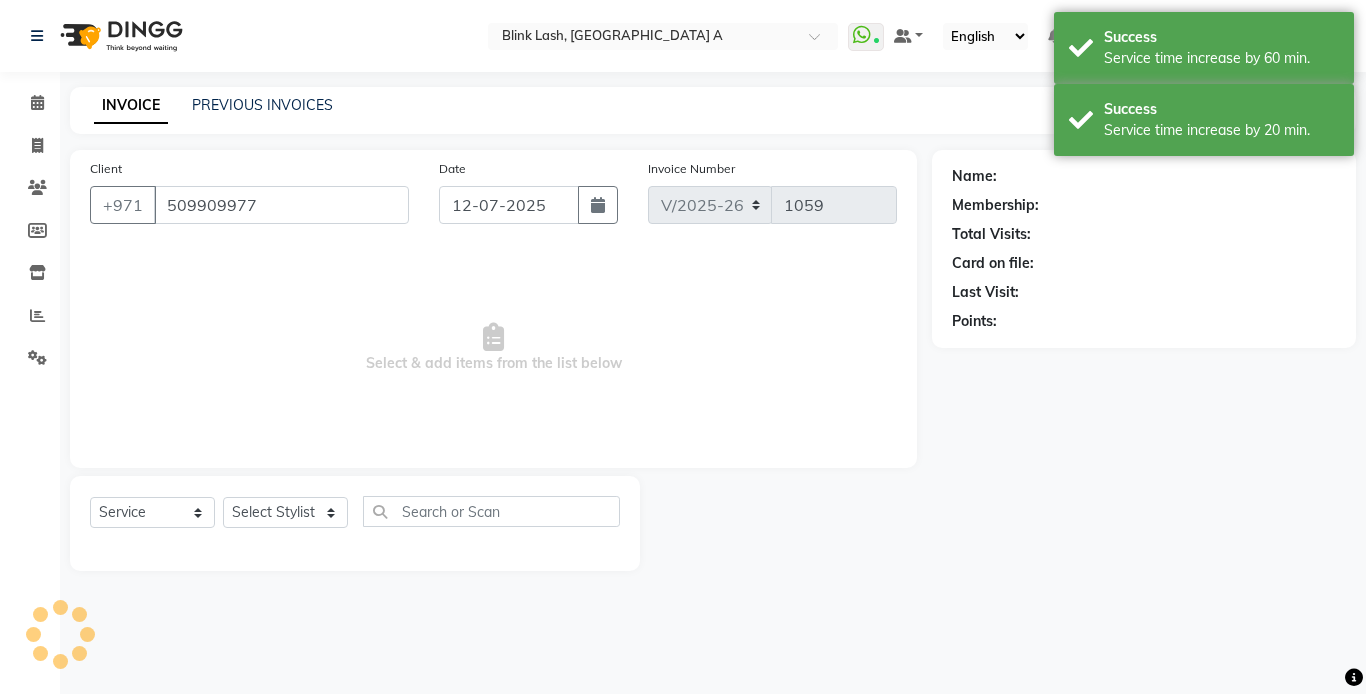 select on "71786" 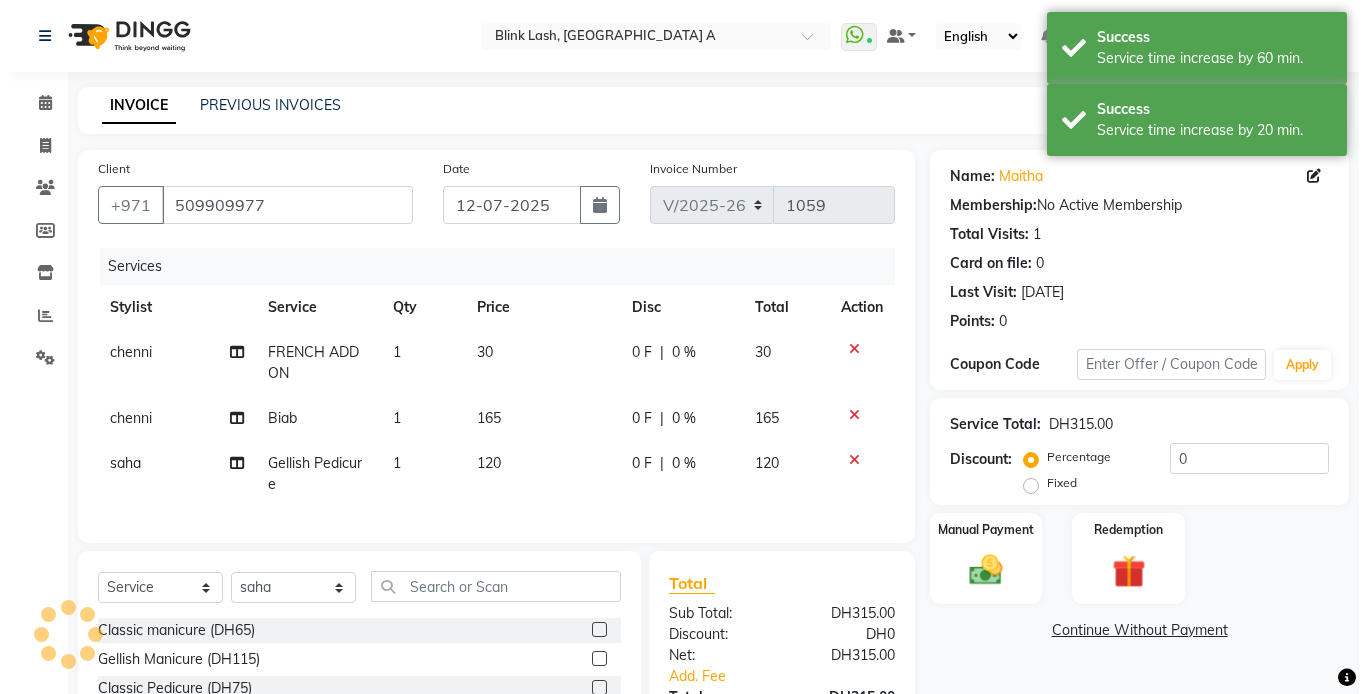 scroll, scrollTop: 197, scrollLeft: 0, axis: vertical 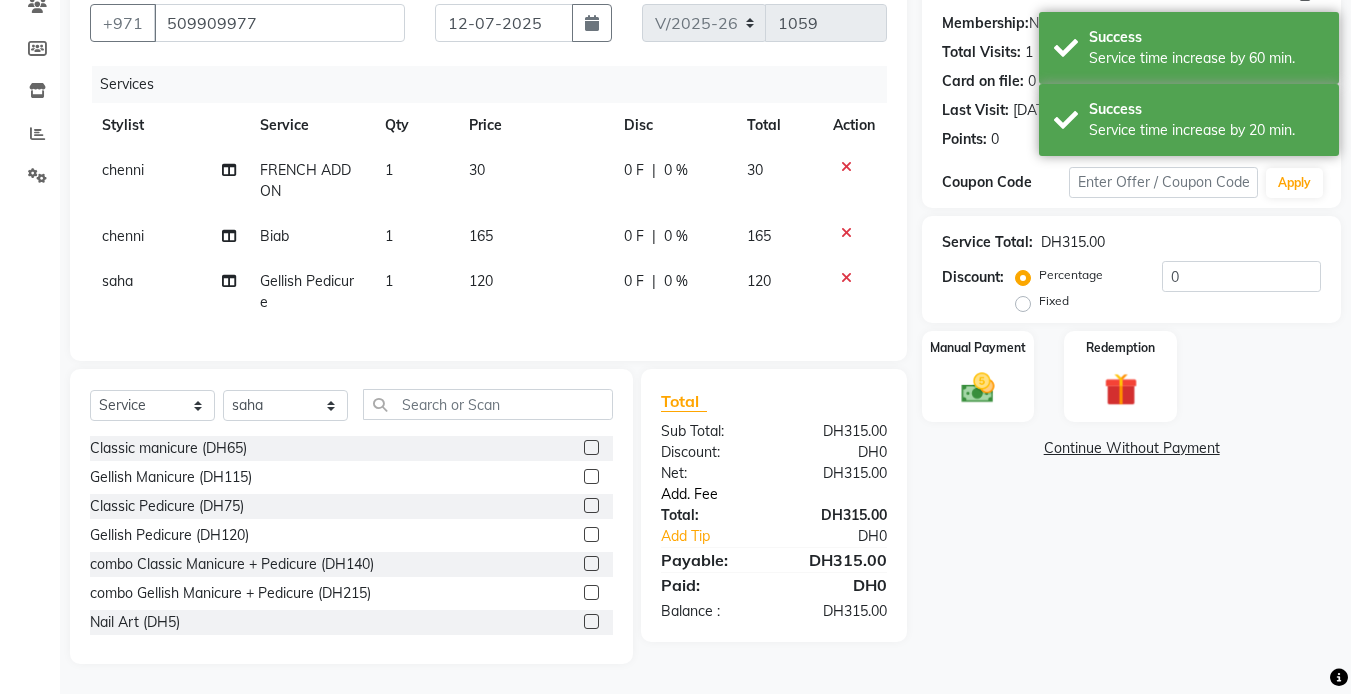 click on "Add. Fee" 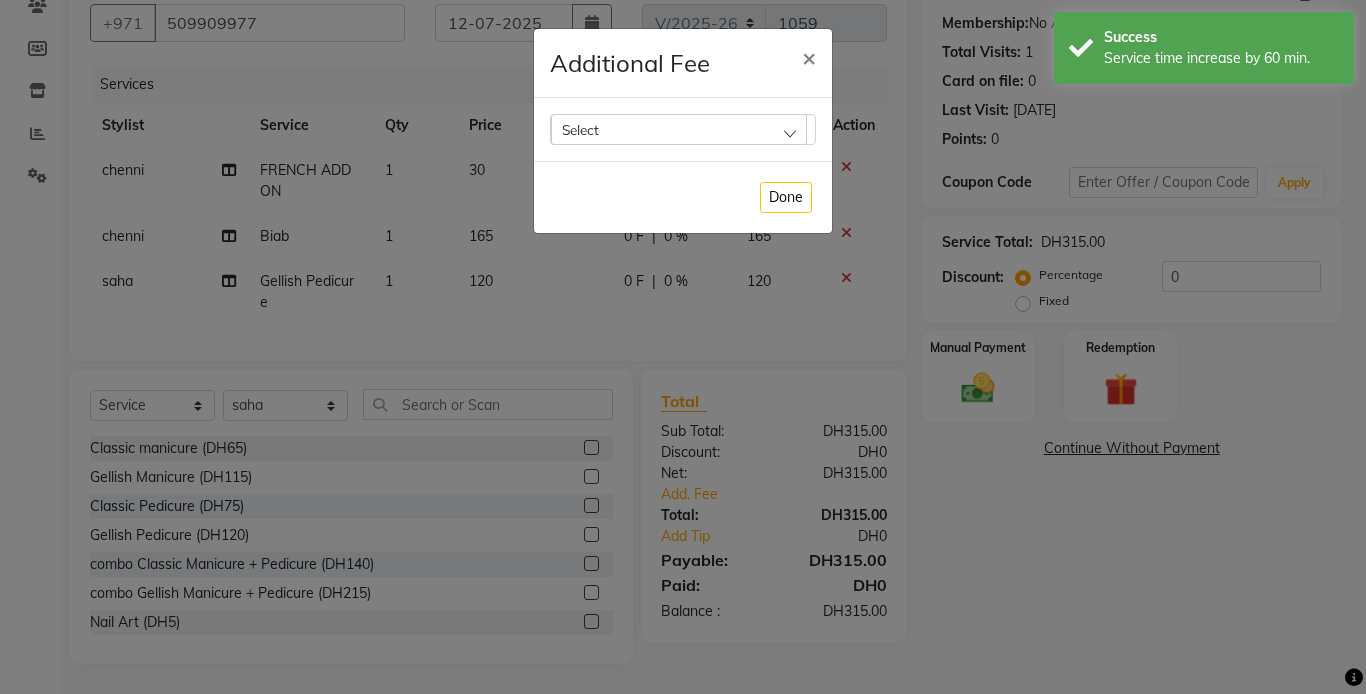 click on "Select" 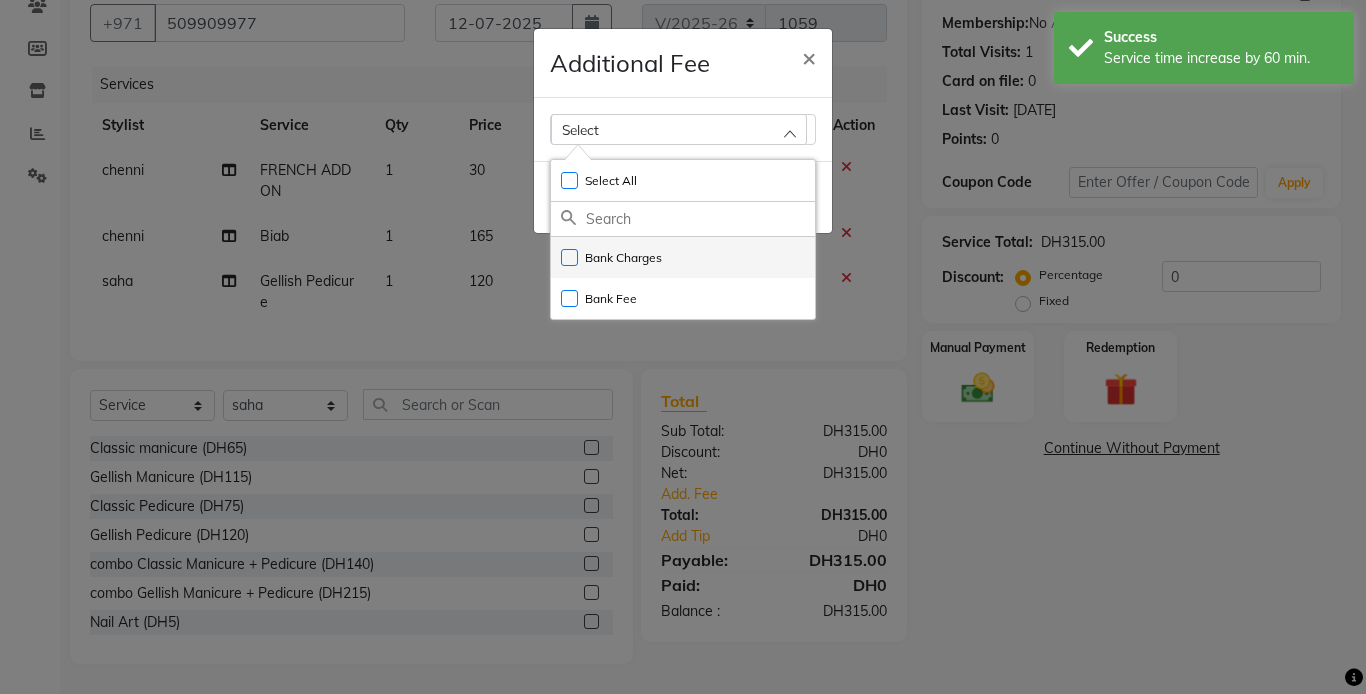 click on "Bank Charges" 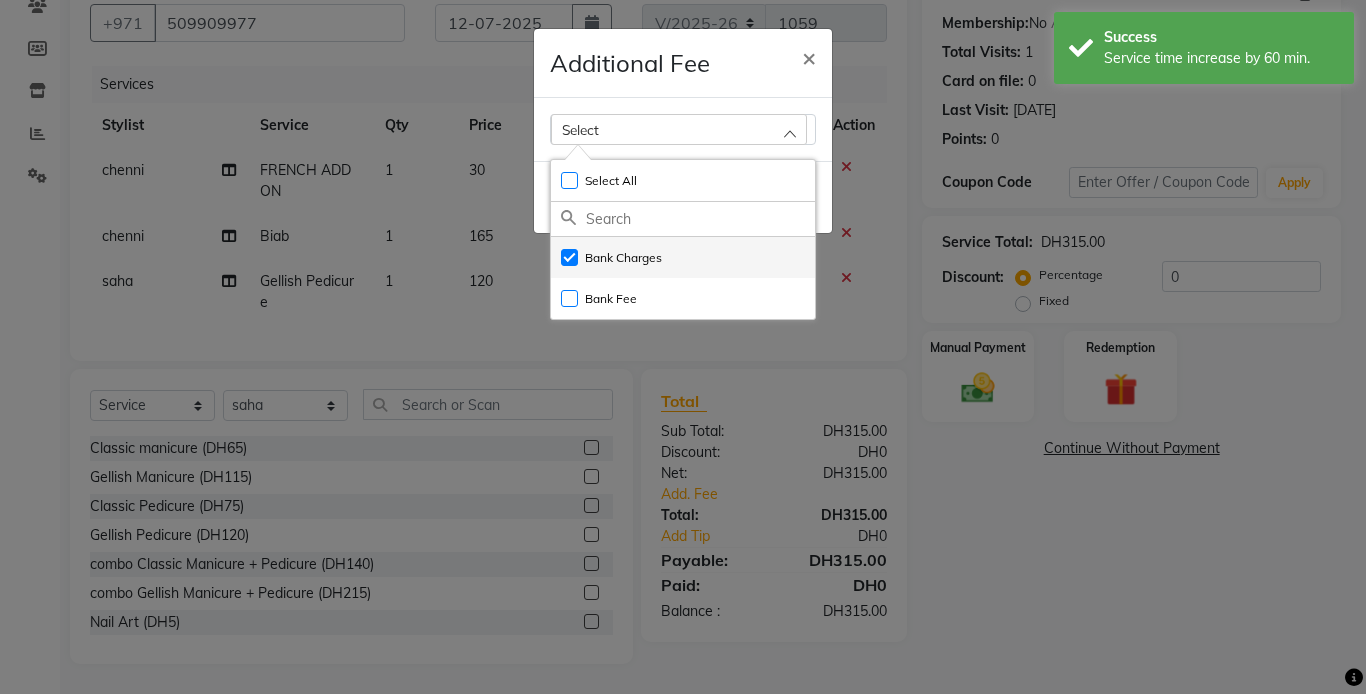 checkbox on "true" 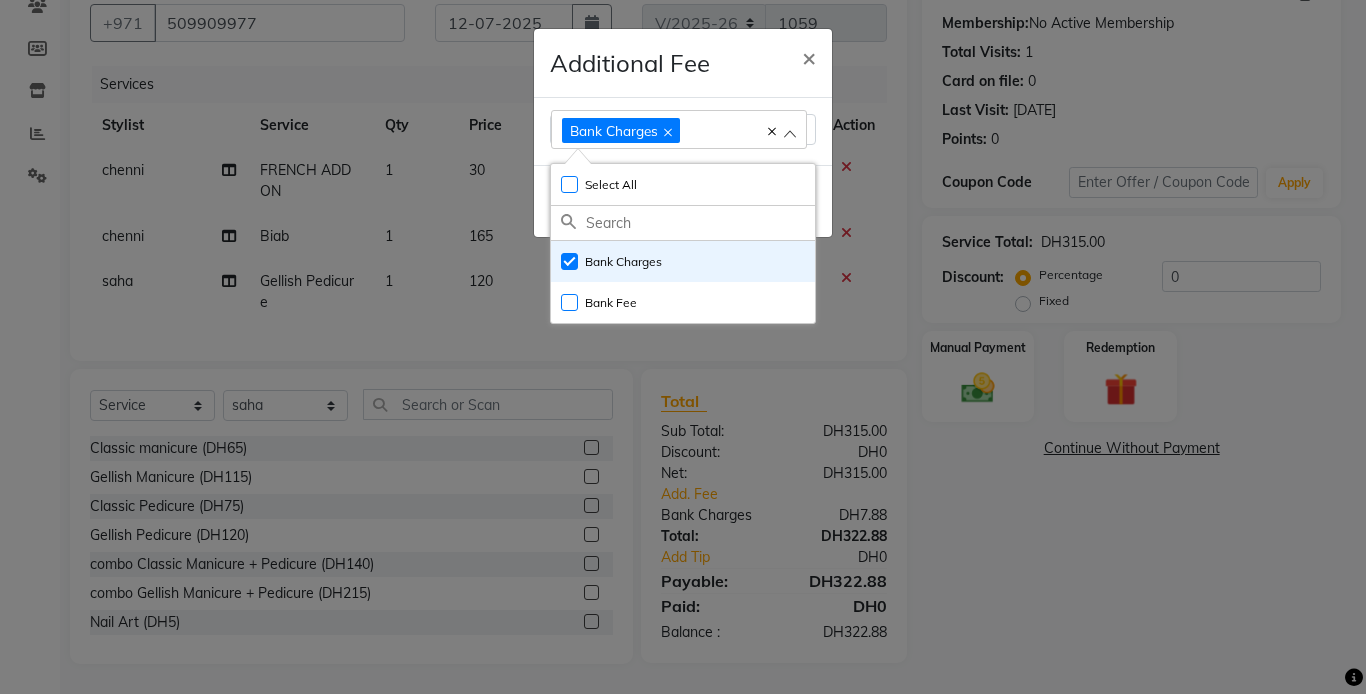 click on "Additional Fee × Bank Charges Select All UnSelect All Bank Charges Bank Fee  Done" 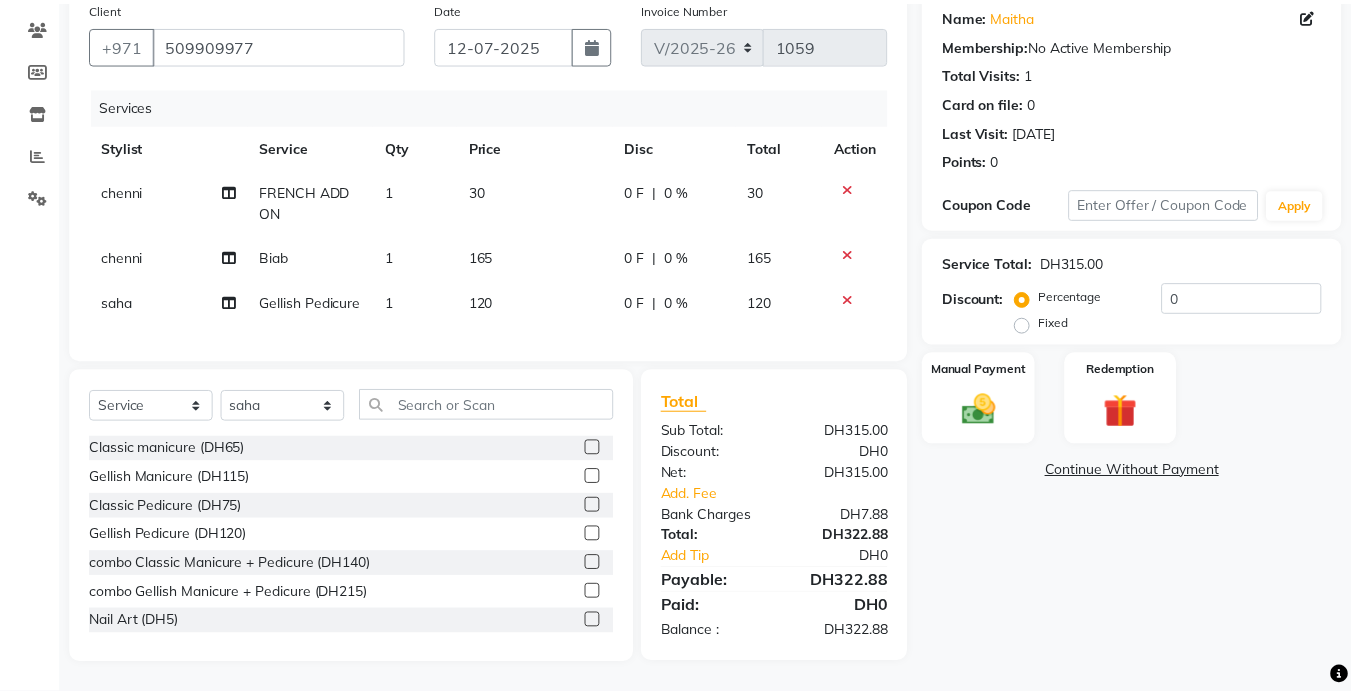 scroll, scrollTop: 176, scrollLeft: 0, axis: vertical 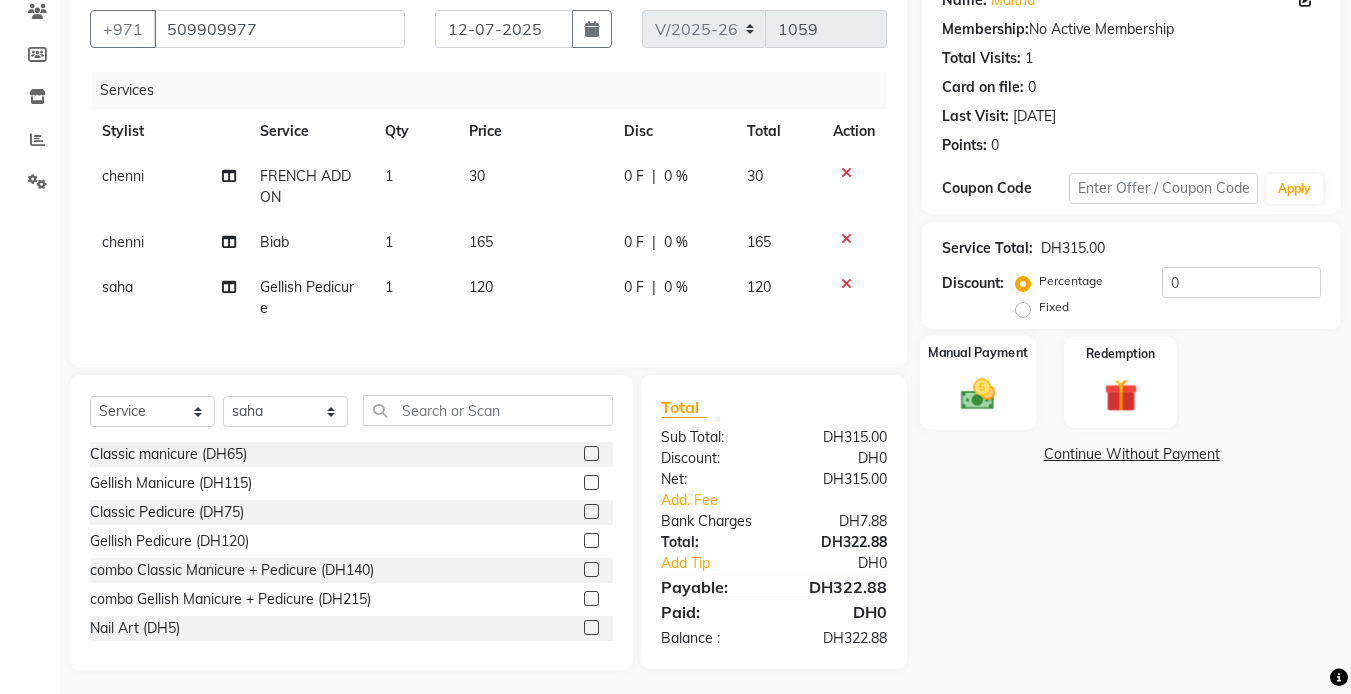 click 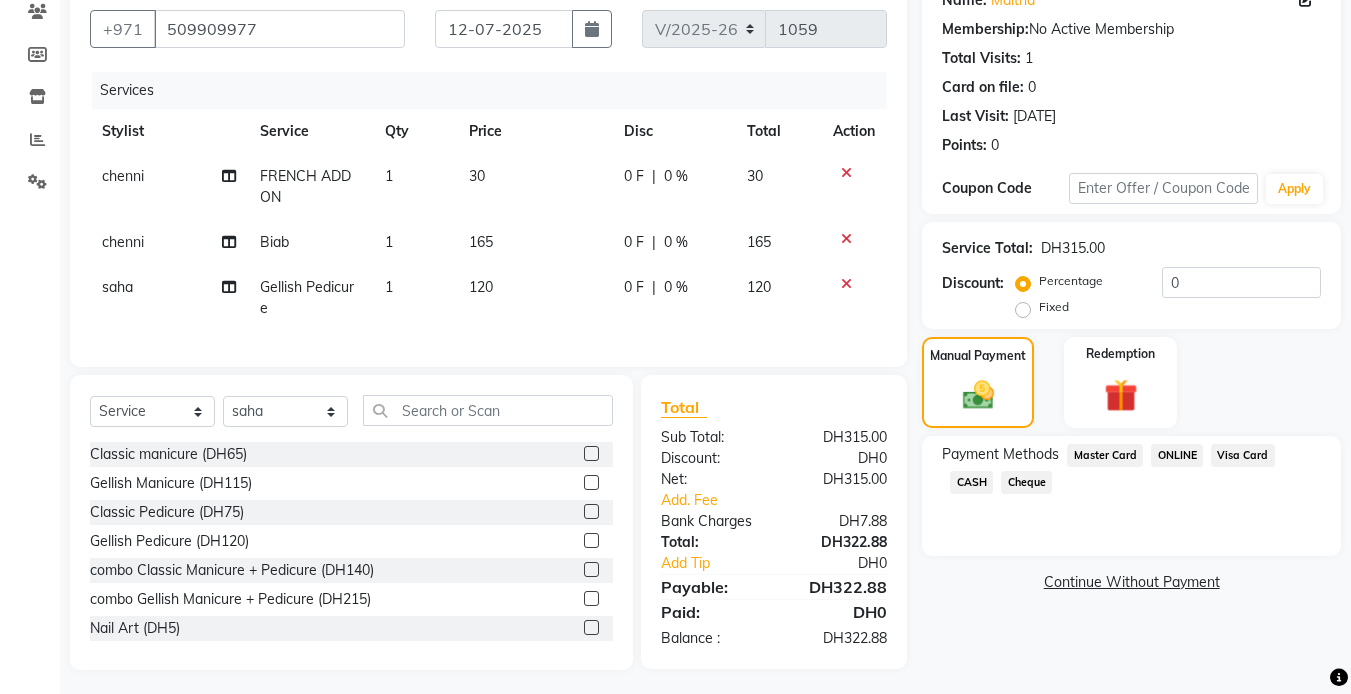 click on "Visa Card" 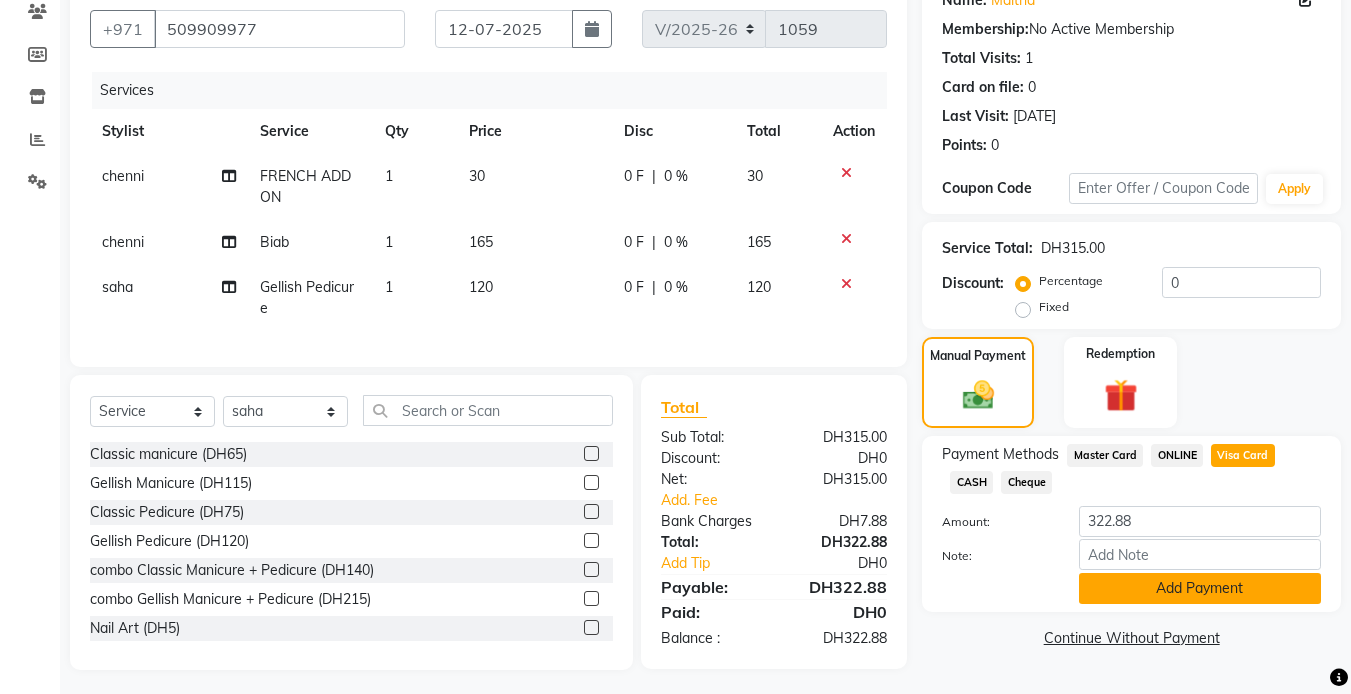 click on "Add Payment" 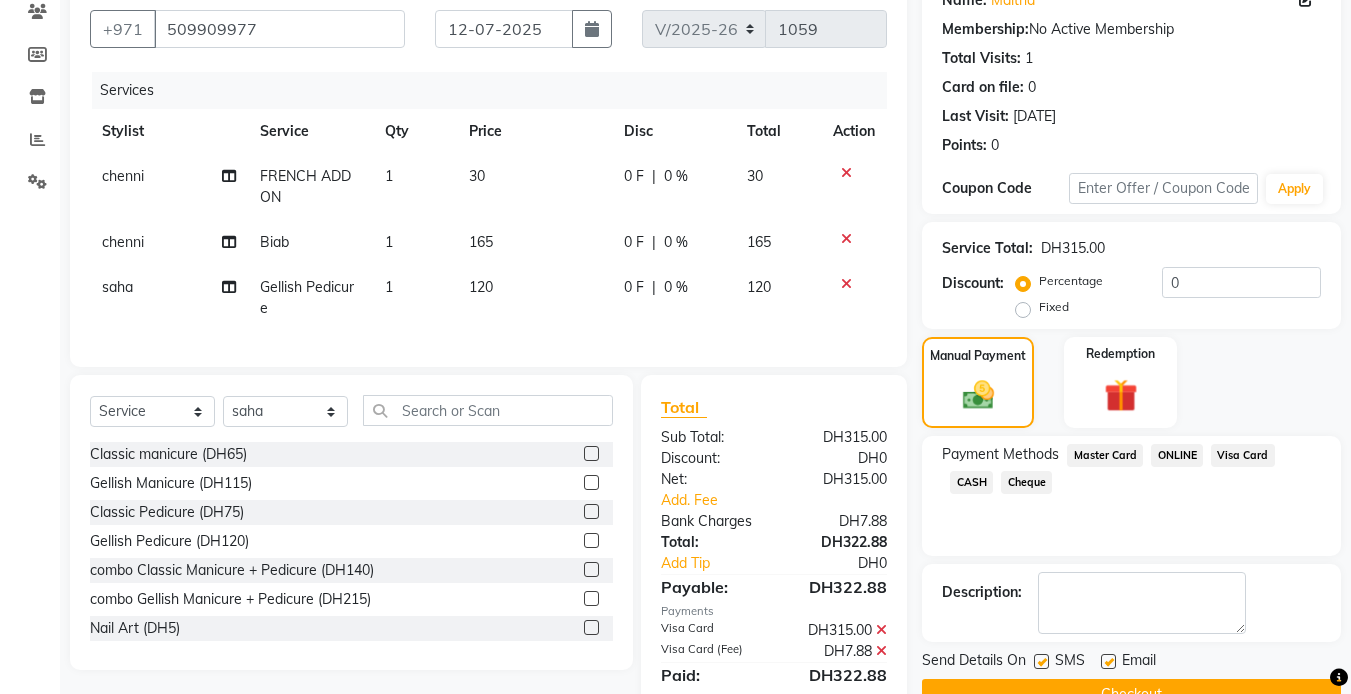 scroll, scrollTop: 259, scrollLeft: 0, axis: vertical 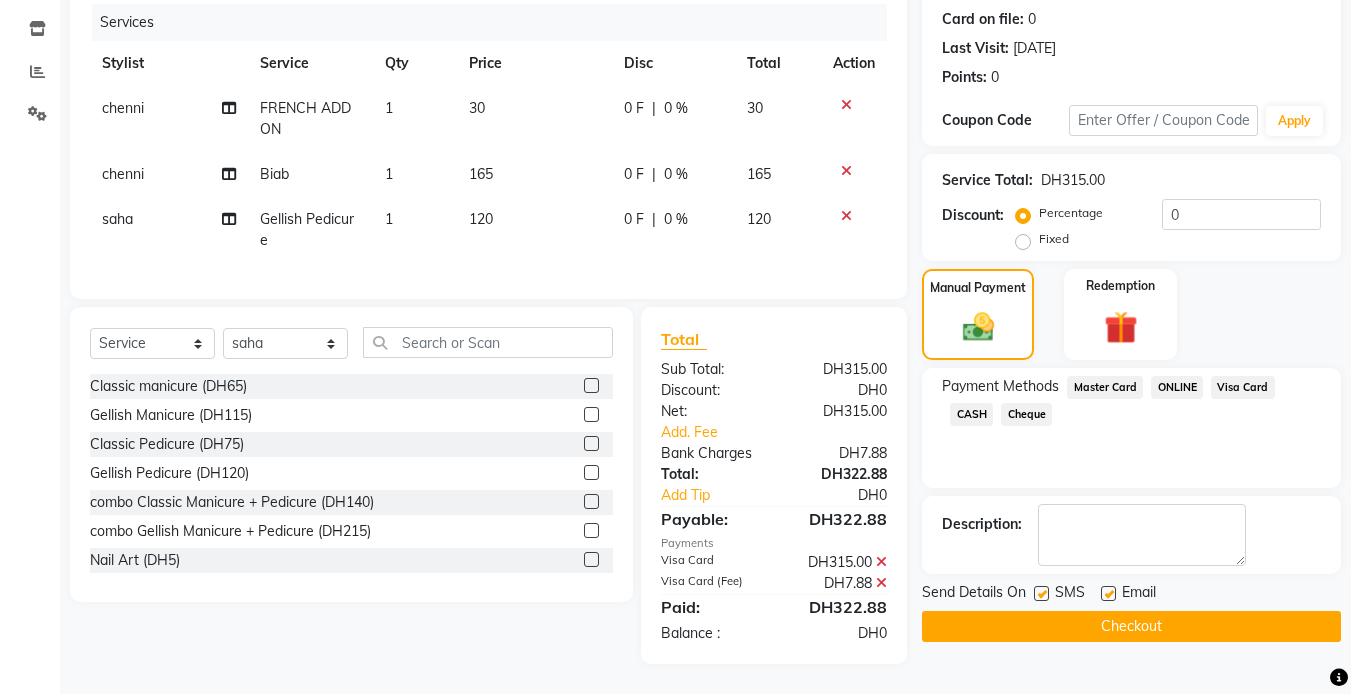 click on "Checkout" 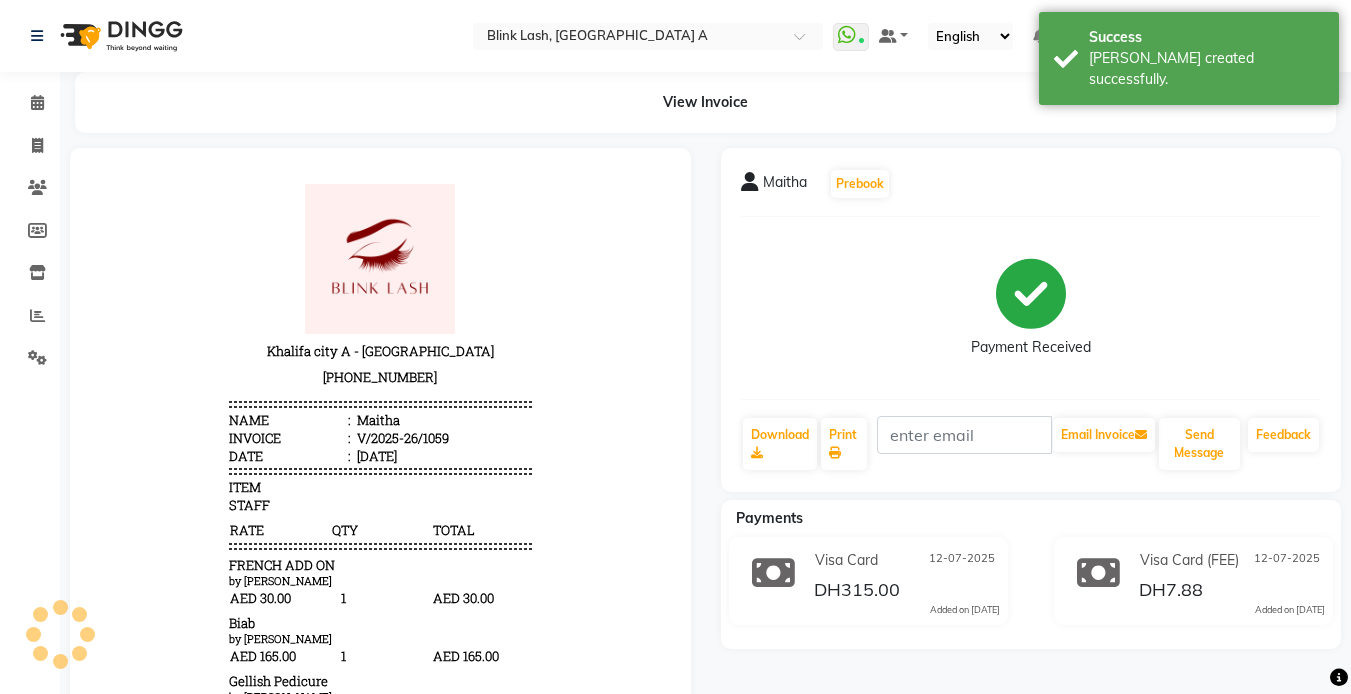 scroll, scrollTop: 0, scrollLeft: 0, axis: both 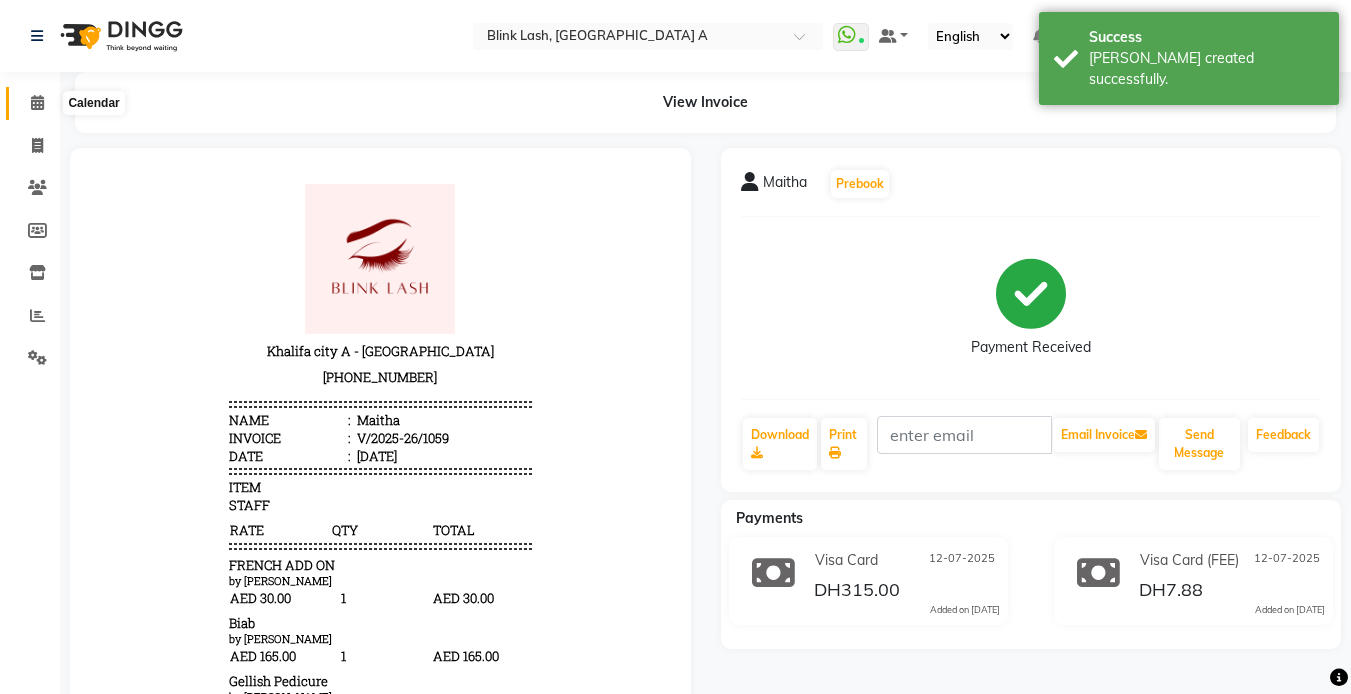 click 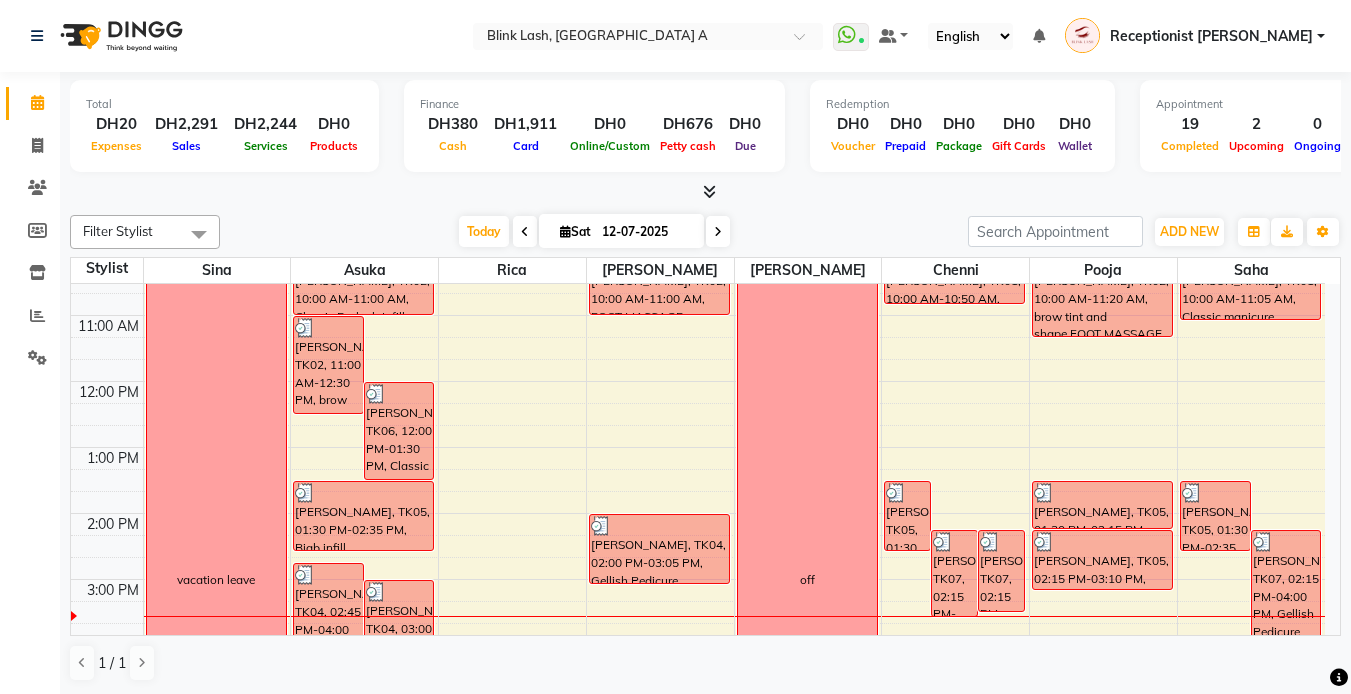 scroll, scrollTop: 0, scrollLeft: 0, axis: both 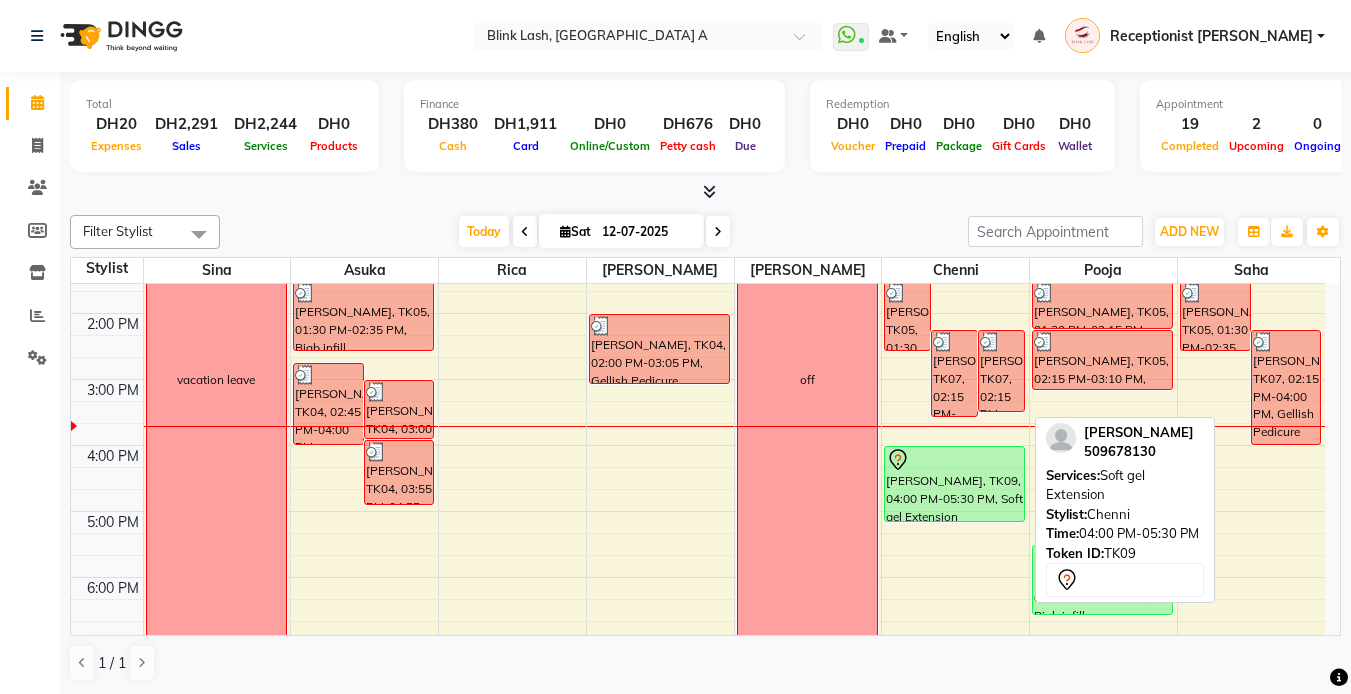 drag, startPoint x: 967, startPoint y: 543, endPoint x: 968, endPoint y: 524, distance: 19.026299 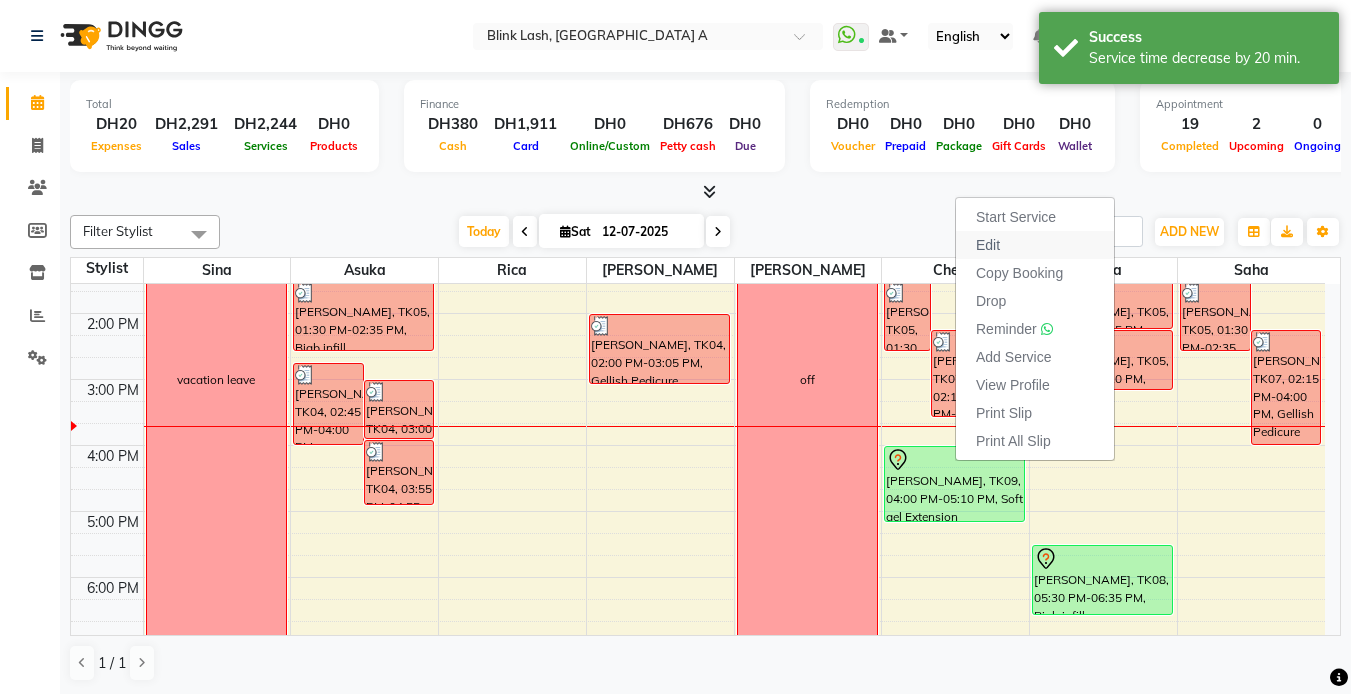 click on "Edit" at bounding box center [988, 245] 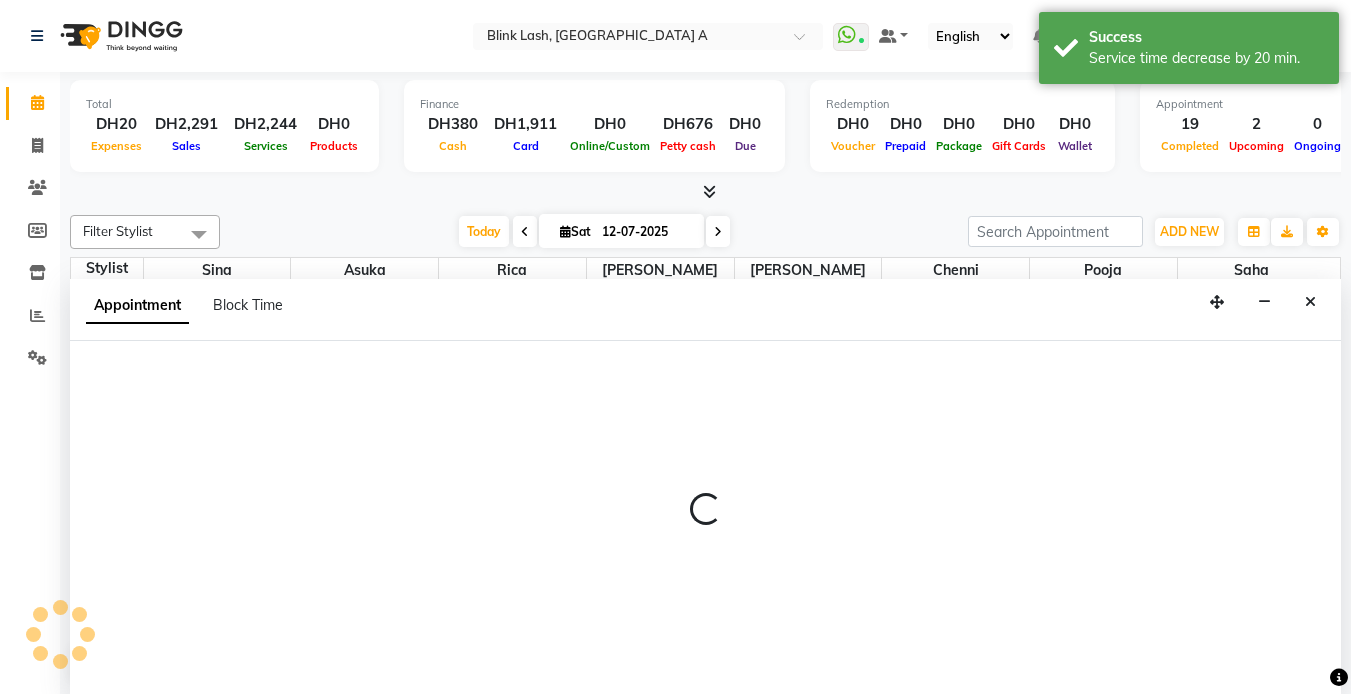 select on "tentative" 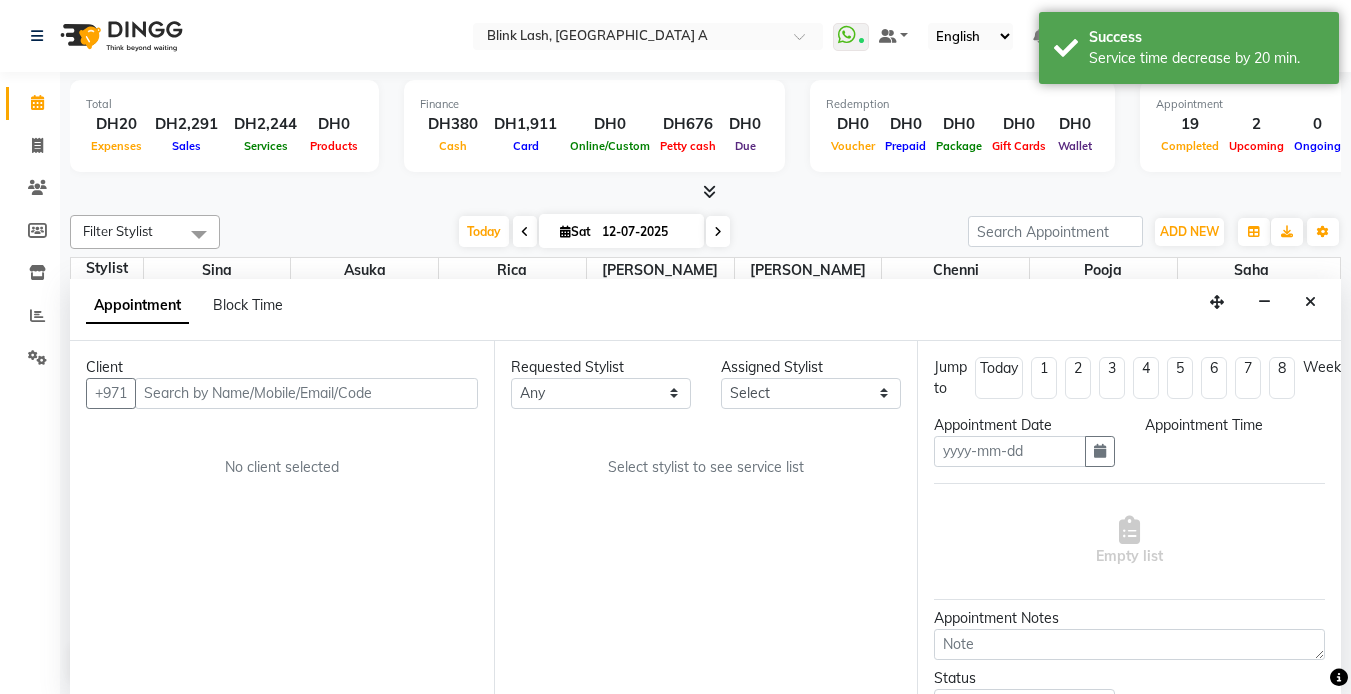 scroll, scrollTop: 1, scrollLeft: 0, axis: vertical 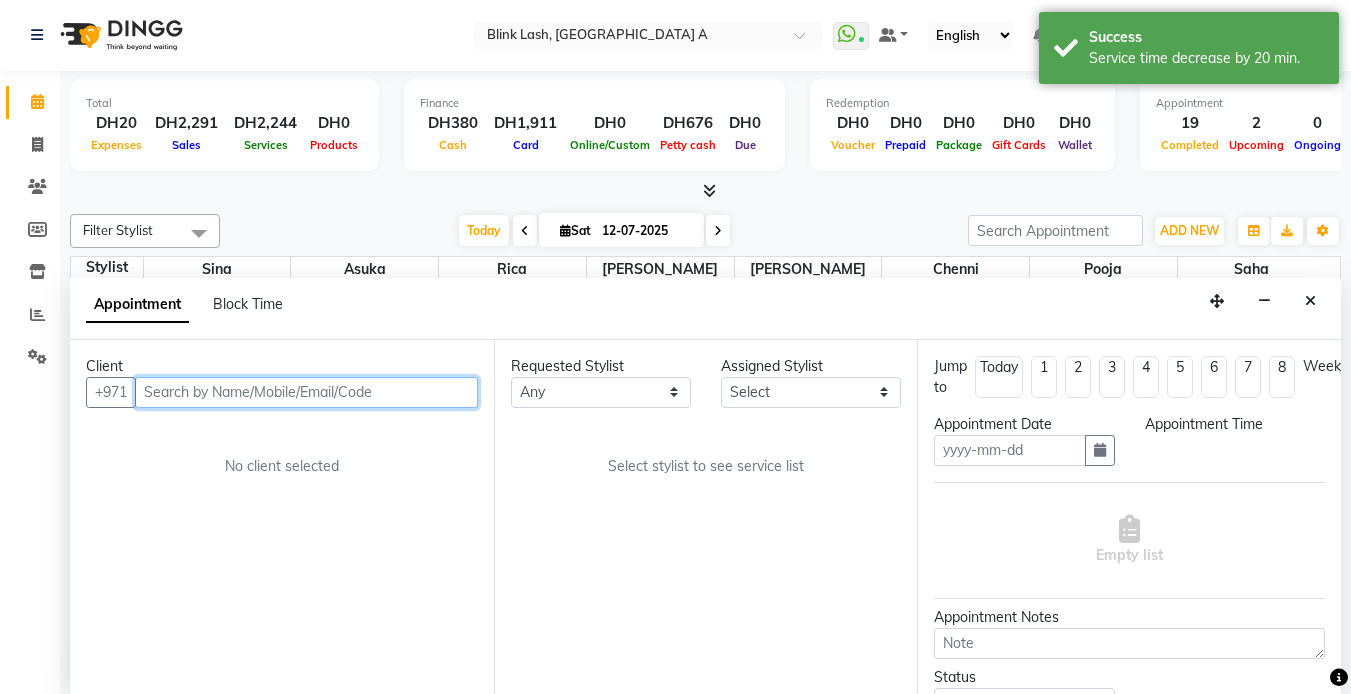 type on "12-07-2025" 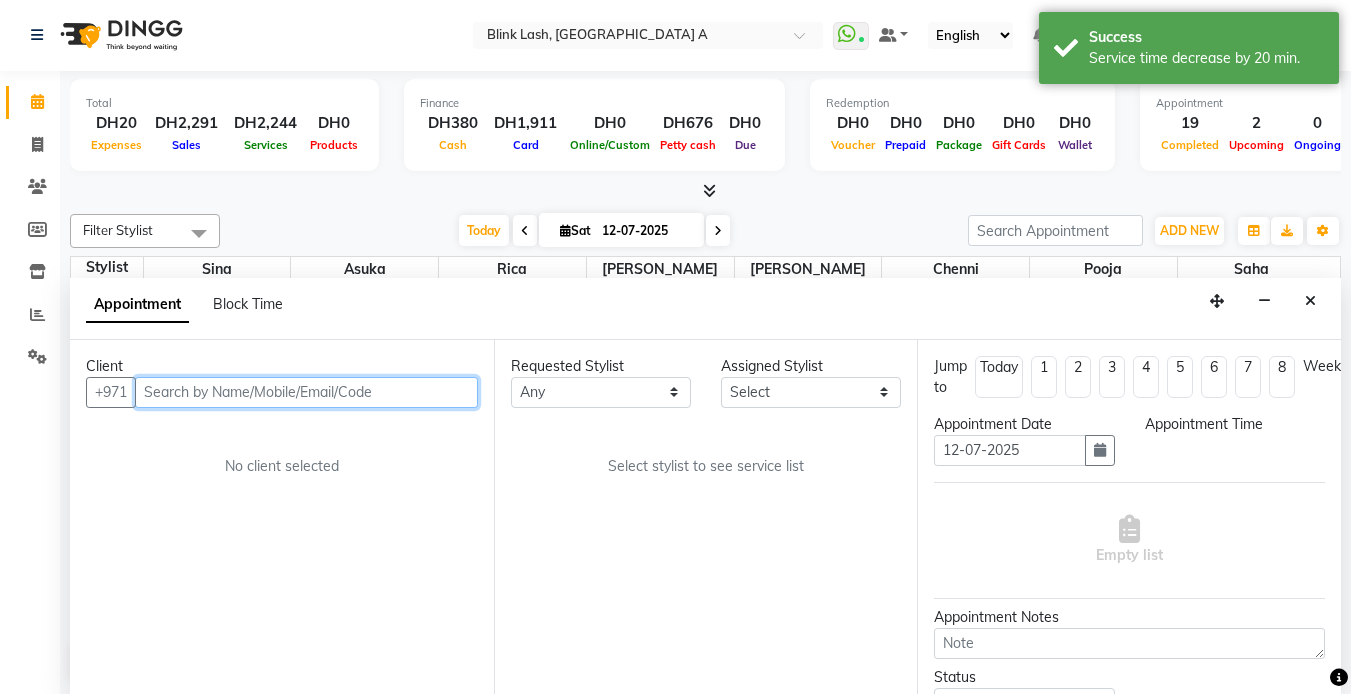 scroll, scrollTop: 0, scrollLeft: 0, axis: both 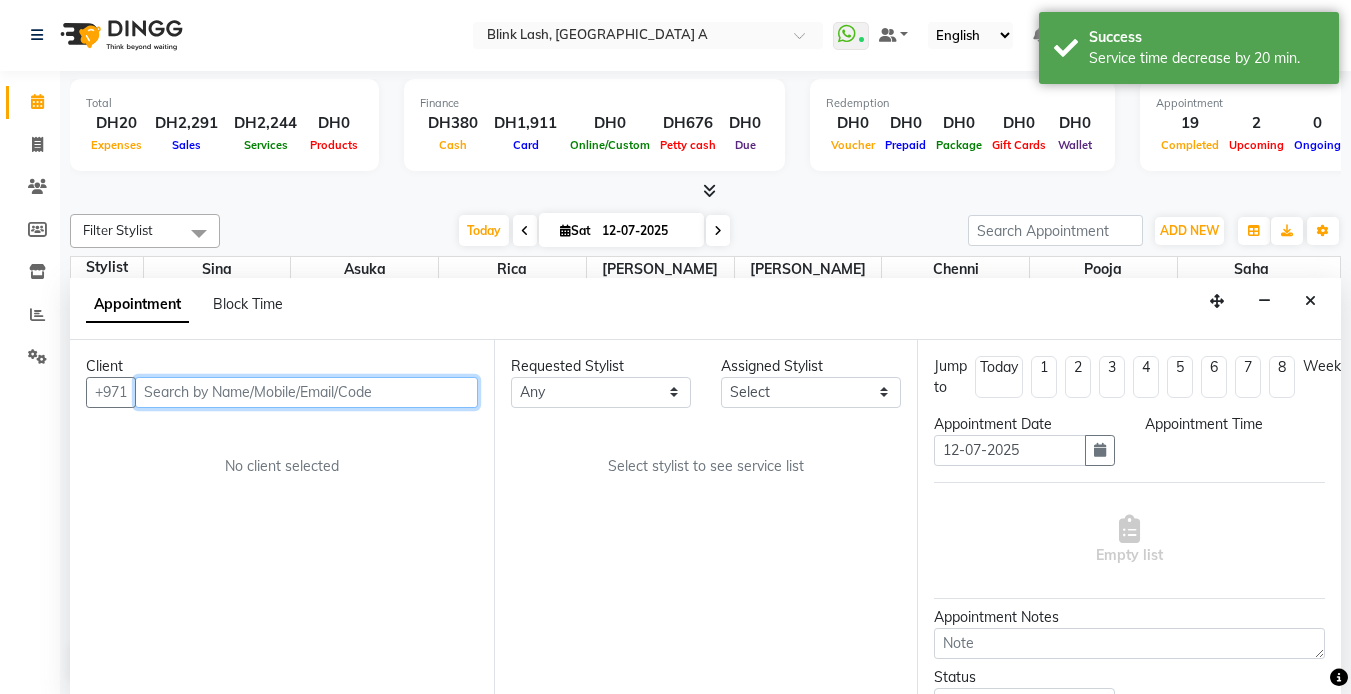 select on "57849" 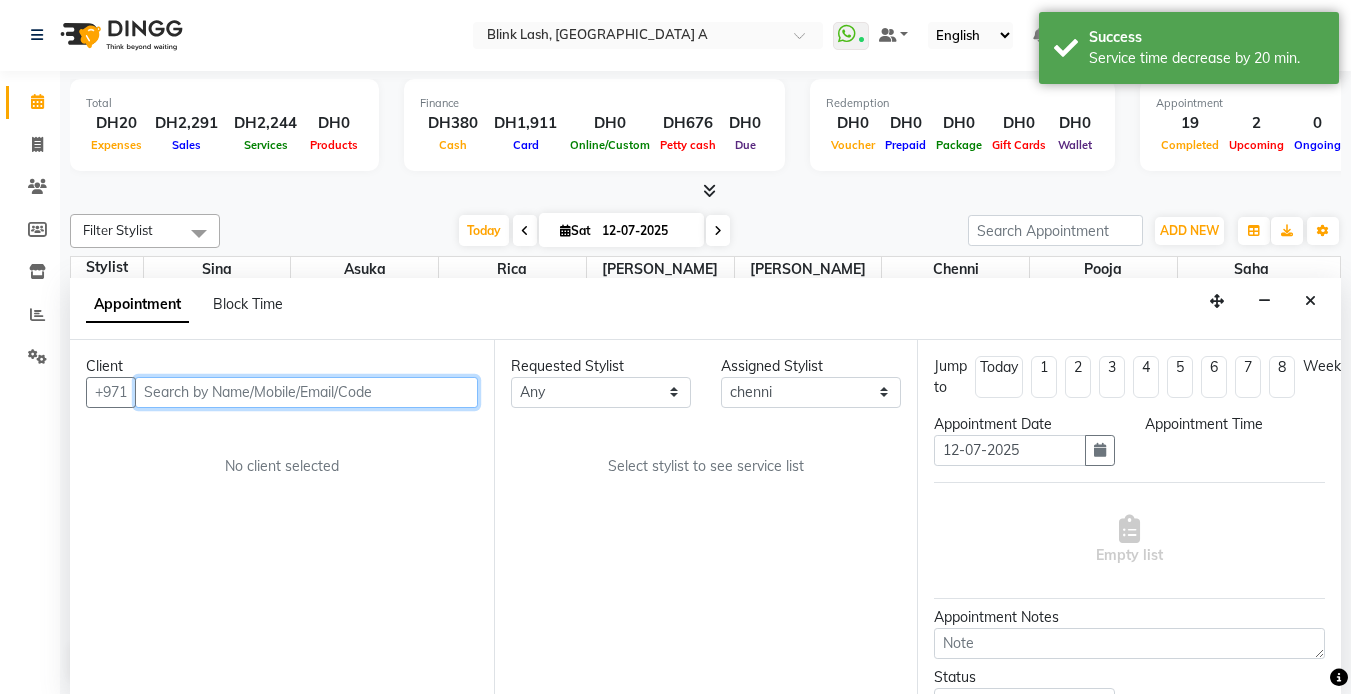 select on "960" 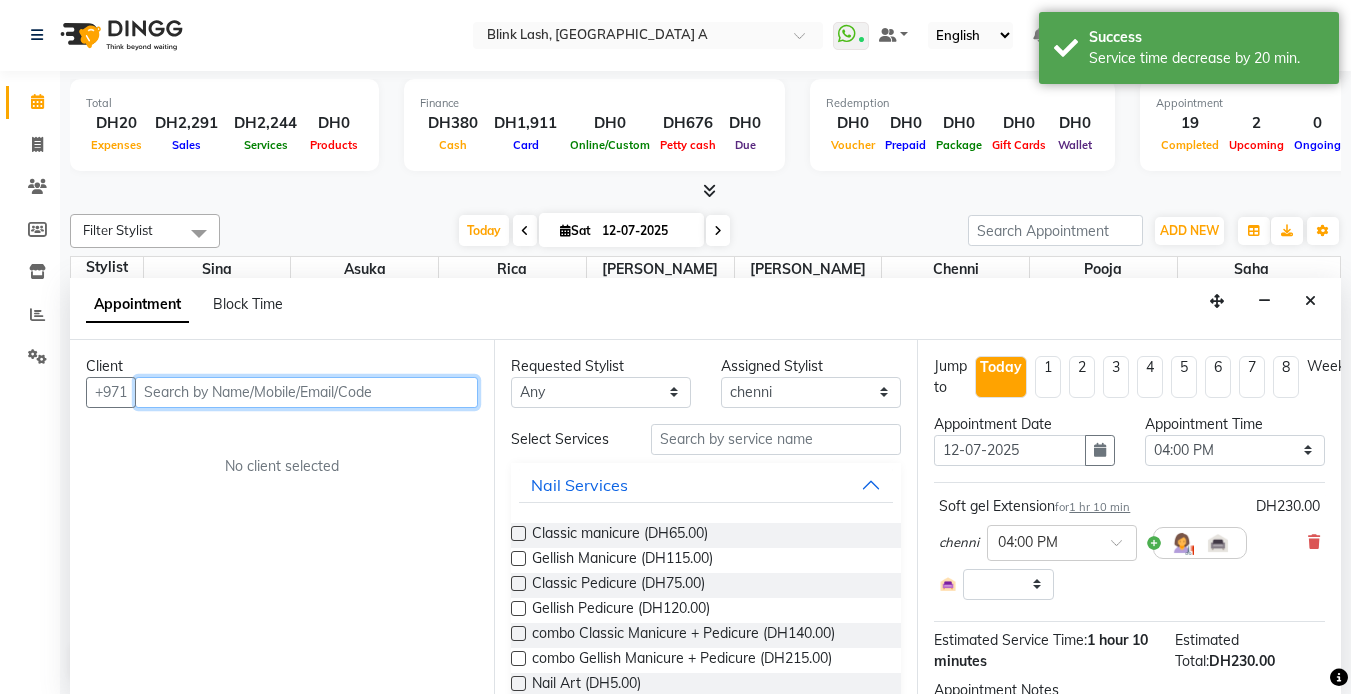 scroll, scrollTop: 397, scrollLeft: 0, axis: vertical 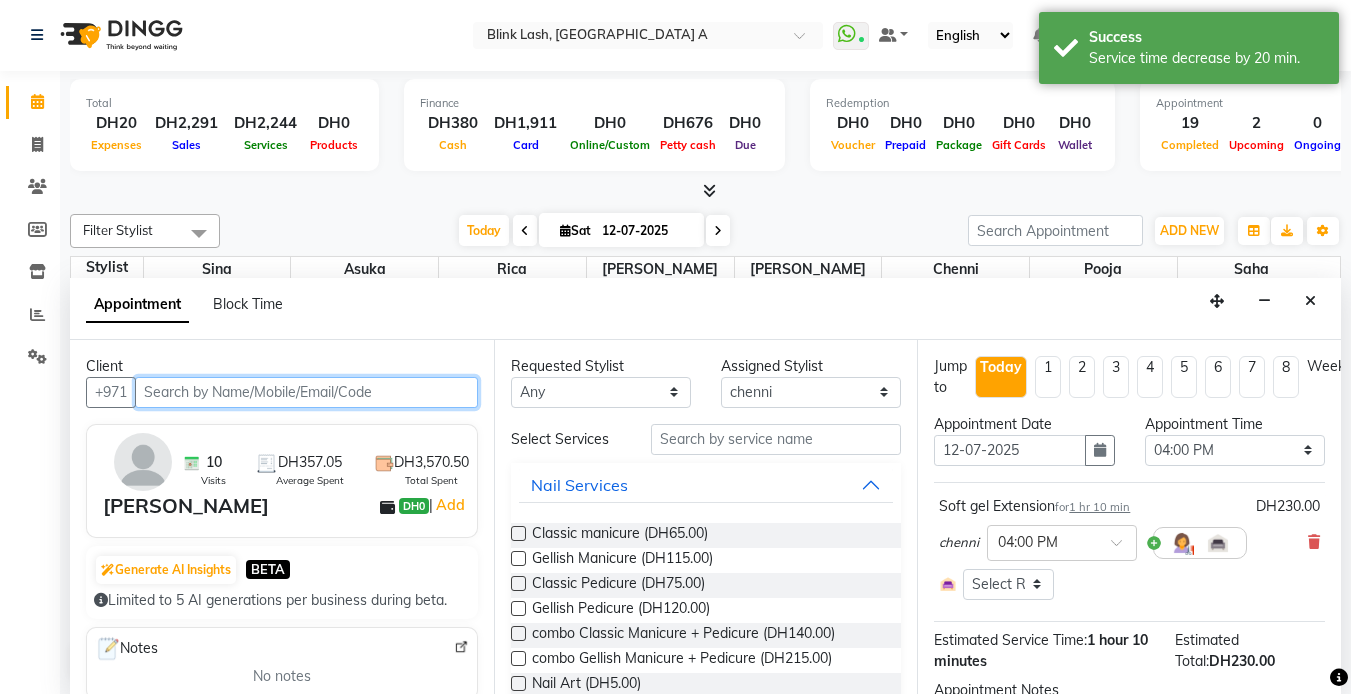 select on "2892" 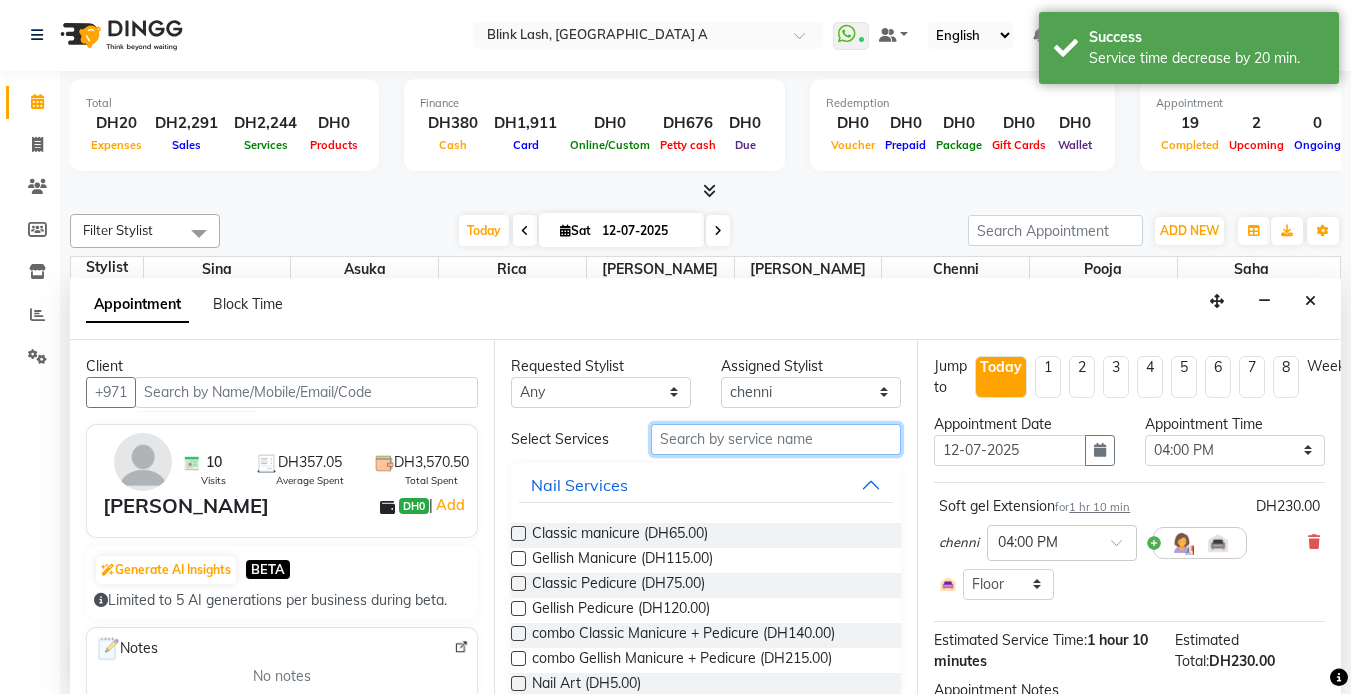 click at bounding box center [776, 439] 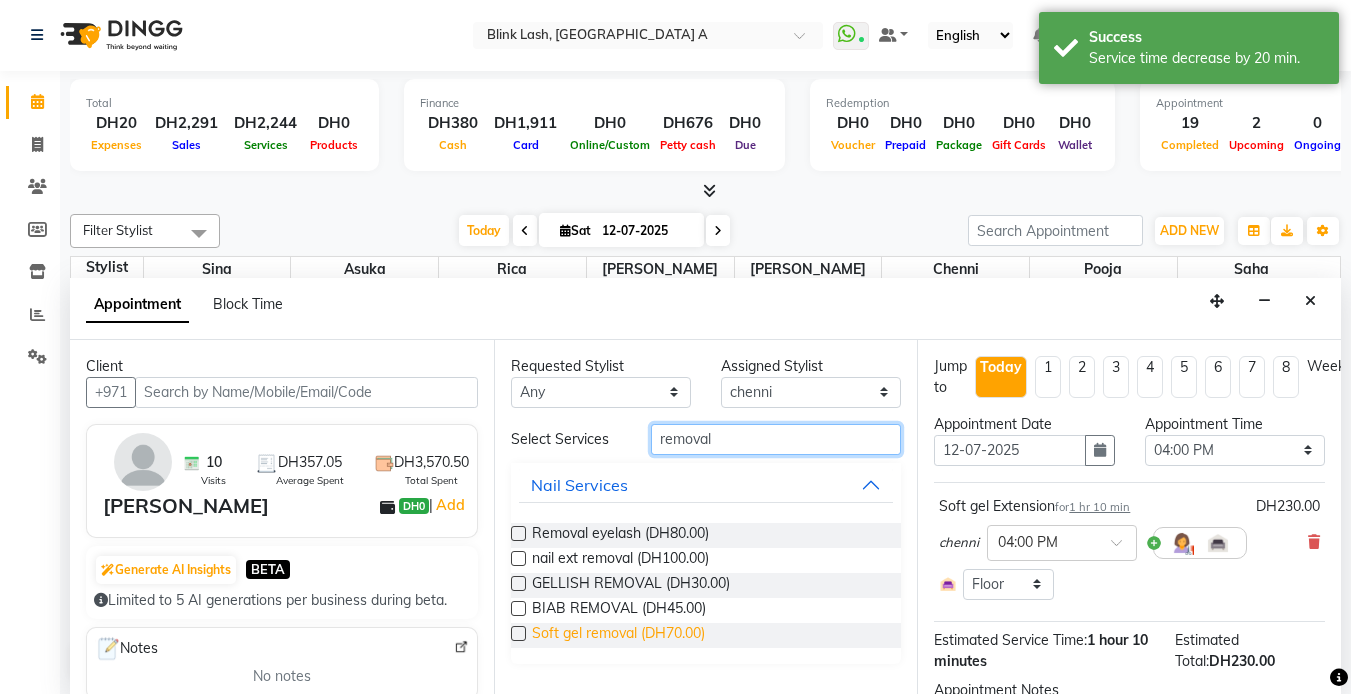 type on "removal" 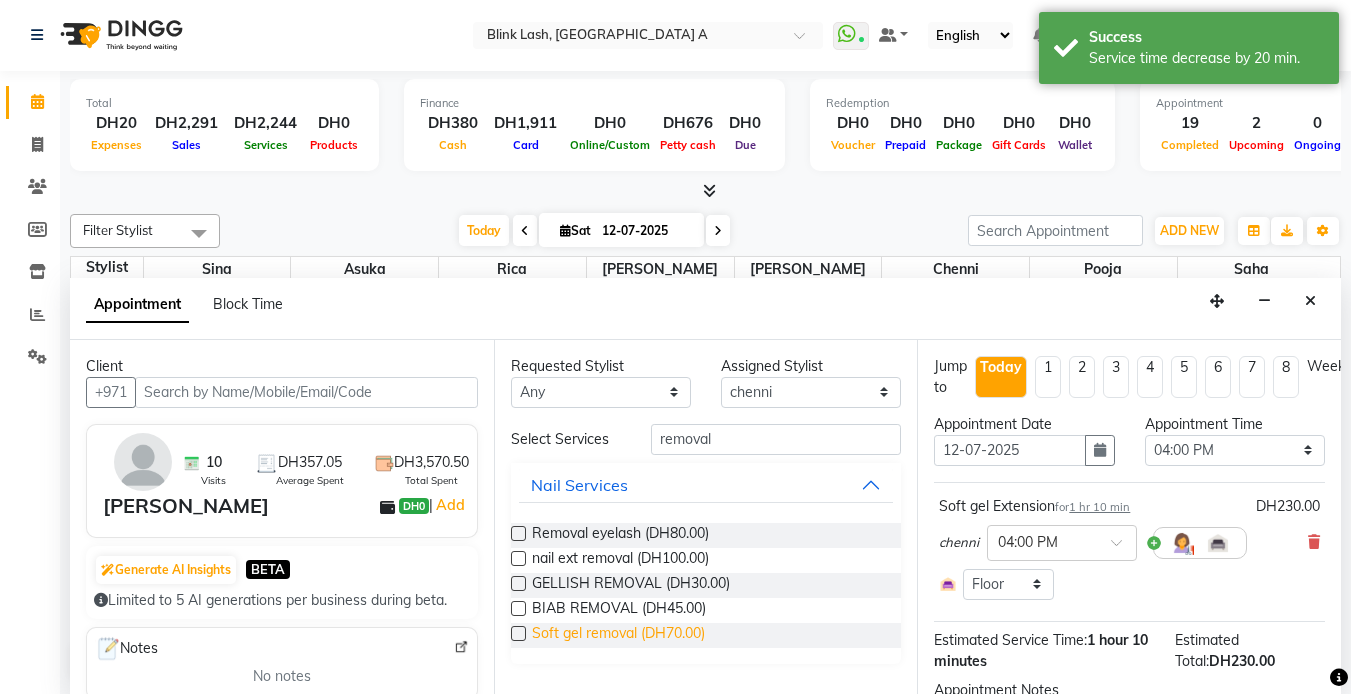 click on "Soft gel removal (DH70.00)" at bounding box center [618, 635] 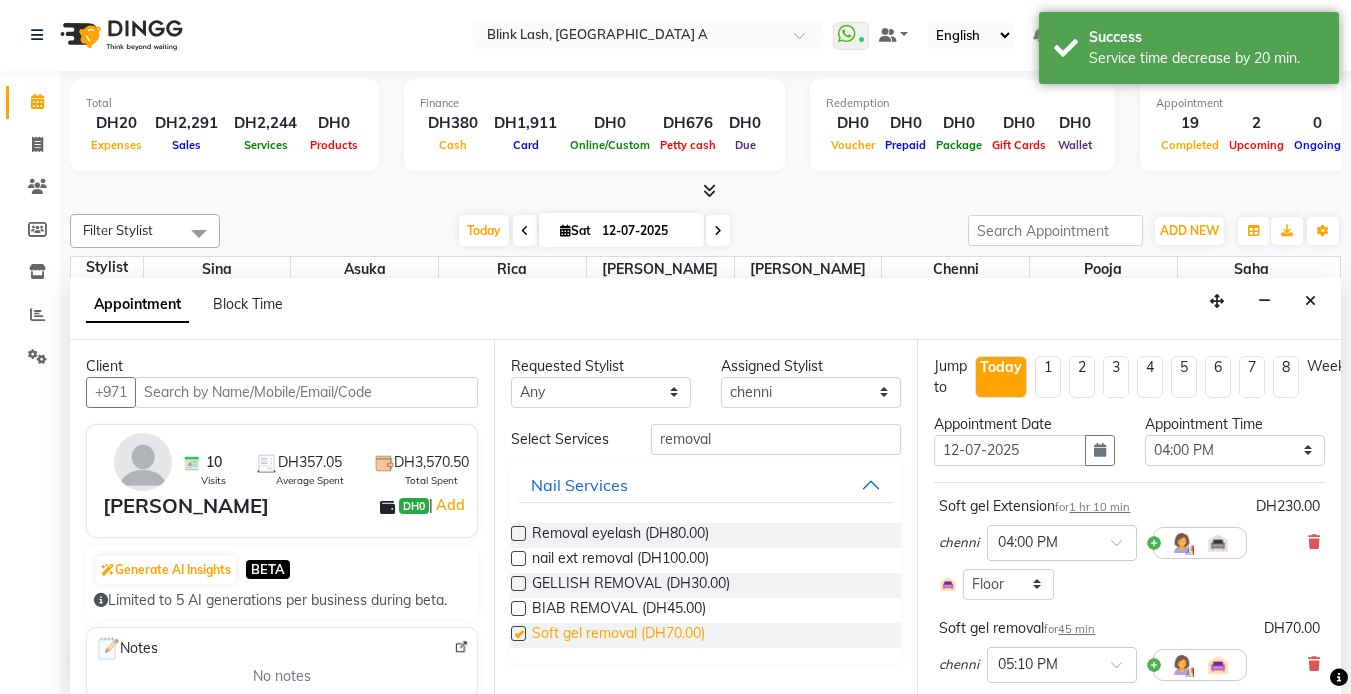 checkbox on "false" 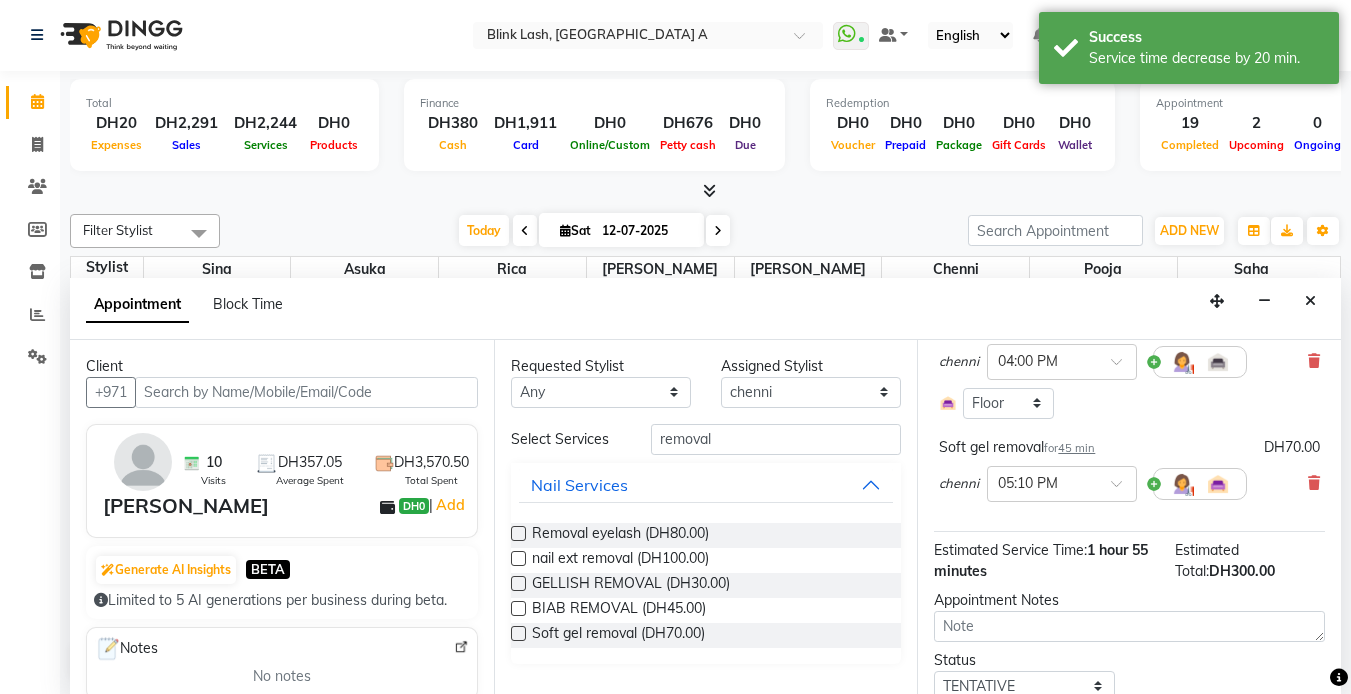scroll, scrollTop: 272, scrollLeft: 0, axis: vertical 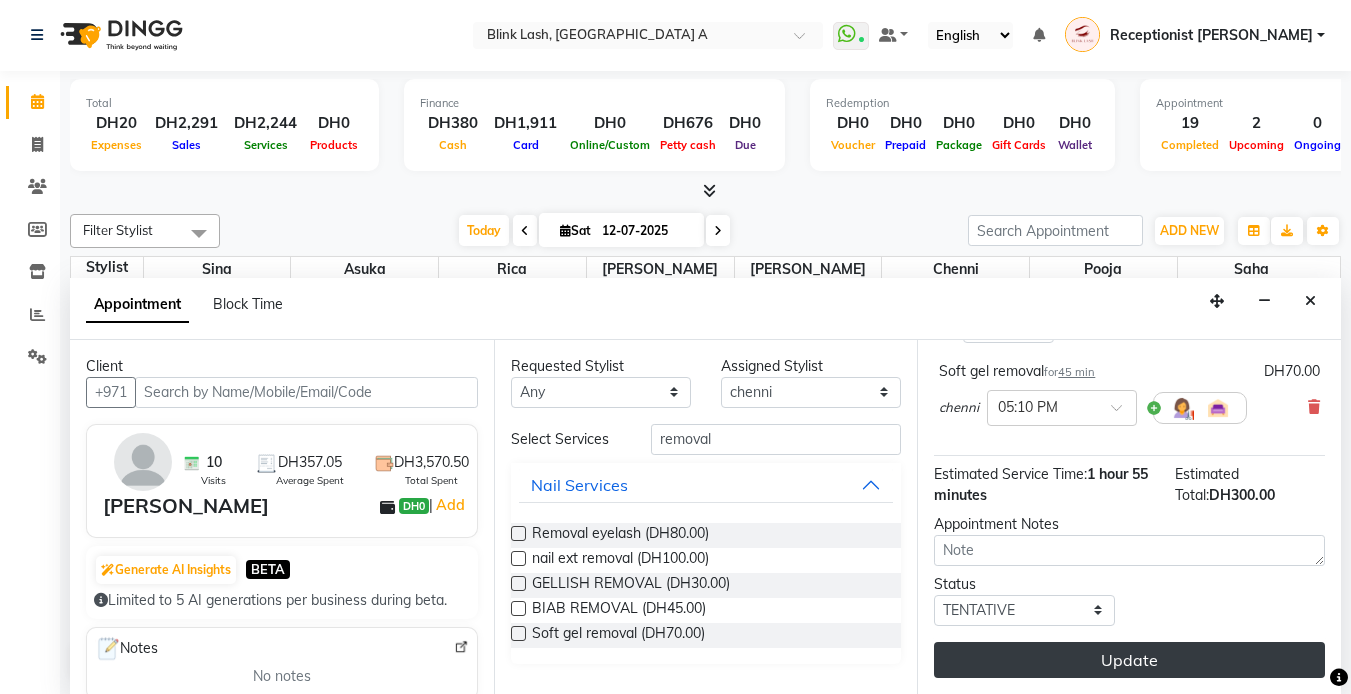 click on "Update" at bounding box center [1129, 660] 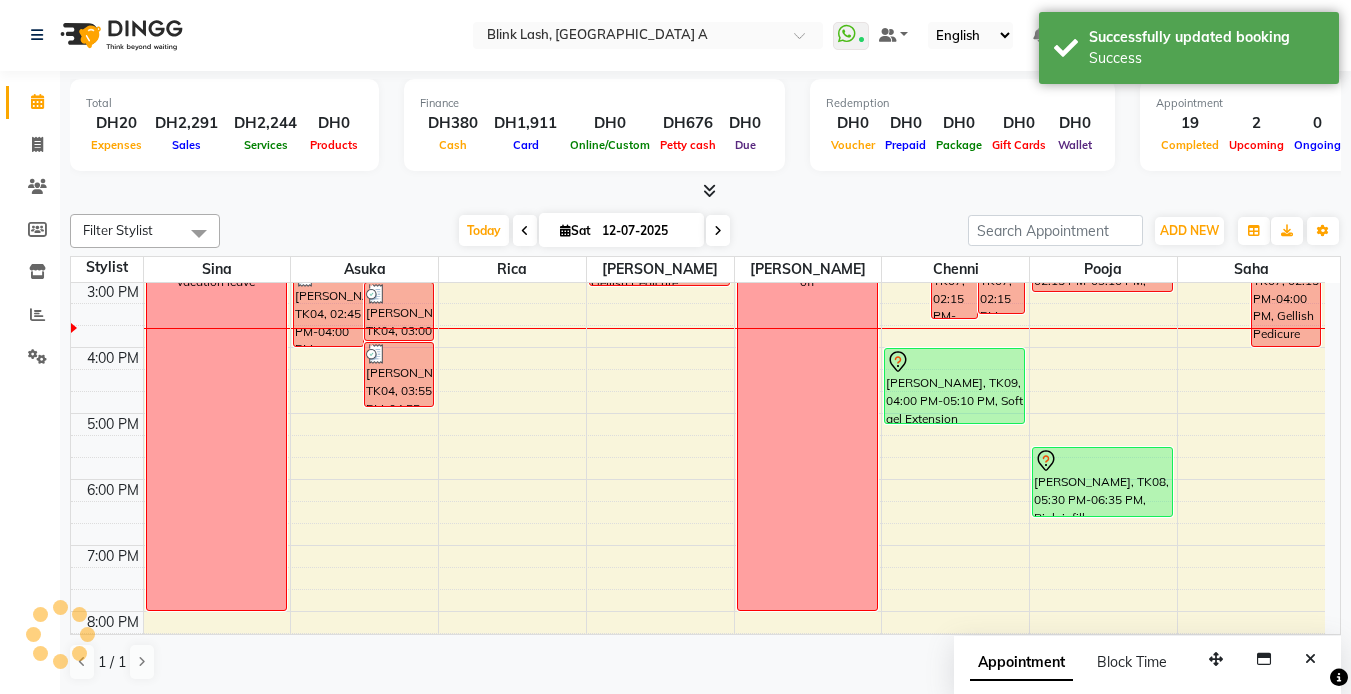 scroll, scrollTop: 0, scrollLeft: 0, axis: both 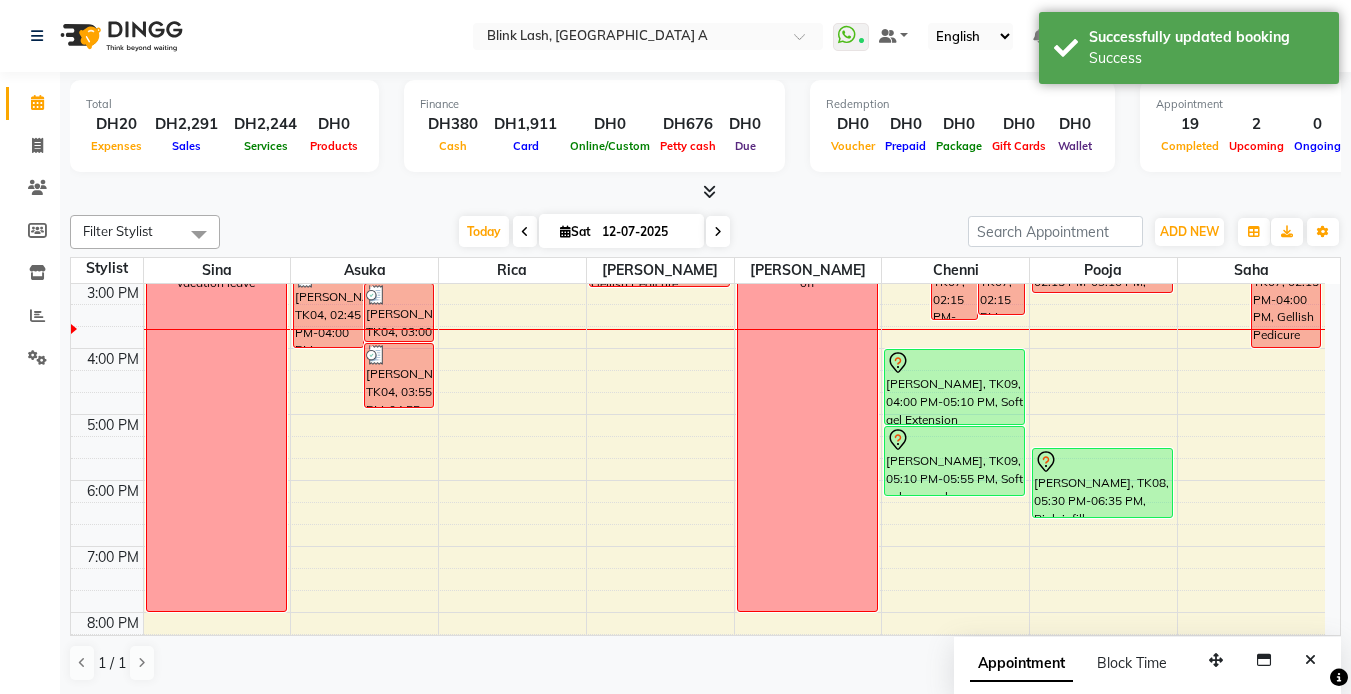 click on "[PERSON_NAME], TK05, 01:30 PM-02:35 PM, Gellish Pedicure     Maitha, TK07, 02:15 PM-03:35 PM, Biab     Maitha, TK07, 02:15 PM-03:30 PM, FRENCH ADD ON     [PERSON_NAME], TK01, 10:00 AM-10:50 AM, NECK AND SHOULDER              [PERSON_NAME], TK09, 04:00 PM-05:10 PM, Soft gel Extension             [PERSON_NAME], TK09, 05:10 PM-05:55 PM, Soft gel removal             [PERSON_NAME], TK09, 05:10 PM-05:55 PM, Soft gel removal" at bounding box center (955, 381) 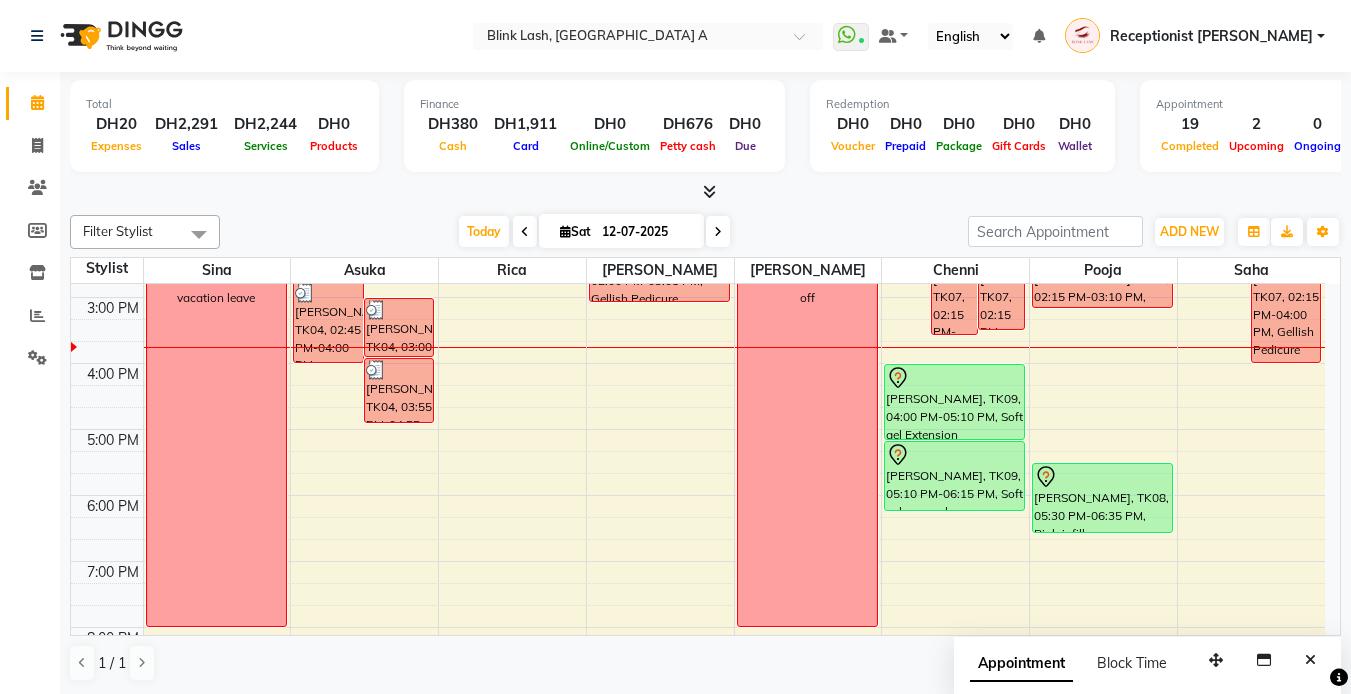 scroll, scrollTop: 397, scrollLeft: 0, axis: vertical 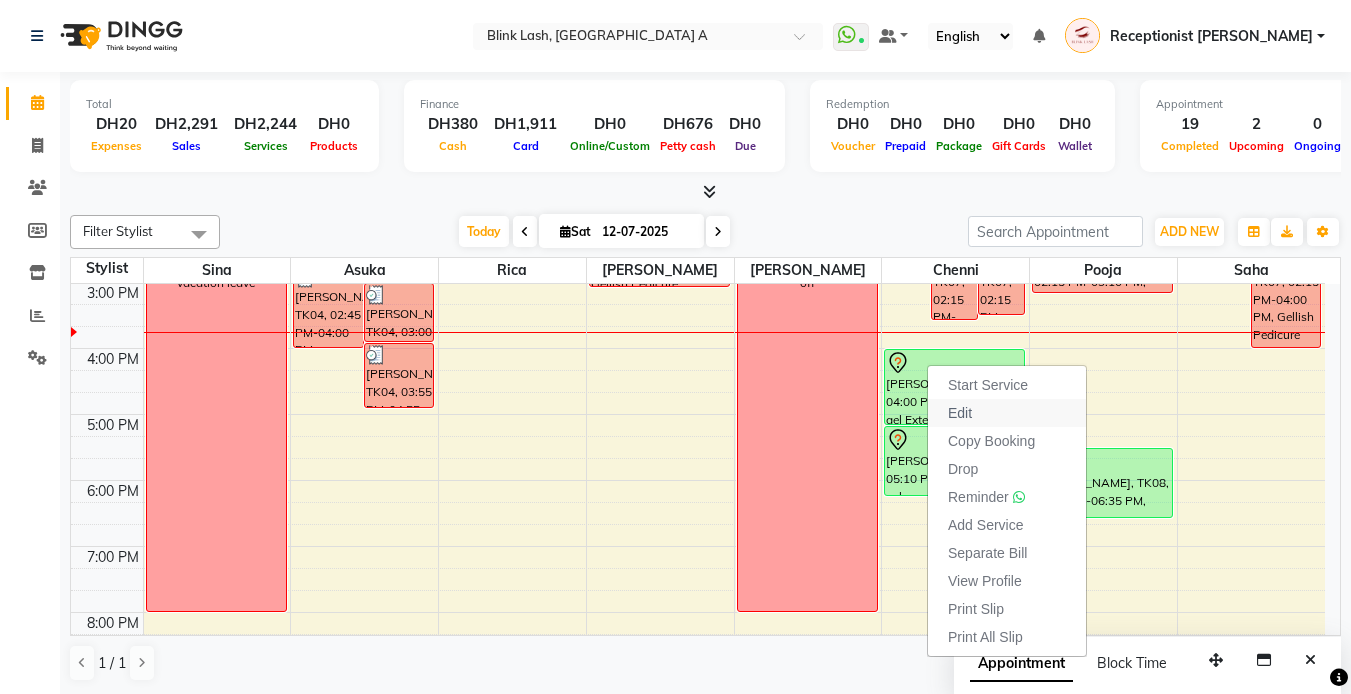 click on "Edit" at bounding box center [960, 413] 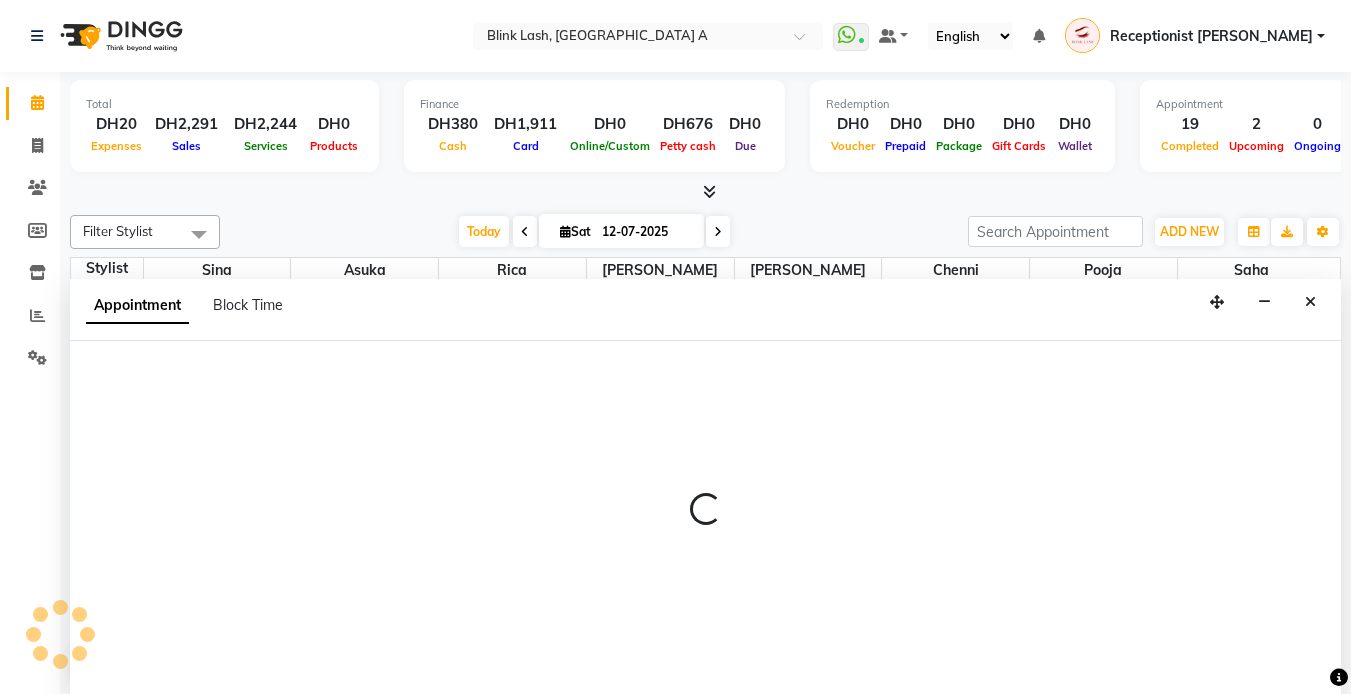 select on "tentative" 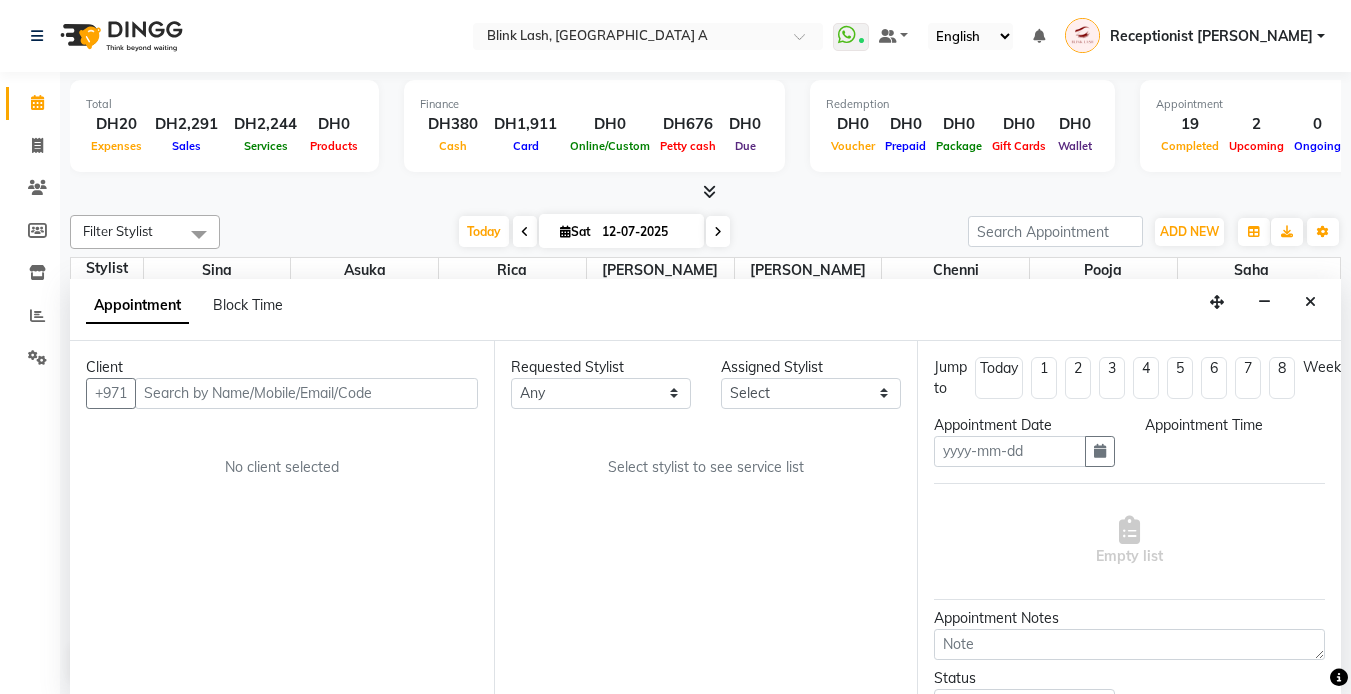 scroll, scrollTop: 1, scrollLeft: 0, axis: vertical 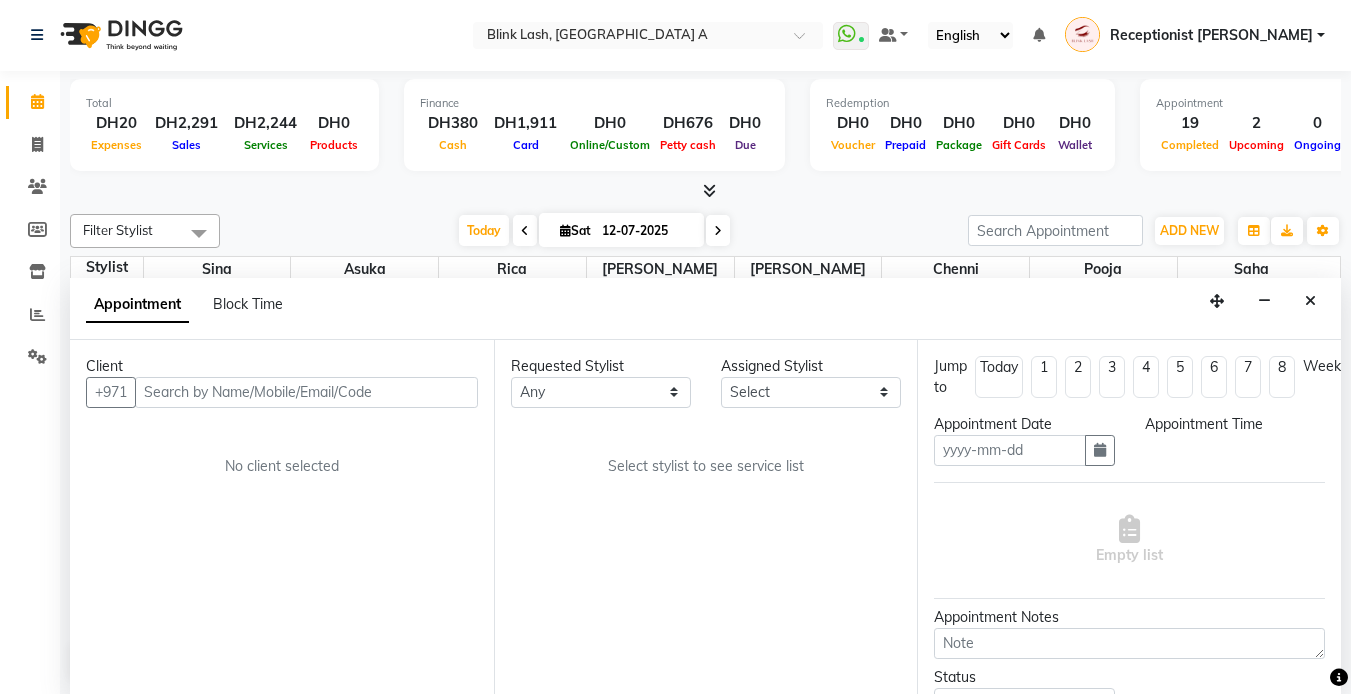 type on "12-07-2025" 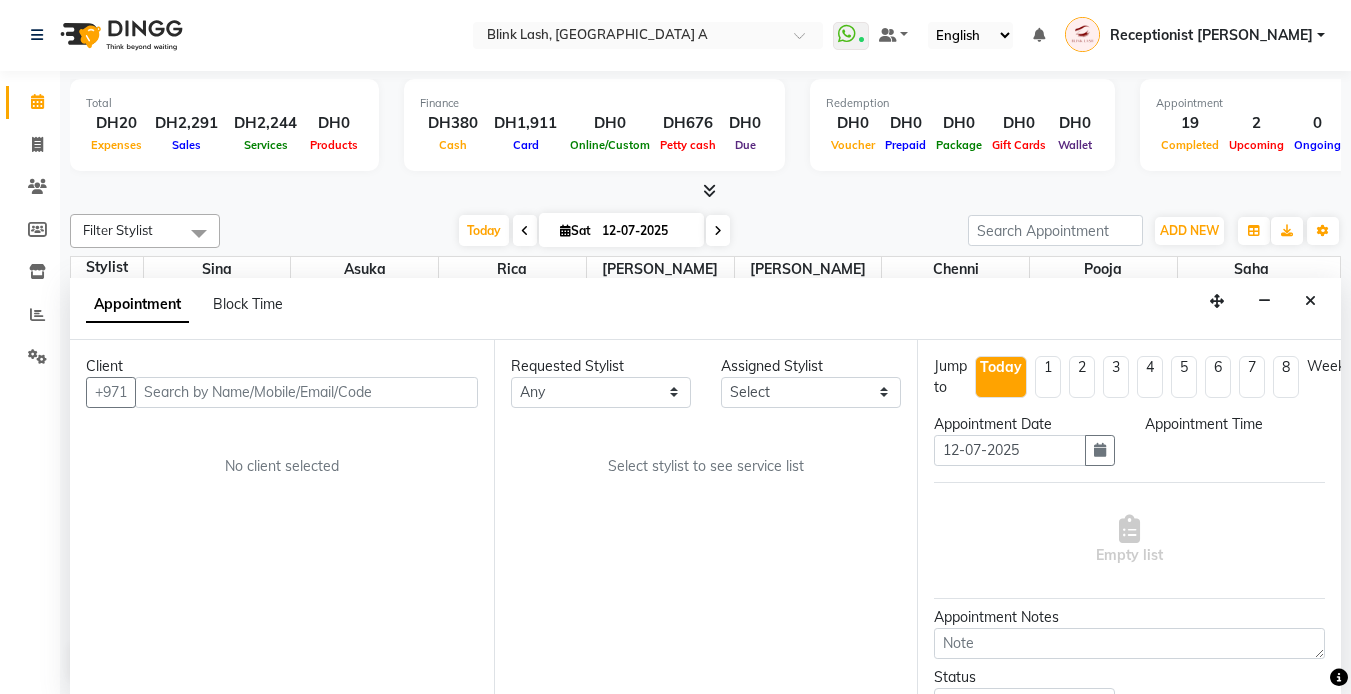scroll, scrollTop: 0, scrollLeft: 0, axis: both 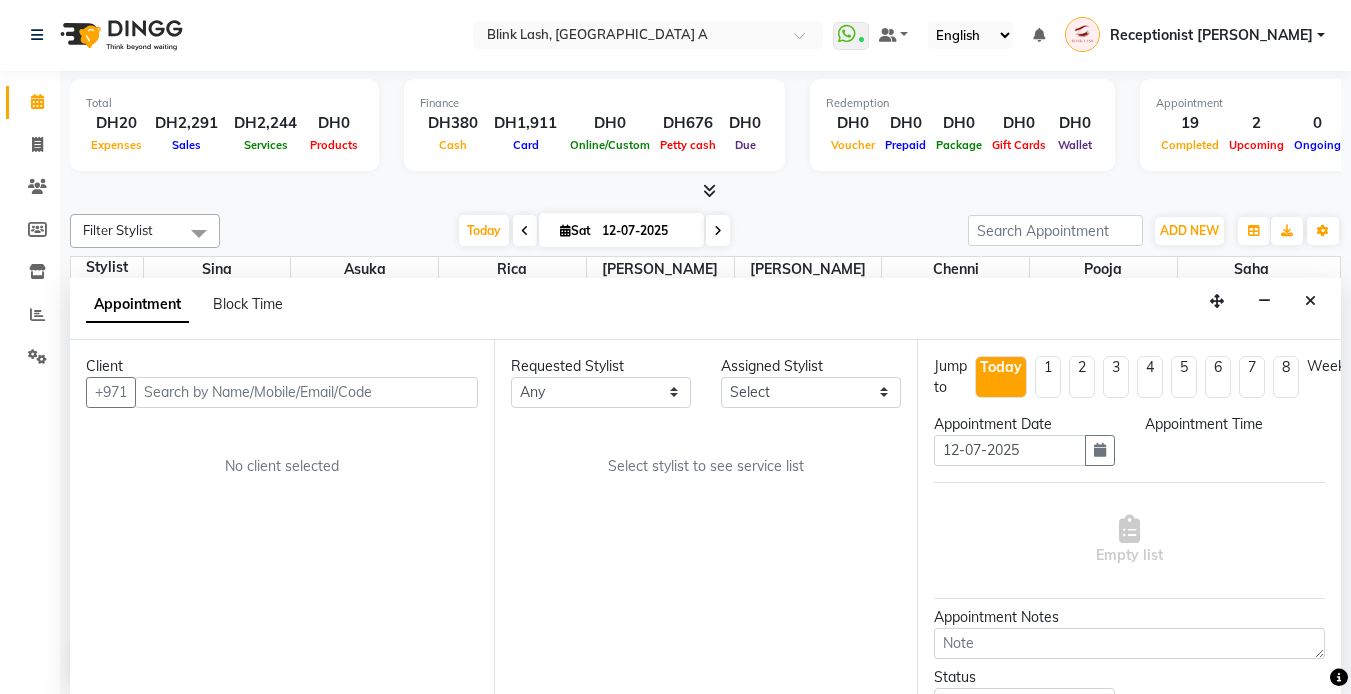 select on "960" 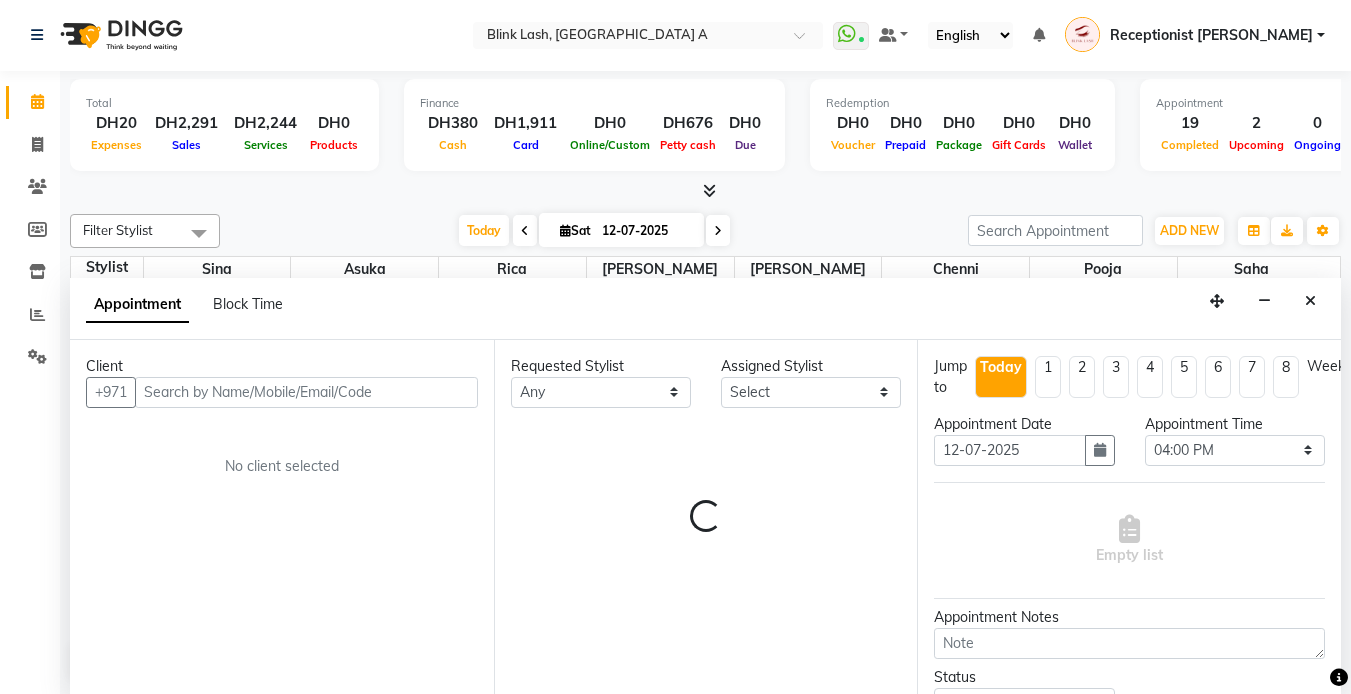 select on "57849" 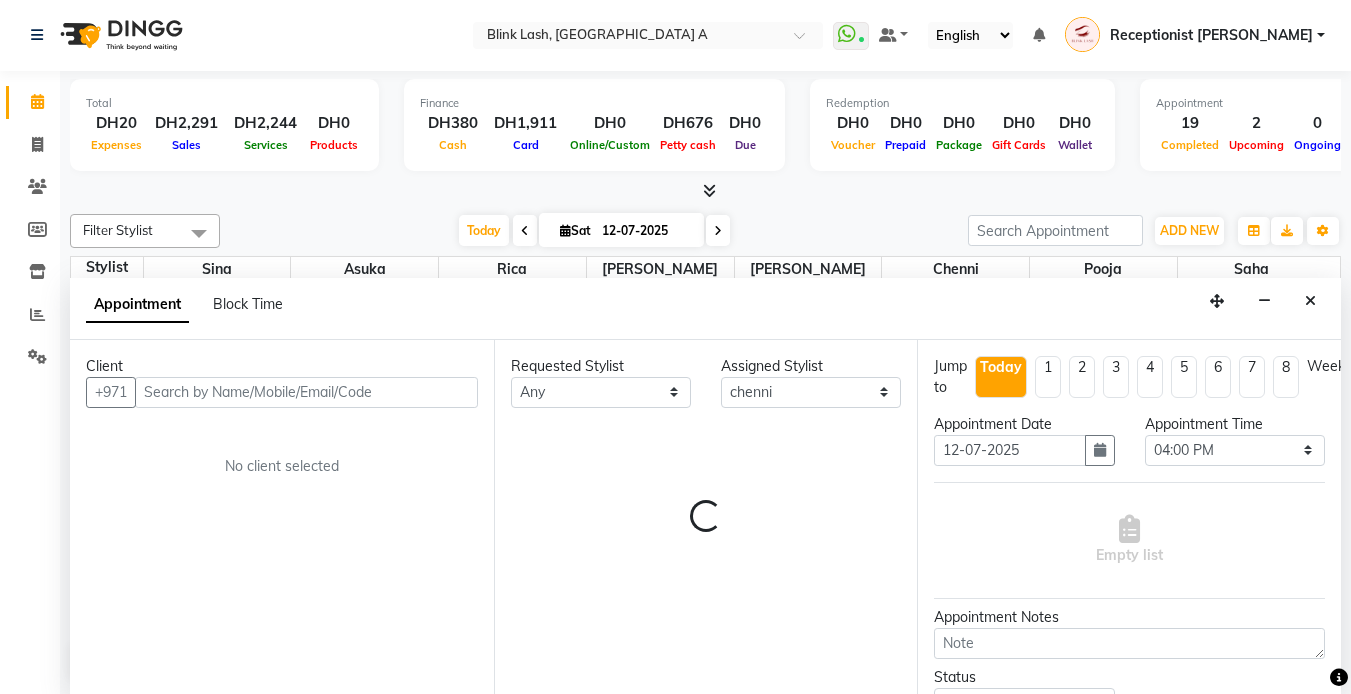 scroll, scrollTop: 397, scrollLeft: 0, axis: vertical 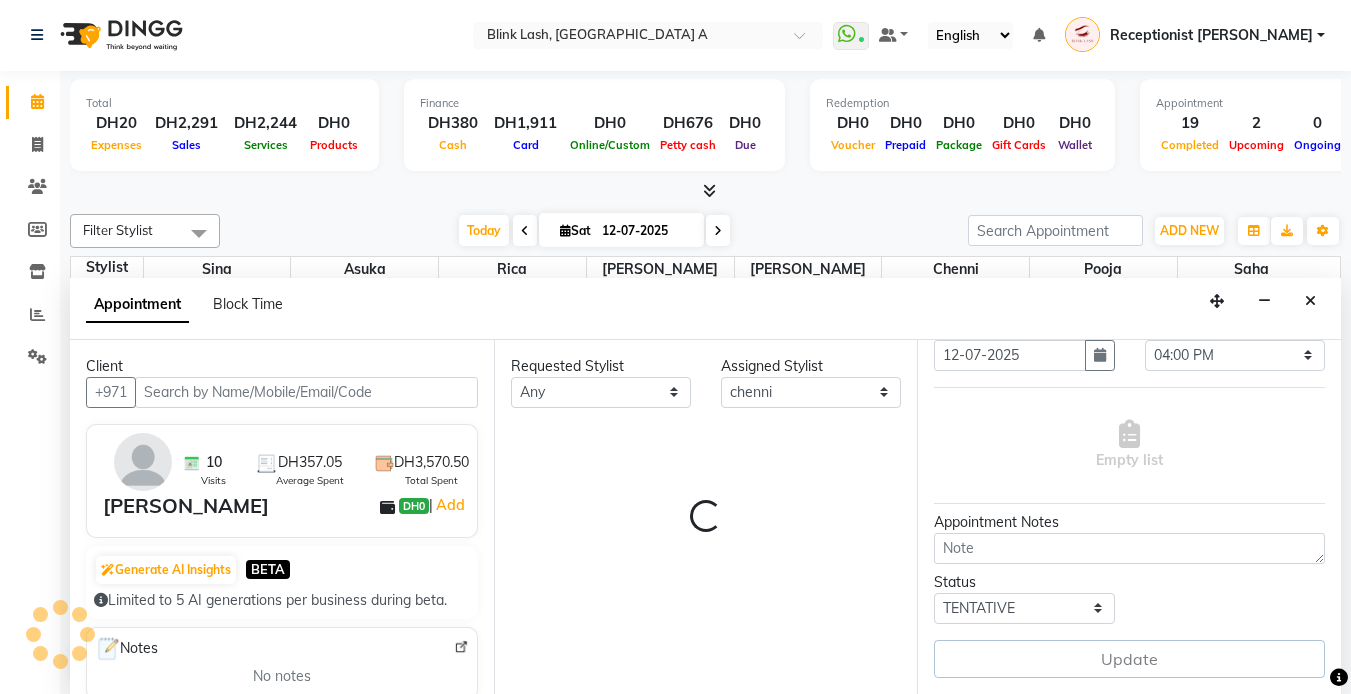 select on "2892" 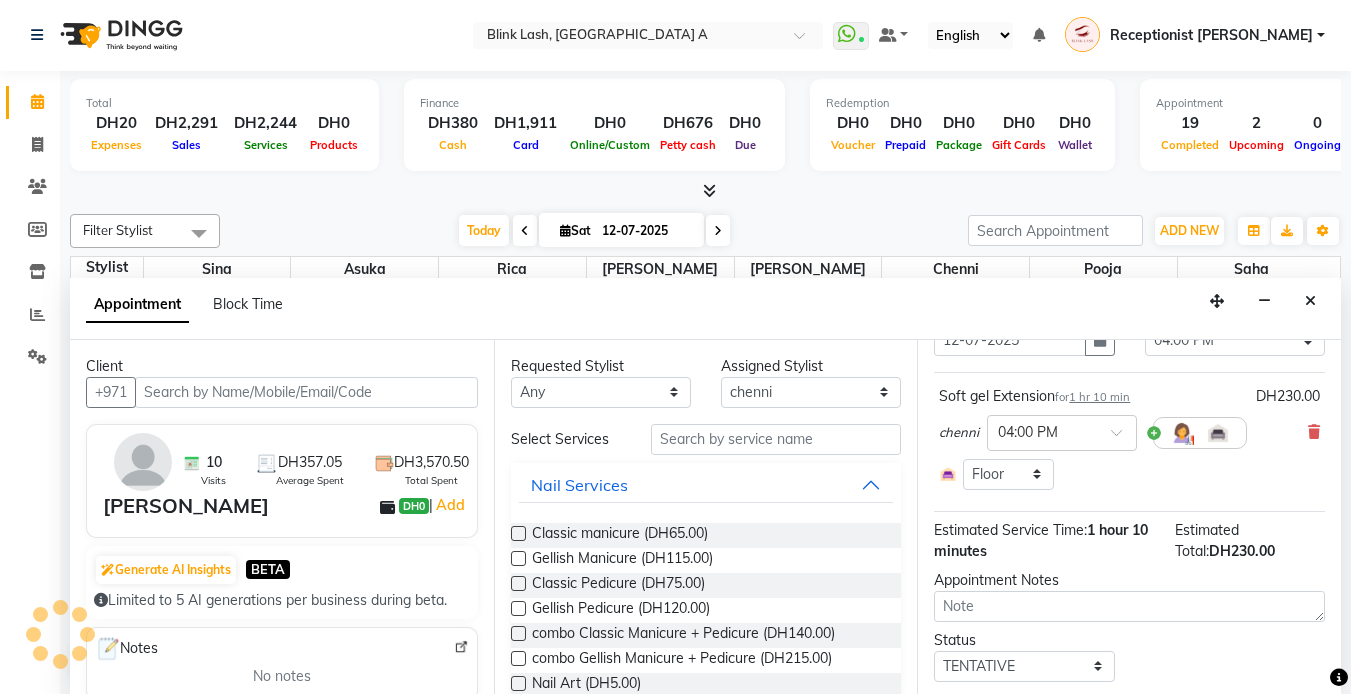 scroll, scrollTop: 10, scrollLeft: 0, axis: vertical 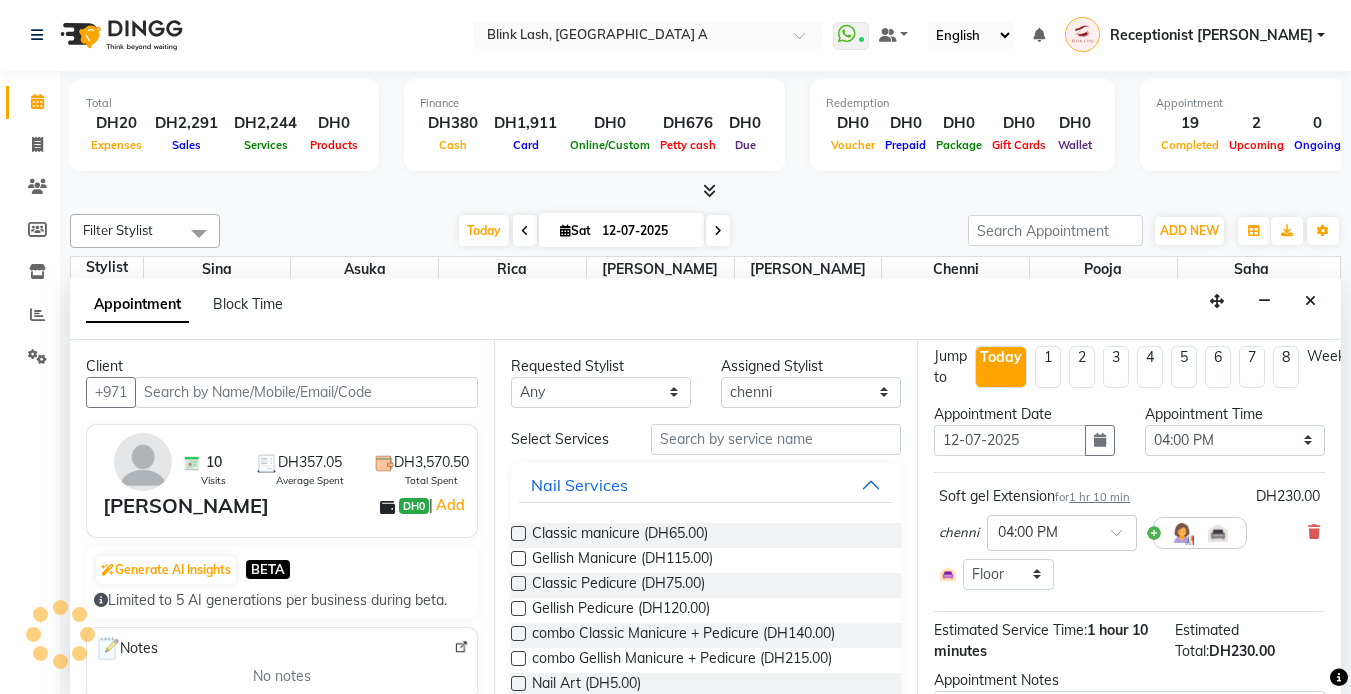 select on "2892" 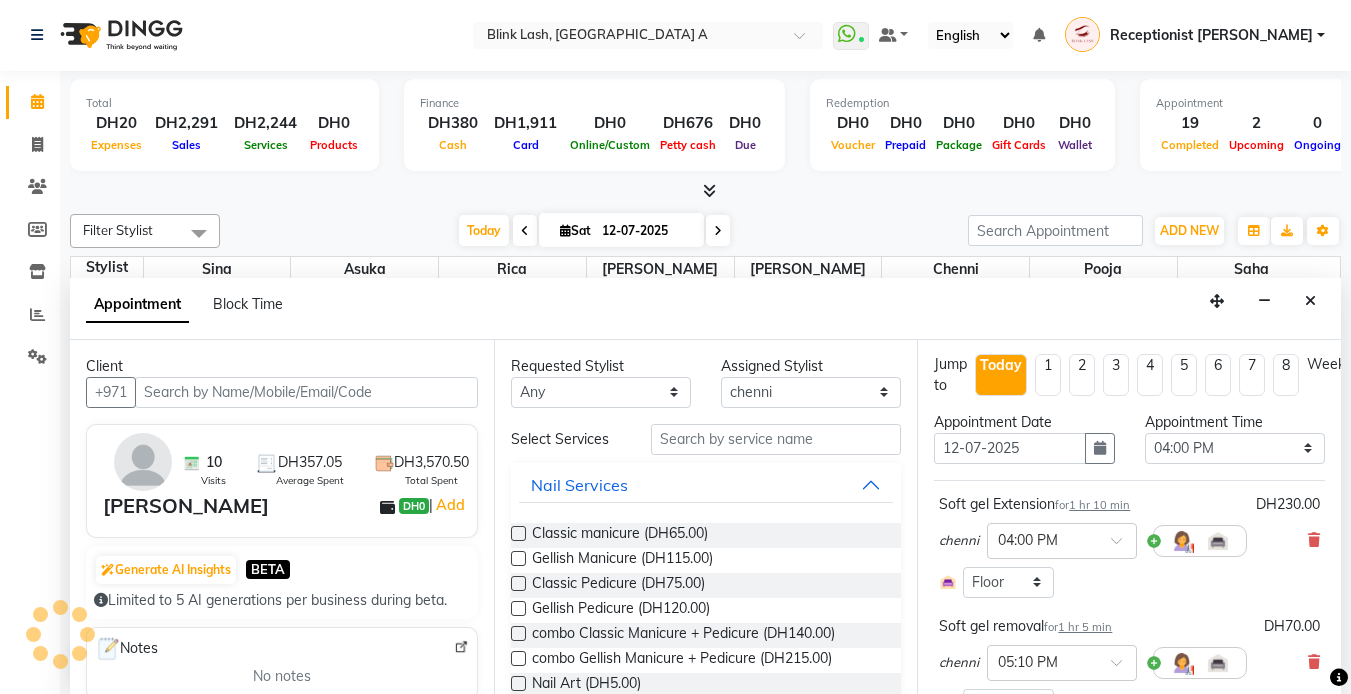 scroll, scrollTop: 0, scrollLeft: 0, axis: both 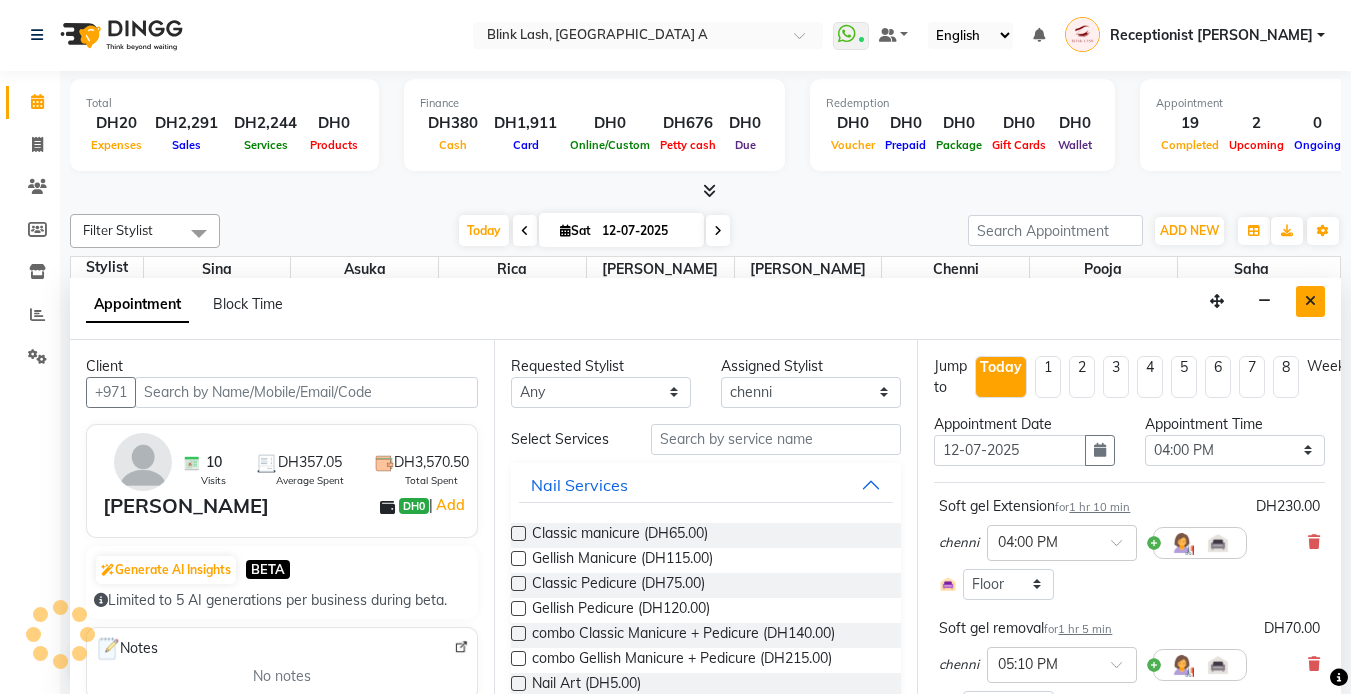 click at bounding box center (1310, 301) 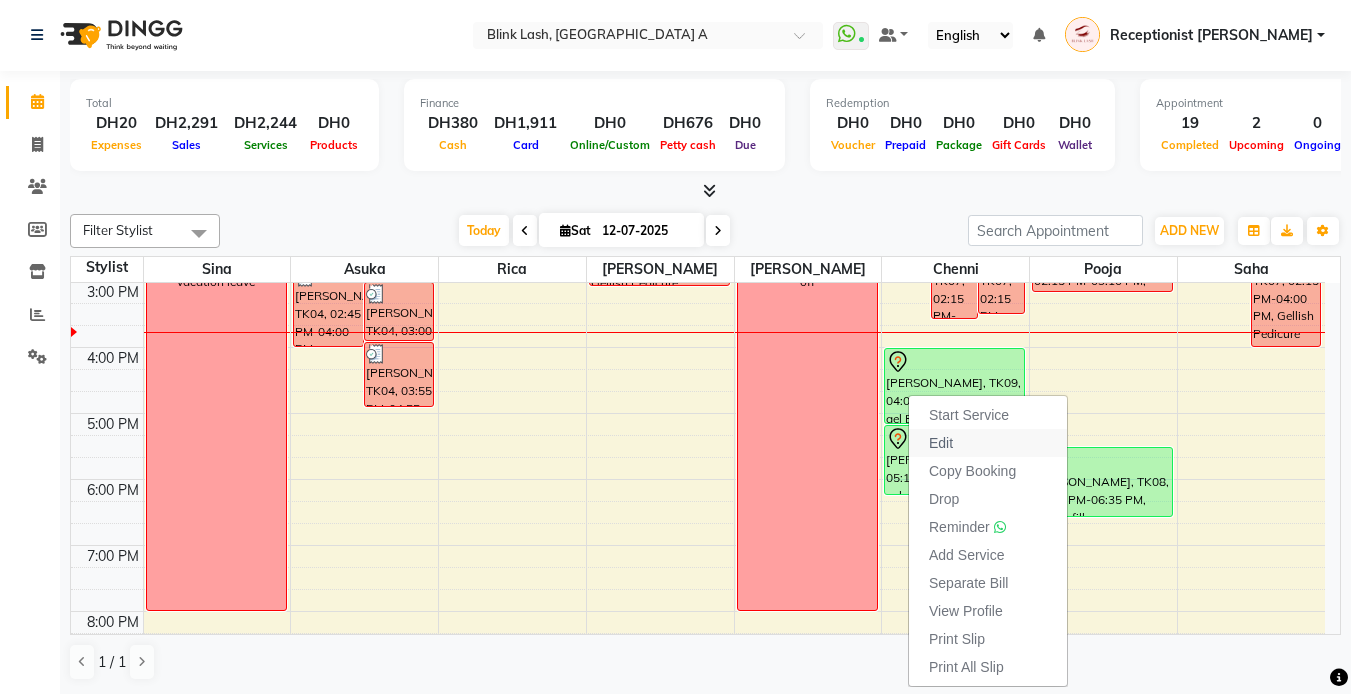 click on "Edit" at bounding box center (941, 443) 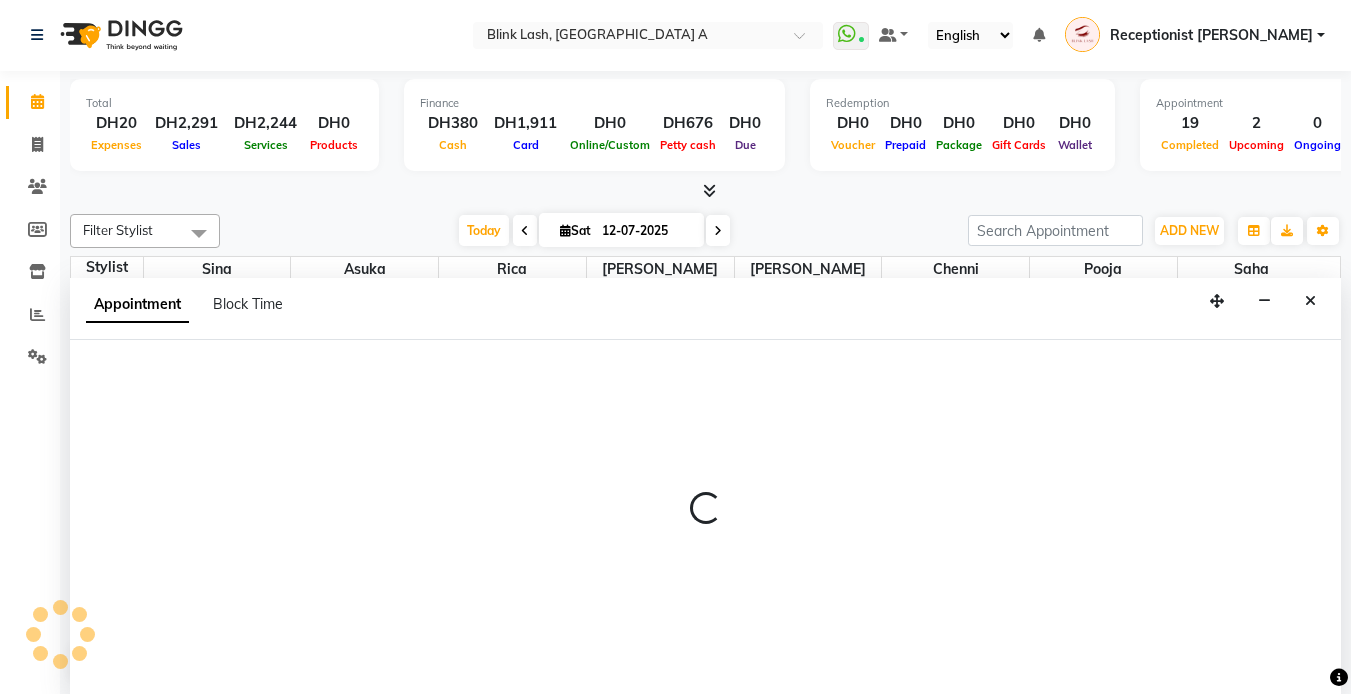 select on "tentative" 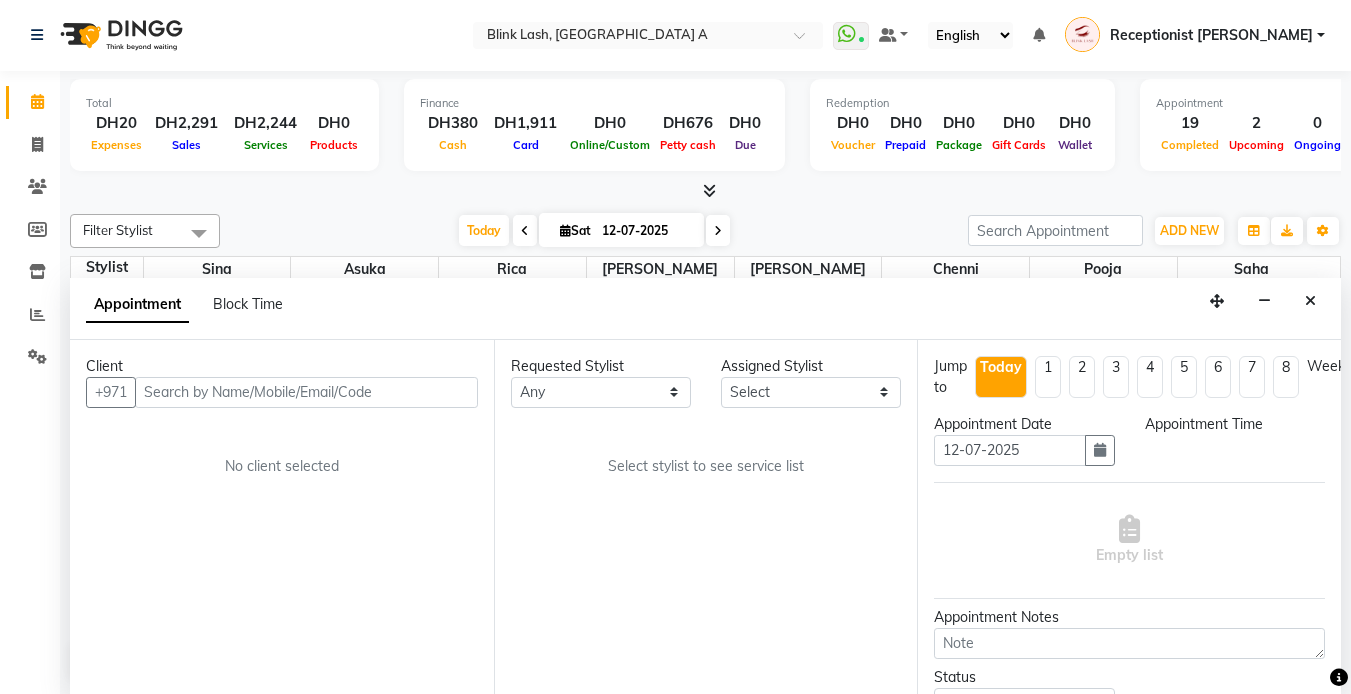 scroll, scrollTop: 0, scrollLeft: 0, axis: both 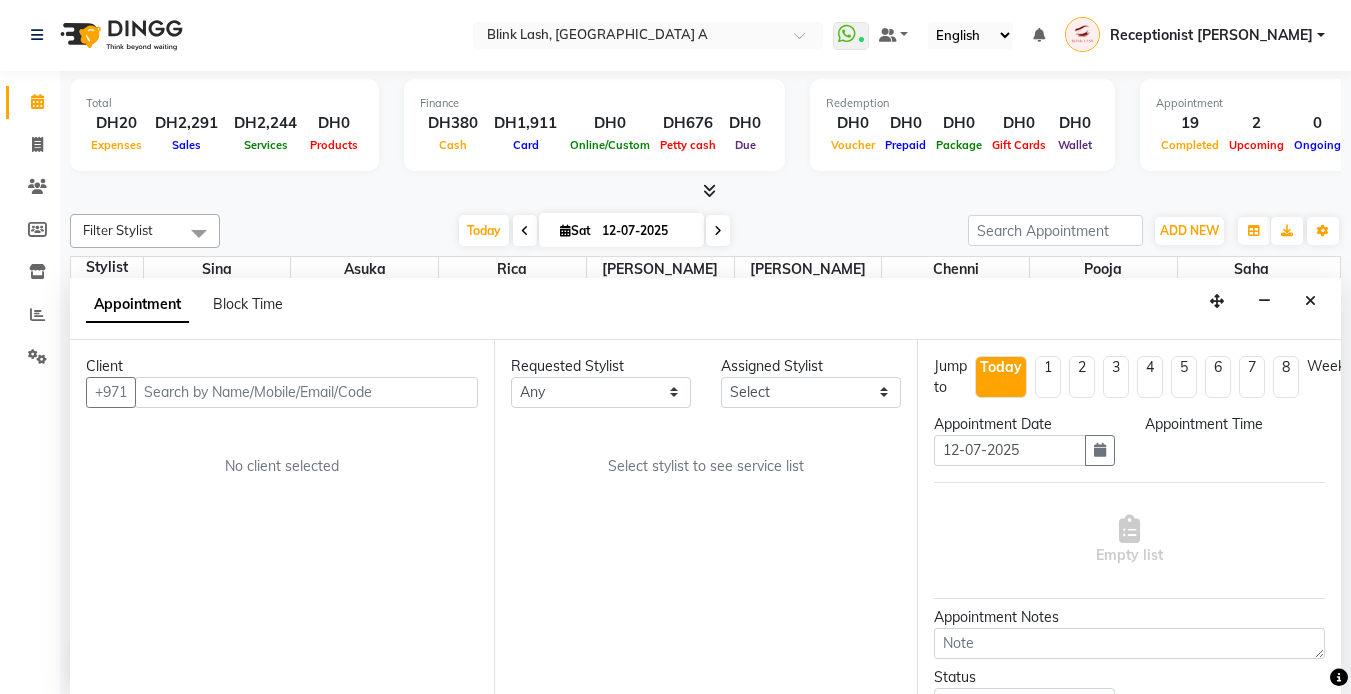 select on "960" 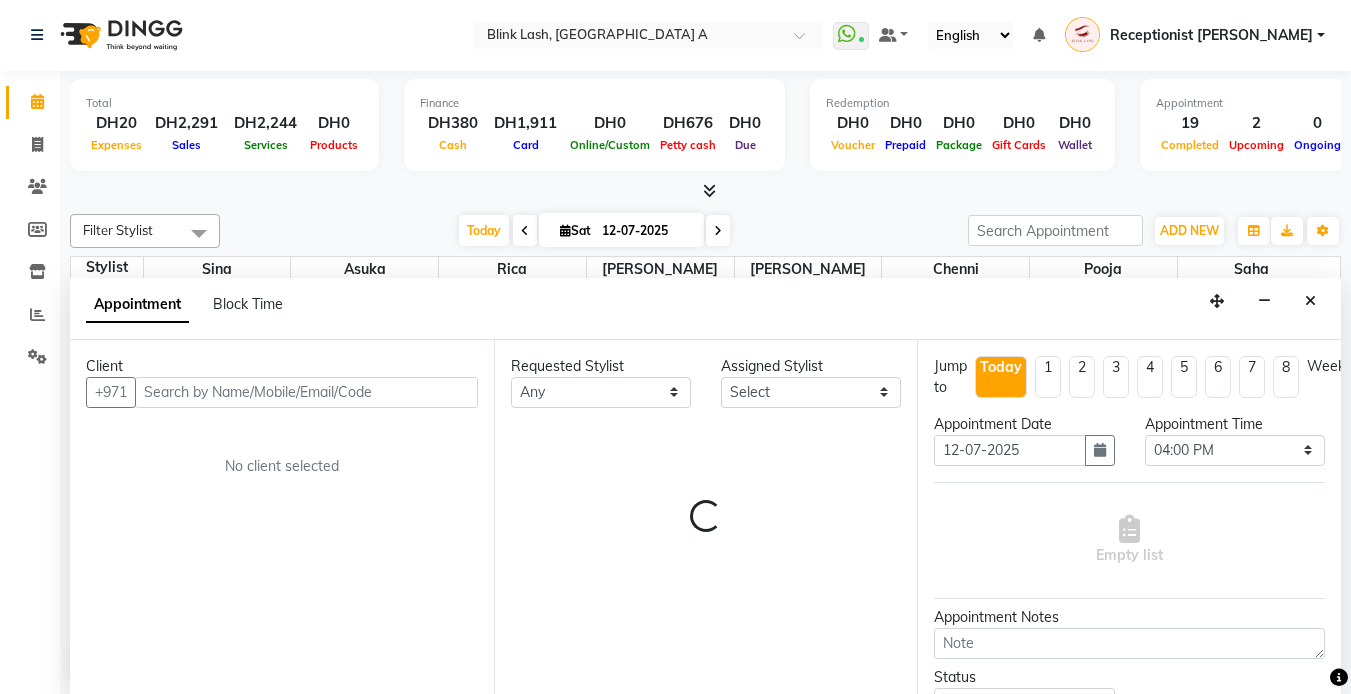 select on "57849" 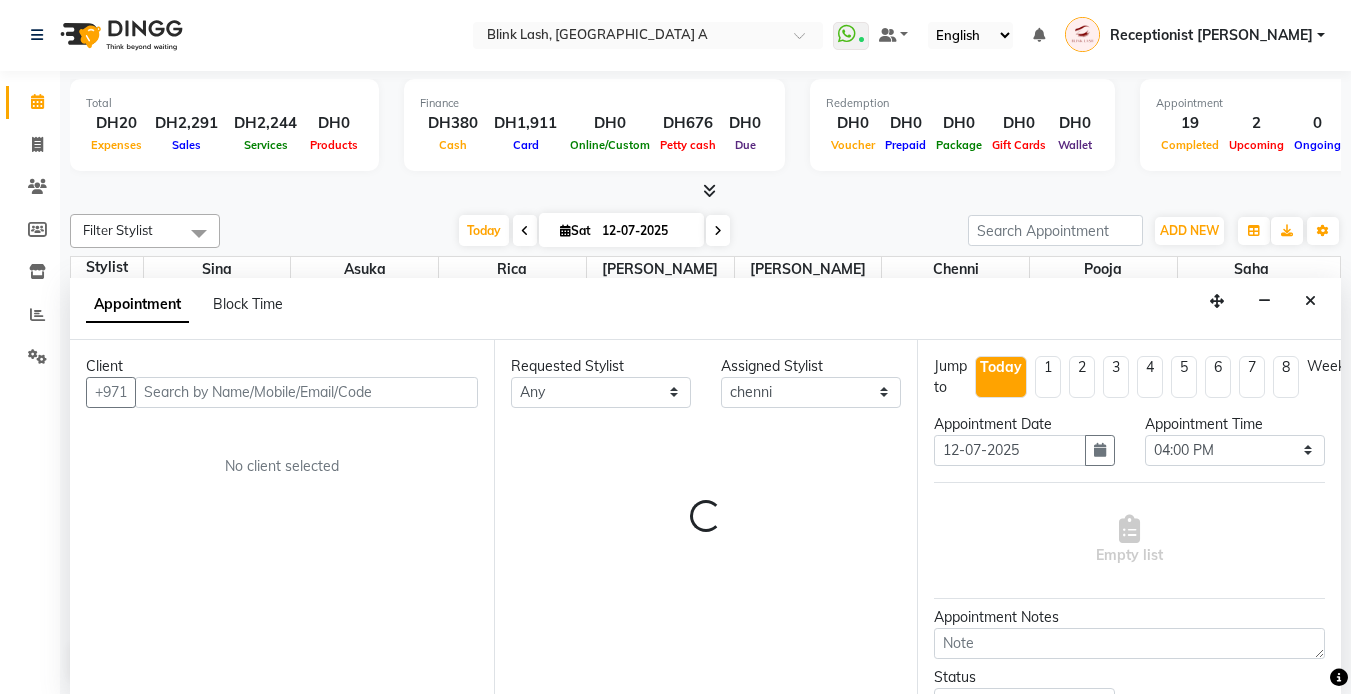scroll, scrollTop: 397, scrollLeft: 0, axis: vertical 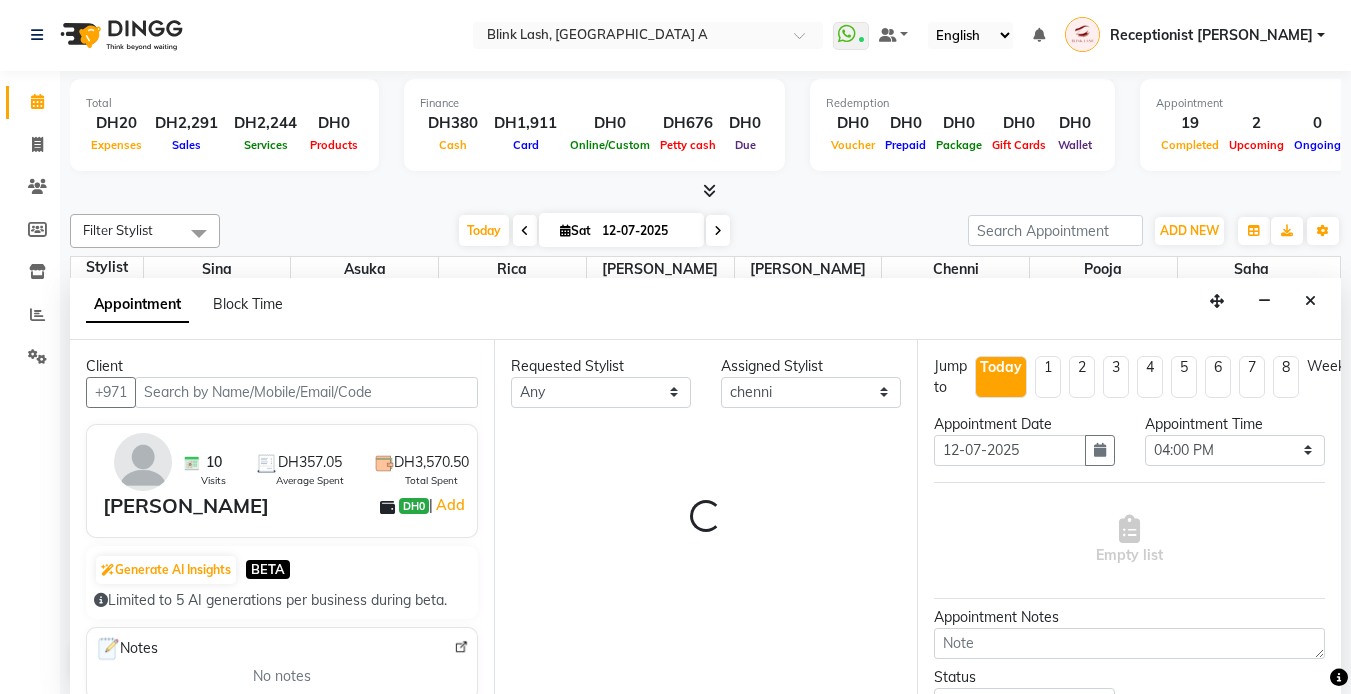 select on "2892" 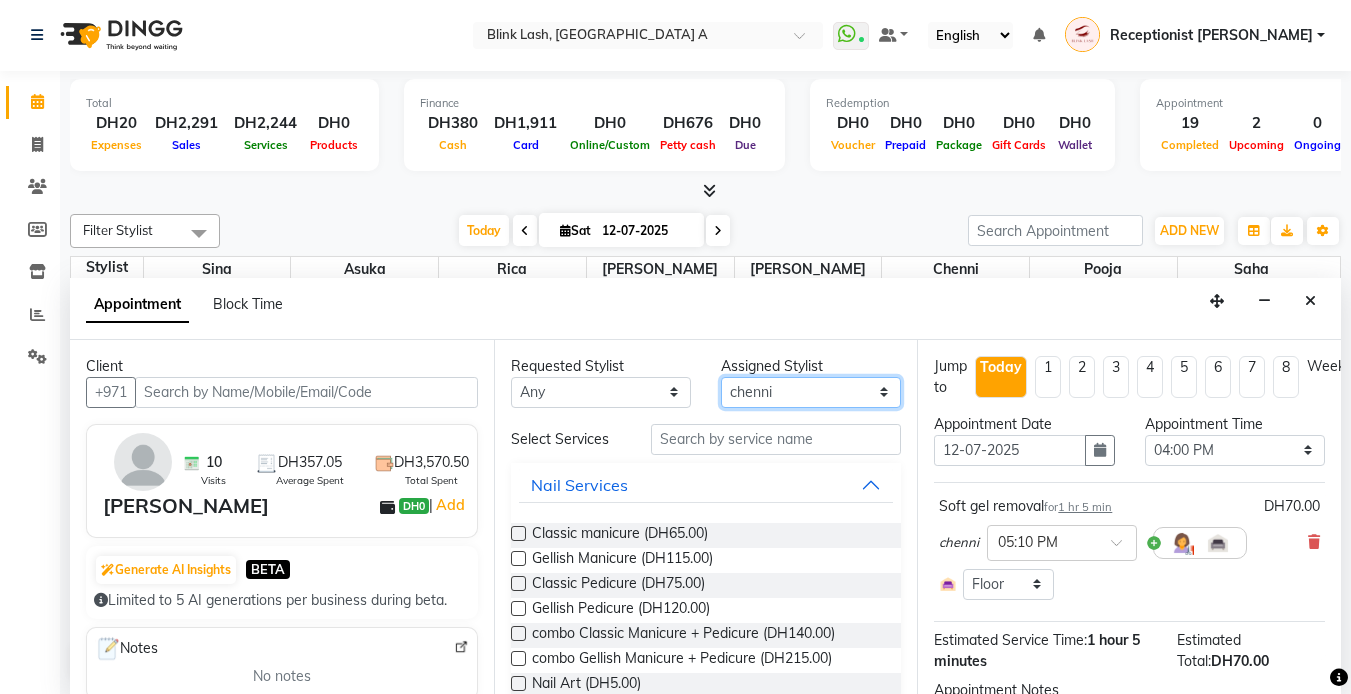 click on "Select [PERSON_NAME] [PERSON_NAME] pooja [PERSON_NAME]" at bounding box center (811, 392) 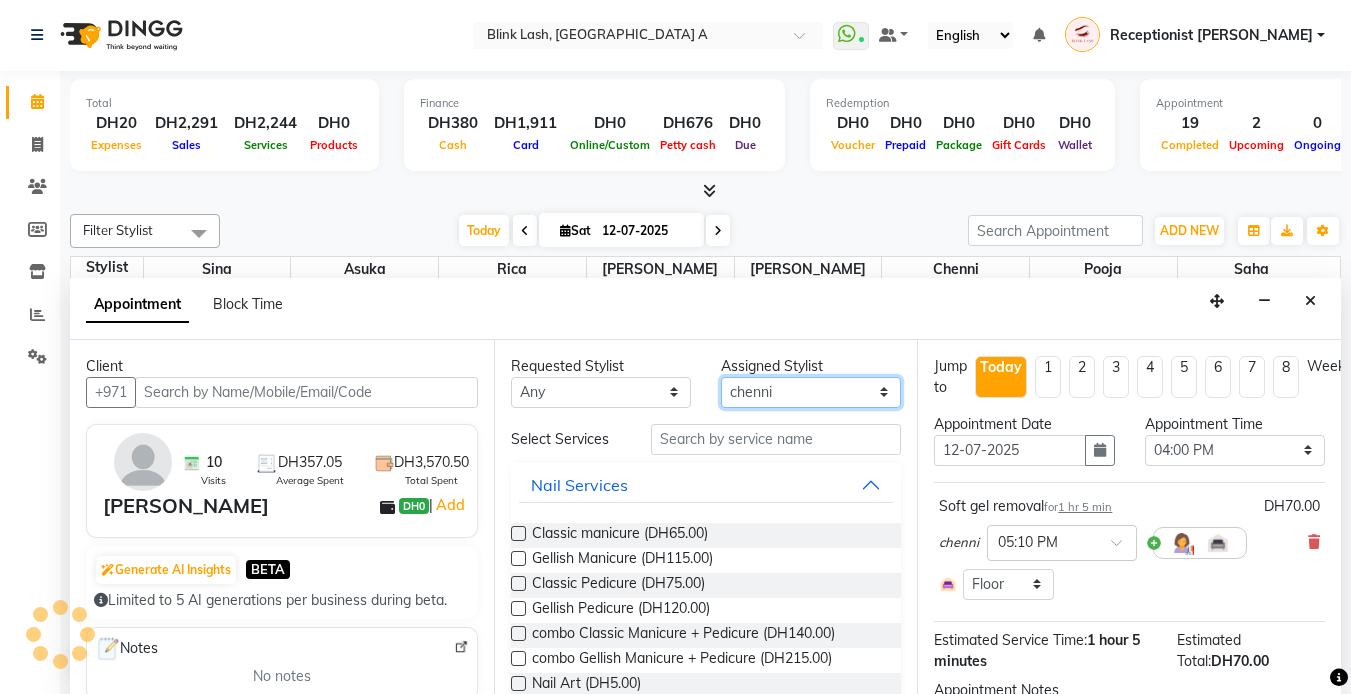 select on "2892" 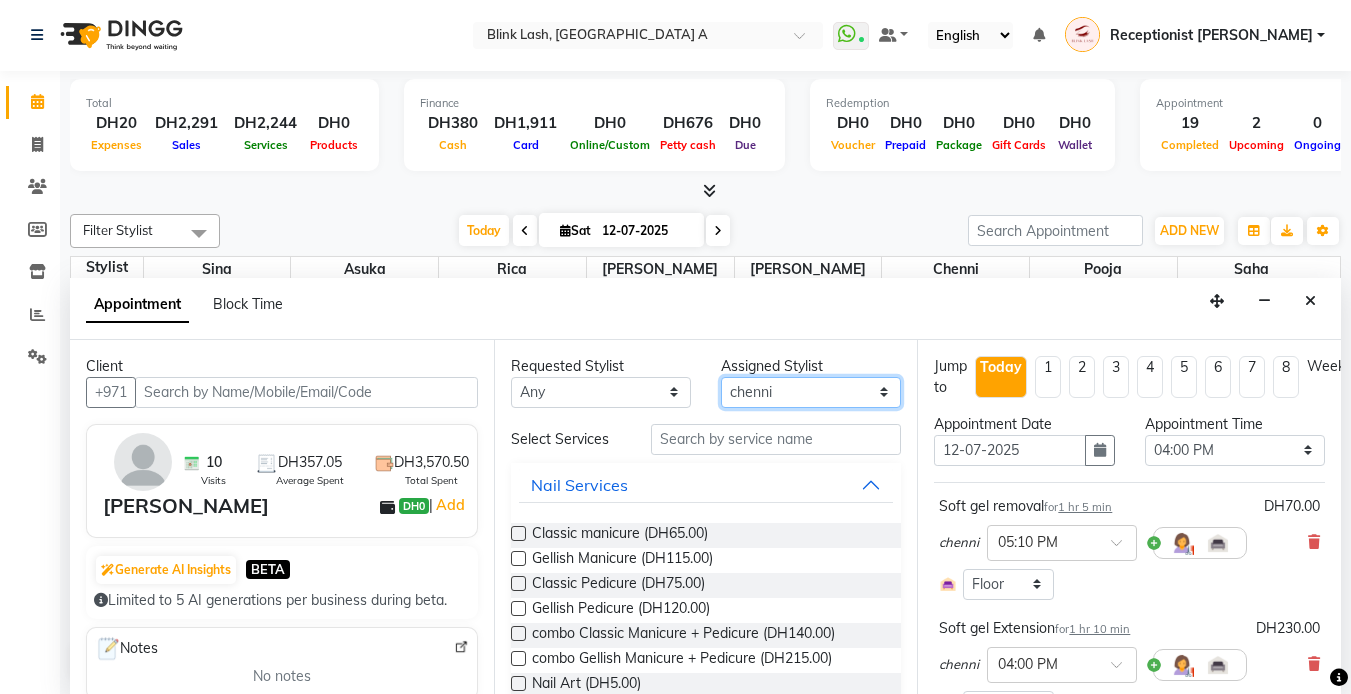 select on "42462" 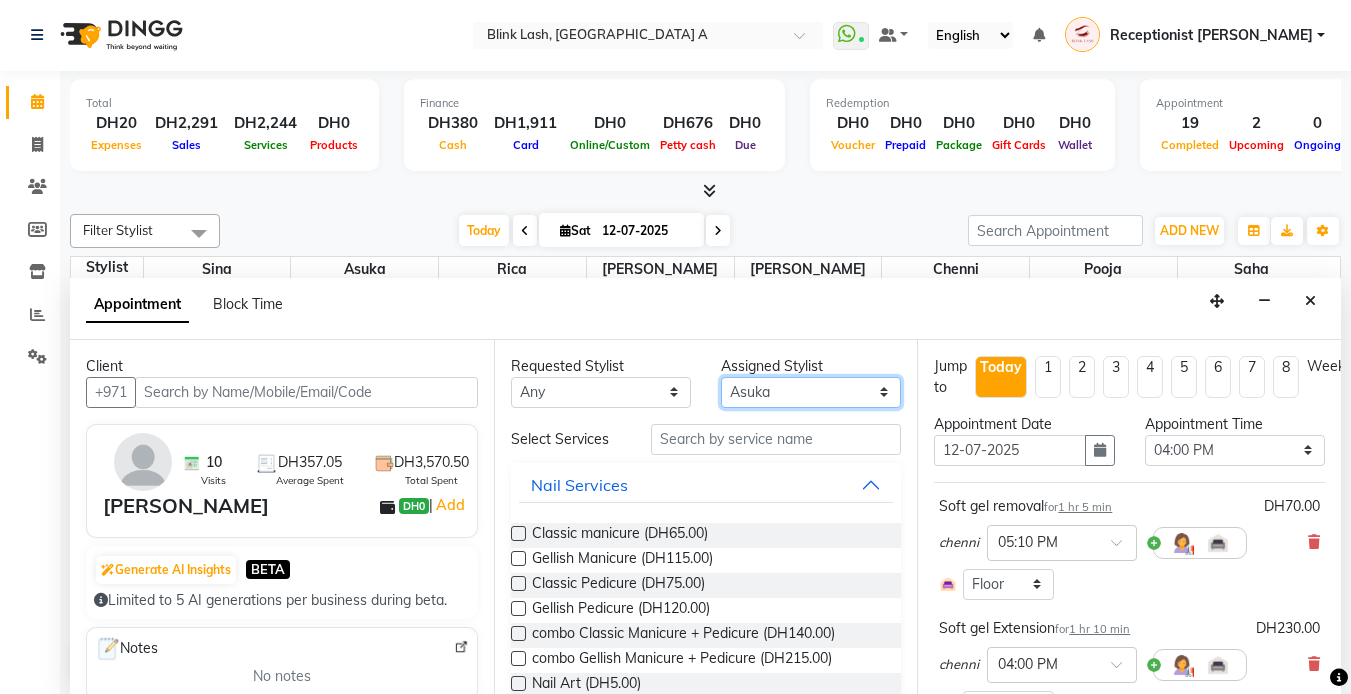 click on "Select [PERSON_NAME] [PERSON_NAME] pooja [PERSON_NAME]" at bounding box center [811, 392] 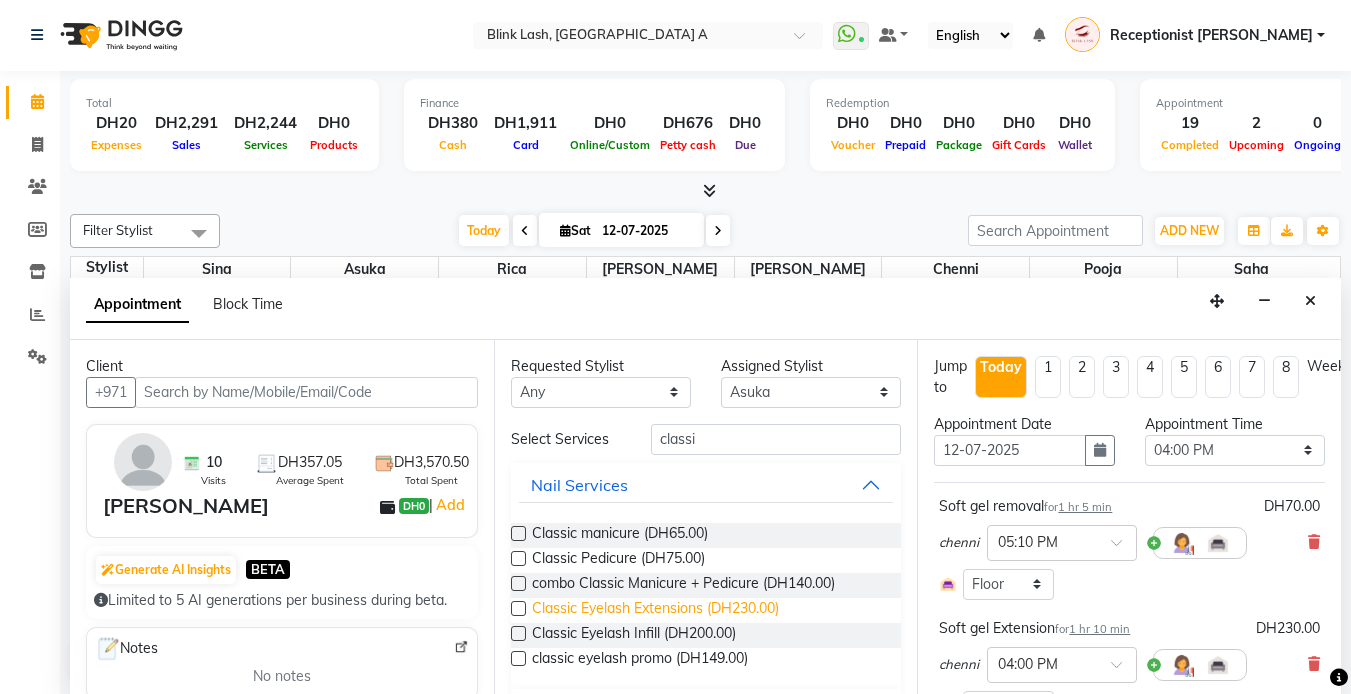 type on "classi" 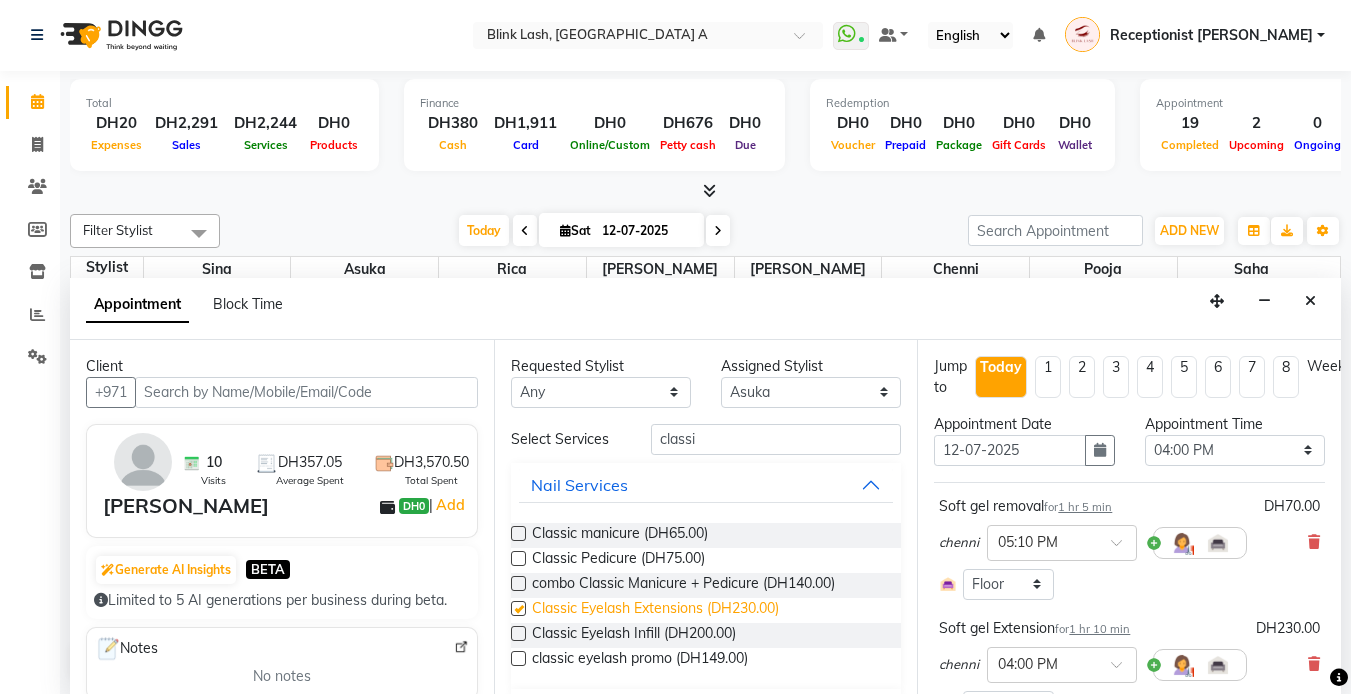 checkbox on "false" 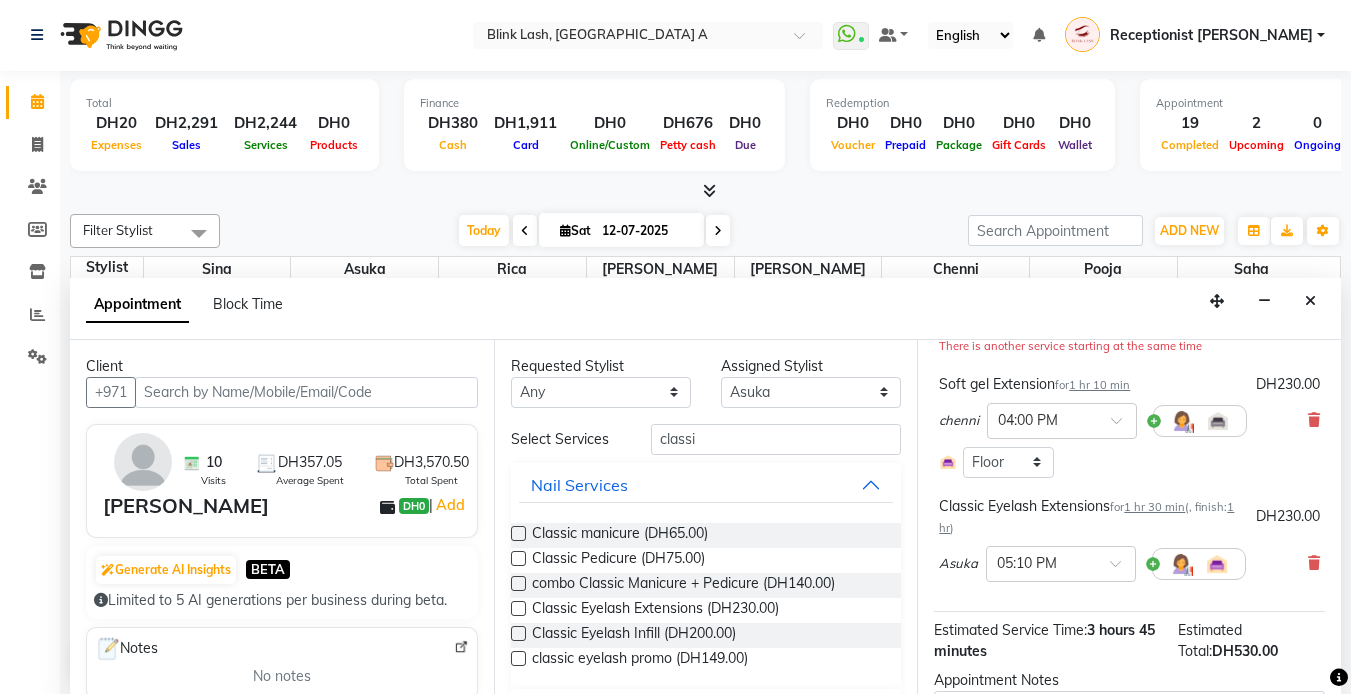 scroll, scrollTop: 300, scrollLeft: 0, axis: vertical 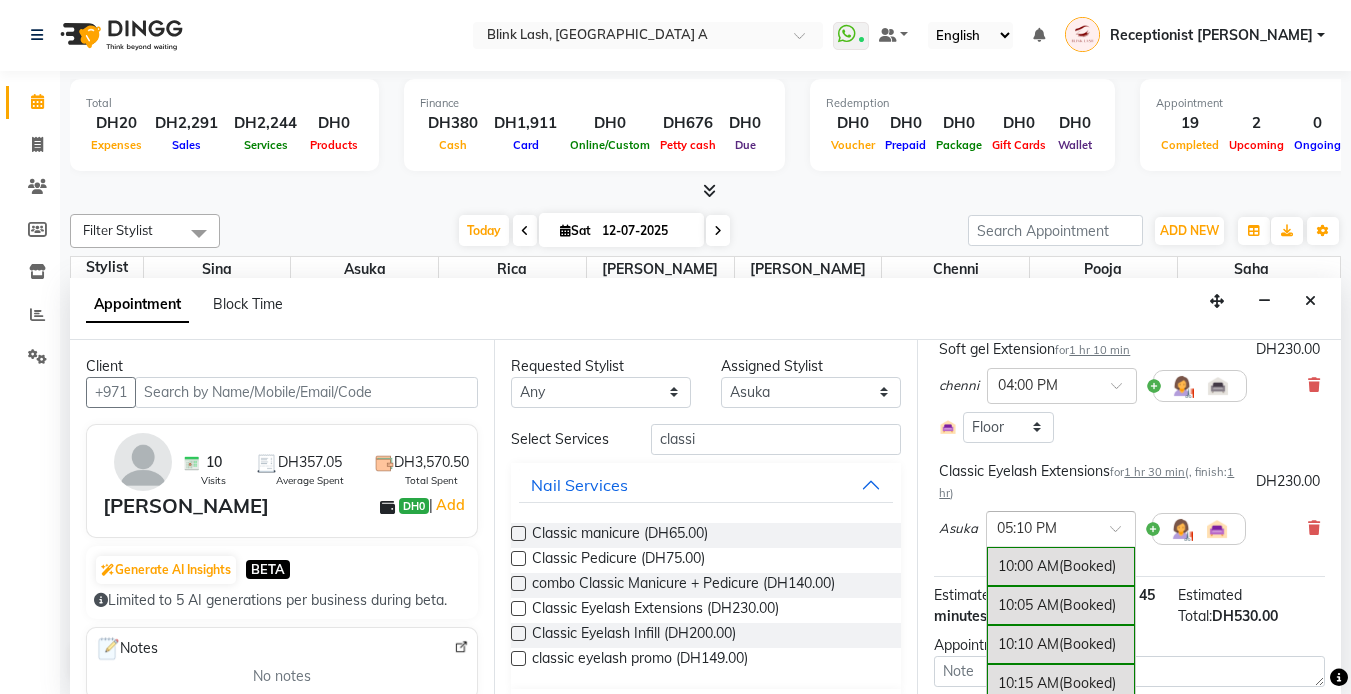 click at bounding box center (1061, 527) 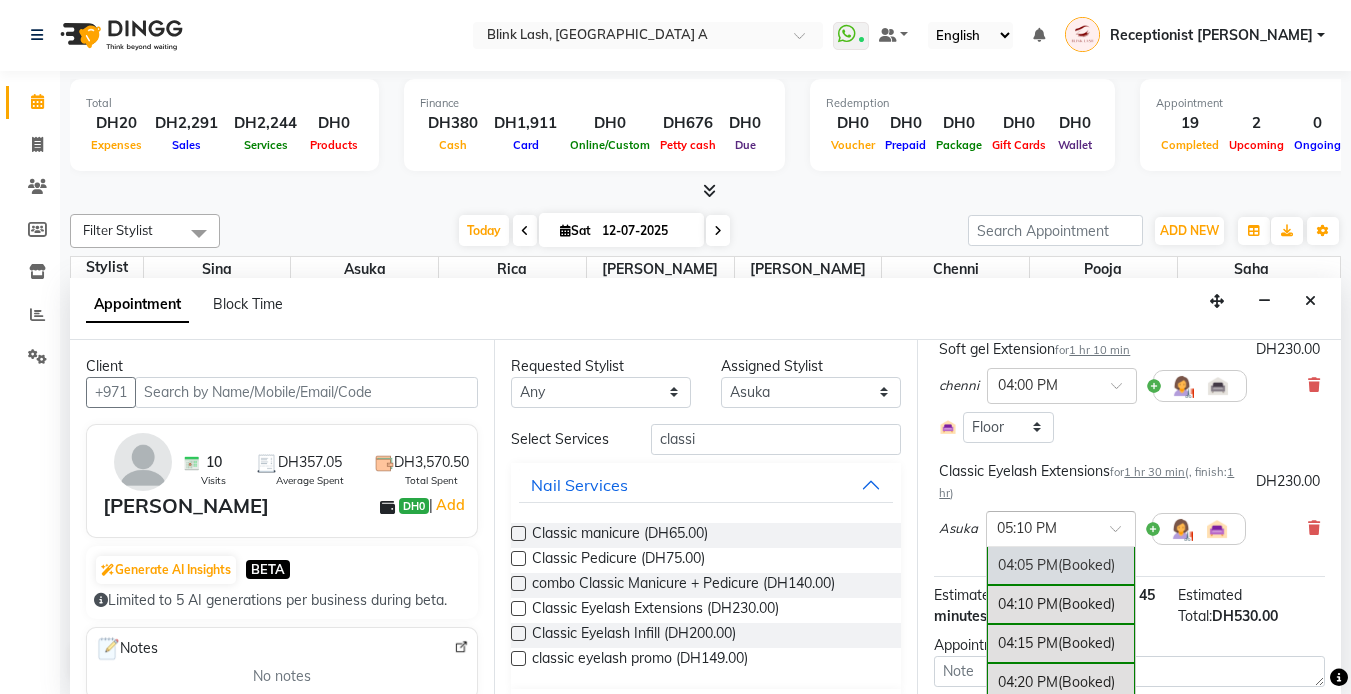 scroll, scrollTop: 2744, scrollLeft: 0, axis: vertical 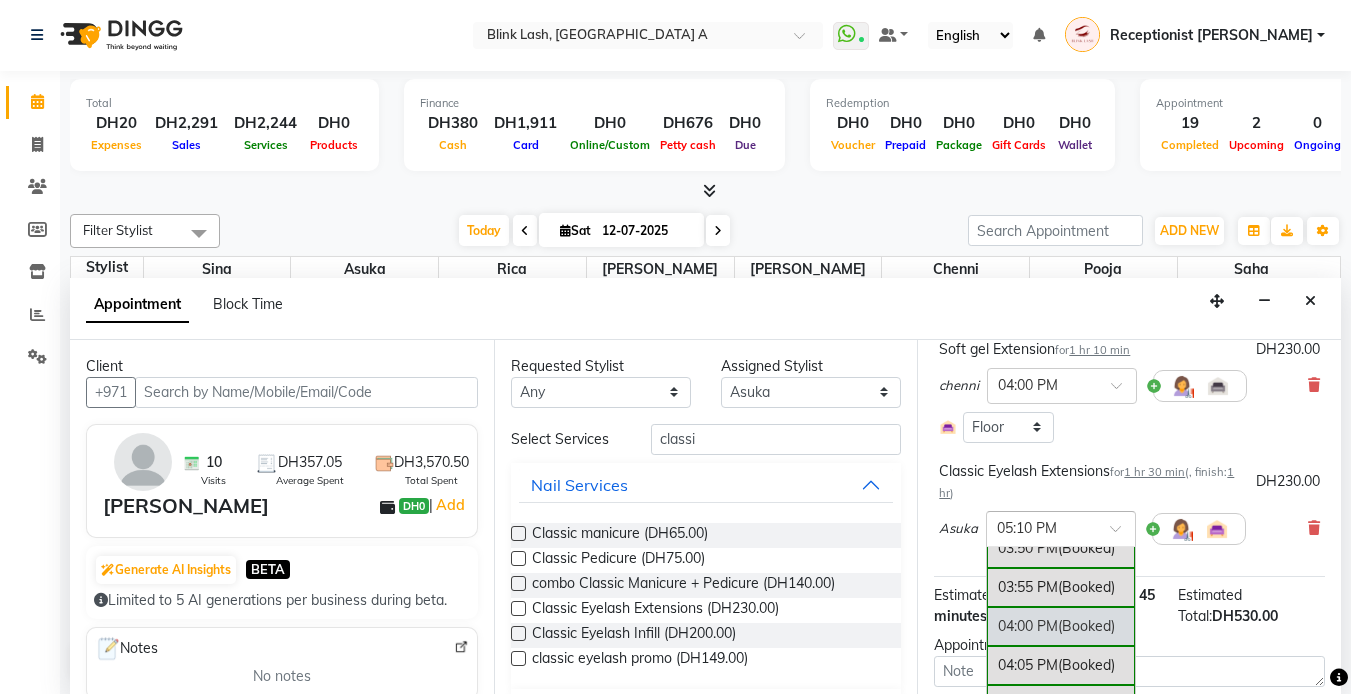 click on "04:00 PM   (Booked)" at bounding box center (1061, 626) 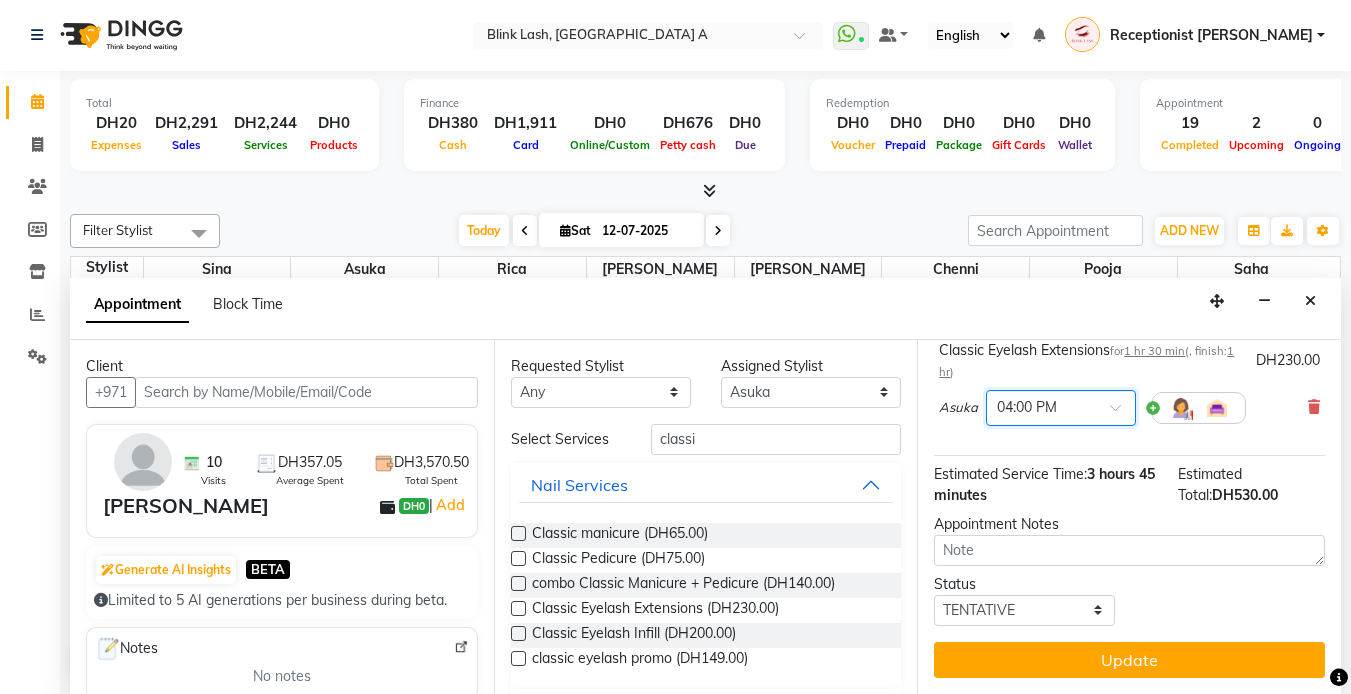 scroll, scrollTop: 436, scrollLeft: 0, axis: vertical 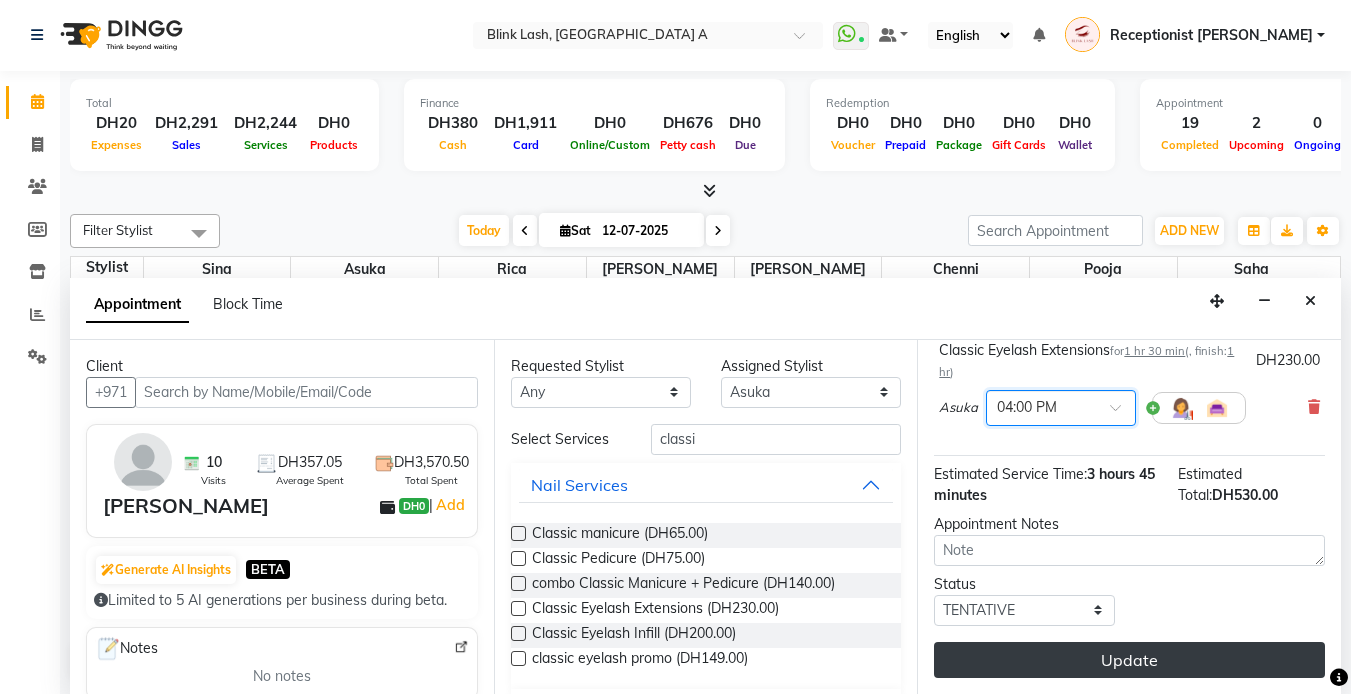 click on "Update" at bounding box center [1129, 660] 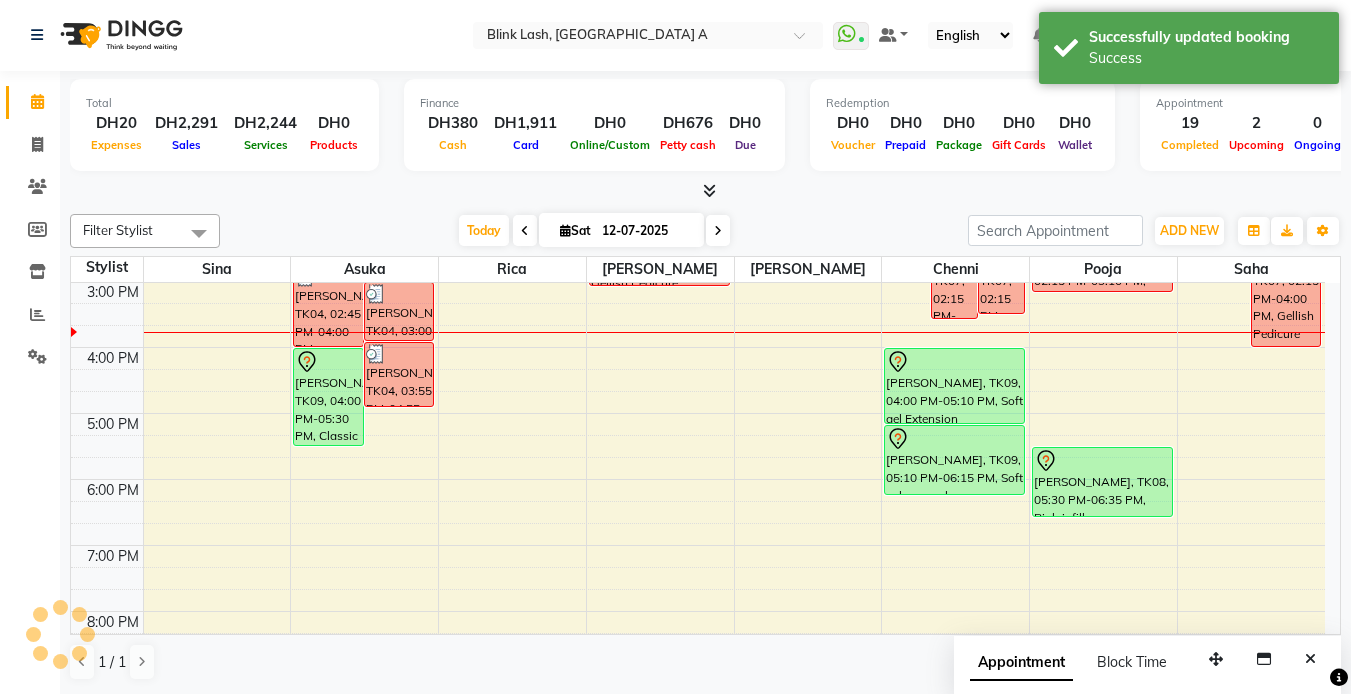 scroll, scrollTop: 0, scrollLeft: 0, axis: both 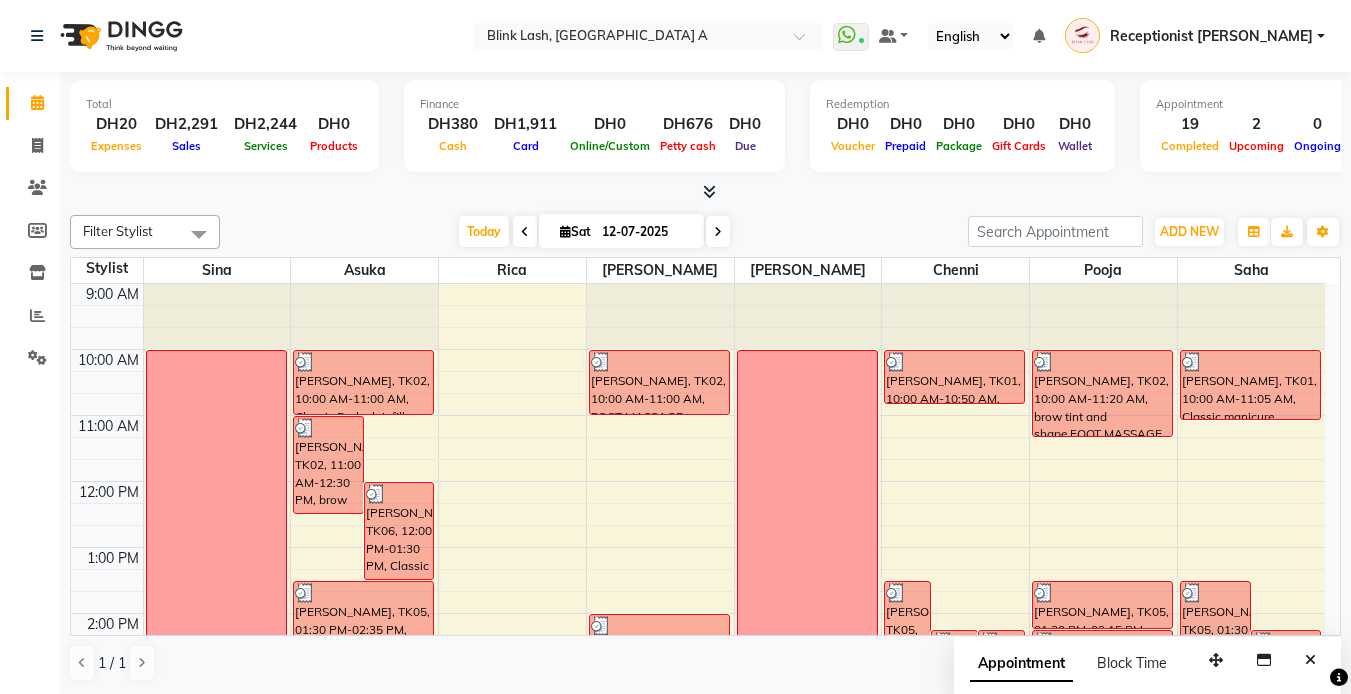 click at bounding box center (718, 231) 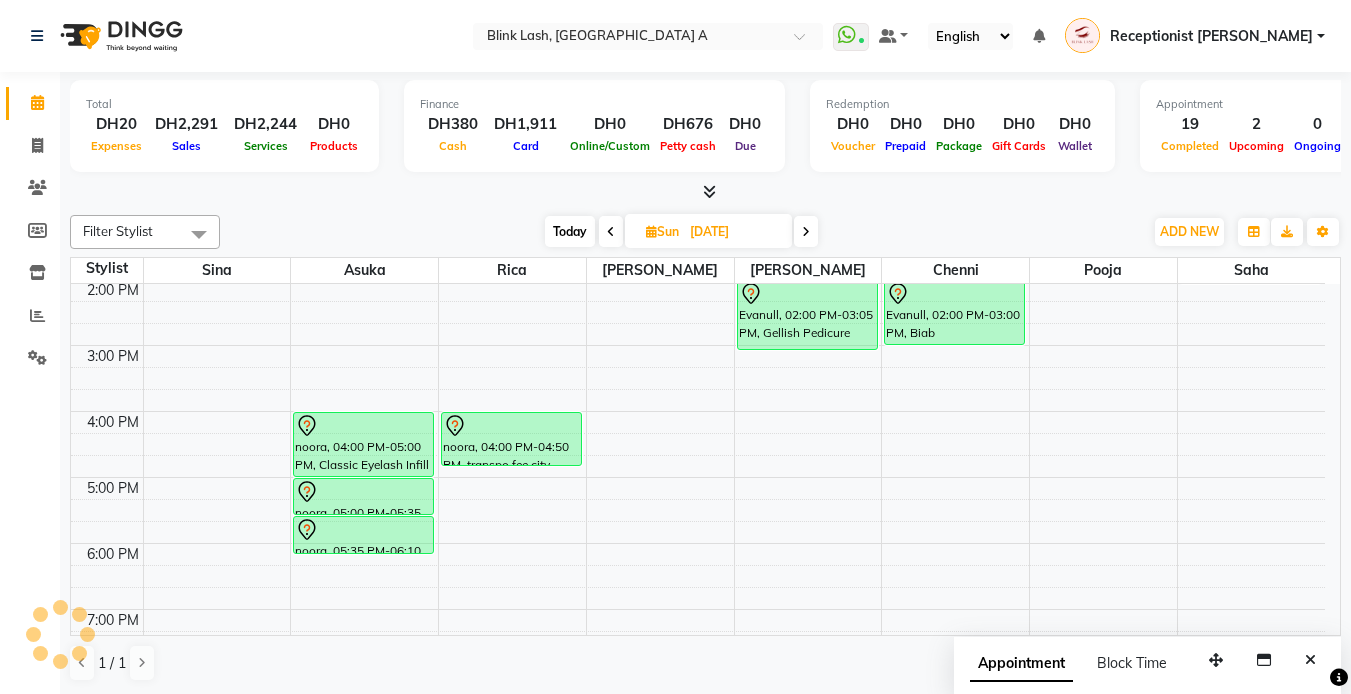 scroll, scrollTop: 197, scrollLeft: 0, axis: vertical 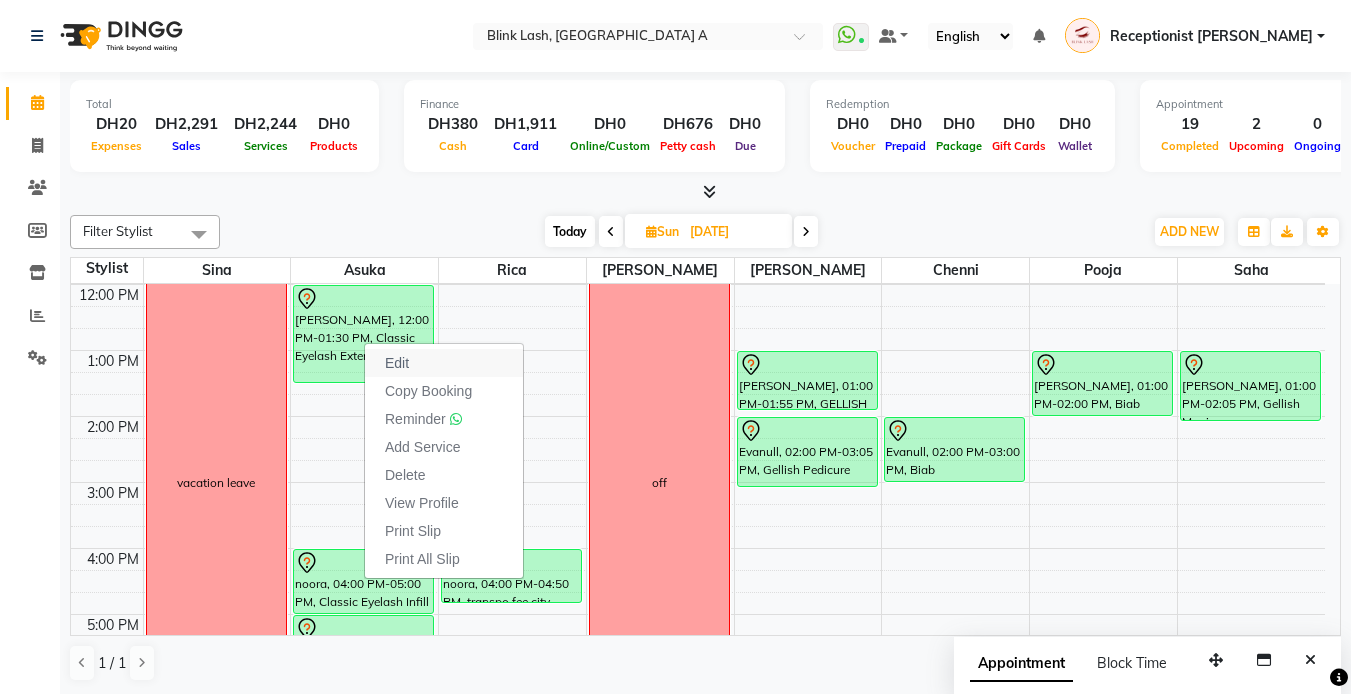 click on "Edit" at bounding box center (397, 363) 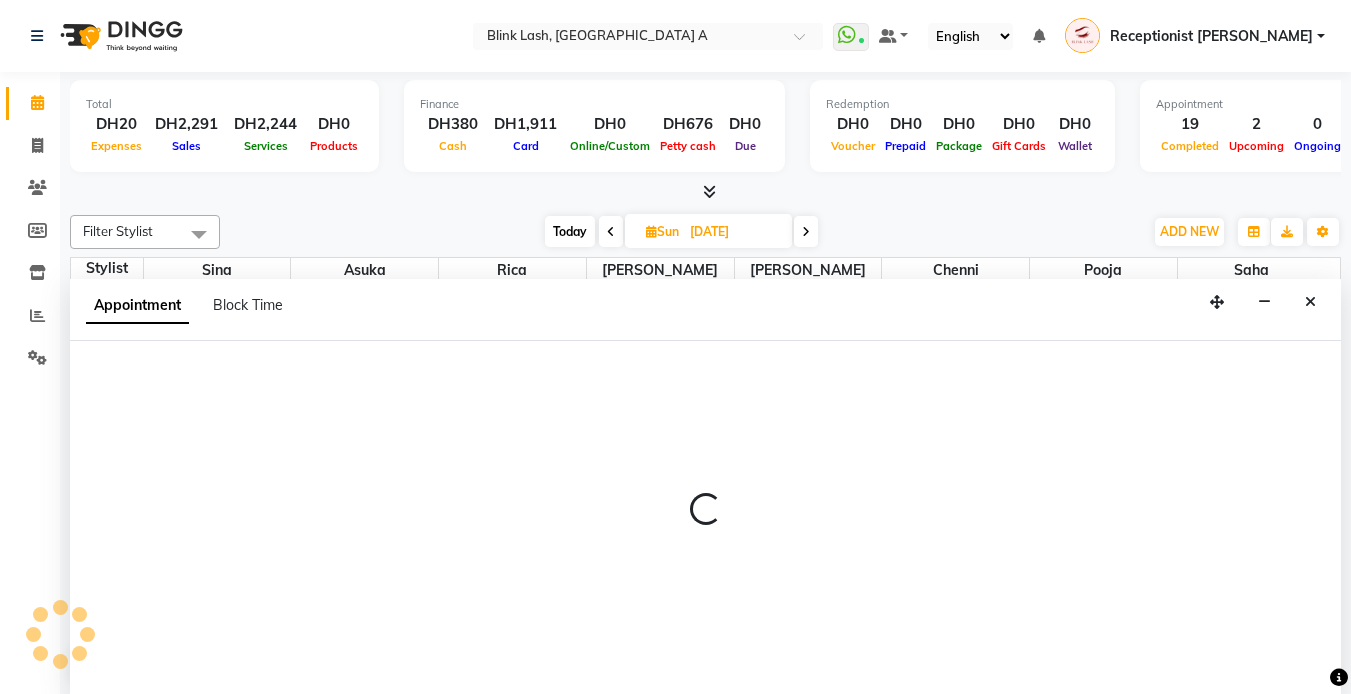 scroll, scrollTop: 1, scrollLeft: 0, axis: vertical 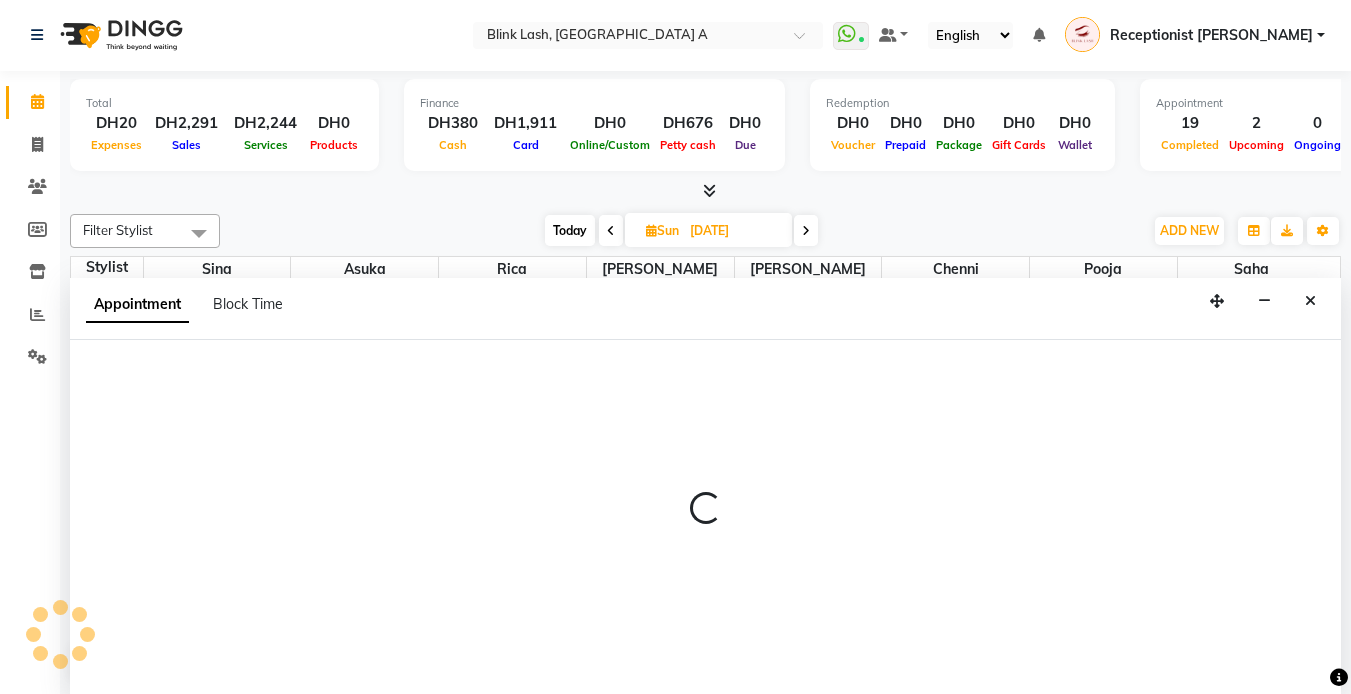 select on "tentative" 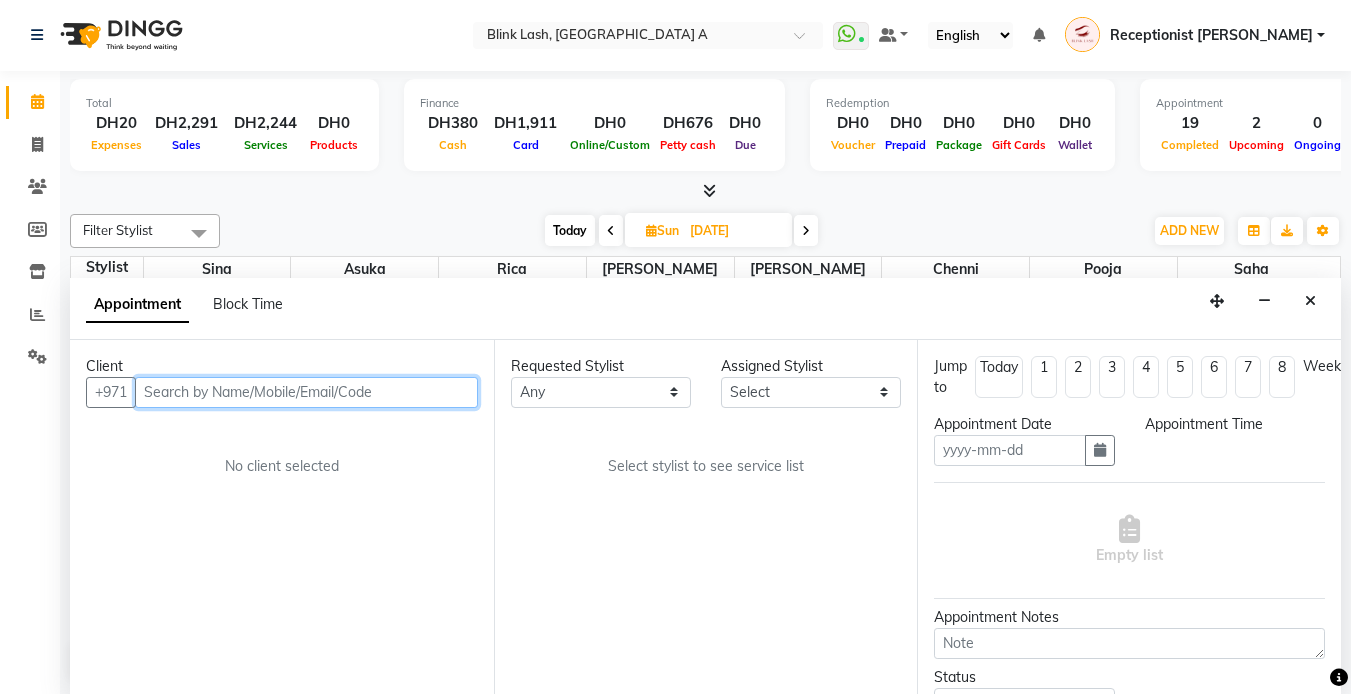 type on "[DATE]" 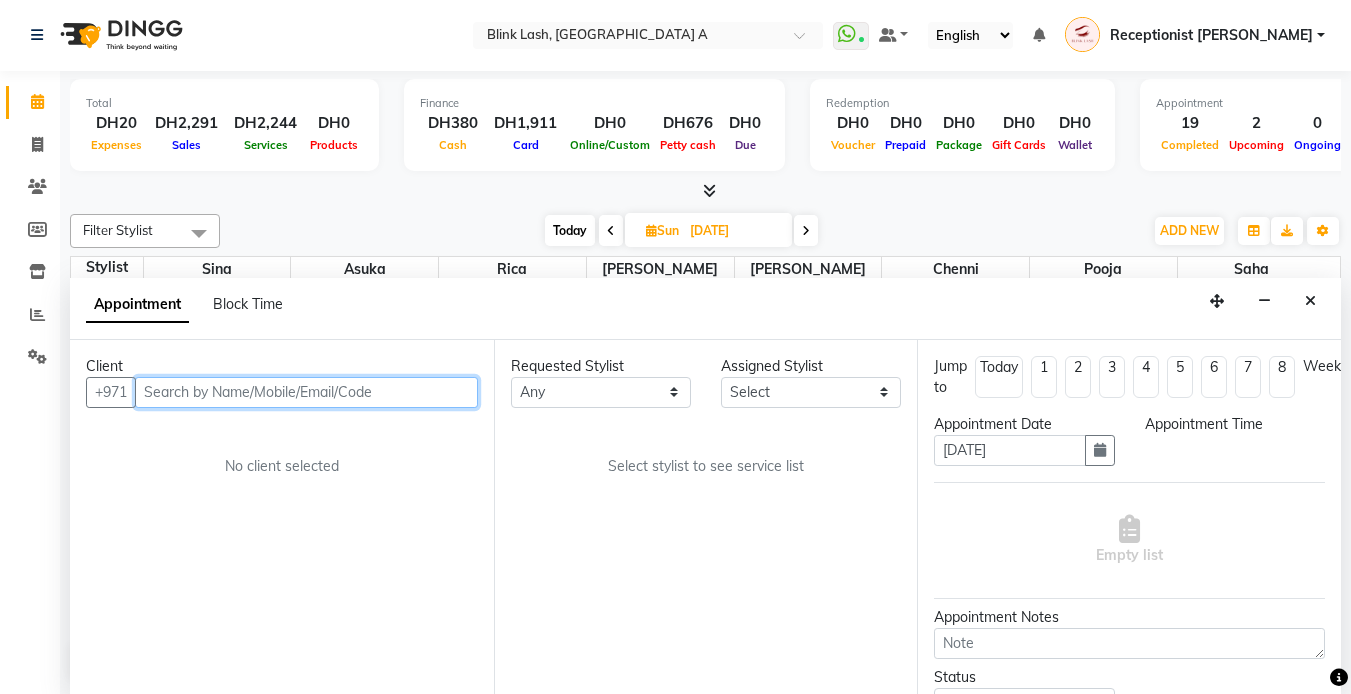 select on "42462" 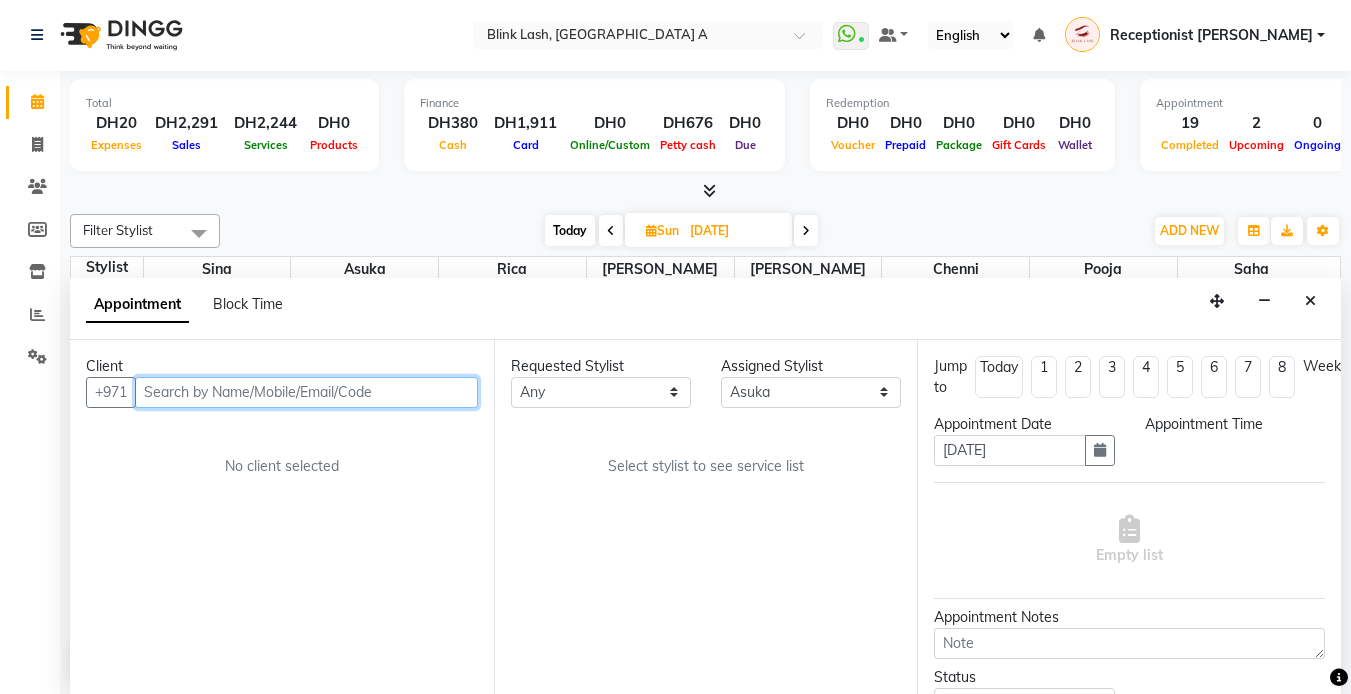 select on "960" 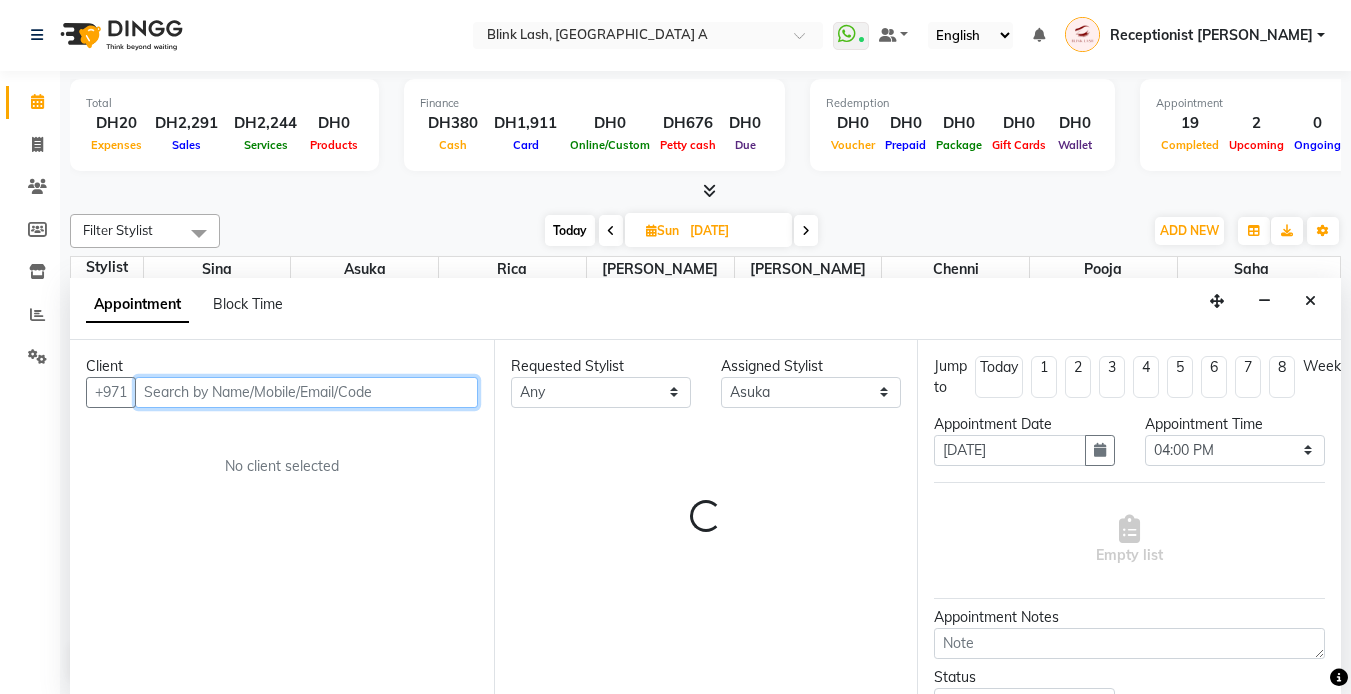 scroll, scrollTop: 397, scrollLeft: 0, axis: vertical 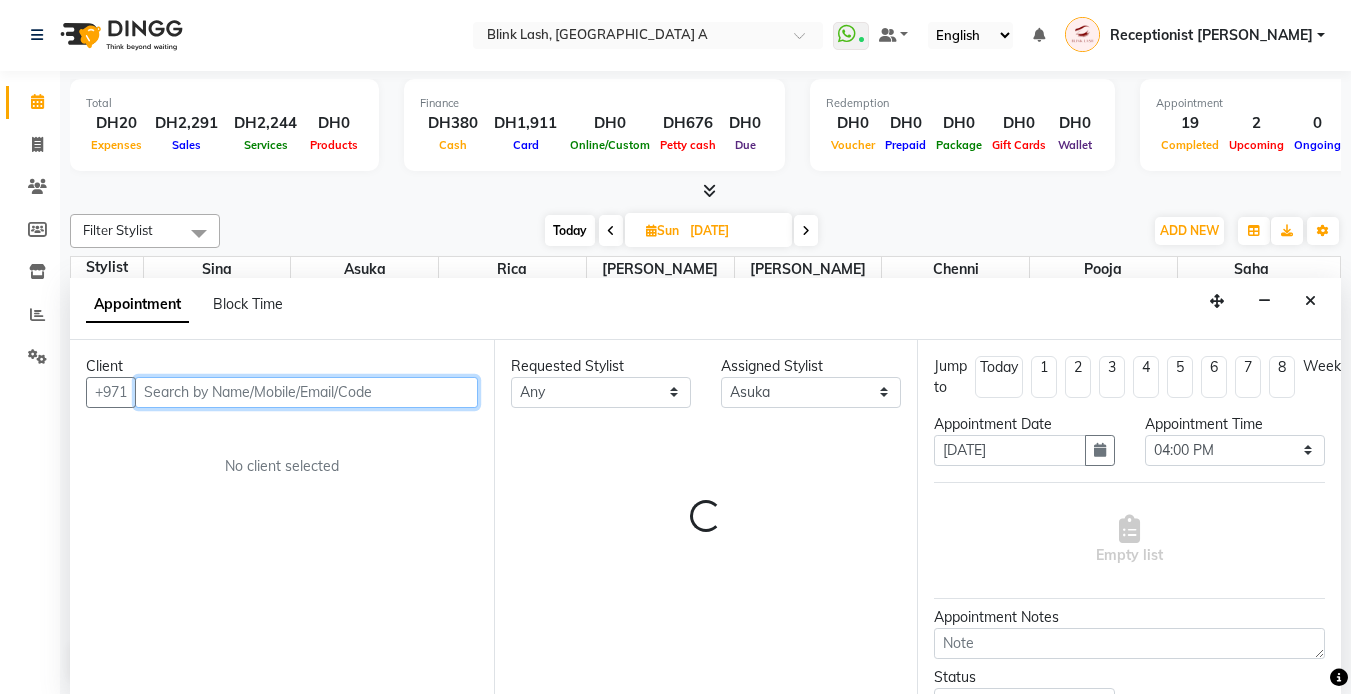 select on "2892" 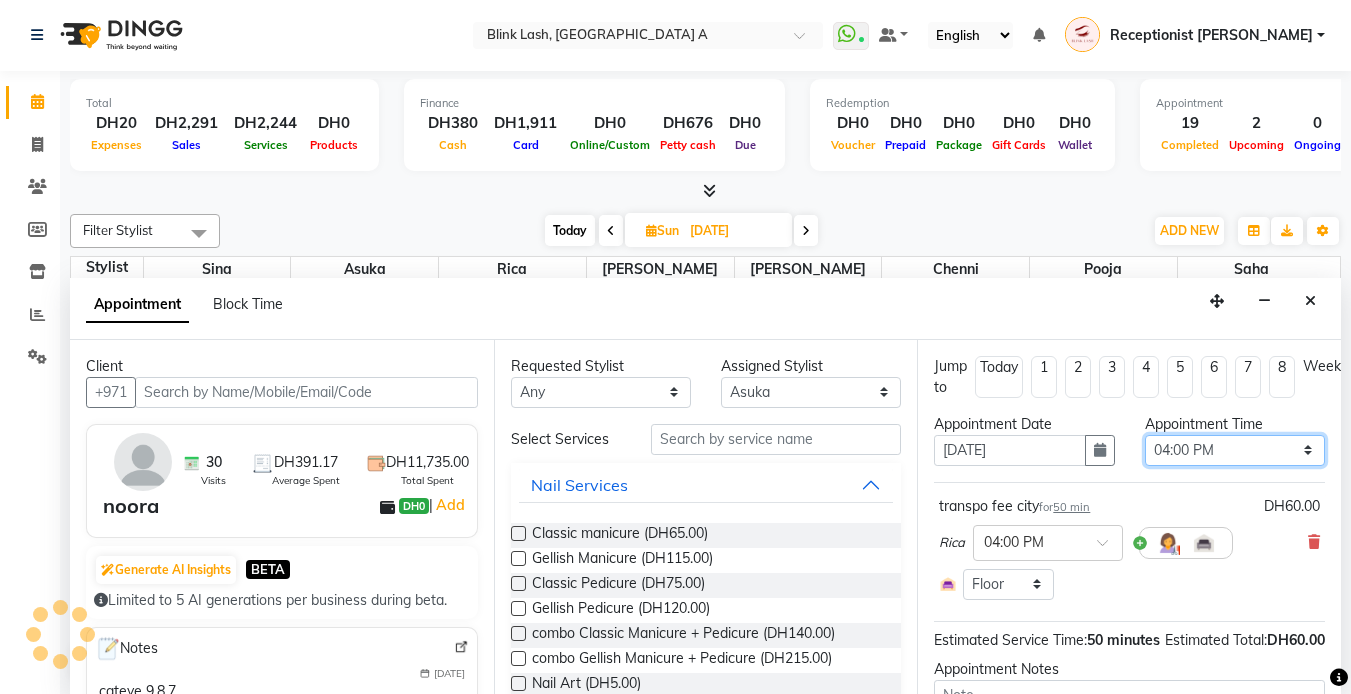 click on "Select 10:00 AM 10:05 AM 10:10 AM 10:15 AM 10:20 AM 10:25 AM 10:30 AM 10:35 AM 10:40 AM 10:45 AM 10:50 AM 10:55 AM 11:00 AM 11:05 AM 11:10 AM 11:15 AM 11:20 AM 11:25 AM 11:30 AM 11:35 AM 11:40 AM 11:45 AM 11:50 AM 11:55 AM 12:00 PM 12:05 PM 12:10 PM 12:15 PM 12:20 PM 12:25 PM 12:30 PM 12:35 PM 12:40 PM 12:45 PM 12:50 PM 12:55 PM 01:00 PM 01:05 PM 01:10 PM 01:15 PM 01:20 PM 01:25 PM 01:30 PM 01:35 PM 01:40 PM 01:45 PM 01:50 PM 01:55 PM 02:00 PM 02:05 PM 02:10 PM 02:15 PM 02:20 PM 02:25 PM 02:30 PM 02:35 PM 02:40 PM 02:45 PM 02:50 PM 02:55 PM 03:00 PM 03:05 PM 03:10 PM 03:15 PM 03:20 PM 03:25 PM 03:30 PM 03:35 PM 03:40 PM 03:45 PM 03:50 PM 03:55 PM 04:00 PM 04:05 PM 04:10 PM 04:15 PM 04:20 PM 04:25 PM 04:30 PM 04:35 PM 04:40 PM 04:45 PM 04:50 PM 04:55 PM 05:00 PM 05:05 PM 05:10 PM 05:15 PM 05:20 PM 05:25 PM 05:30 PM 05:35 PM 05:40 PM 05:45 PM 05:50 PM 05:55 PM 06:00 PM 06:05 PM 06:10 PM 06:15 PM 06:20 PM 06:25 PM 06:30 PM 06:35 PM 06:40 PM 06:45 PM 06:50 PM 06:55 PM 07:00 PM 07:05 PM 07:10 PM 07:15 PM 07:20 PM" at bounding box center [1235, 450] 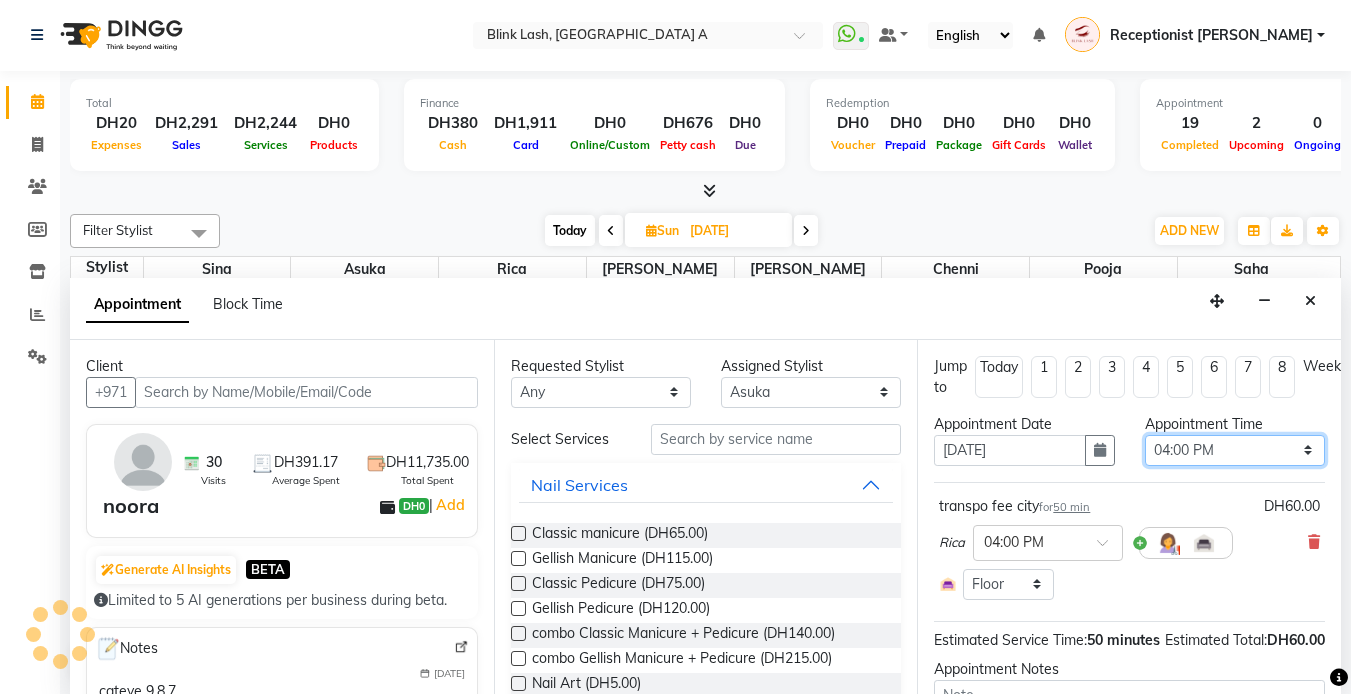select on "2892" 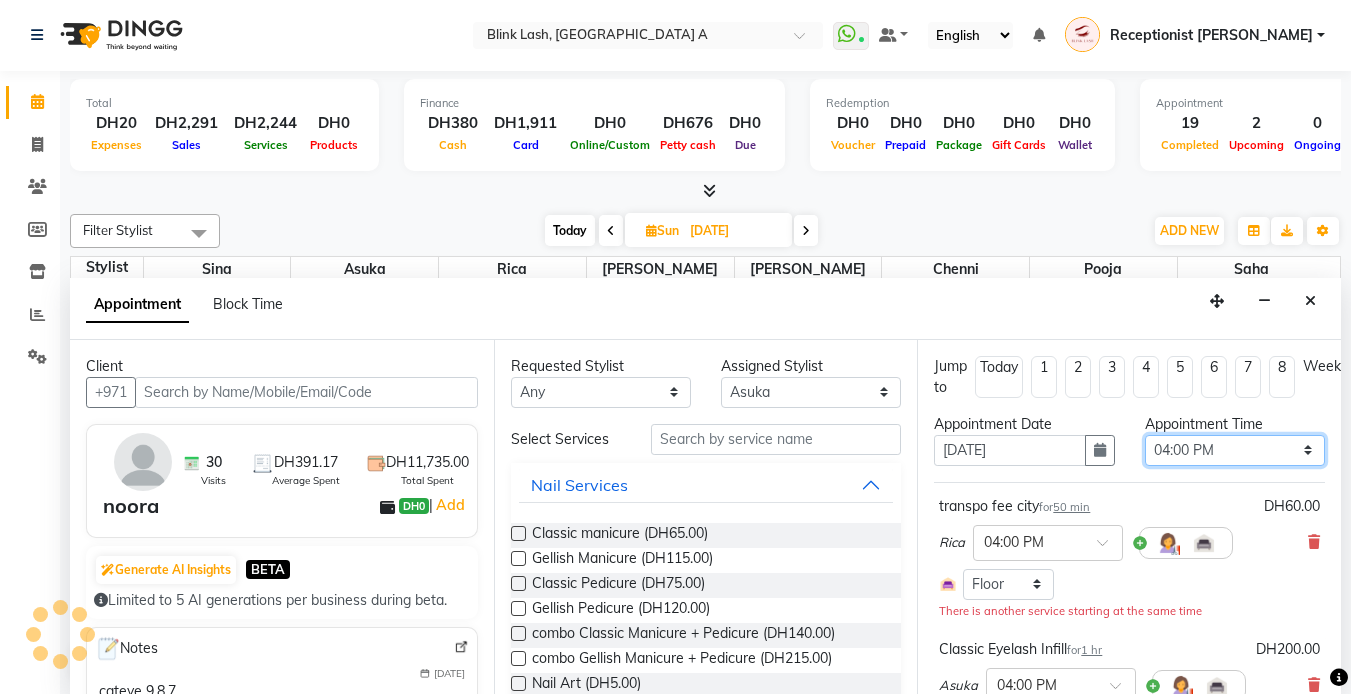 select on "2892" 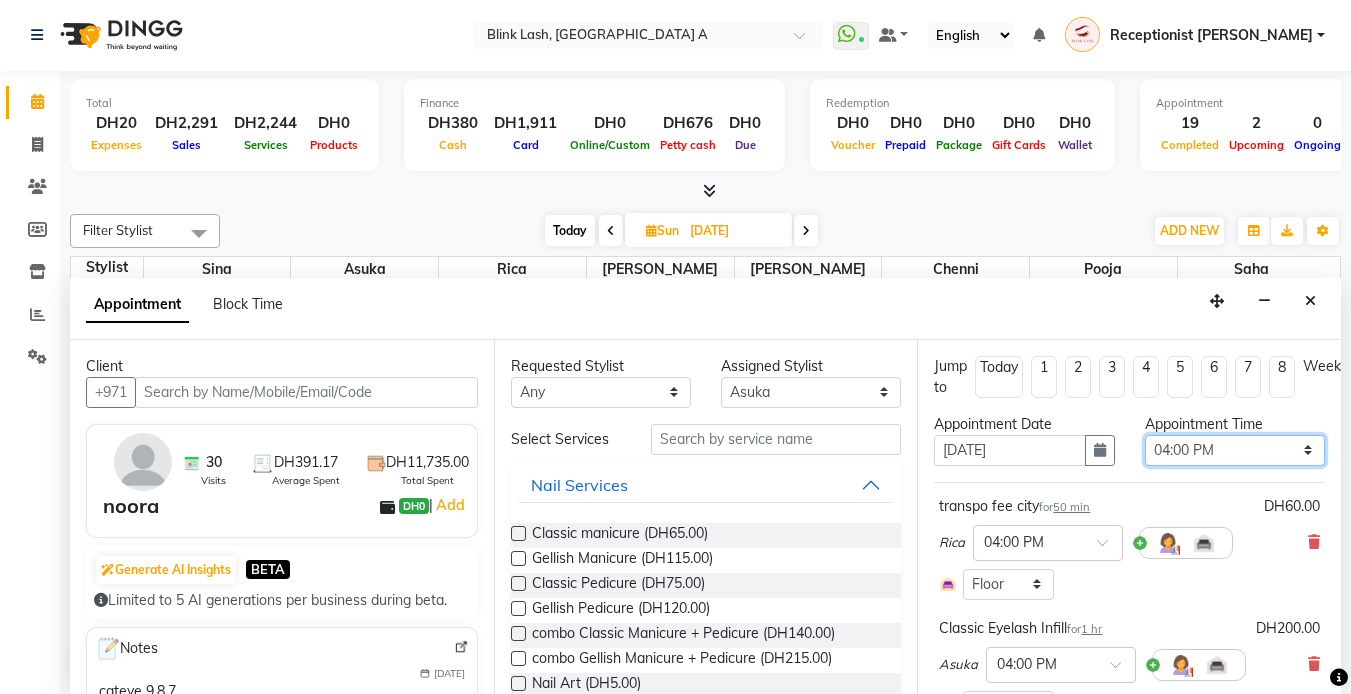 select on "840" 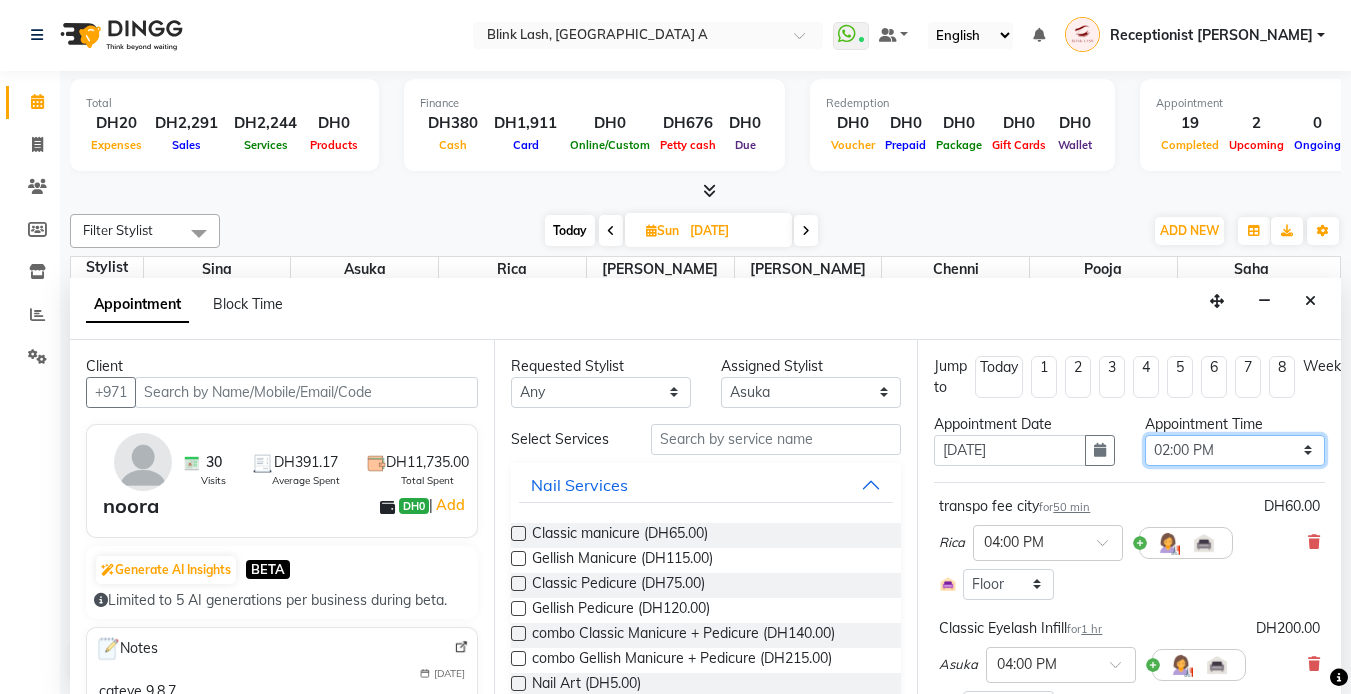 click on "Select 10:00 AM 10:05 AM 10:10 AM 10:15 AM 10:20 AM 10:25 AM 10:30 AM 10:35 AM 10:40 AM 10:45 AM 10:50 AM 10:55 AM 11:00 AM 11:05 AM 11:10 AM 11:15 AM 11:20 AM 11:25 AM 11:30 AM 11:35 AM 11:40 AM 11:45 AM 11:50 AM 11:55 AM 12:00 PM 12:05 PM 12:10 PM 12:15 PM 12:20 PM 12:25 PM 12:30 PM 12:35 PM 12:40 PM 12:45 PM 12:50 PM 12:55 PM 01:00 PM 01:05 PM 01:10 PM 01:15 PM 01:20 PM 01:25 PM 01:30 PM 01:35 PM 01:40 PM 01:45 PM 01:50 PM 01:55 PM 02:00 PM 02:05 PM 02:10 PM 02:15 PM 02:20 PM 02:25 PM 02:30 PM 02:35 PM 02:40 PM 02:45 PM 02:50 PM 02:55 PM 03:00 PM 03:05 PM 03:10 PM 03:15 PM 03:20 PM 03:25 PM 03:30 PM 03:35 PM 03:40 PM 03:45 PM 03:50 PM 03:55 PM 04:00 PM 04:05 PM 04:10 PM 04:15 PM 04:20 PM 04:25 PM 04:30 PM 04:35 PM 04:40 PM 04:45 PM 04:50 PM 04:55 PM 05:00 PM 05:05 PM 05:10 PM 05:15 PM 05:20 PM 05:25 PM 05:30 PM 05:35 PM 05:40 PM 05:45 PM 05:50 PM 05:55 PM 06:00 PM 06:05 PM 06:10 PM 06:15 PM 06:20 PM 06:25 PM 06:30 PM 06:35 PM 06:40 PM 06:45 PM 06:50 PM 06:55 PM 07:00 PM 07:05 PM 07:10 PM 07:15 PM 07:20 PM" at bounding box center [1235, 450] 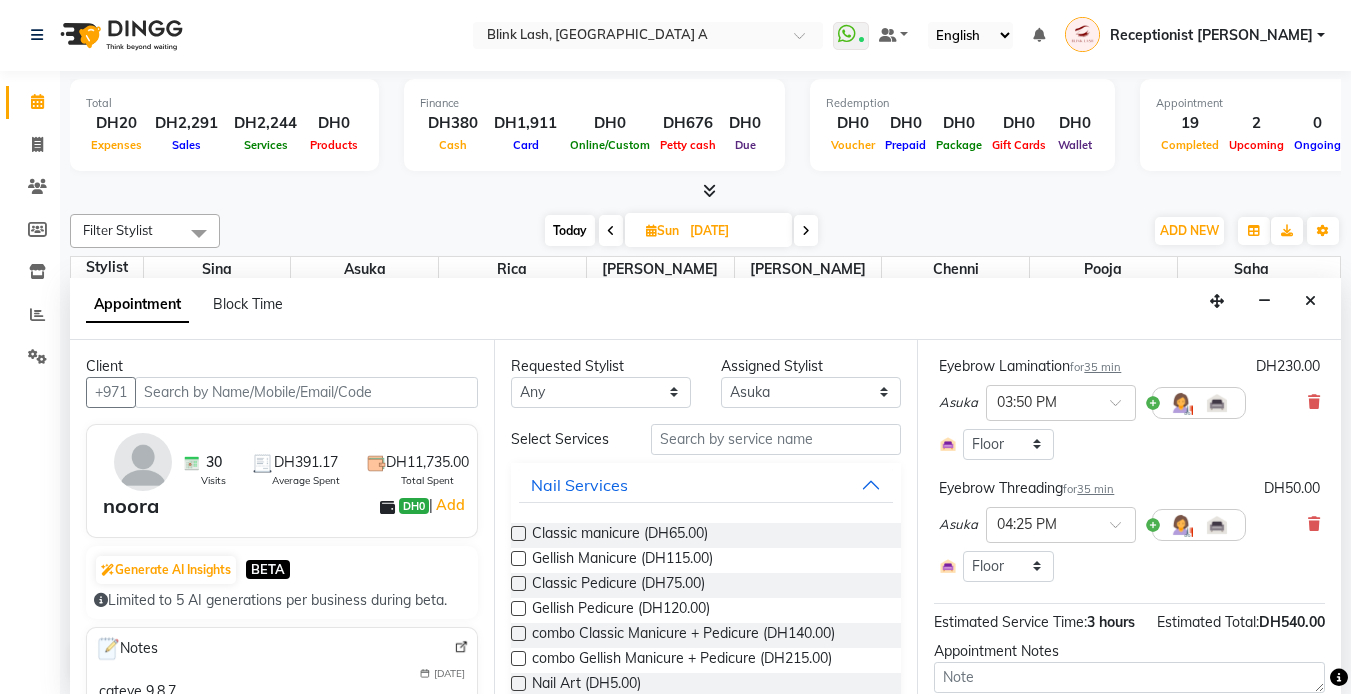 scroll, scrollTop: 547, scrollLeft: 0, axis: vertical 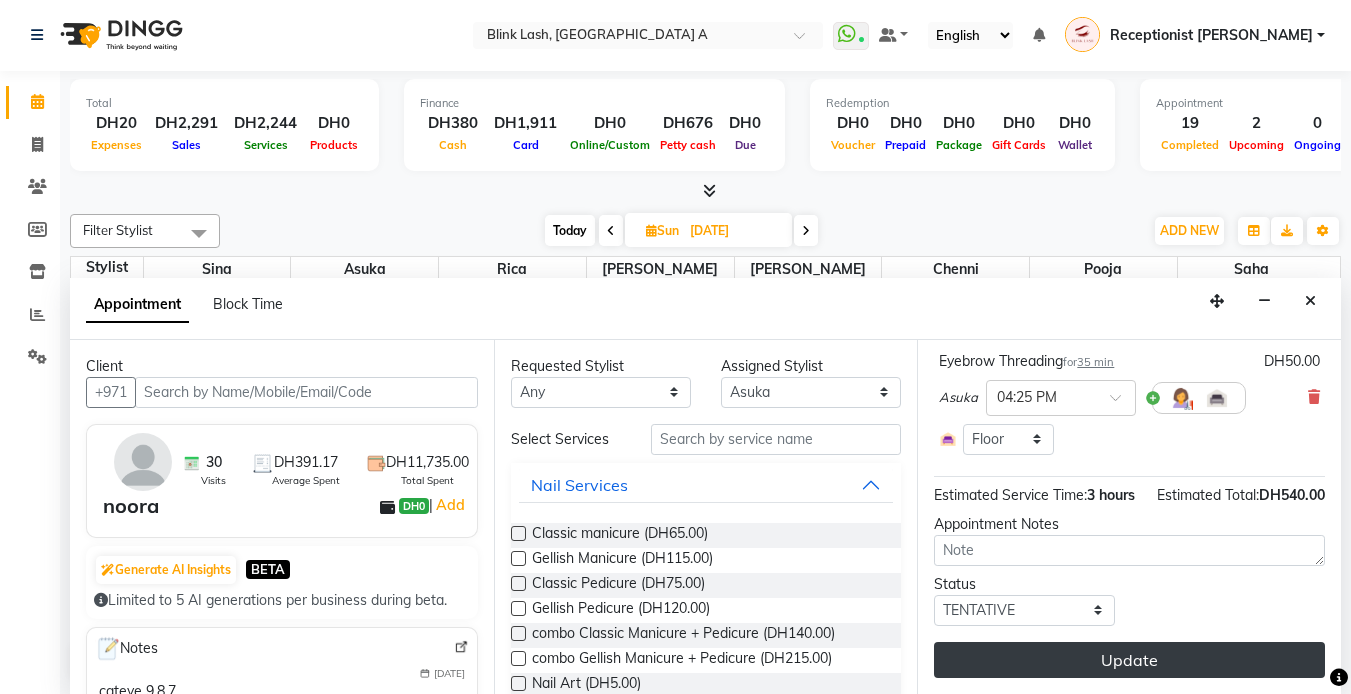 click on "Update" at bounding box center (1129, 660) 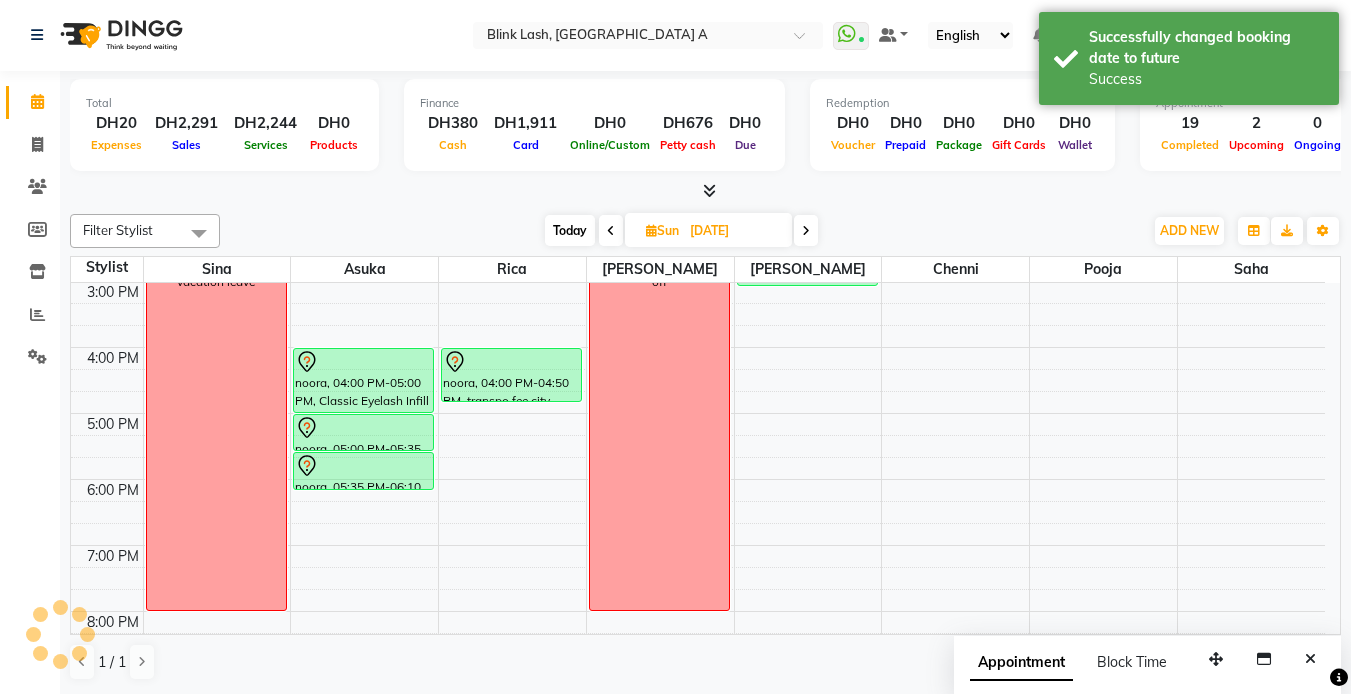 scroll, scrollTop: 0, scrollLeft: 0, axis: both 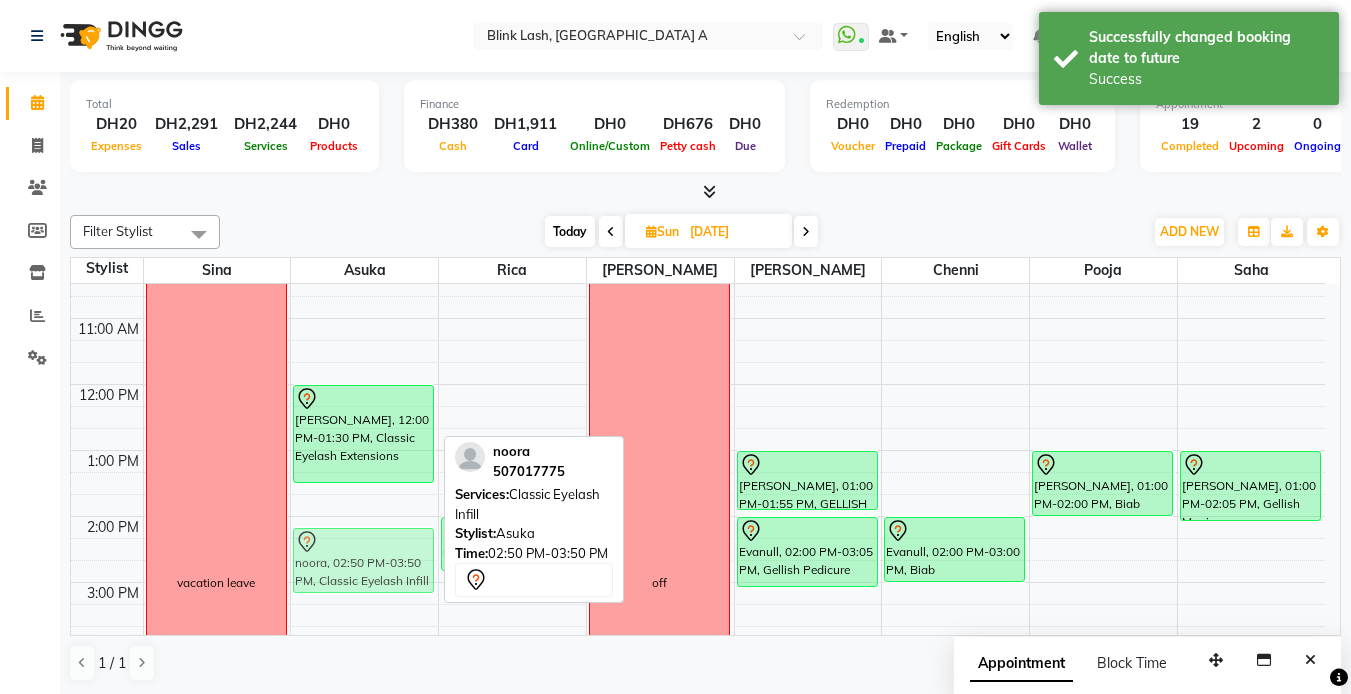 drag, startPoint x: 351, startPoint y: 606, endPoint x: 361, endPoint y: 552, distance: 54.91812 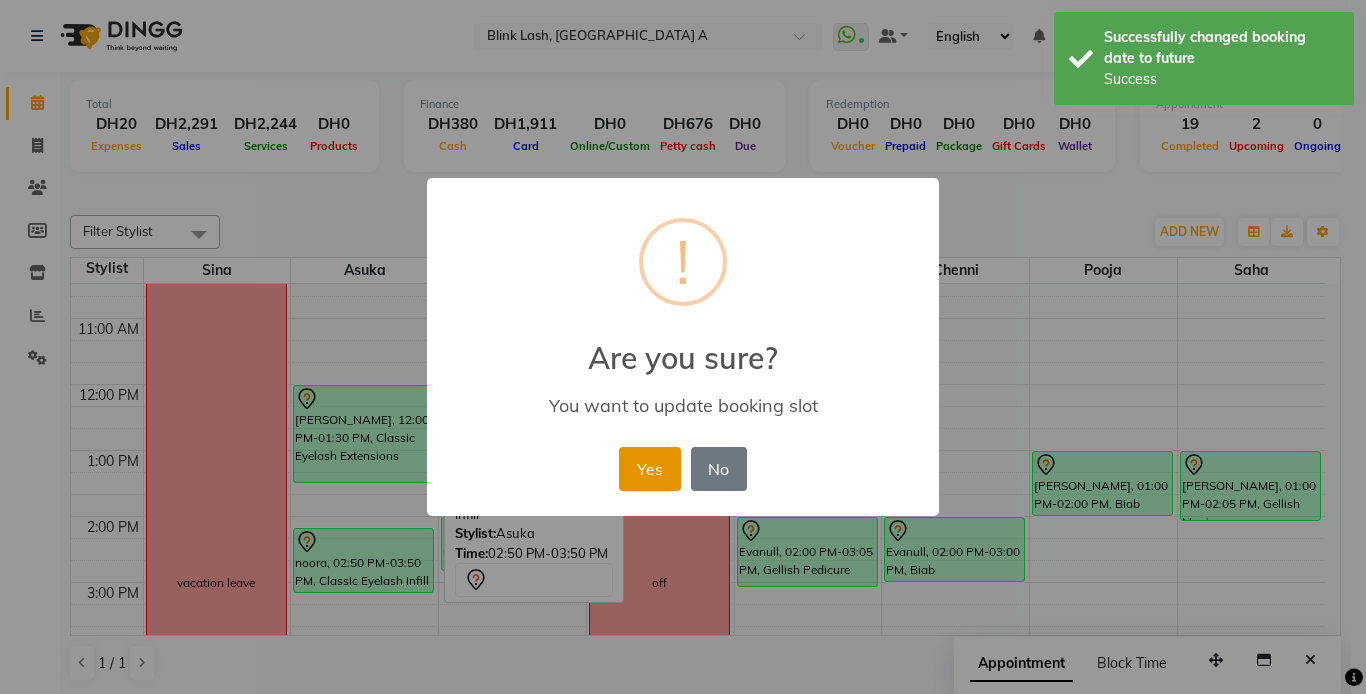 click on "Yes" at bounding box center [649, 469] 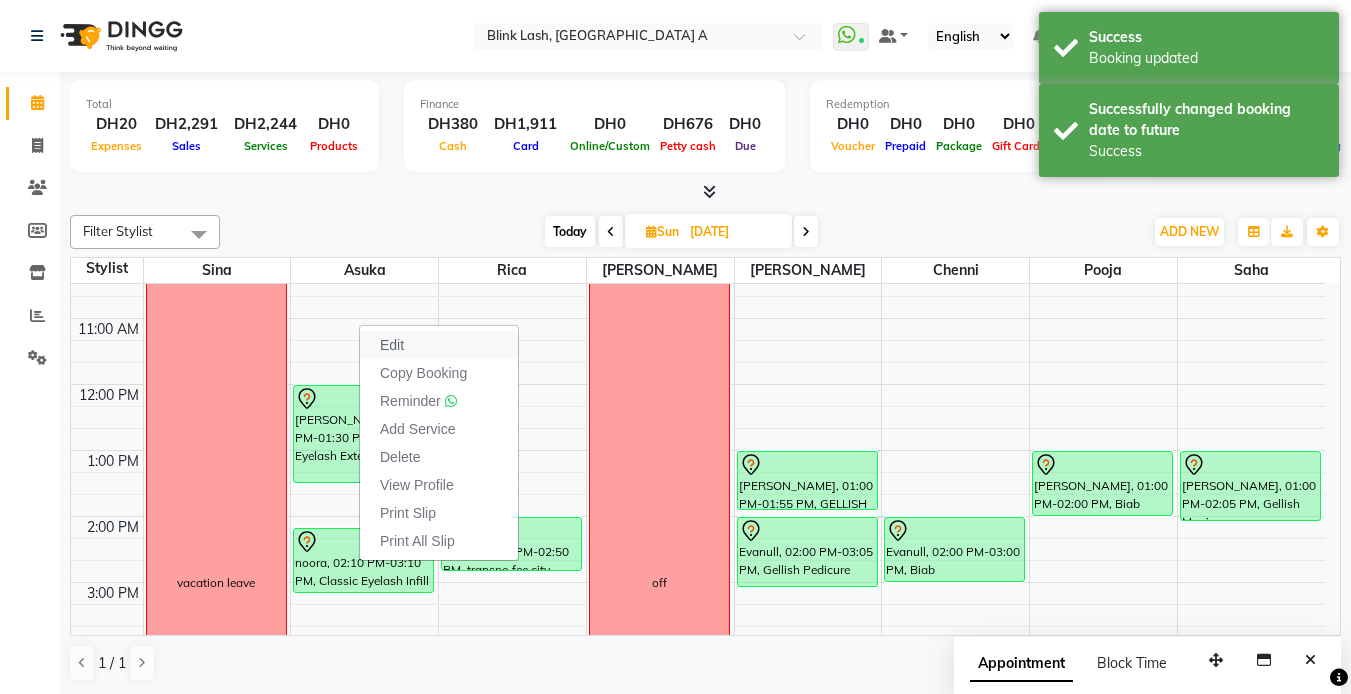 click on "Edit" at bounding box center [439, 345] 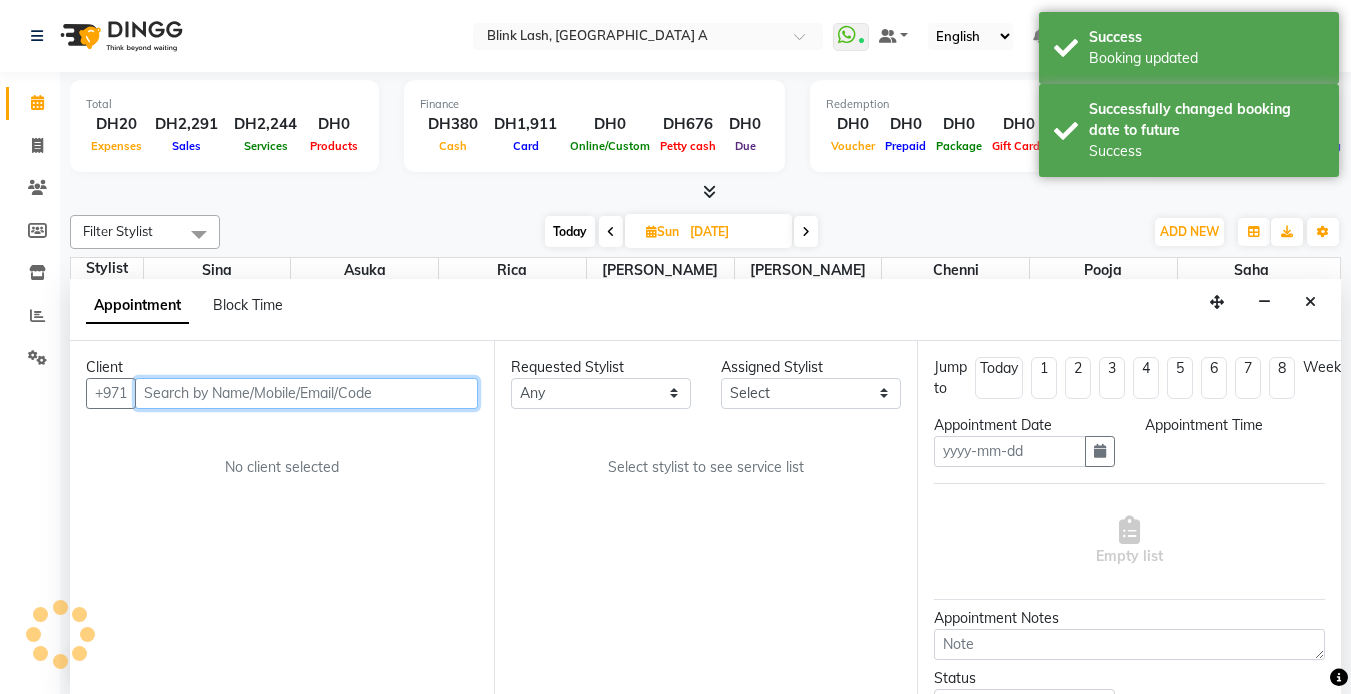 scroll, scrollTop: 1, scrollLeft: 0, axis: vertical 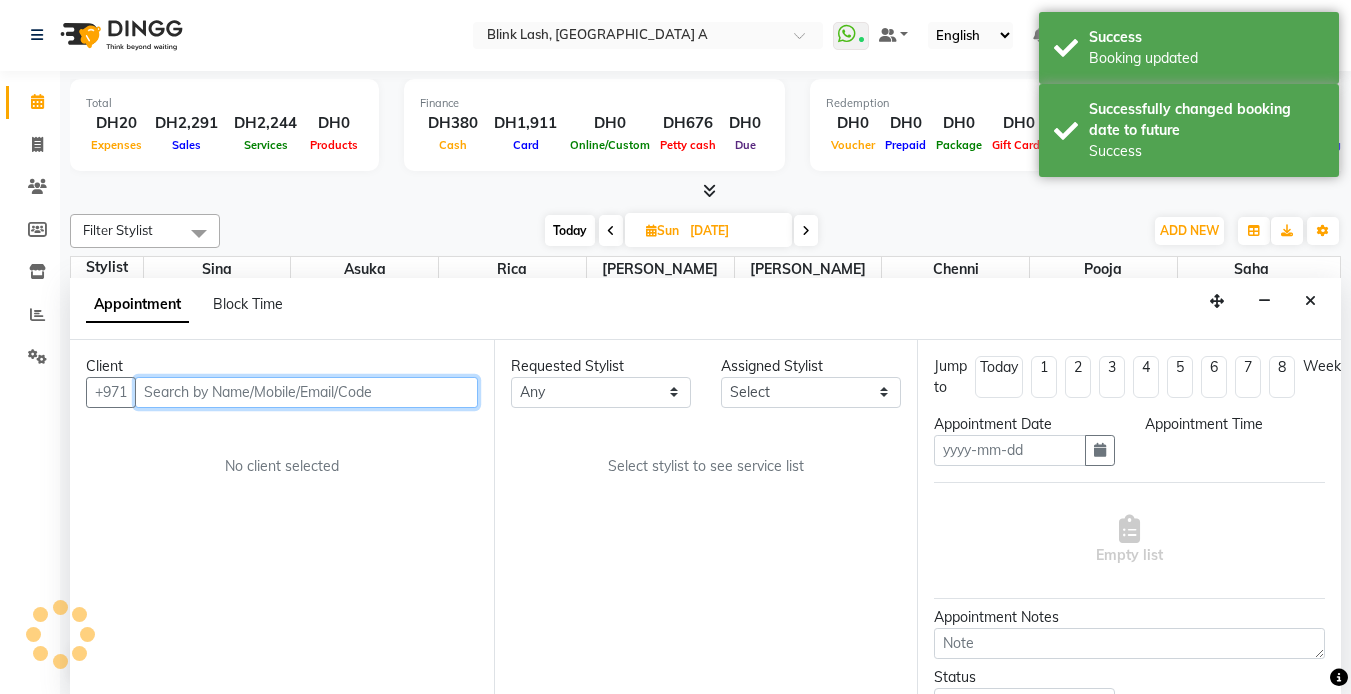 type on "[DATE]" 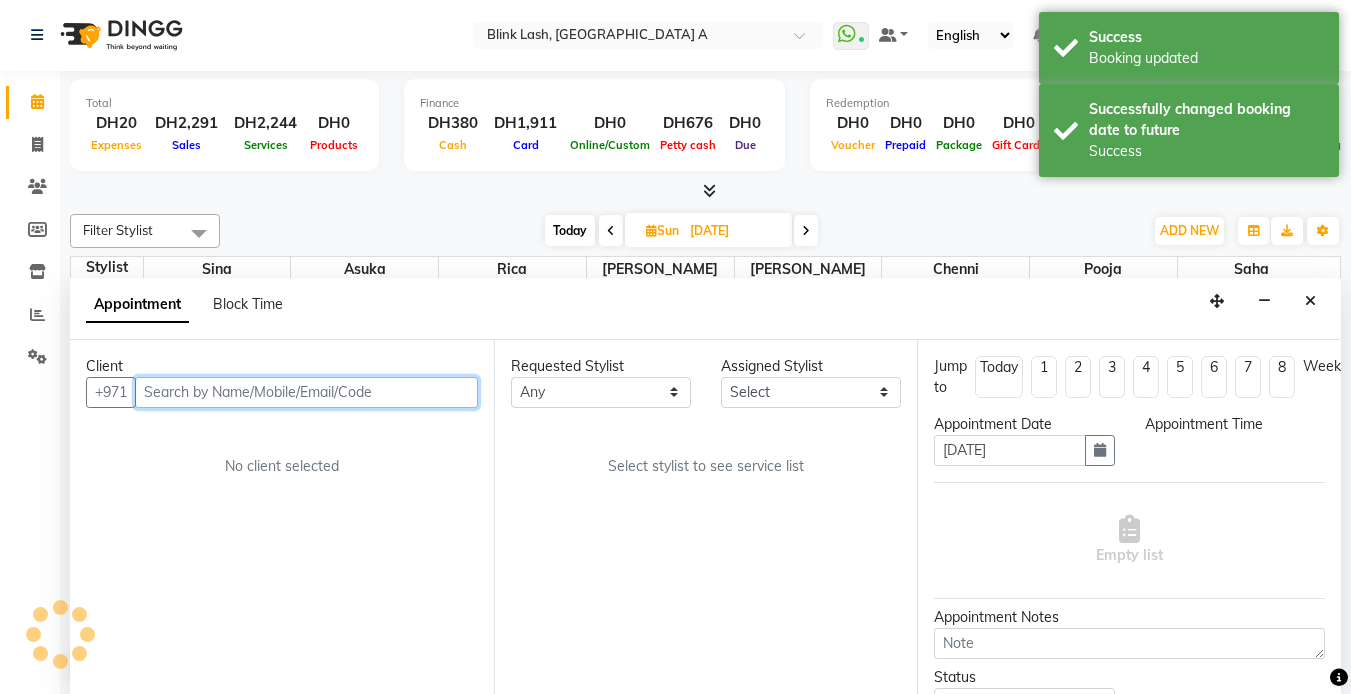 scroll, scrollTop: 397, scrollLeft: 0, axis: vertical 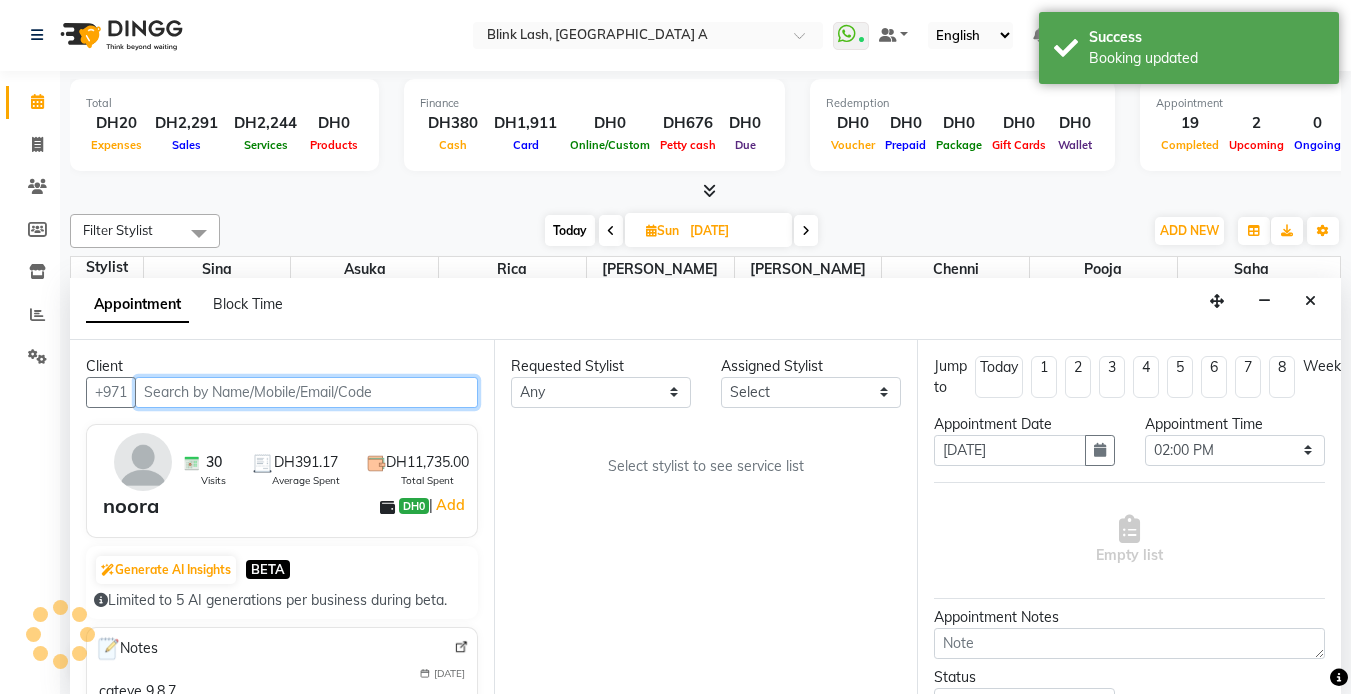 select on "42462" 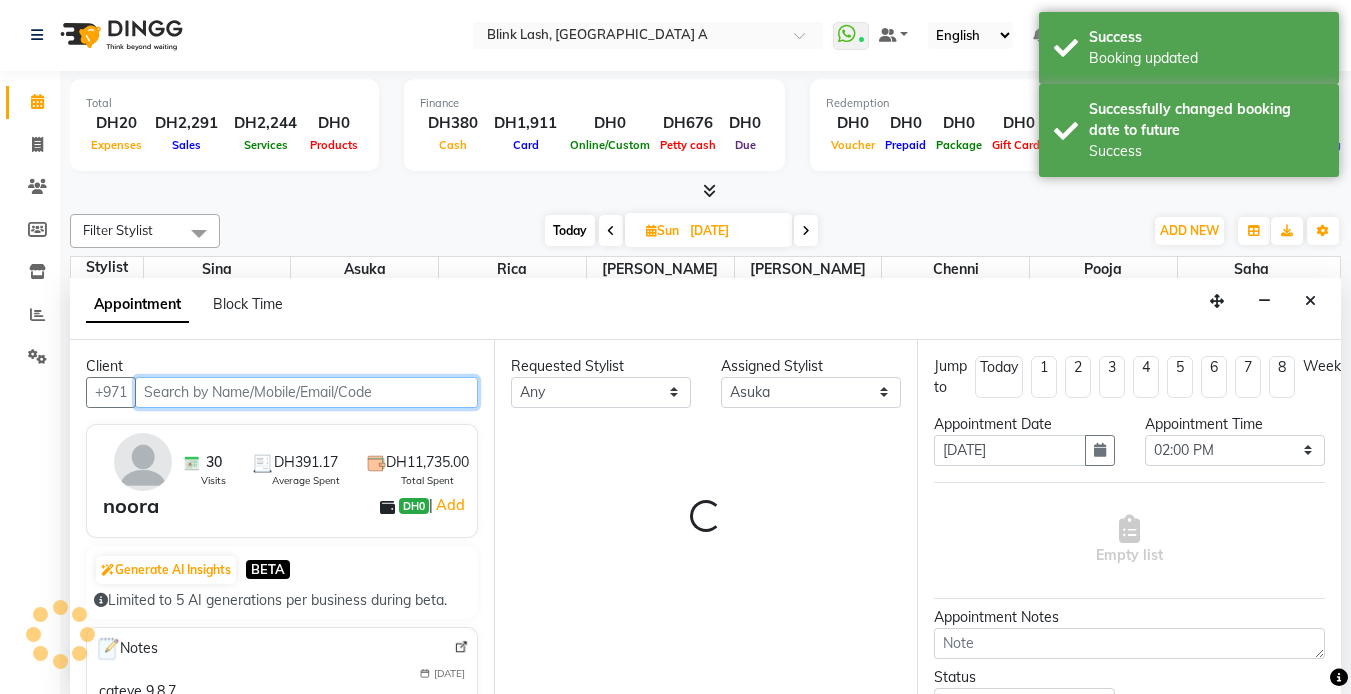 select on "2892" 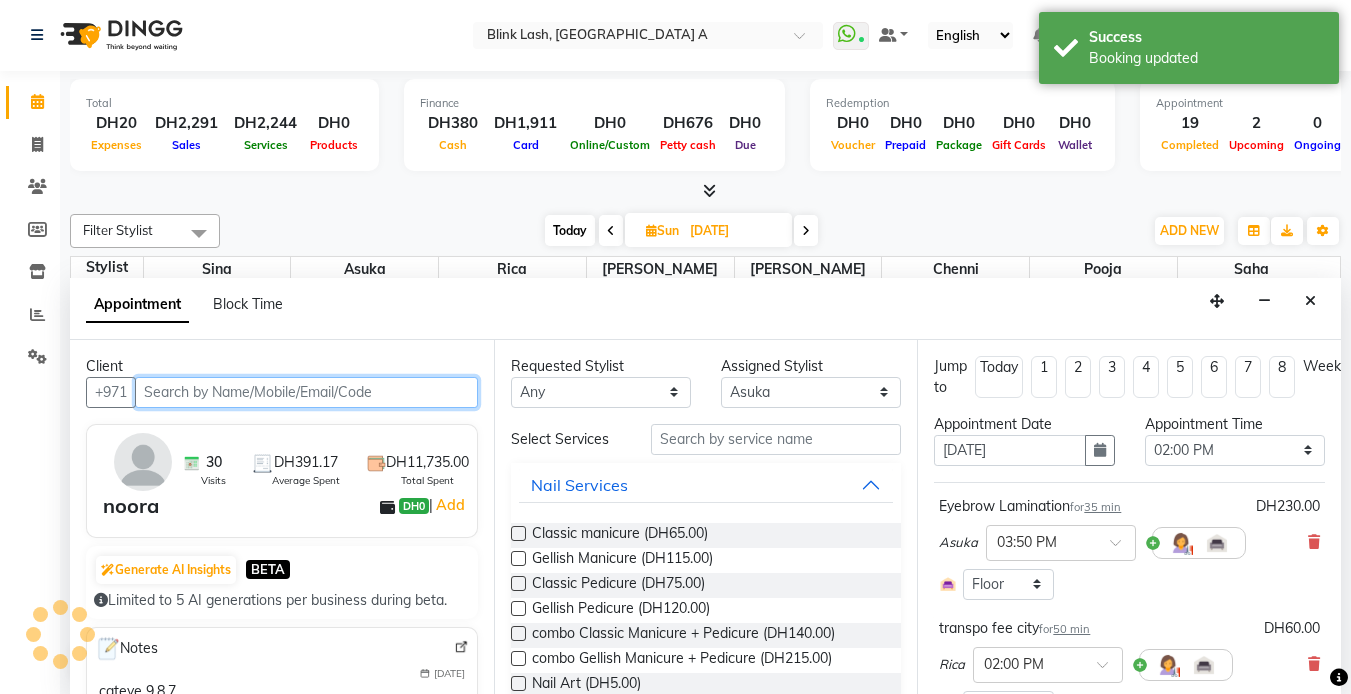 scroll, scrollTop: 100, scrollLeft: 0, axis: vertical 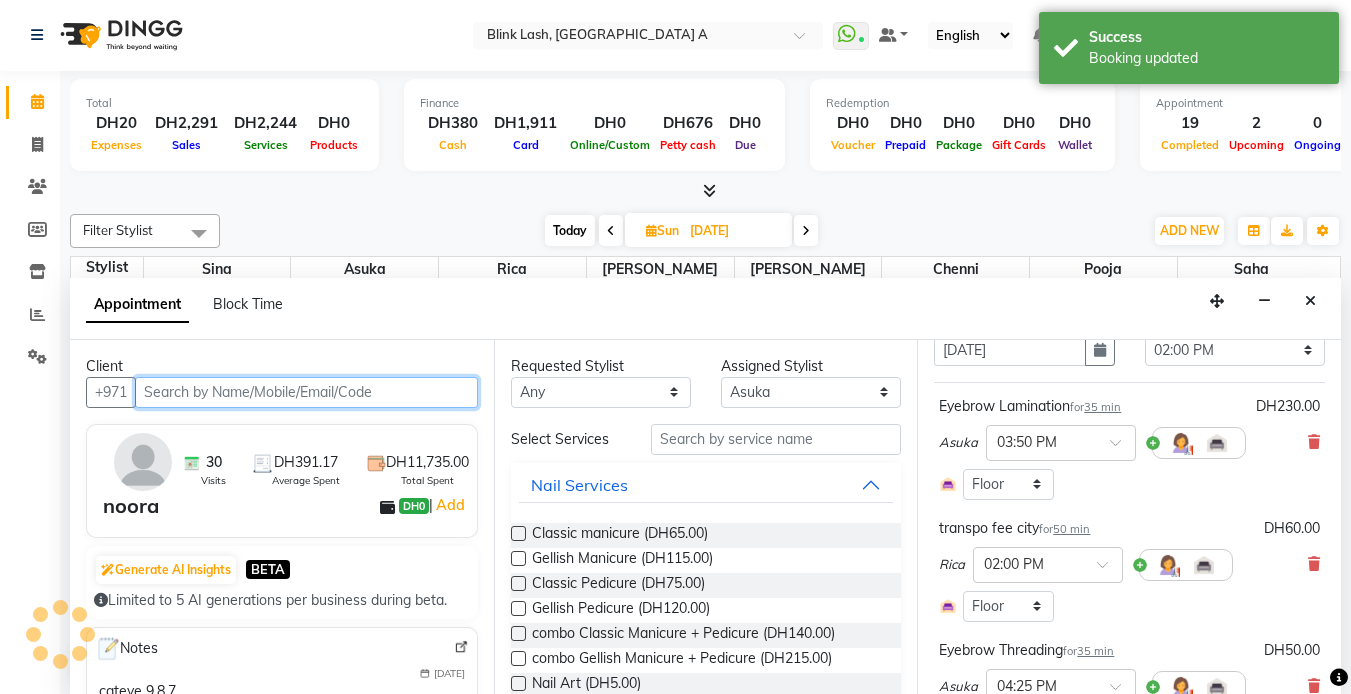 select on "2892" 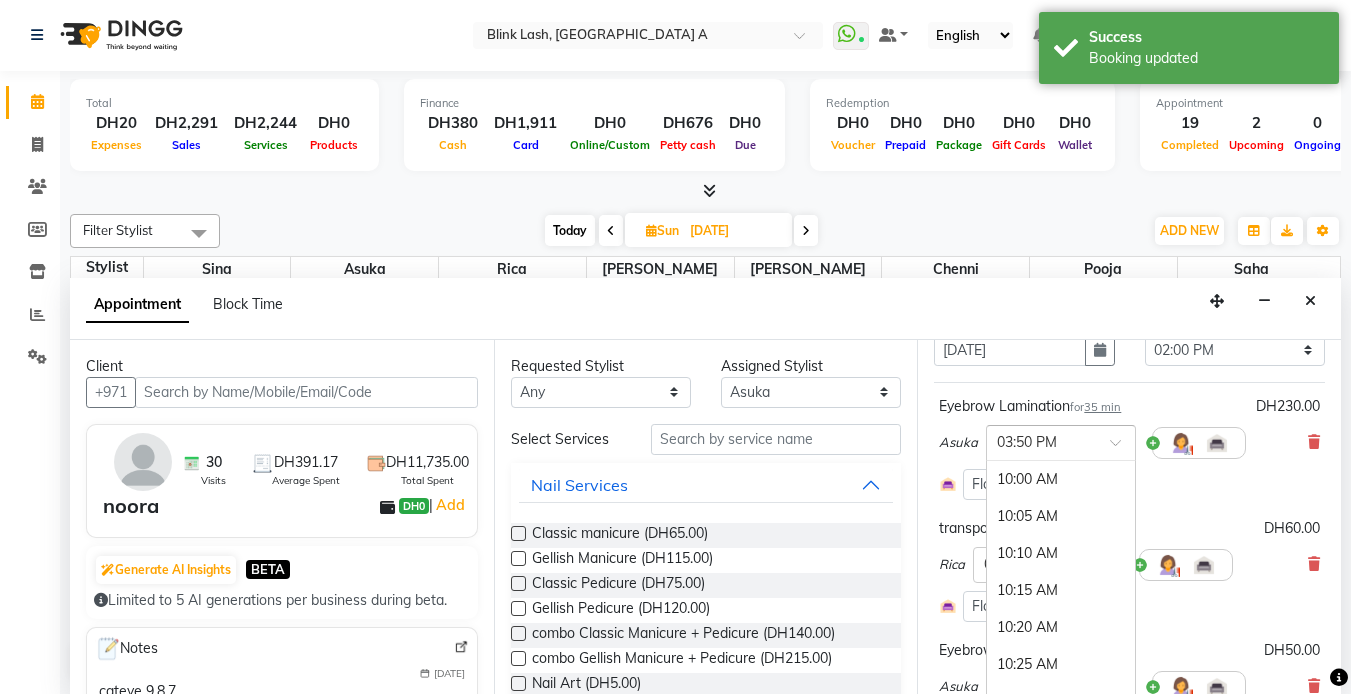 click at bounding box center [1122, 448] 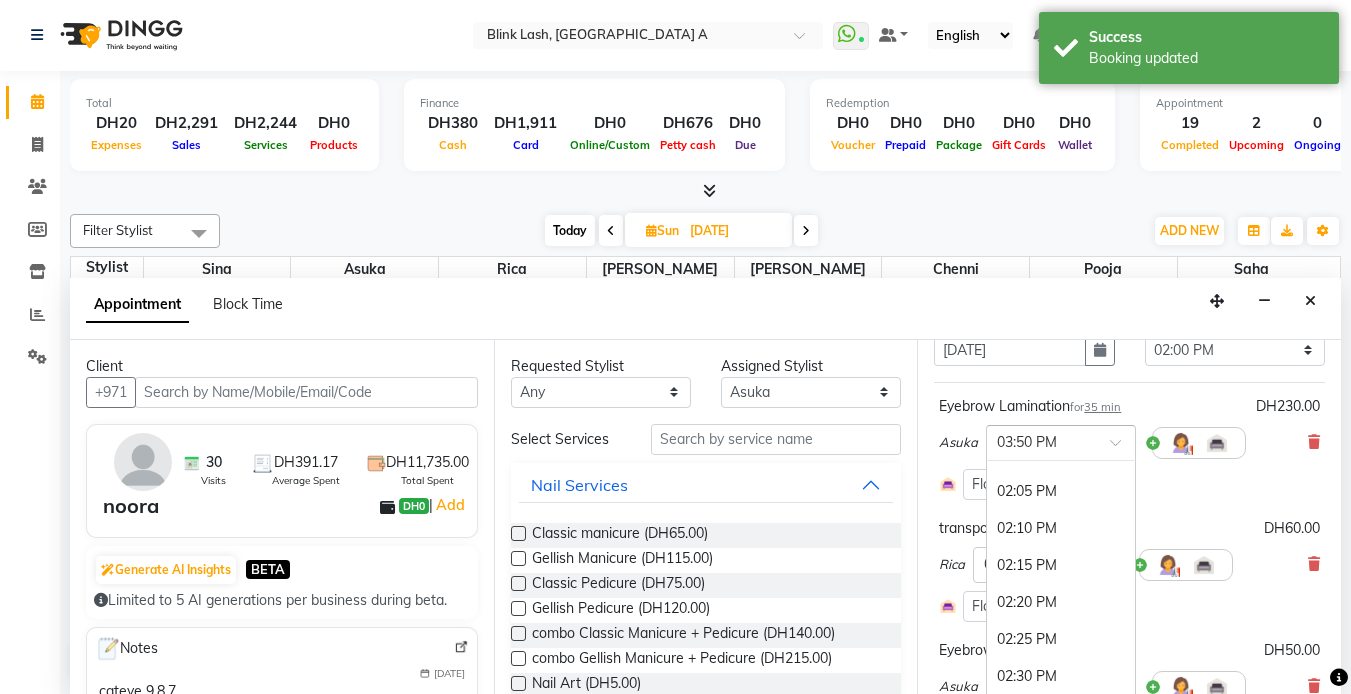 scroll, scrollTop: 1826, scrollLeft: 0, axis: vertical 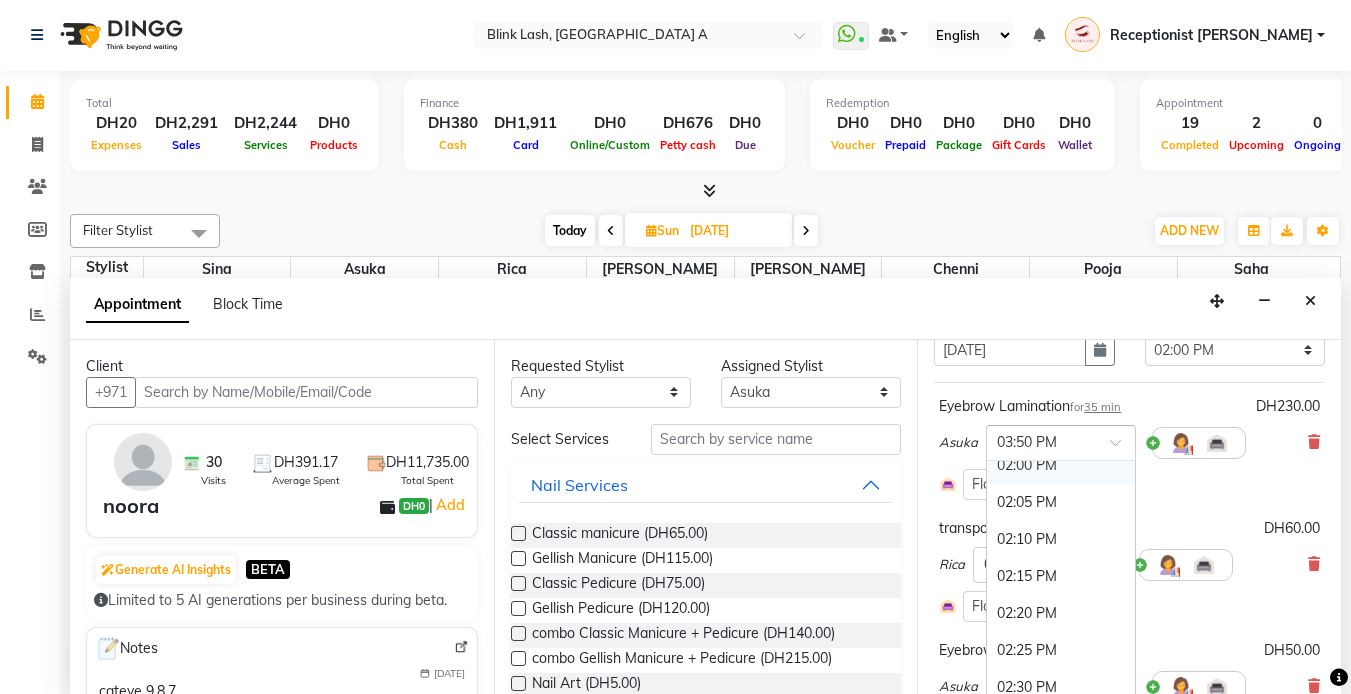 click on "02:00 PM" at bounding box center (1061, 465) 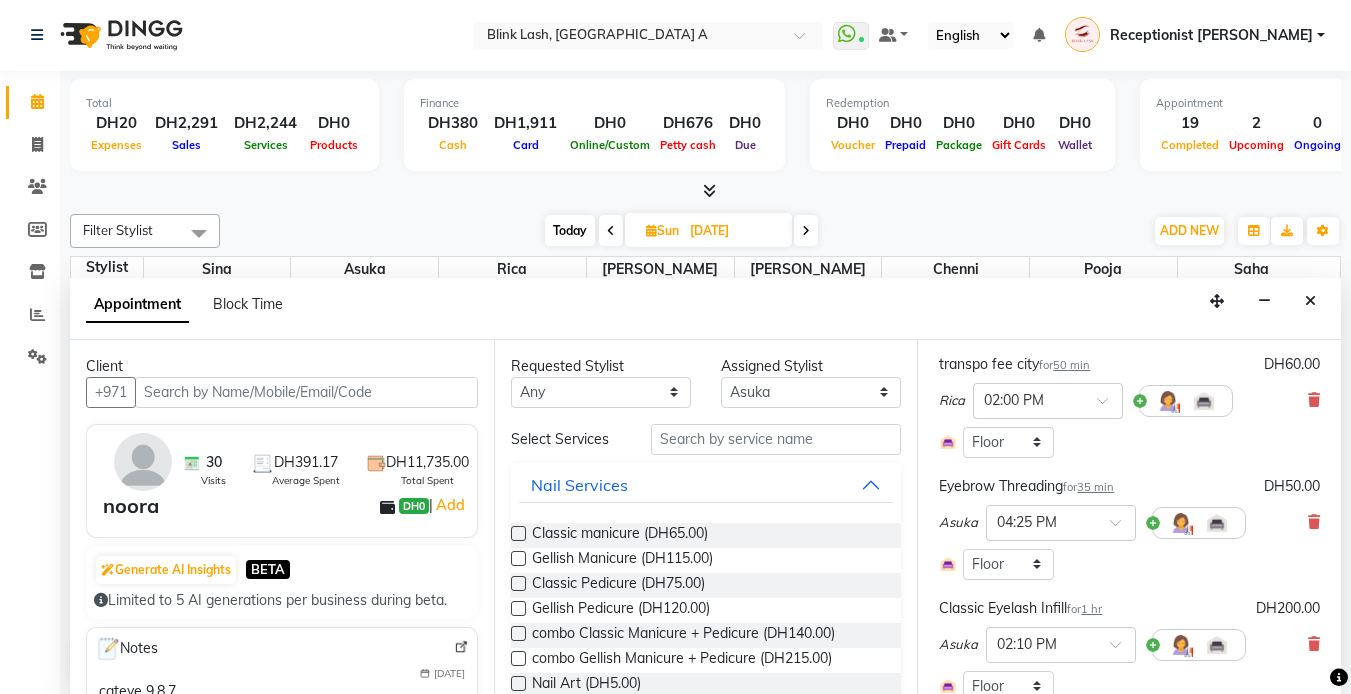 scroll, scrollTop: 300, scrollLeft: 0, axis: vertical 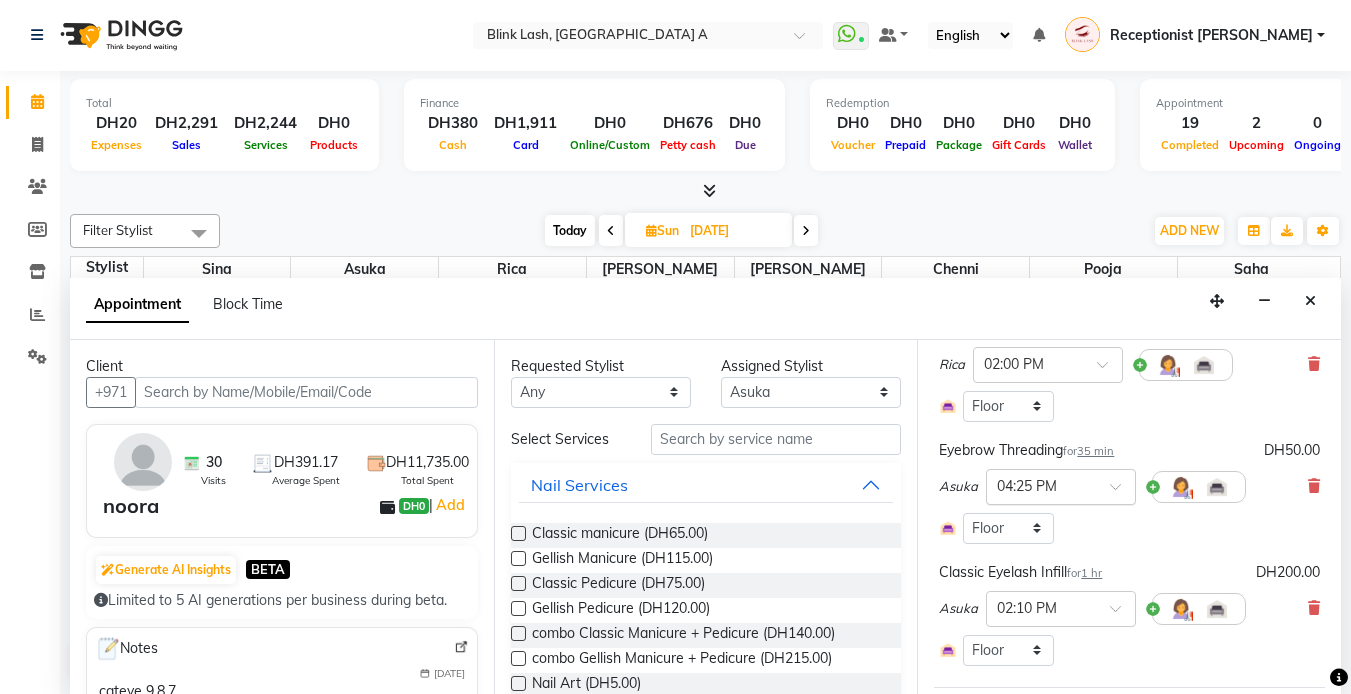 click at bounding box center (1061, 485) 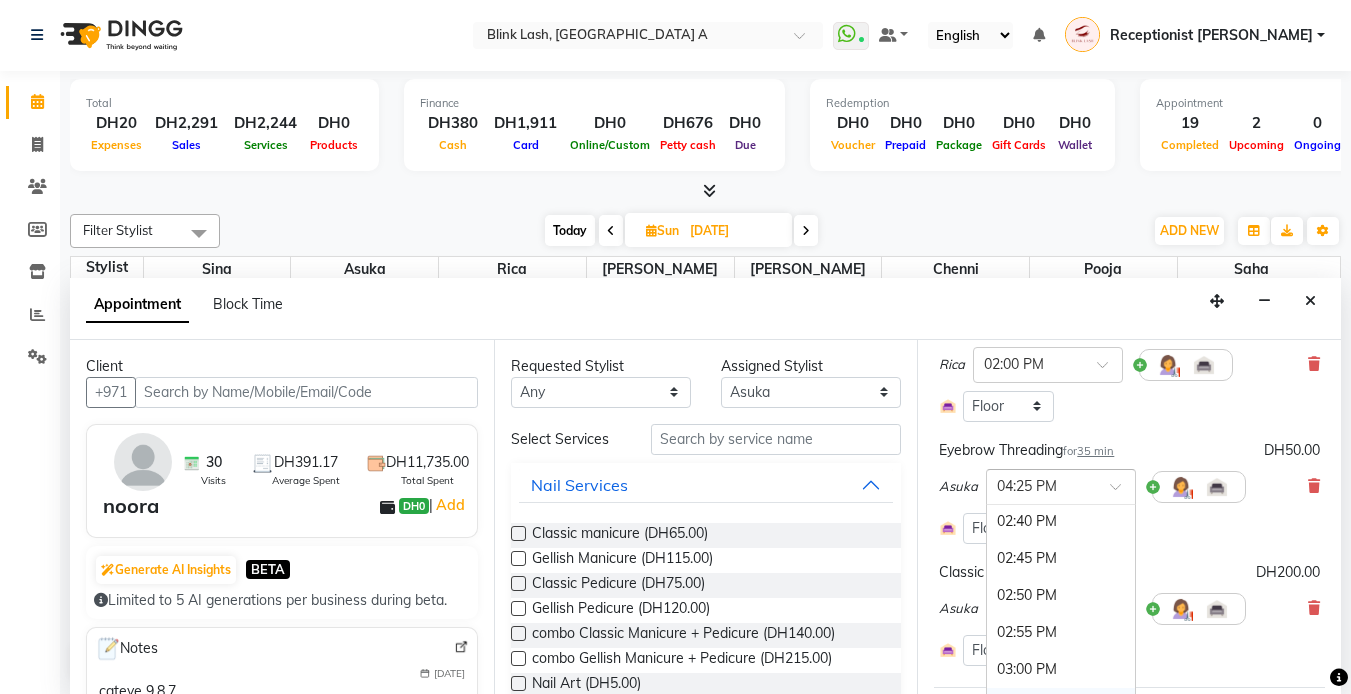 scroll, scrollTop: 2085, scrollLeft: 0, axis: vertical 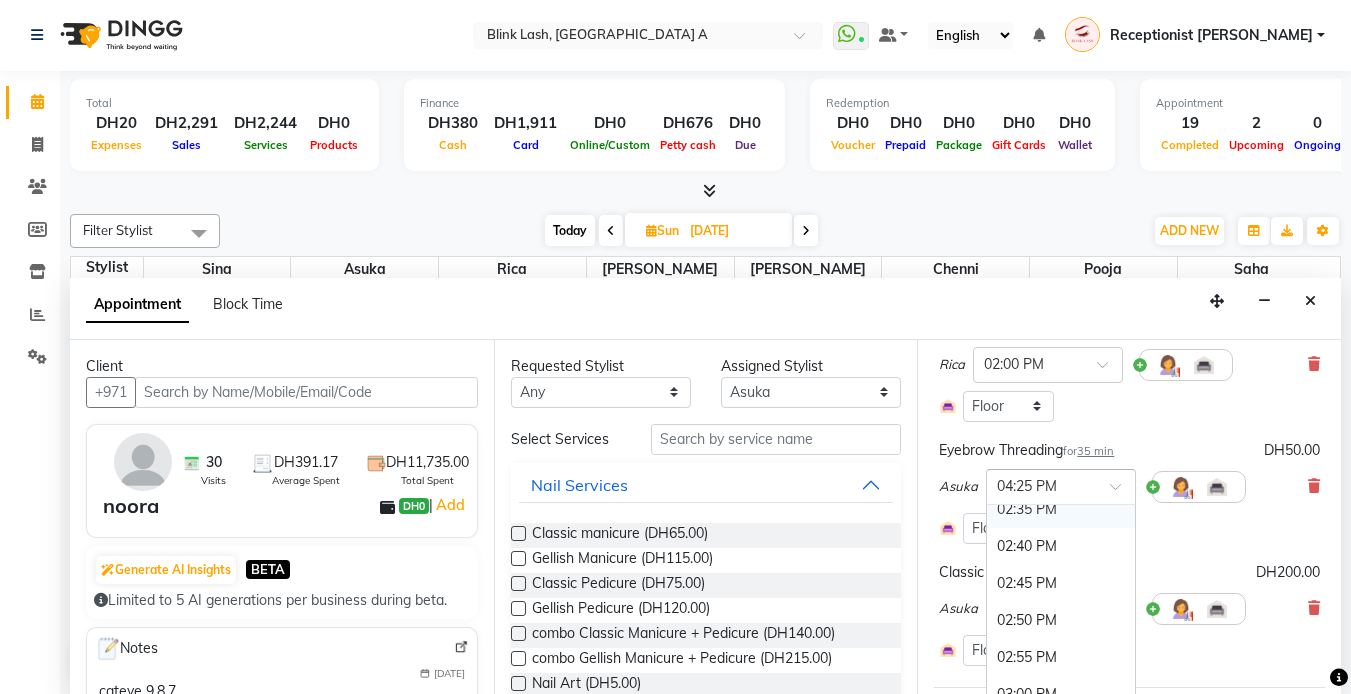 click on "02:35 PM" at bounding box center (1061, 509) 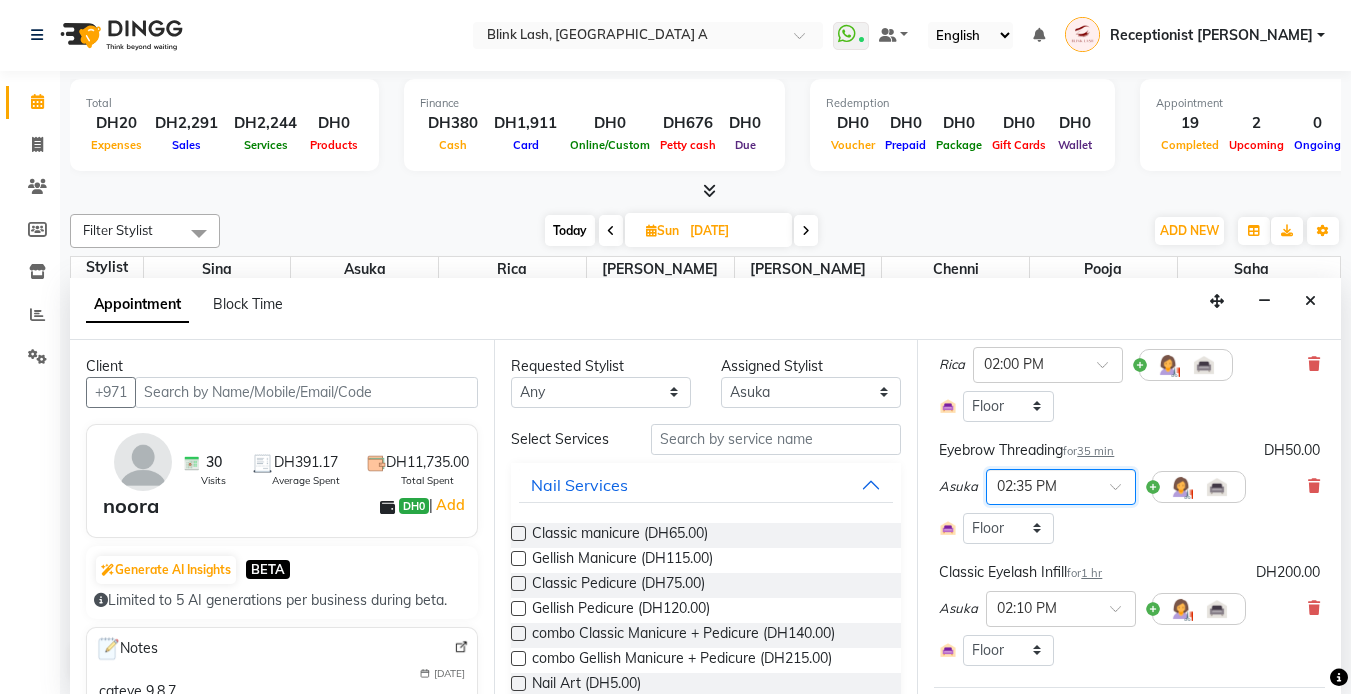 scroll, scrollTop: 400, scrollLeft: 0, axis: vertical 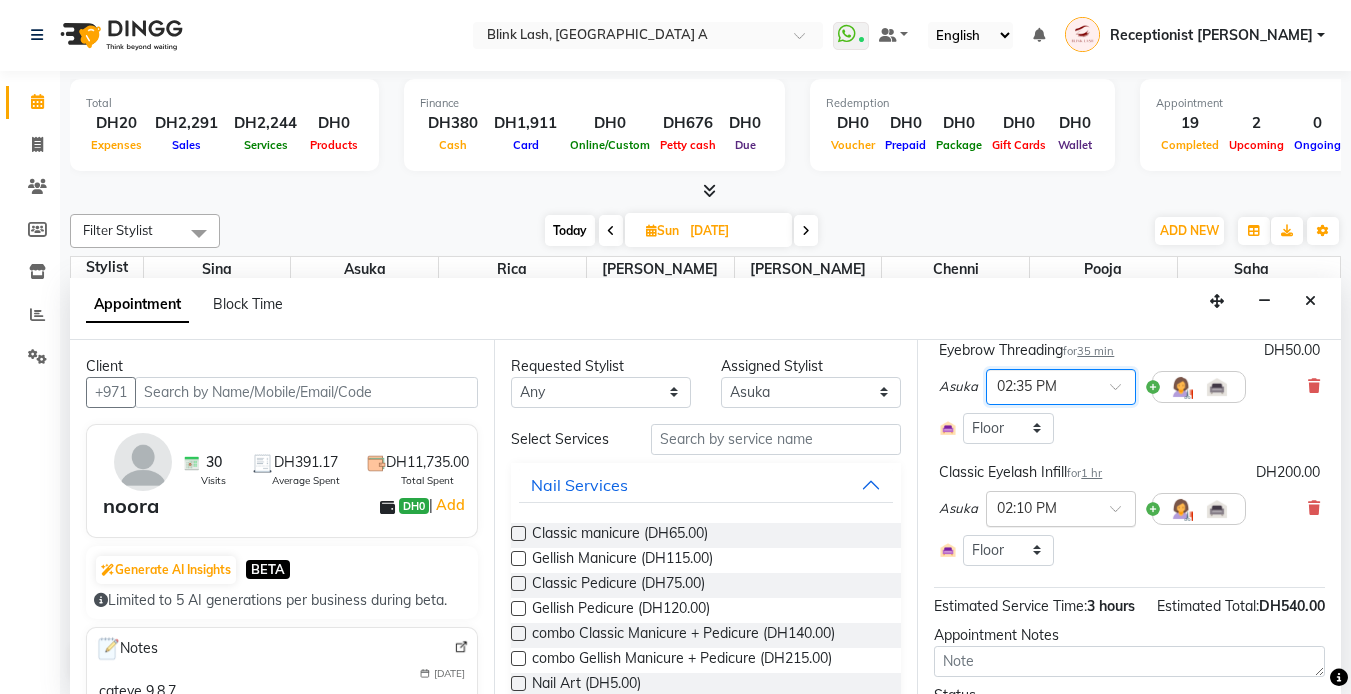 click at bounding box center [1041, 507] 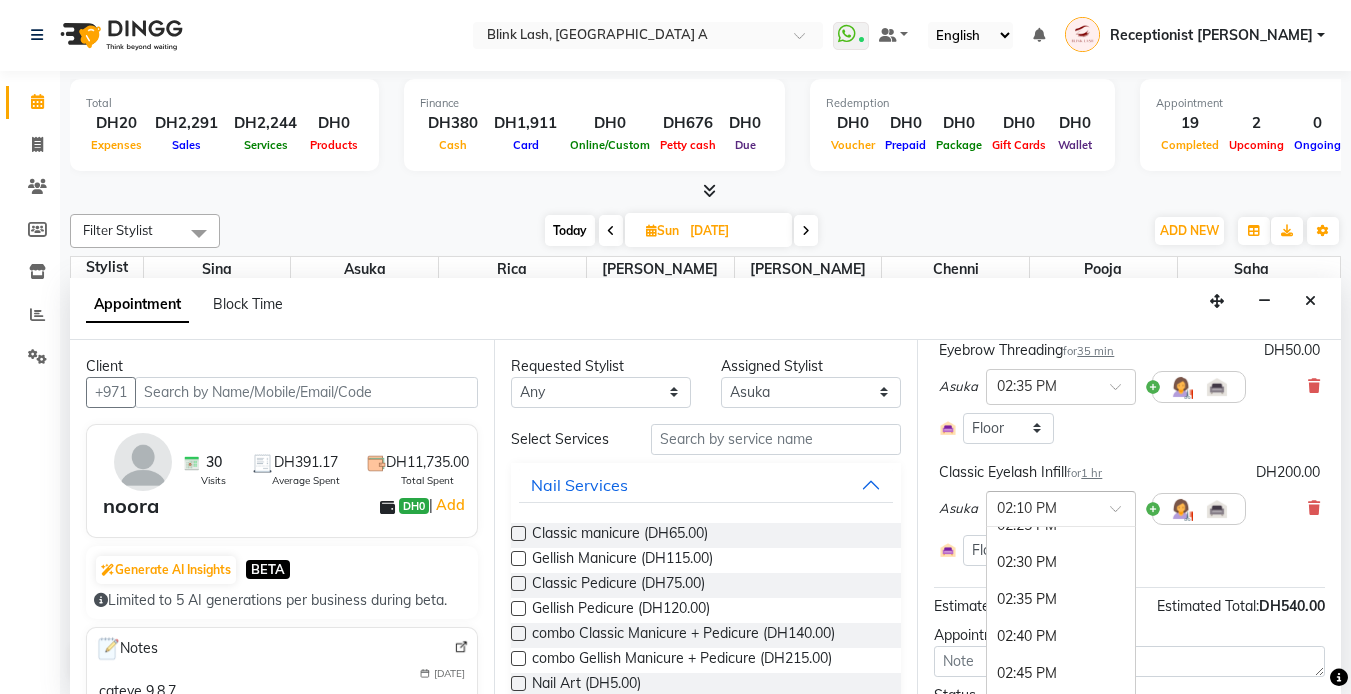 scroll, scrollTop: 2186, scrollLeft: 0, axis: vertical 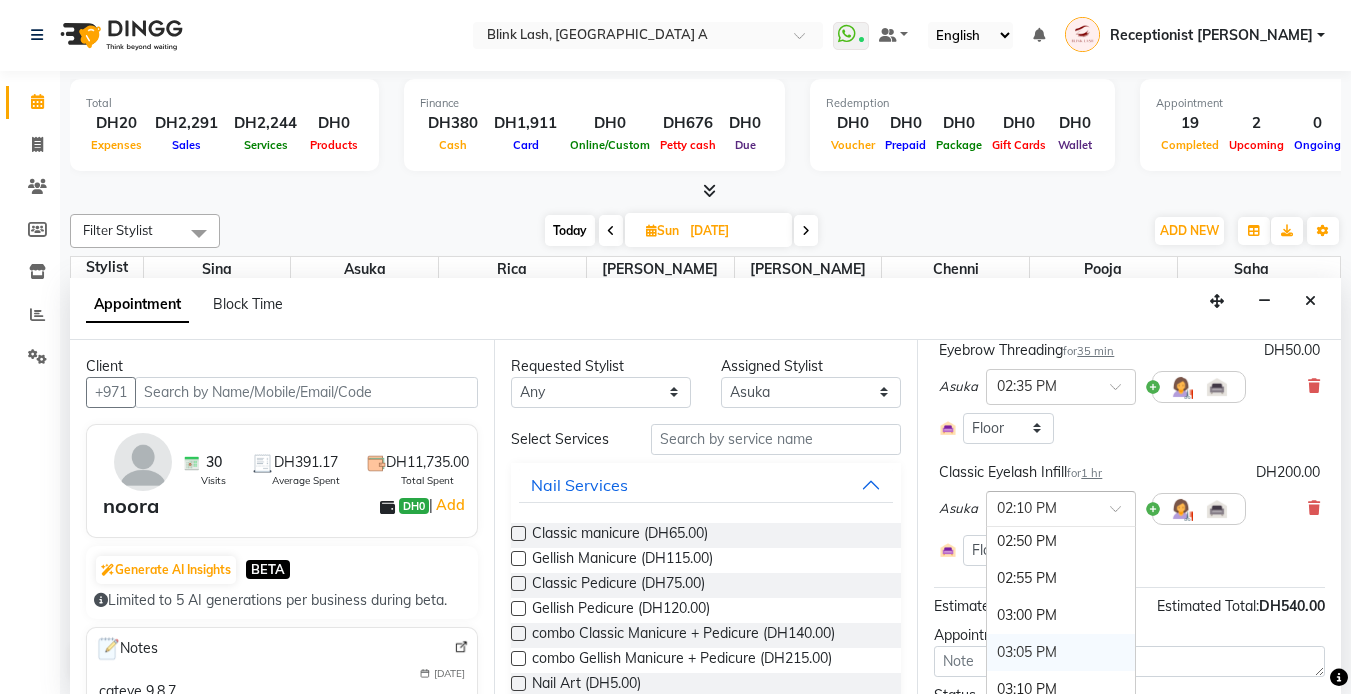 click on "03:05 PM" at bounding box center (1061, 652) 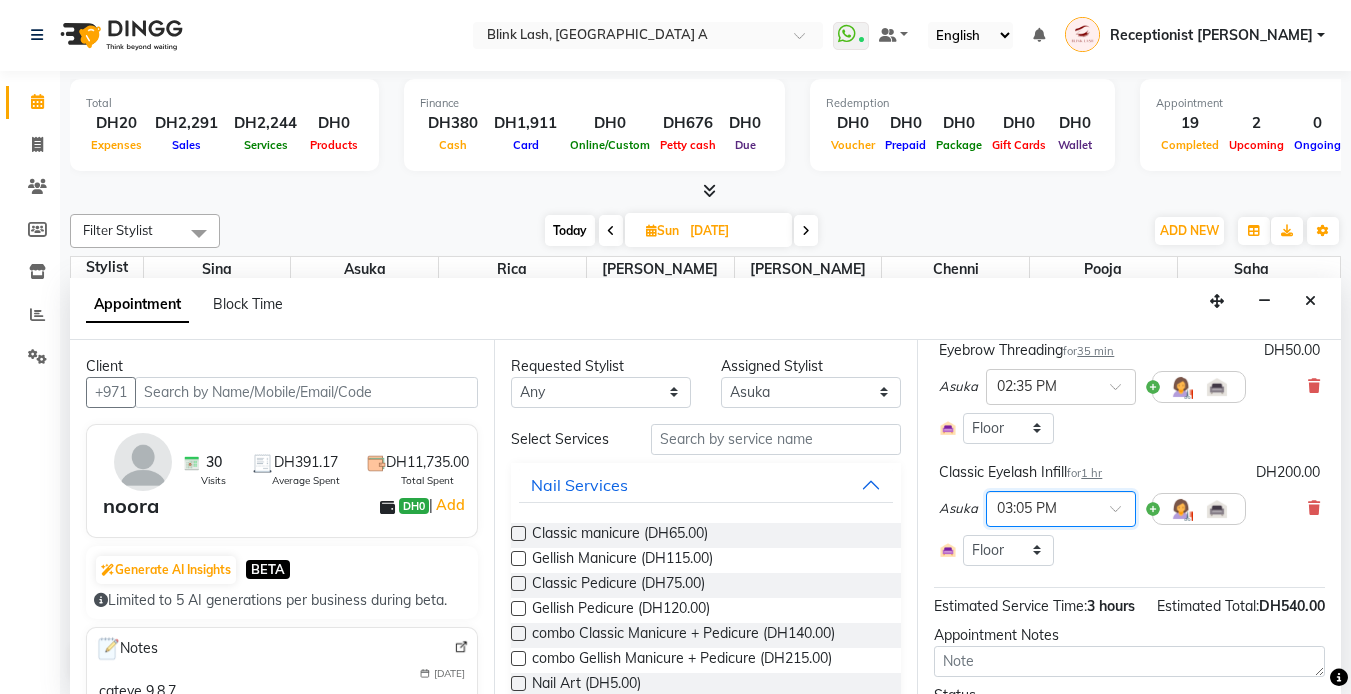 scroll, scrollTop: 547, scrollLeft: 0, axis: vertical 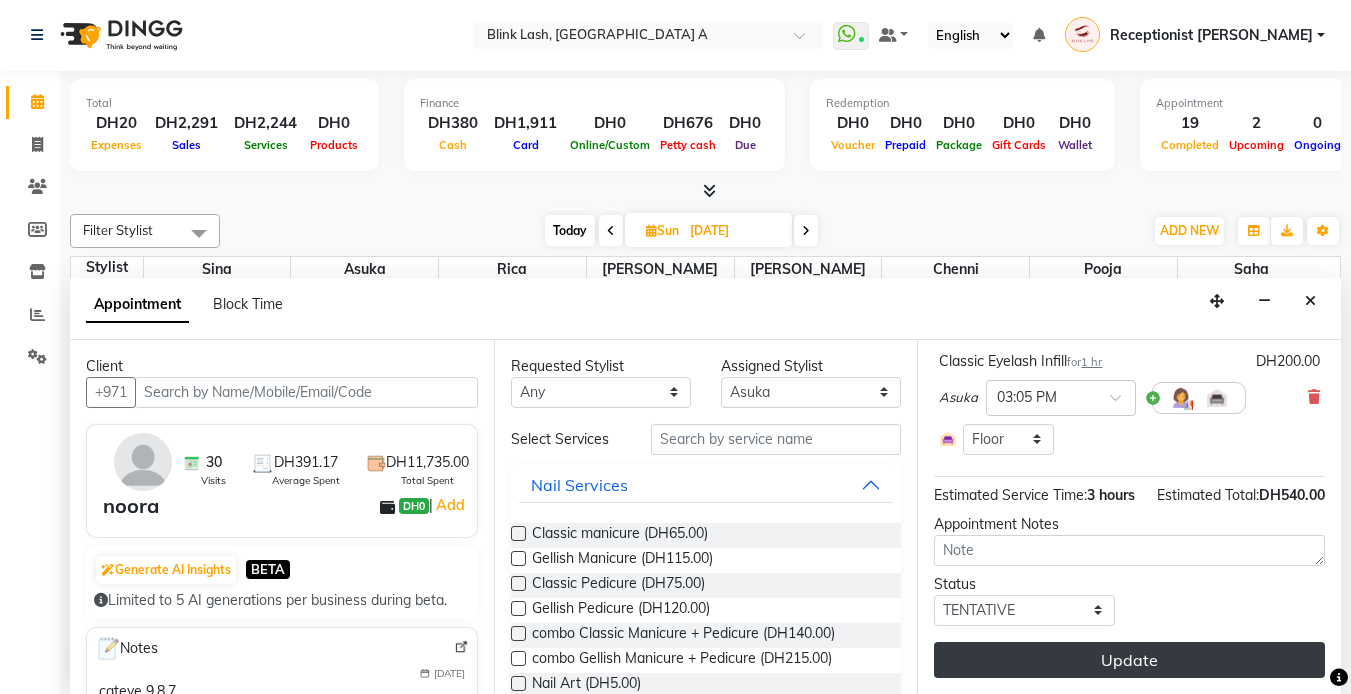 click on "Update" at bounding box center (1129, 660) 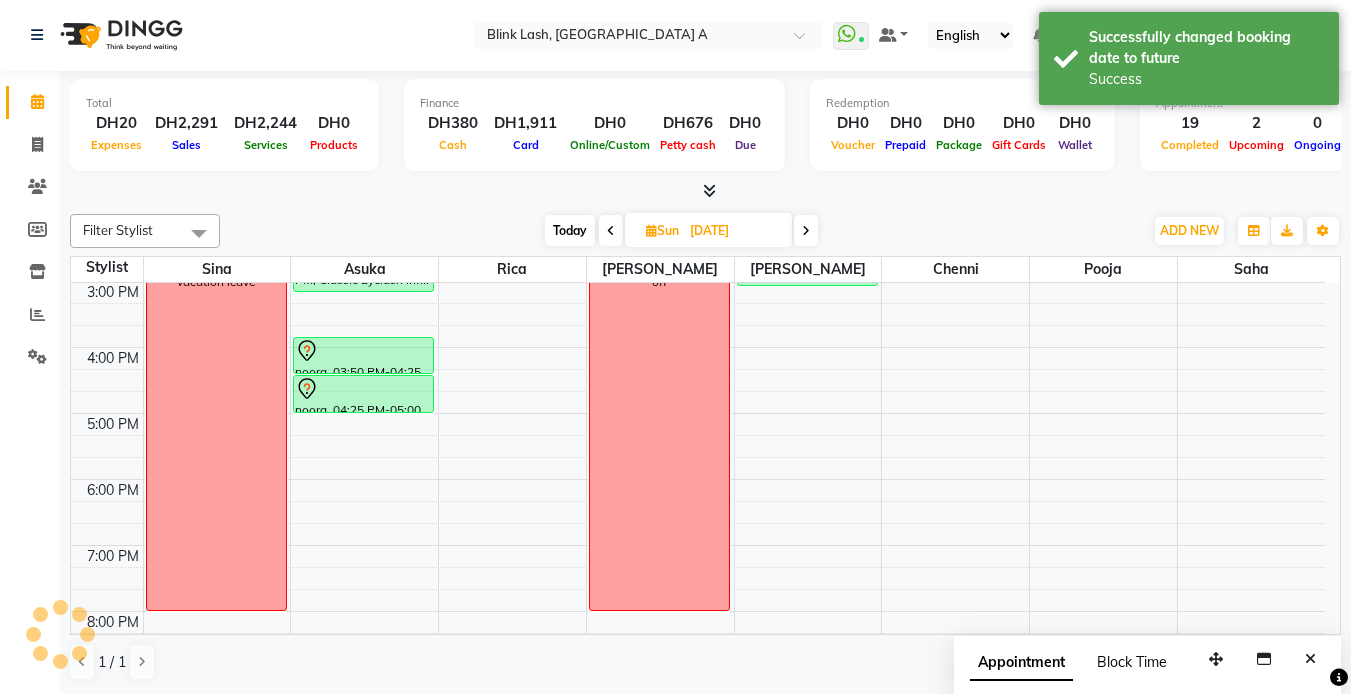 scroll, scrollTop: 0, scrollLeft: 0, axis: both 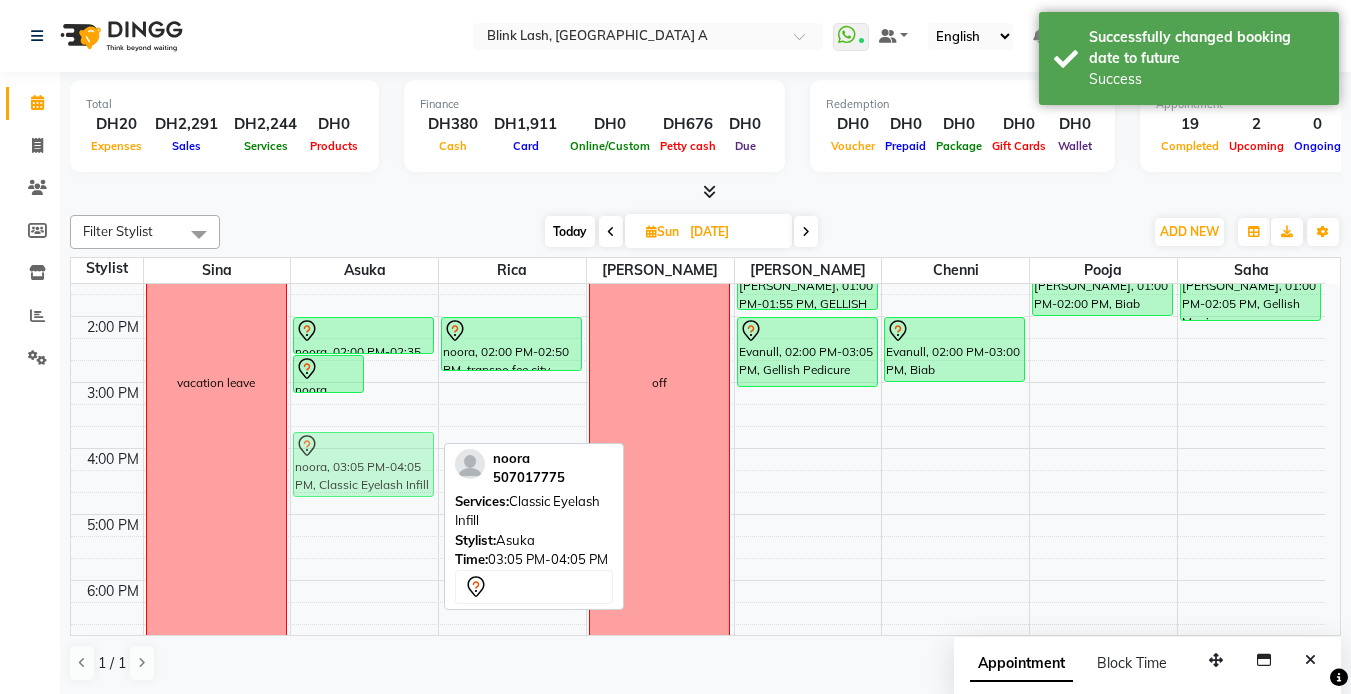 drag, startPoint x: 404, startPoint y: 416, endPoint x: 400, endPoint y: 426, distance: 10.770329 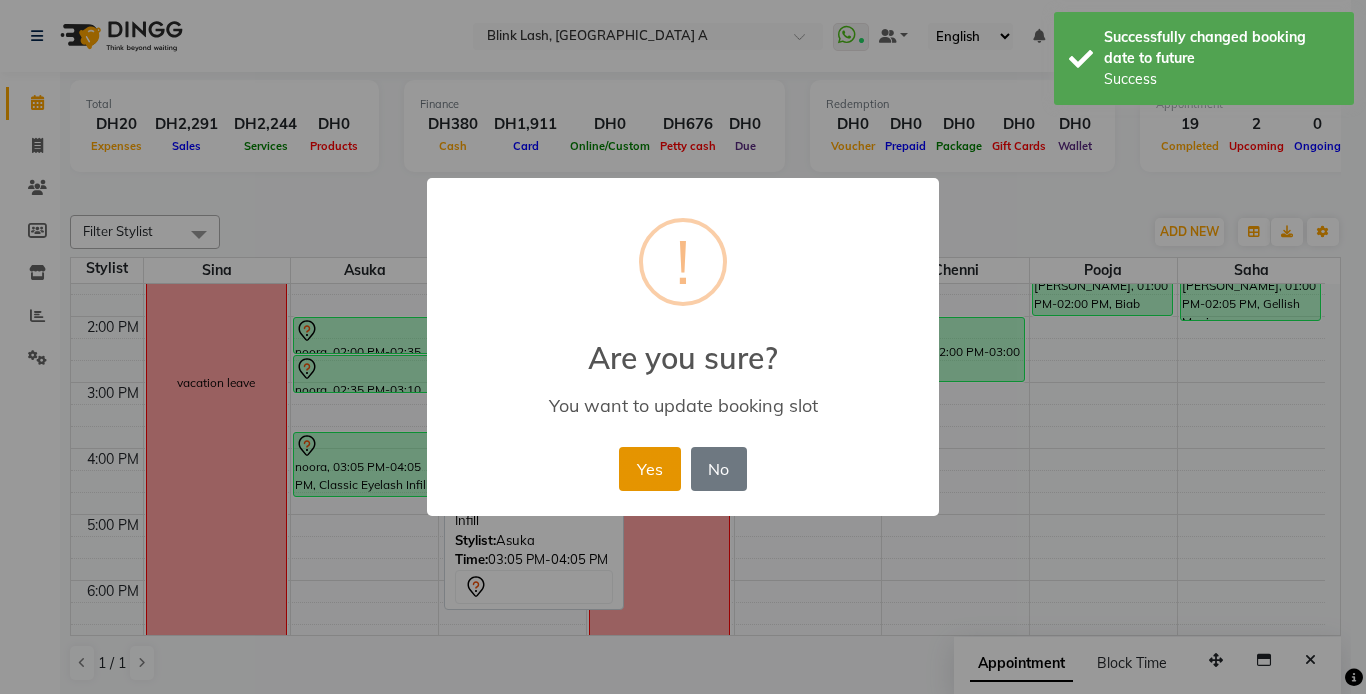 click on "Yes" at bounding box center (649, 469) 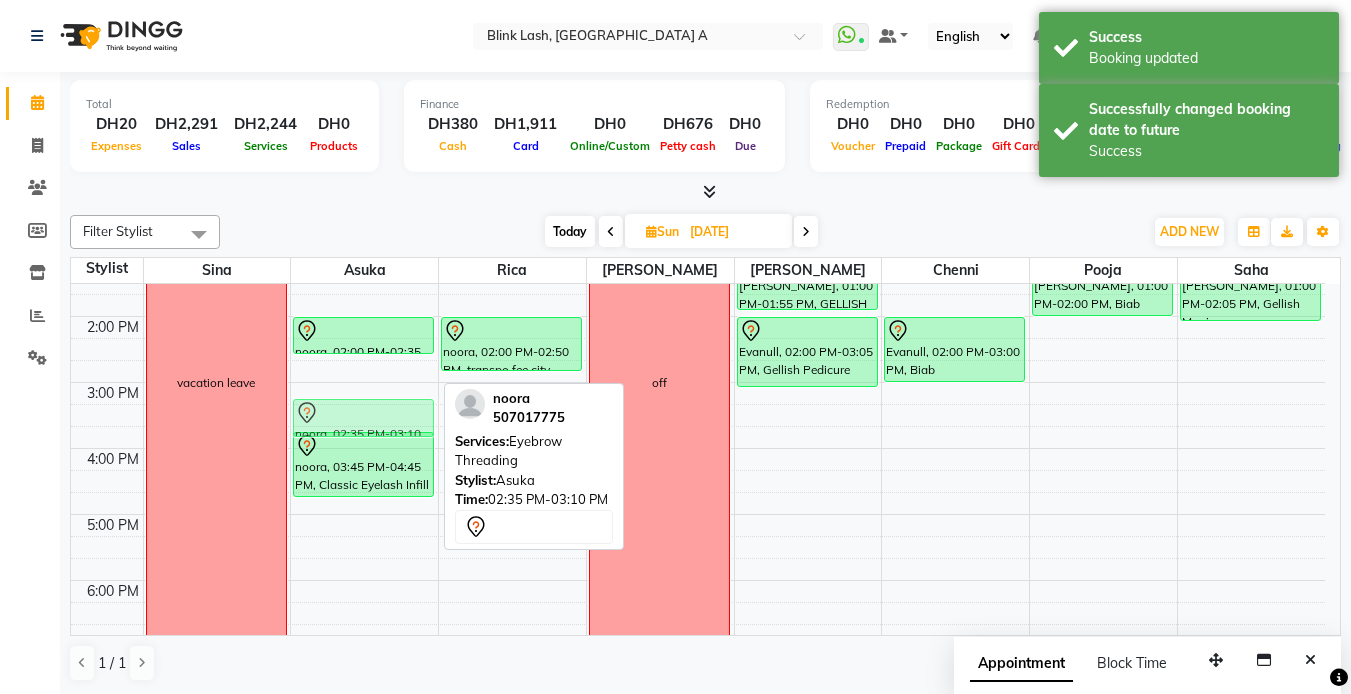 drag, startPoint x: 403, startPoint y: 384, endPoint x: 404, endPoint y: 426, distance: 42.0119 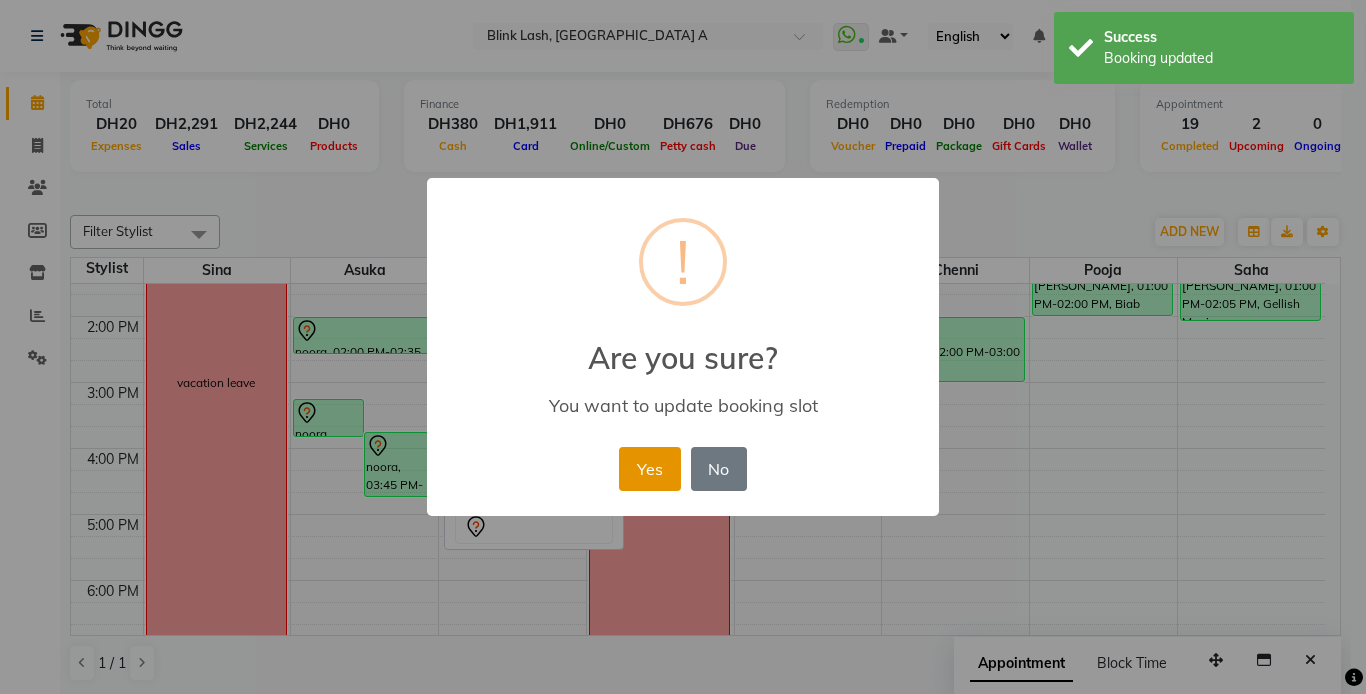 click on "Yes" at bounding box center (649, 469) 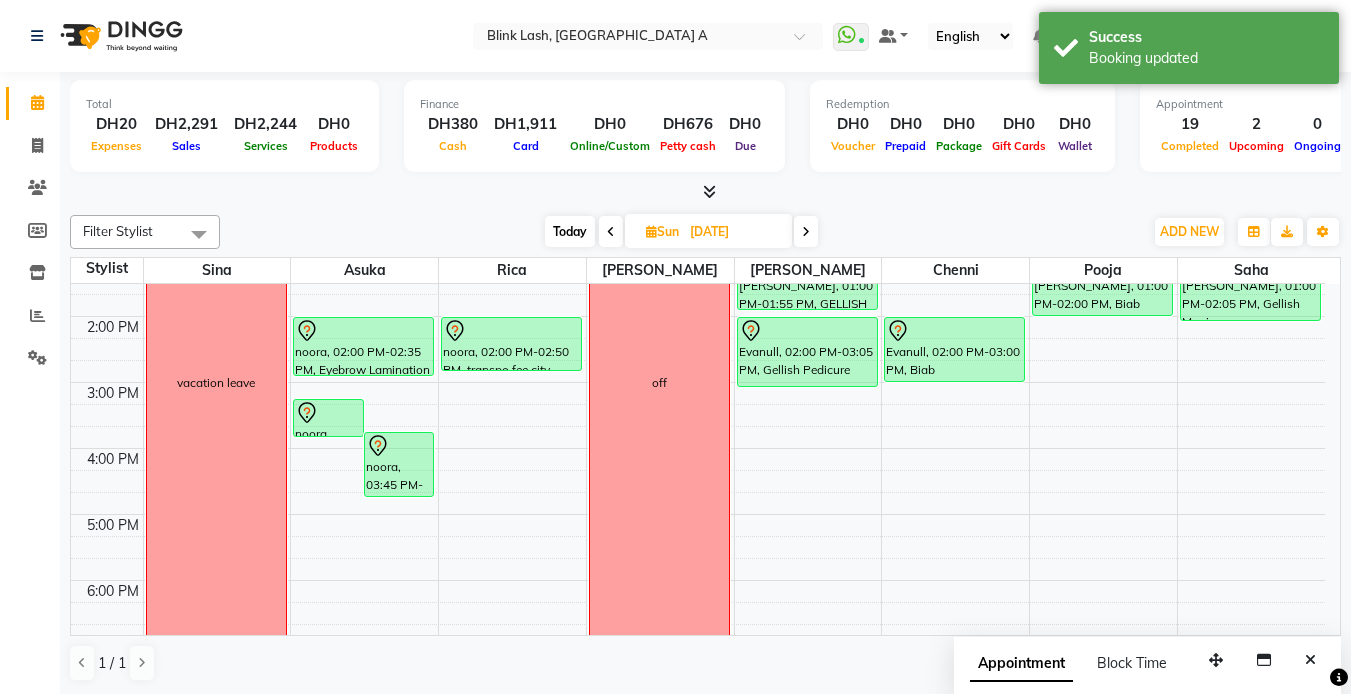 drag, startPoint x: 389, startPoint y: 350, endPoint x: 383, endPoint y: 381, distance: 31.575306 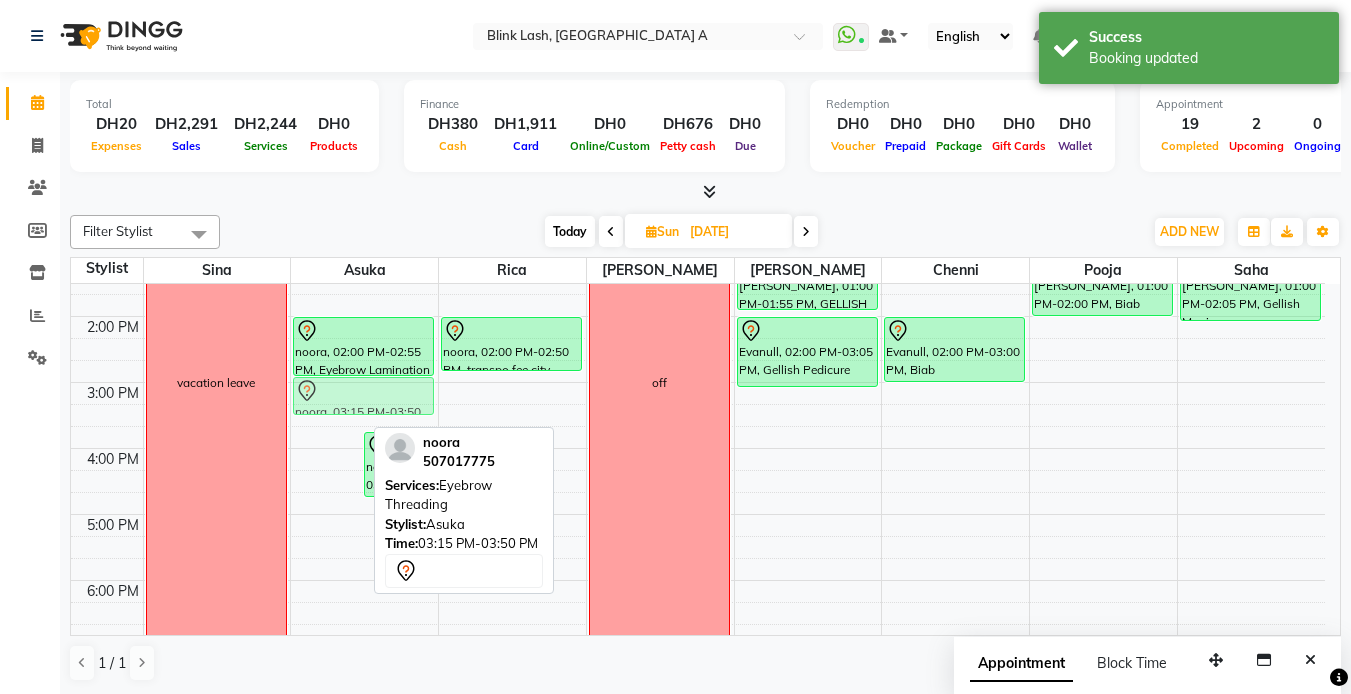 click on "noora, 03:15 PM-03:50 PM, Eyebrow Threading             noora, 03:45 PM-04:45 PM, Classic Eyelash Infill             [PERSON_NAME], 12:00 PM-01:30 PM, Classic Eyelash Extensions             noora, 02:00 PM-02:55 PM, Eyebrow Lamination             noora, 03:15 PM-03:50 PM, Eyebrow Threading" at bounding box center [364, 481] 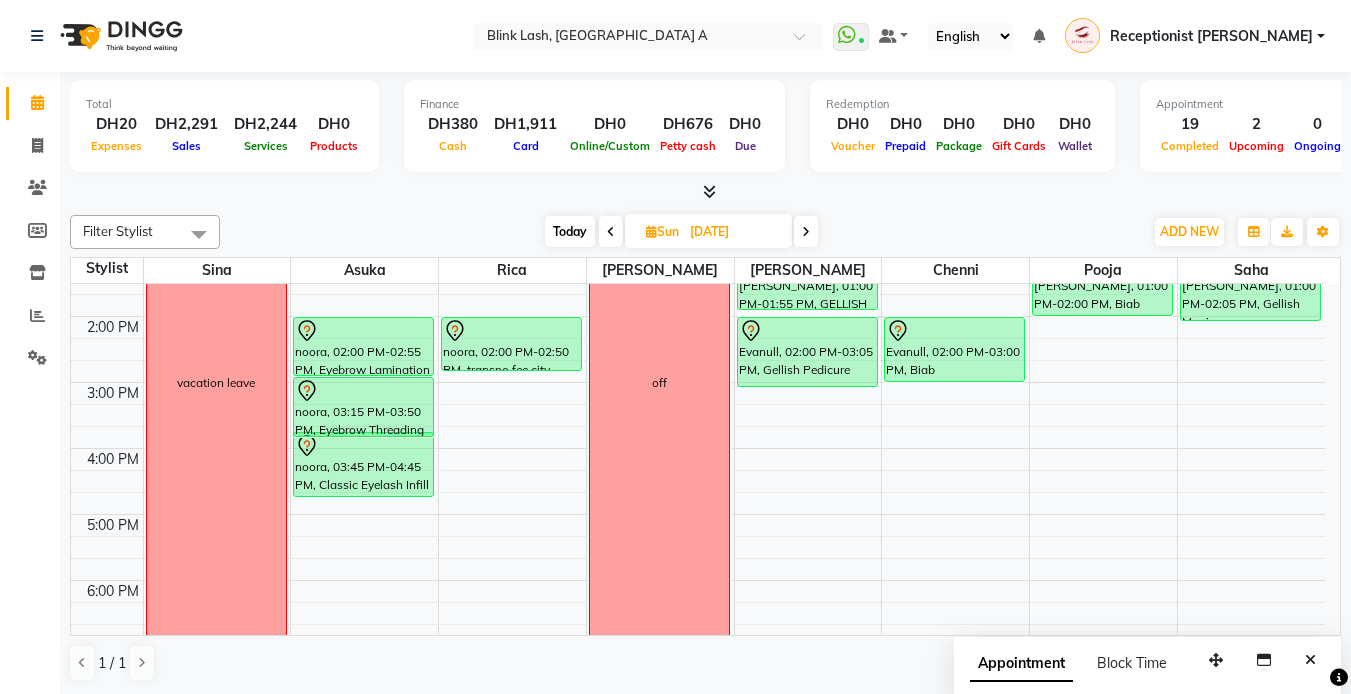 drag, startPoint x: 417, startPoint y: 413, endPoint x: 413, endPoint y: 429, distance: 16.492422 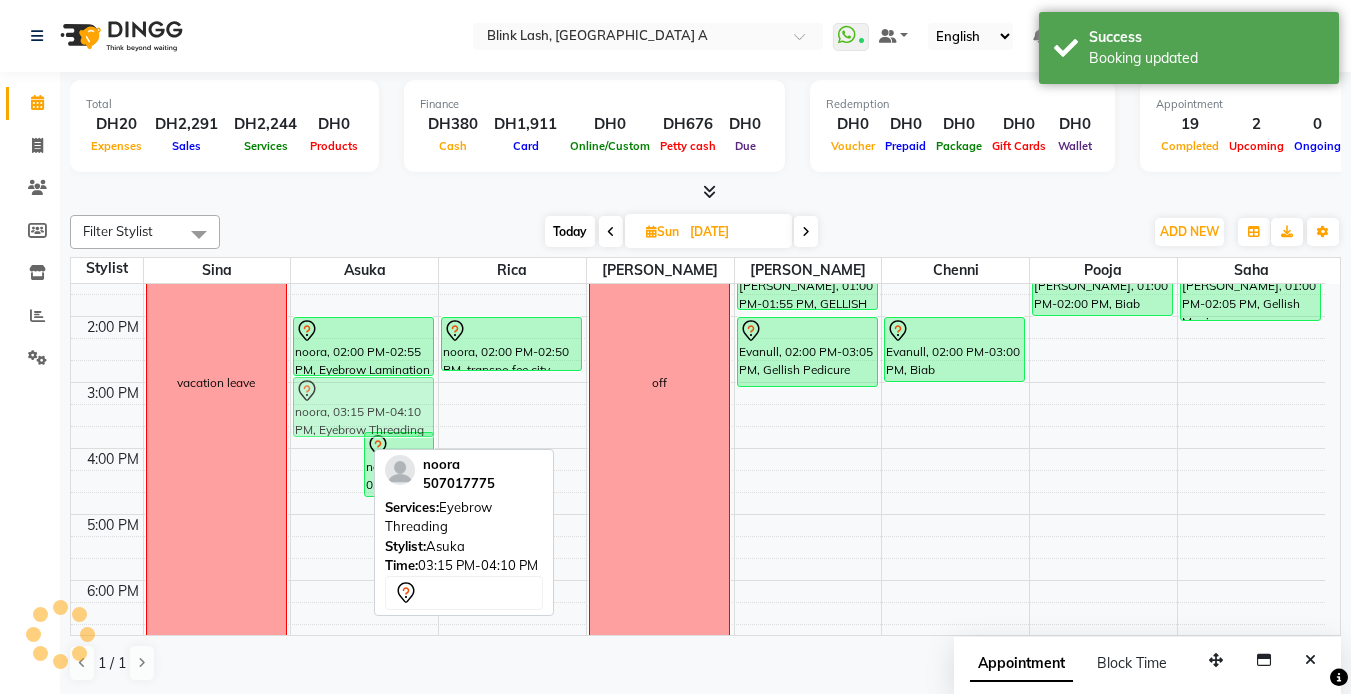 drag, startPoint x: 346, startPoint y: 425, endPoint x: 351, endPoint y: 416, distance: 10.29563 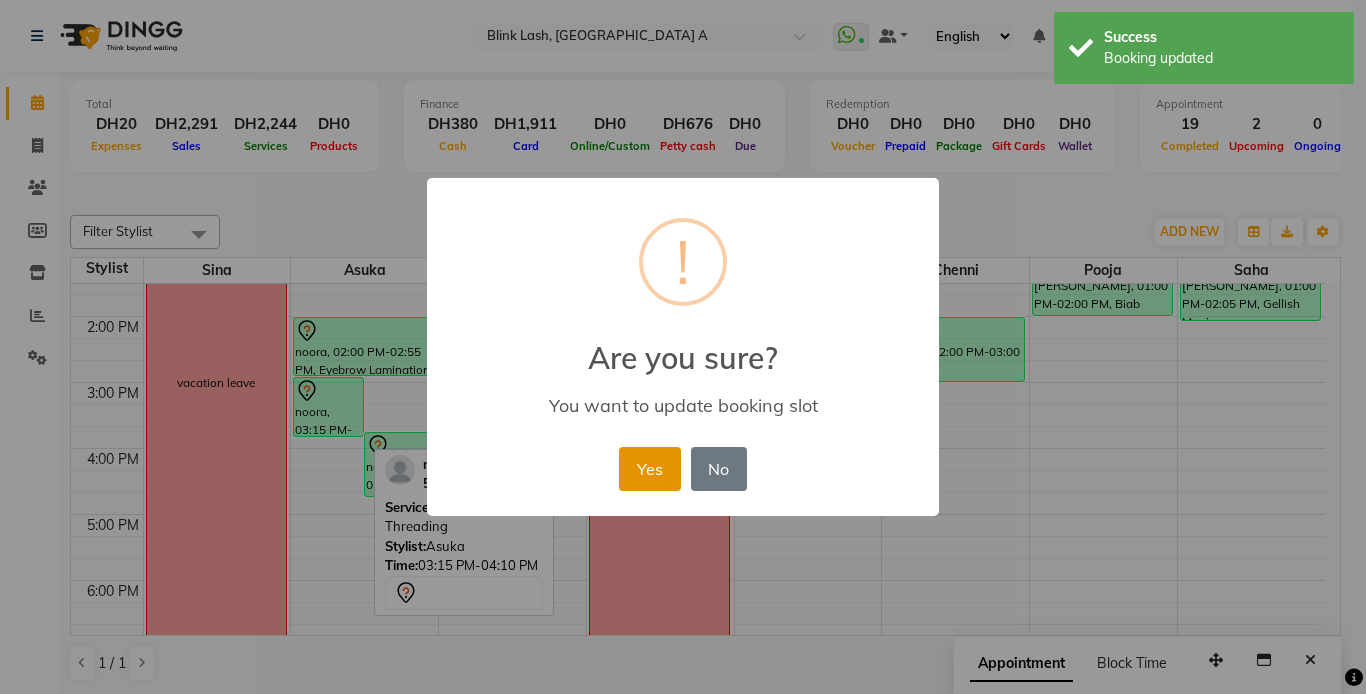click on "Yes" at bounding box center (649, 469) 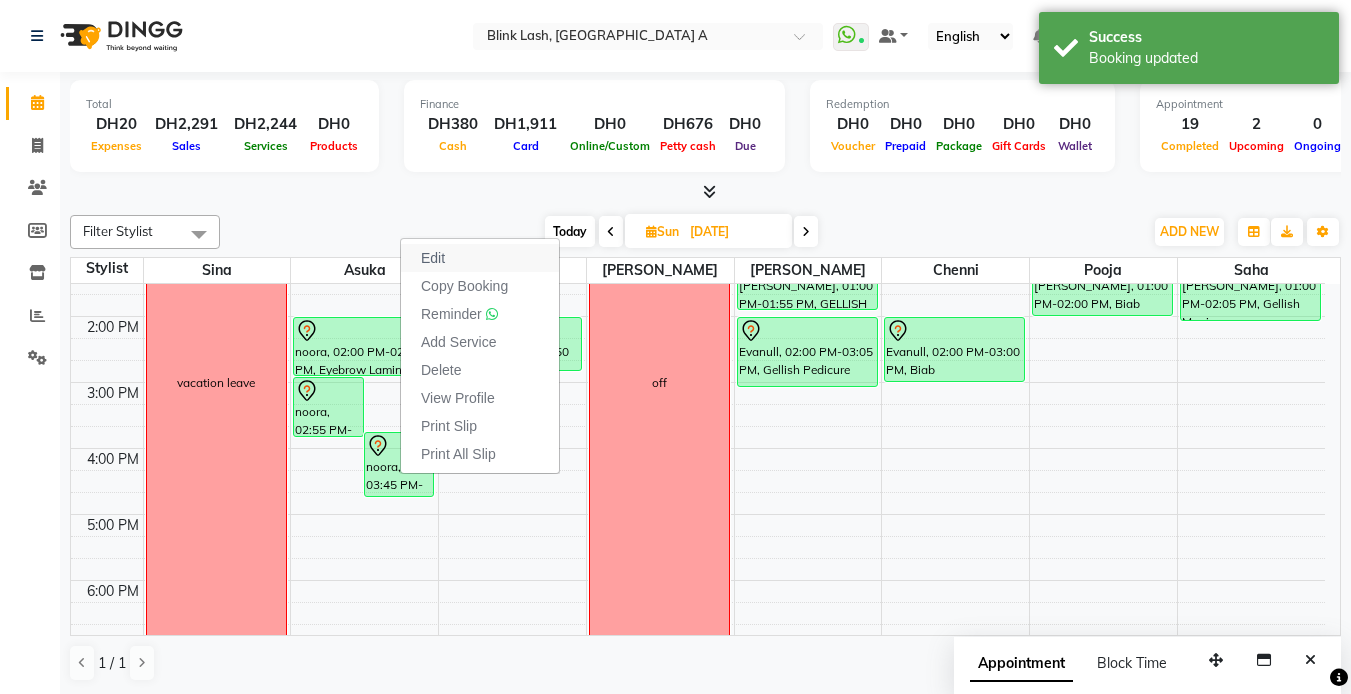 click on "Edit" at bounding box center [433, 258] 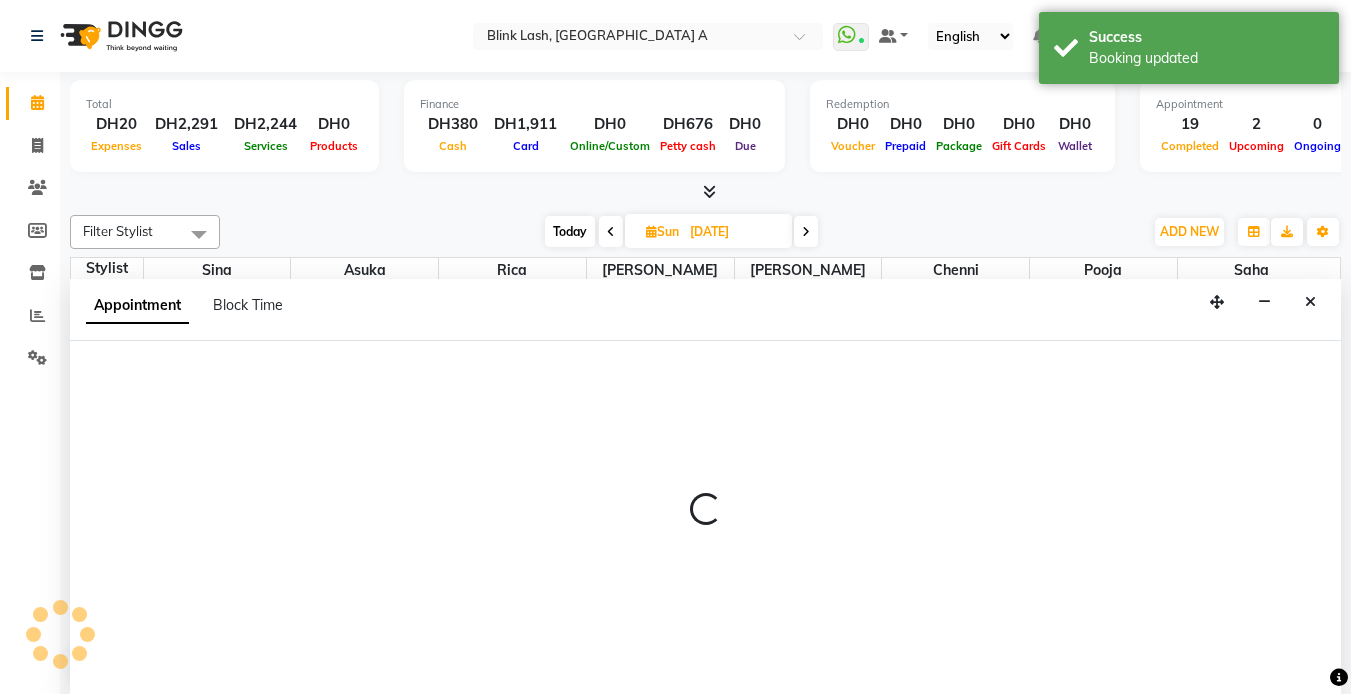 select on "tentative" 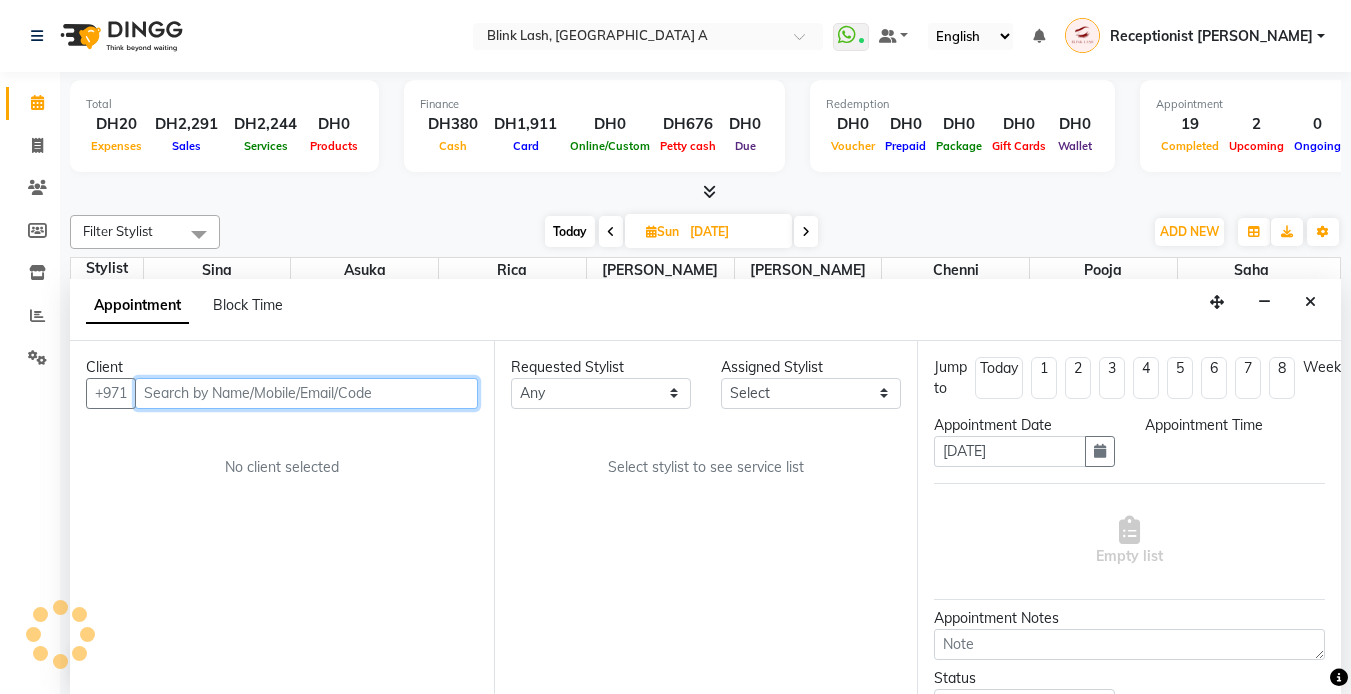 select on "840" 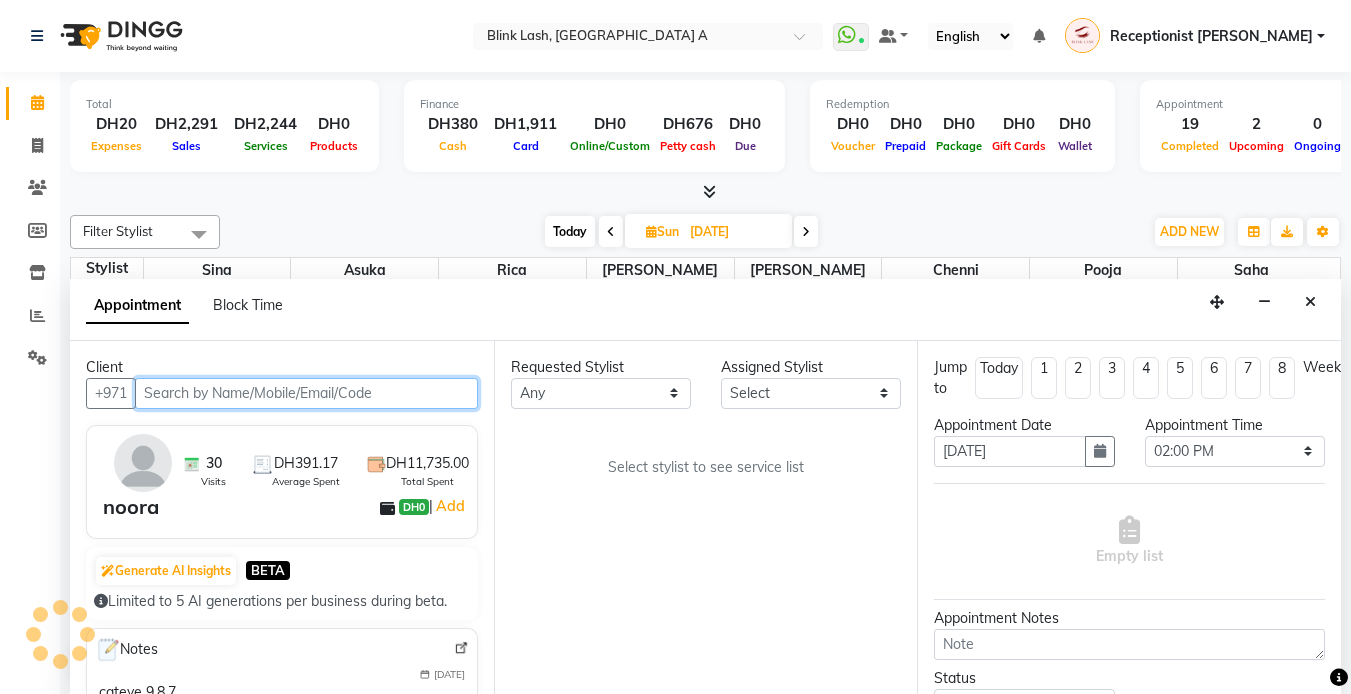 scroll, scrollTop: 1, scrollLeft: 0, axis: vertical 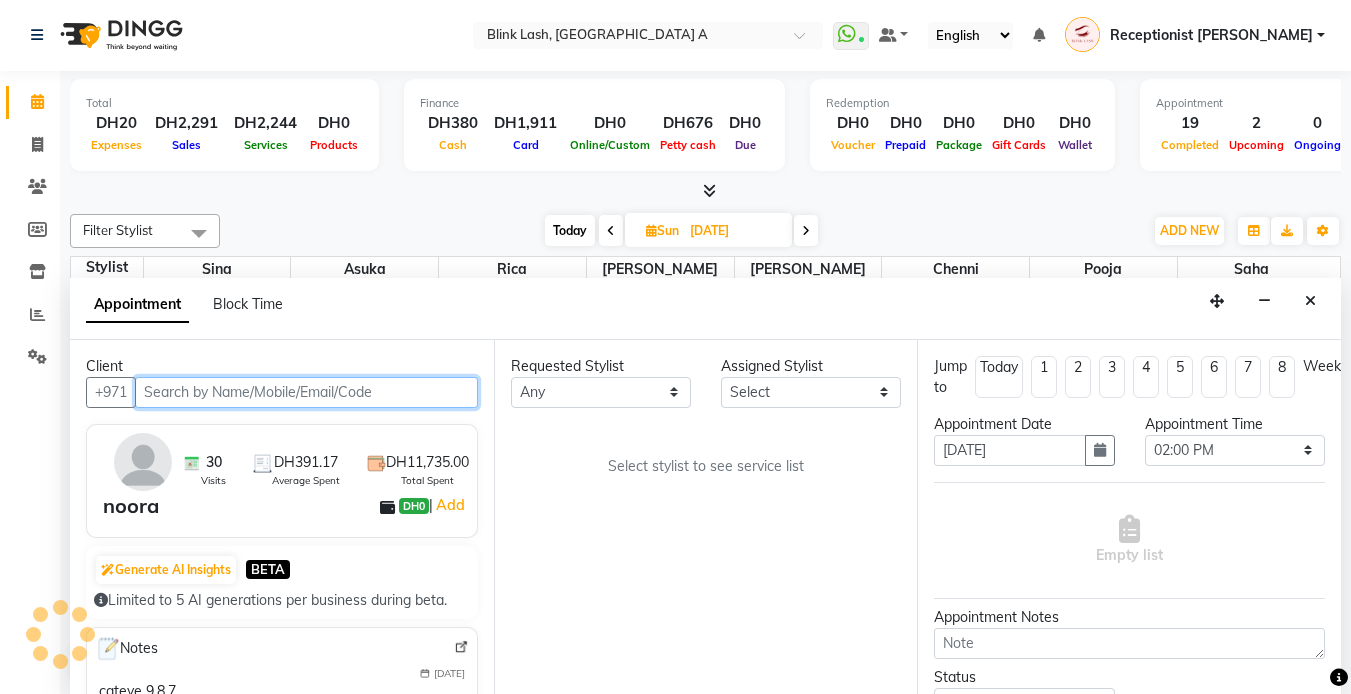 select on "42462" 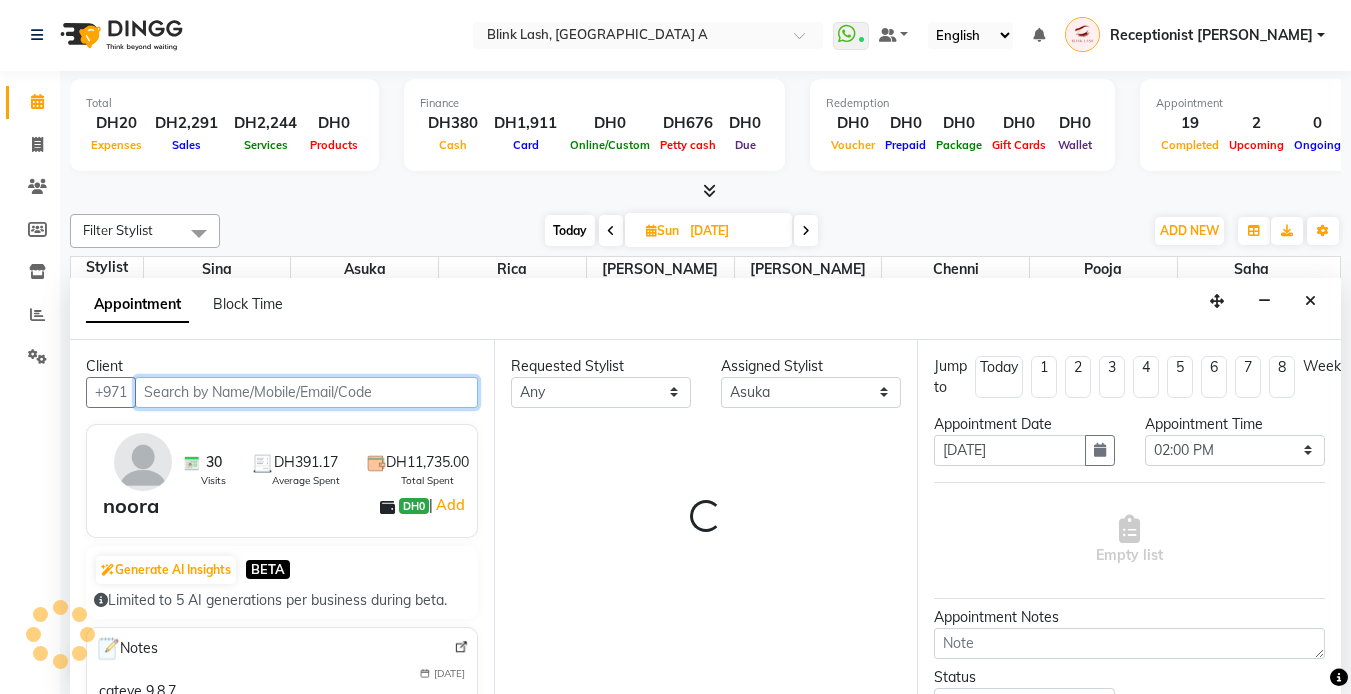 select on "2892" 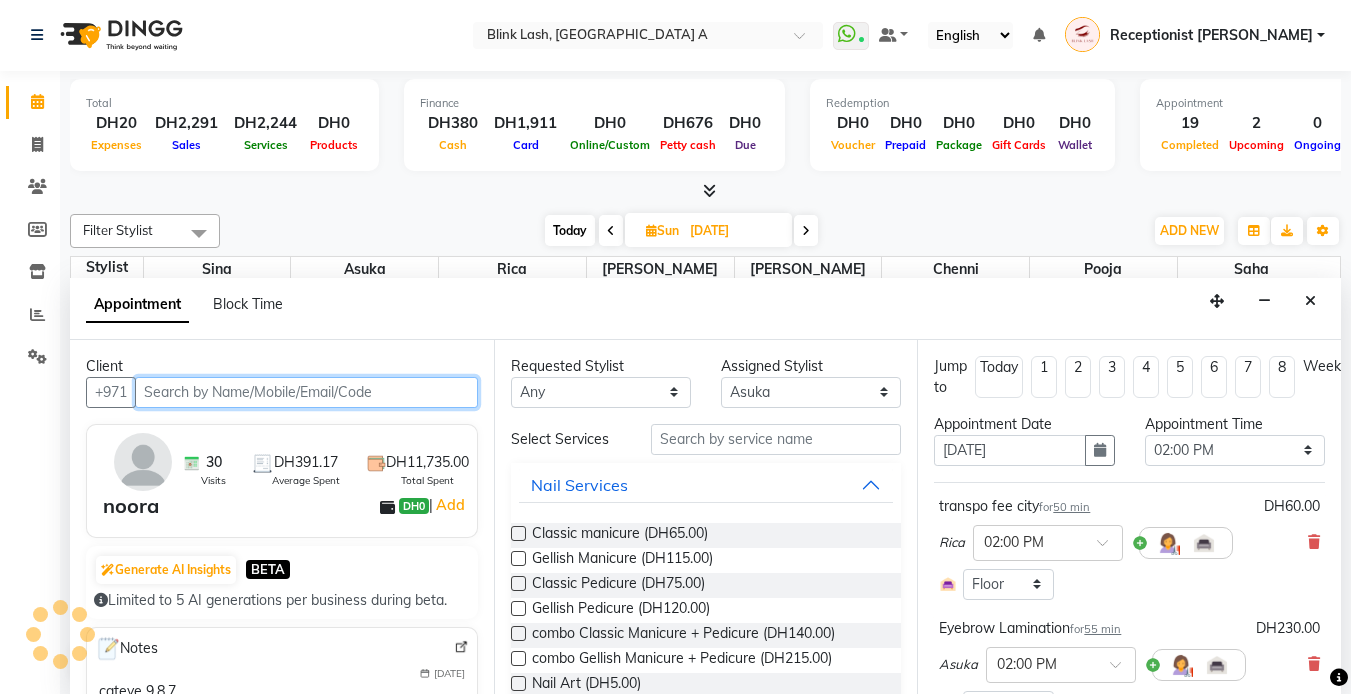 scroll, scrollTop: 0, scrollLeft: 0, axis: both 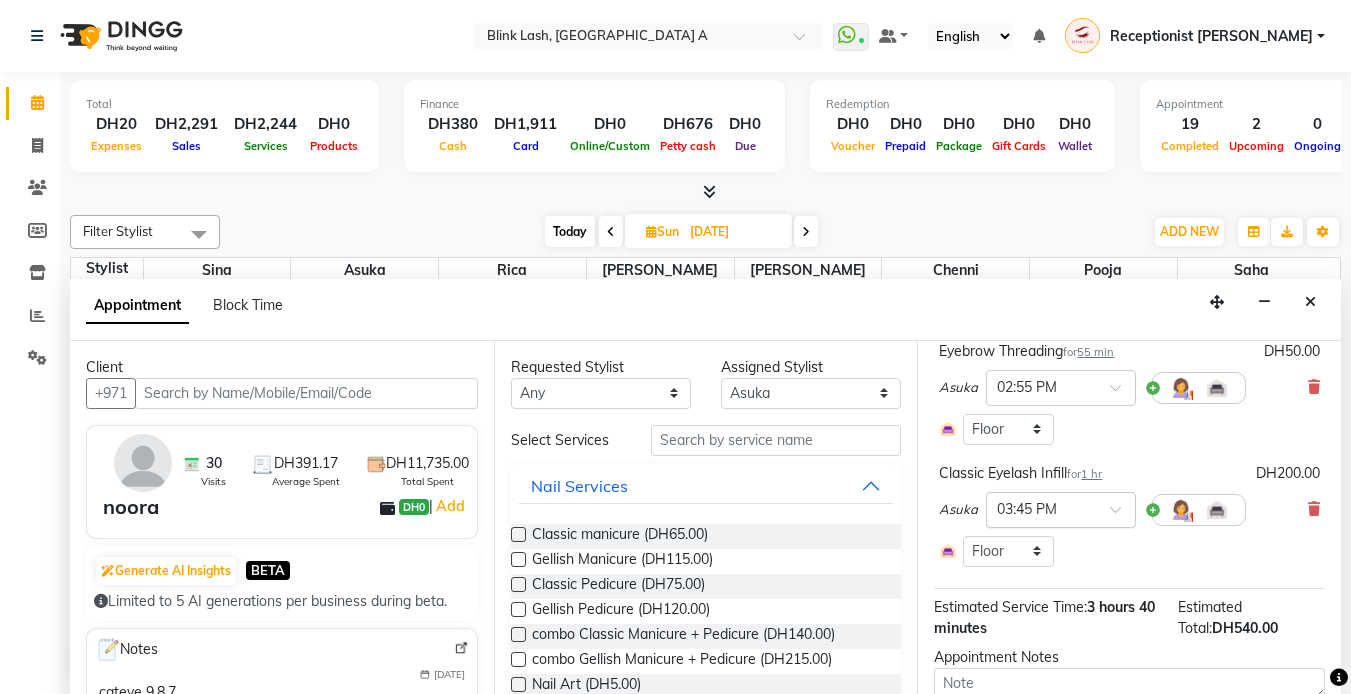 click at bounding box center [1061, 508] 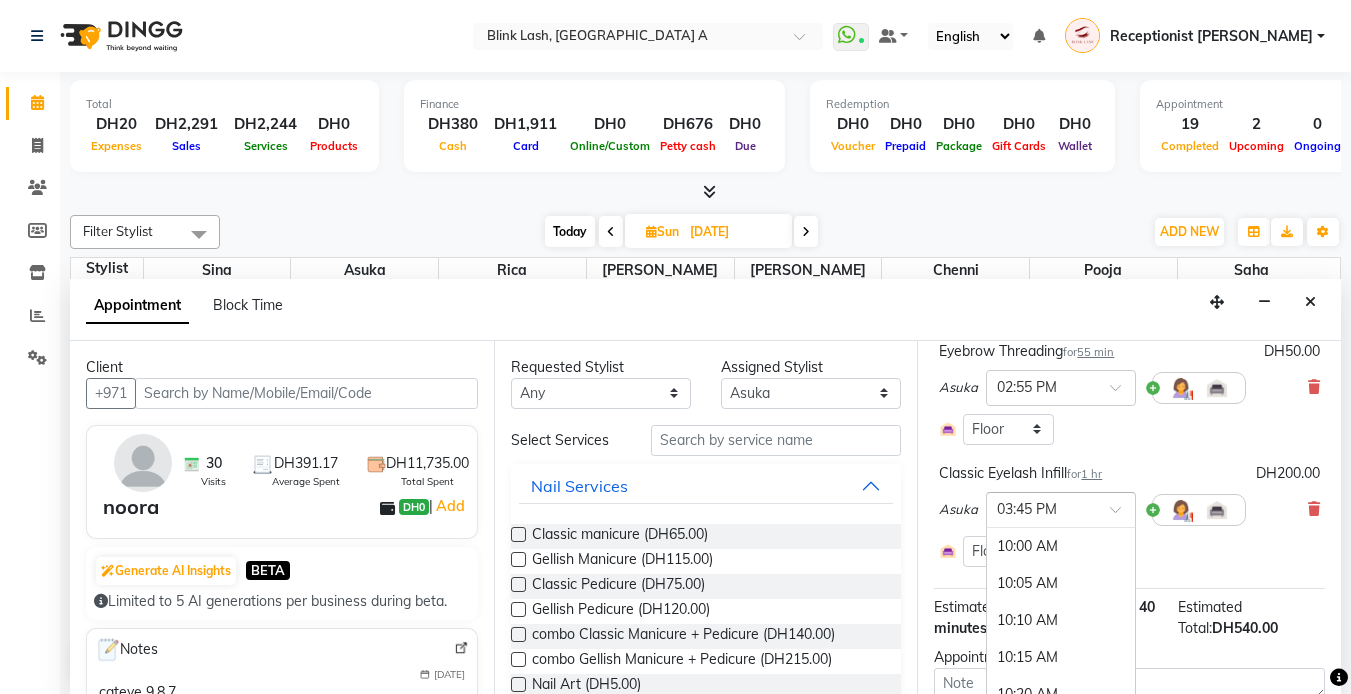 scroll, scrollTop: 2589, scrollLeft: 0, axis: vertical 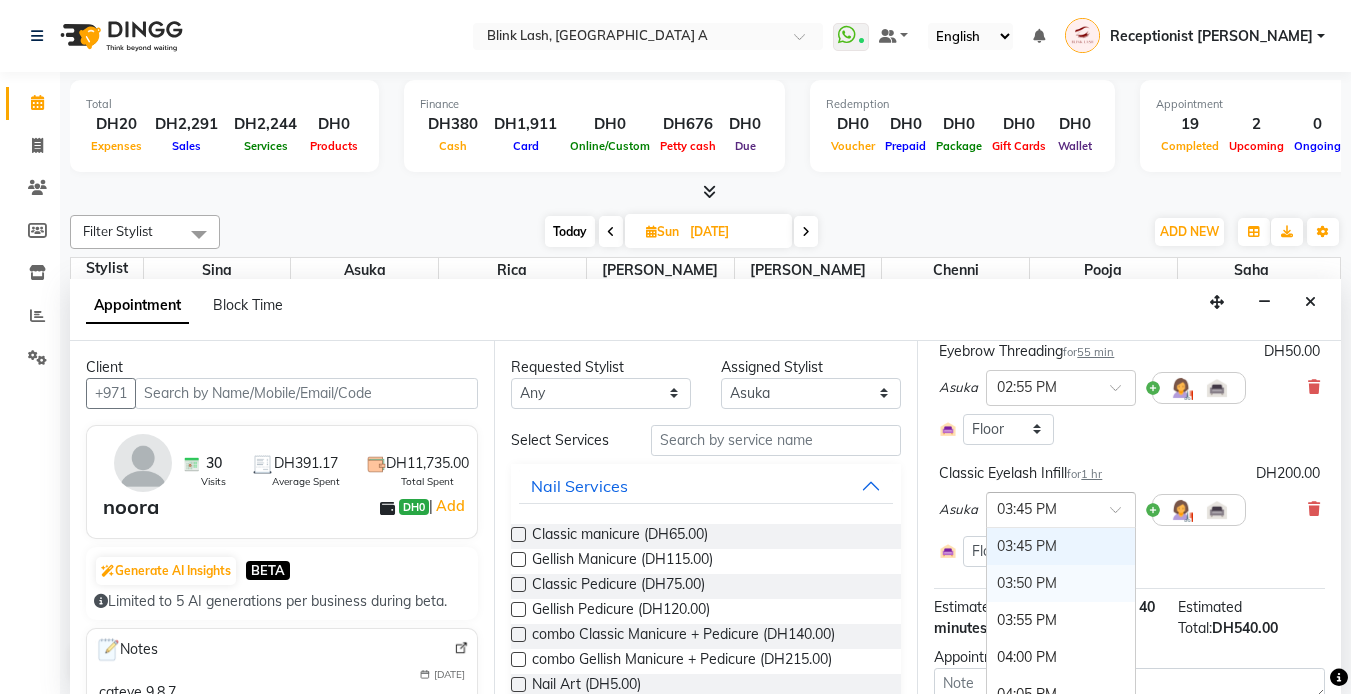 click on "03:50 PM" at bounding box center (1061, 583) 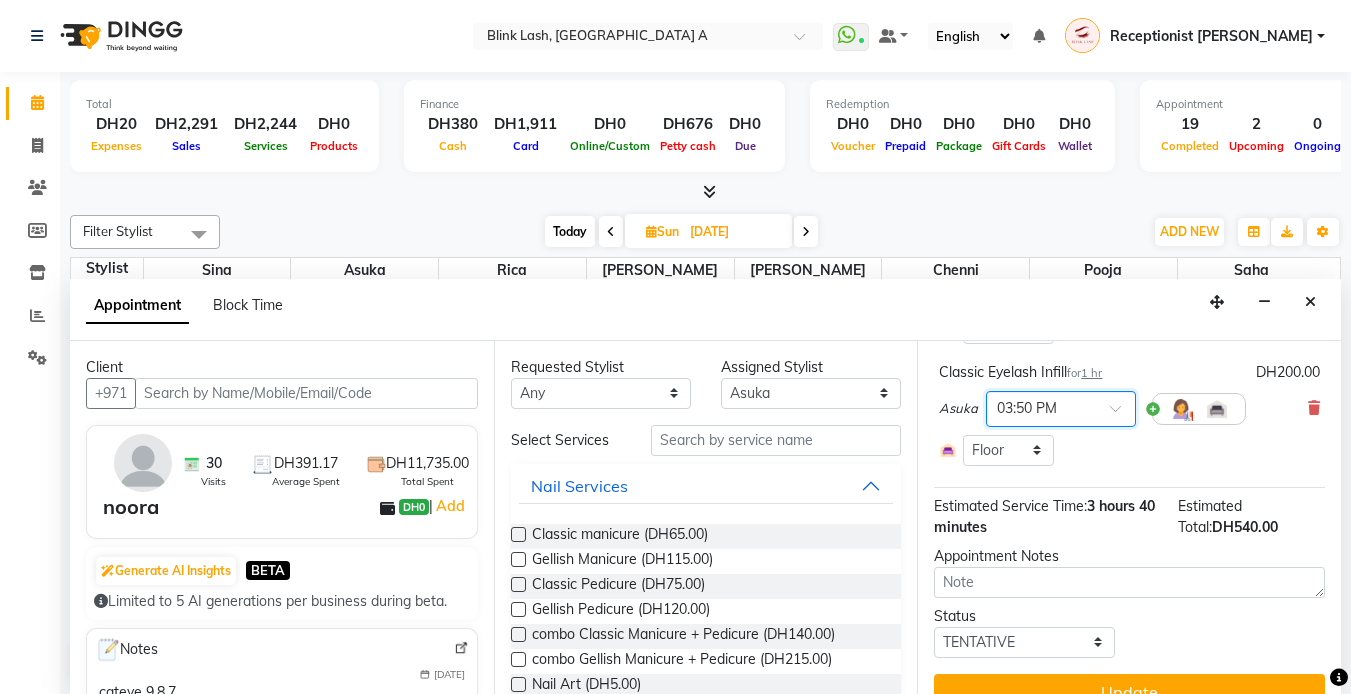 scroll, scrollTop: 547, scrollLeft: 0, axis: vertical 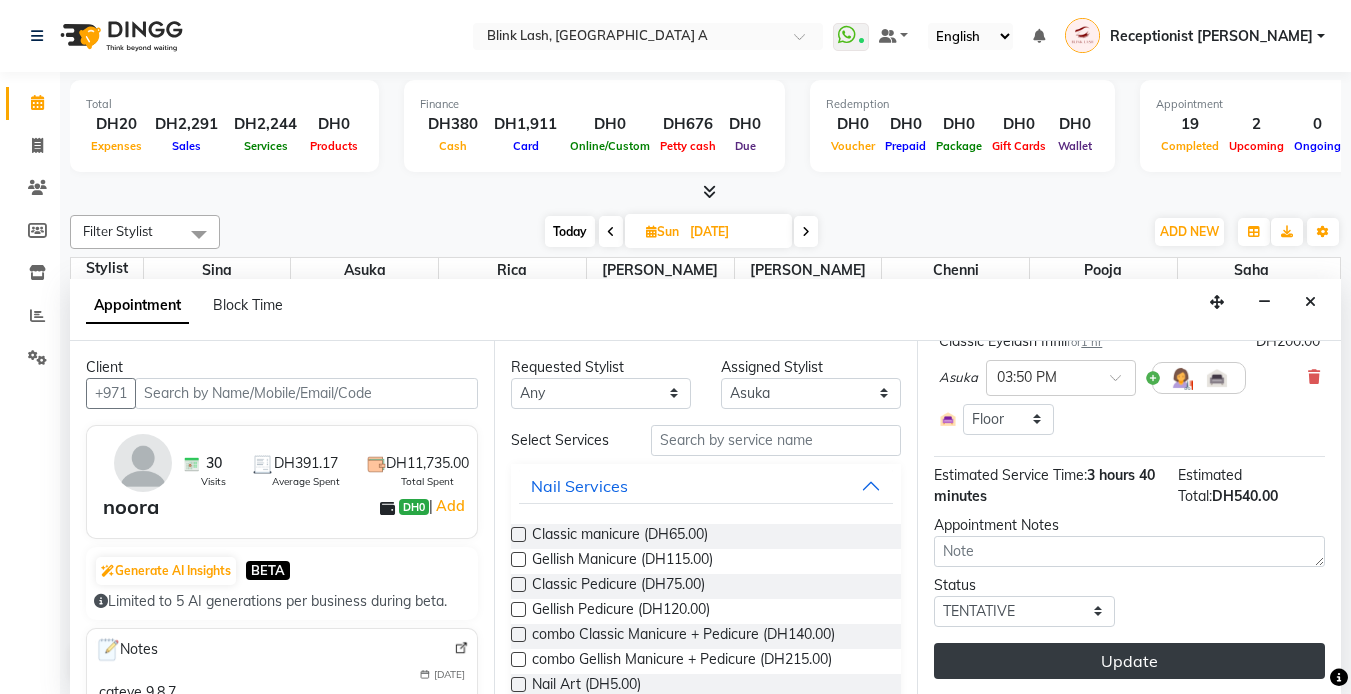 click on "Update" at bounding box center (1129, 661) 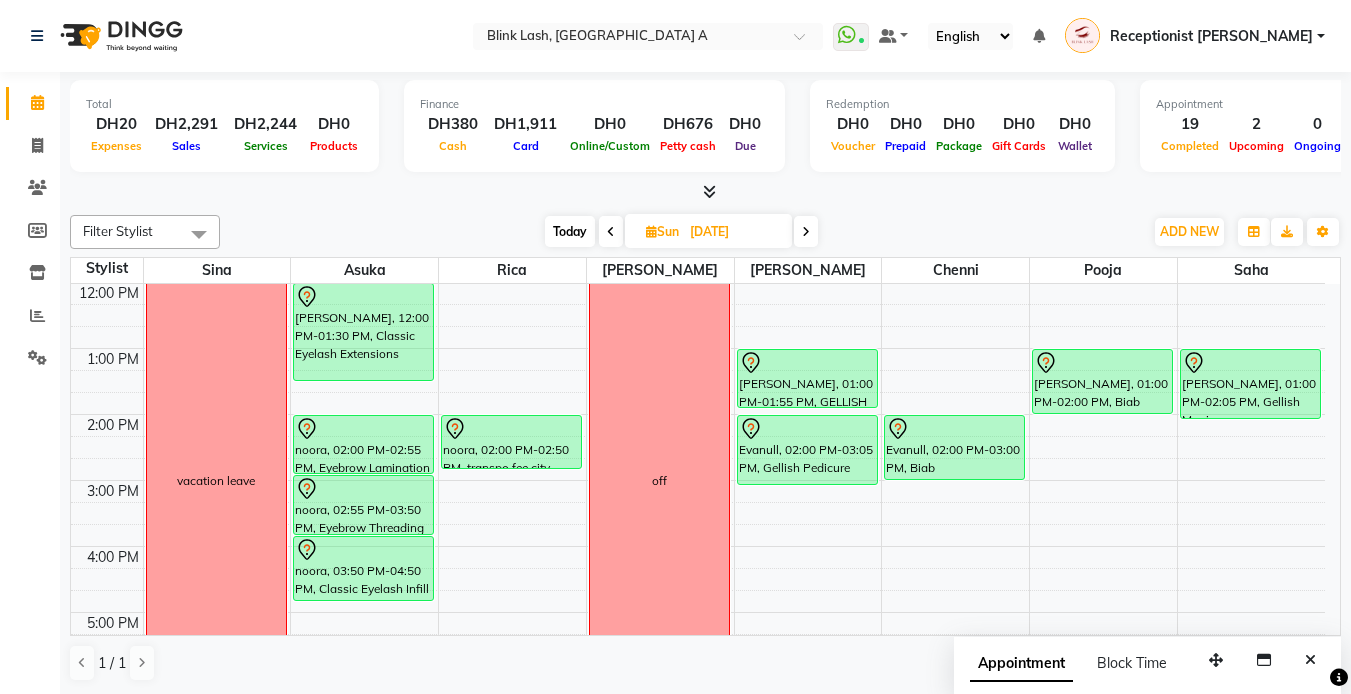 scroll, scrollTop: 197, scrollLeft: 0, axis: vertical 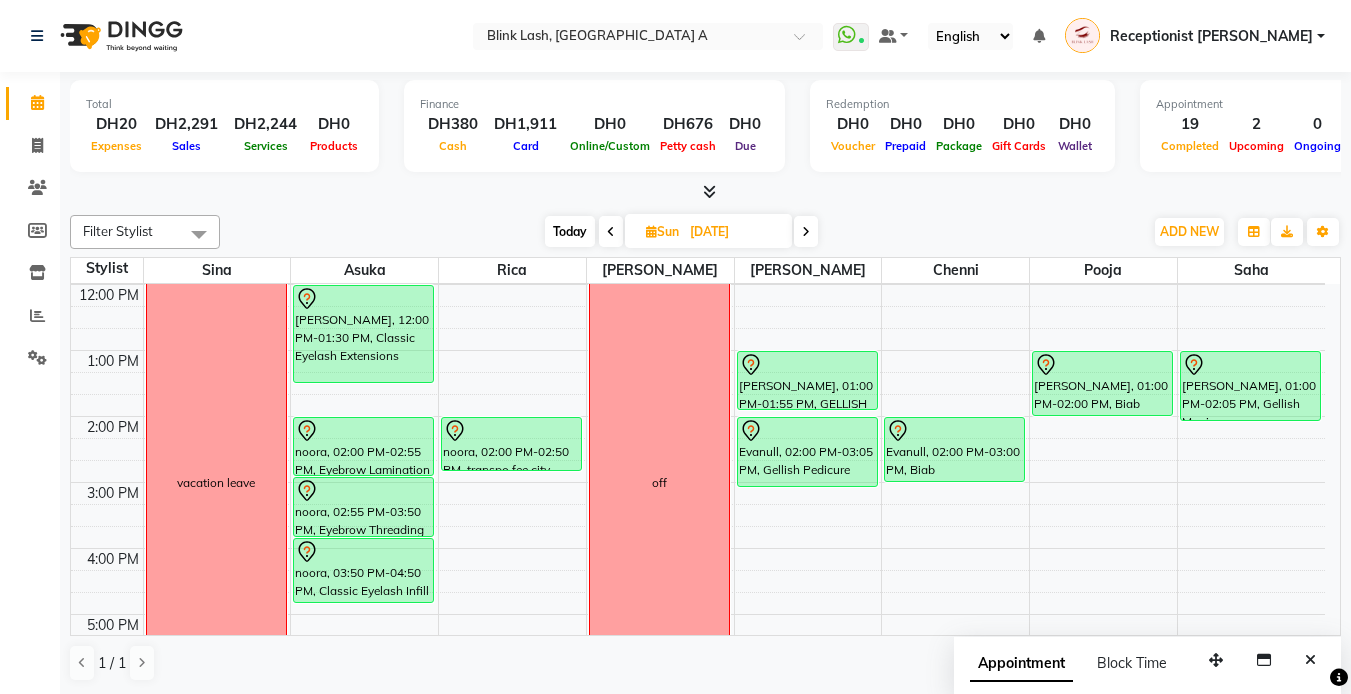 click on "Today" at bounding box center [570, 231] 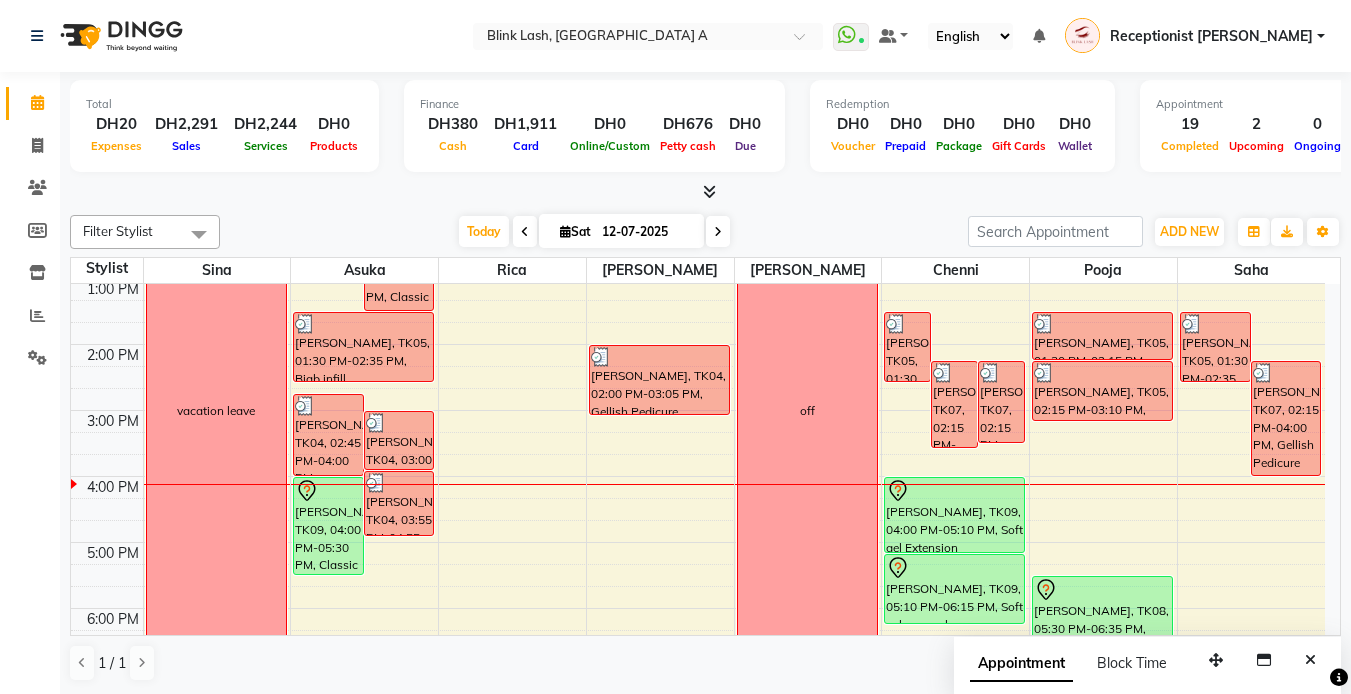 scroll, scrollTop: 263, scrollLeft: 0, axis: vertical 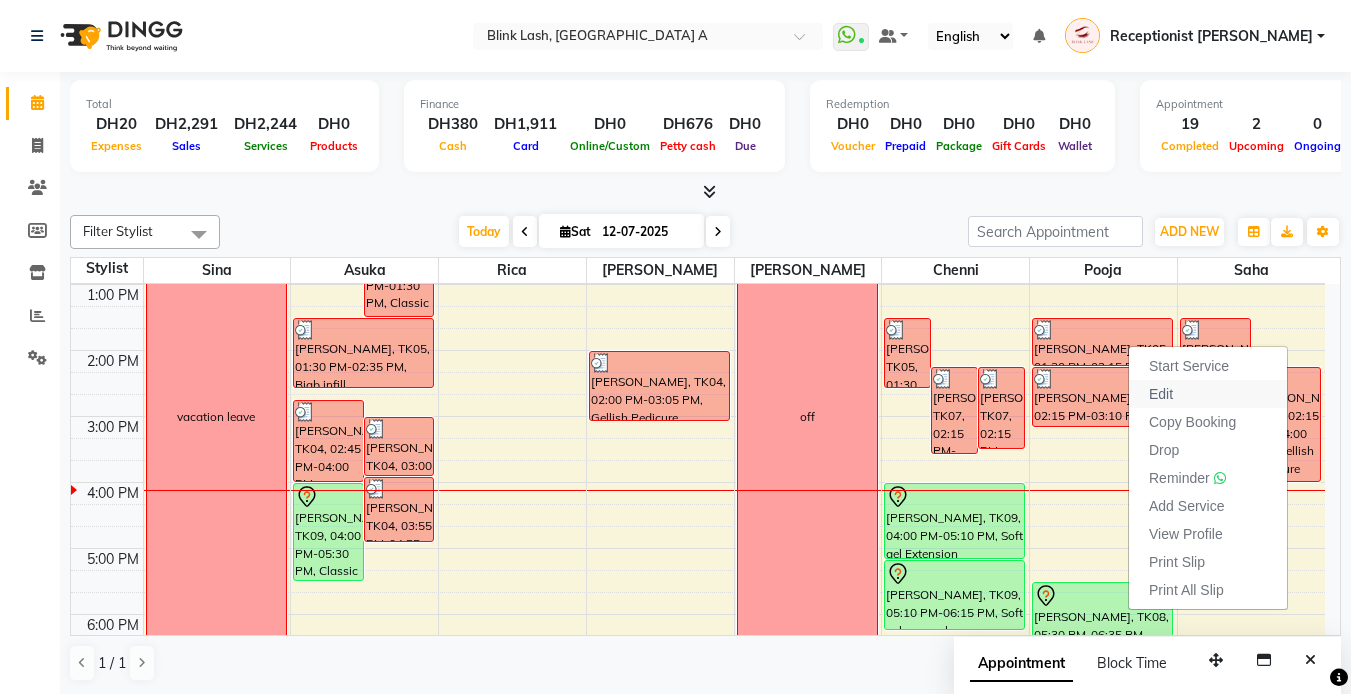 click on "Edit" at bounding box center (1161, 394) 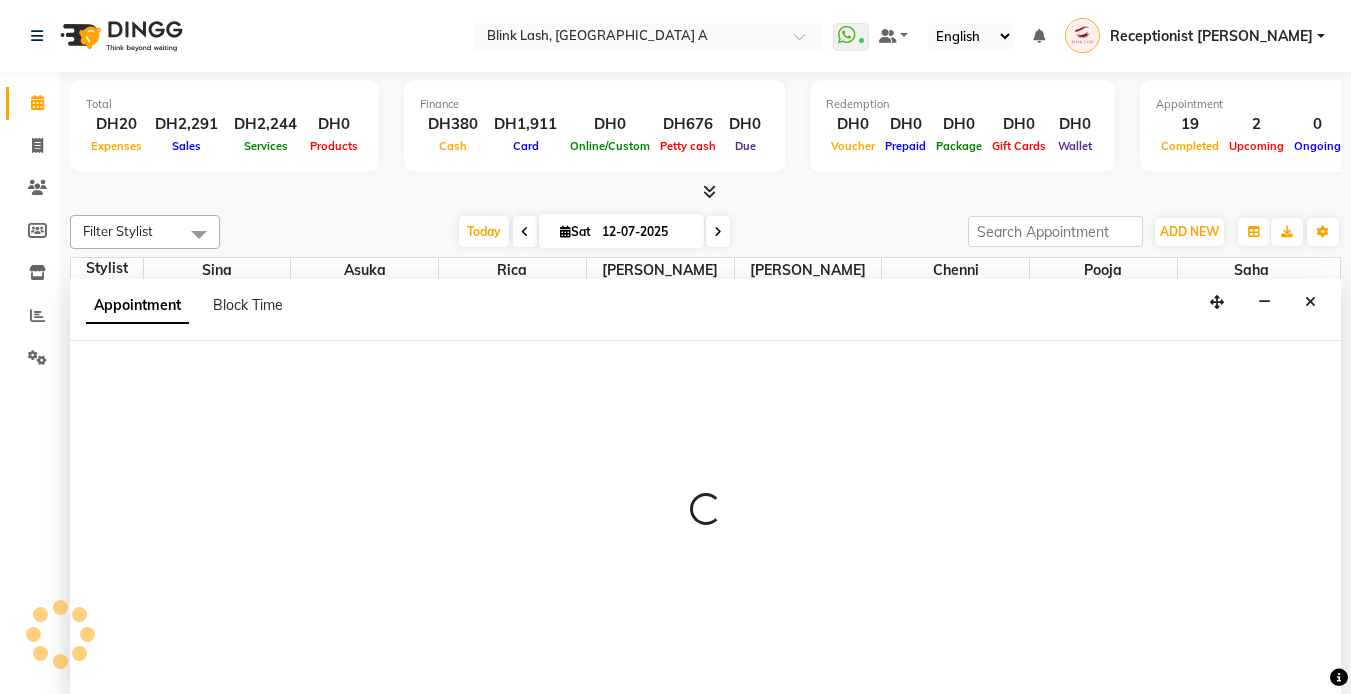 scroll, scrollTop: 1, scrollLeft: 0, axis: vertical 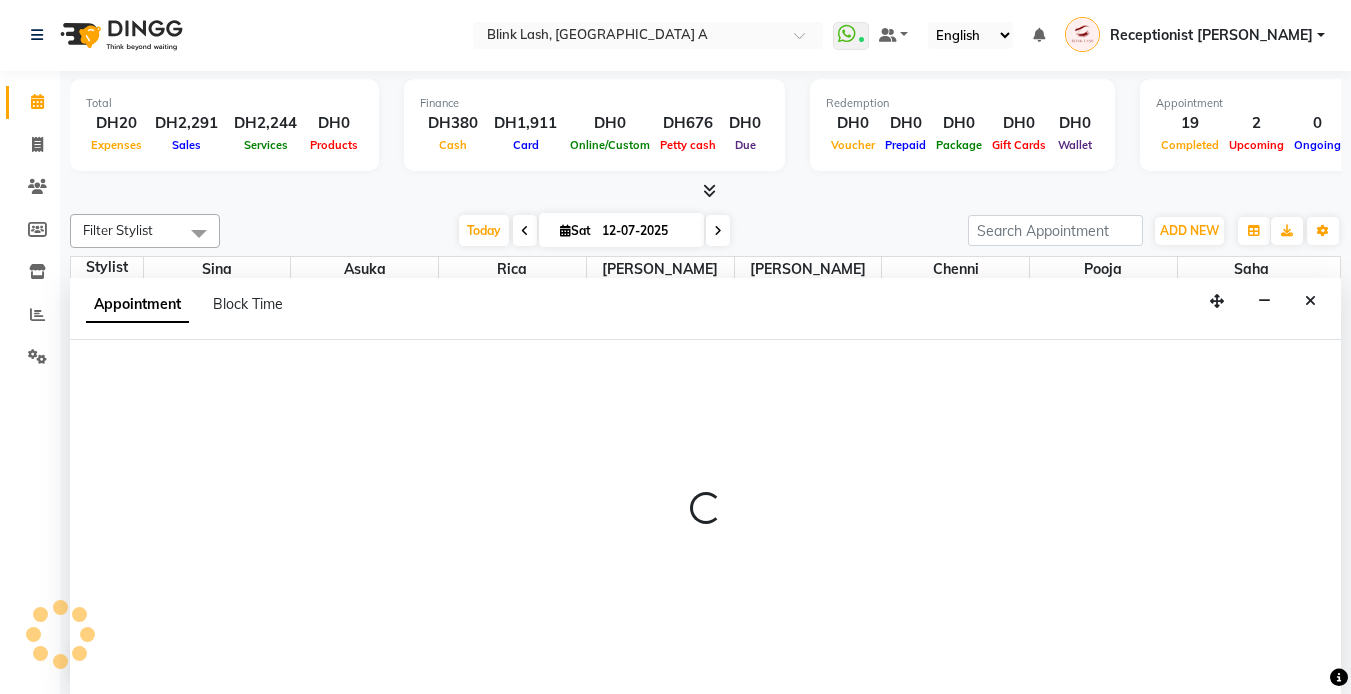 select on "tentative" 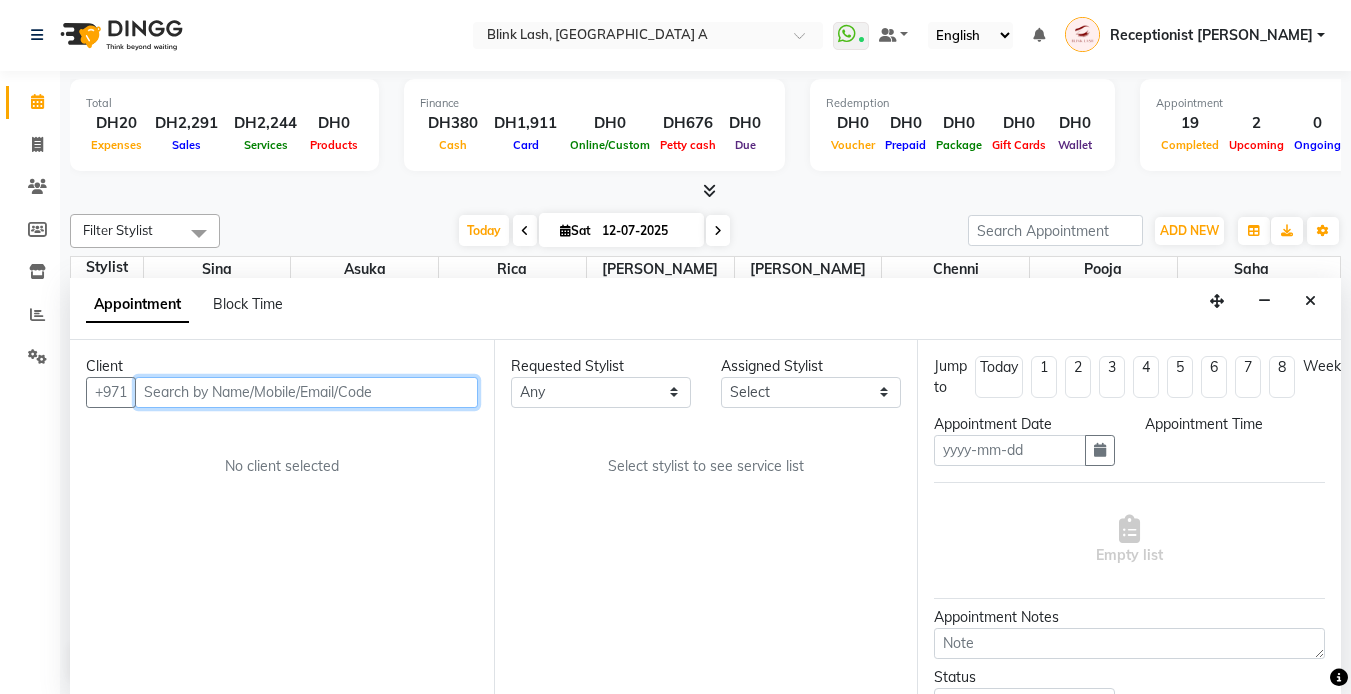 type on "12-07-2025" 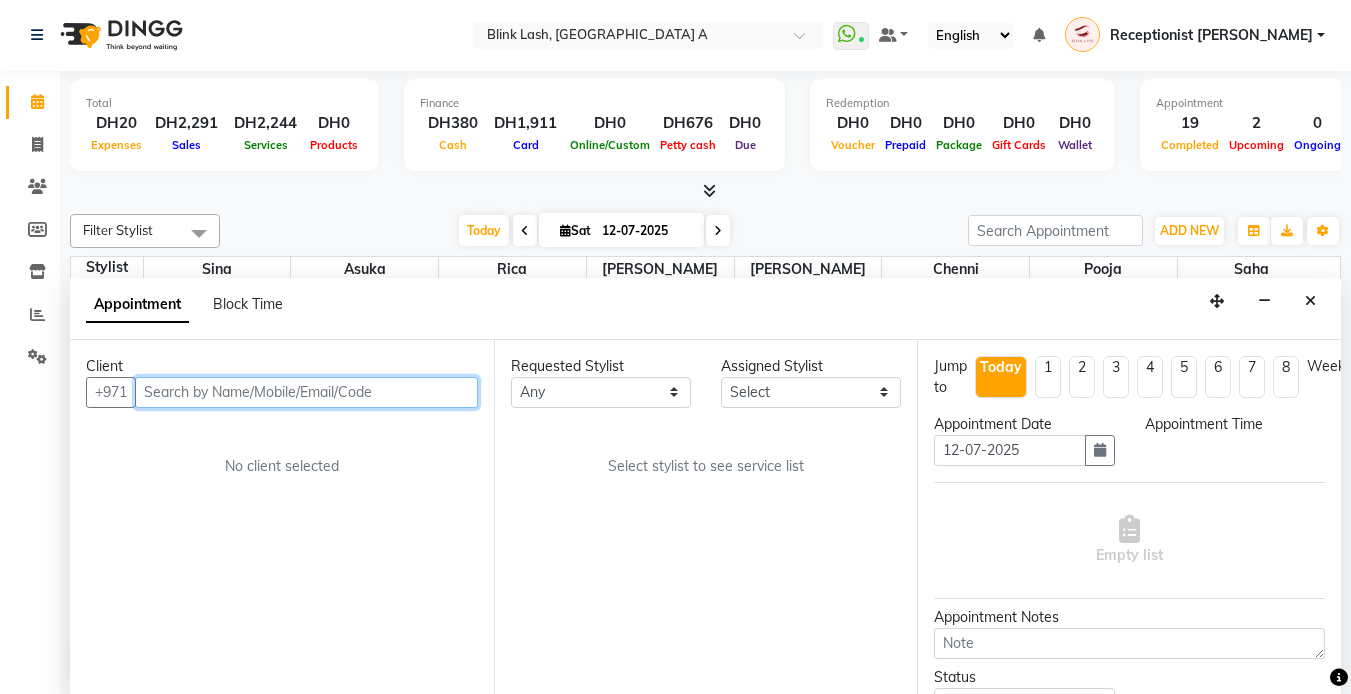scroll, scrollTop: 0, scrollLeft: 0, axis: both 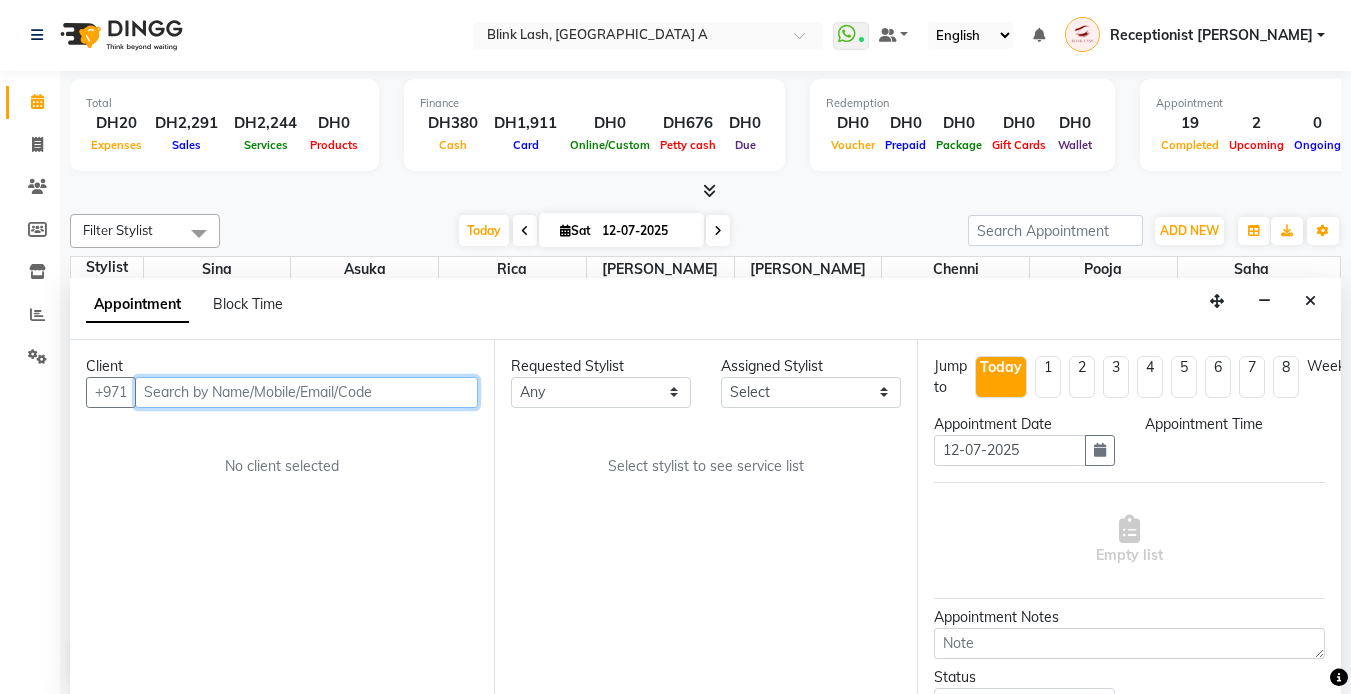 select on "63341" 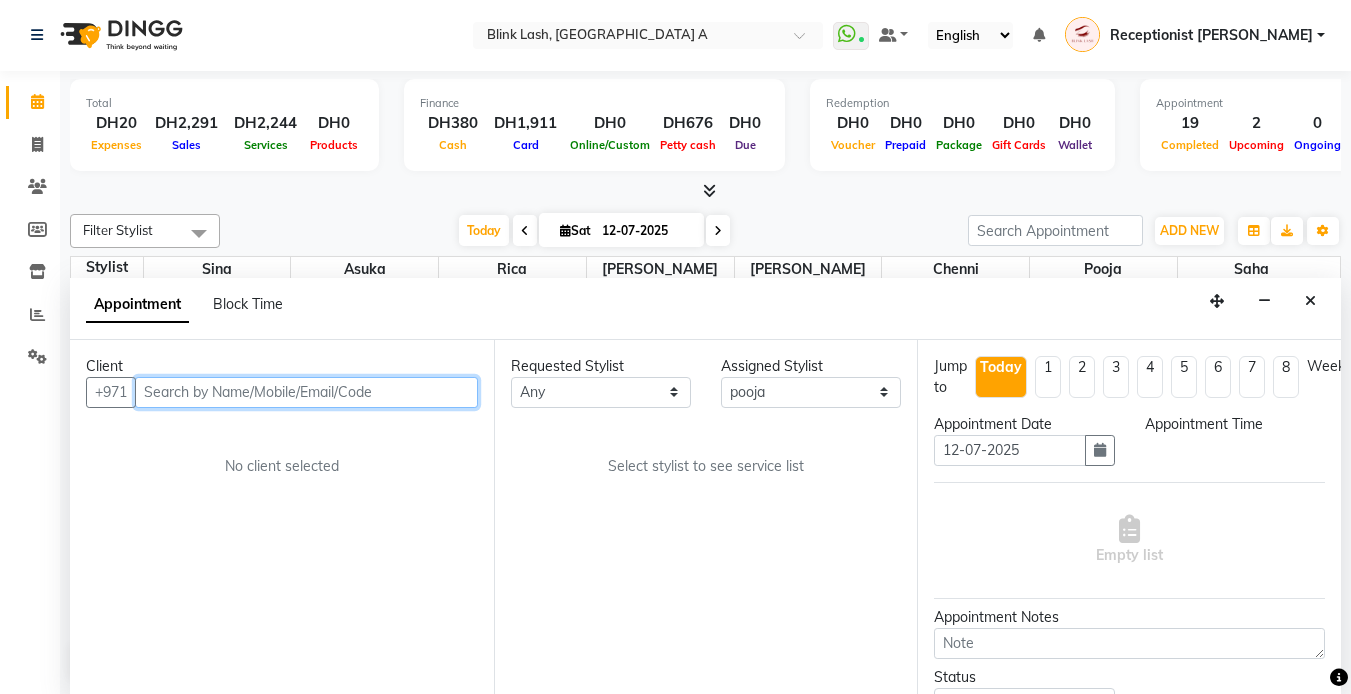 select on "1050" 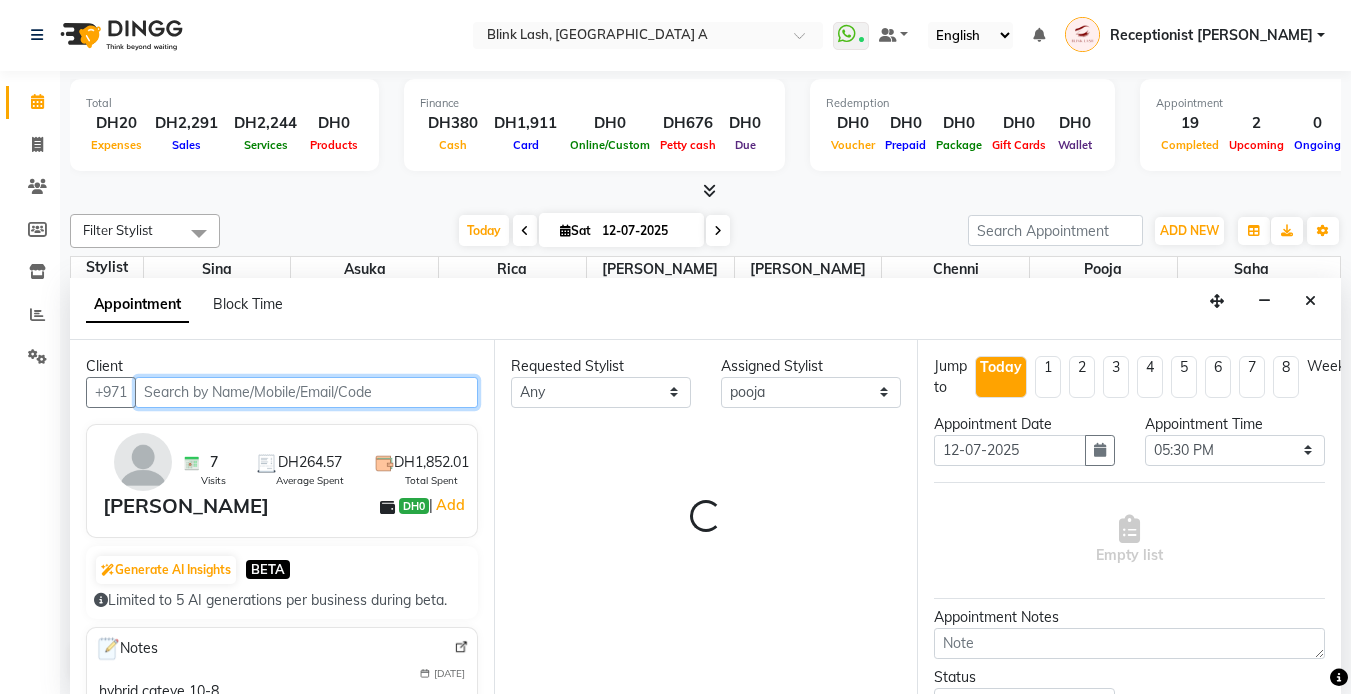 select on "2892" 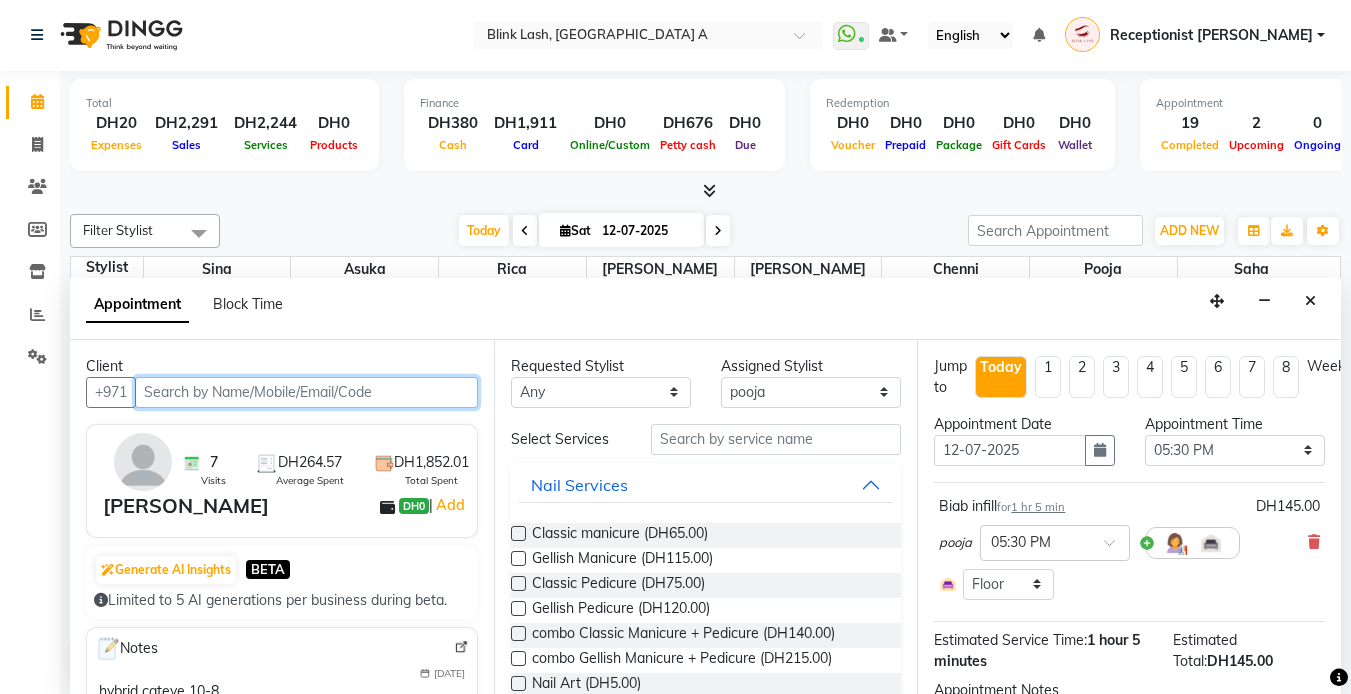 scroll, scrollTop: 463, scrollLeft: 0, axis: vertical 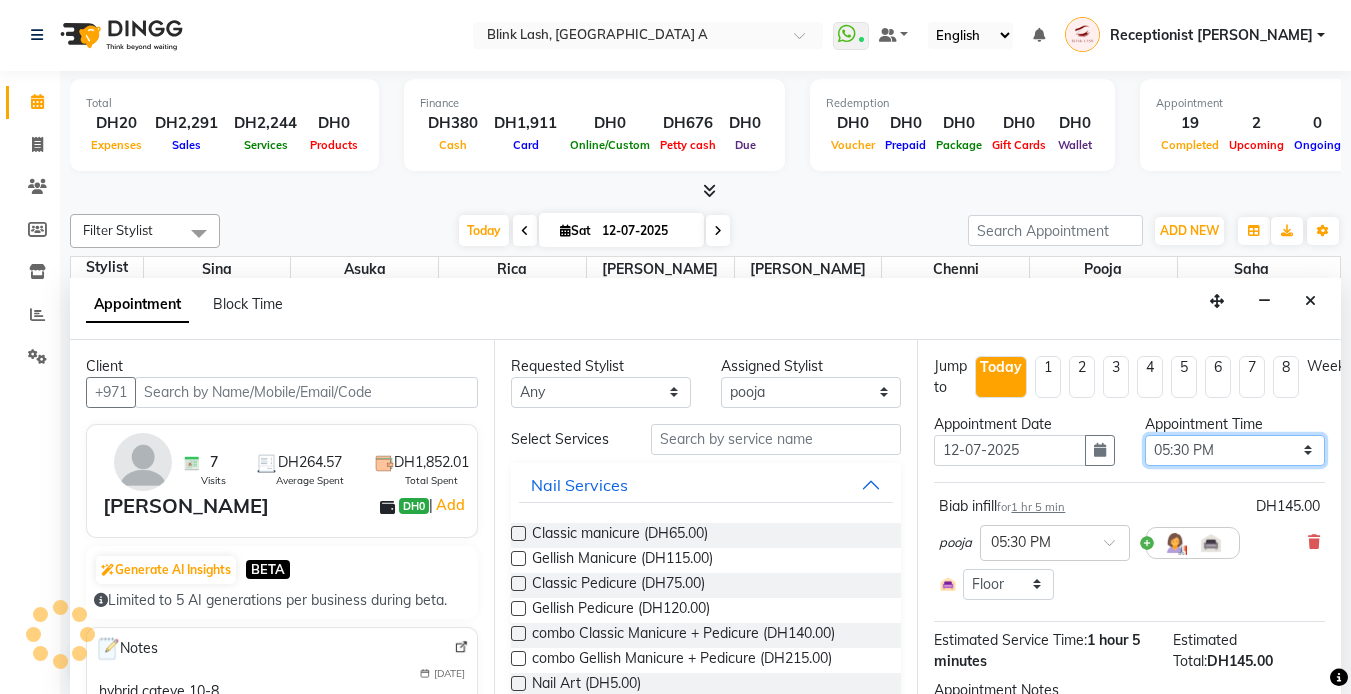 click on "Select 10:00 AM 10:05 AM 10:10 AM 10:15 AM 10:20 AM 10:25 AM 10:30 AM 10:35 AM 10:40 AM 10:45 AM 10:50 AM 10:55 AM 11:00 AM 11:05 AM 11:10 AM 11:15 AM 11:20 AM 11:25 AM 11:30 AM 11:35 AM 11:40 AM 11:45 AM 11:50 AM 11:55 AM 12:00 PM 12:05 PM 12:10 PM 12:15 PM 12:20 PM 12:25 PM 12:30 PM 12:35 PM 12:40 PM 12:45 PM 12:50 PM 12:55 PM 01:00 PM 01:05 PM 01:10 PM 01:15 PM 01:20 PM 01:25 PM 01:30 PM 01:35 PM 01:40 PM 01:45 PM 01:50 PM 01:55 PM 02:00 PM 02:05 PM 02:10 PM 02:15 PM 02:20 PM 02:25 PM 02:30 PM 02:35 PM 02:40 PM 02:45 PM 02:50 PM 02:55 PM 03:00 PM 03:05 PM 03:10 PM 03:15 PM 03:20 PM 03:25 PM 03:30 PM 03:35 PM 03:40 PM 03:45 PM 03:50 PM 03:55 PM 04:00 PM 04:05 PM 04:10 PM 04:15 PM 04:20 PM 04:25 PM 04:30 PM 04:35 PM 04:40 PM 04:45 PM 04:50 PM 04:55 PM 05:00 PM 05:05 PM 05:10 PM 05:15 PM 05:20 PM 05:25 PM 05:30 PM 05:35 PM 05:40 PM 05:45 PM 05:50 PM 05:55 PM 06:00 PM 06:05 PM 06:10 PM 06:15 PM 06:20 PM 06:25 PM 06:30 PM 06:35 PM 06:40 PM 06:45 PM 06:50 PM 06:55 PM 07:00 PM 07:05 PM 07:10 PM 07:15 PM 07:20 PM" at bounding box center (1235, 450) 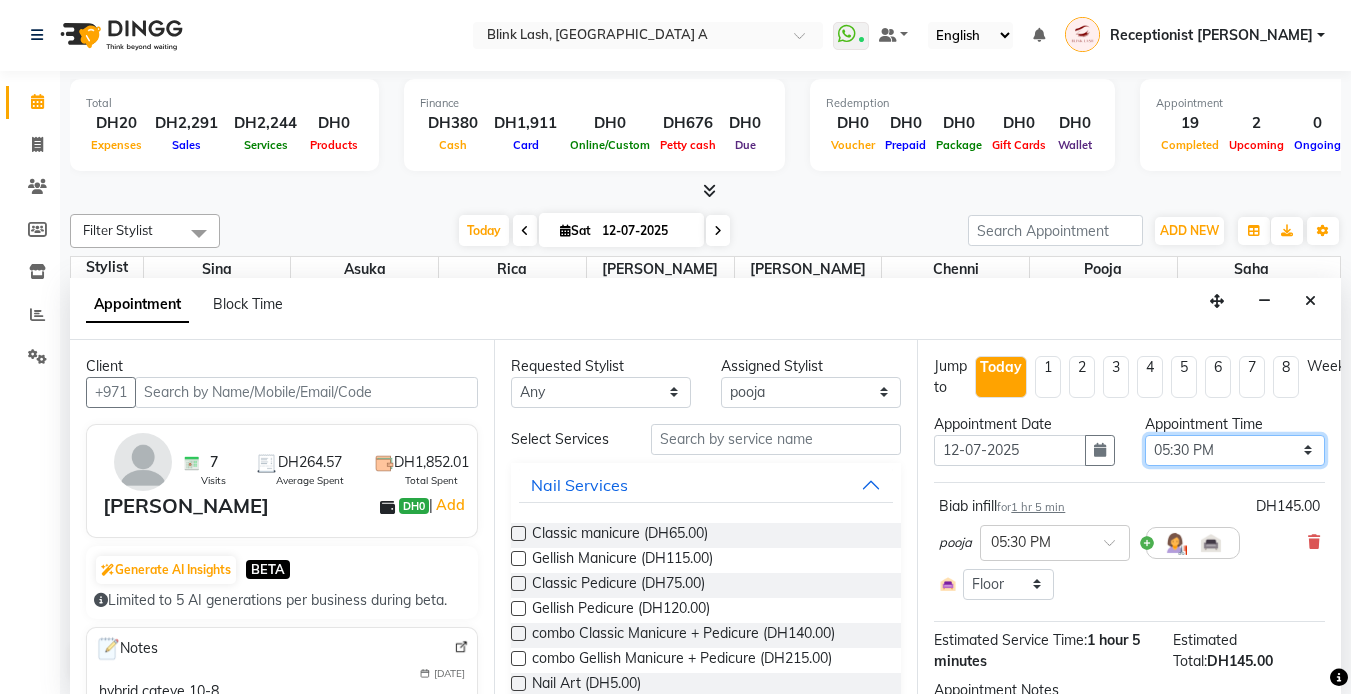 select on "990" 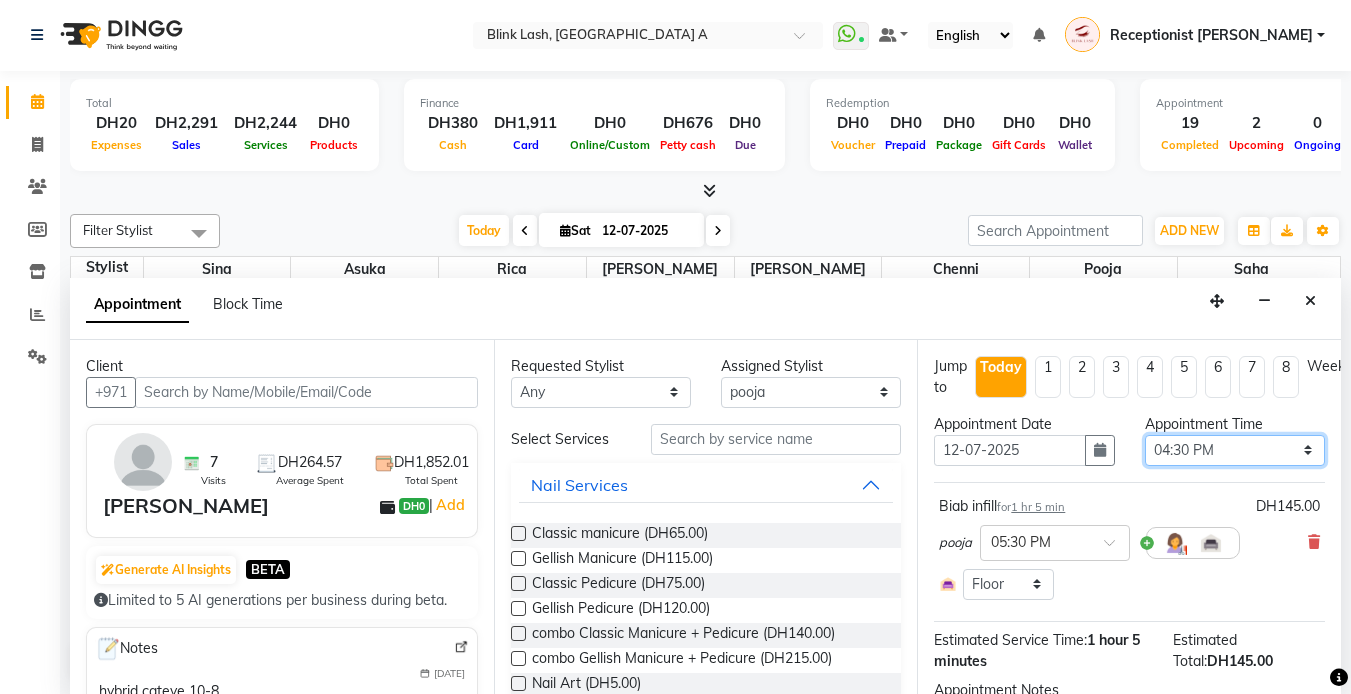 click on "Select 10:00 AM 10:05 AM 10:10 AM 10:15 AM 10:20 AM 10:25 AM 10:30 AM 10:35 AM 10:40 AM 10:45 AM 10:50 AM 10:55 AM 11:00 AM 11:05 AM 11:10 AM 11:15 AM 11:20 AM 11:25 AM 11:30 AM 11:35 AM 11:40 AM 11:45 AM 11:50 AM 11:55 AM 12:00 PM 12:05 PM 12:10 PM 12:15 PM 12:20 PM 12:25 PM 12:30 PM 12:35 PM 12:40 PM 12:45 PM 12:50 PM 12:55 PM 01:00 PM 01:05 PM 01:10 PM 01:15 PM 01:20 PM 01:25 PM 01:30 PM 01:35 PM 01:40 PM 01:45 PM 01:50 PM 01:55 PM 02:00 PM 02:05 PM 02:10 PM 02:15 PM 02:20 PM 02:25 PM 02:30 PM 02:35 PM 02:40 PM 02:45 PM 02:50 PM 02:55 PM 03:00 PM 03:05 PM 03:10 PM 03:15 PM 03:20 PM 03:25 PM 03:30 PM 03:35 PM 03:40 PM 03:45 PM 03:50 PM 03:55 PM 04:00 PM 04:05 PM 04:10 PM 04:15 PM 04:20 PM 04:25 PM 04:30 PM 04:35 PM 04:40 PM 04:45 PM 04:50 PM 04:55 PM 05:00 PM 05:05 PM 05:10 PM 05:15 PM 05:20 PM 05:25 PM 05:30 PM 05:35 PM 05:40 PM 05:45 PM 05:50 PM 05:55 PM 06:00 PM 06:05 PM 06:10 PM 06:15 PM 06:20 PM 06:25 PM 06:30 PM 06:35 PM 06:40 PM 06:45 PM 06:50 PM 06:55 PM 07:00 PM 07:05 PM 07:10 PM 07:15 PM 07:20 PM" at bounding box center (1235, 450) 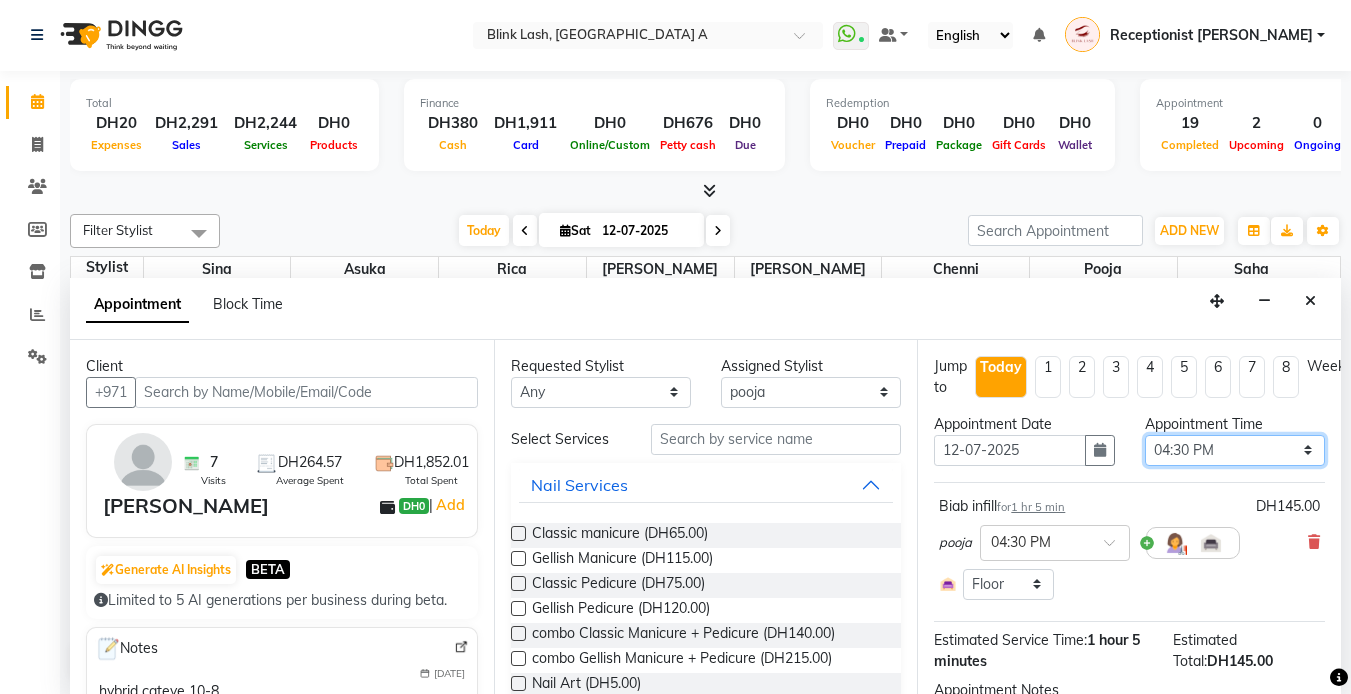 scroll, scrollTop: 181, scrollLeft: 0, axis: vertical 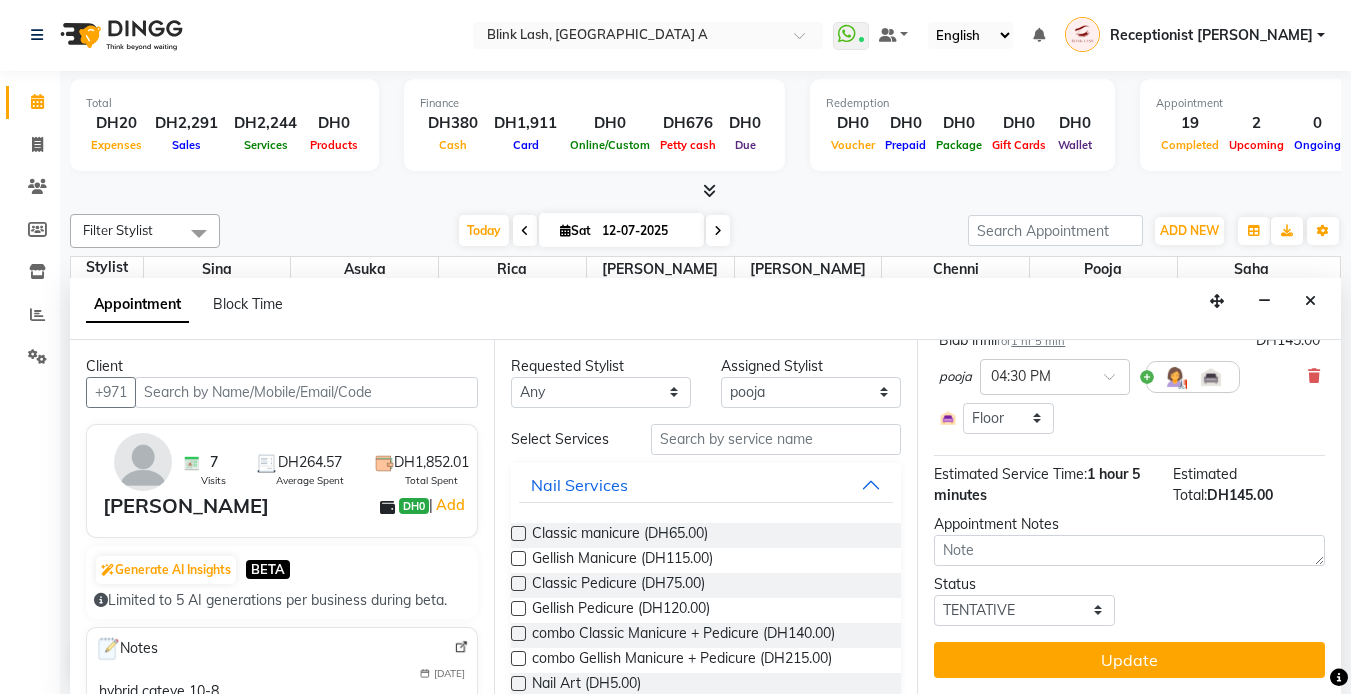 click on "Update" at bounding box center (1129, 660) 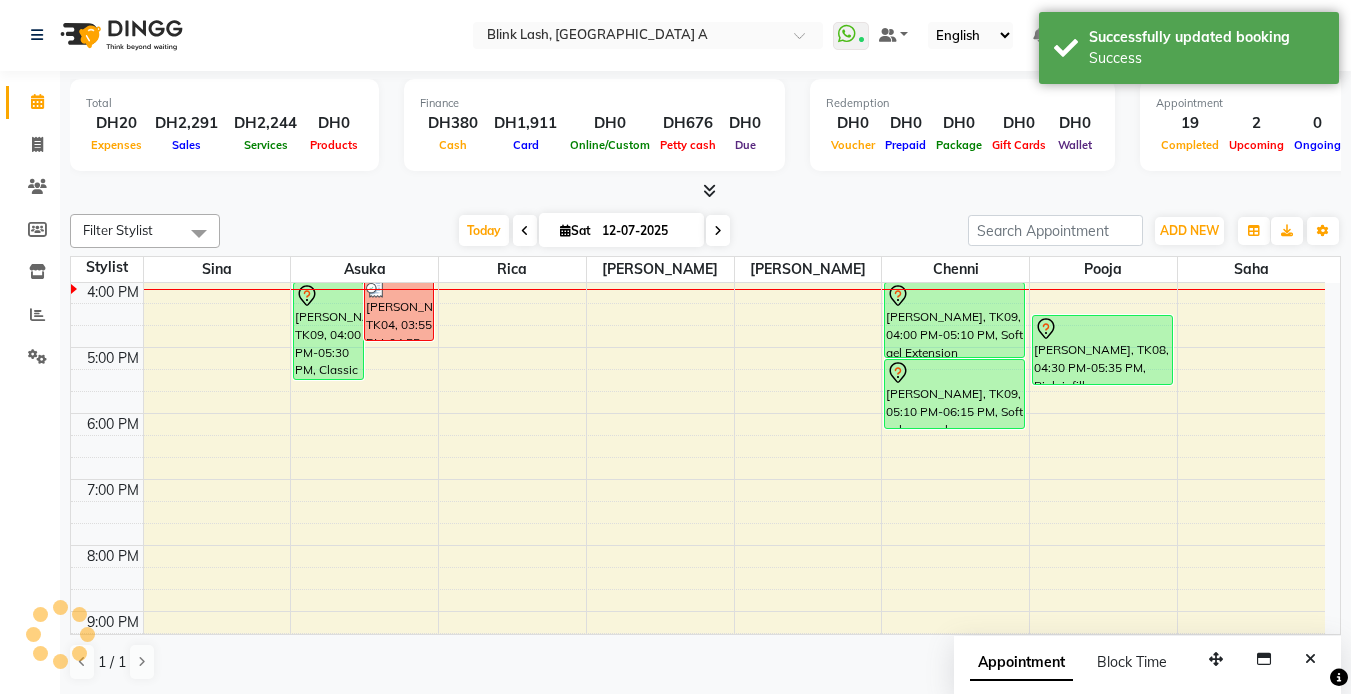 scroll, scrollTop: 0, scrollLeft: 0, axis: both 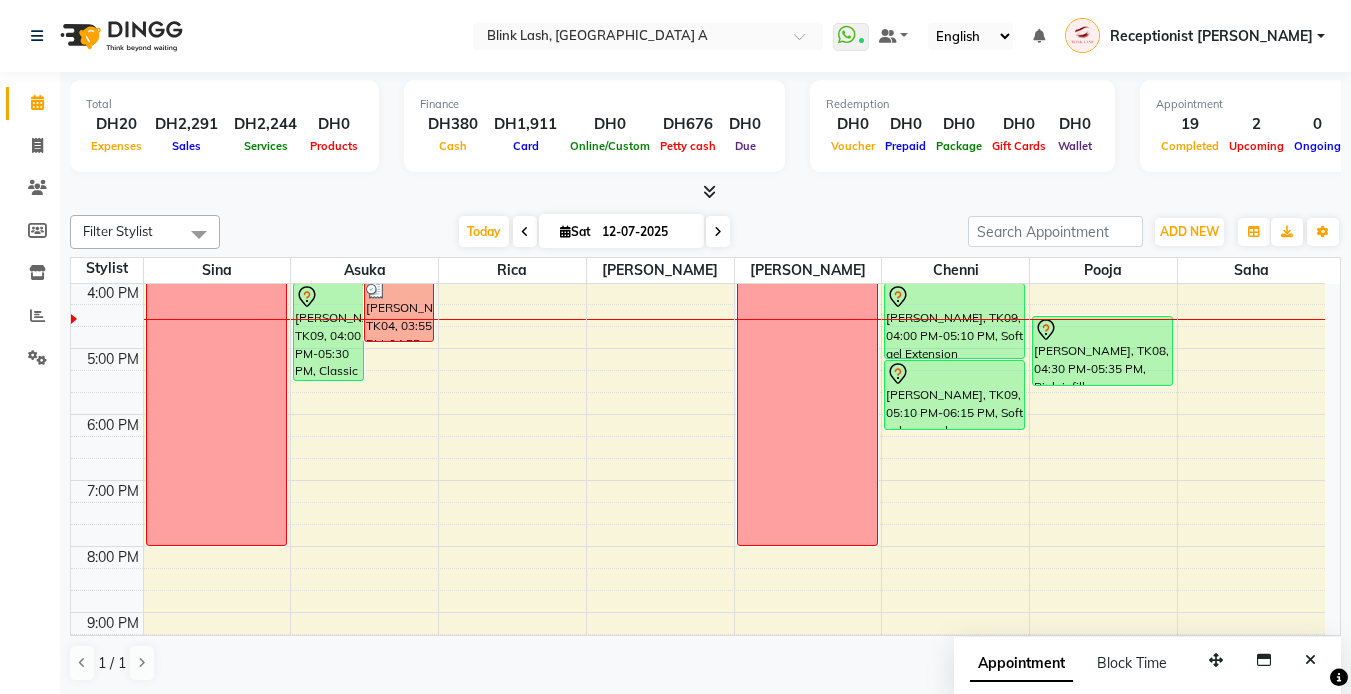 click at bounding box center (718, 231) 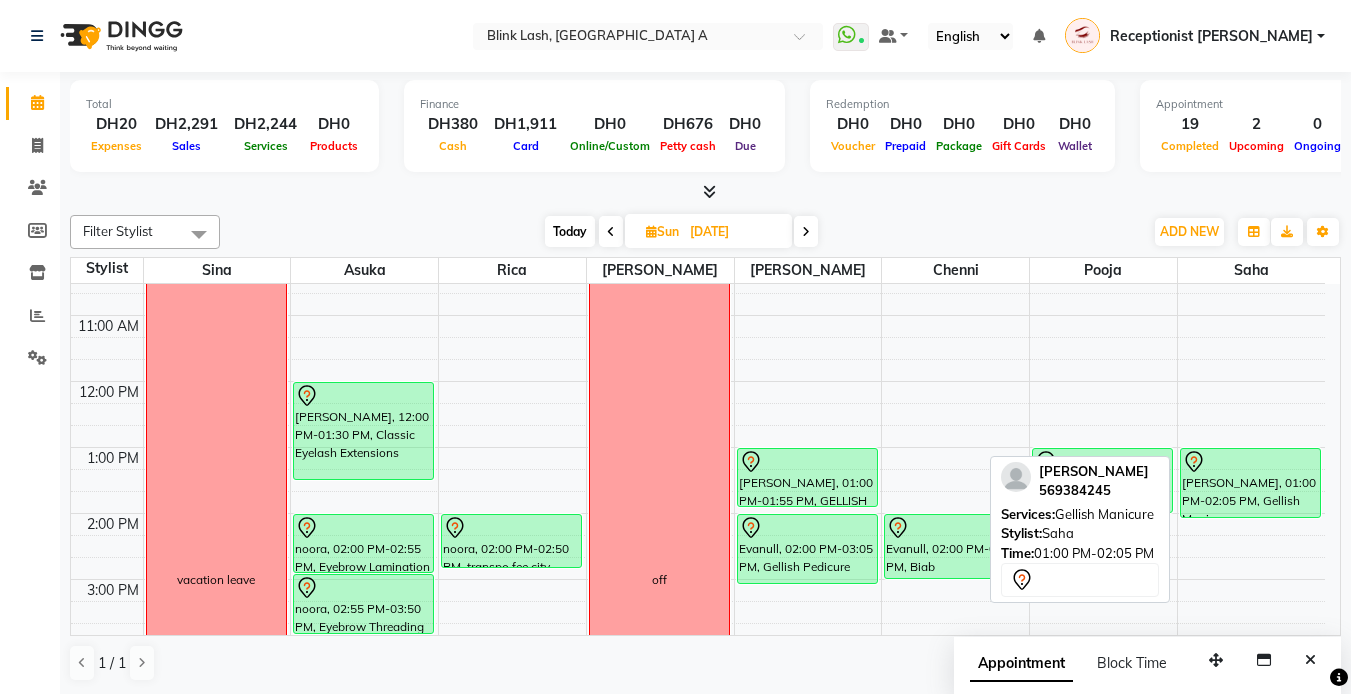 scroll, scrollTop: 0, scrollLeft: 0, axis: both 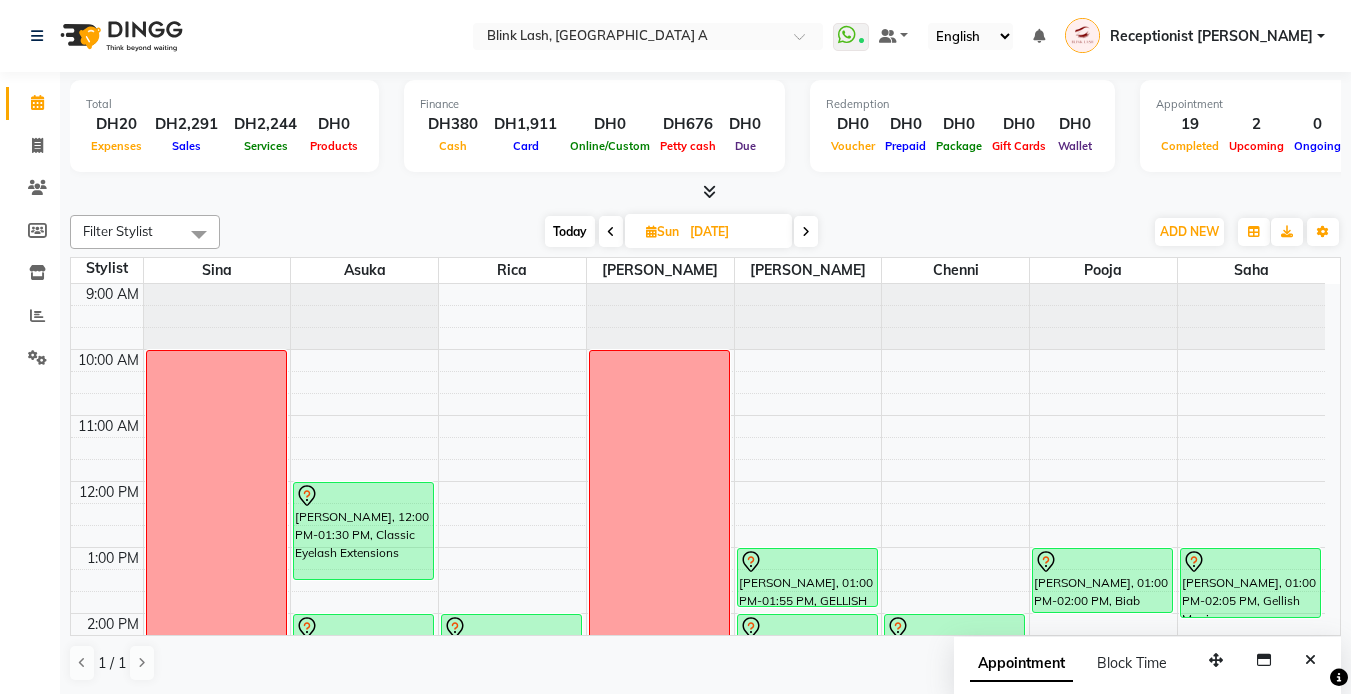 click on "Today" at bounding box center (570, 231) 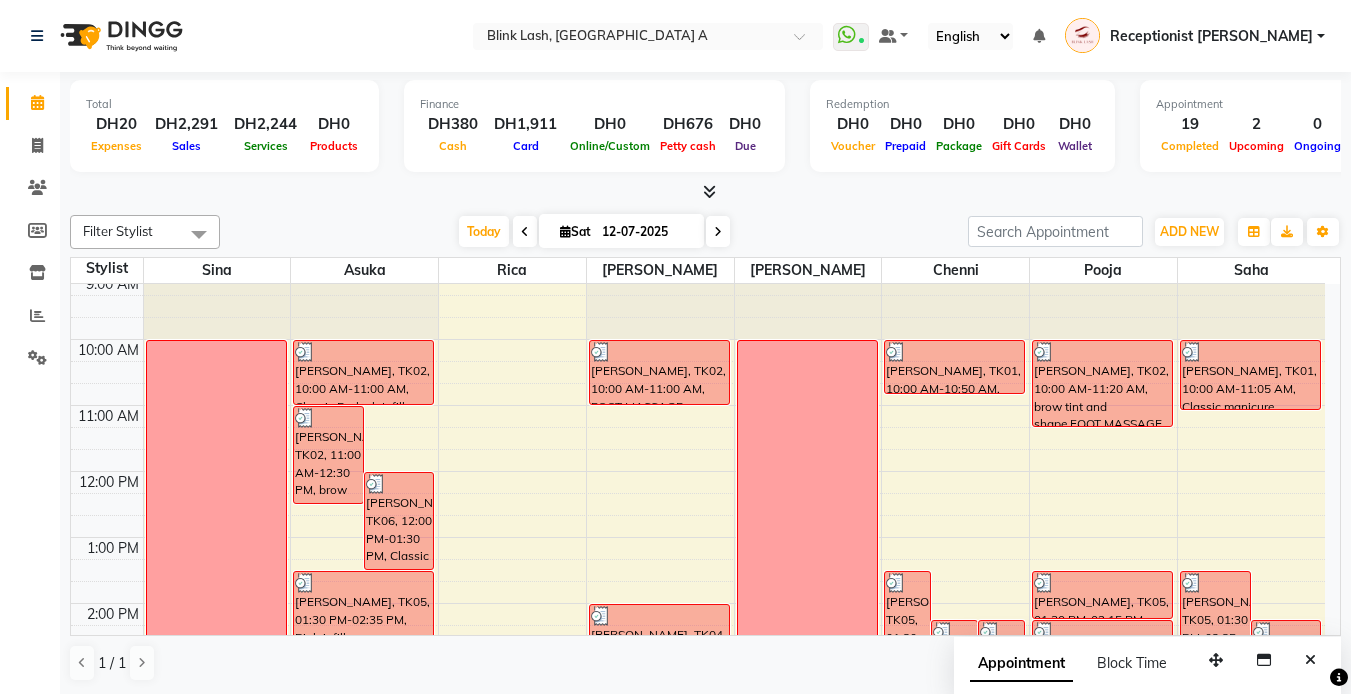 scroll, scrollTop: 0, scrollLeft: 0, axis: both 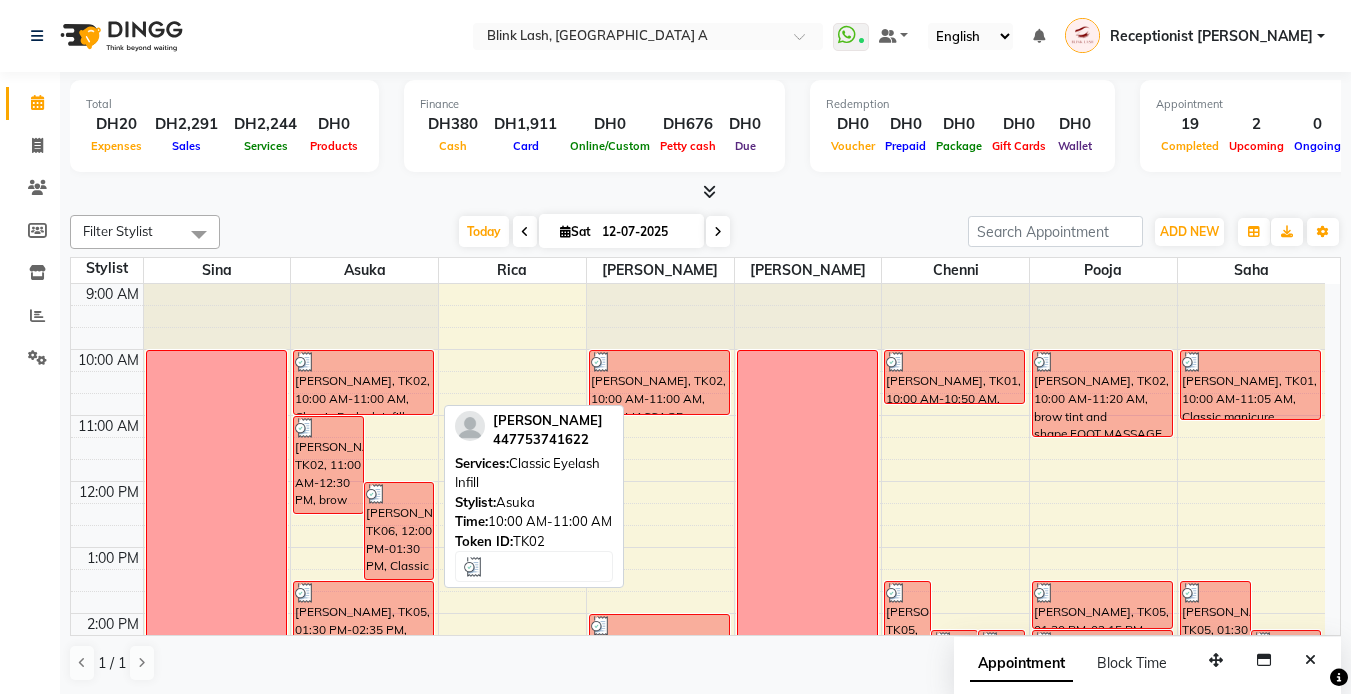 click on "[PERSON_NAME], TK02, 10:00 AM-11:00 AM, Classic Eyelash Infill" at bounding box center [363, 382] 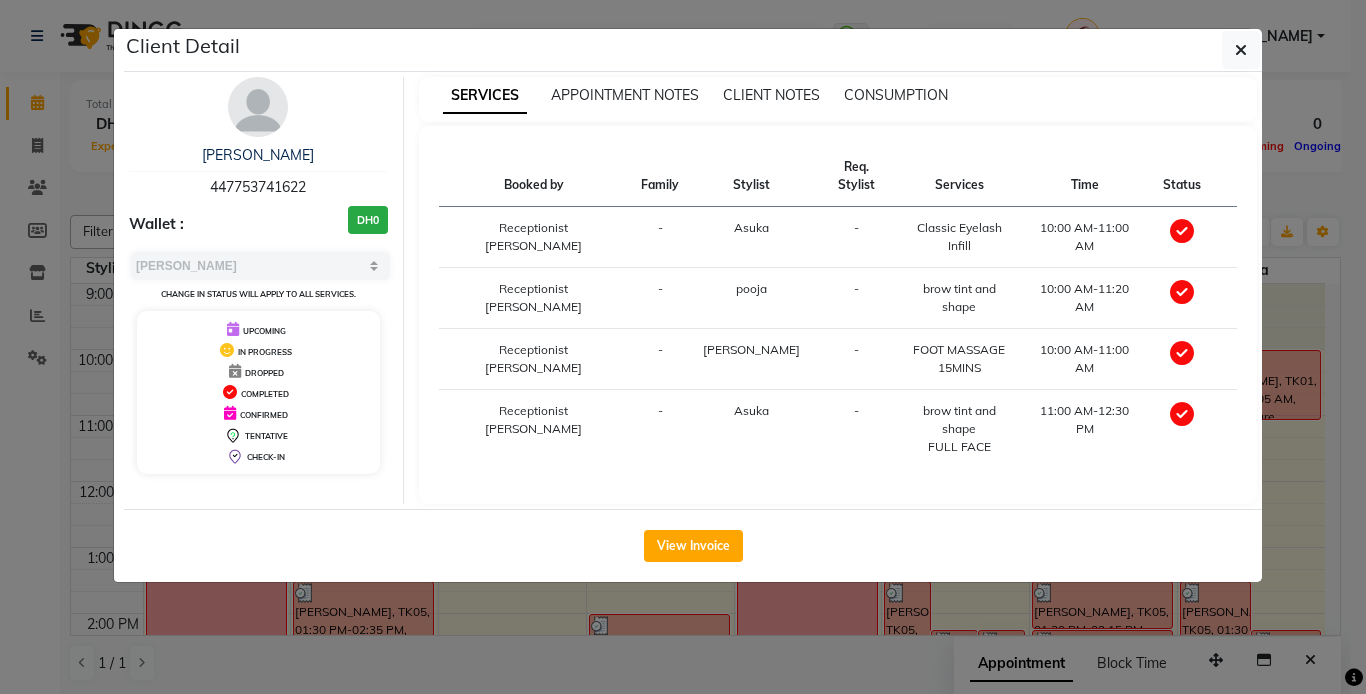 click at bounding box center [258, 107] 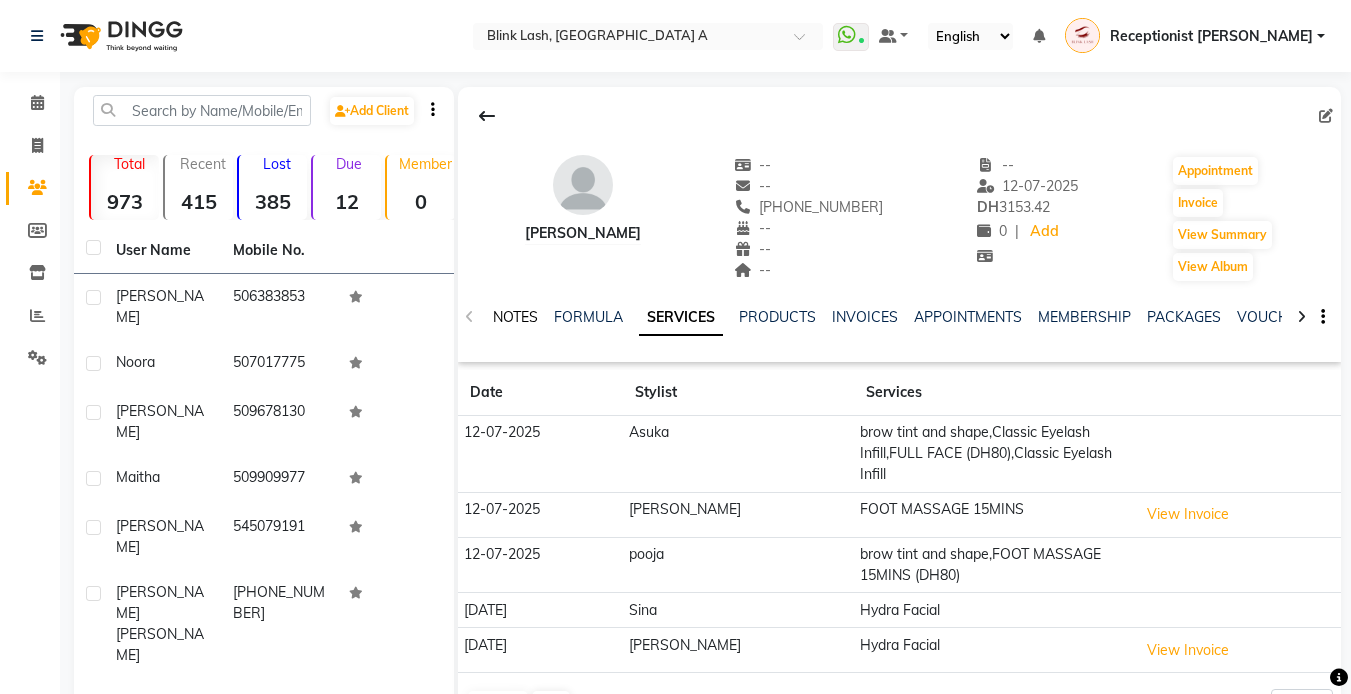 click on "NOTES" 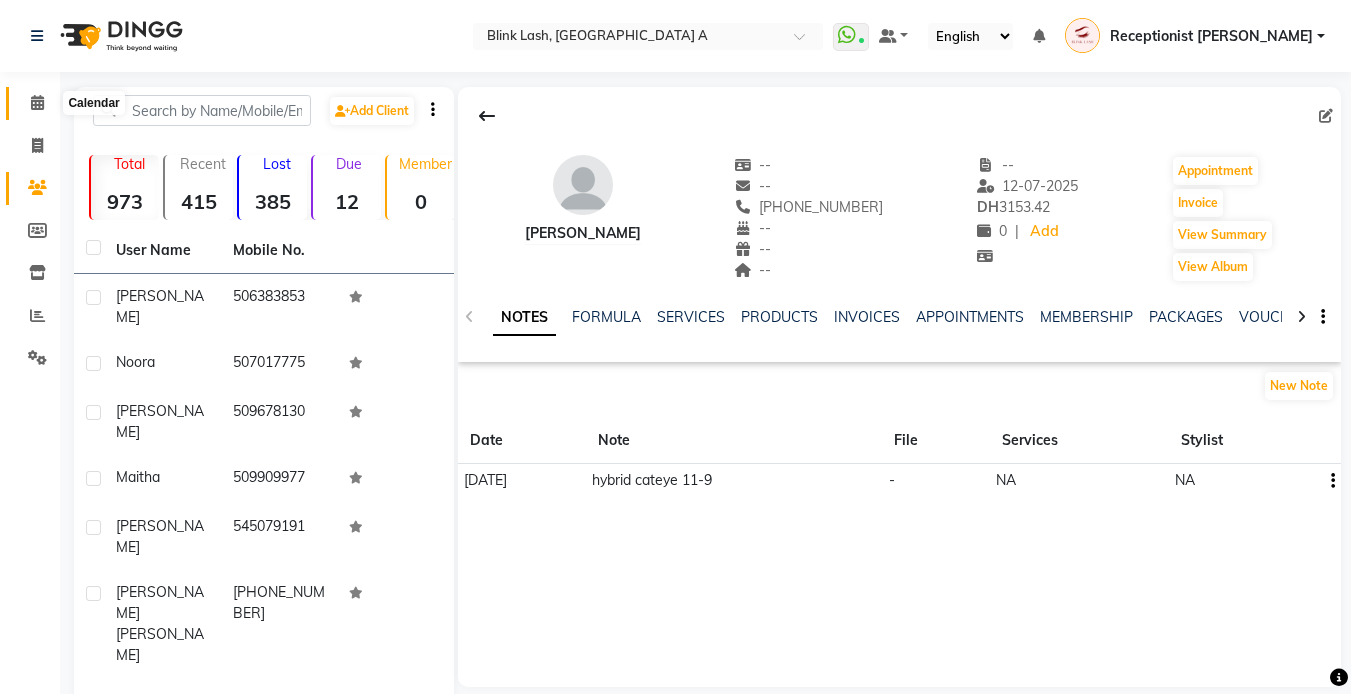 click 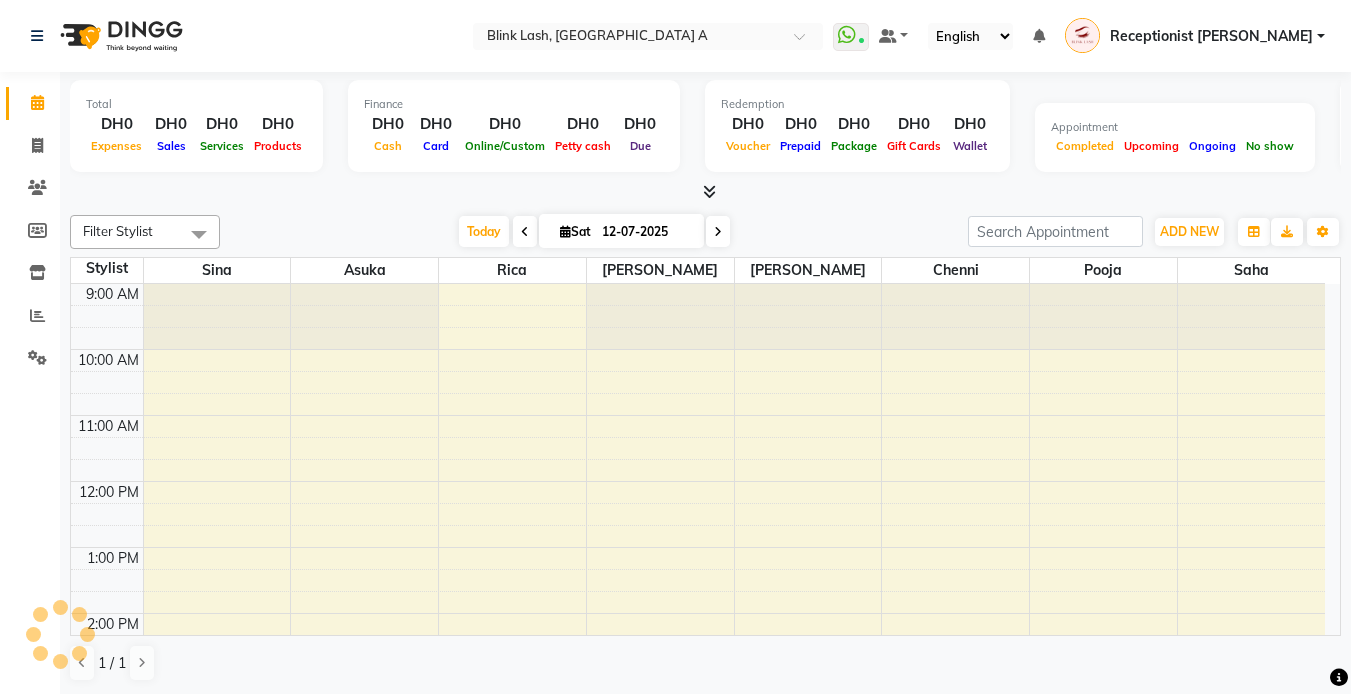 scroll, scrollTop: 0, scrollLeft: 0, axis: both 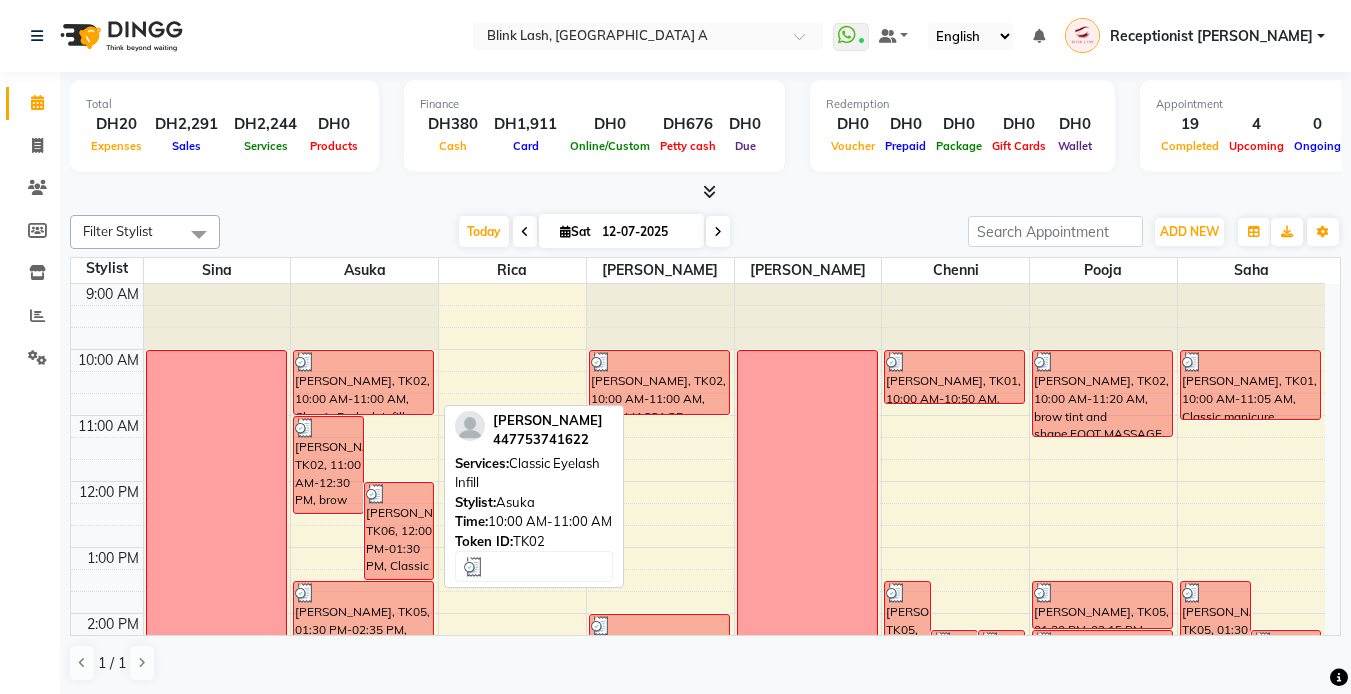 click on "[PERSON_NAME], TK02, 10:00 AM-11:00 AM, Classic Eyelash Infill" at bounding box center [363, 382] 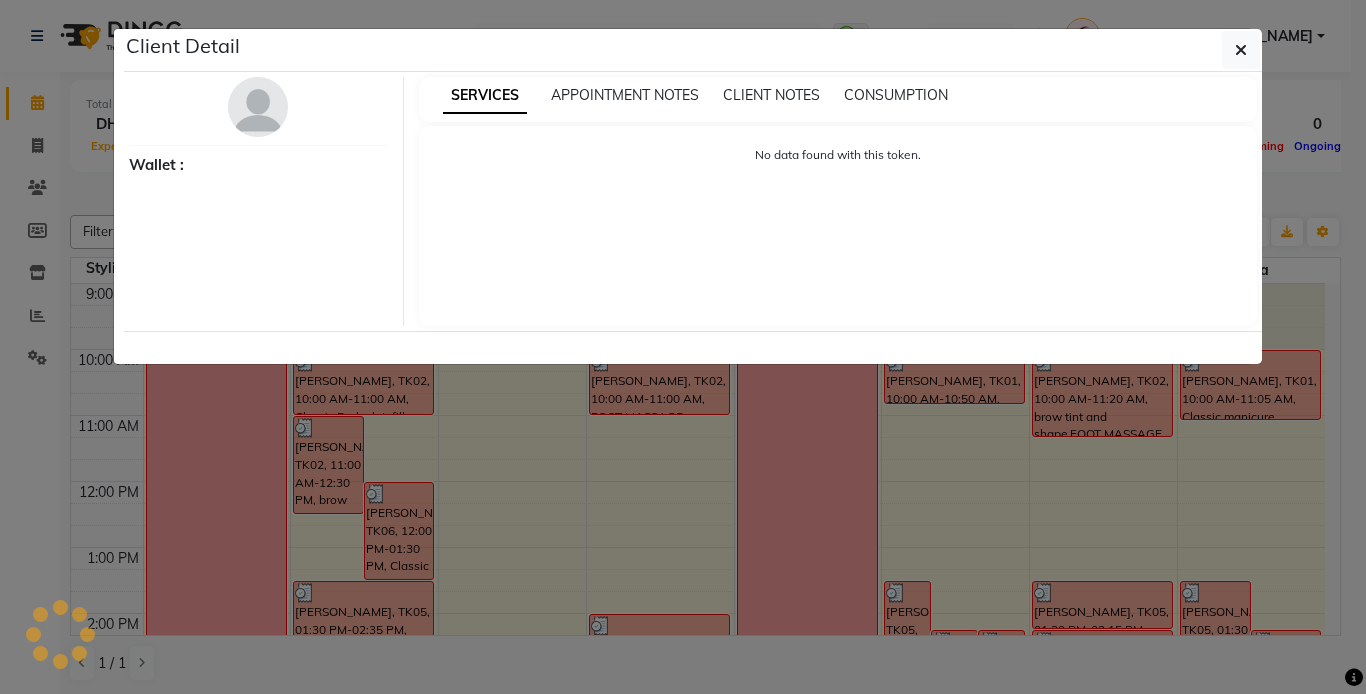 select on "3" 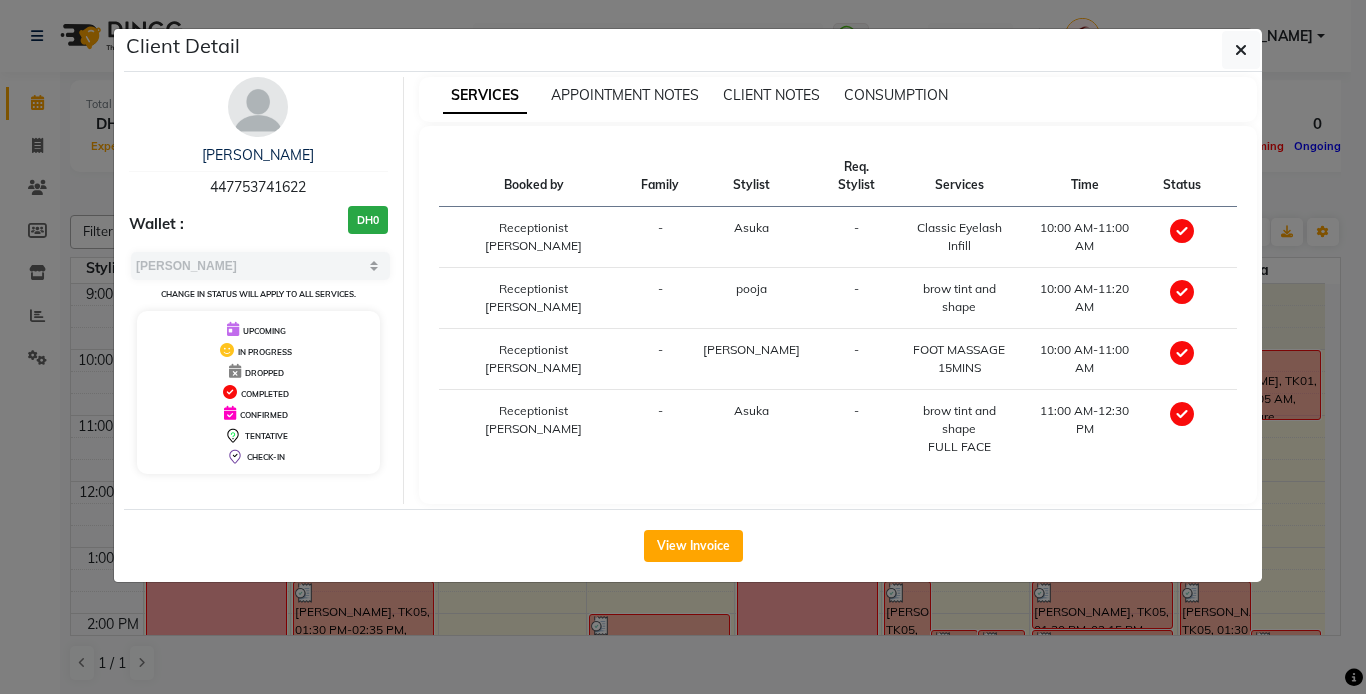 click at bounding box center (258, 107) 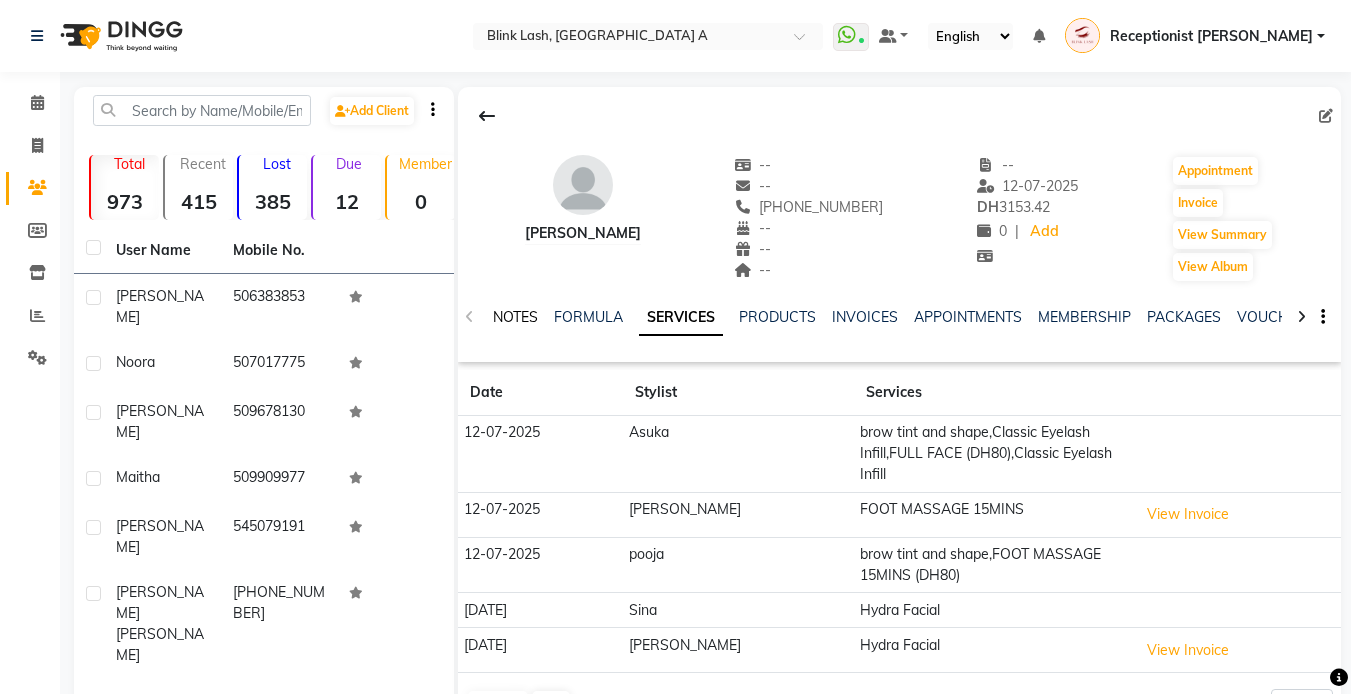 click on "NOTES" 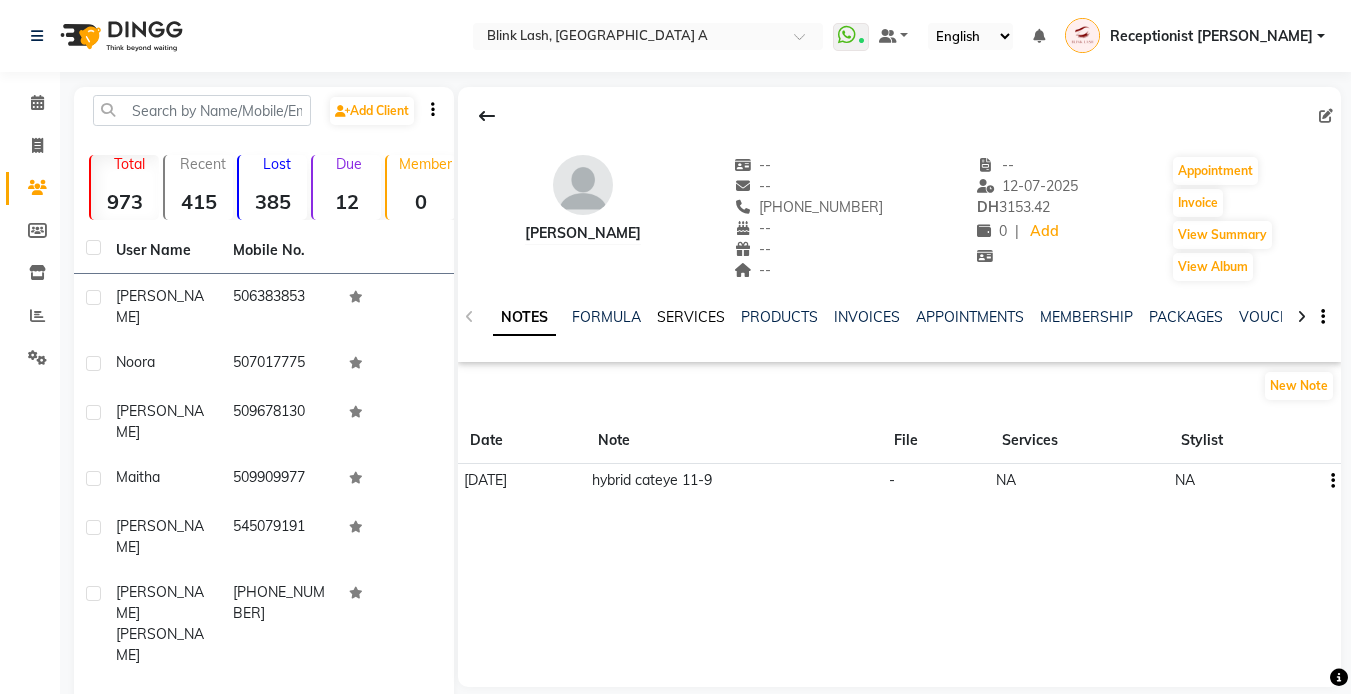 click on "SERVICES" 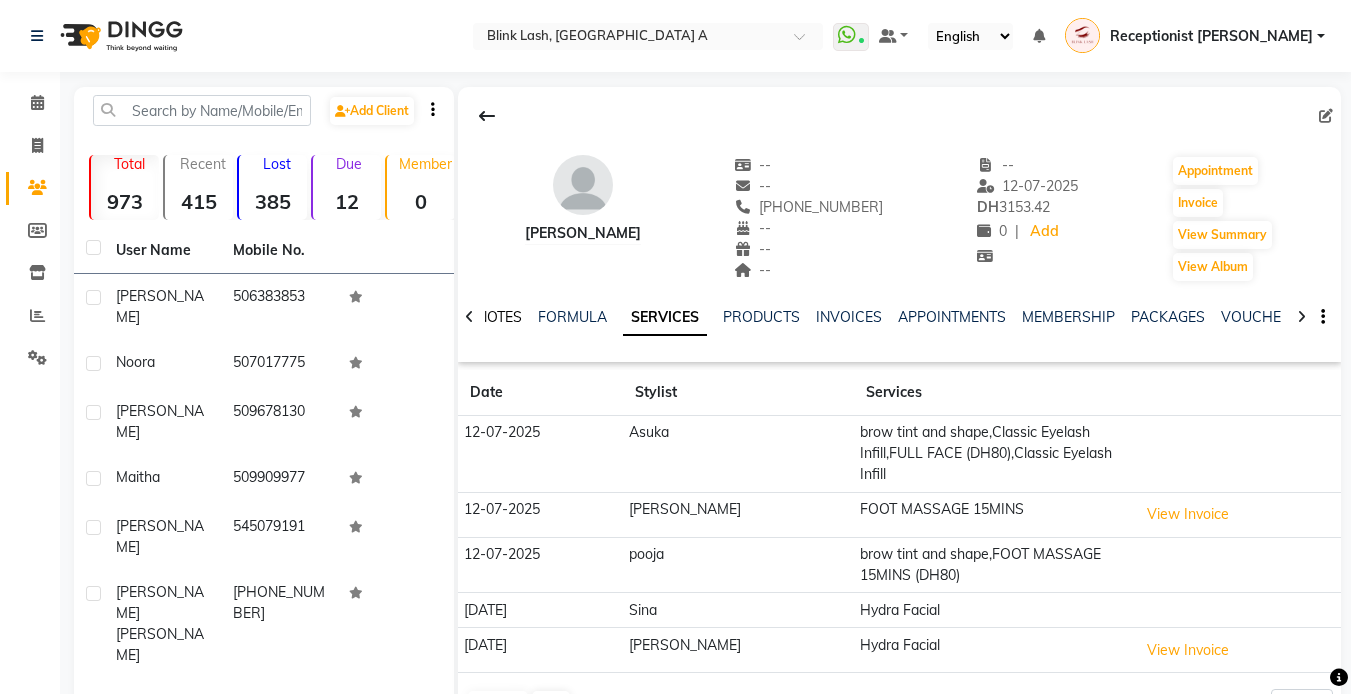 click on "NOTES" 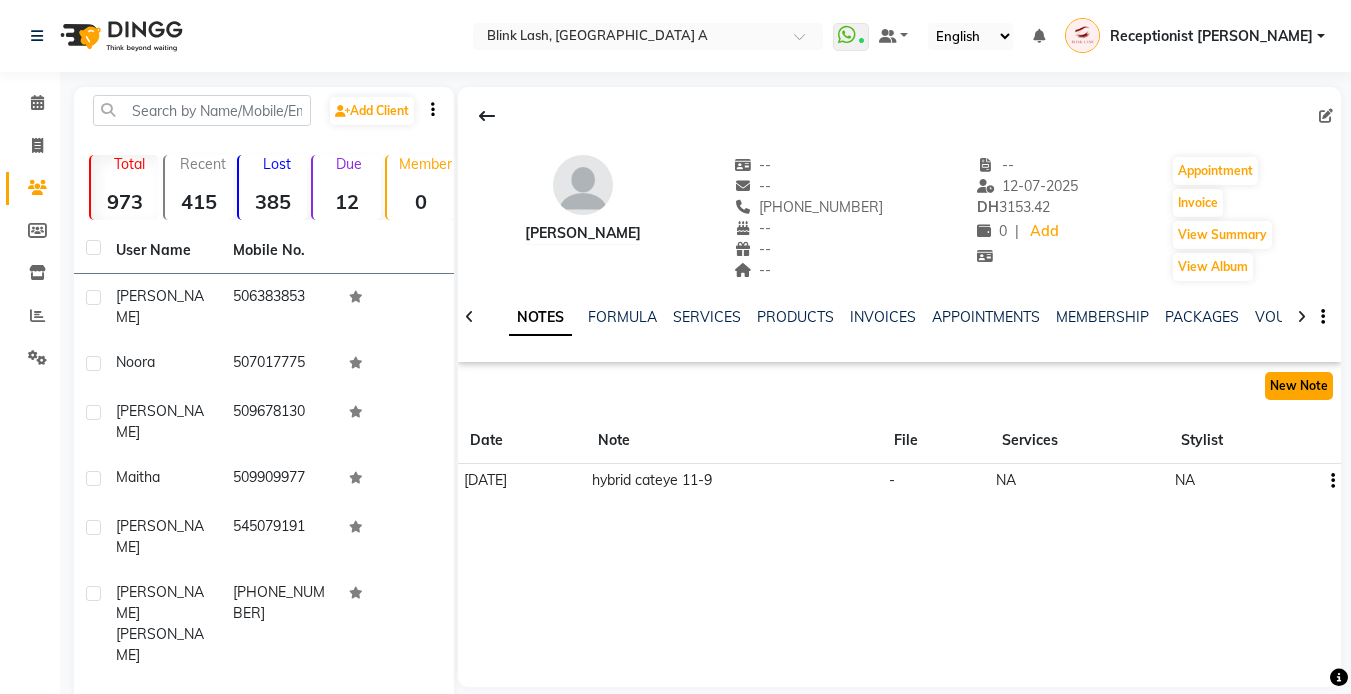 click on "New Note" 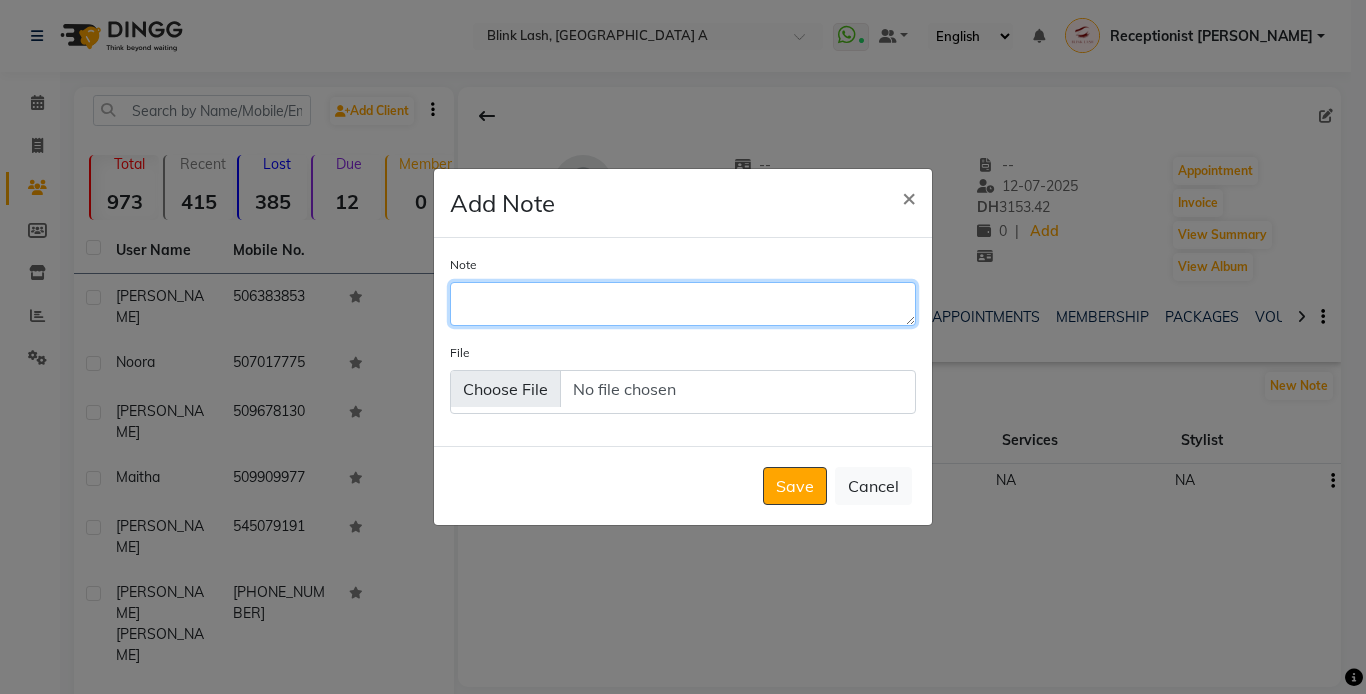 click on "Note" at bounding box center (683, 304) 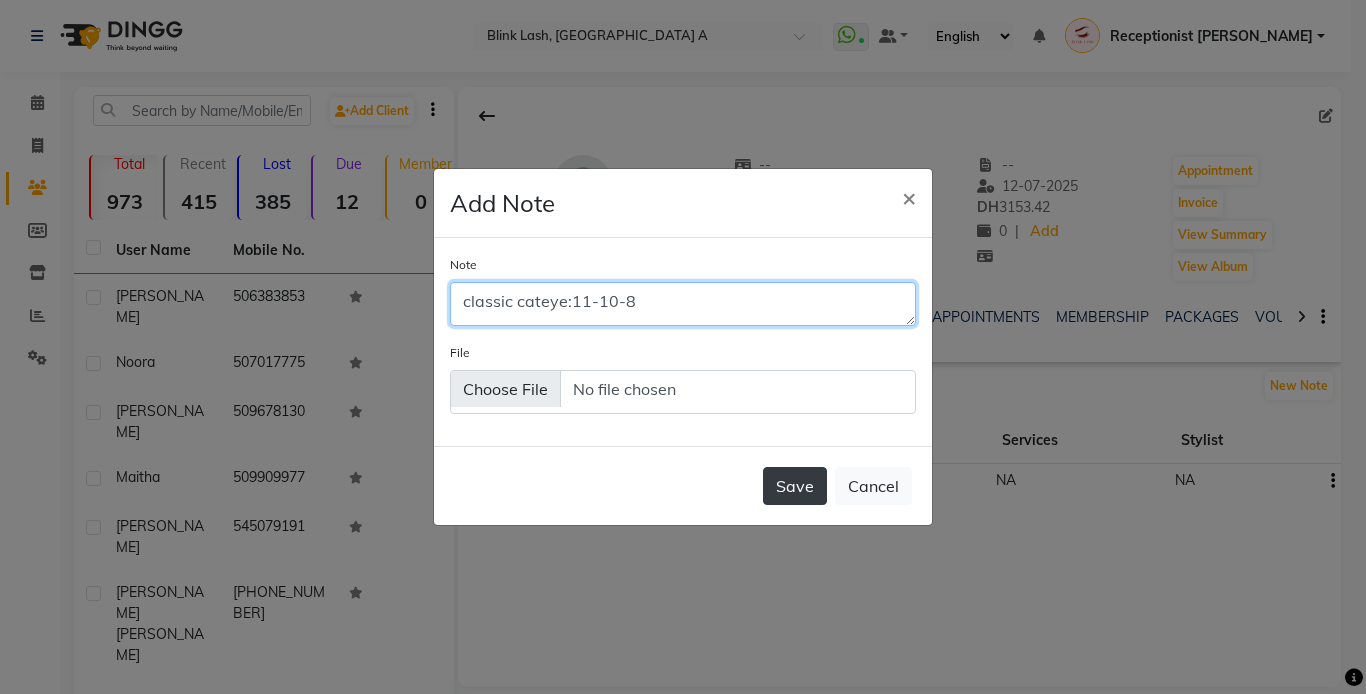 type on "classic cateye:11-10-8" 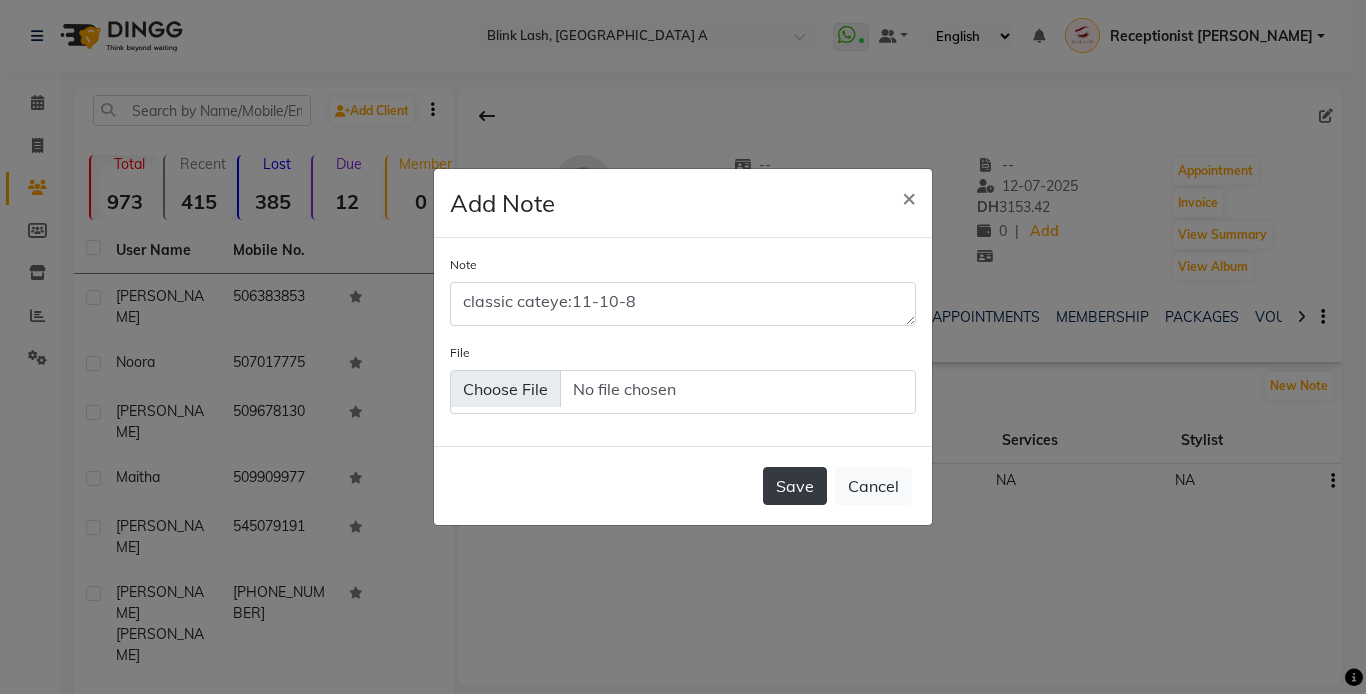 click on "Save" 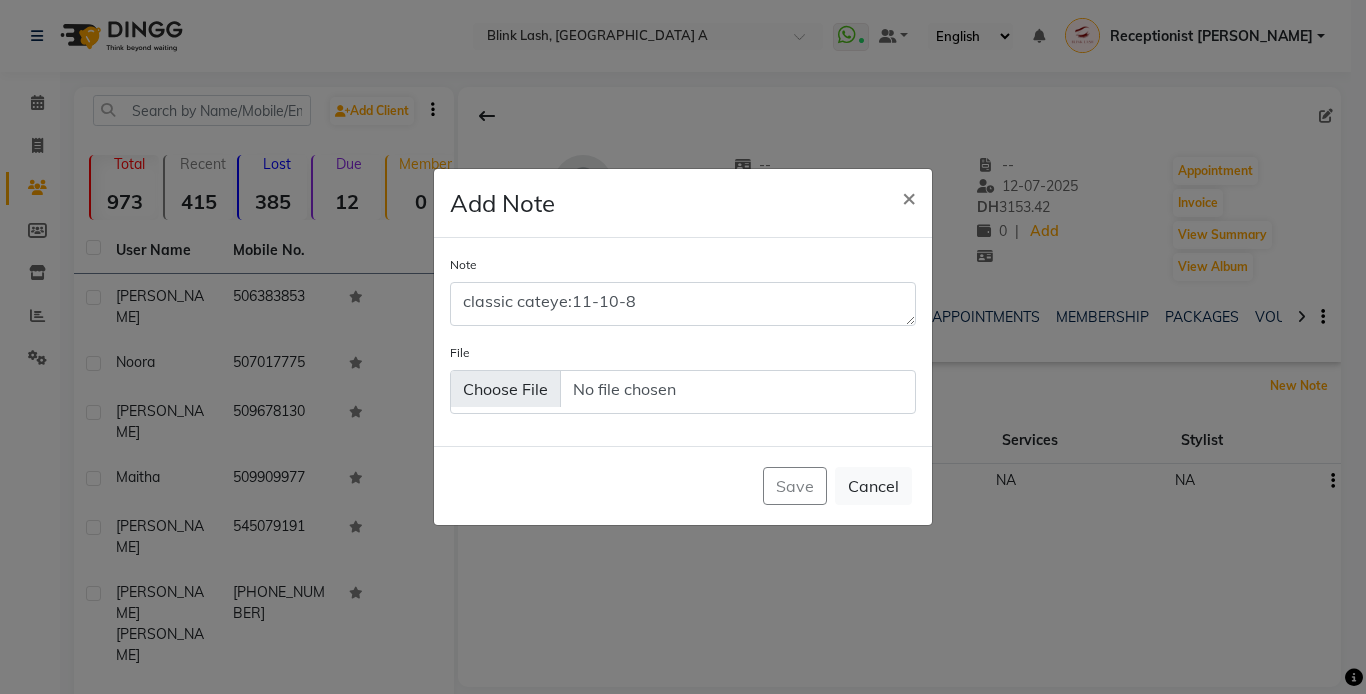 type 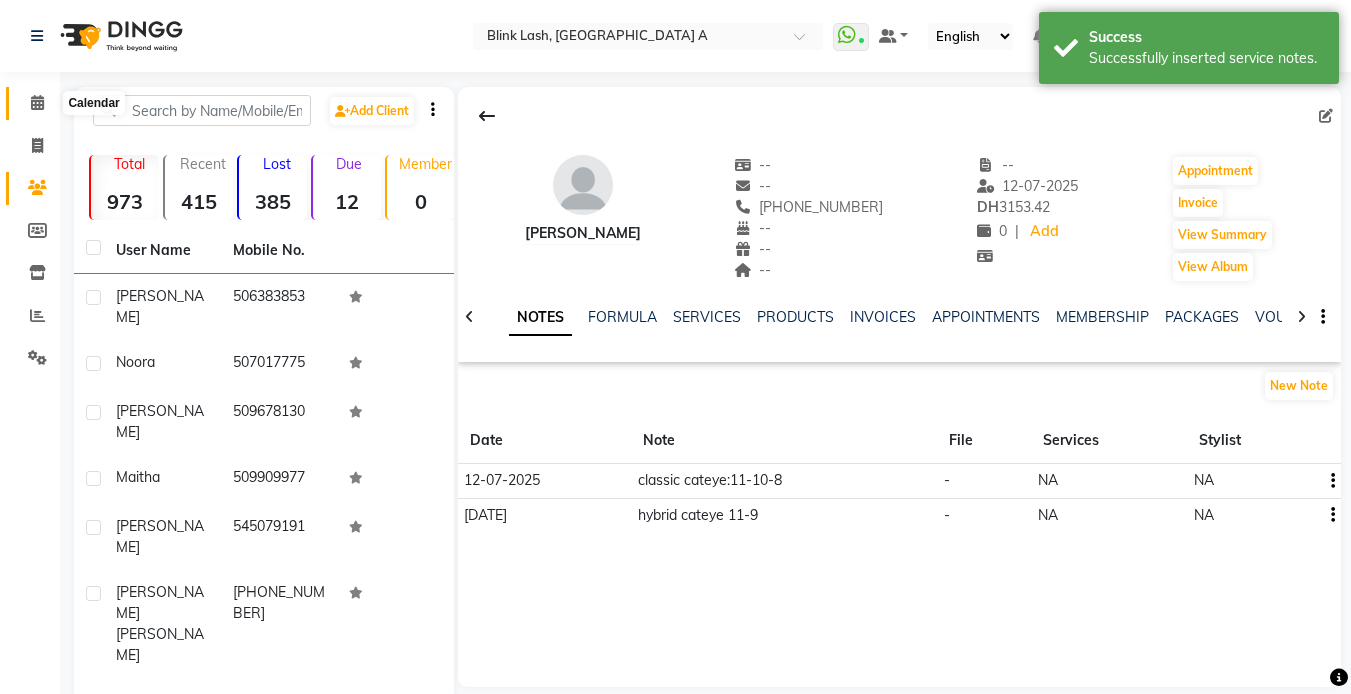 click 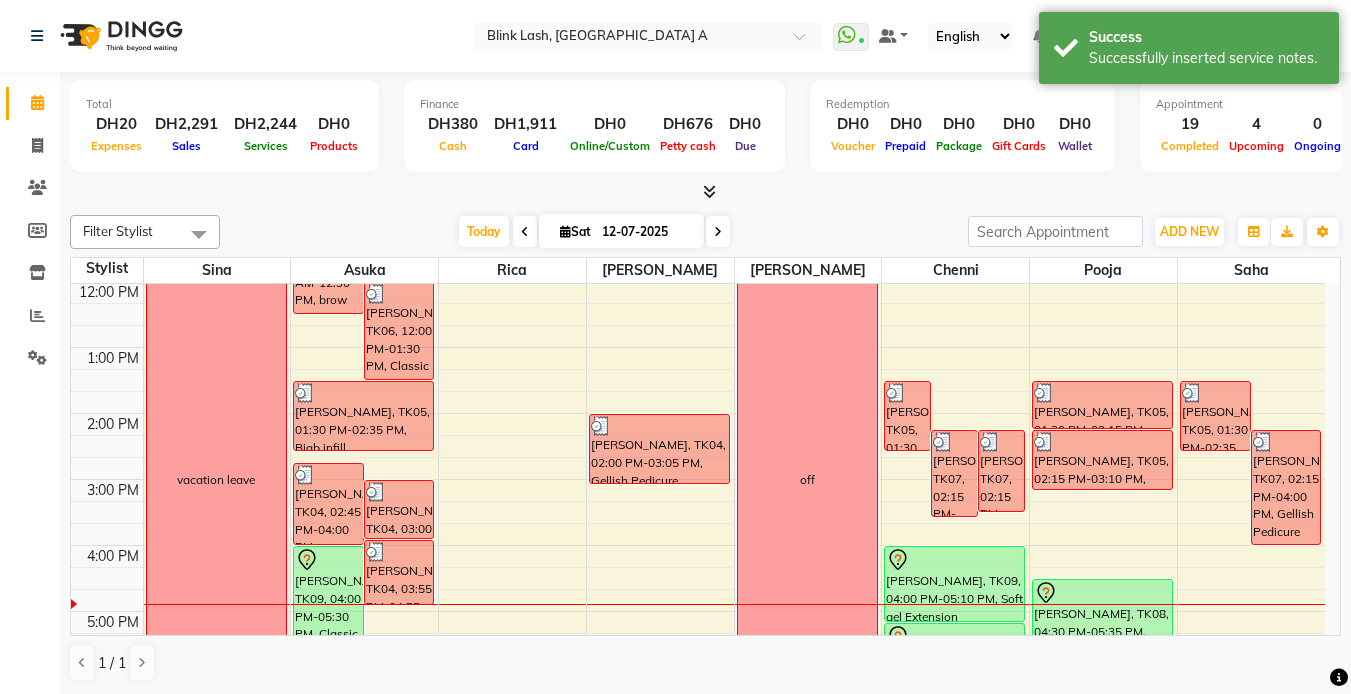 scroll, scrollTop: 100, scrollLeft: 0, axis: vertical 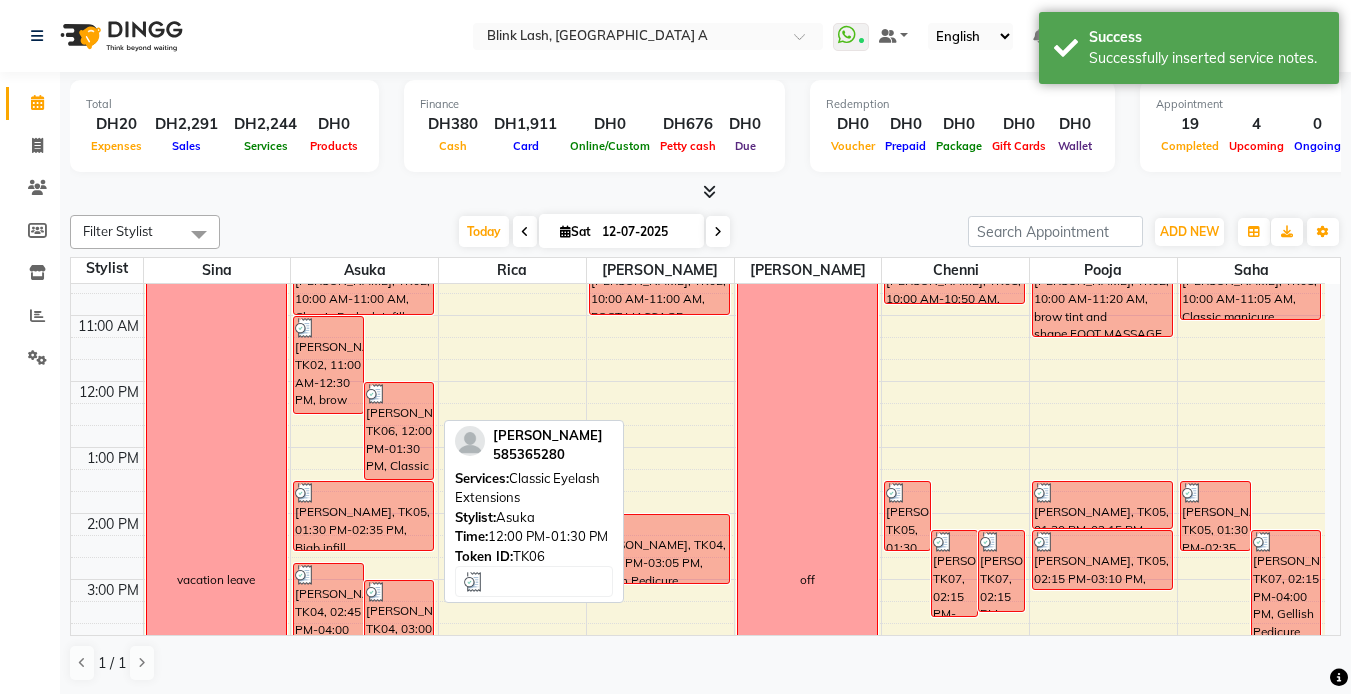 click on "[PERSON_NAME], TK06, 12:00 PM-01:30 PM, Classic Eyelash Extensions" at bounding box center (399, 431) 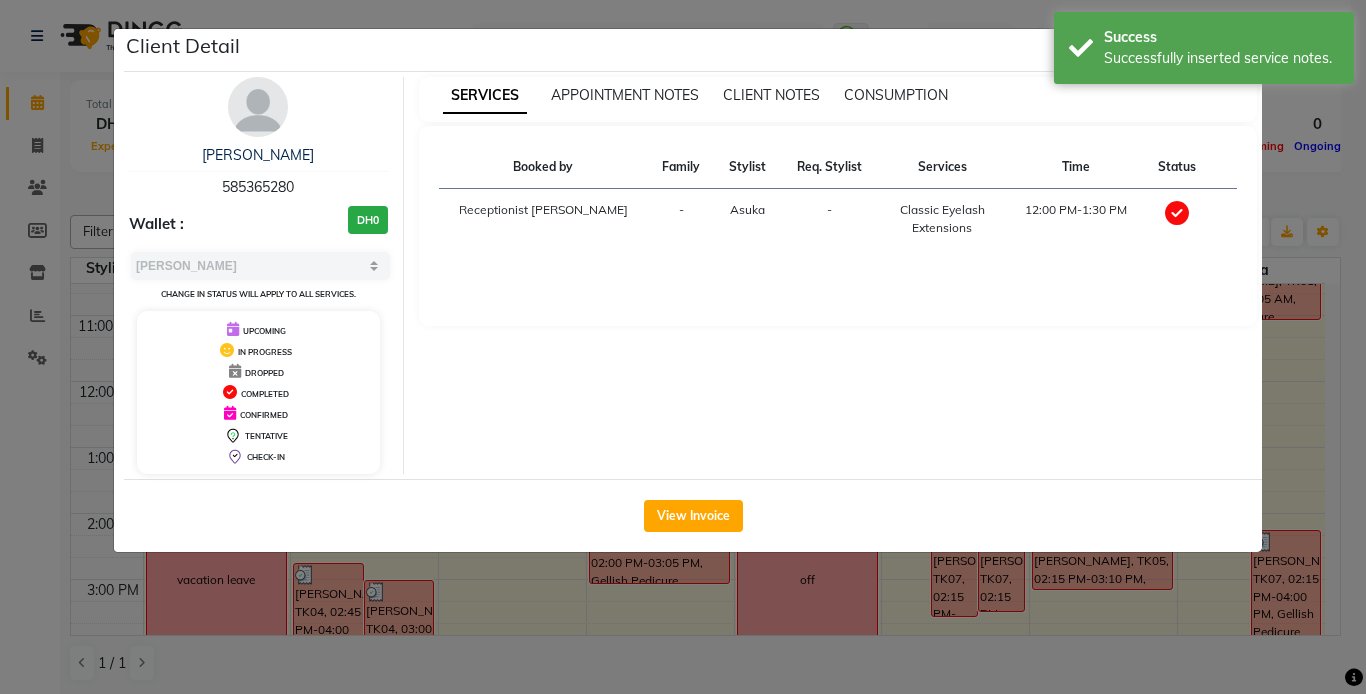 click at bounding box center (258, 107) 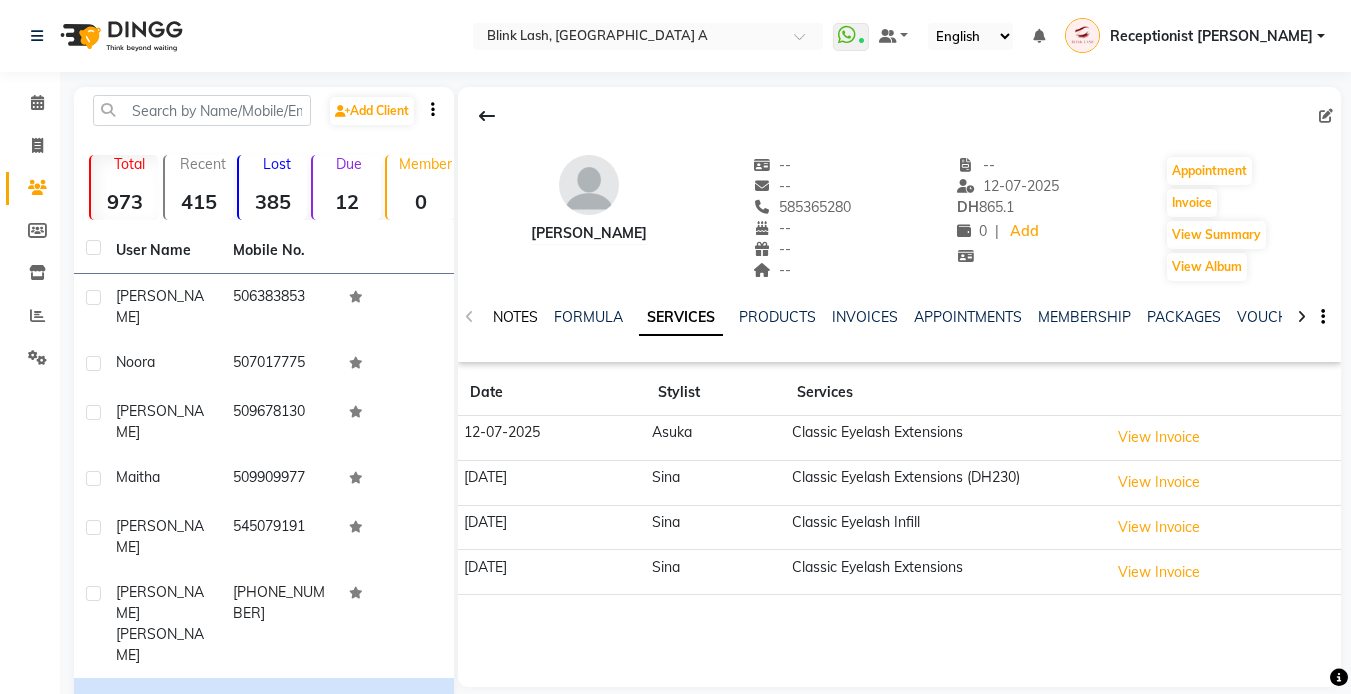 click on "NOTES" 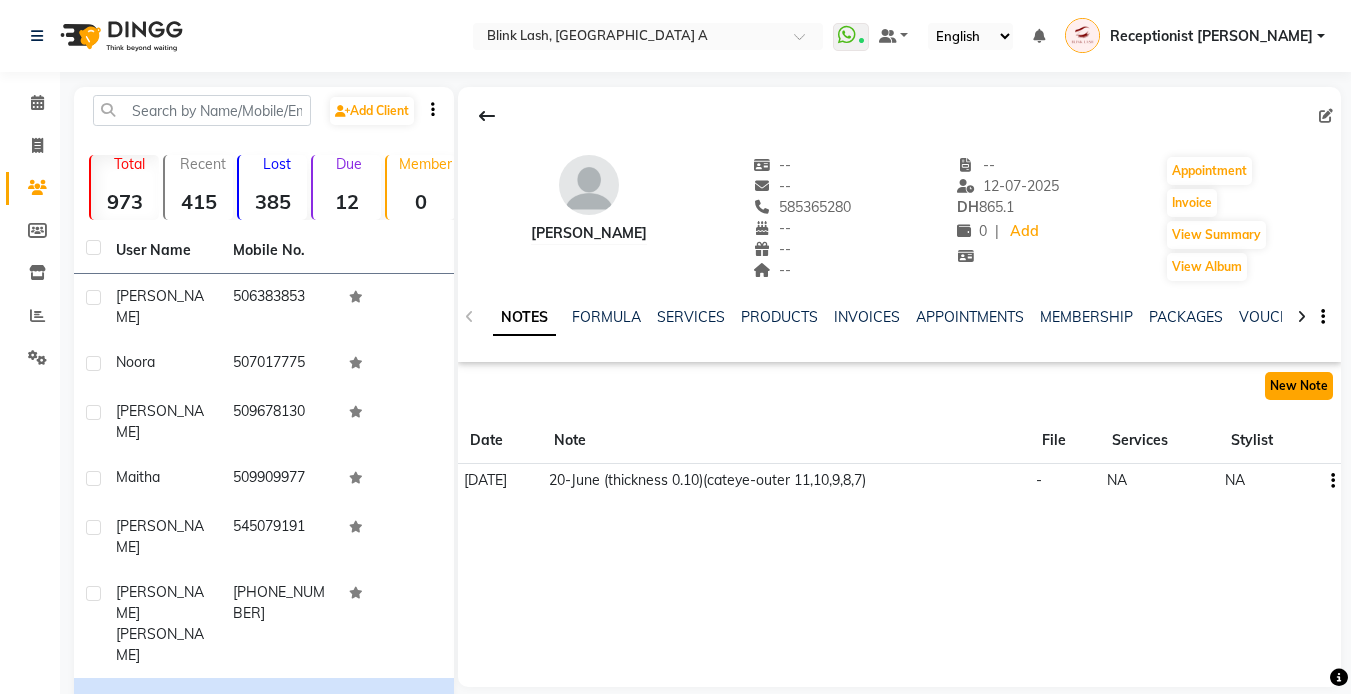 click on "New Note" 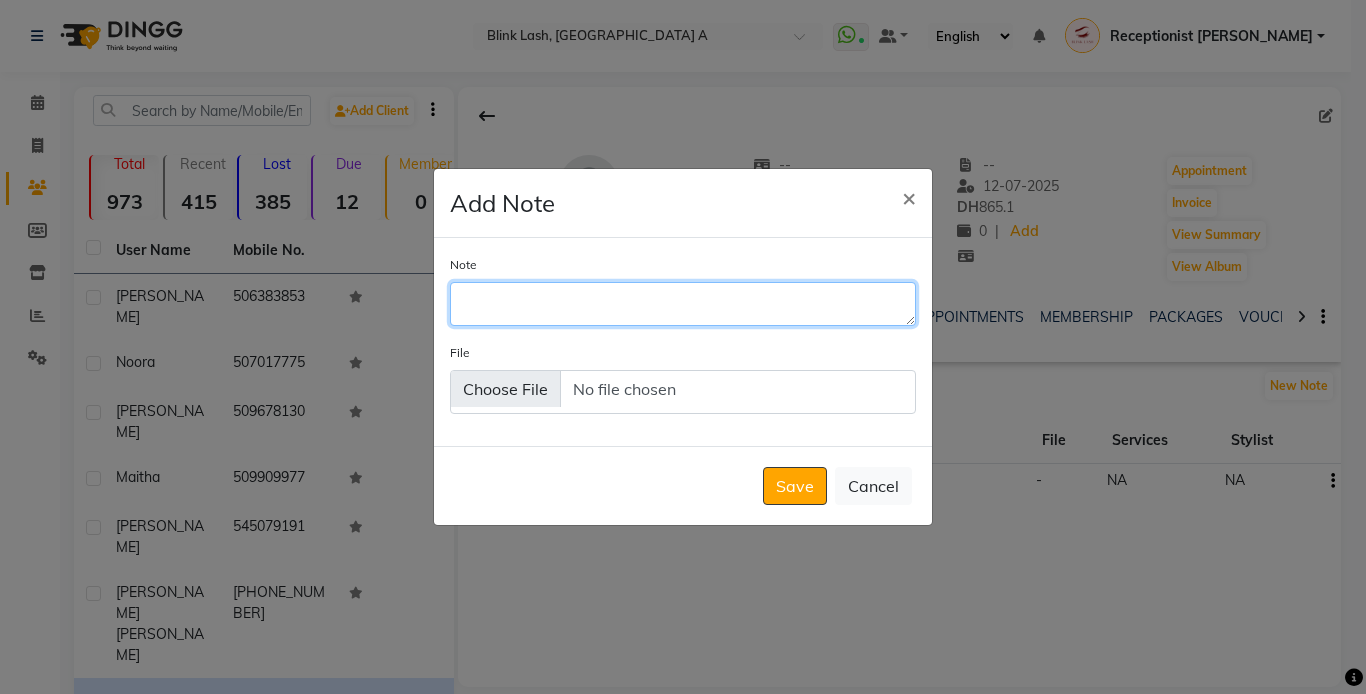 click on "Note" at bounding box center (683, 304) 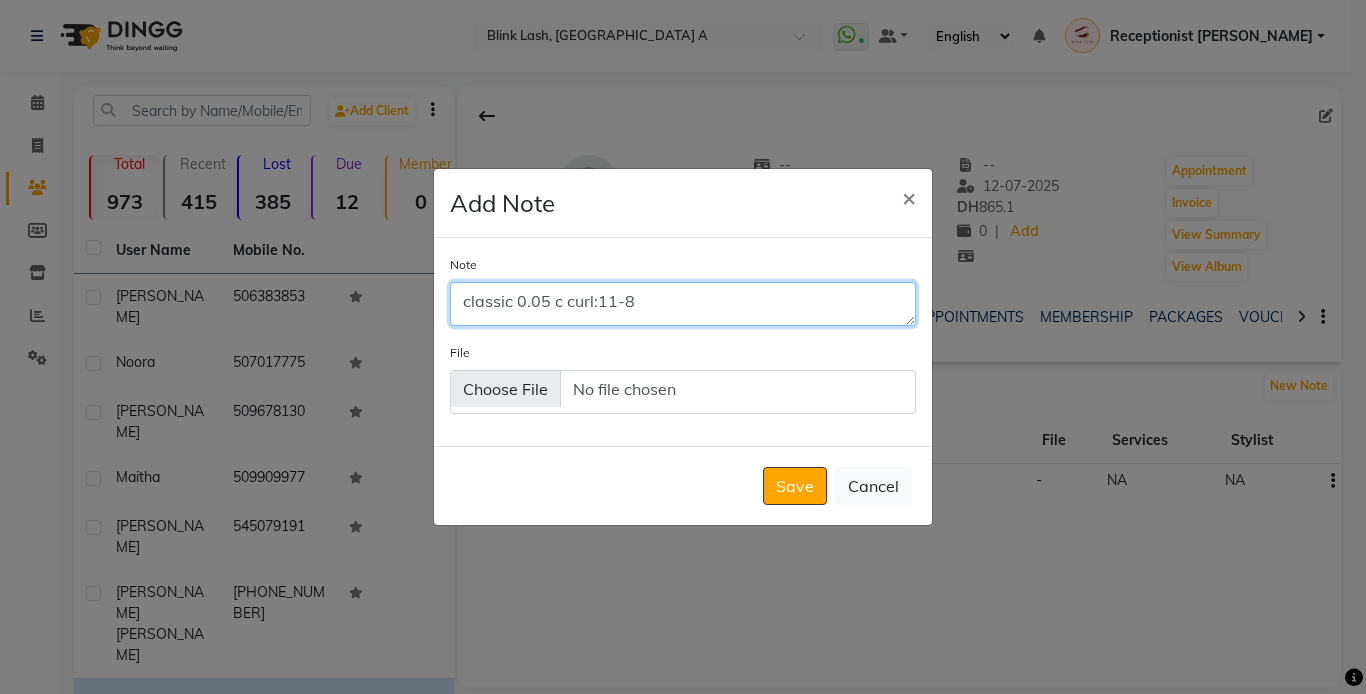 click on "classic 0.05 c curl:11-8" at bounding box center [683, 304] 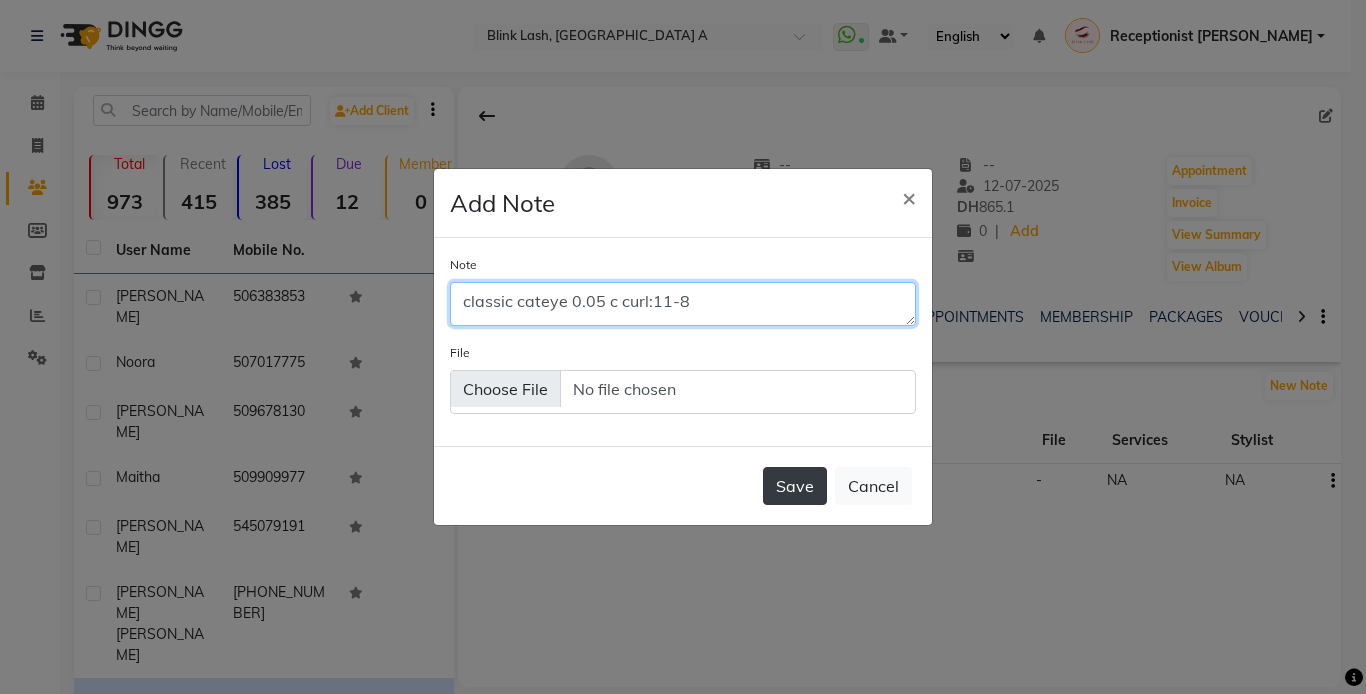 type on "classic cateye 0.05 c curl:11-8" 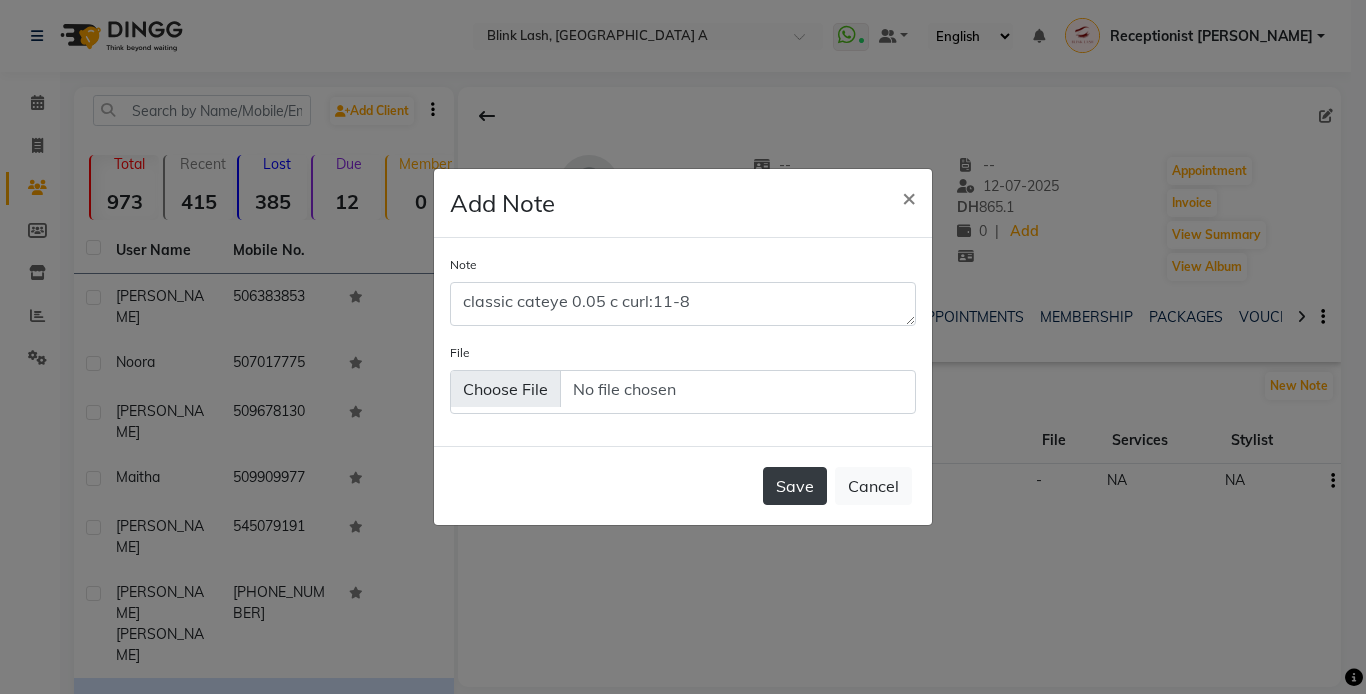 click on "Save" 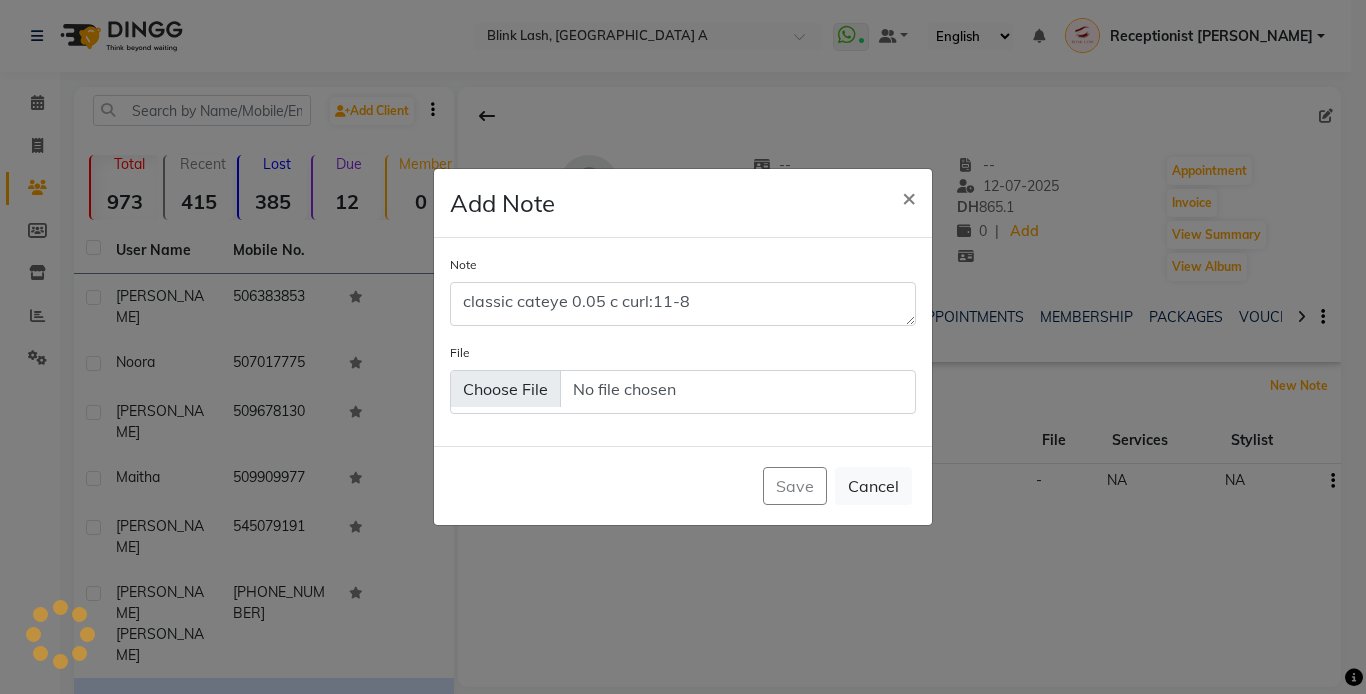 type 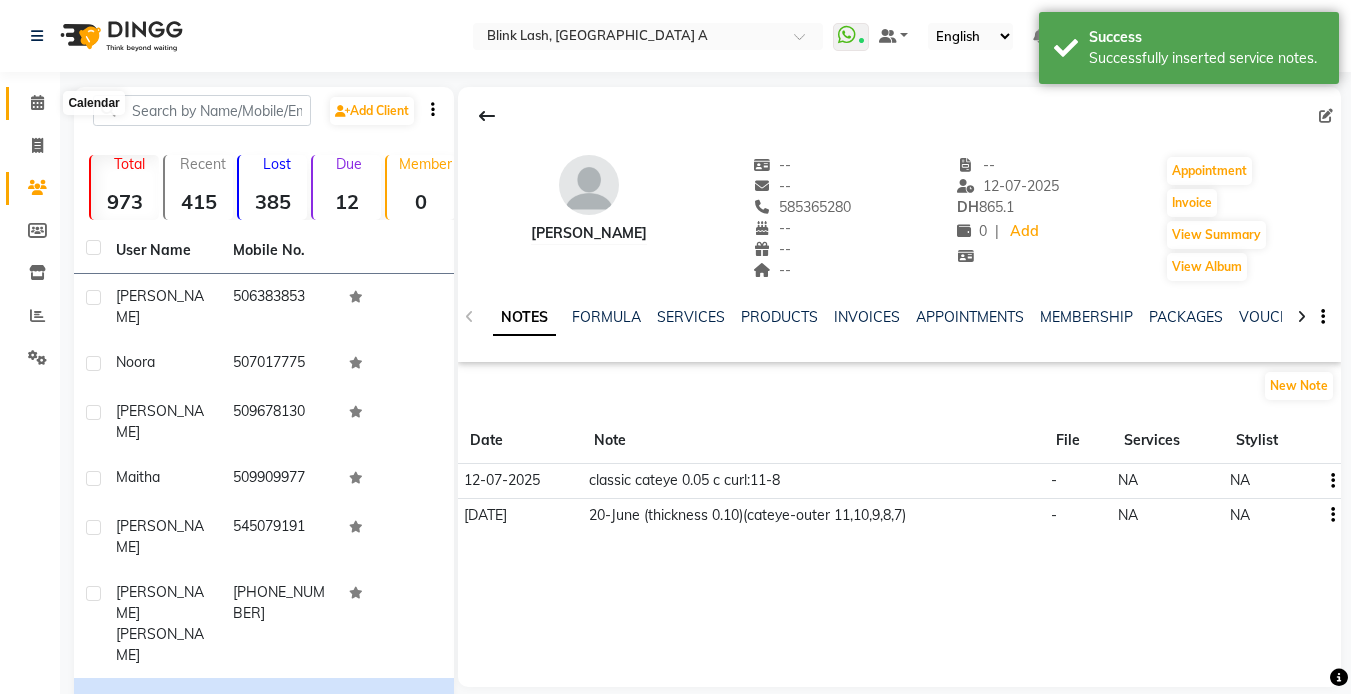 drag, startPoint x: 35, startPoint y: 95, endPoint x: 56, endPoint y: 122, distance: 34.20526 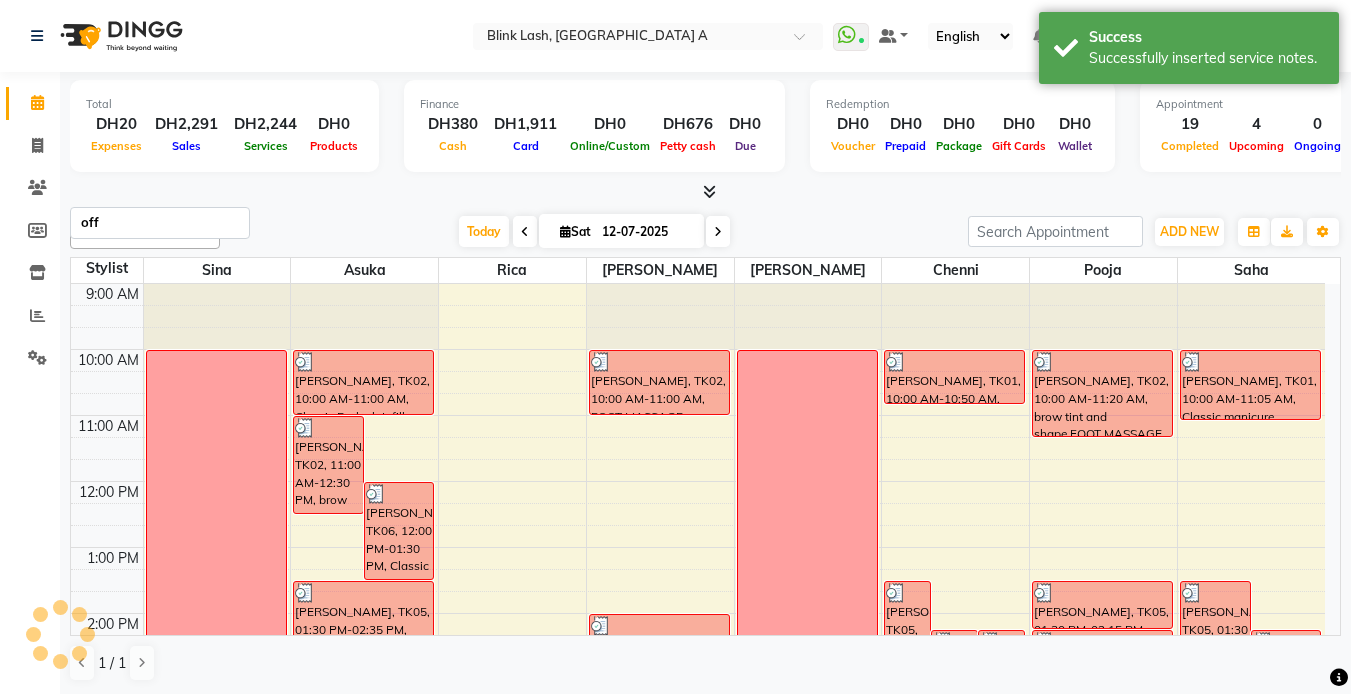 scroll, scrollTop: 437, scrollLeft: 0, axis: vertical 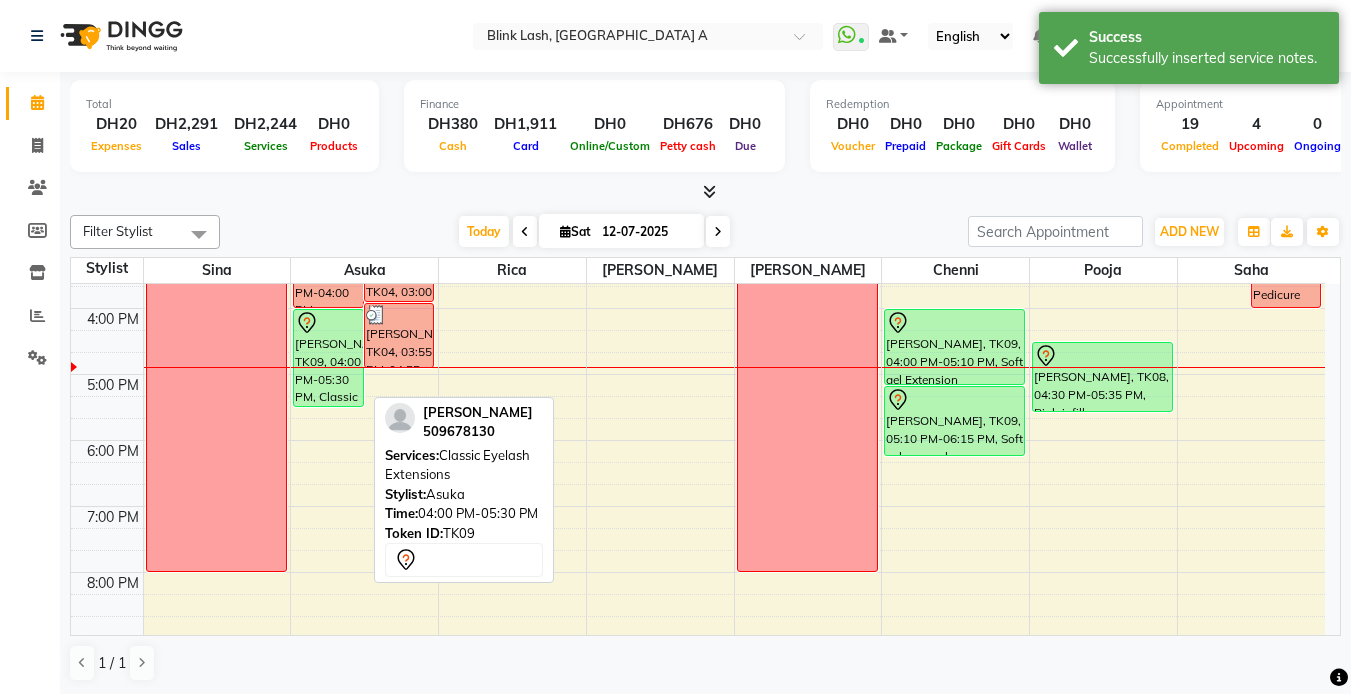 click on "[PERSON_NAME], TK09, 04:00 PM-05:30 PM, Classic Eyelash Extensions" at bounding box center [328, 358] 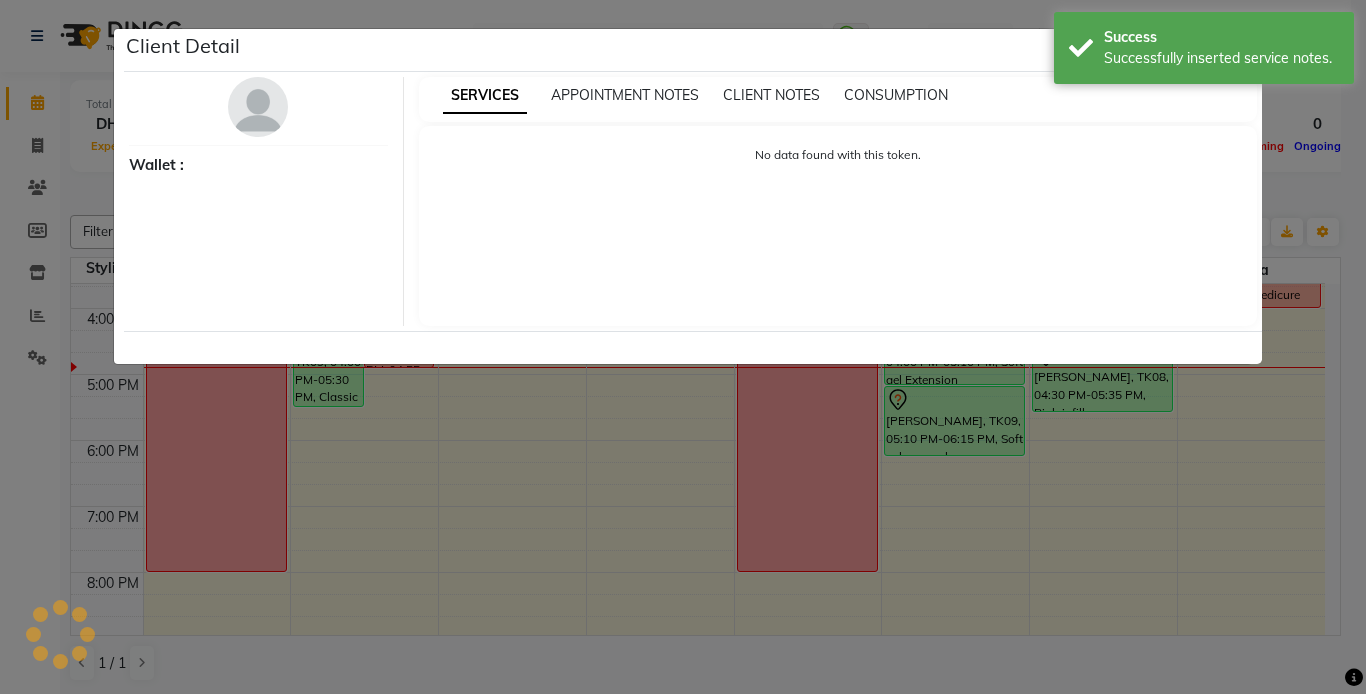 select on "7" 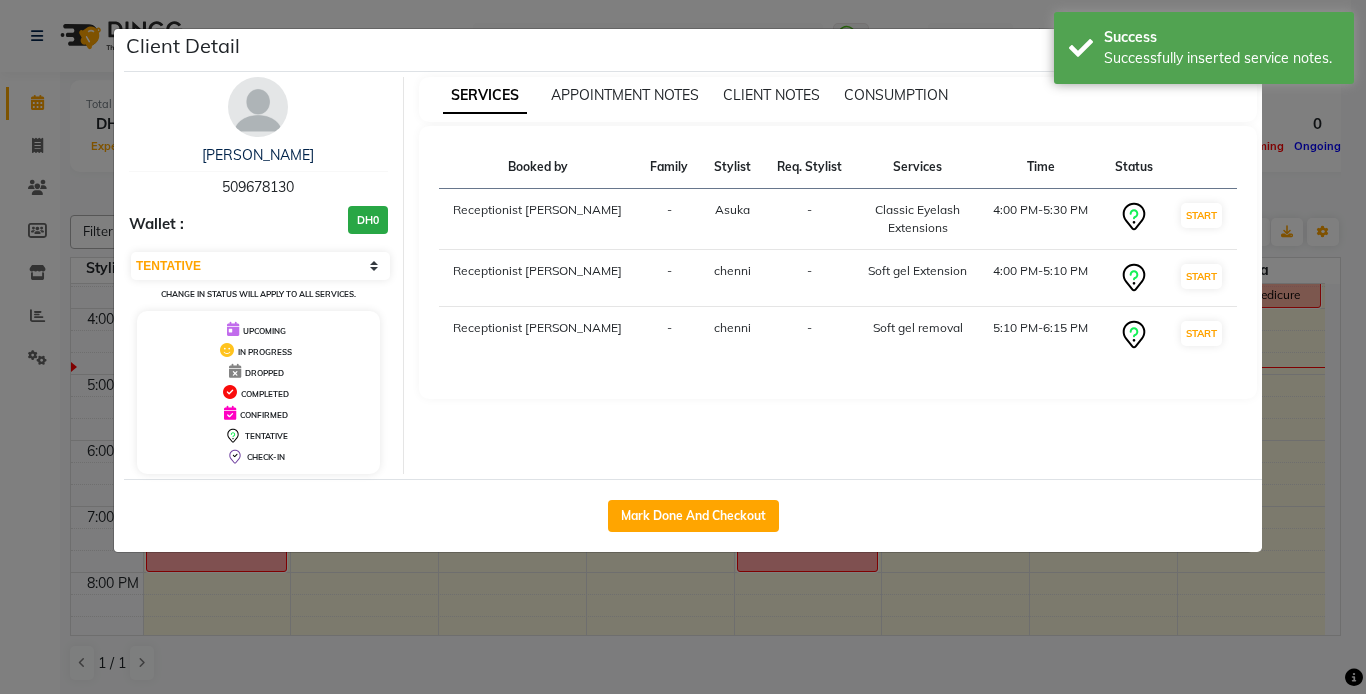 click at bounding box center (258, 107) 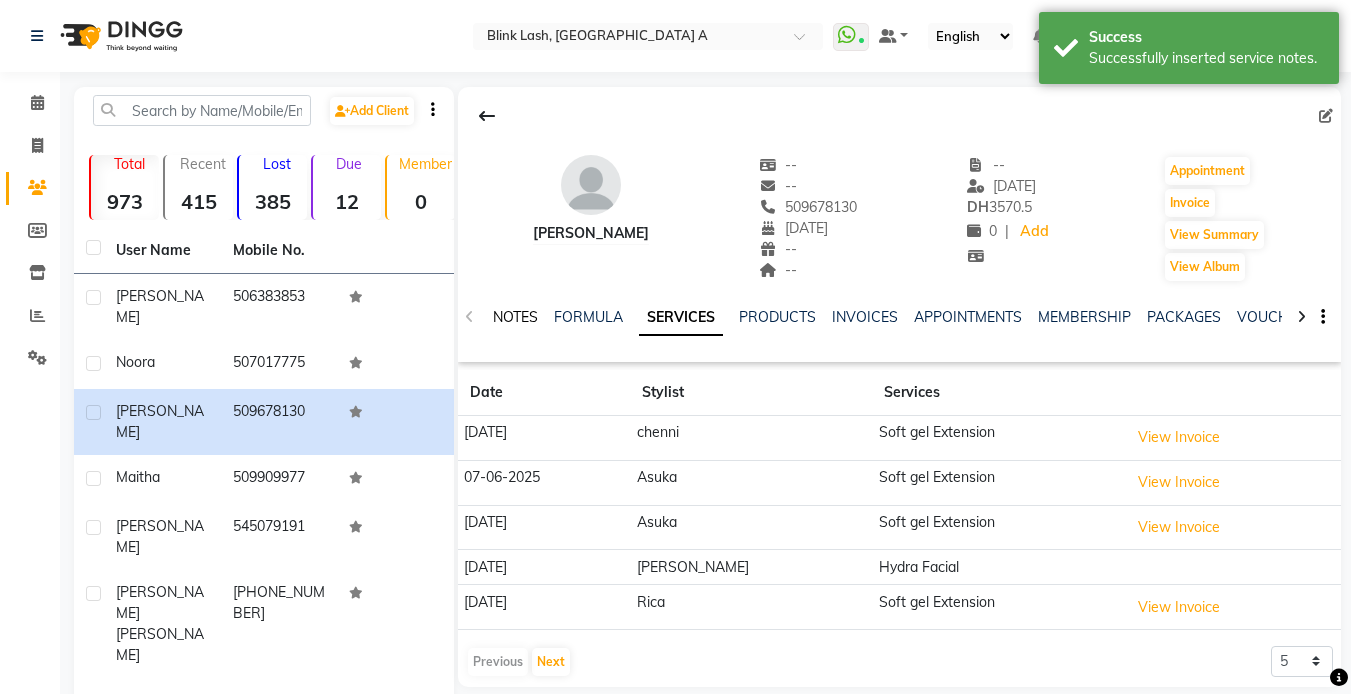 click on "NOTES" 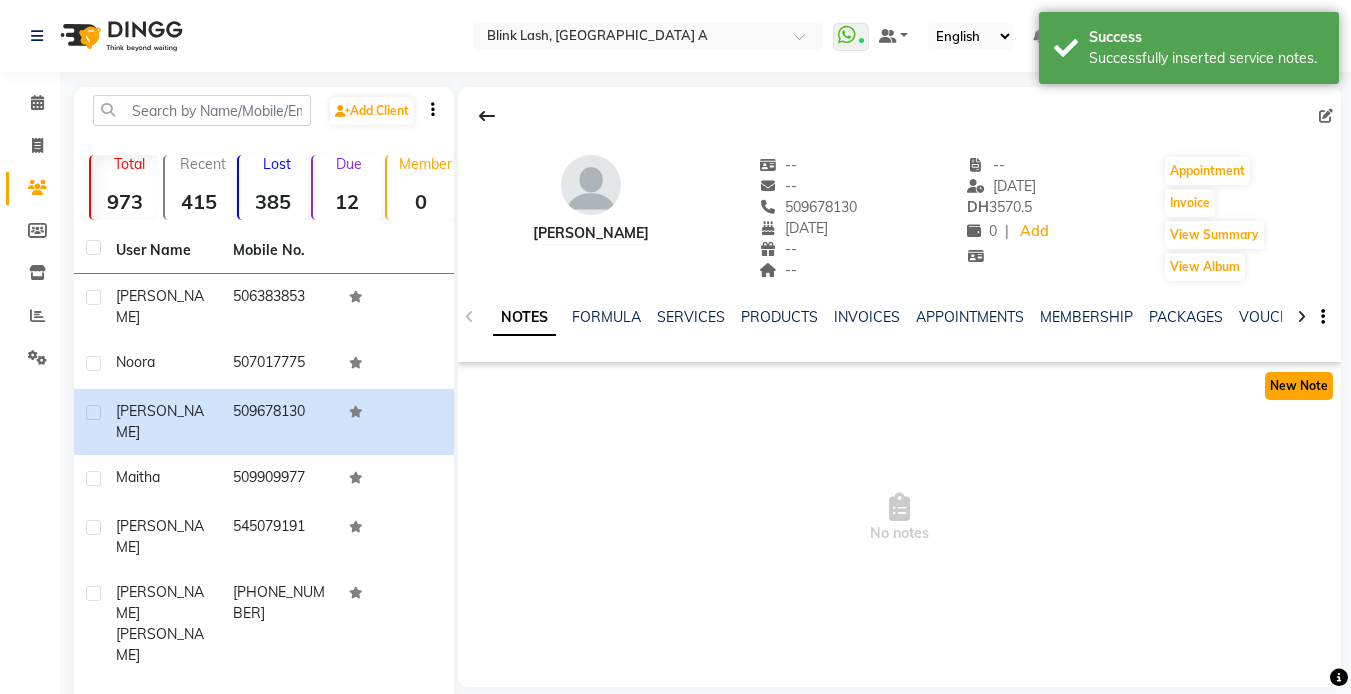 click on "New Note" 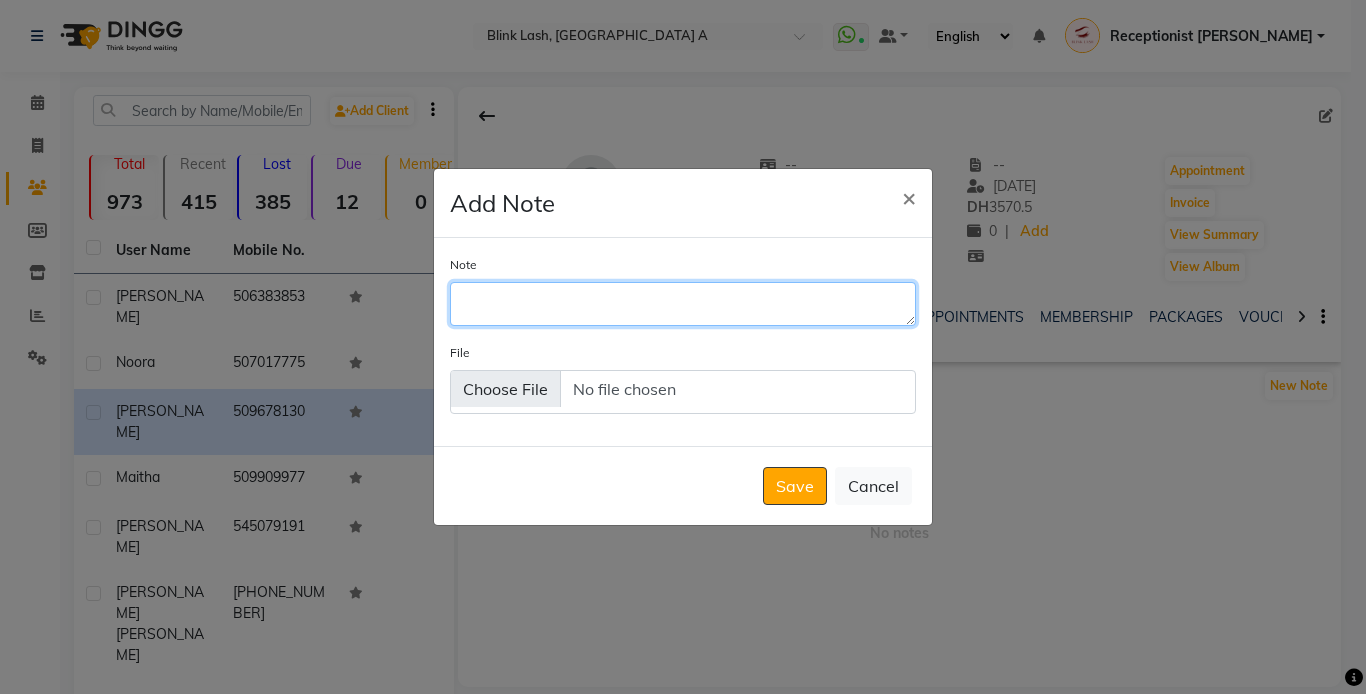 click on "Note" at bounding box center [683, 304] 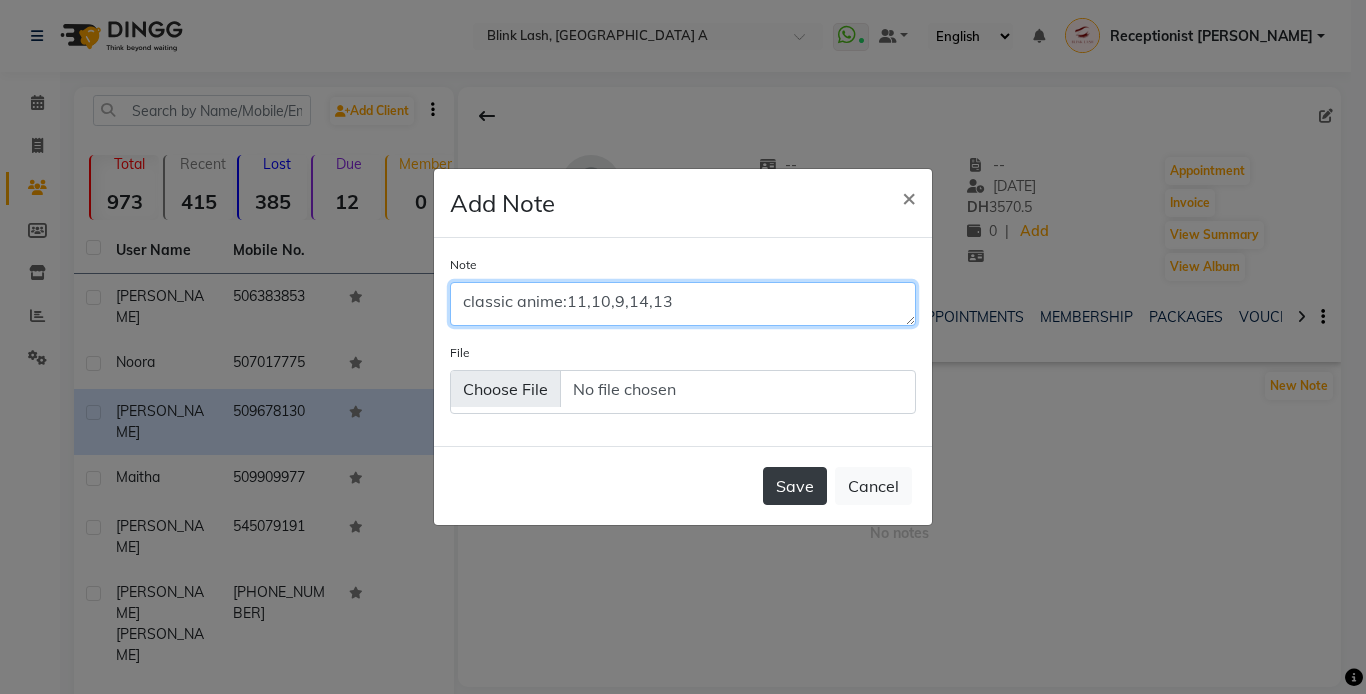 type on "classic anime:11,10,9,14,13" 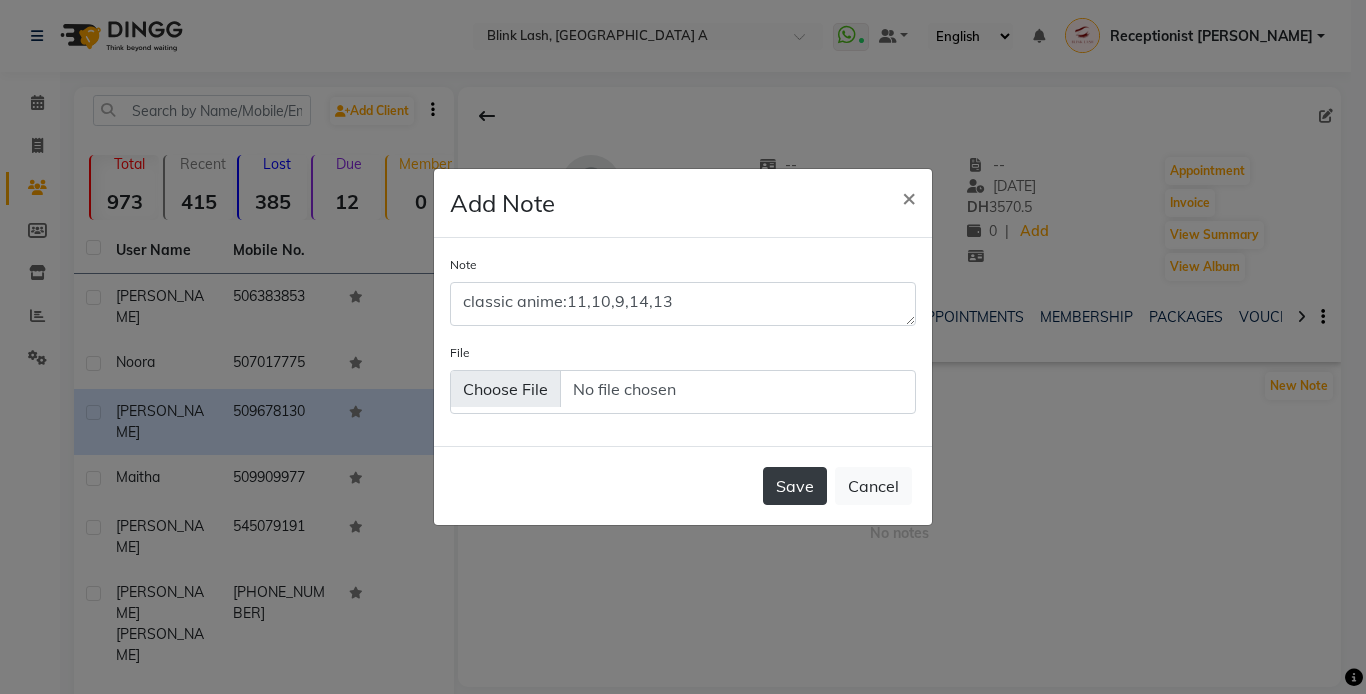 click on "Save" 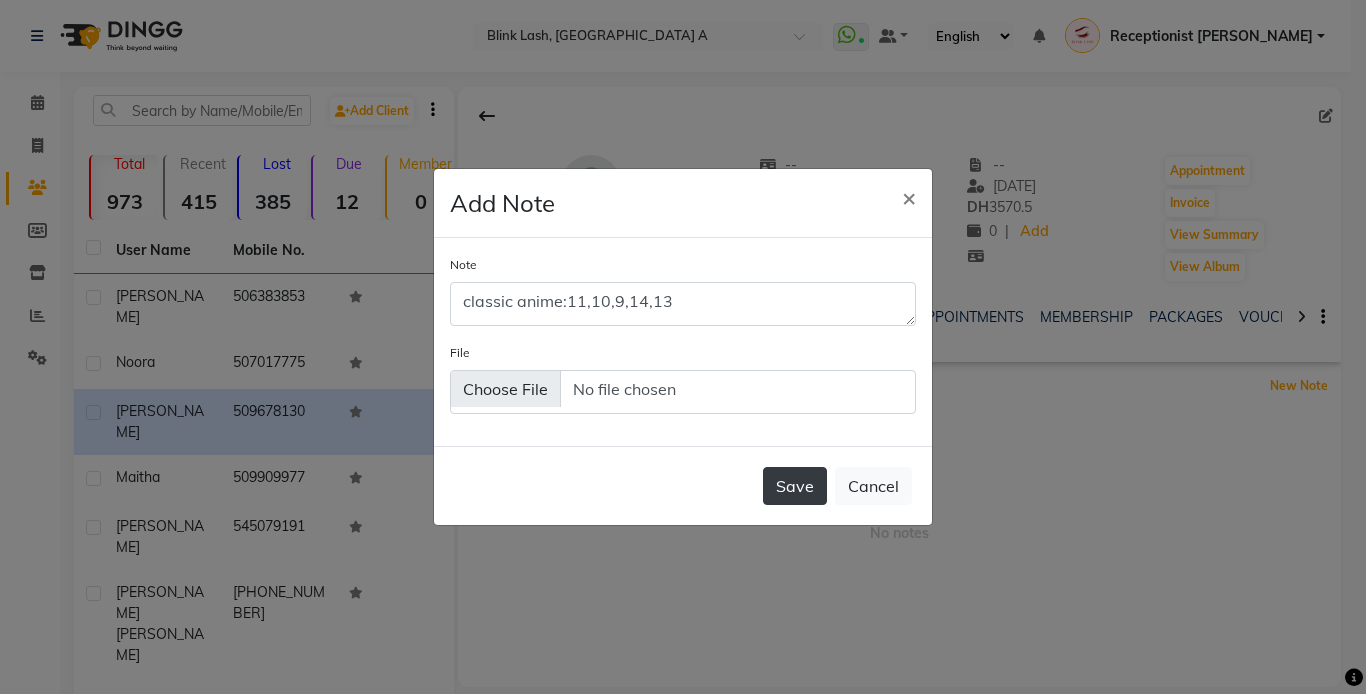 type 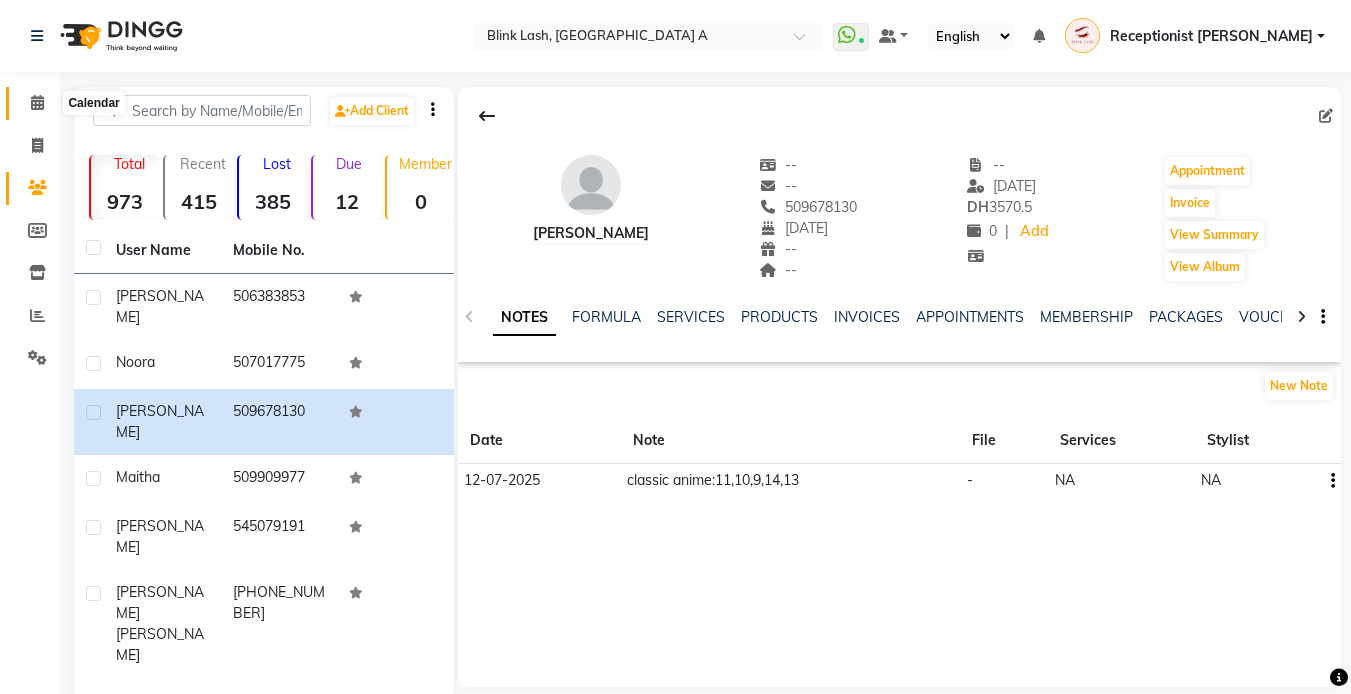 click 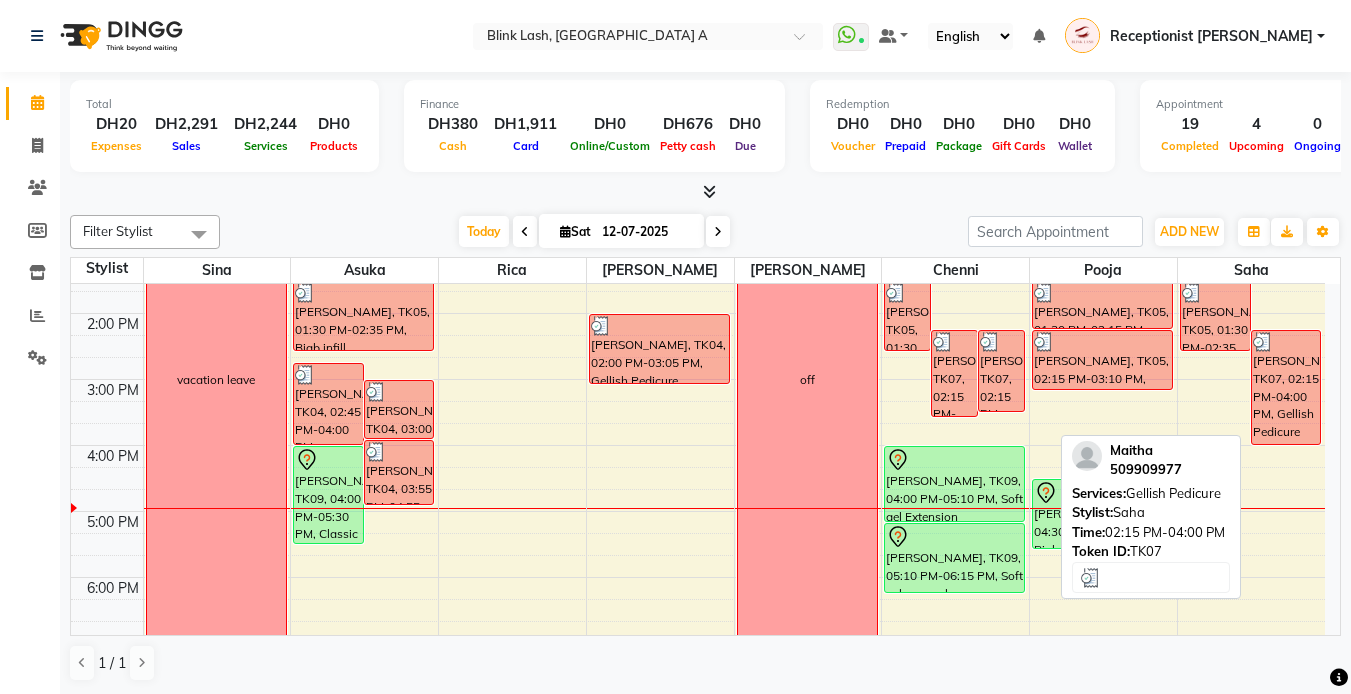 scroll, scrollTop: 200, scrollLeft: 0, axis: vertical 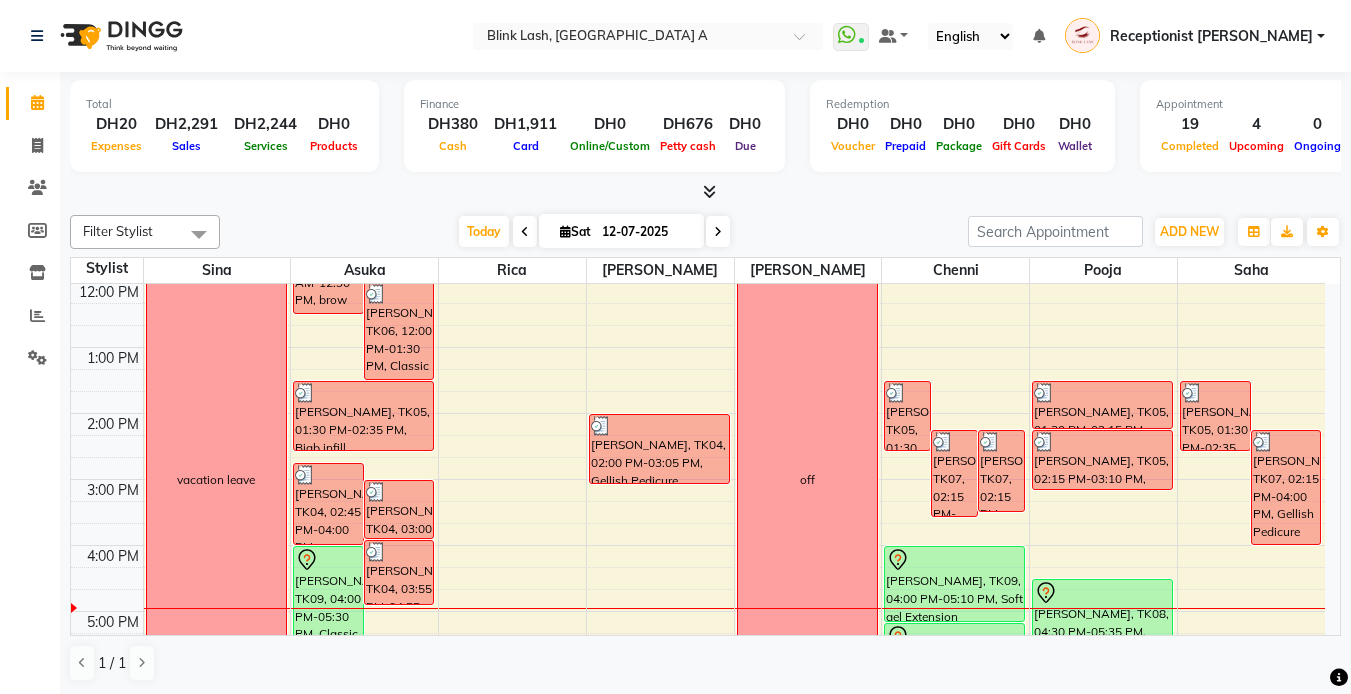 click at bounding box center (705, 192) 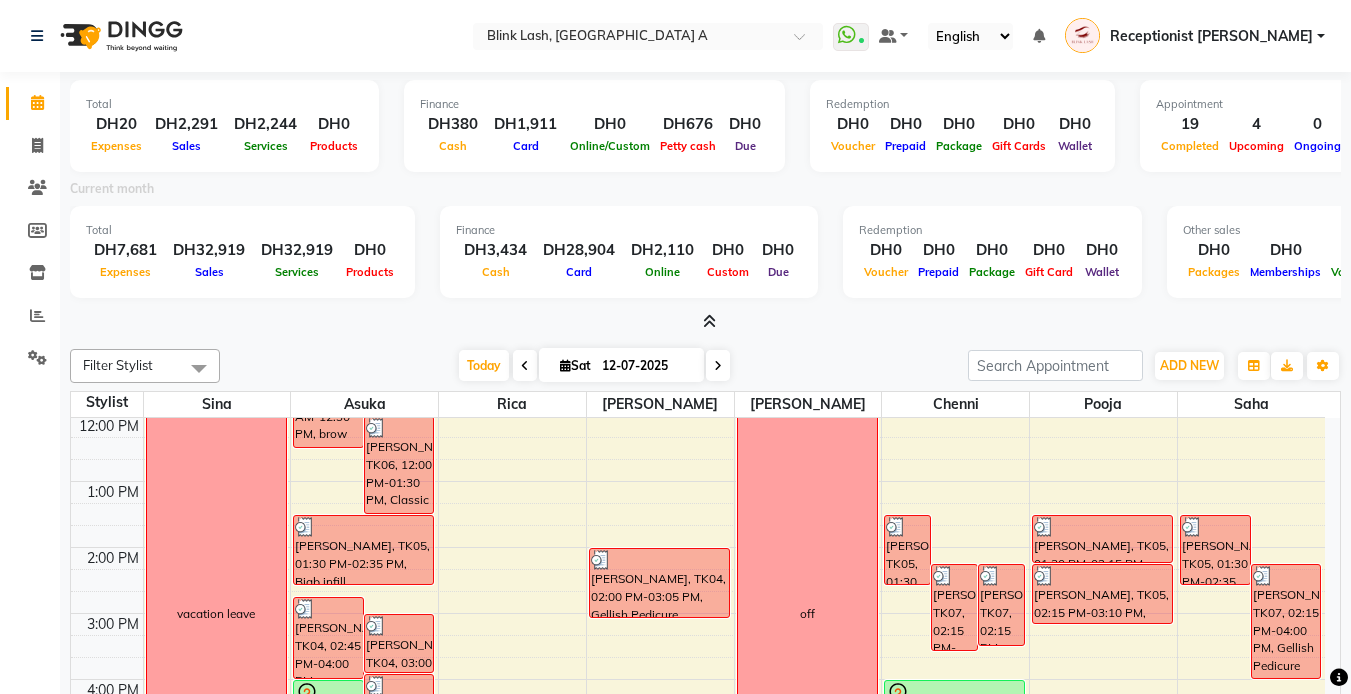 click on "Total  DH20  Expenses DH2,291  Sales DH2,244  Services DH0  Products Finance  DH380  Cash DH1,911  Card DH0  Online/Custom DH676 [PERSON_NAME] cash DH0 Due  Redemption  DH0 Voucher DH0 Prepaid DH0 Package DH0  Gift Cards DH0  Wallet  Appointment  19 Completed 4 Upcoming 0 Ongoing 0 No show  Other sales  DH0  Packages DH0  Memberships DH0  Vouchers DH0  Prepaids DH0  Gift Cards Current month Total  DH7,681  Expenses DH32,919  Sales DH32,919 Services DH0 Products  Finance  DH3,434  Cash DH28,904  Card DH2,110 Online DH0 Custom DH0 Due  Redemption  DH0 Voucher DH0 Prepaid DH0 Package DH0 Gift Card DH0 Wallet Other sales  DH0  Packages DH0  Memberships DH0  Vouchers DH0  Prepaids DH350  Gift Cards" at bounding box center (705, 202) 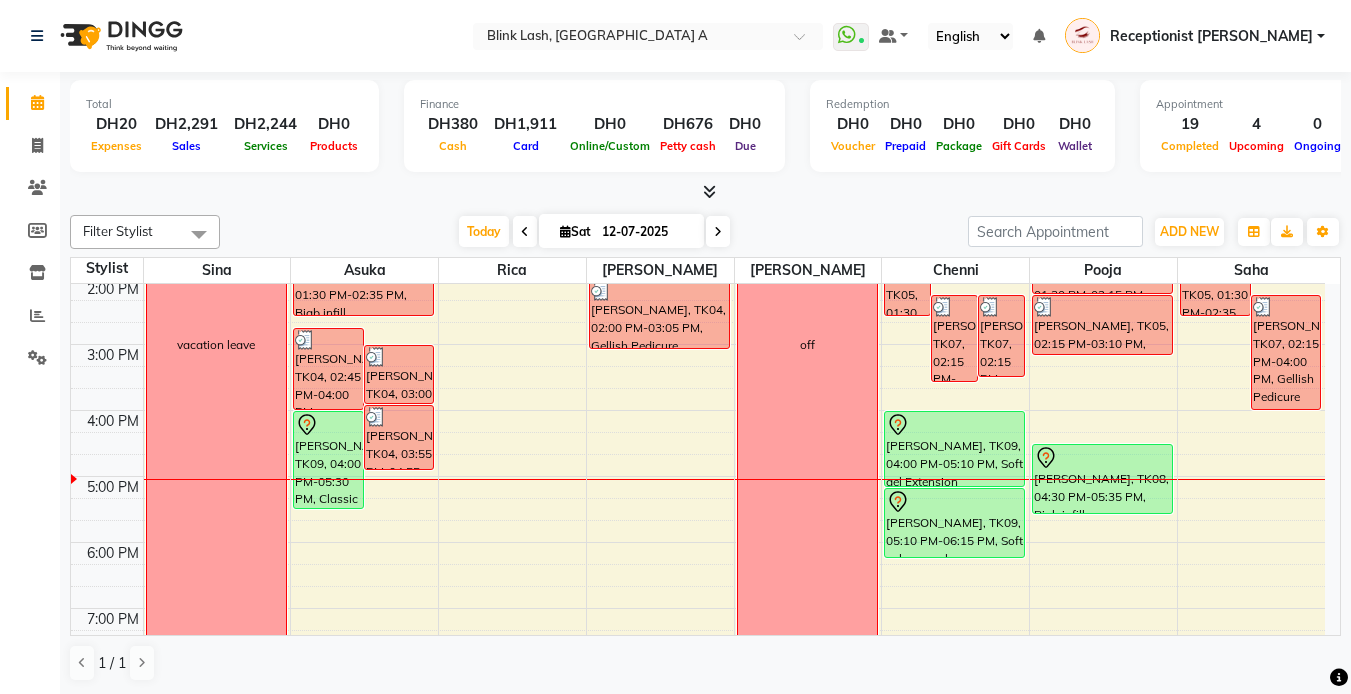 scroll, scrollTop: 300, scrollLeft: 0, axis: vertical 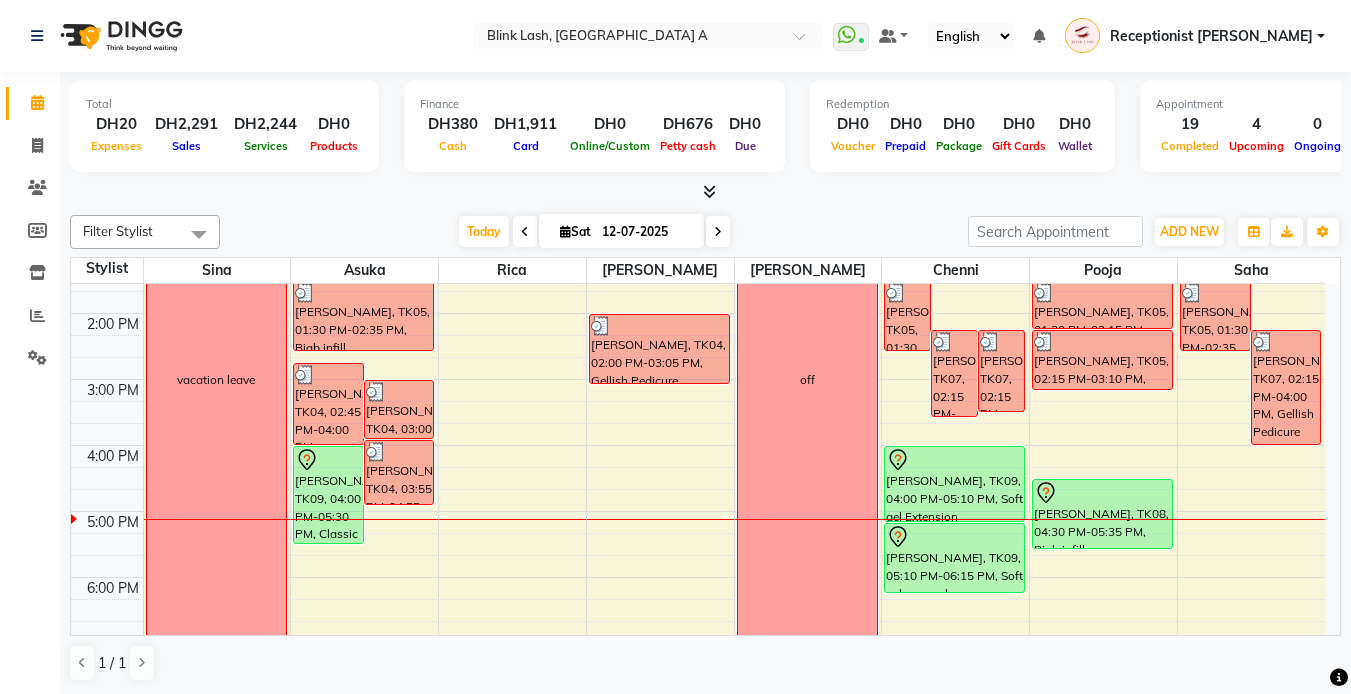 click at bounding box center (718, 231) 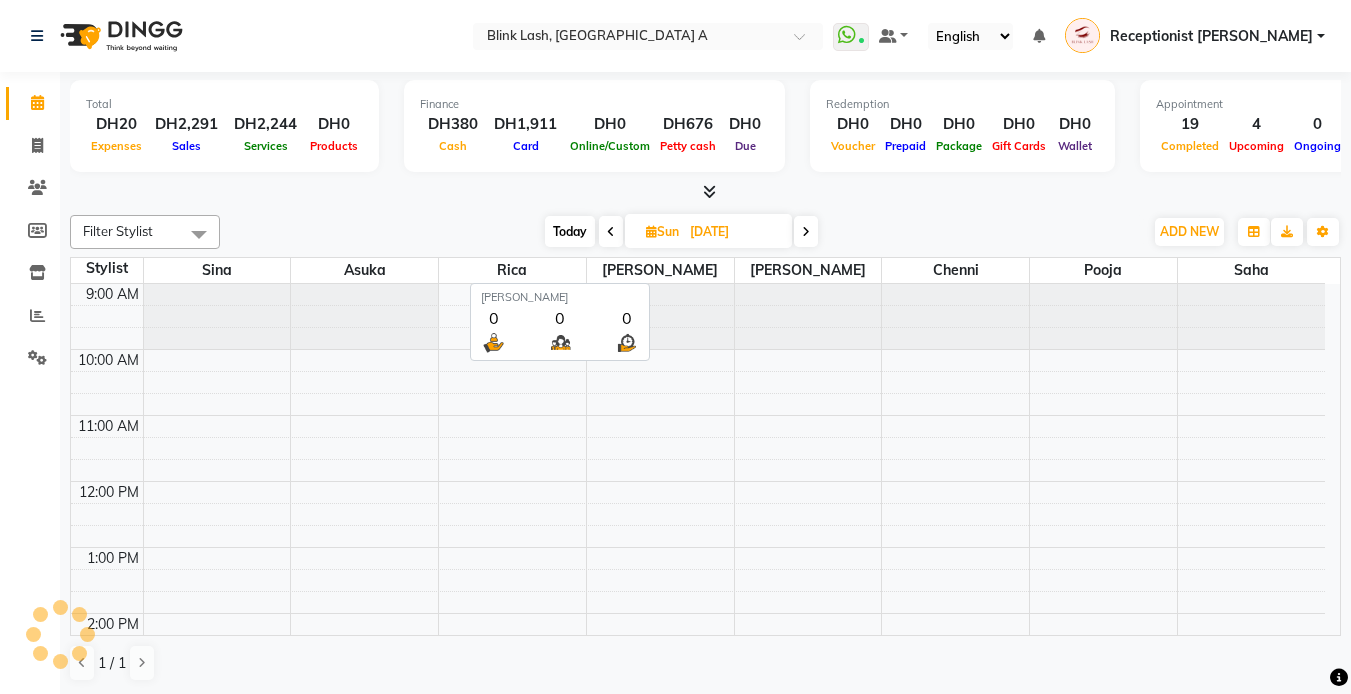 scroll, scrollTop: 529, scrollLeft: 0, axis: vertical 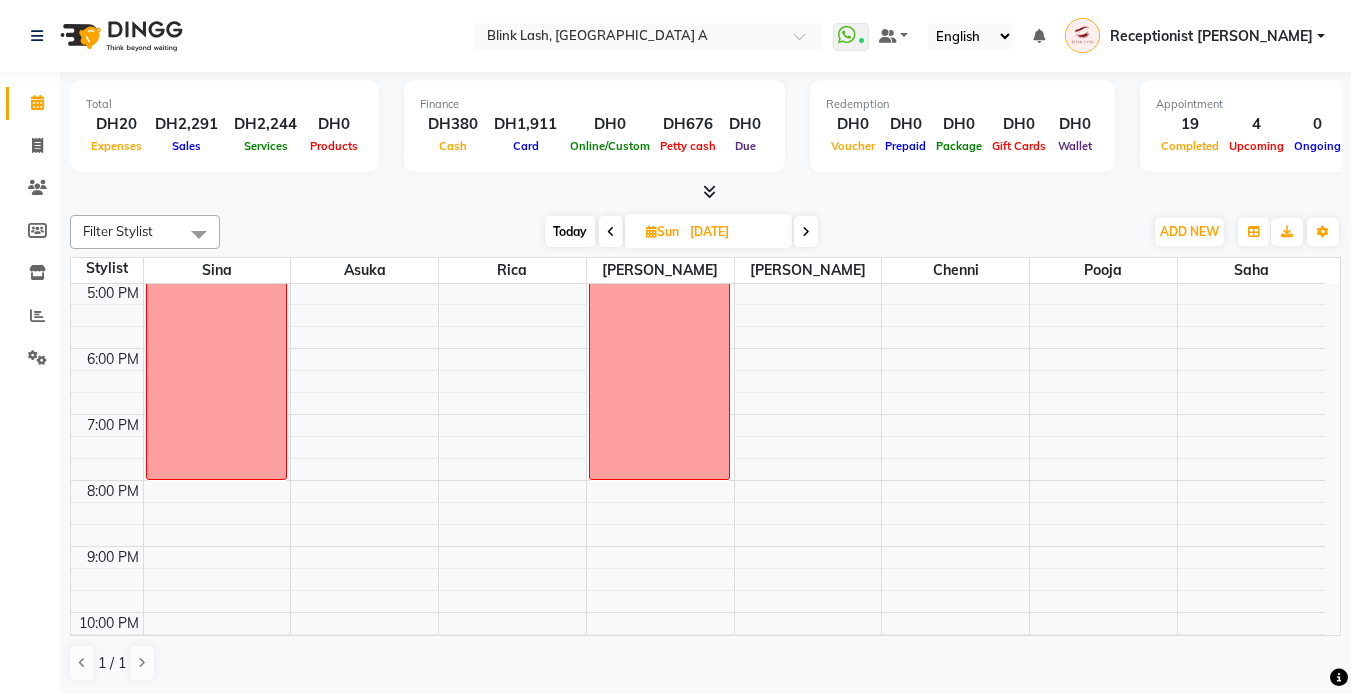 click at bounding box center (806, 231) 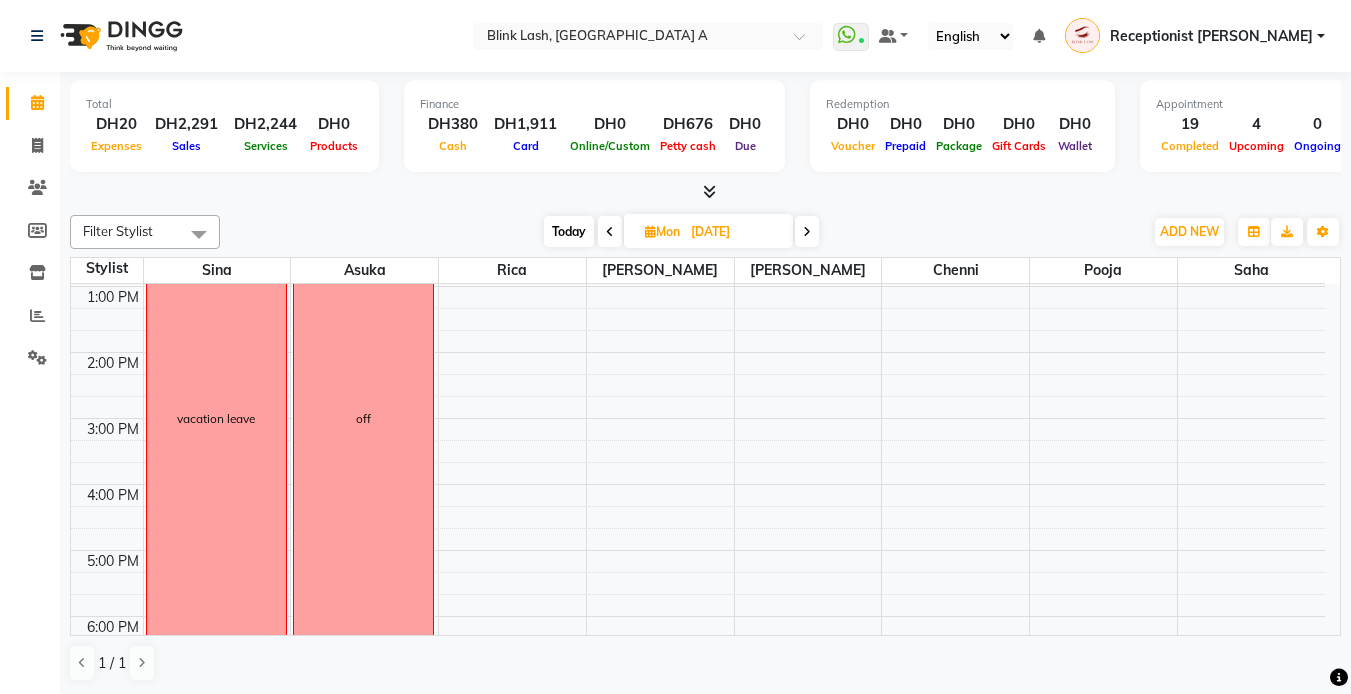scroll, scrollTop: 429, scrollLeft: 0, axis: vertical 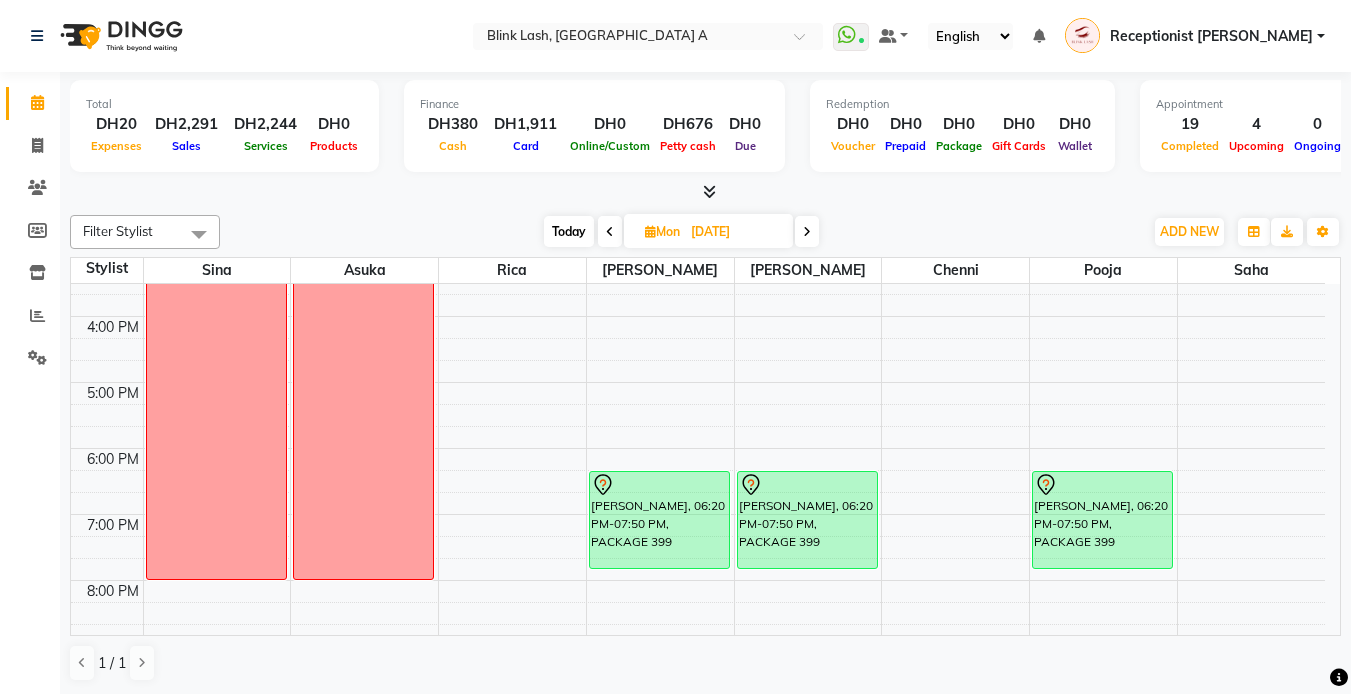 click on "Today" at bounding box center [569, 231] 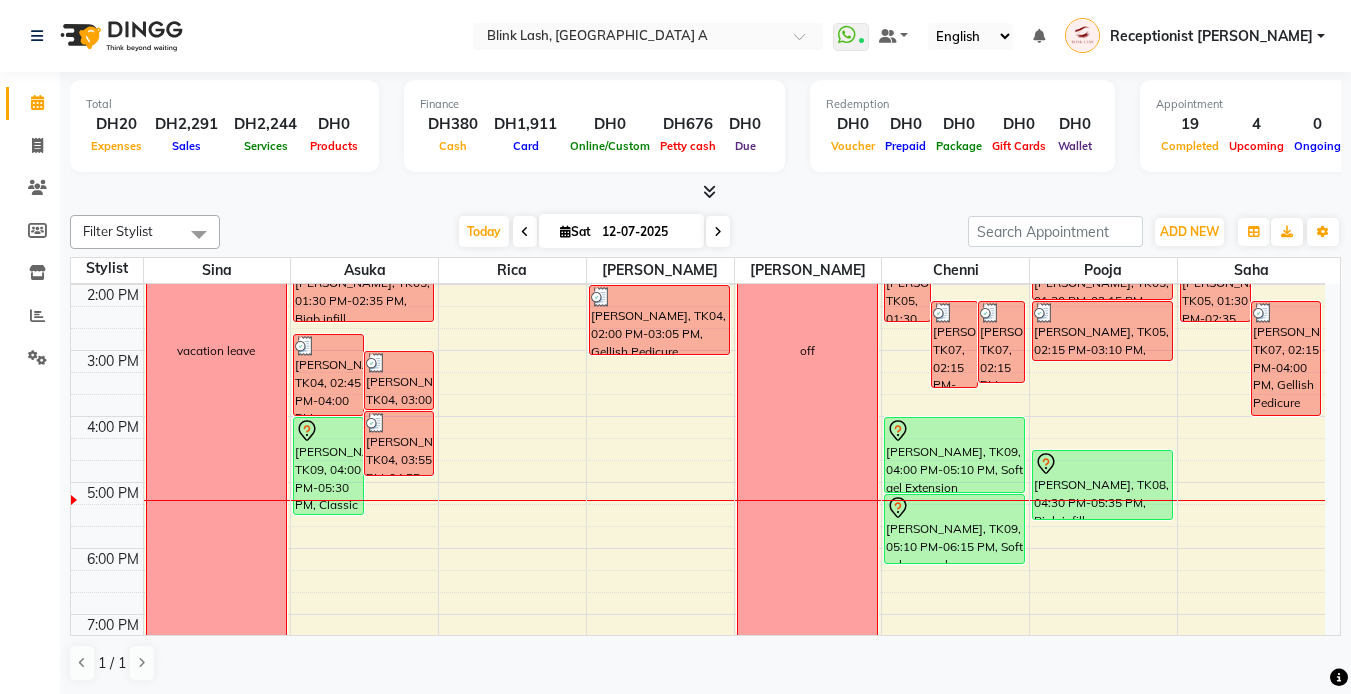 scroll, scrollTop: 229, scrollLeft: 0, axis: vertical 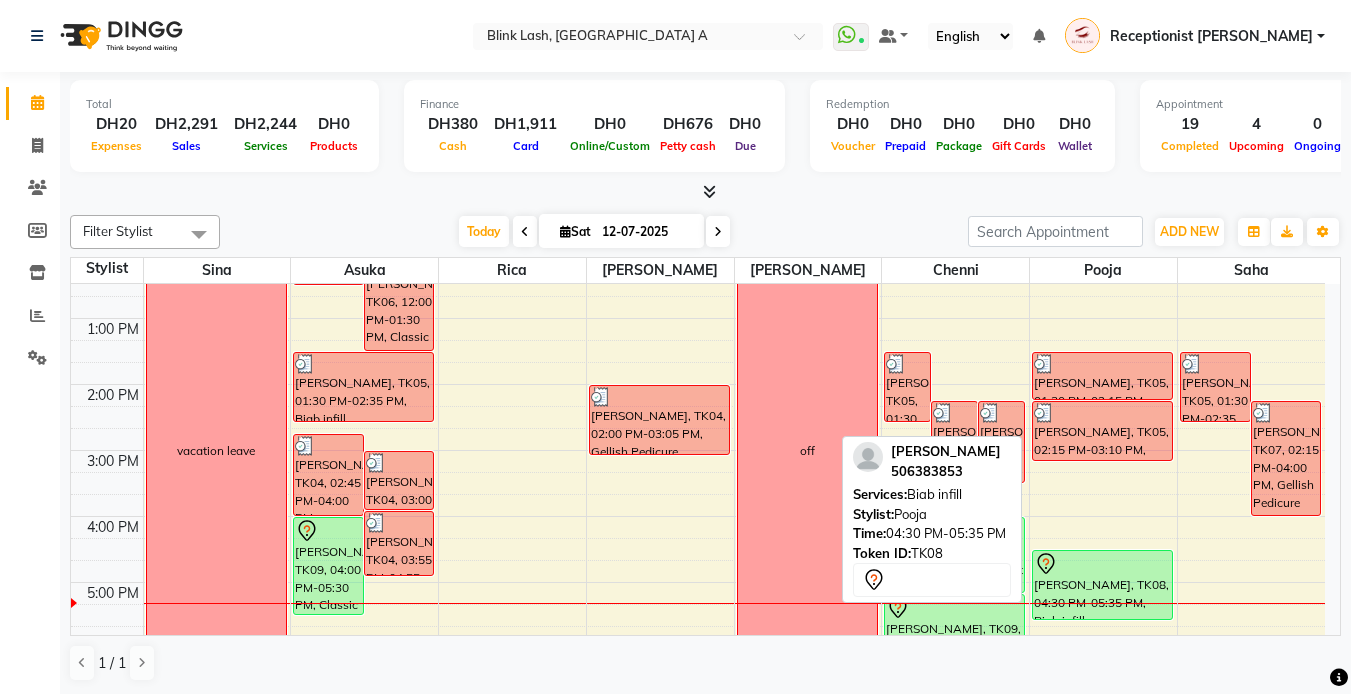 click on "[PERSON_NAME], TK08, 04:30 PM-05:35 PM, Biab infill" at bounding box center [1102, 585] 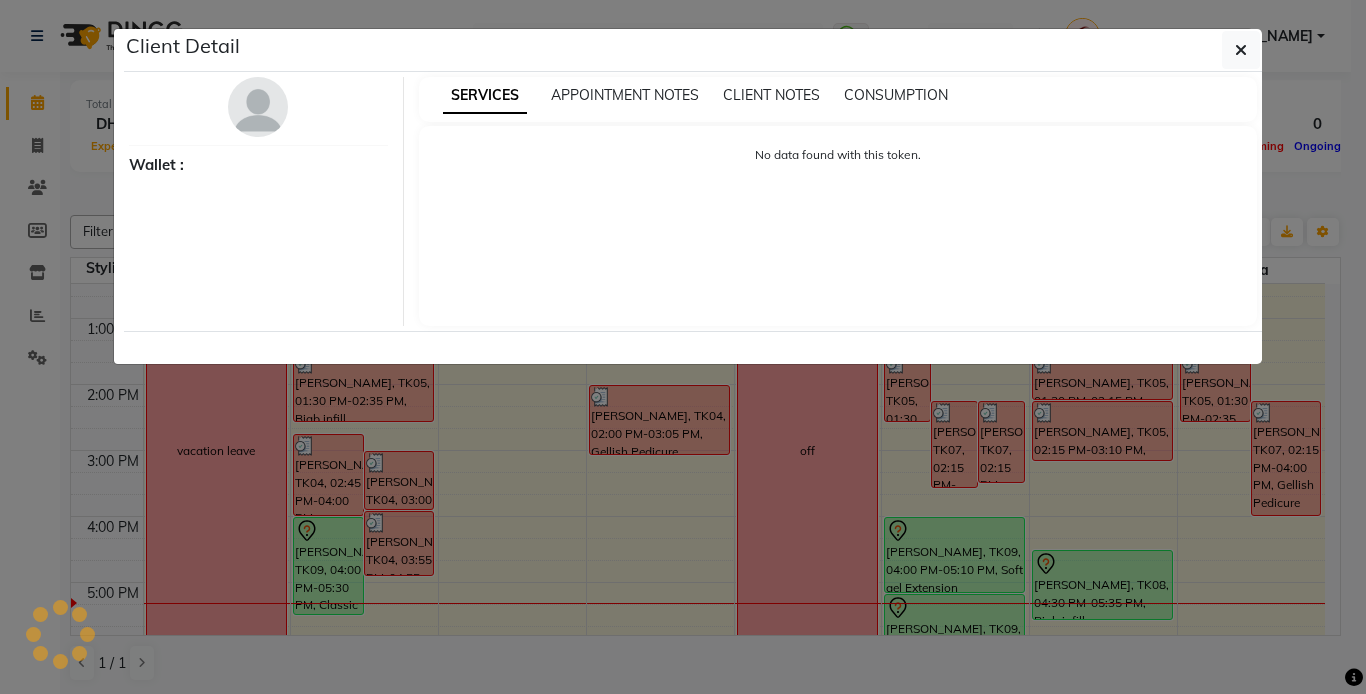 select on "7" 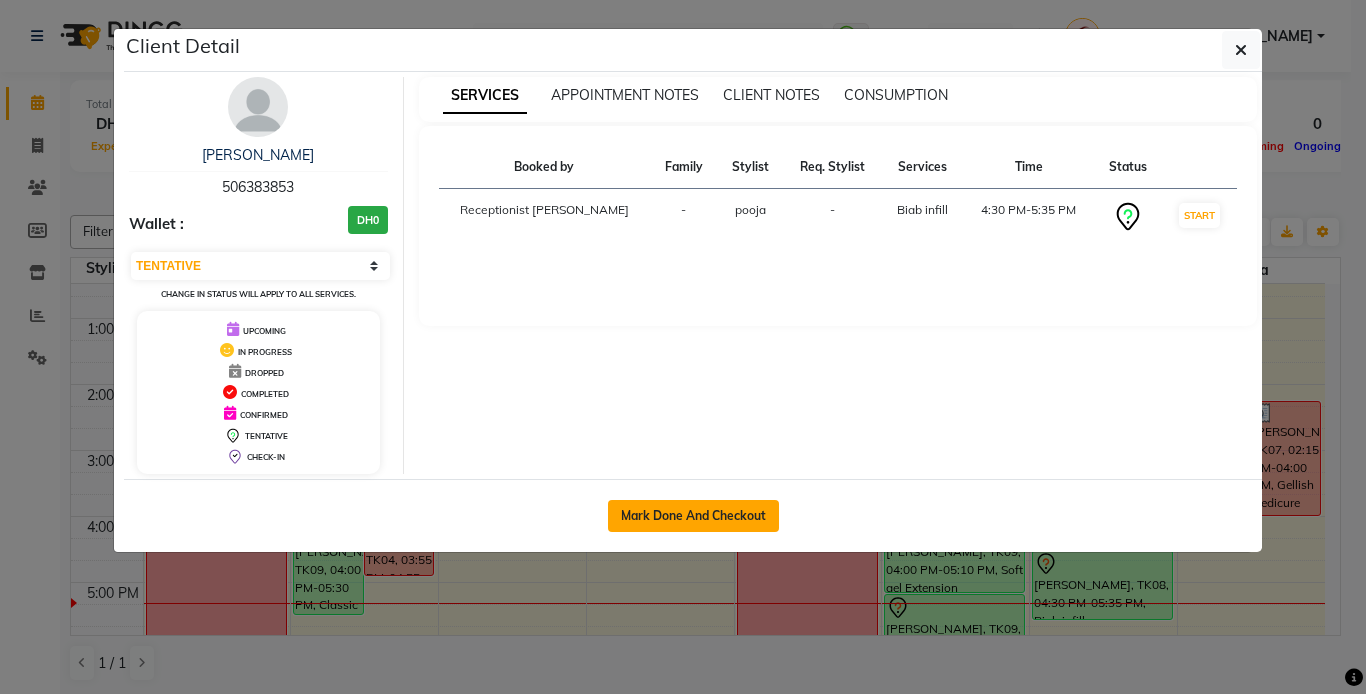 click on "Mark Done And Checkout" 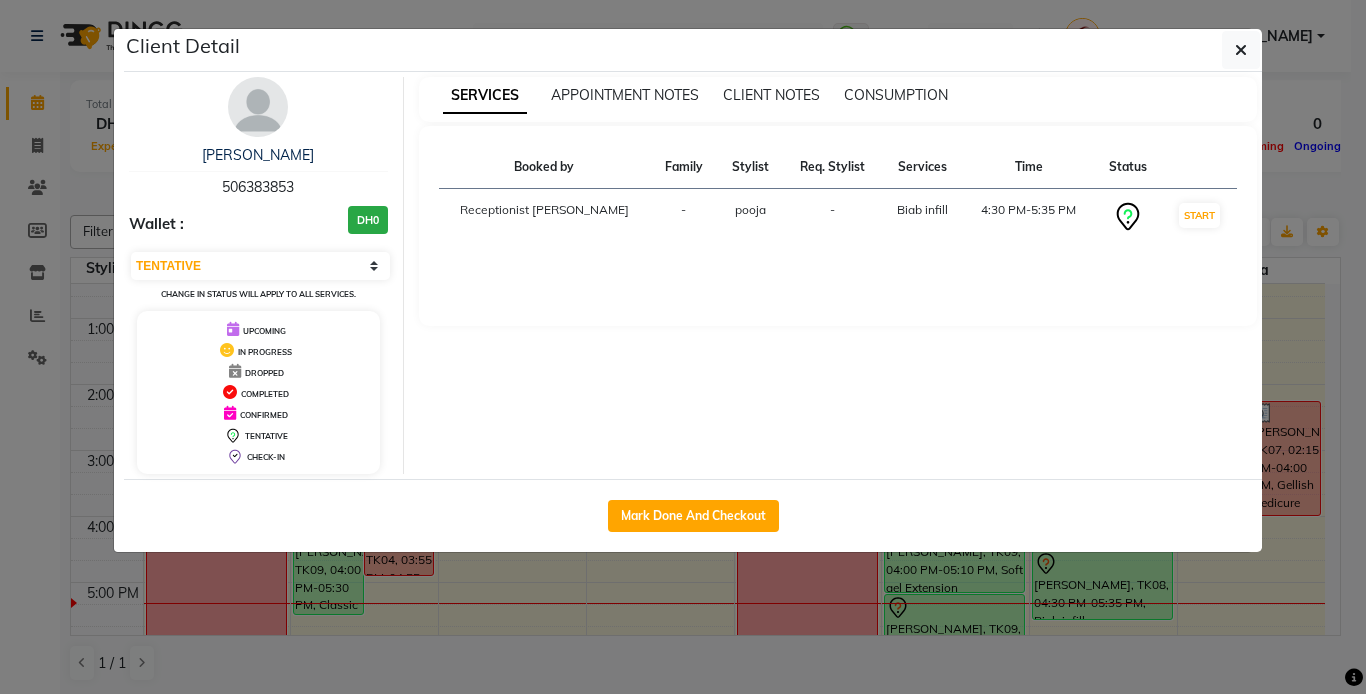 select on "service" 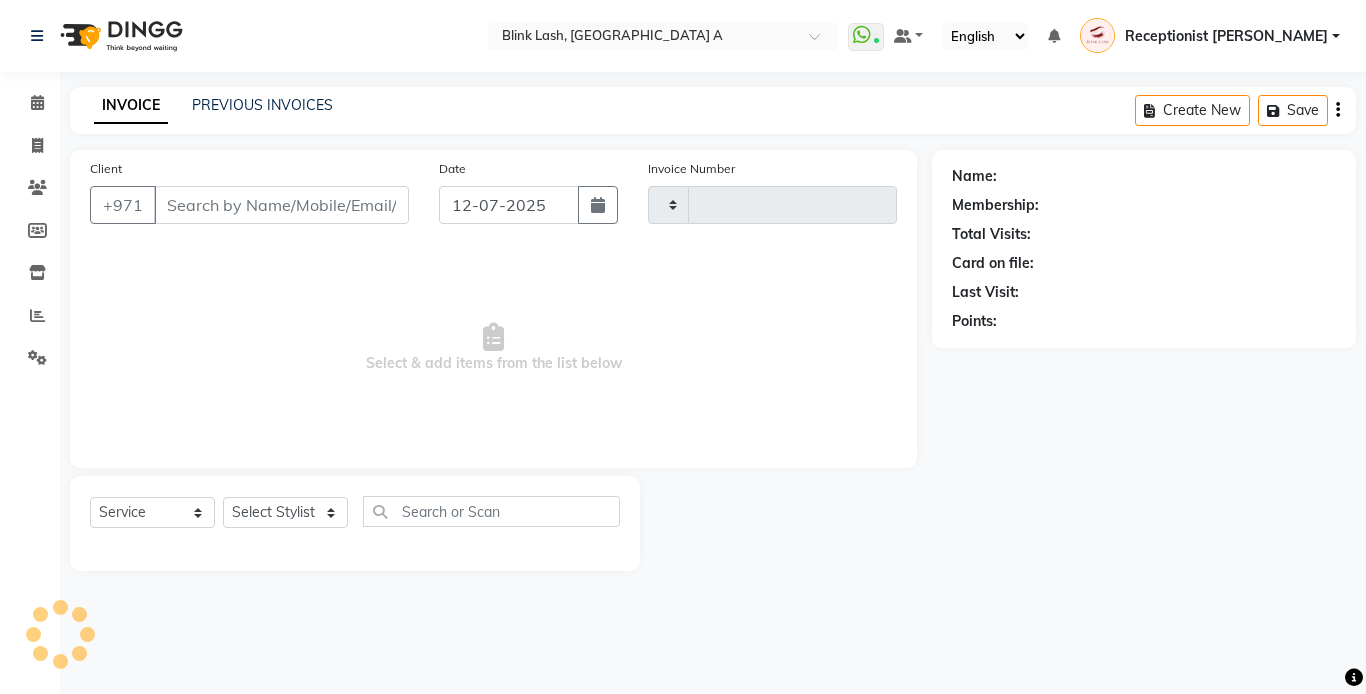 type on "1060" 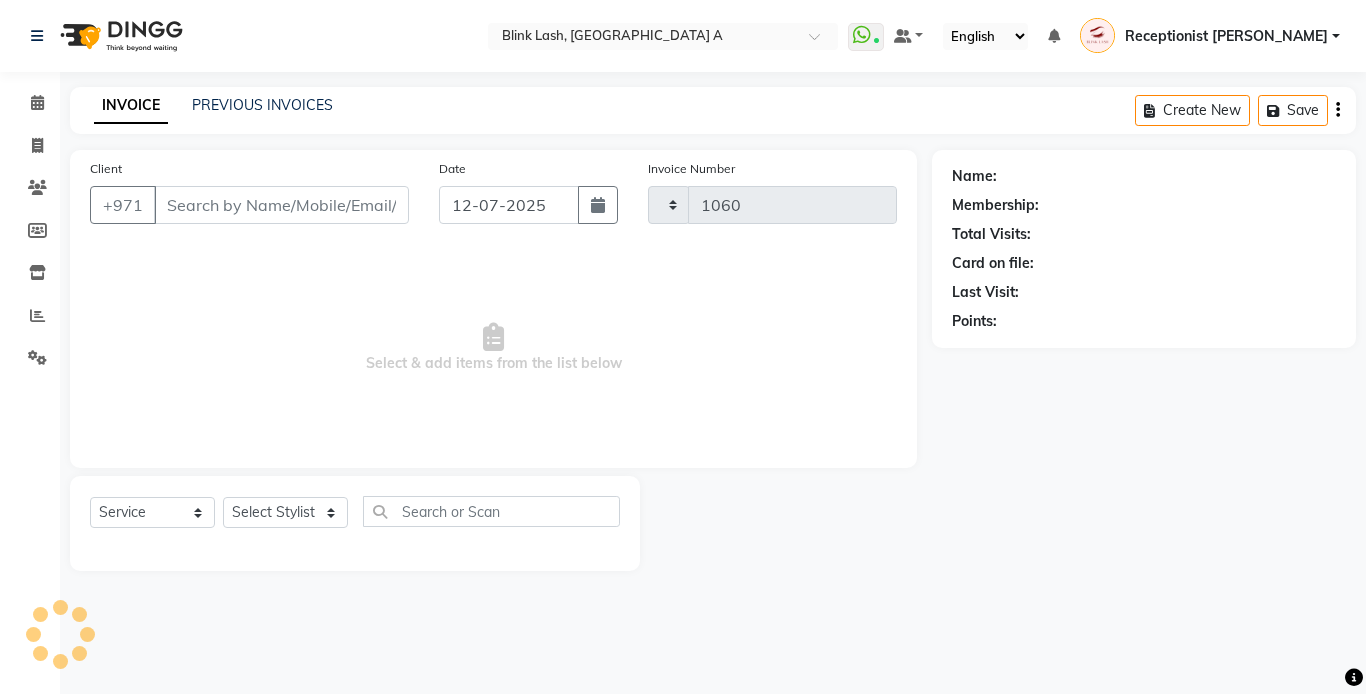 select on "5970" 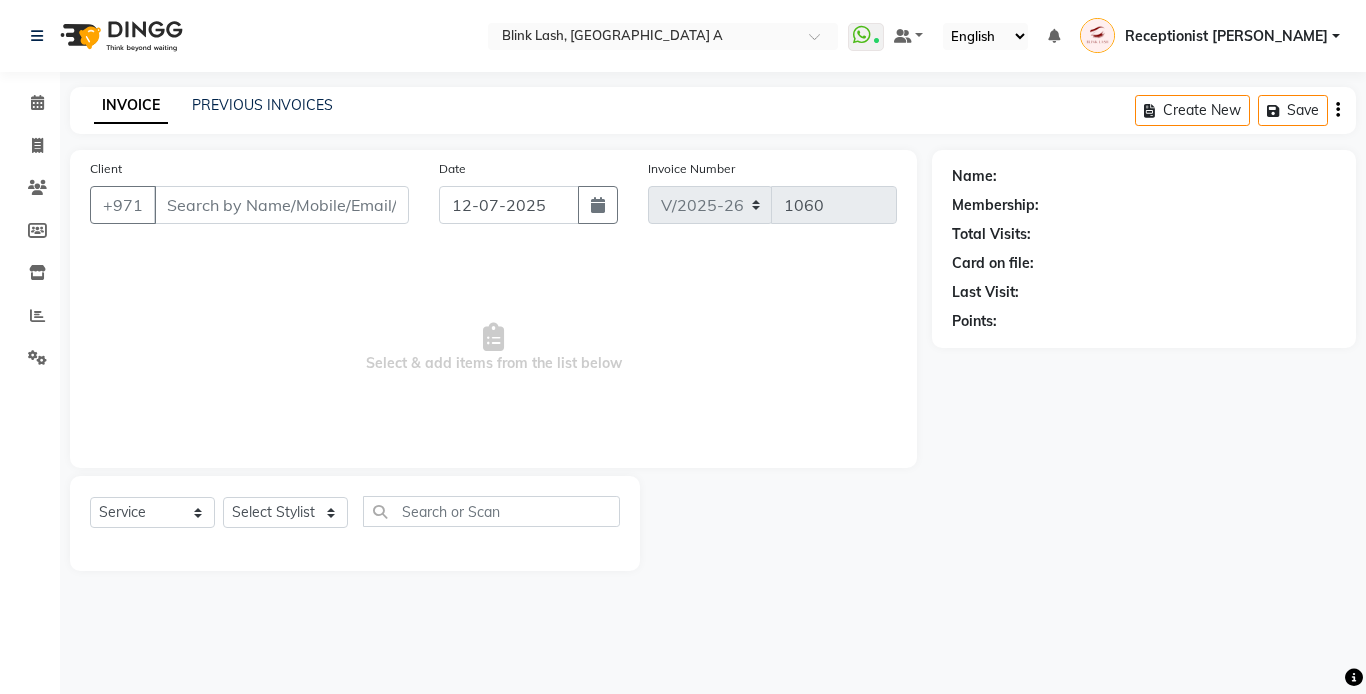 type on "506383853" 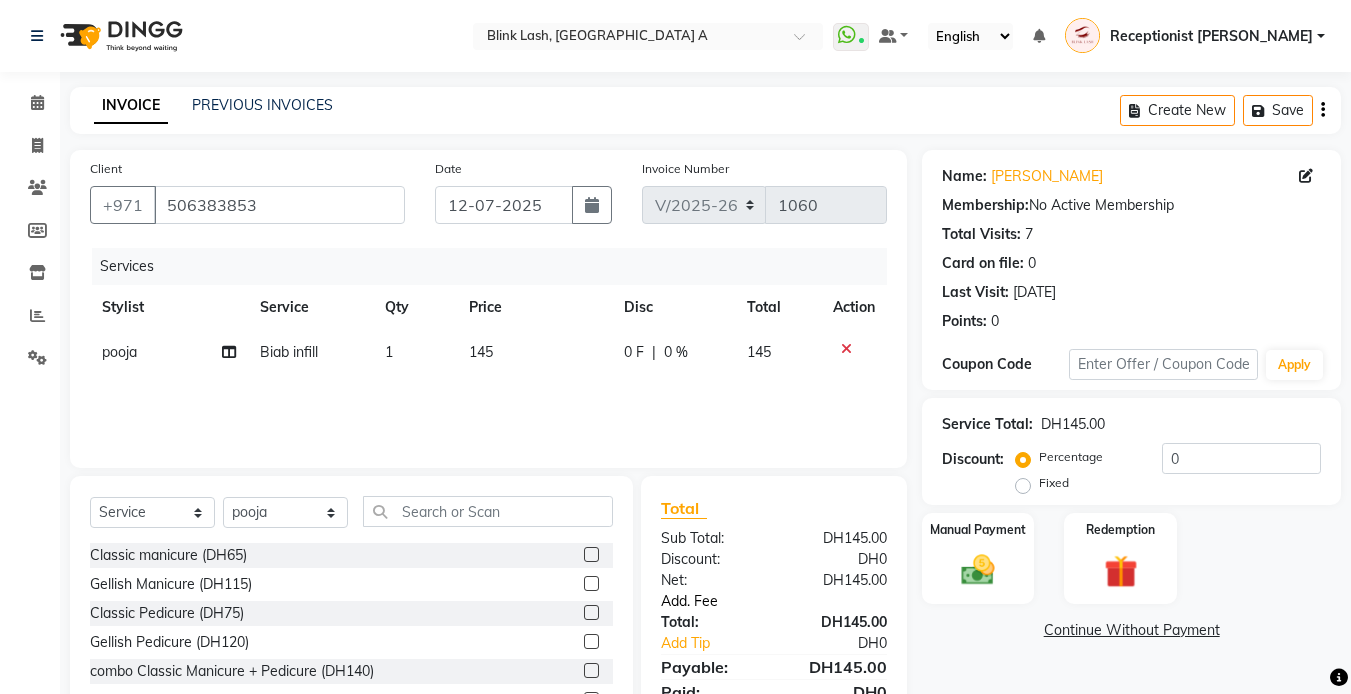scroll, scrollTop: 107, scrollLeft: 0, axis: vertical 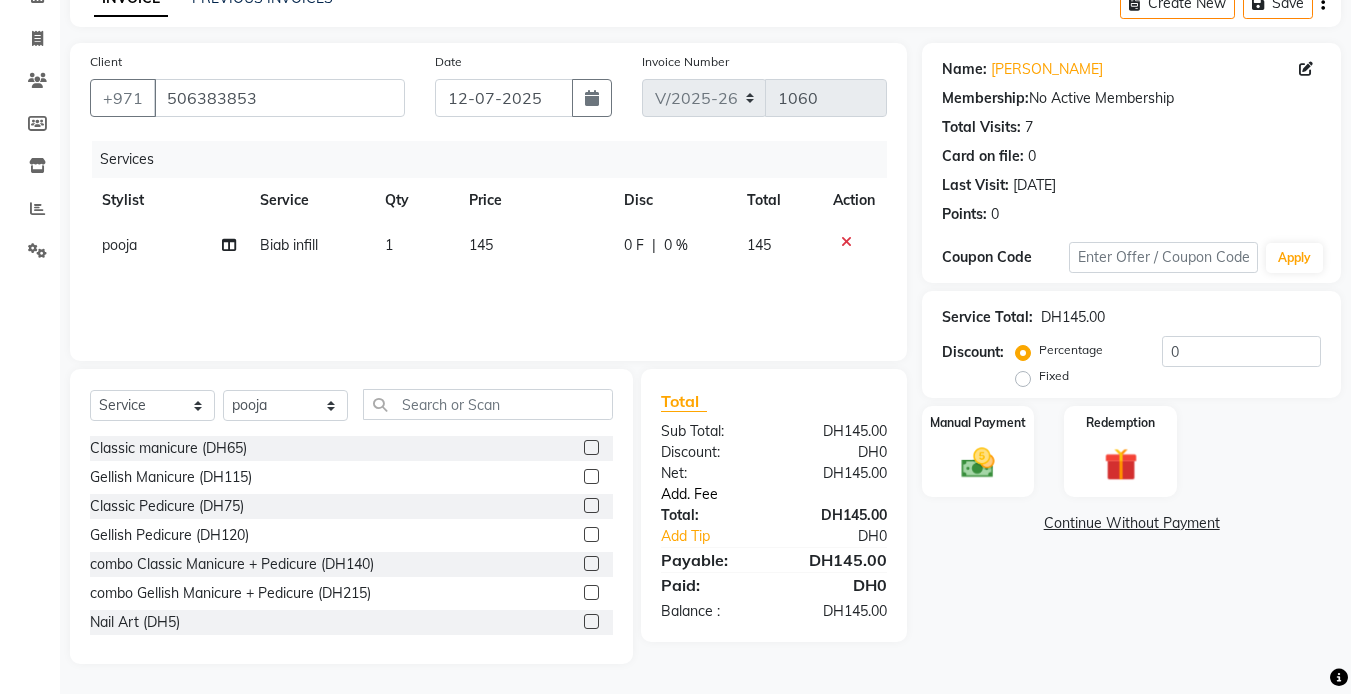 click on "Add. Fee" 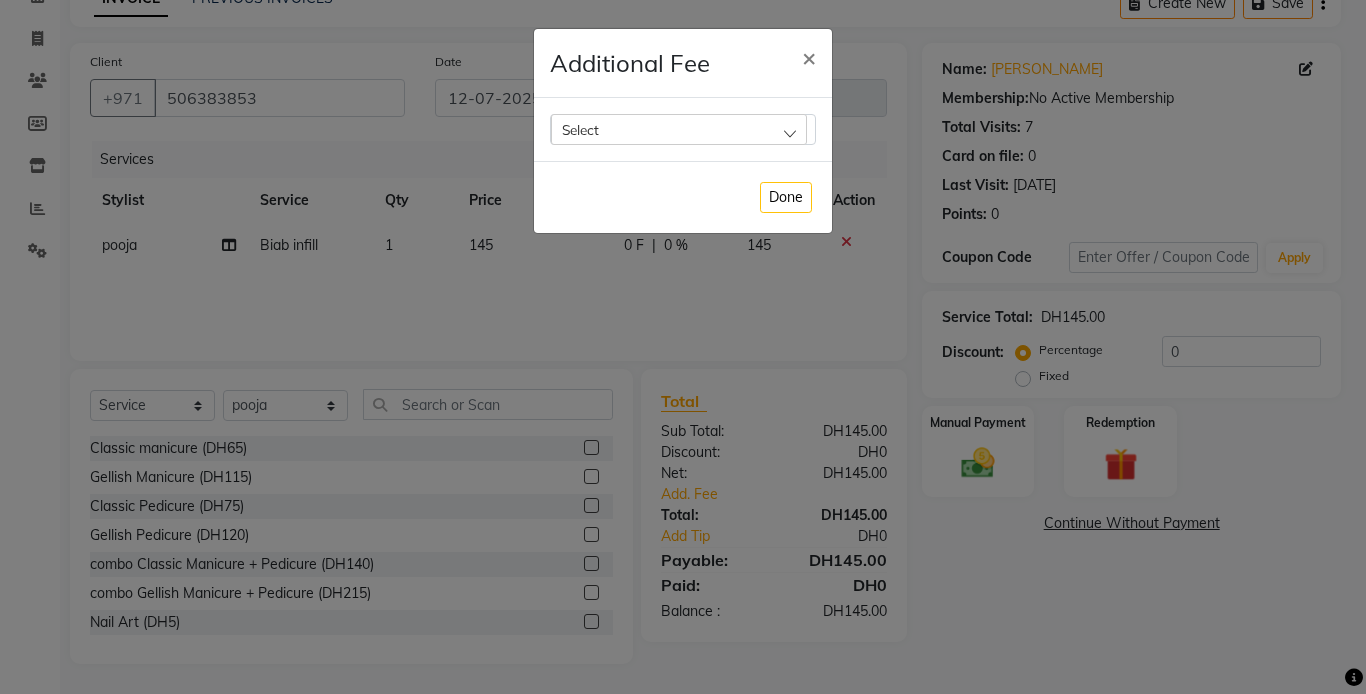 click on "Select" 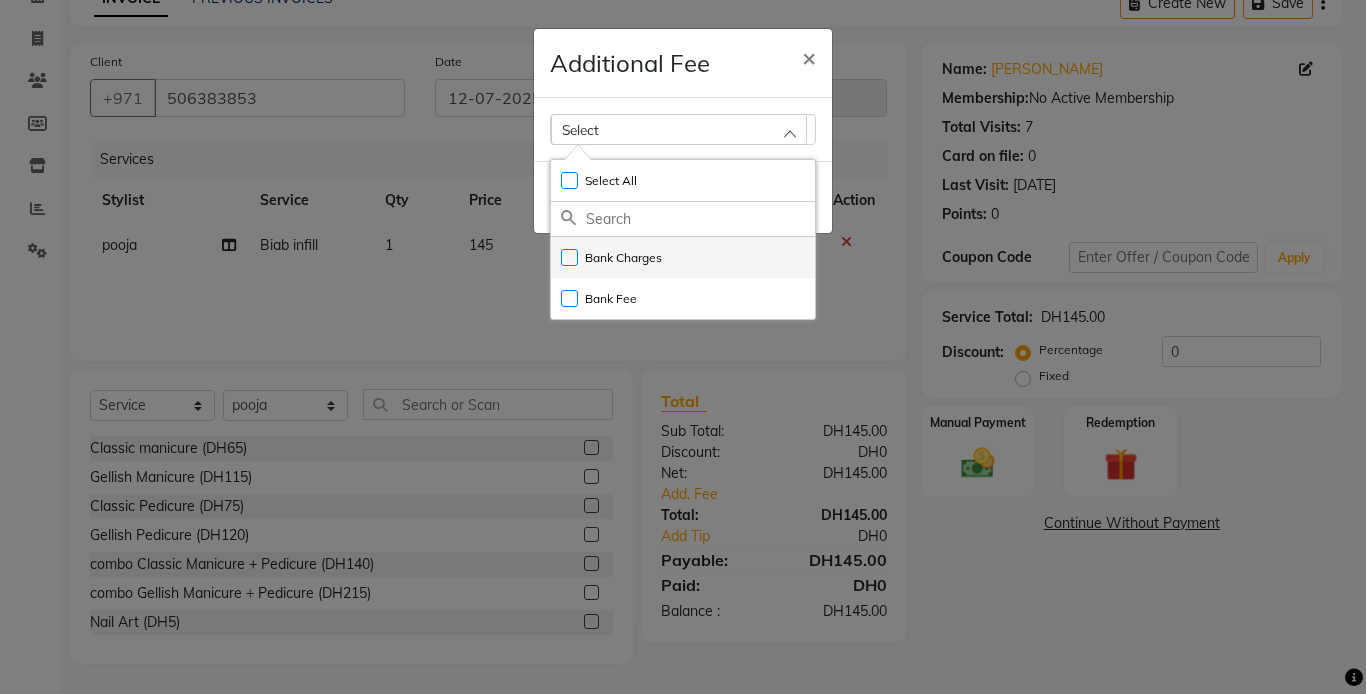 click on "Bank Charges" 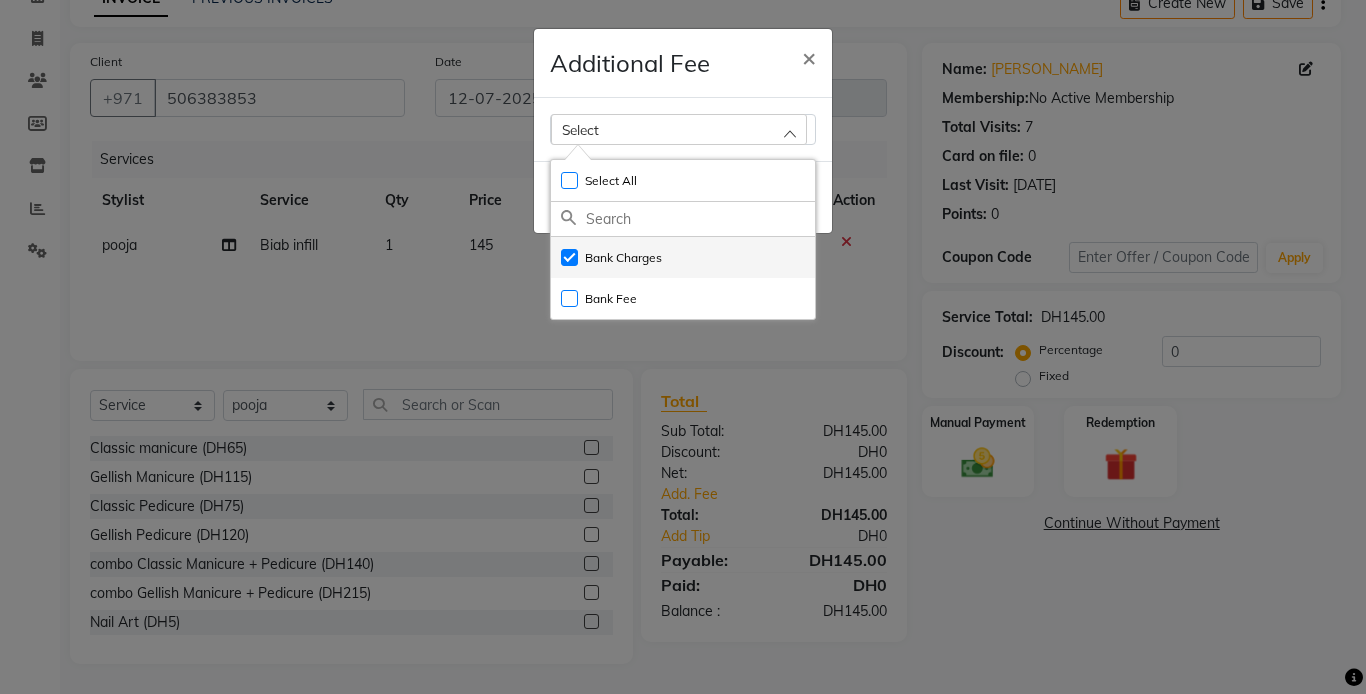 checkbox on "true" 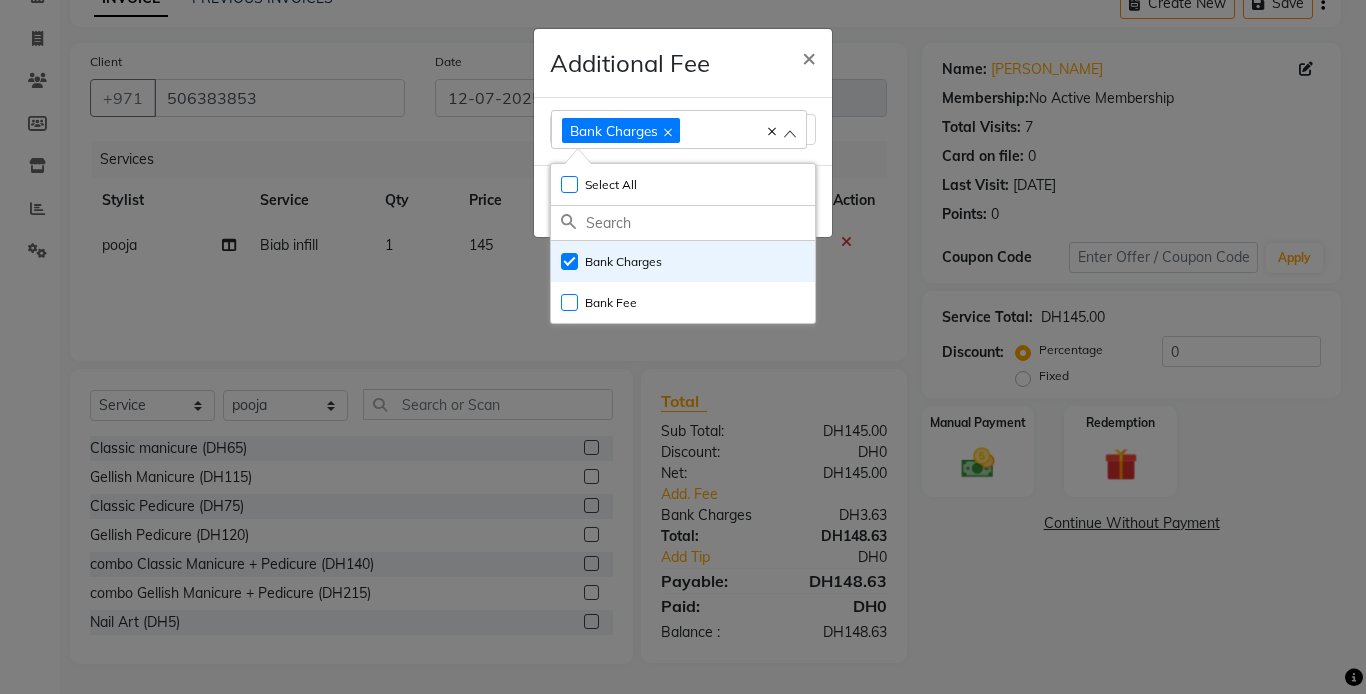 click on "Additional Fee × Bank Charges Select All UnSelect All Bank Charges Bank Fee  Done" 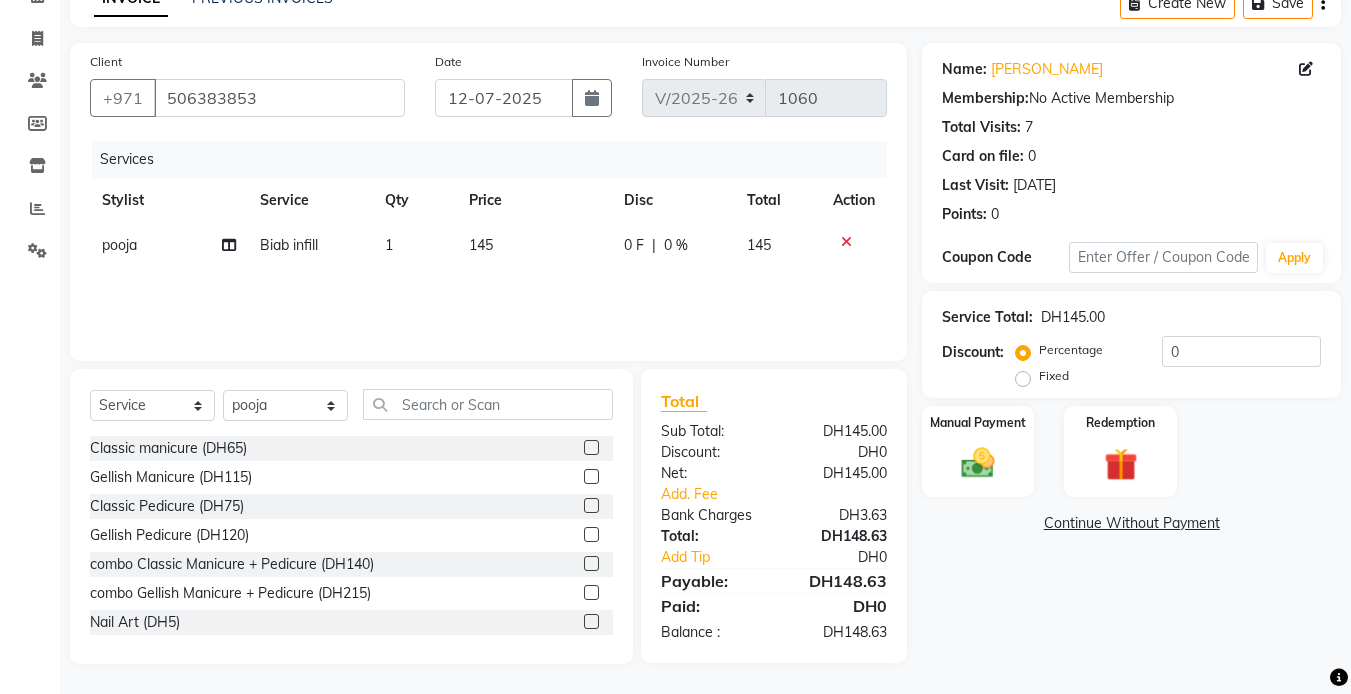 click 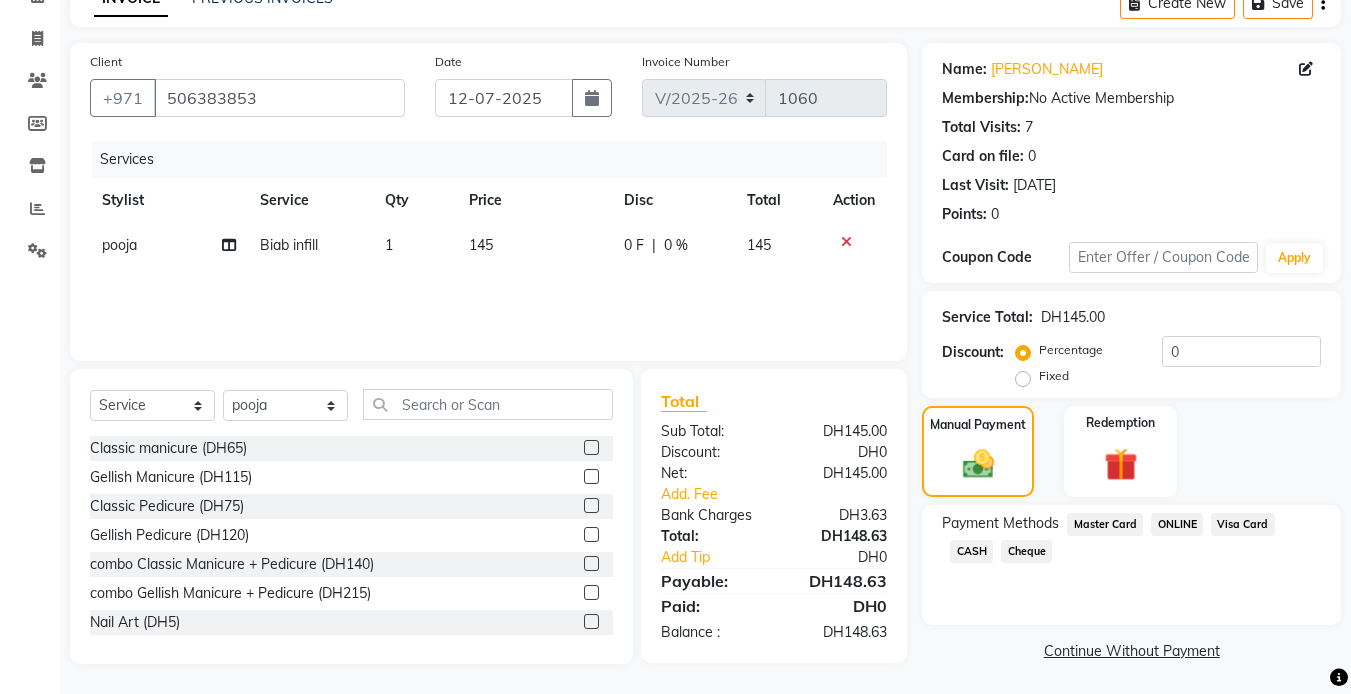 click on "Visa Card" 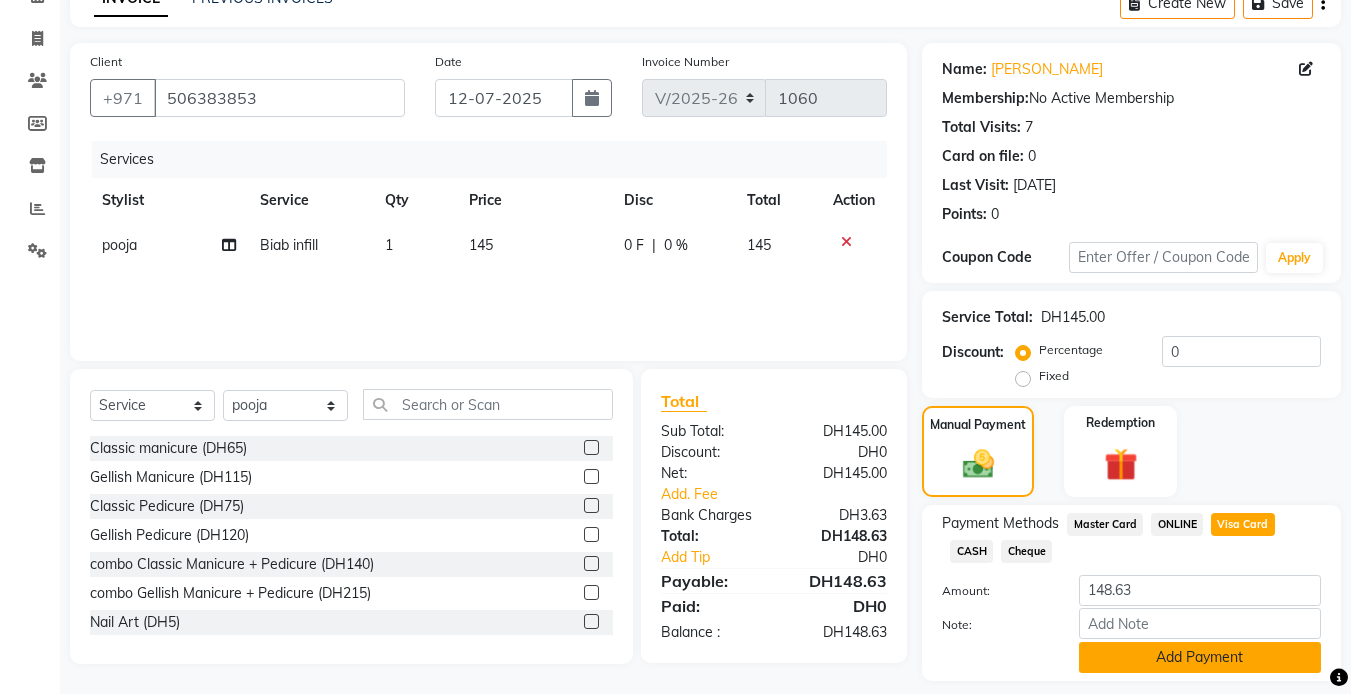 click on "Add Payment" 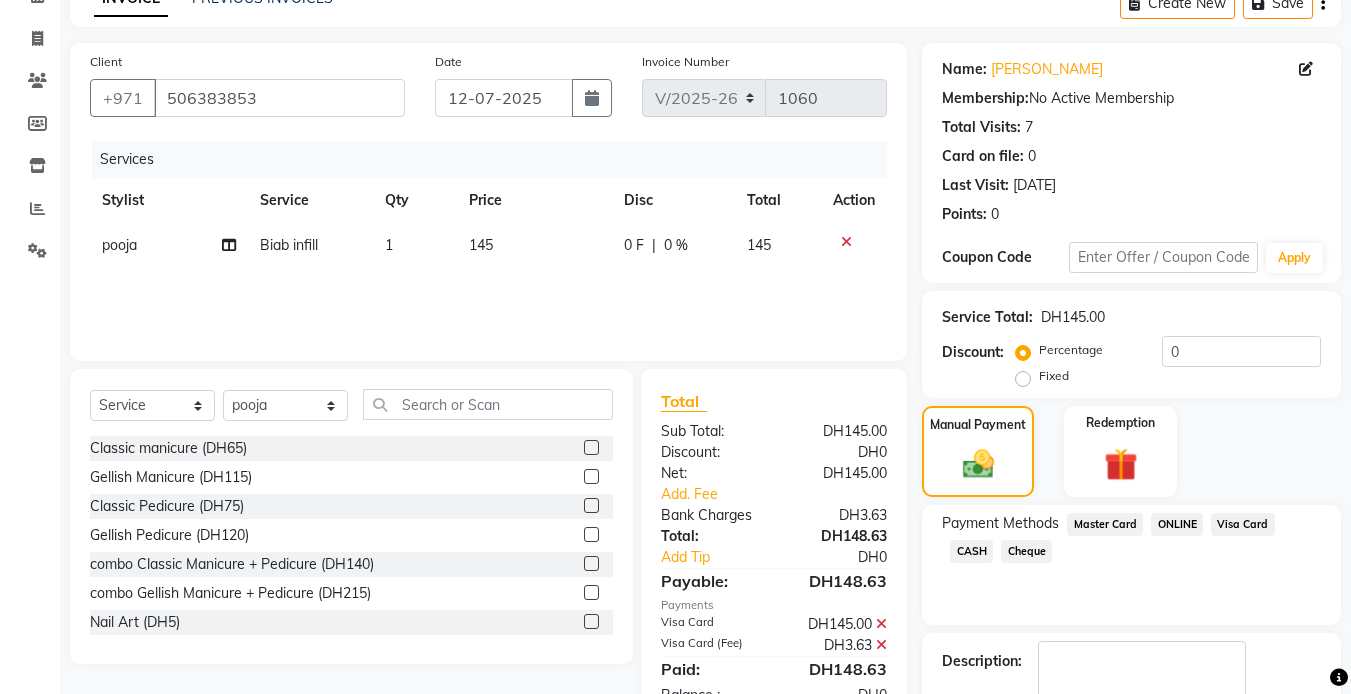 scroll, scrollTop: 165, scrollLeft: 0, axis: vertical 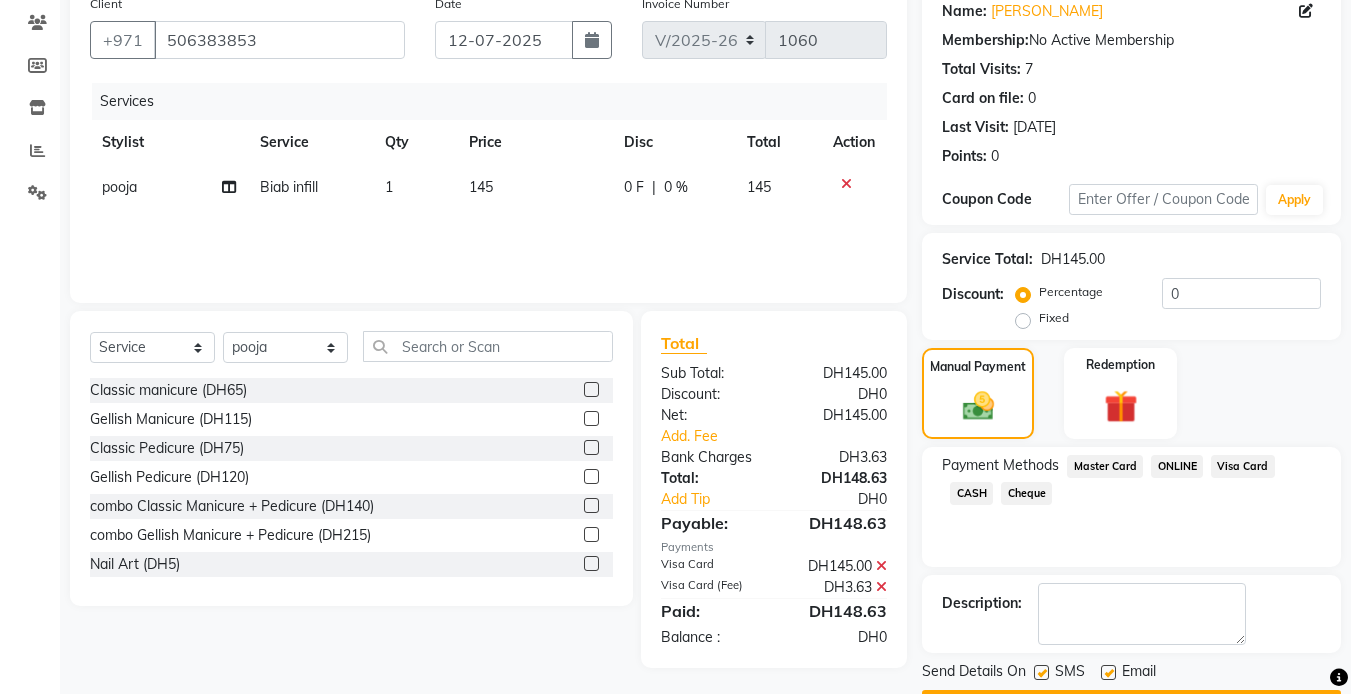 click on "Checkout" 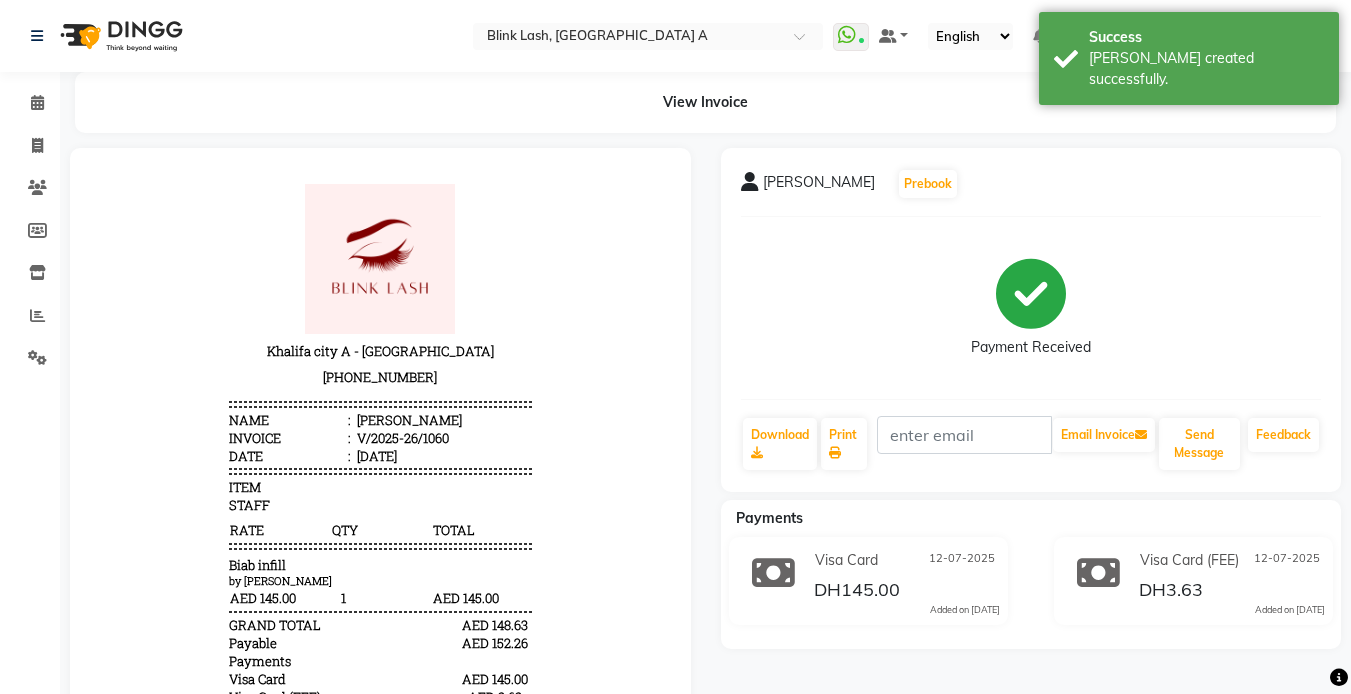 scroll, scrollTop: 0, scrollLeft: 0, axis: both 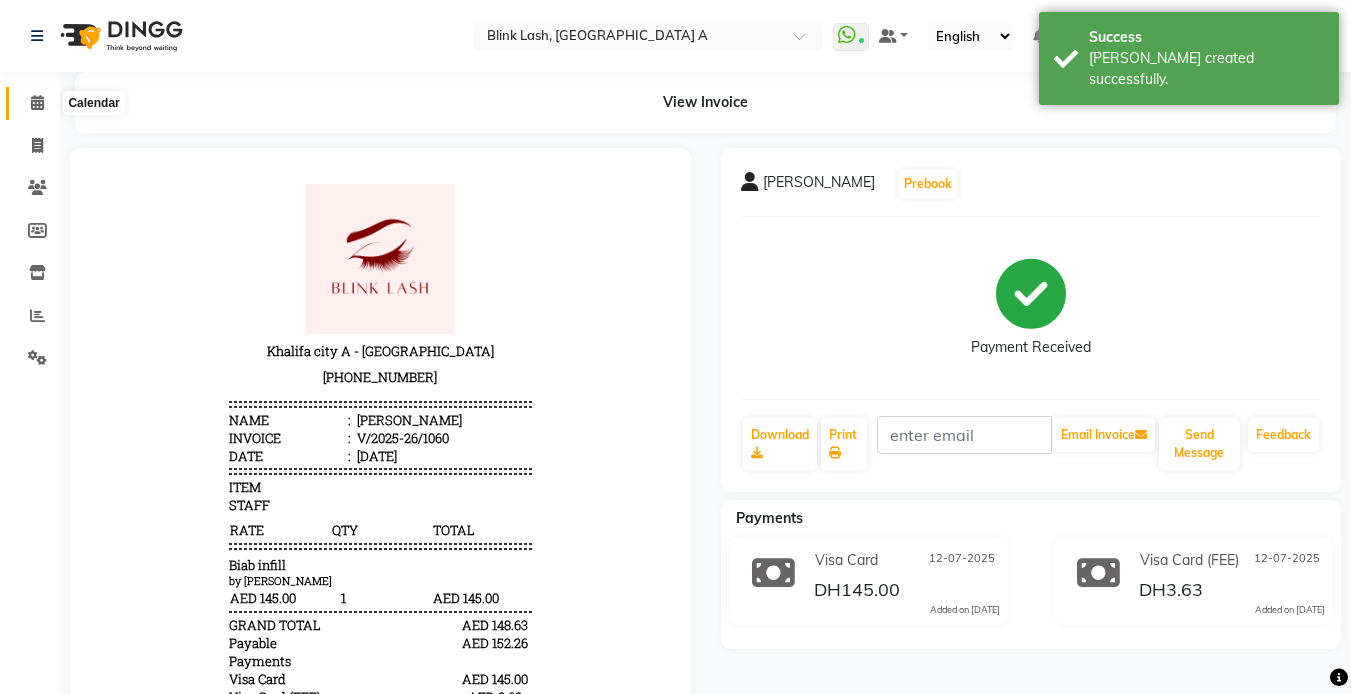 click 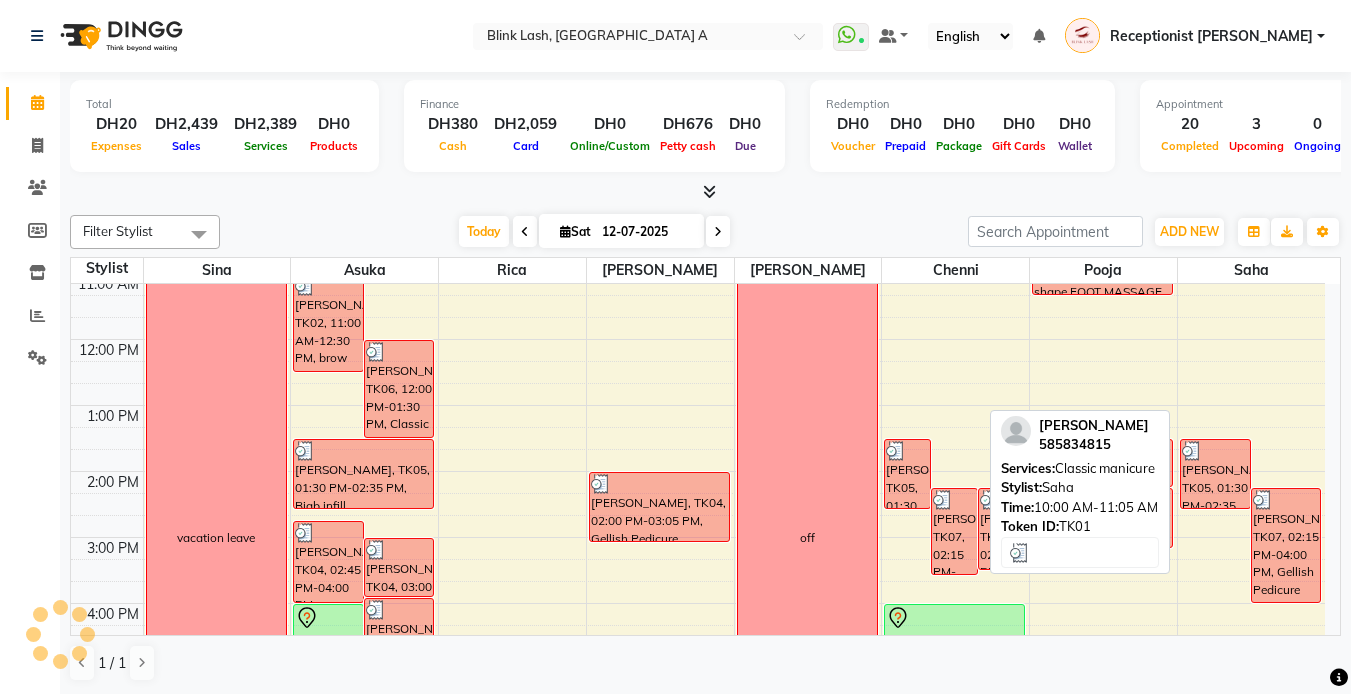scroll, scrollTop: 200, scrollLeft: 0, axis: vertical 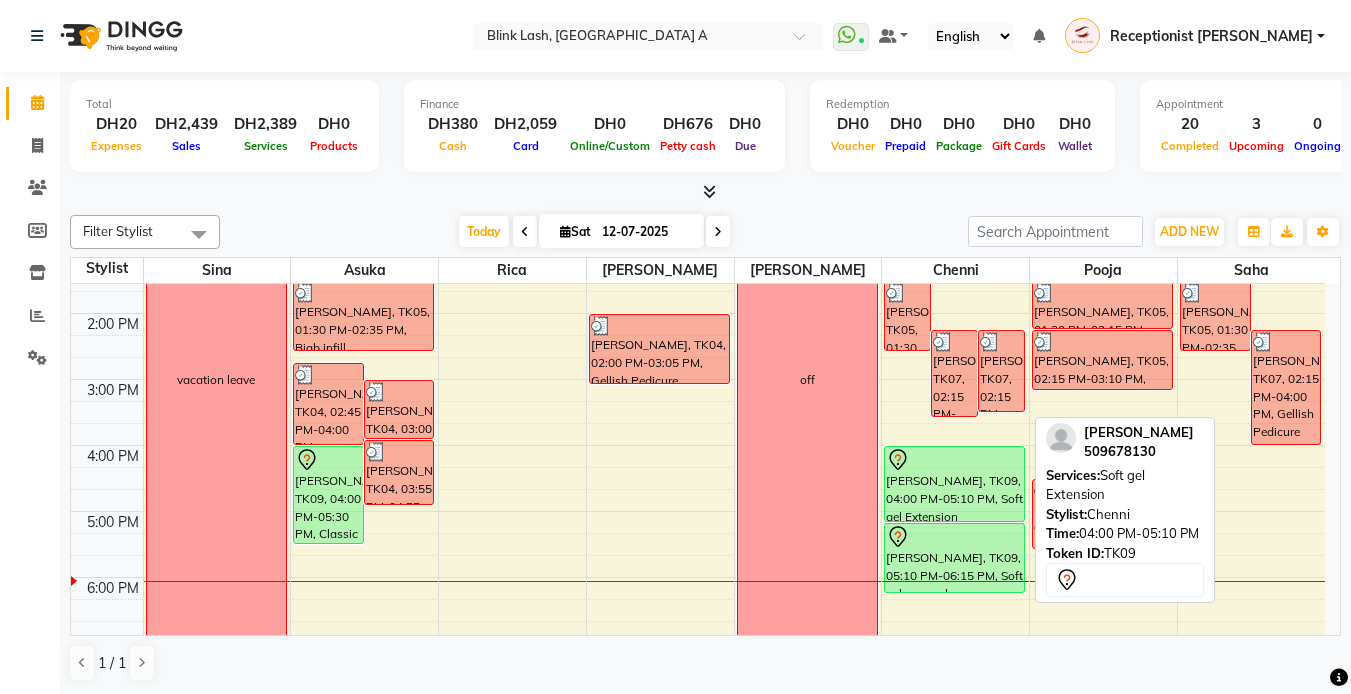 click on "[PERSON_NAME], TK09, 04:00 PM-05:10 PM, Soft gel Extension" at bounding box center [954, 484] 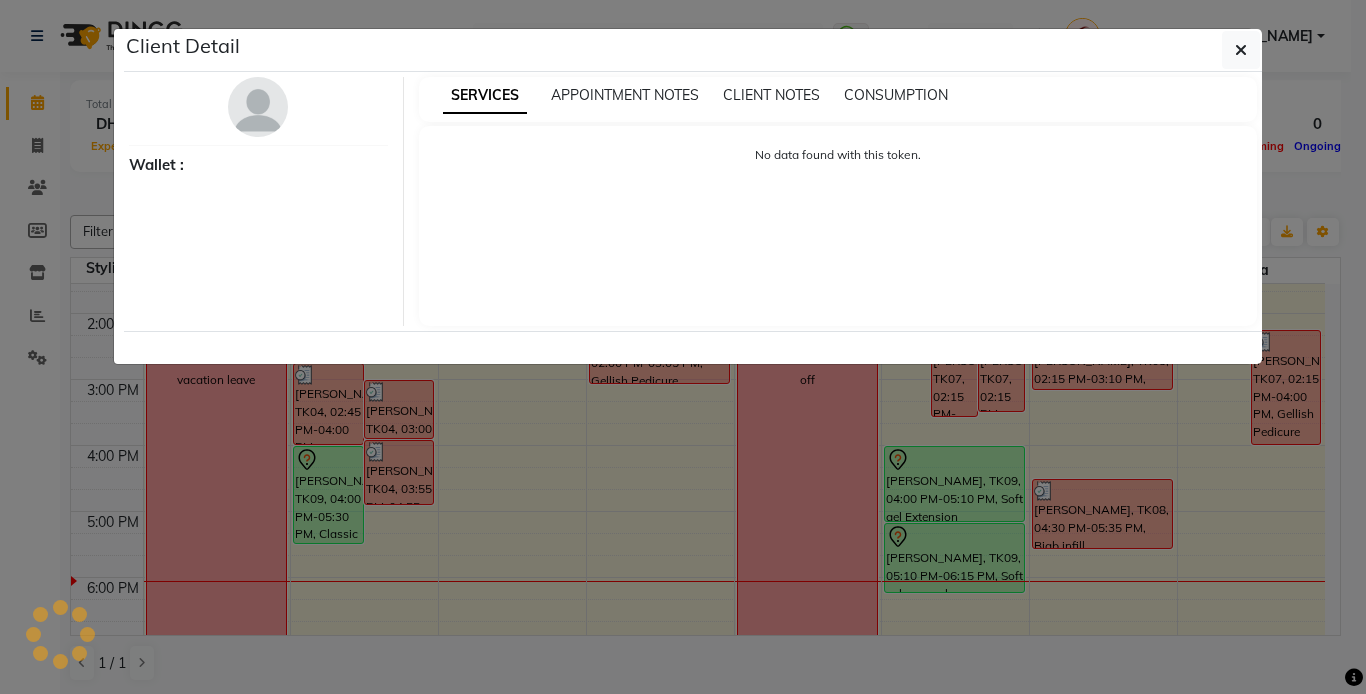 select on "7" 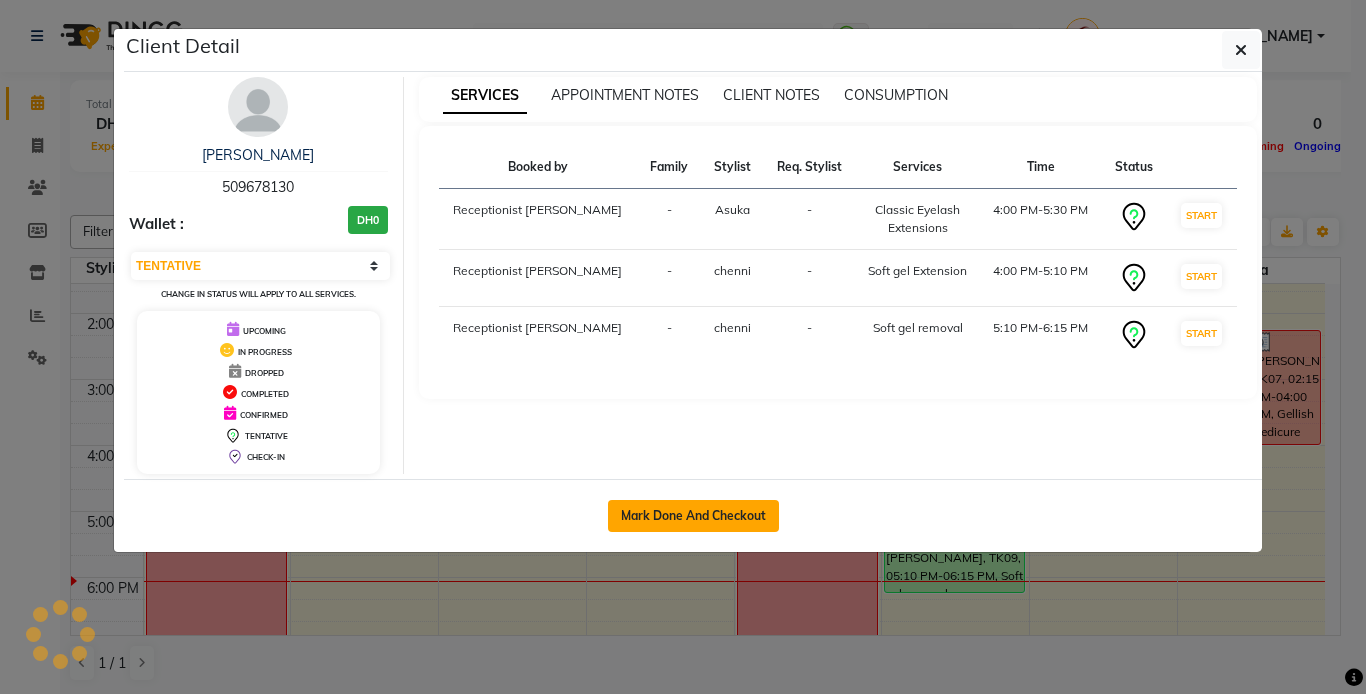 click on "Mark Done And Checkout" 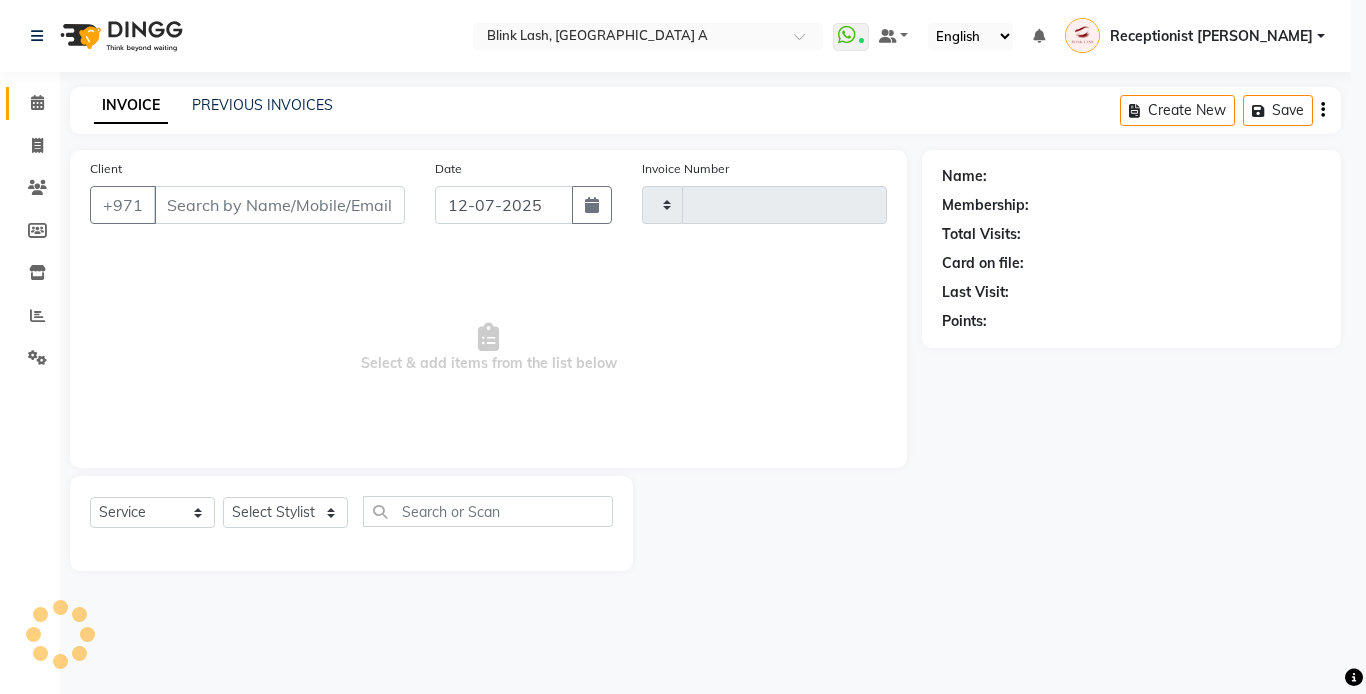 type on "1061" 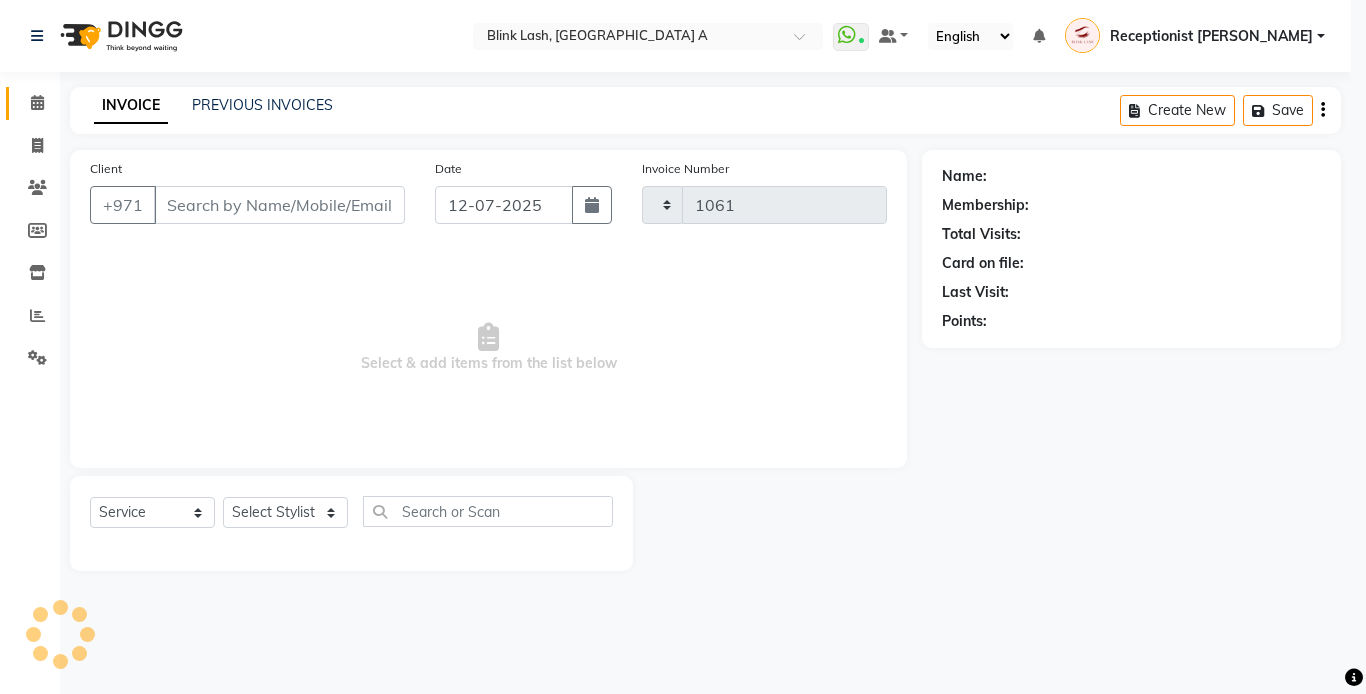 select on "5970" 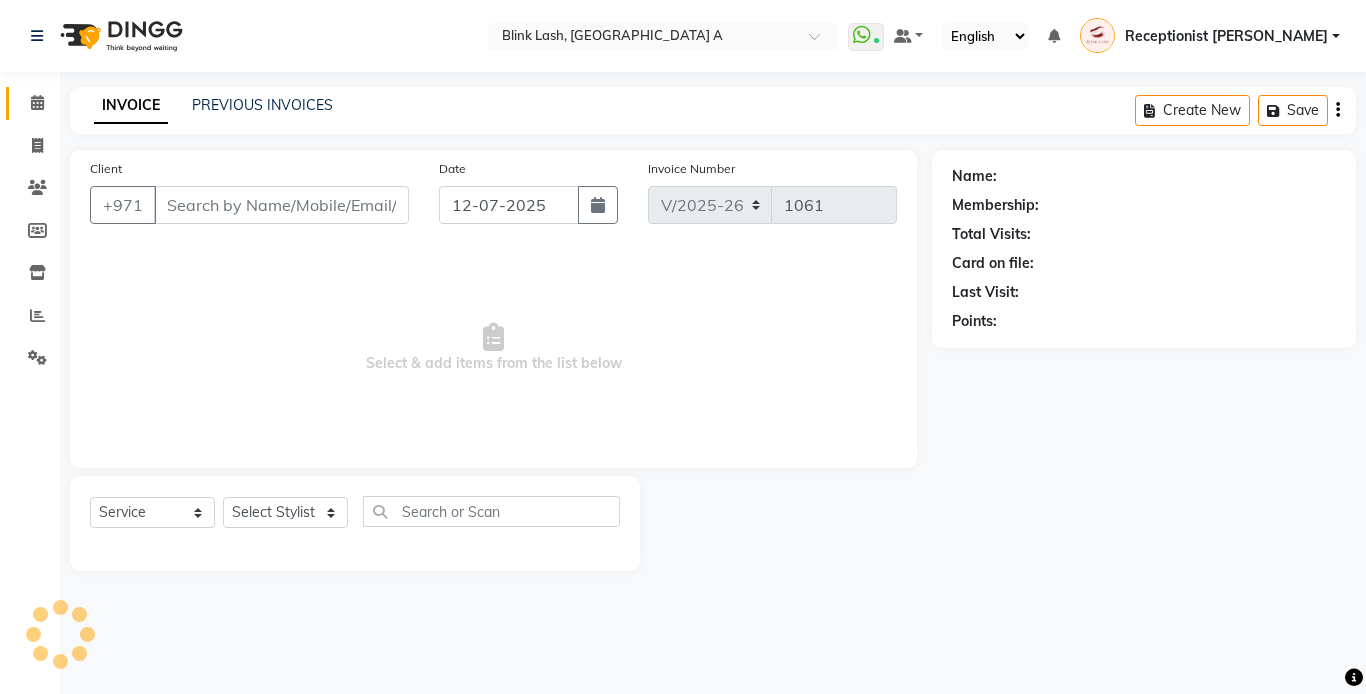 type on "509678130" 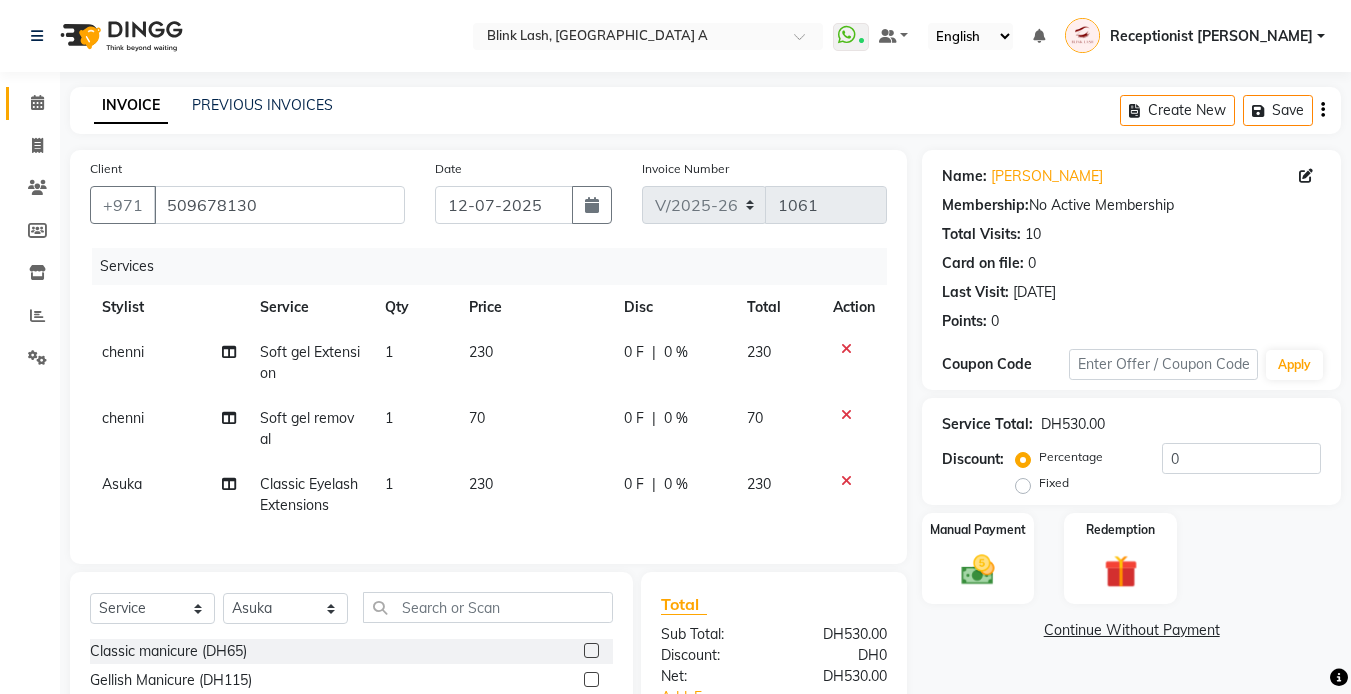 scroll, scrollTop: 218, scrollLeft: 0, axis: vertical 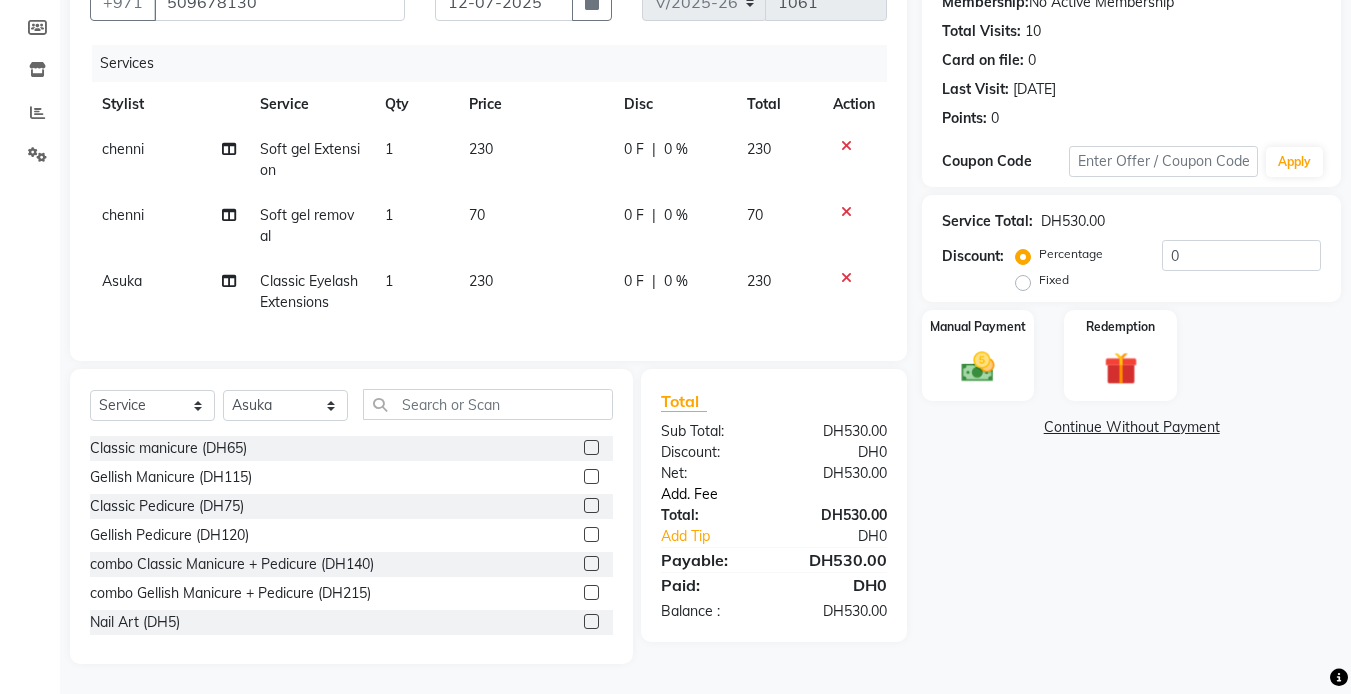 click on "Add. Fee" 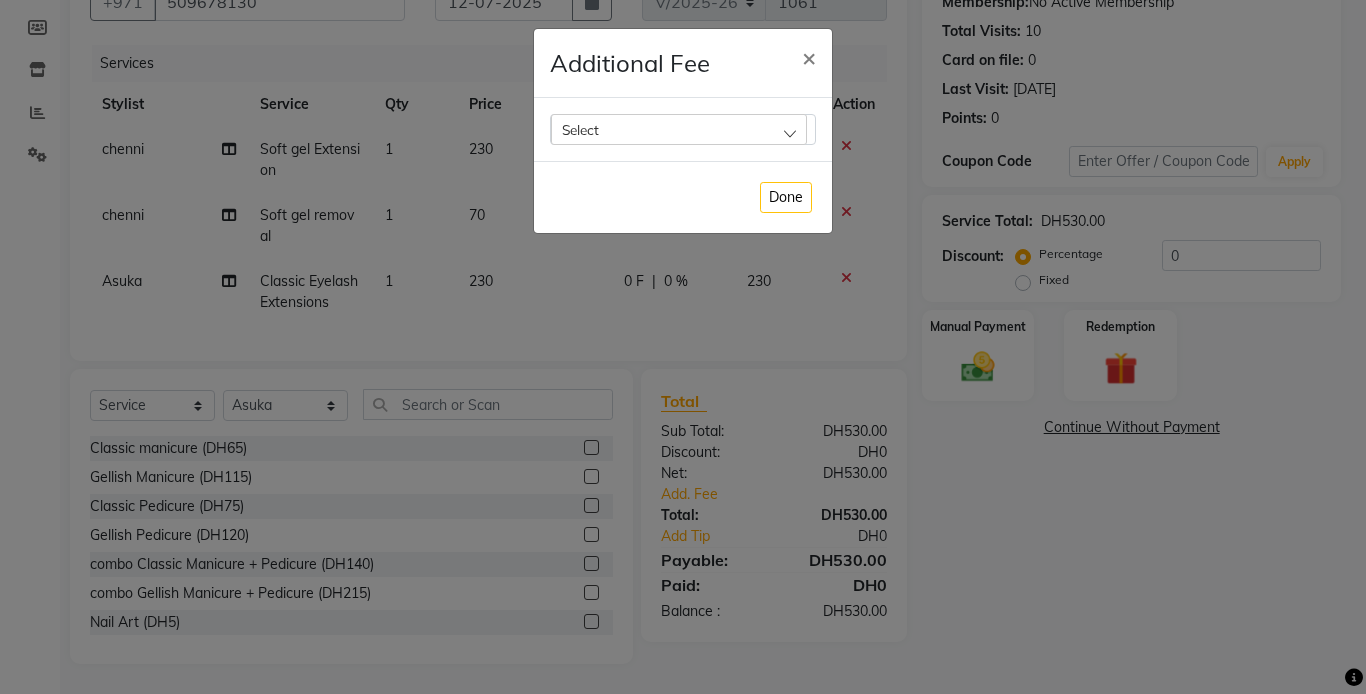 click on "Select" 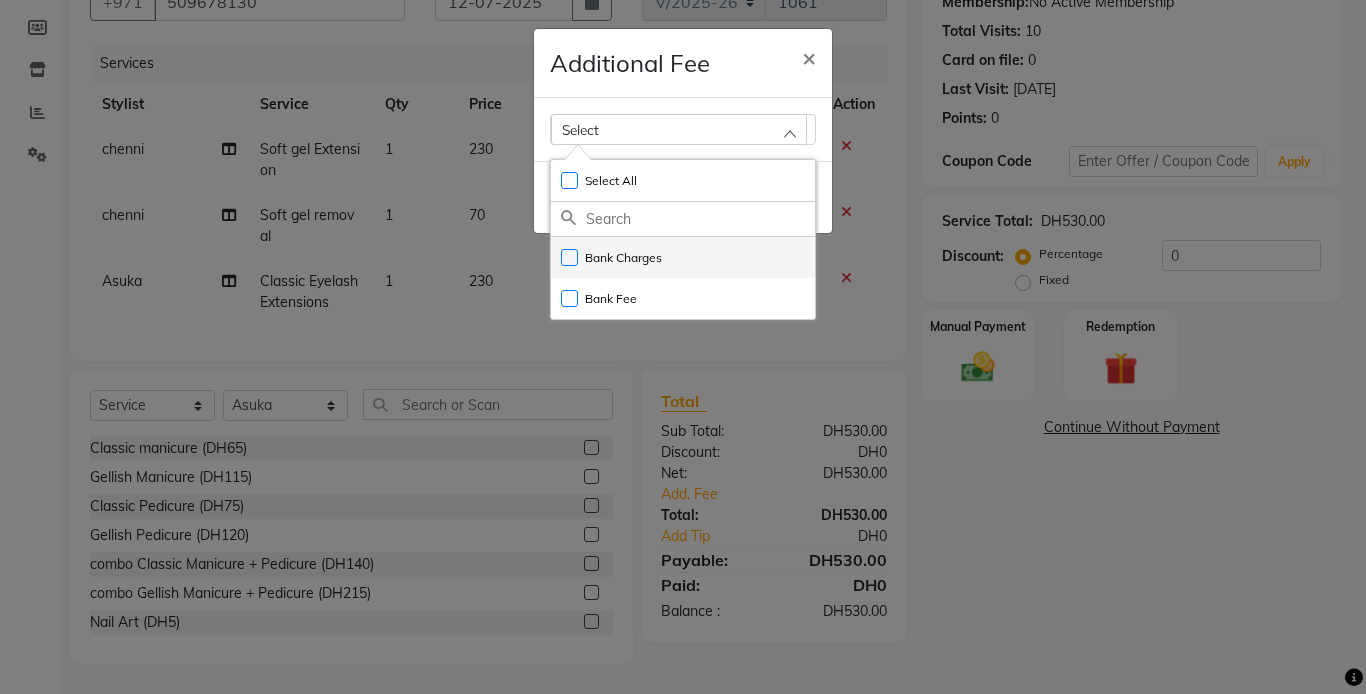click on "Bank Charges" 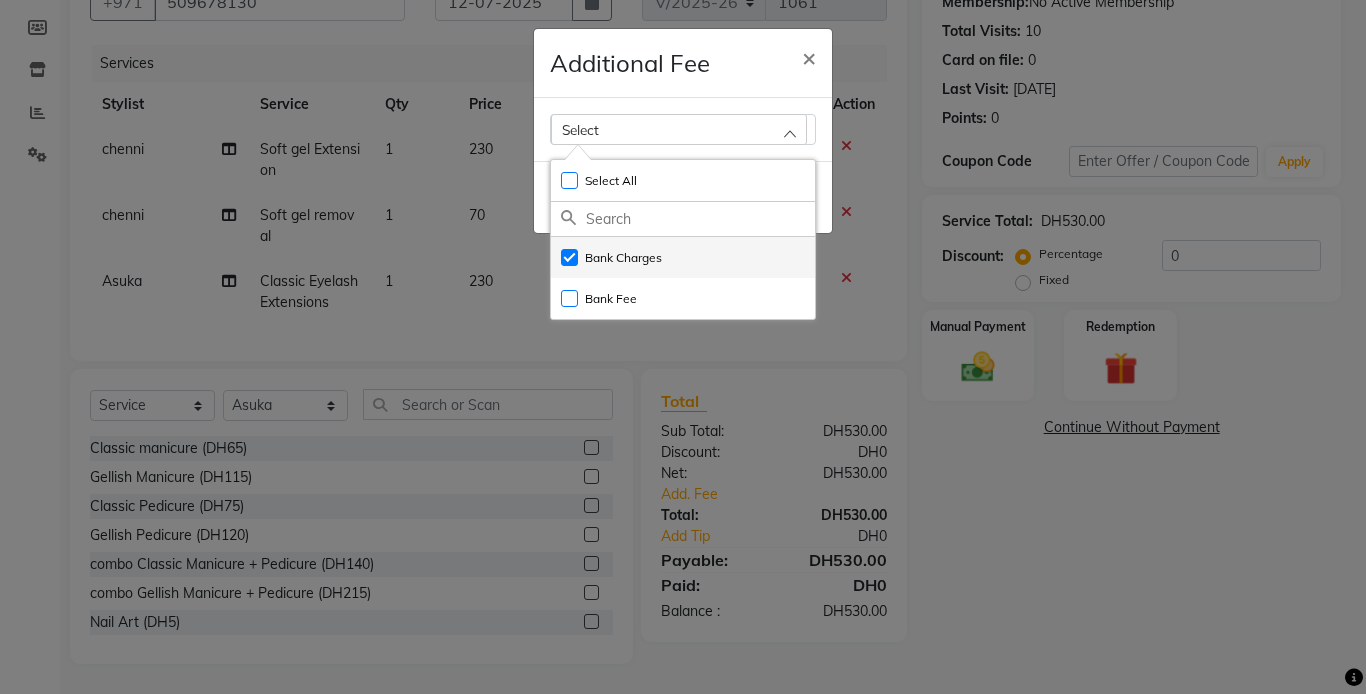 checkbox on "true" 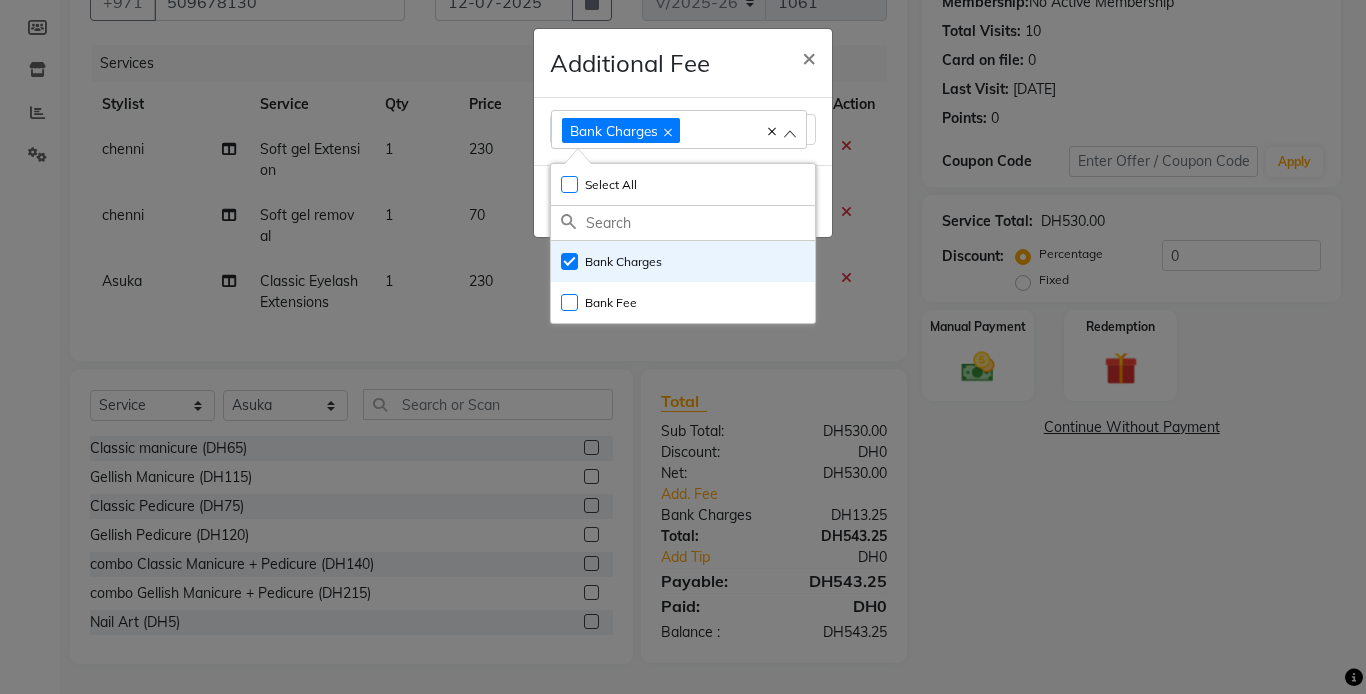 drag, startPoint x: 987, startPoint y: 539, endPoint x: 982, endPoint y: 495, distance: 44.28318 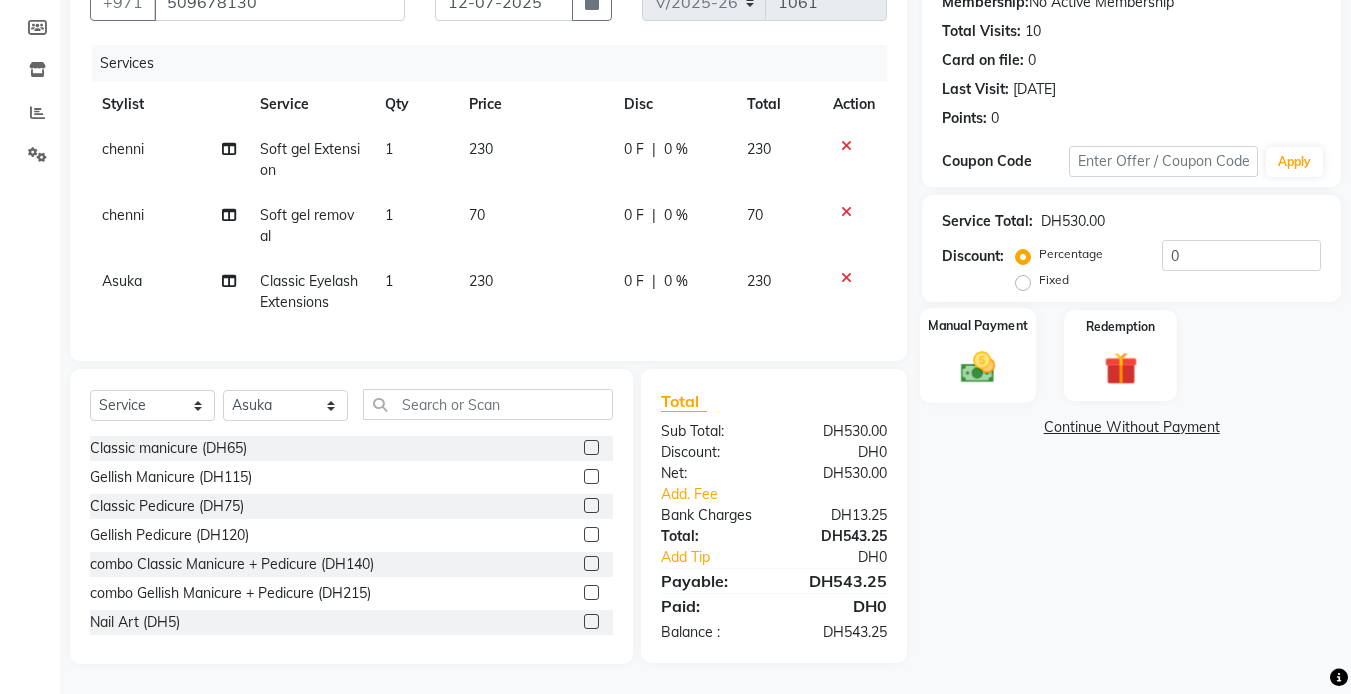 click 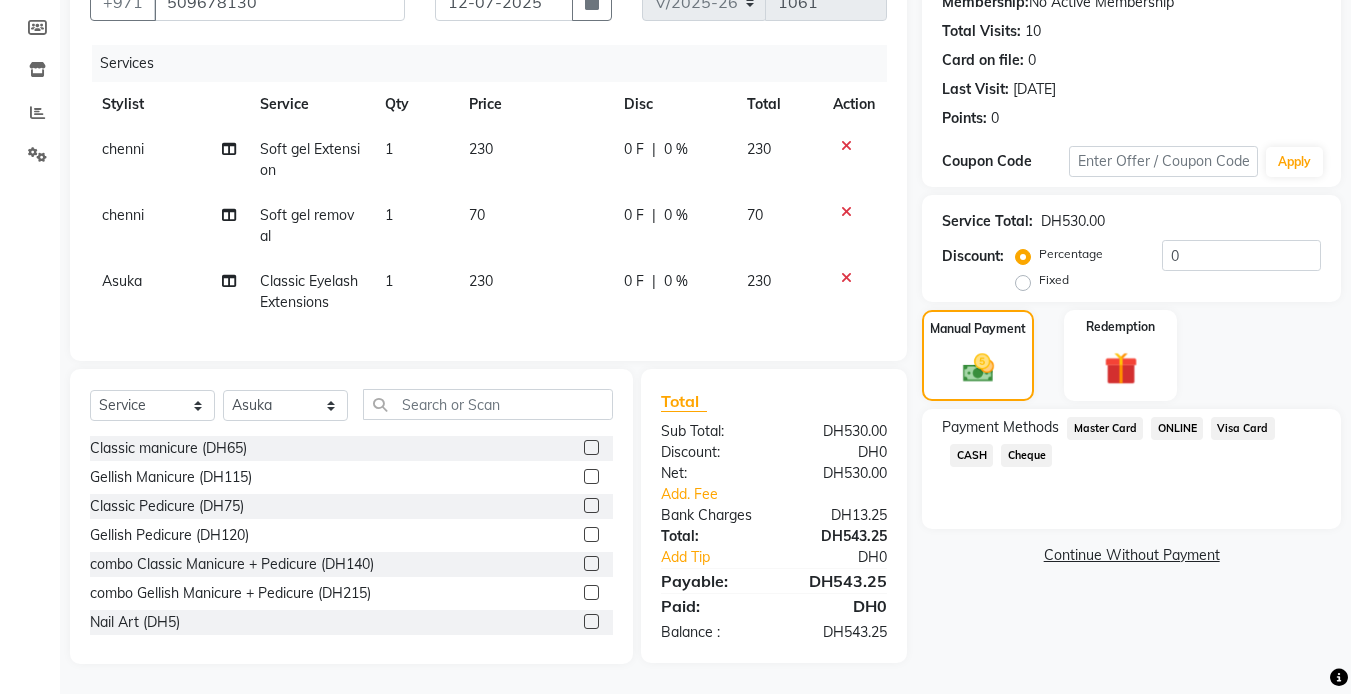 click on "Visa Card" 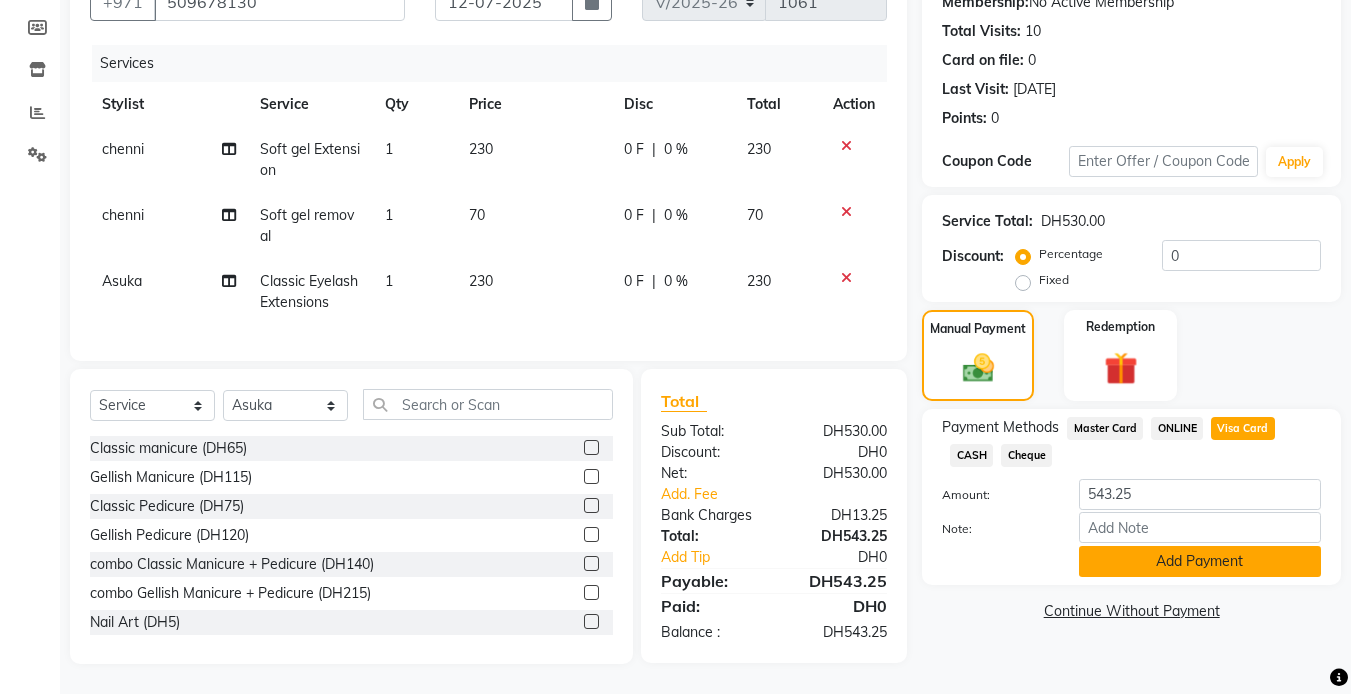 click on "Add Payment" 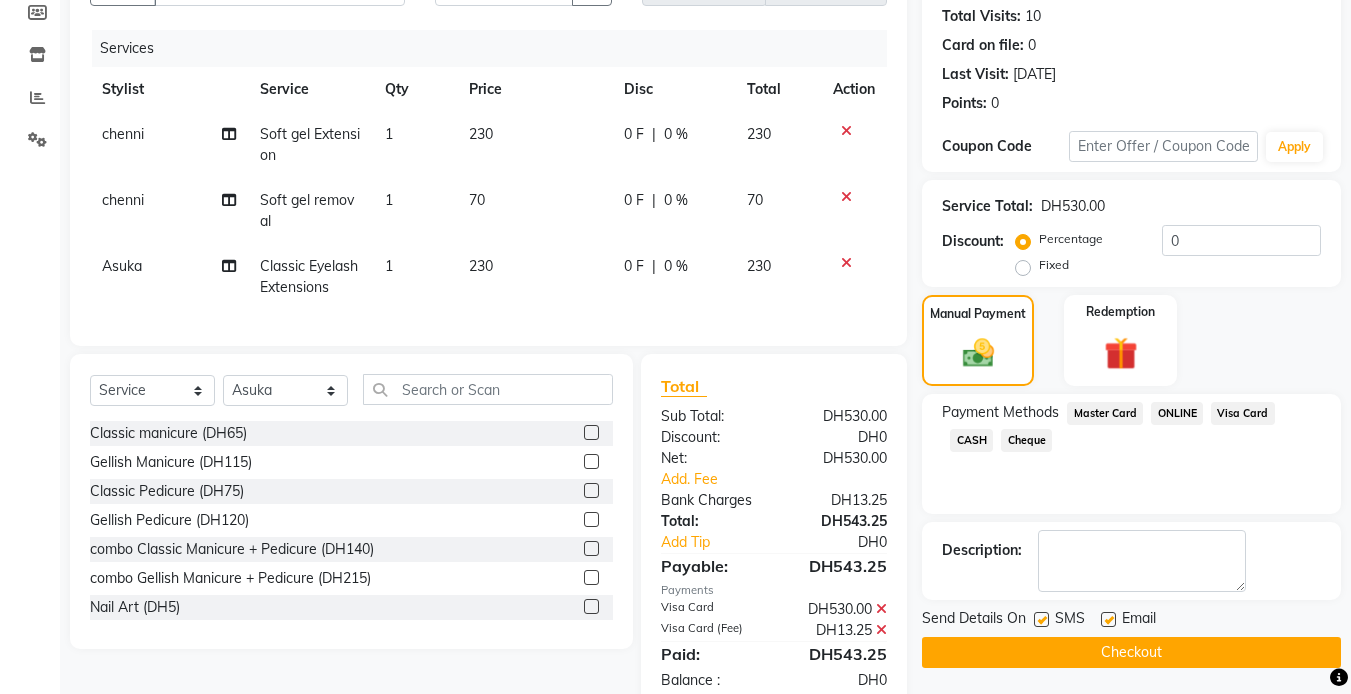 click on "Checkout" 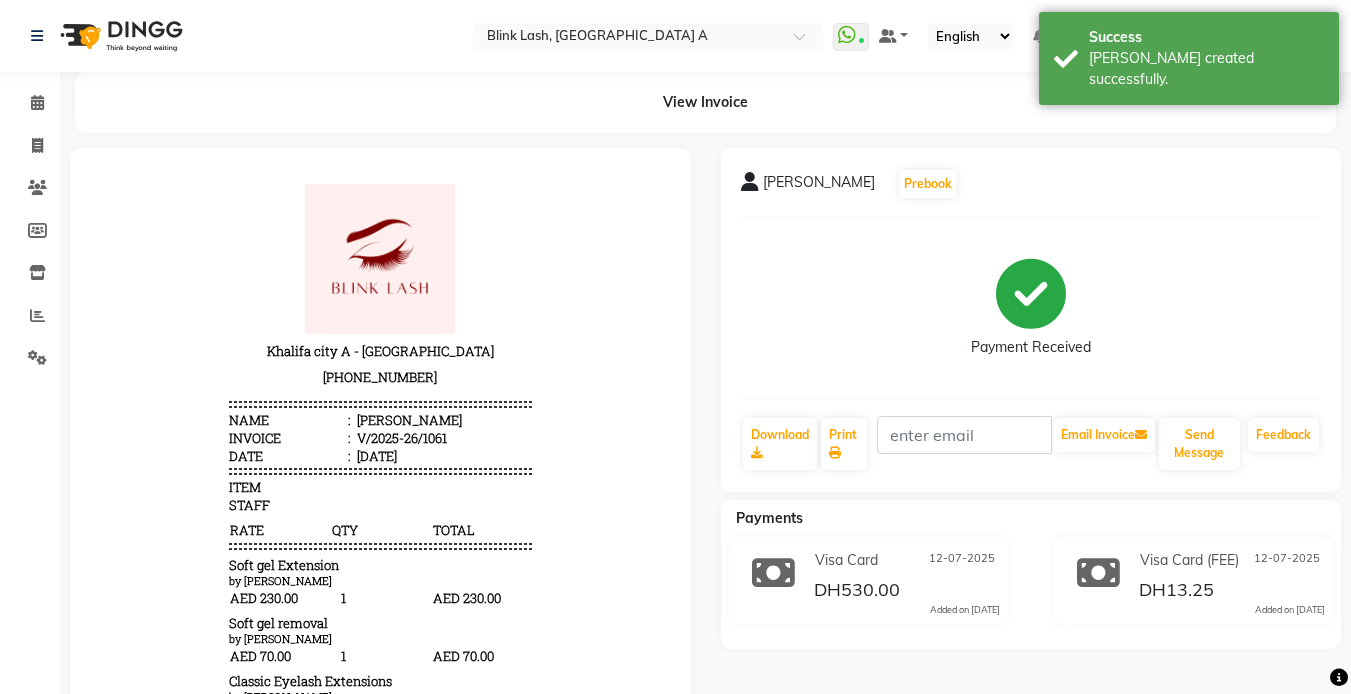 scroll, scrollTop: 0, scrollLeft: 0, axis: both 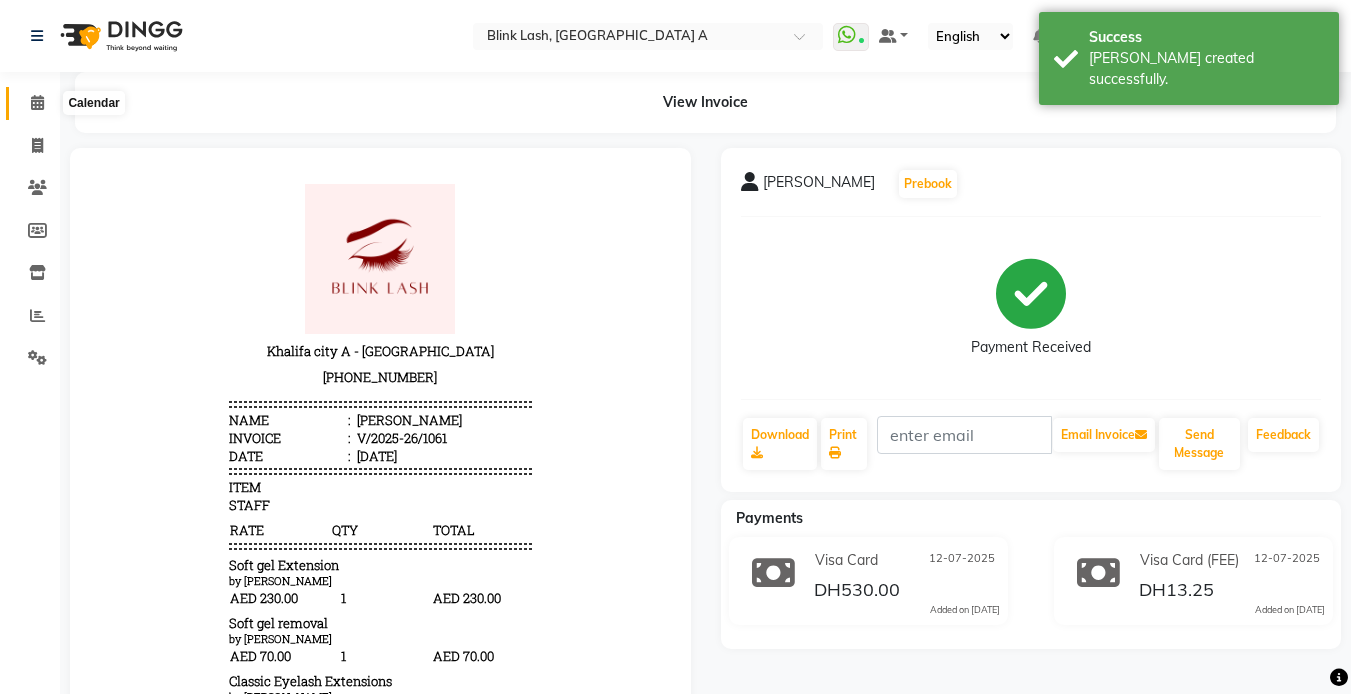 click 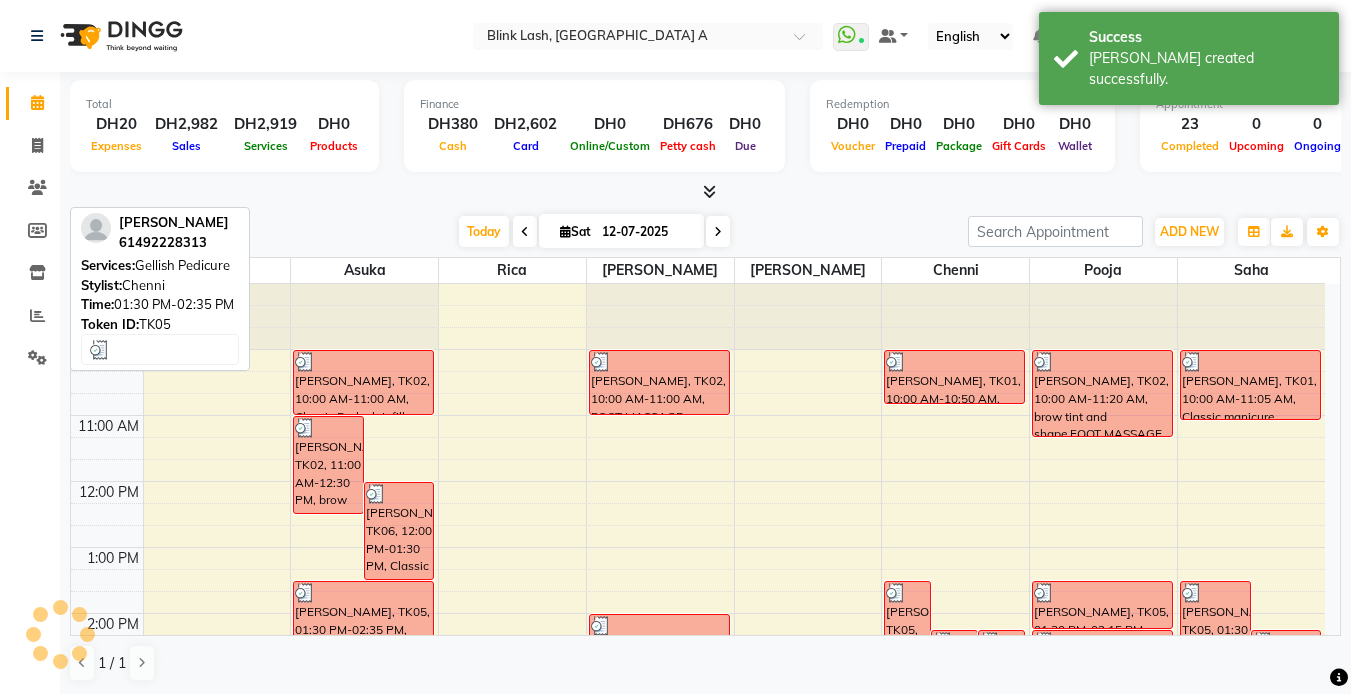 scroll, scrollTop: 0, scrollLeft: 0, axis: both 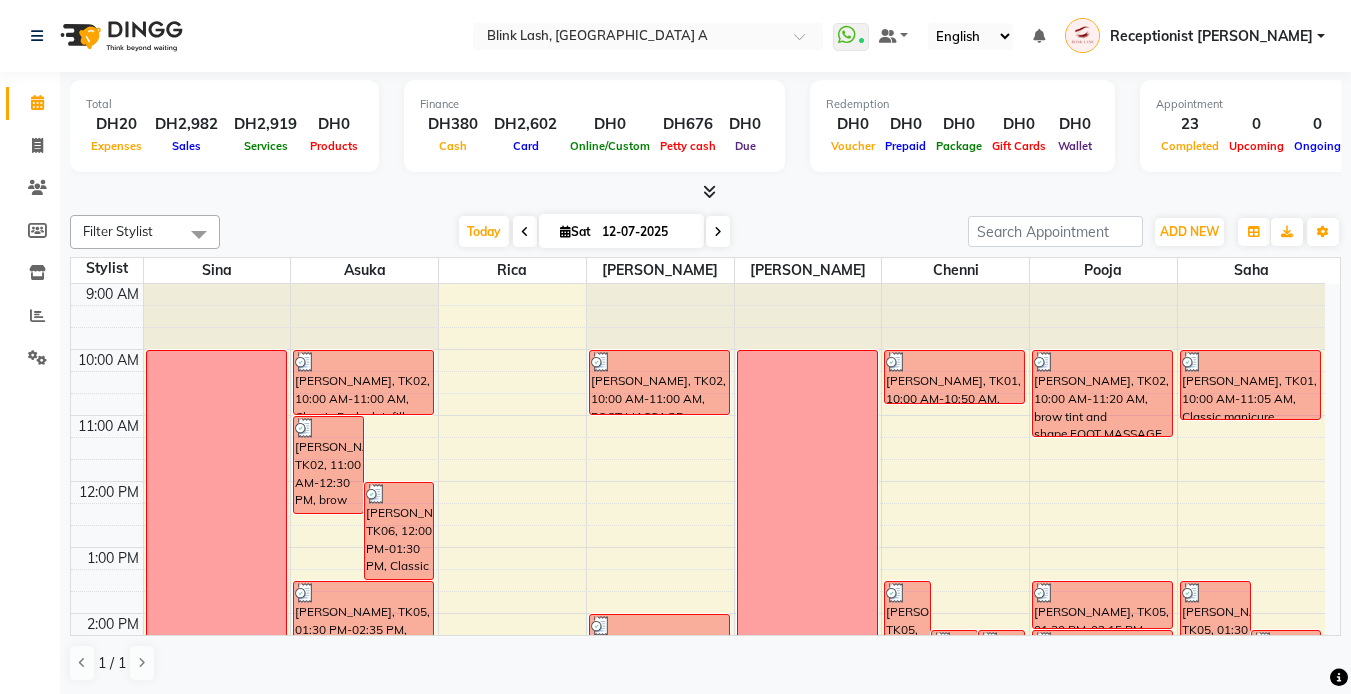 click at bounding box center (709, 191) 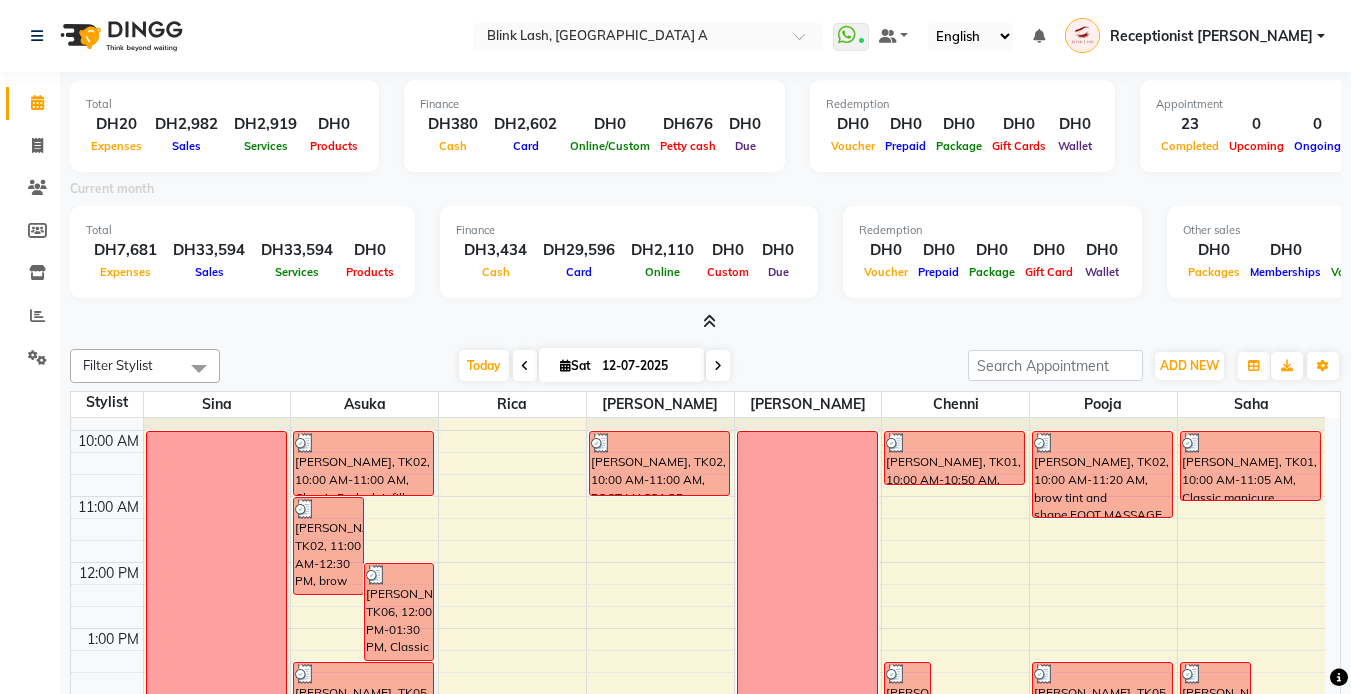 scroll, scrollTop: 100, scrollLeft: 0, axis: vertical 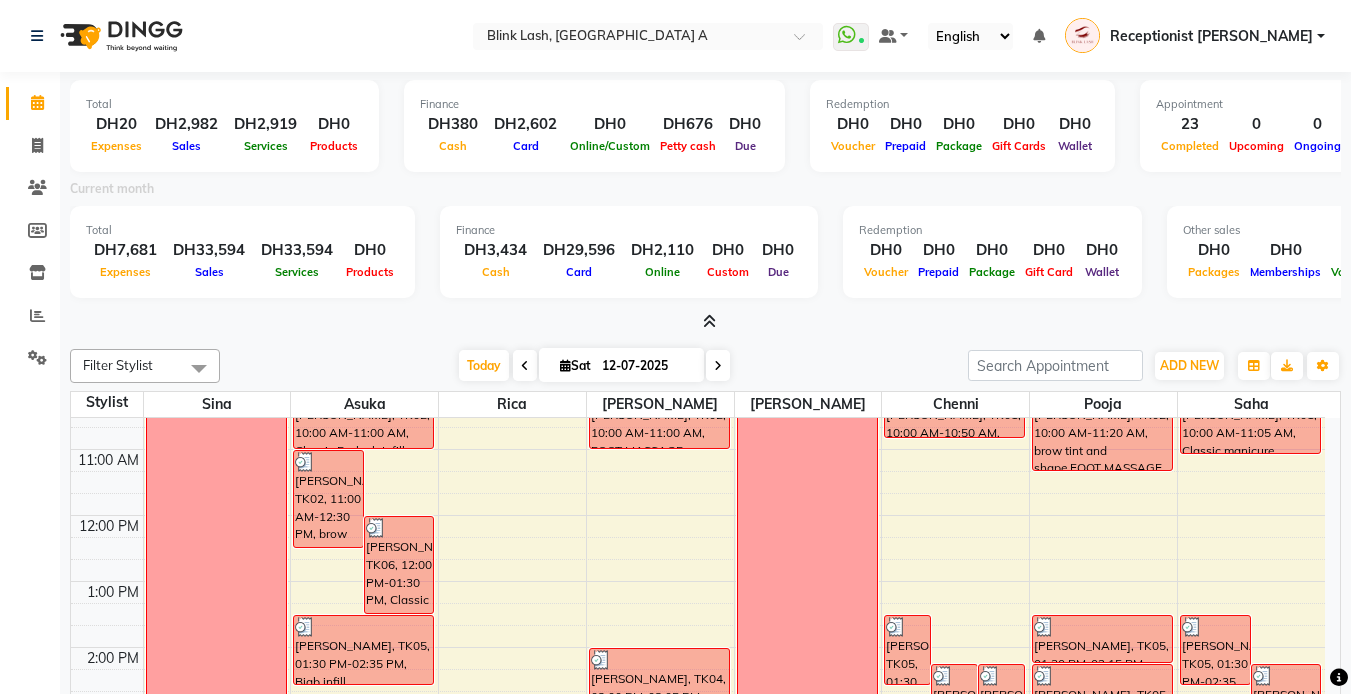 click at bounding box center [709, 321] 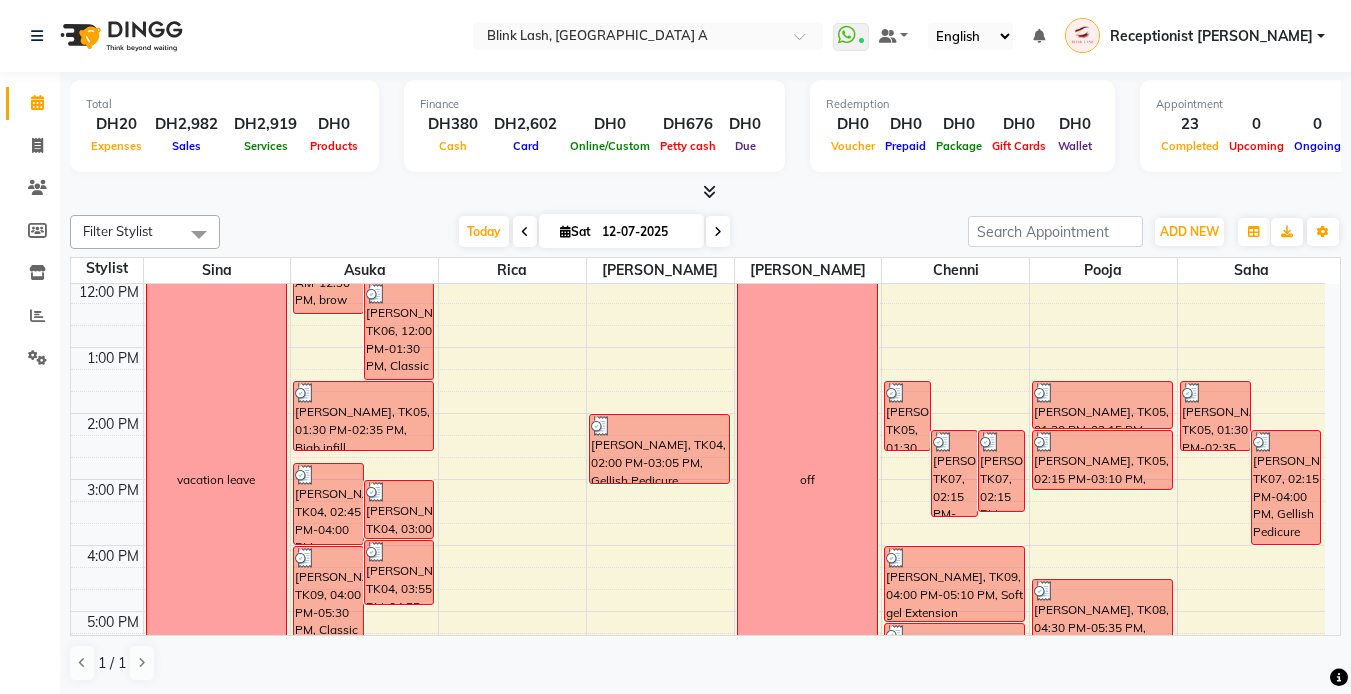 scroll, scrollTop: 0, scrollLeft: 0, axis: both 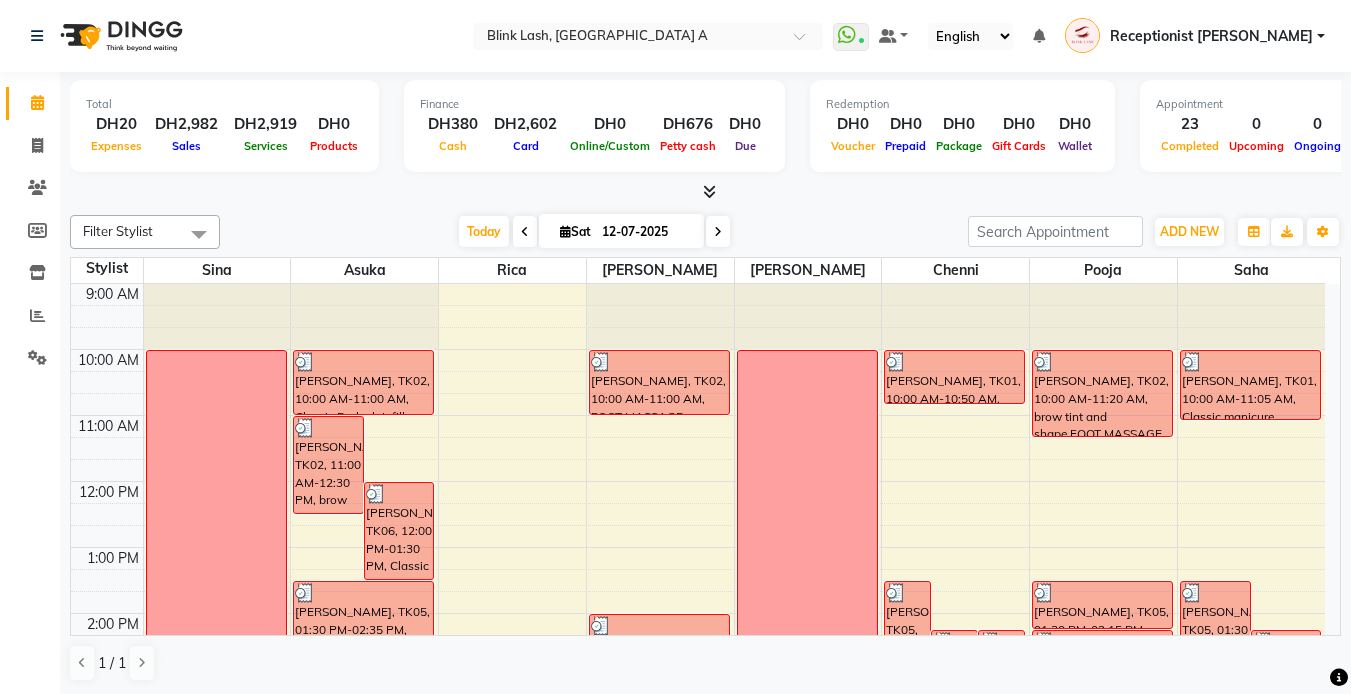 click at bounding box center (718, 232) 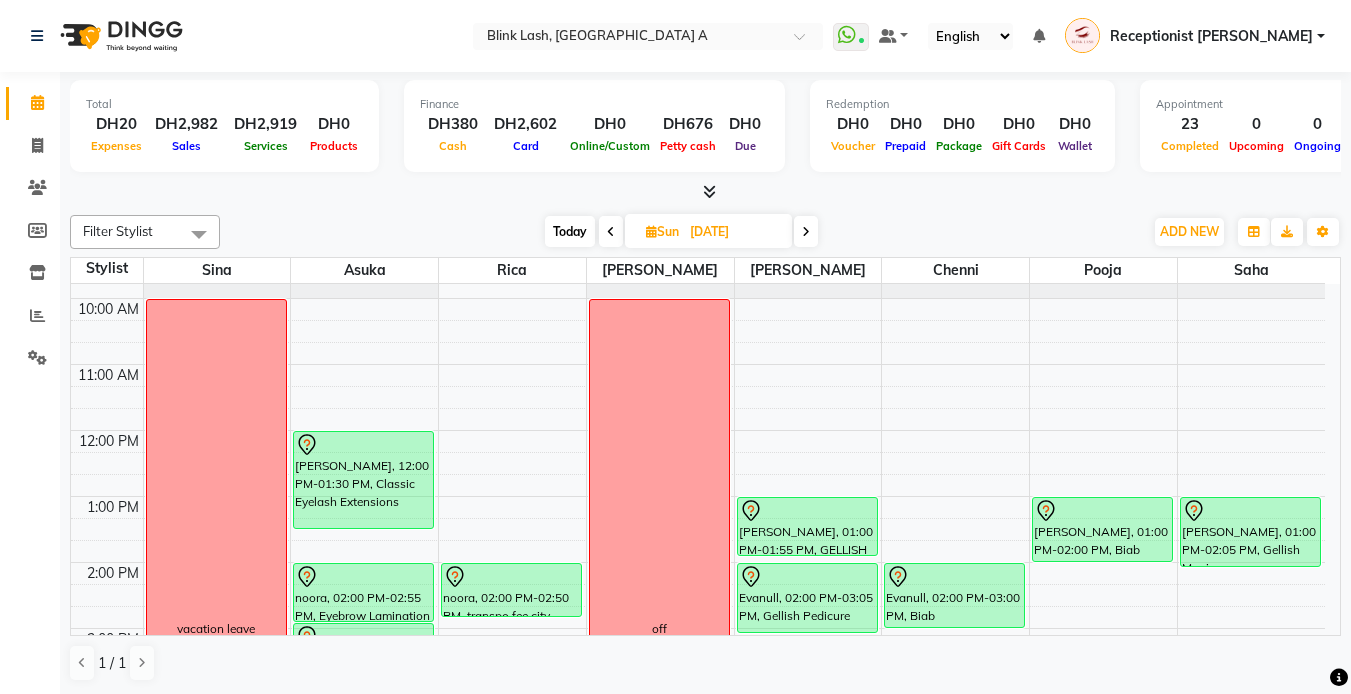 scroll, scrollTop: 100, scrollLeft: 0, axis: vertical 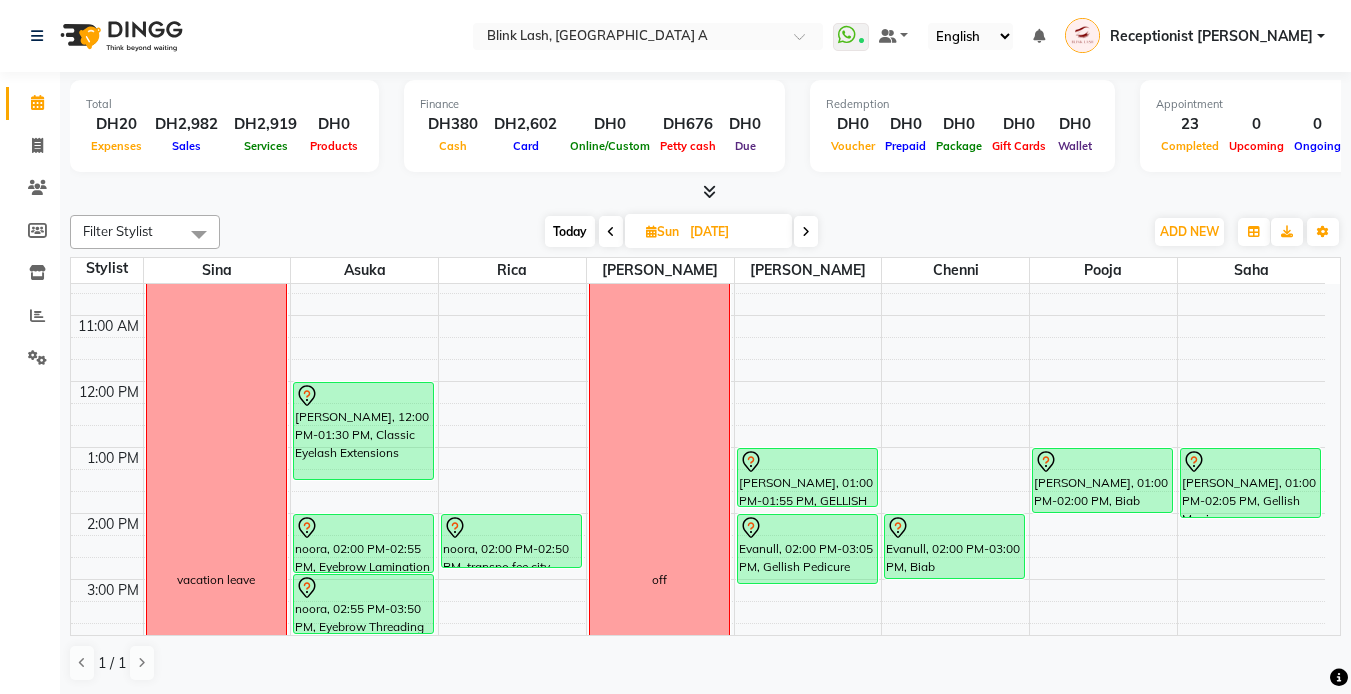 click at bounding box center [806, 231] 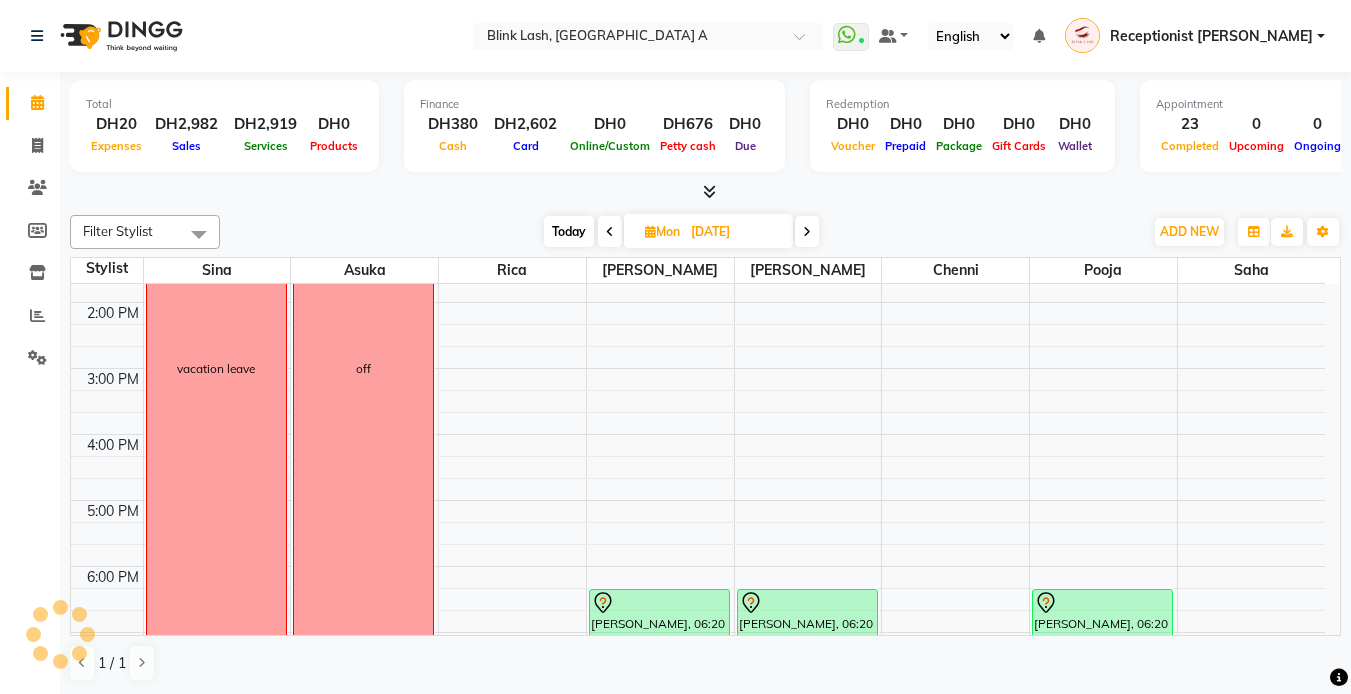 scroll, scrollTop: 300, scrollLeft: 0, axis: vertical 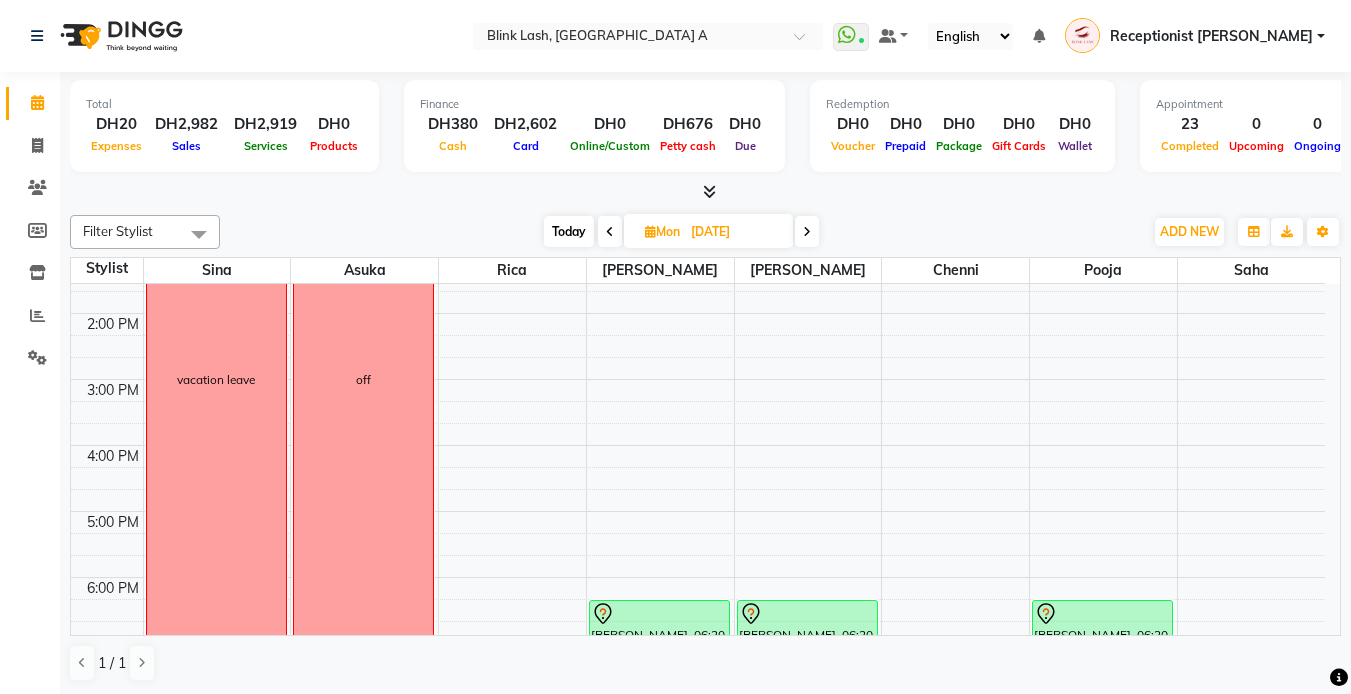 click at bounding box center (807, 232) 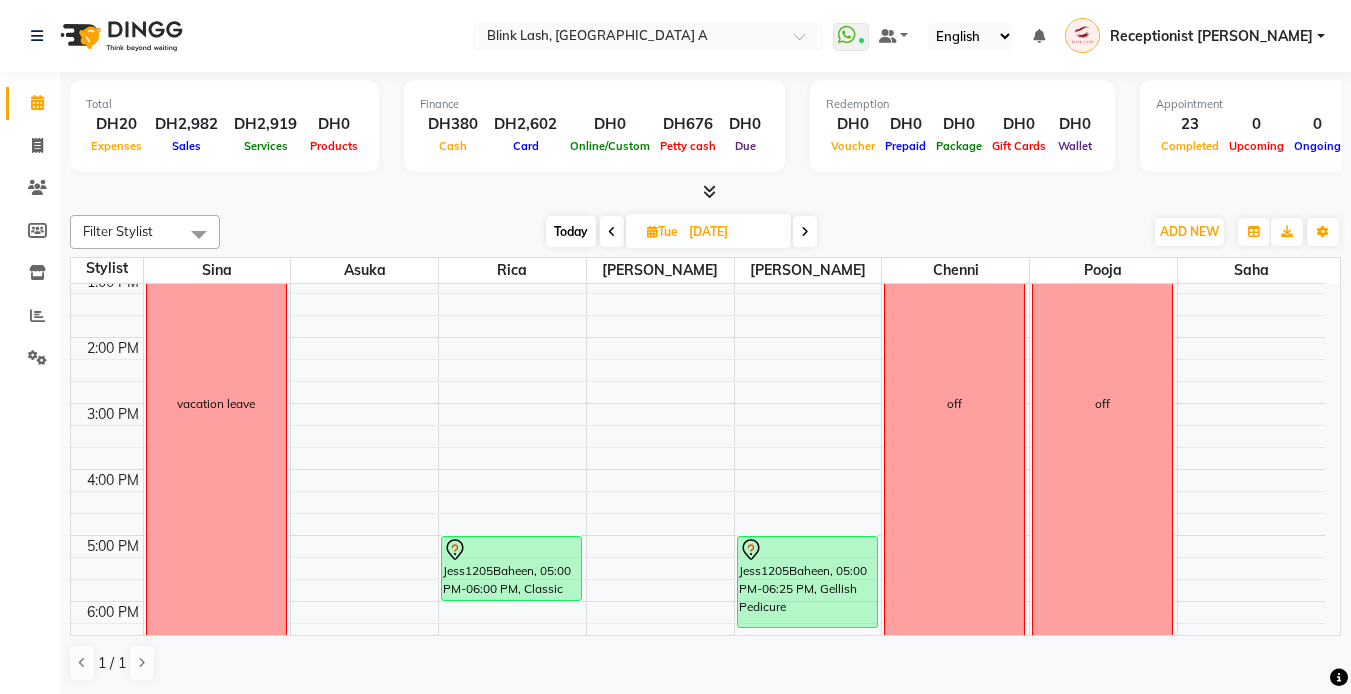 scroll, scrollTop: 100, scrollLeft: 0, axis: vertical 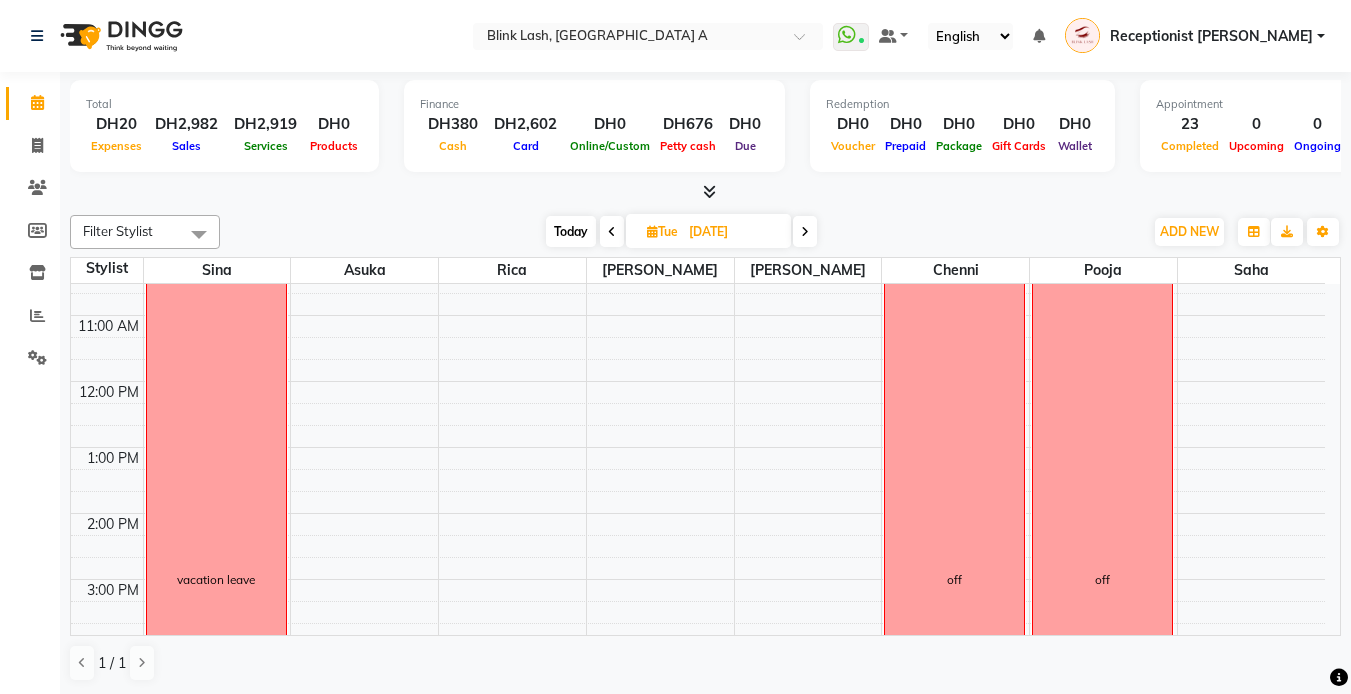 click at bounding box center [805, 231] 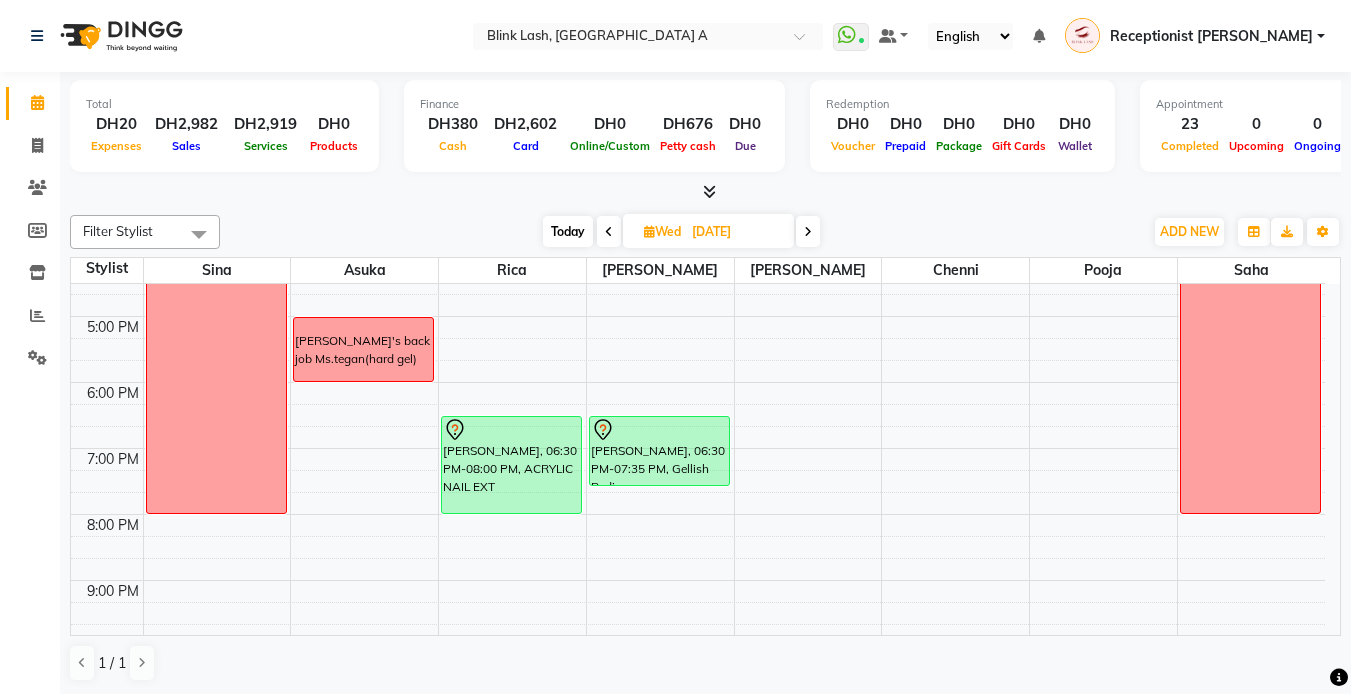 scroll, scrollTop: 195, scrollLeft: 0, axis: vertical 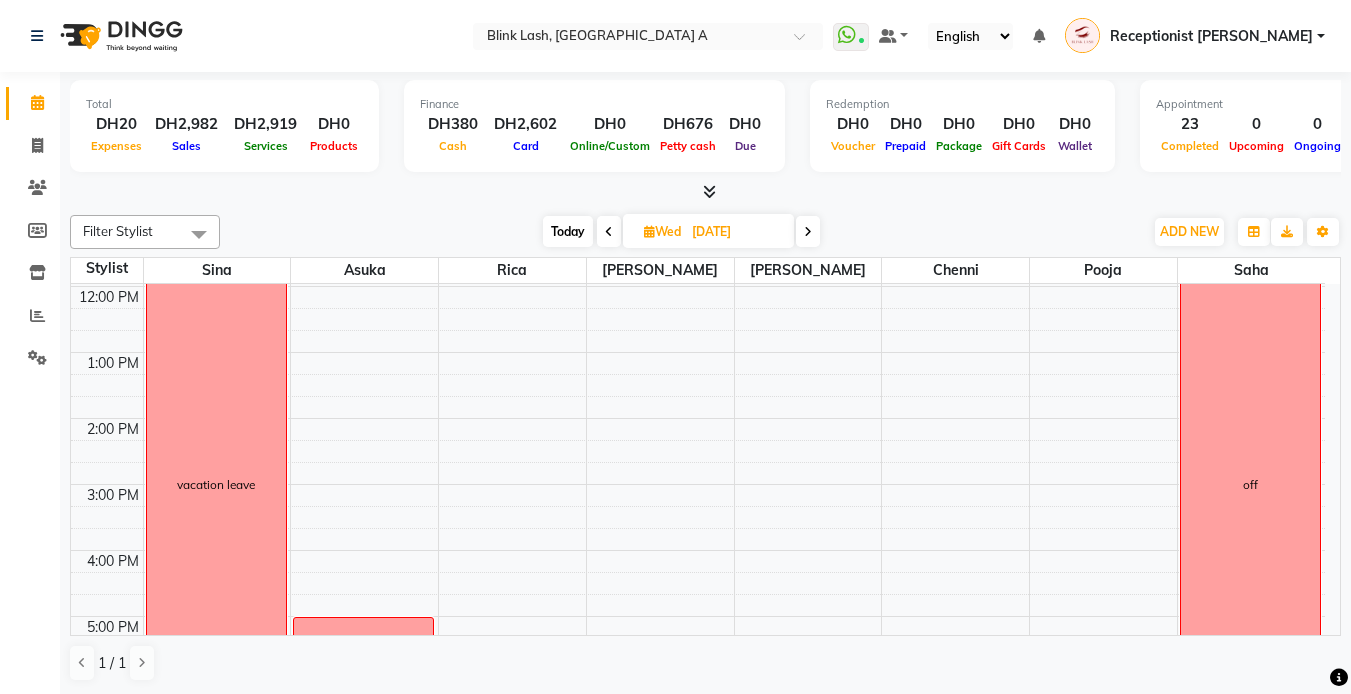 click at bounding box center (609, 231) 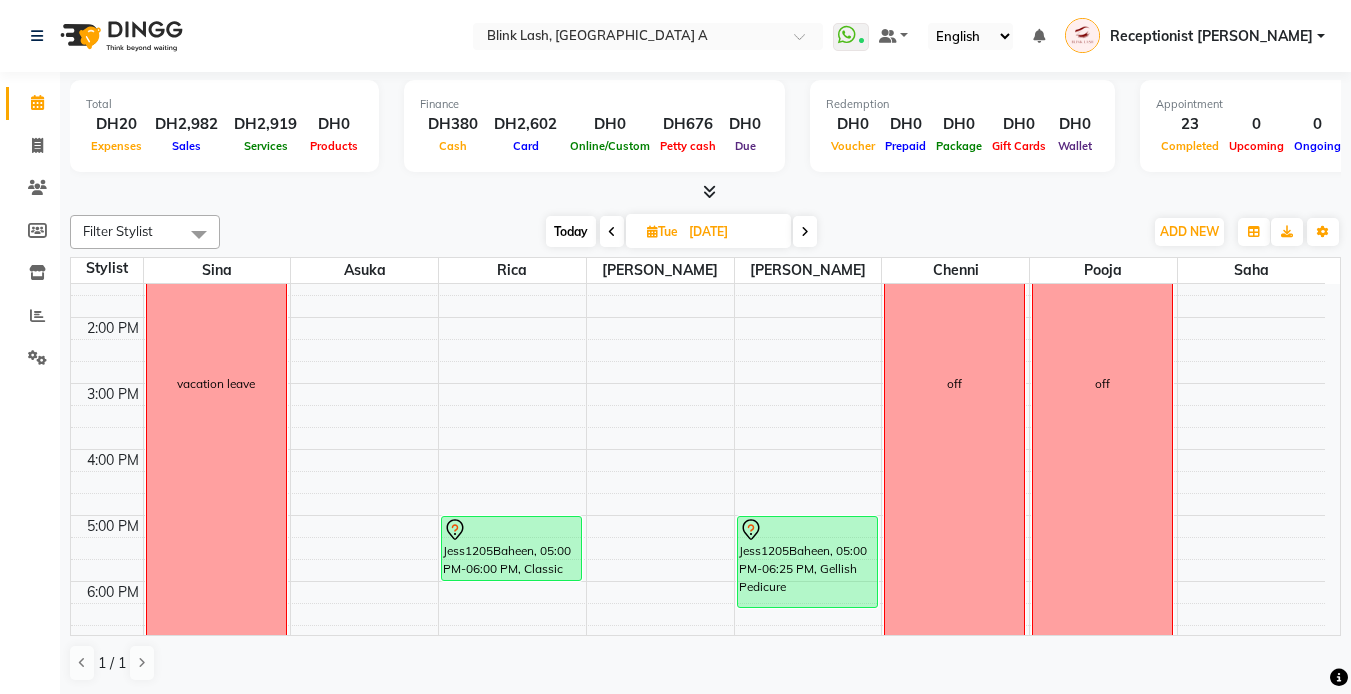 scroll, scrollTop: 295, scrollLeft: 0, axis: vertical 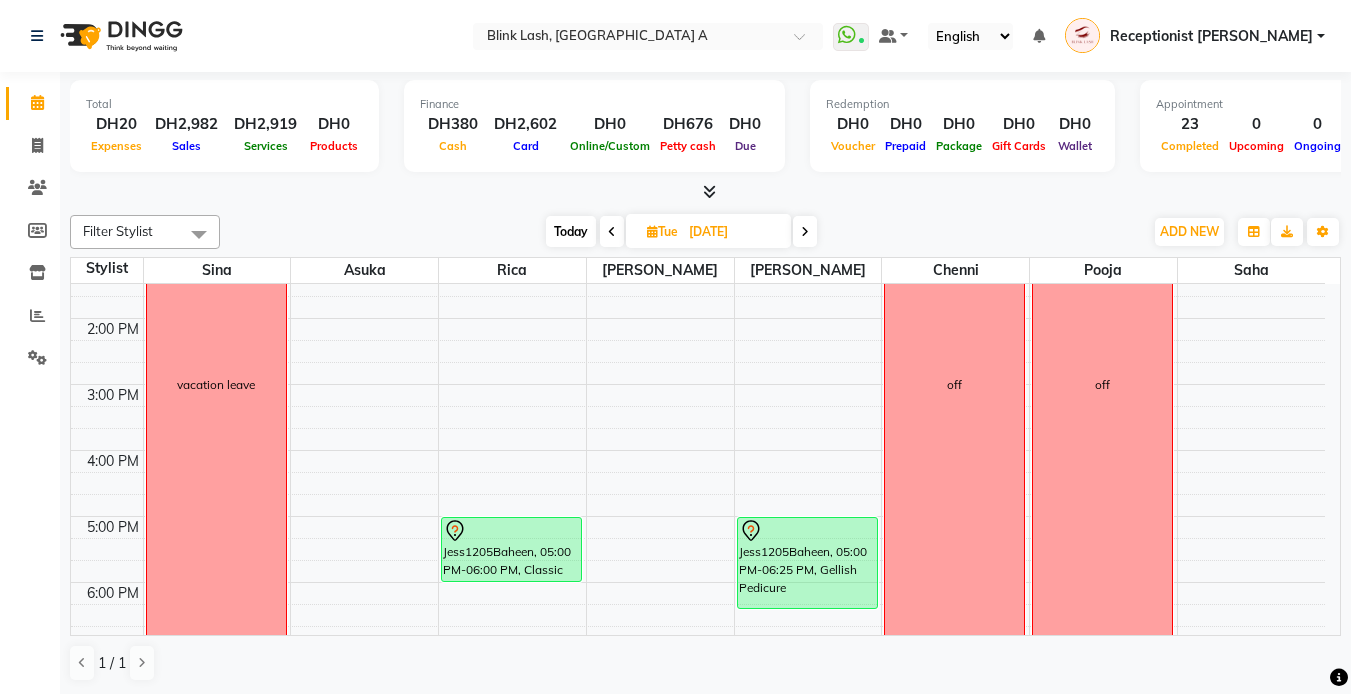 click at bounding box center (805, 232) 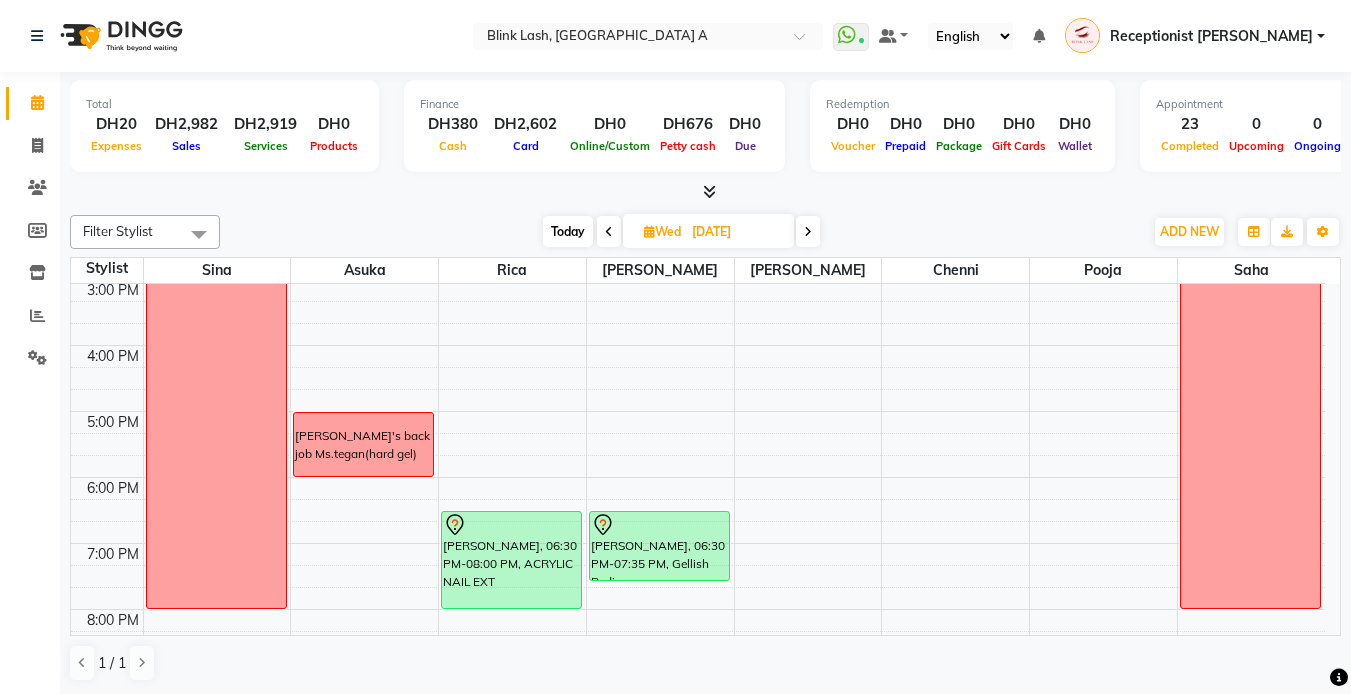 scroll, scrollTop: 395, scrollLeft: 0, axis: vertical 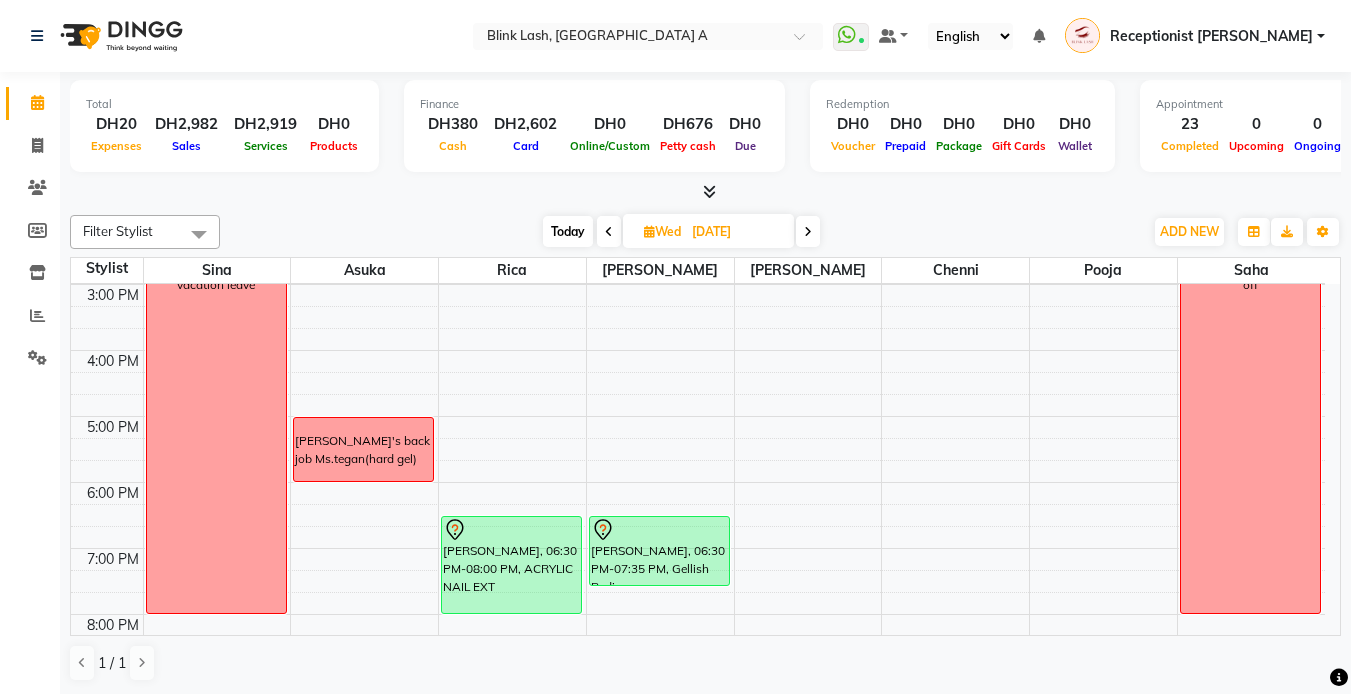 click at bounding box center (609, 232) 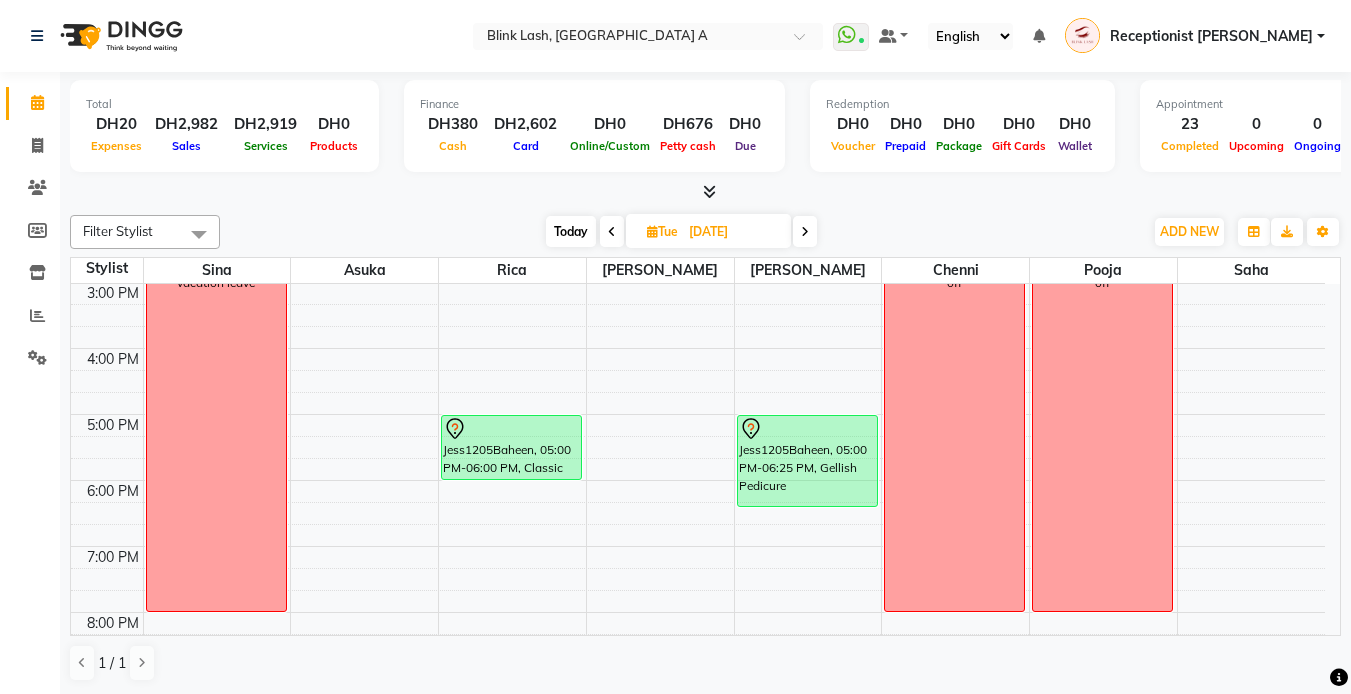 scroll, scrollTop: 395, scrollLeft: 0, axis: vertical 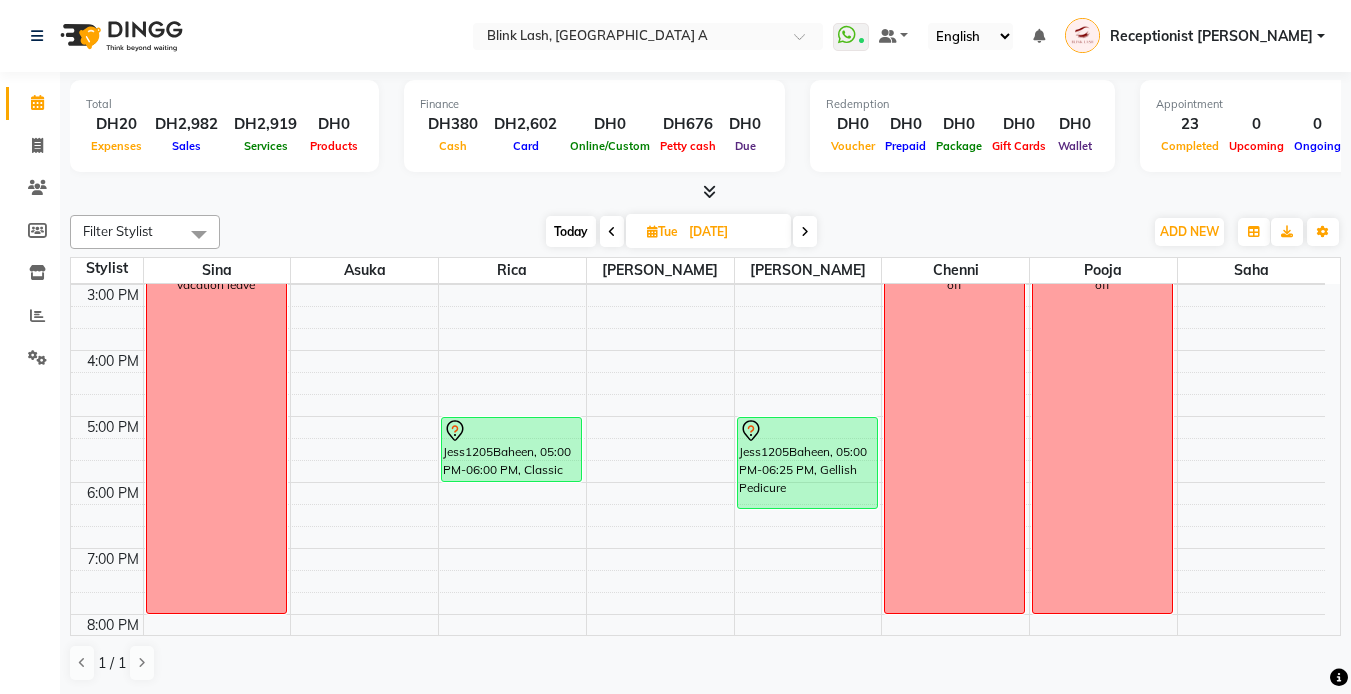 click at bounding box center [805, 231] 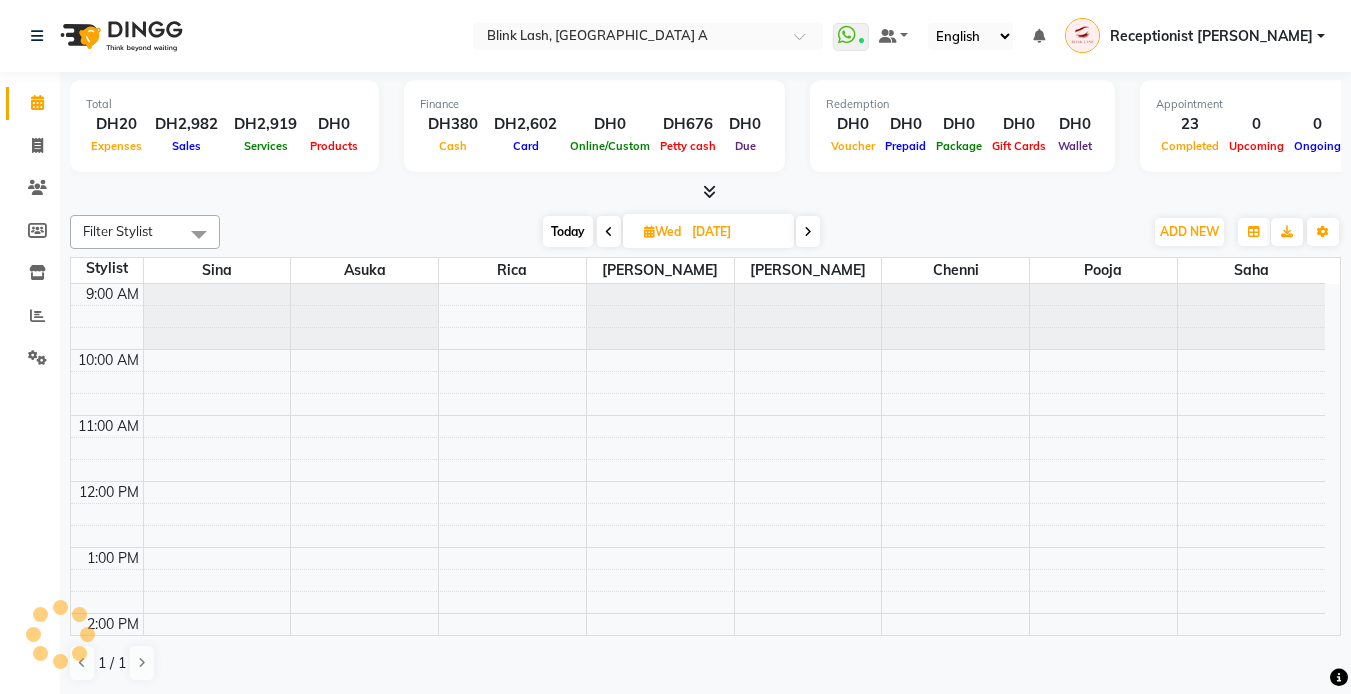 scroll, scrollTop: 595, scrollLeft: 0, axis: vertical 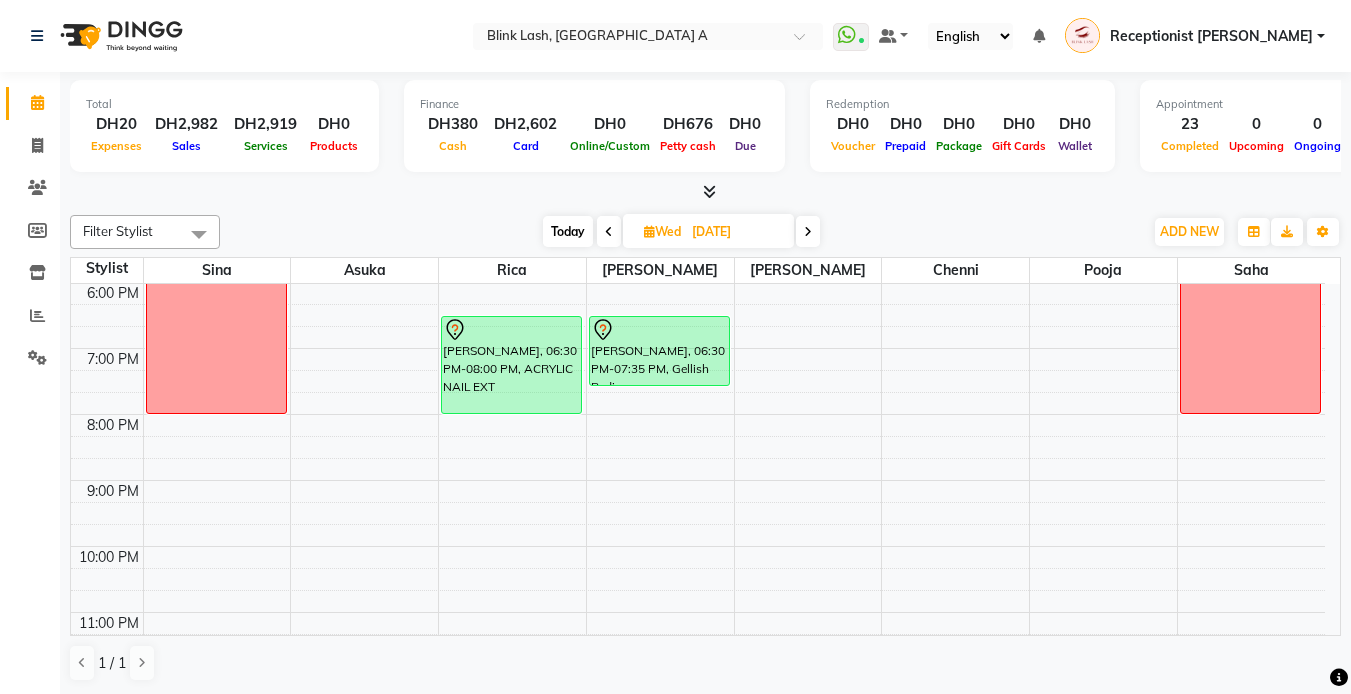 click at bounding box center [808, 232] 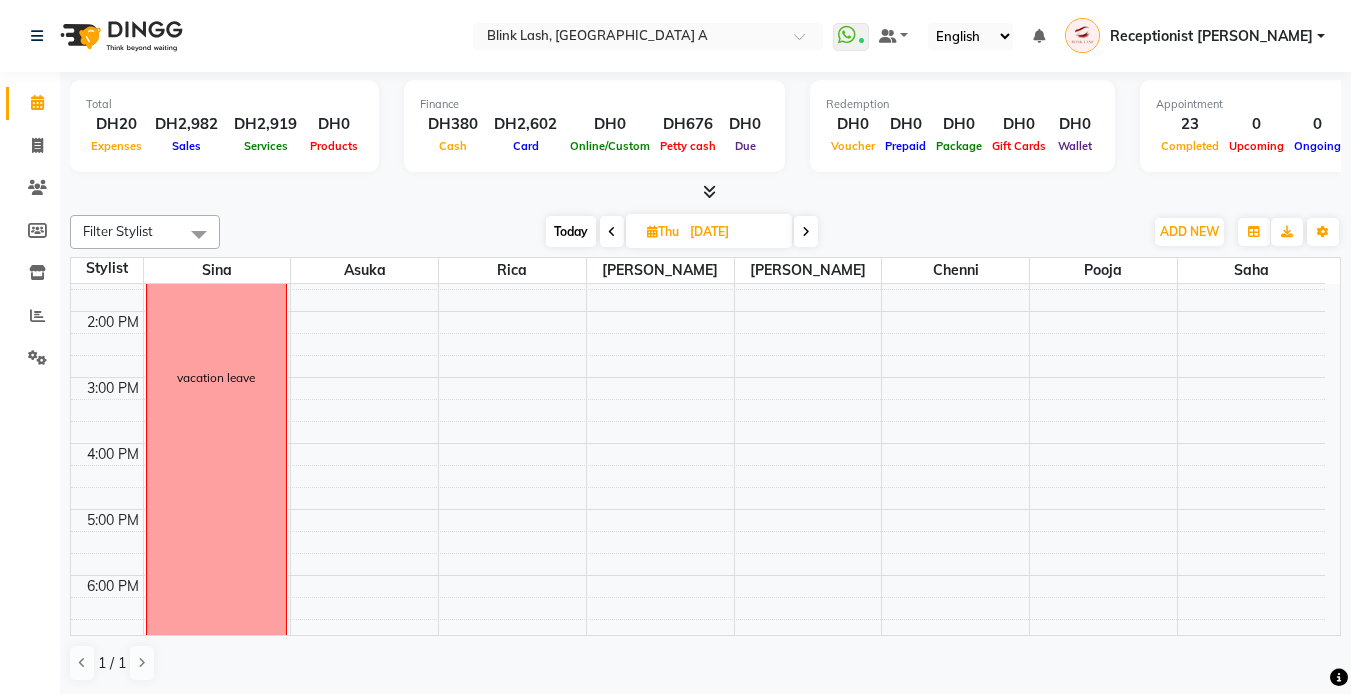 scroll, scrollTop: 0, scrollLeft: 0, axis: both 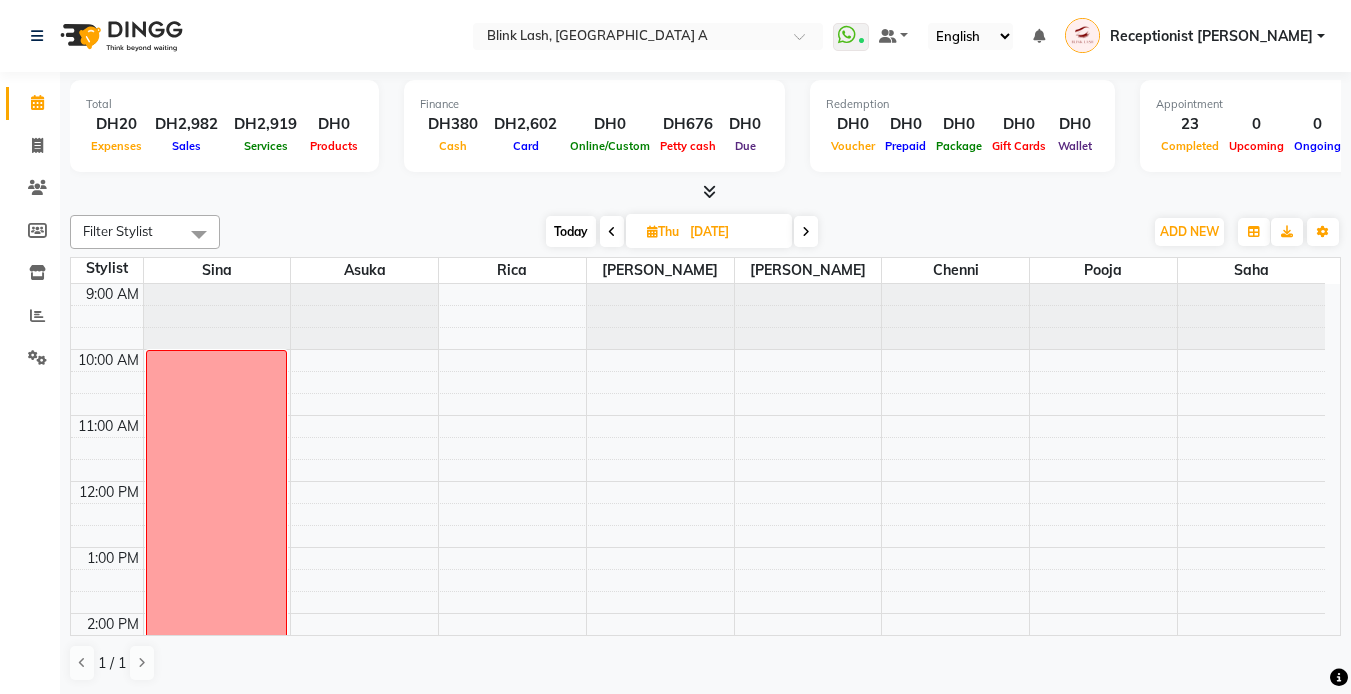 click on "Today" at bounding box center [571, 231] 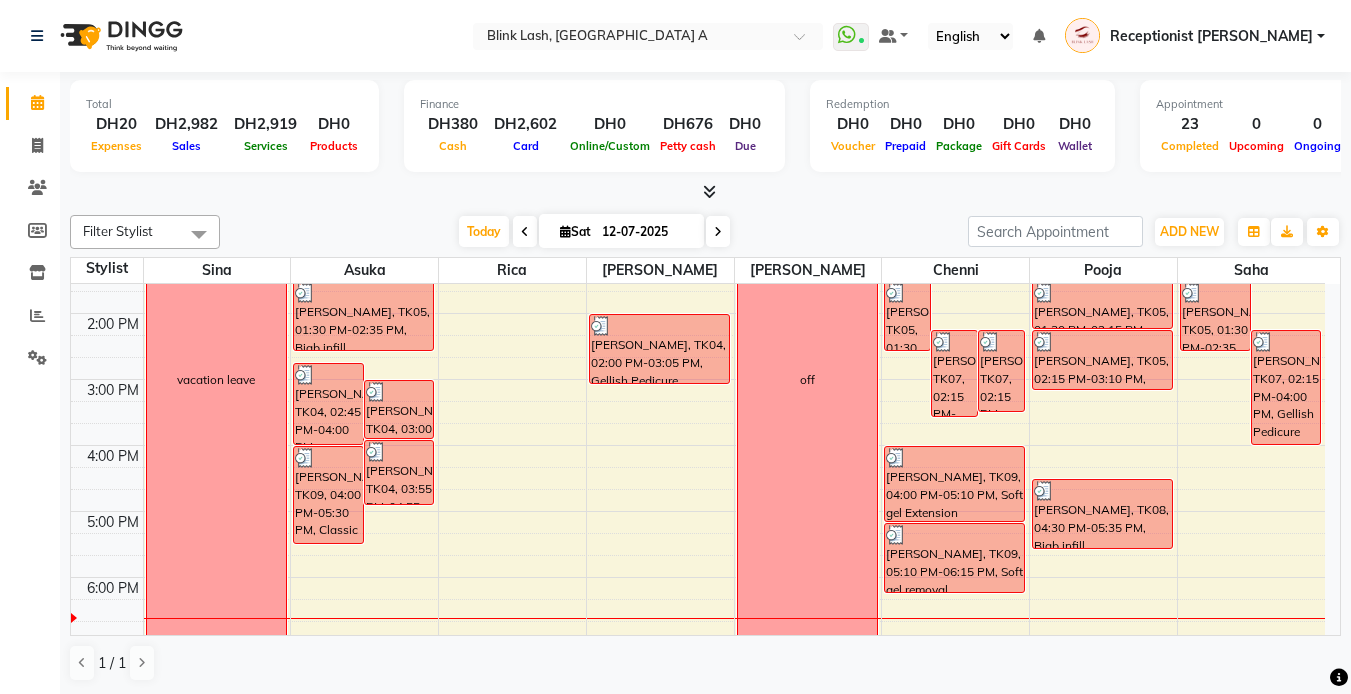 scroll, scrollTop: 0, scrollLeft: 0, axis: both 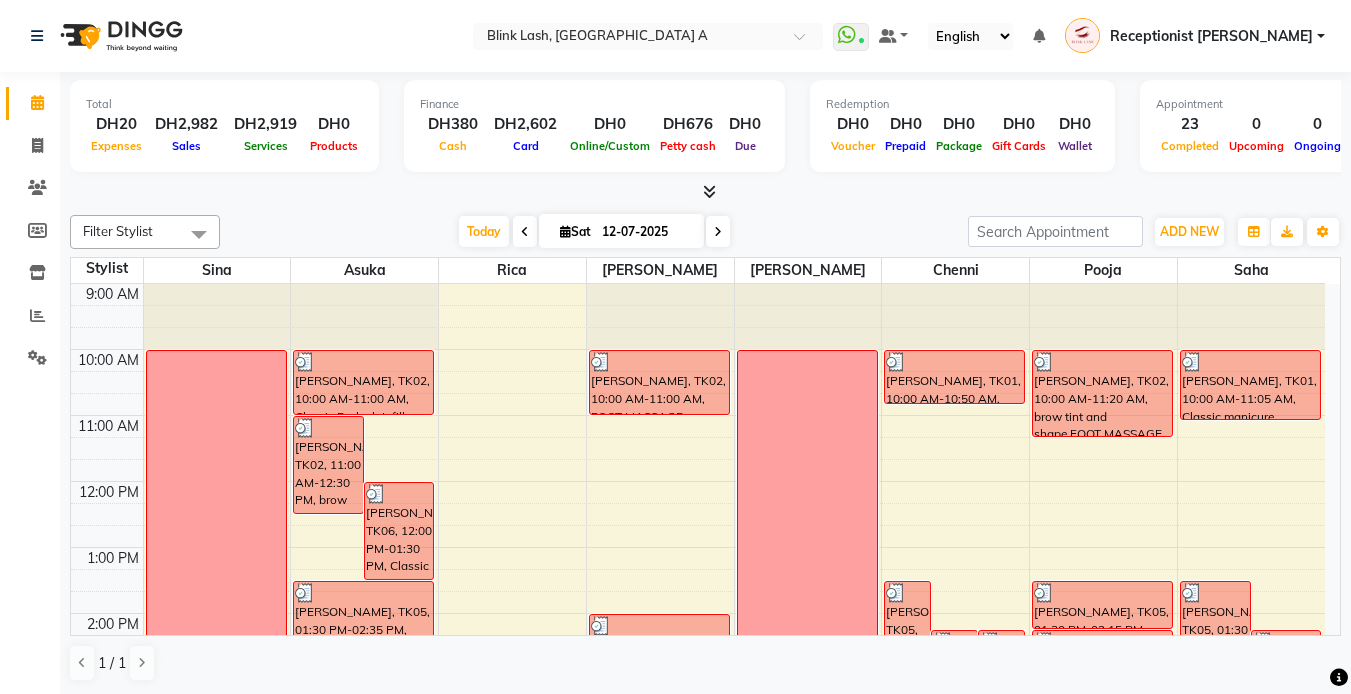 click at bounding box center [525, 232] 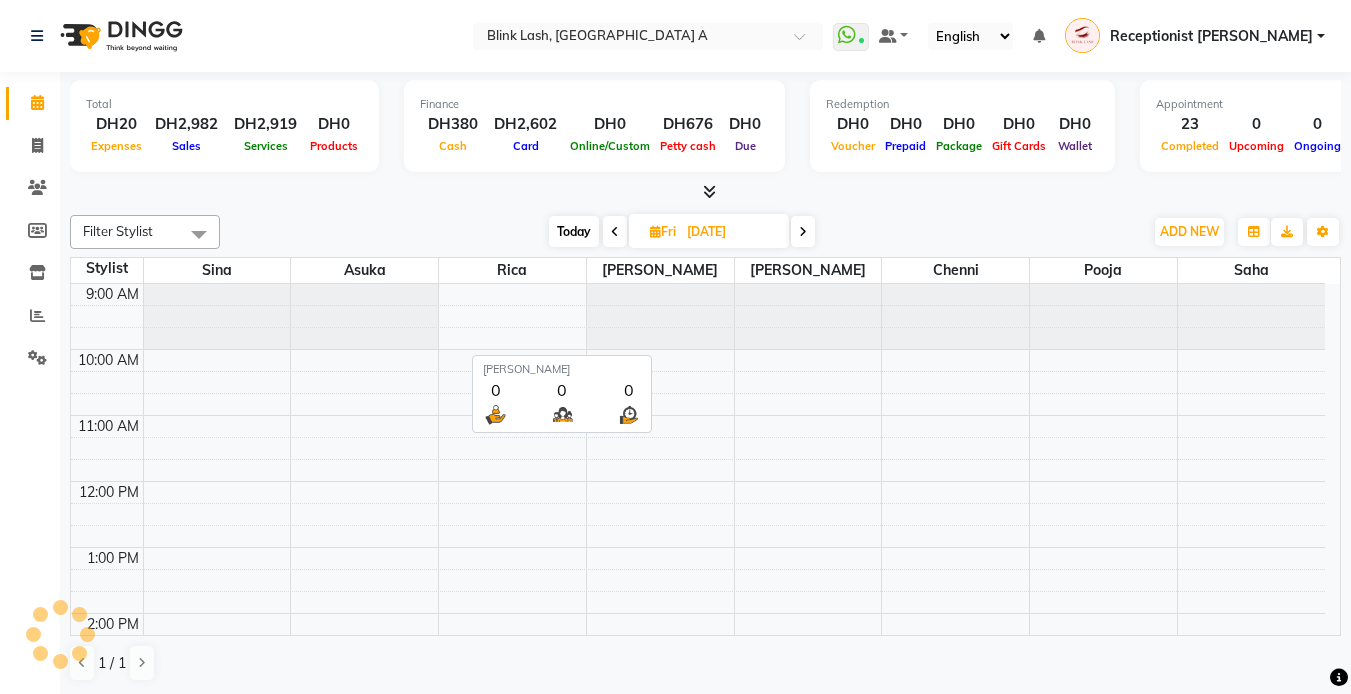 scroll, scrollTop: 595, scrollLeft: 0, axis: vertical 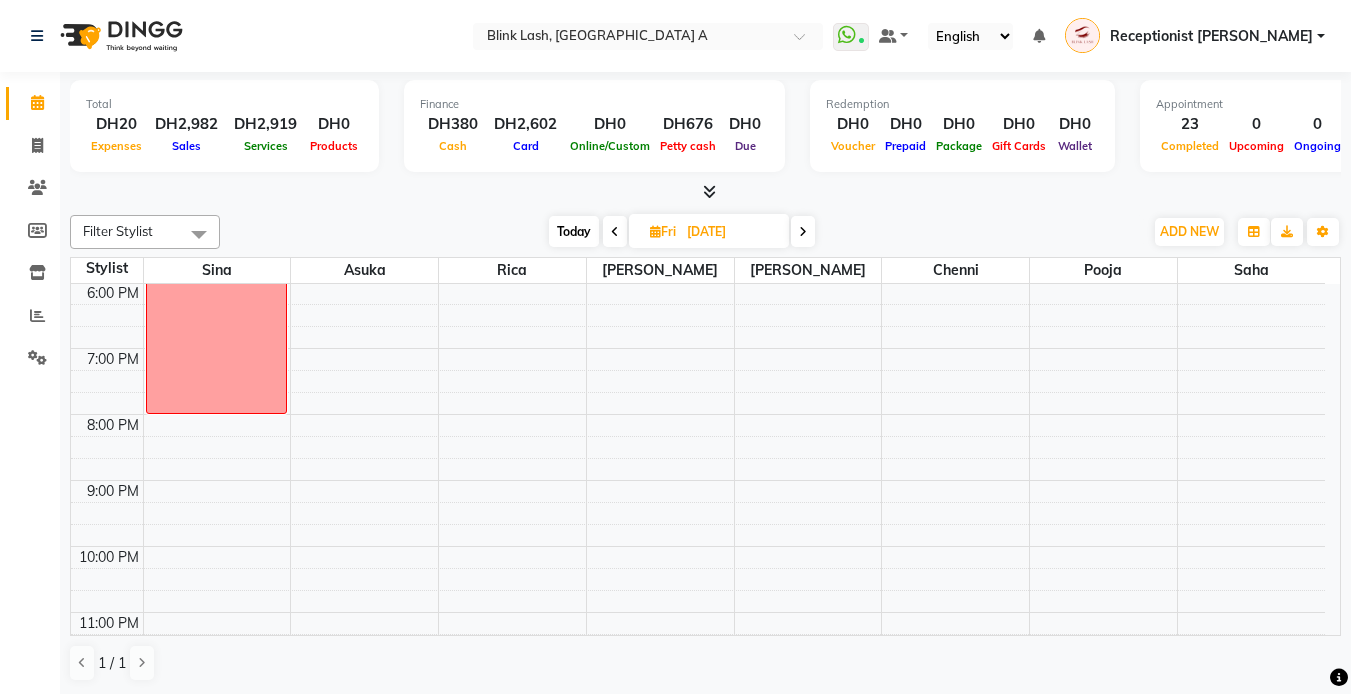 click at bounding box center (615, 231) 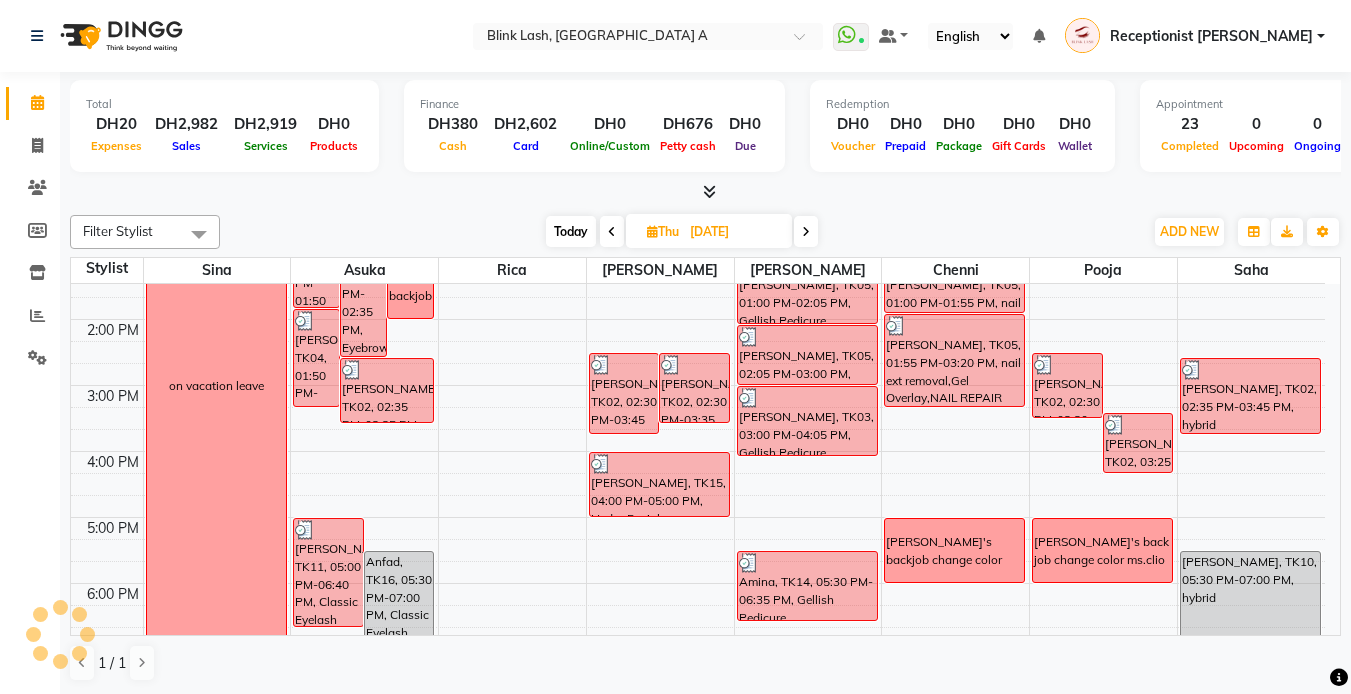 scroll, scrollTop: 173, scrollLeft: 0, axis: vertical 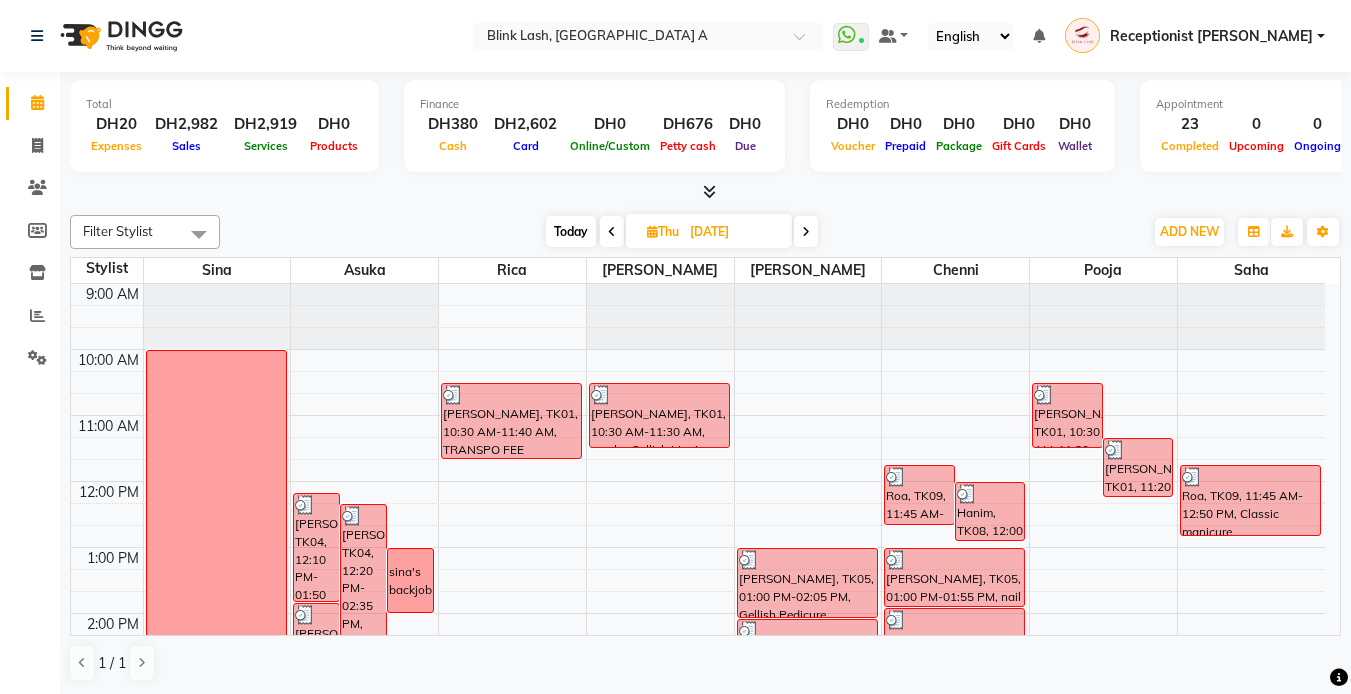 click at bounding box center (709, 191) 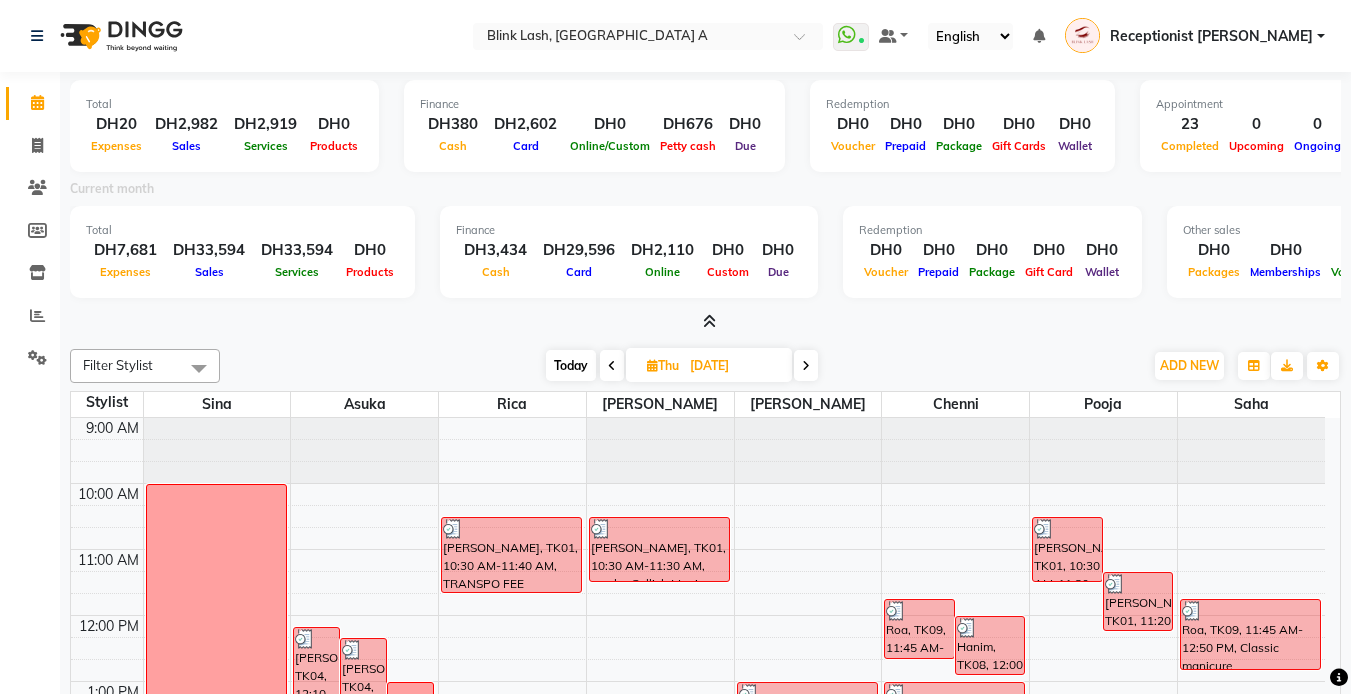 click at bounding box center [705, 322] 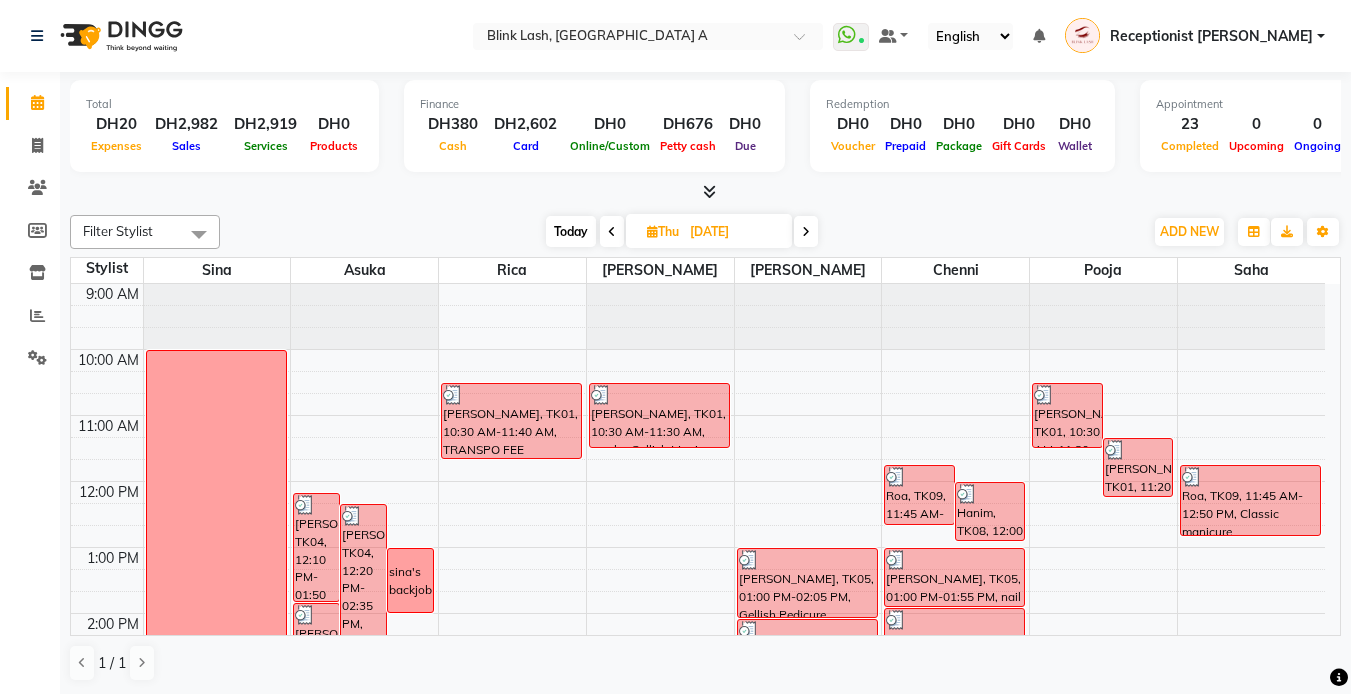 click at bounding box center (806, 232) 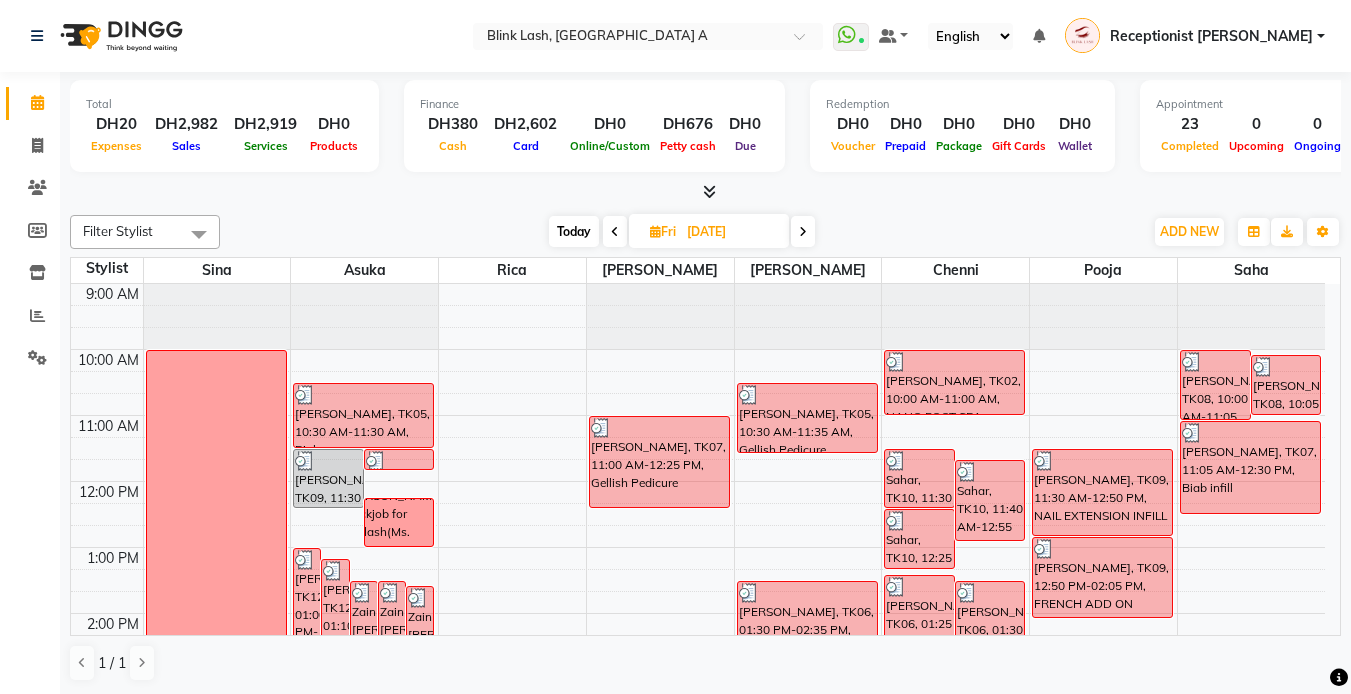 click at bounding box center [803, 231] 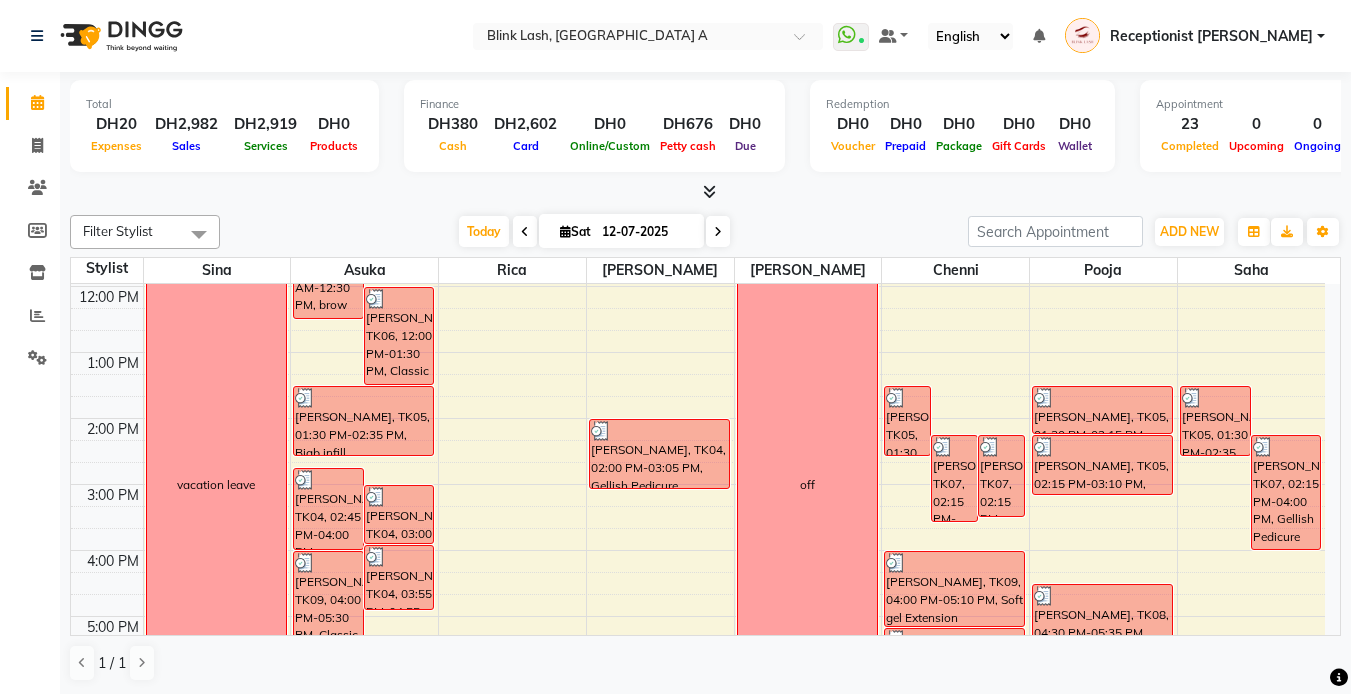 click at bounding box center (718, 231) 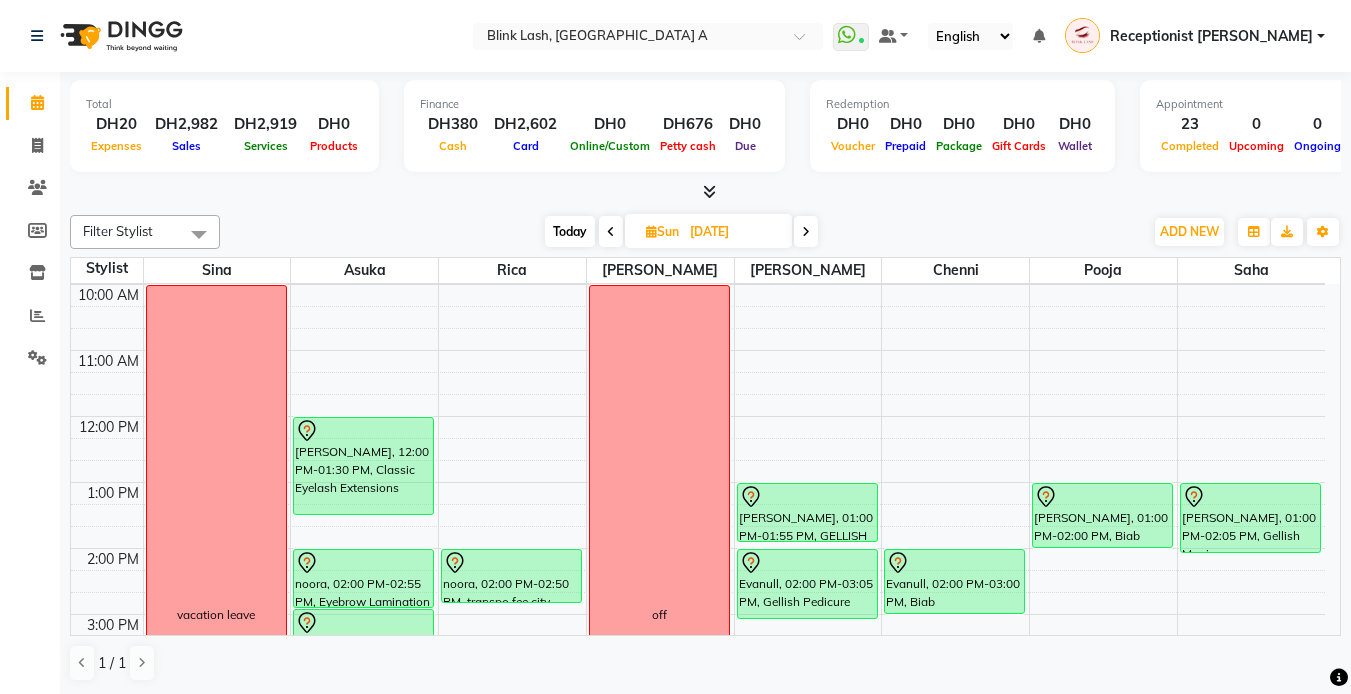 scroll, scrollTop: 100, scrollLeft: 0, axis: vertical 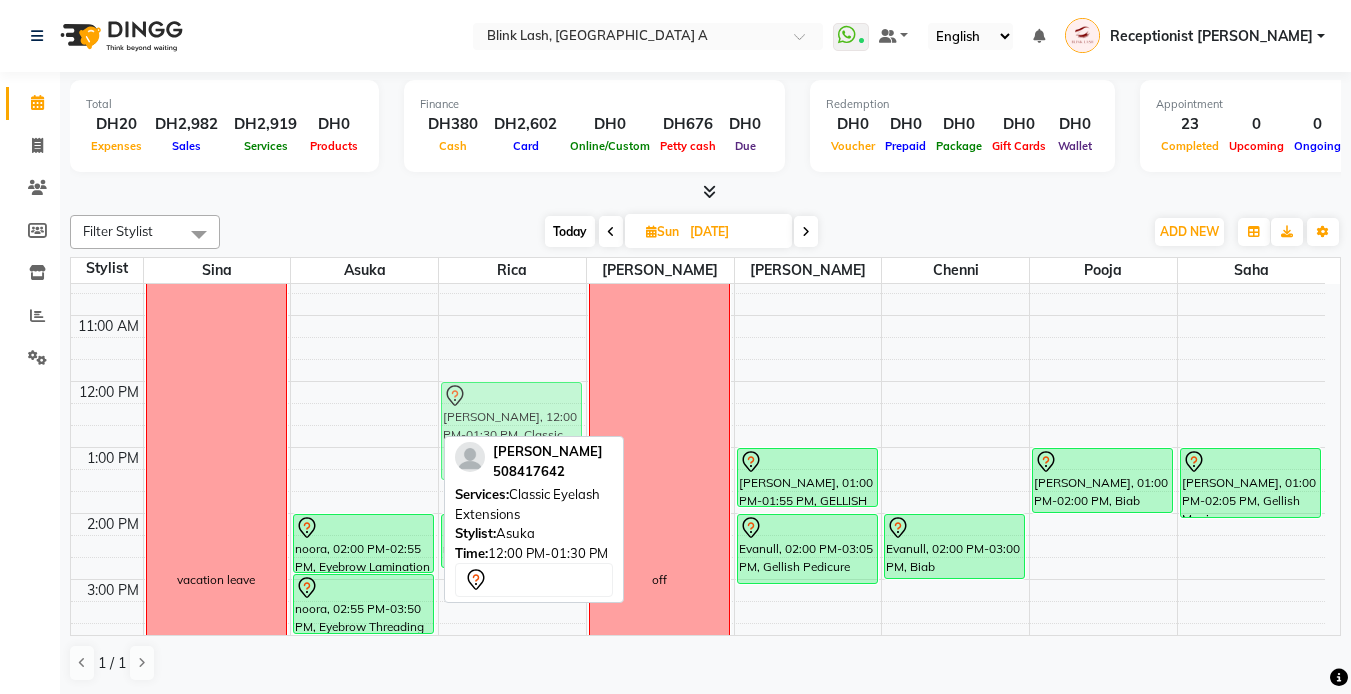 drag, startPoint x: 389, startPoint y: 419, endPoint x: 476, endPoint y: 431, distance: 87.823685 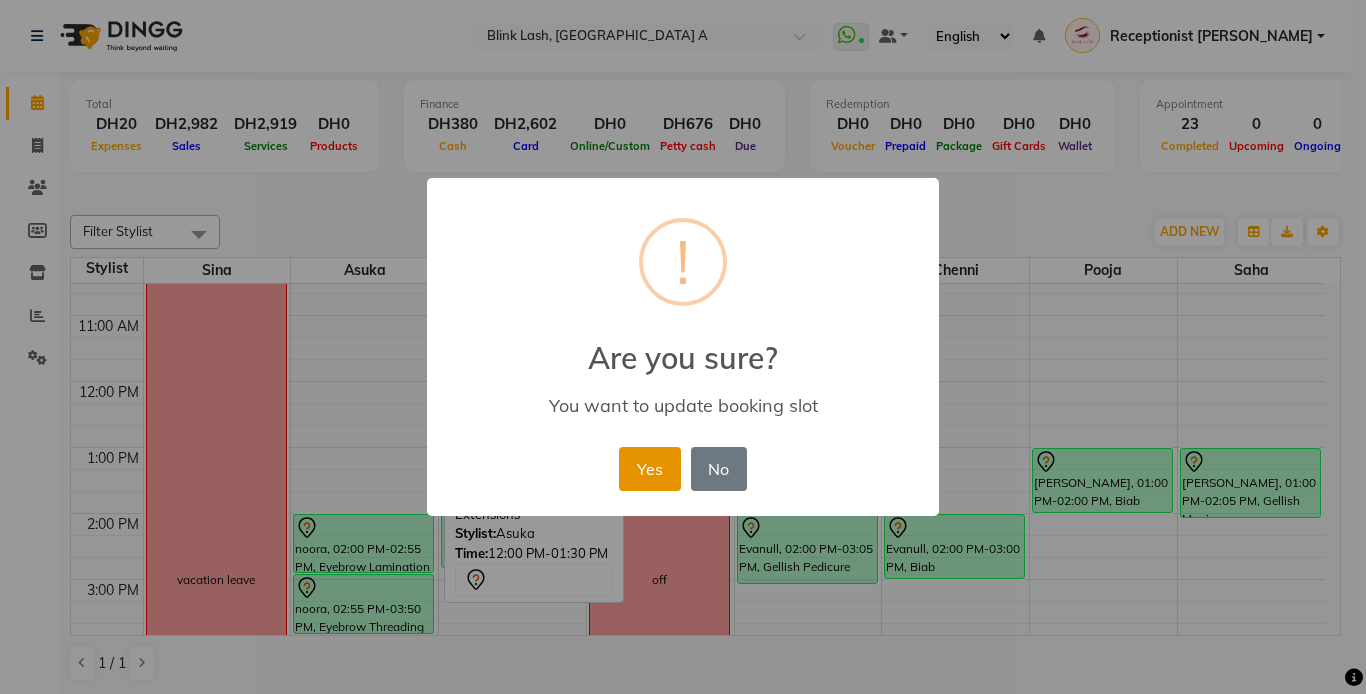 click on "Yes" at bounding box center (649, 469) 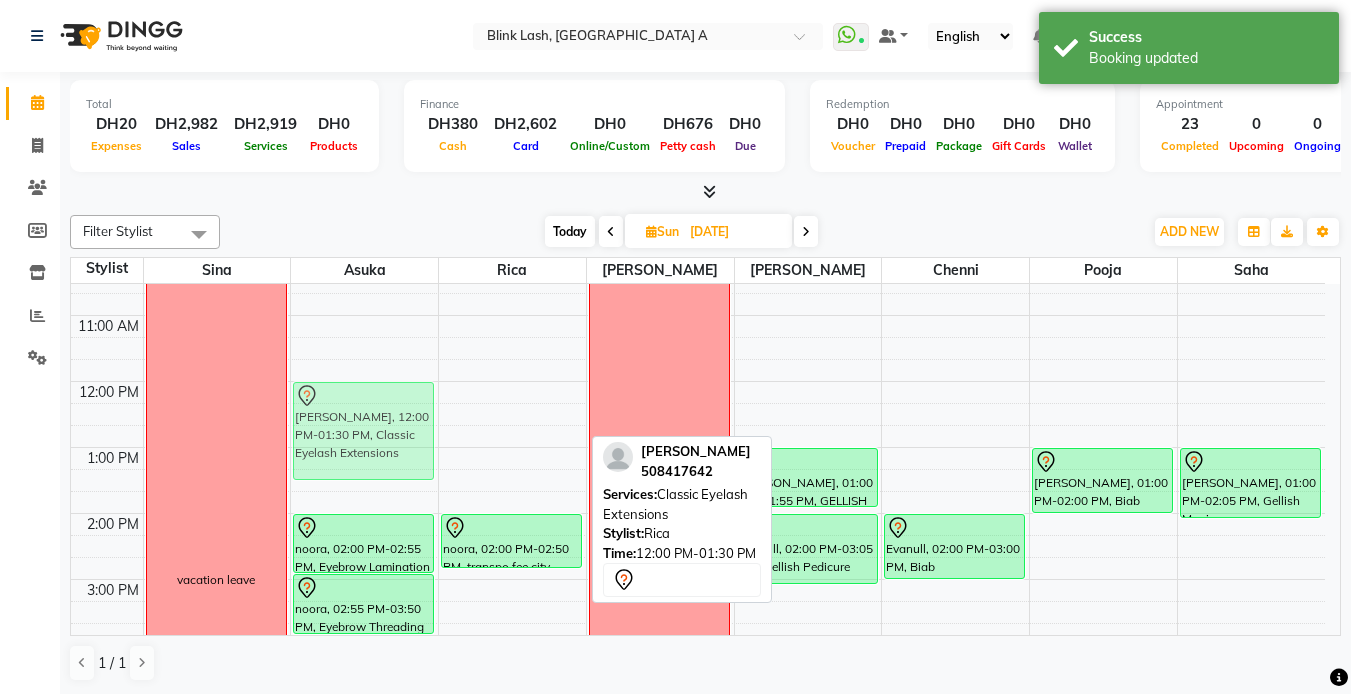 drag, startPoint x: 521, startPoint y: 421, endPoint x: 408, endPoint y: 422, distance: 113.004425 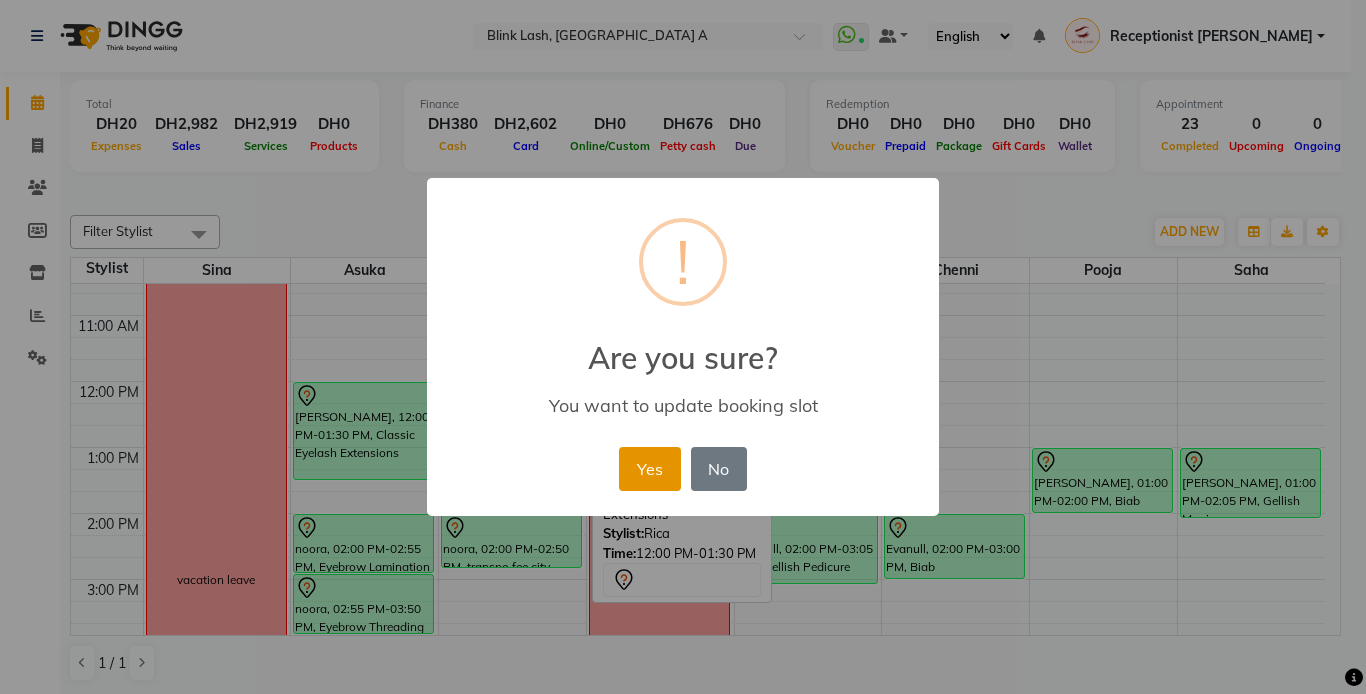 click on "Yes" at bounding box center [649, 469] 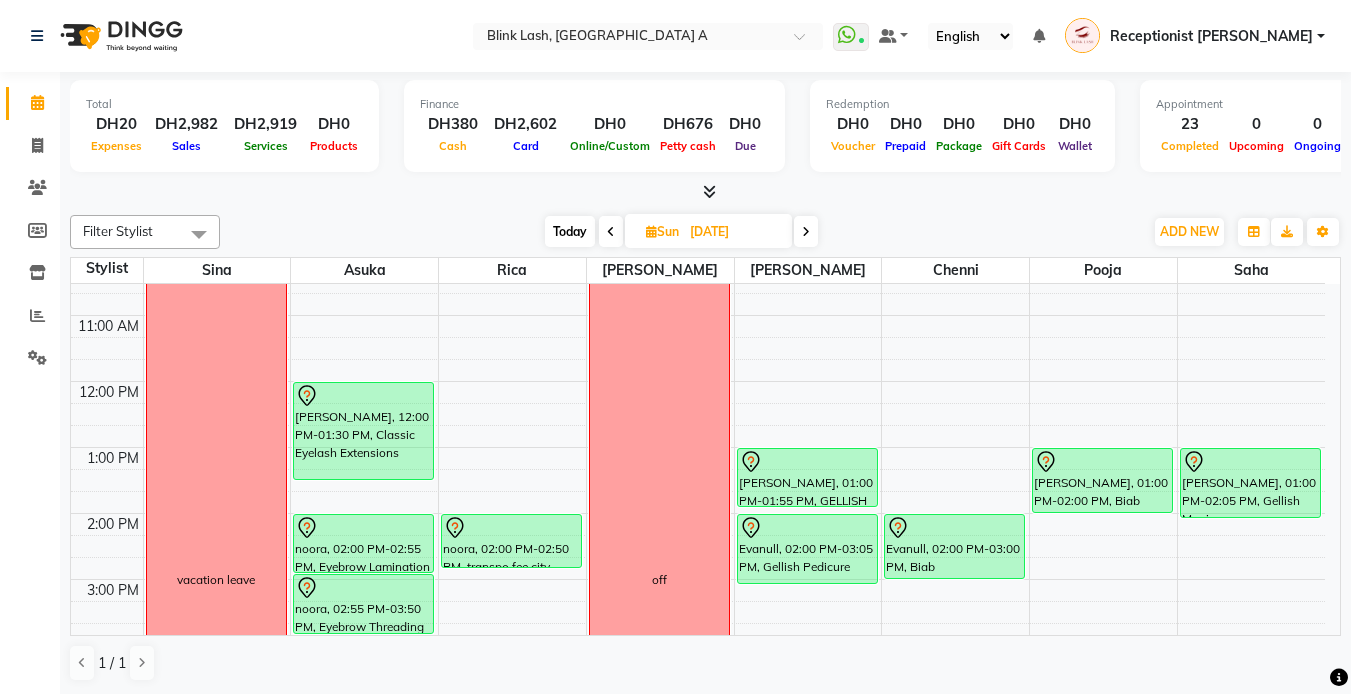 click on "Sun" at bounding box center [662, 231] 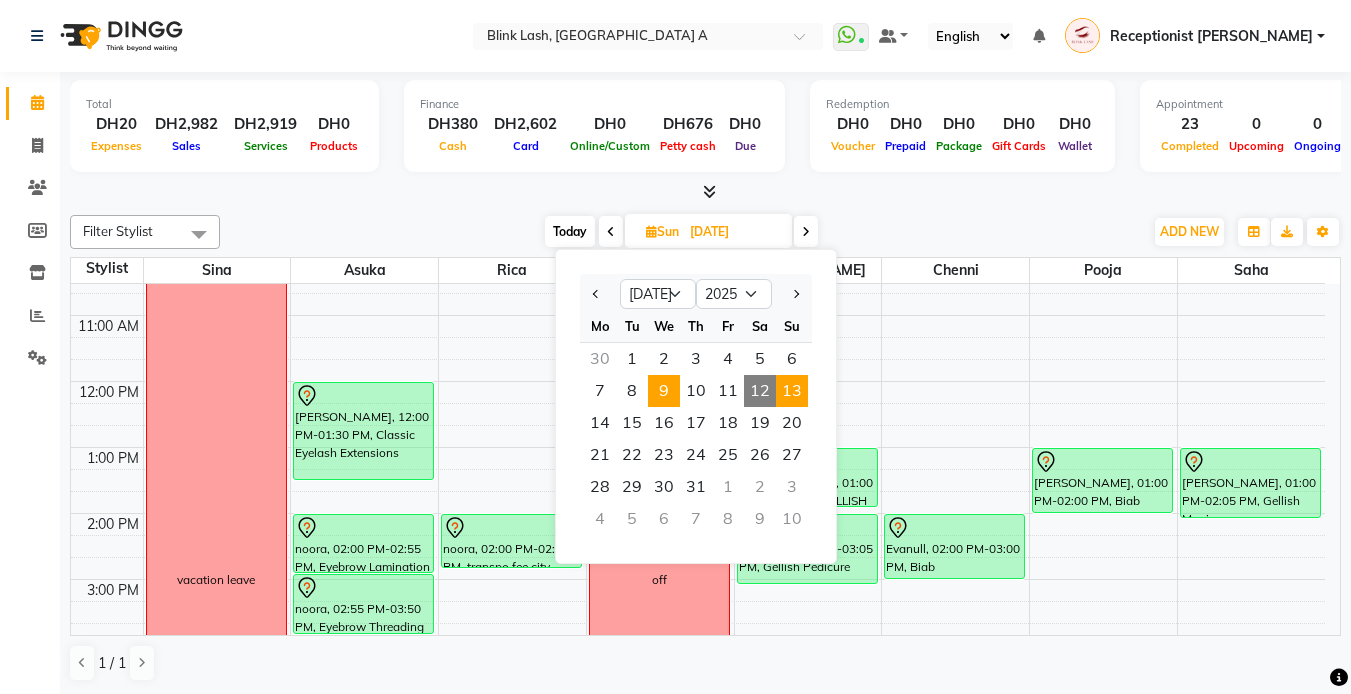 click on "9" at bounding box center (664, 391) 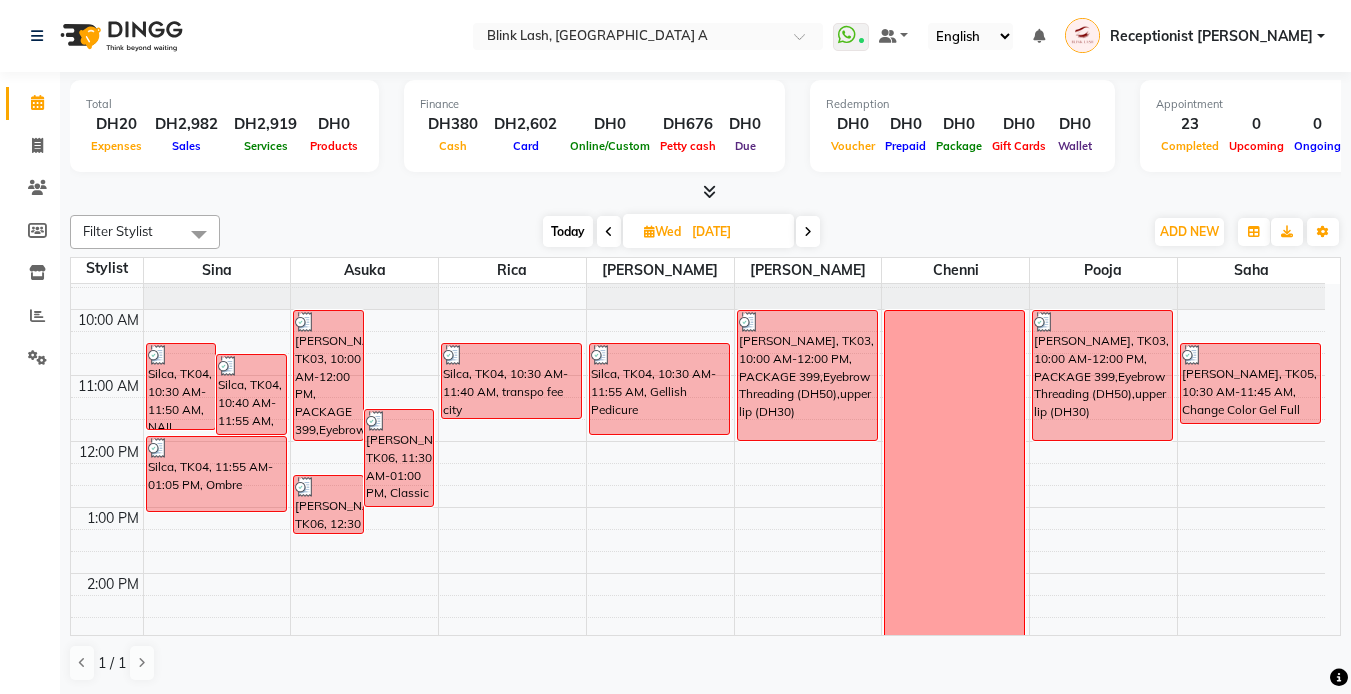 scroll, scrollTop: 0, scrollLeft: 0, axis: both 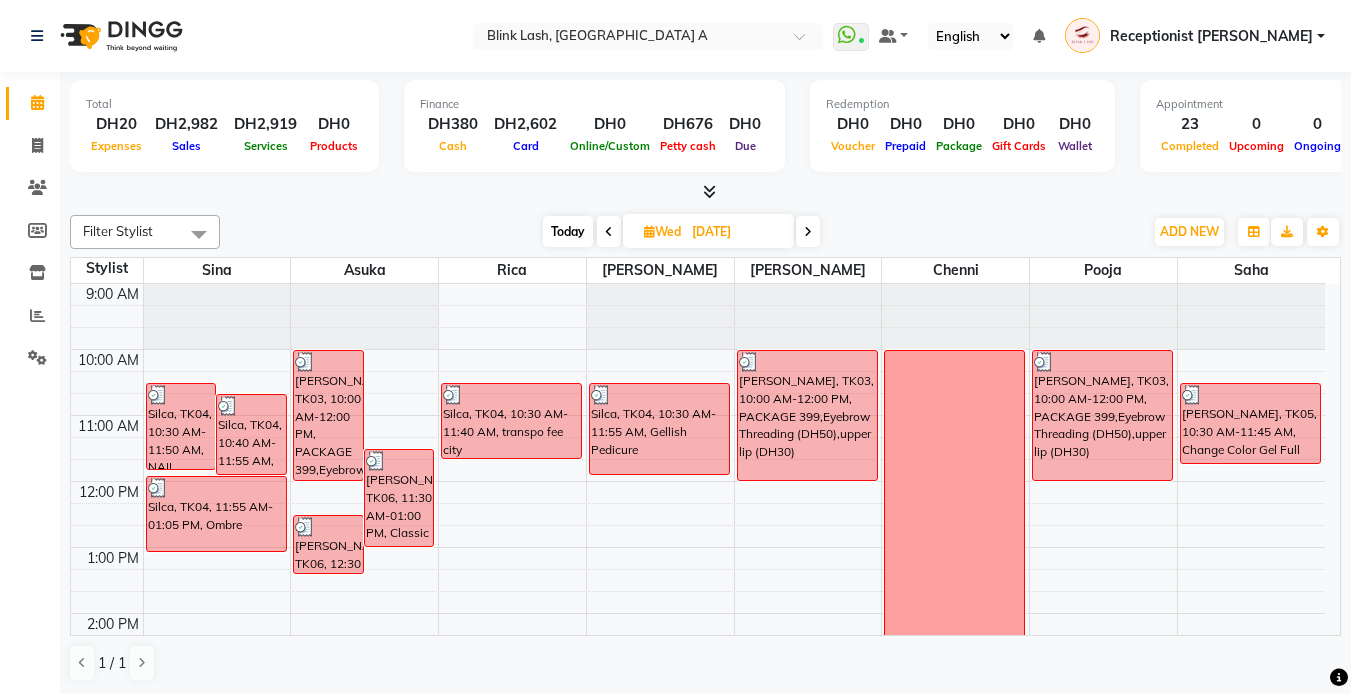 click on "Wed" at bounding box center (662, 231) 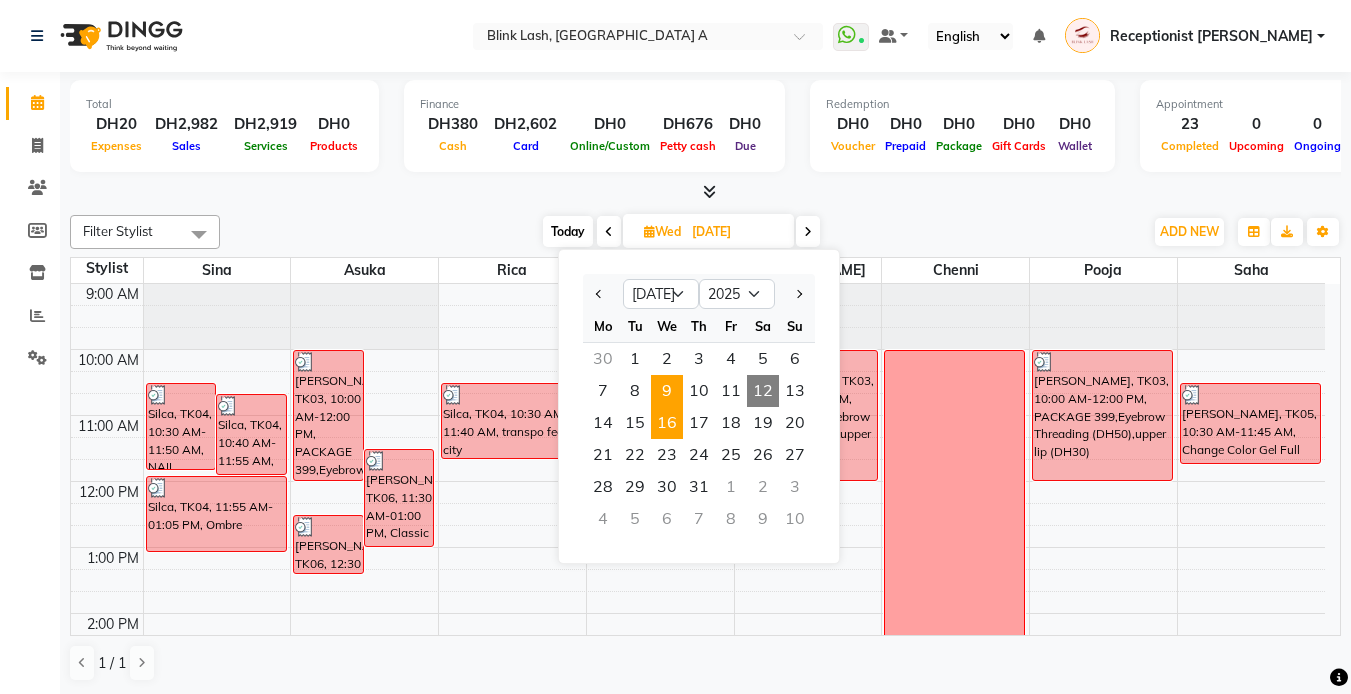 click on "16" at bounding box center [667, 423] 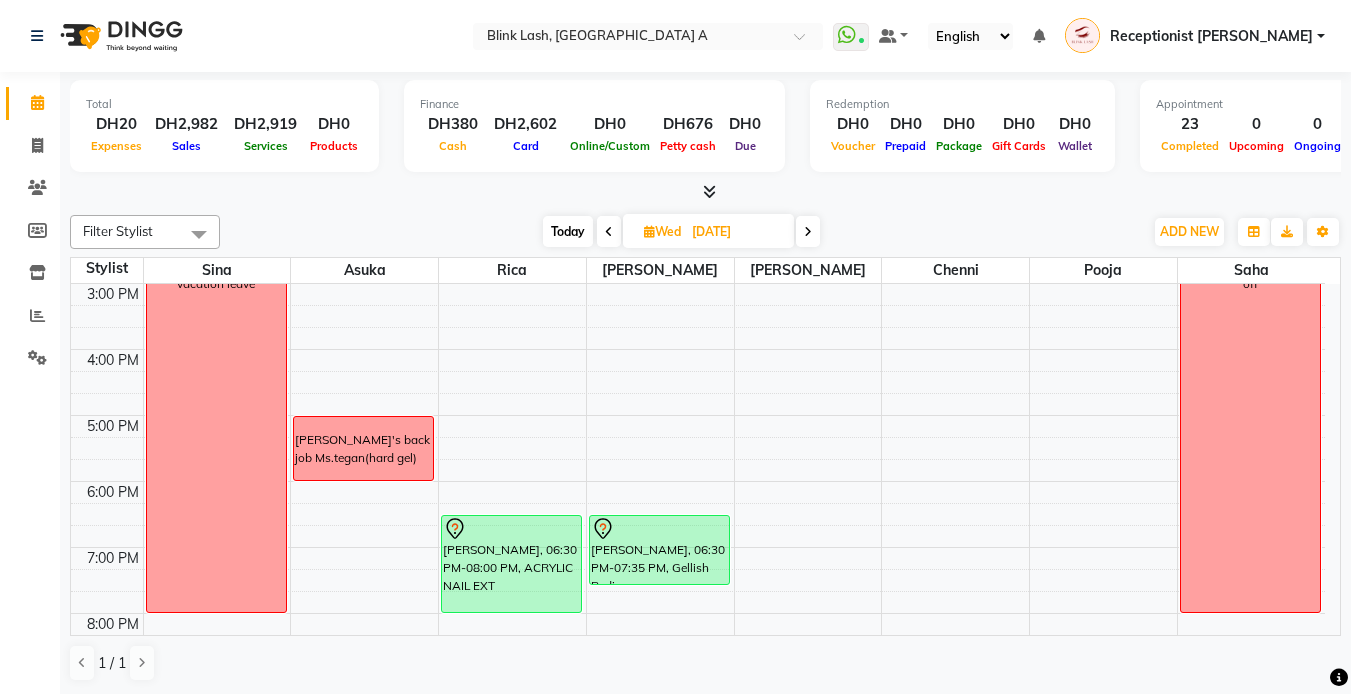 scroll, scrollTop: 400, scrollLeft: 0, axis: vertical 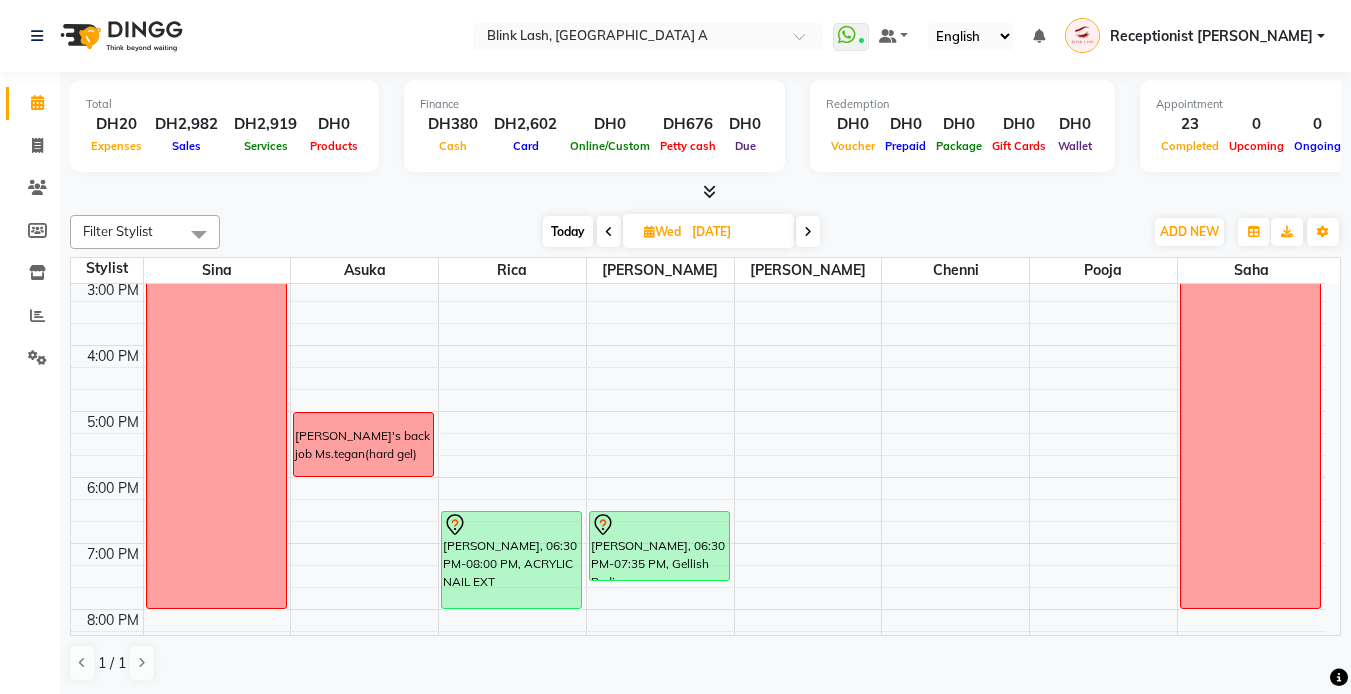 click on "Today" at bounding box center (568, 231) 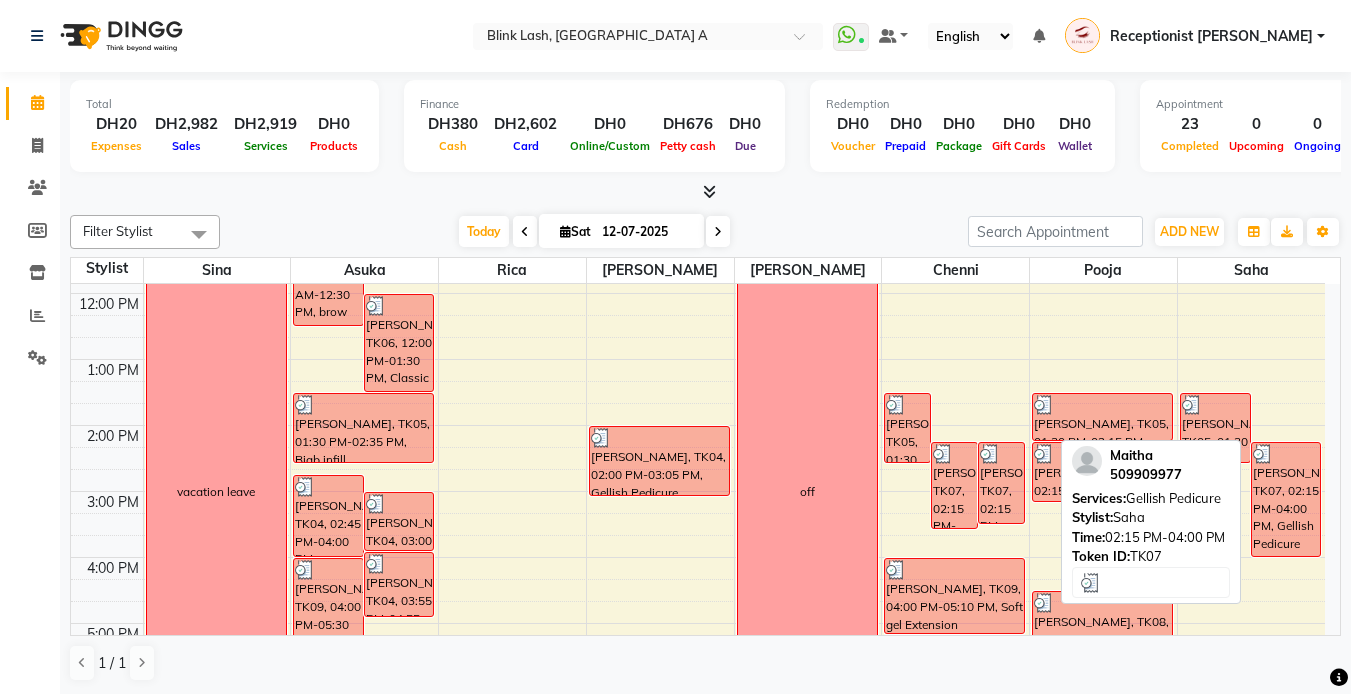 scroll, scrollTop: 0, scrollLeft: 0, axis: both 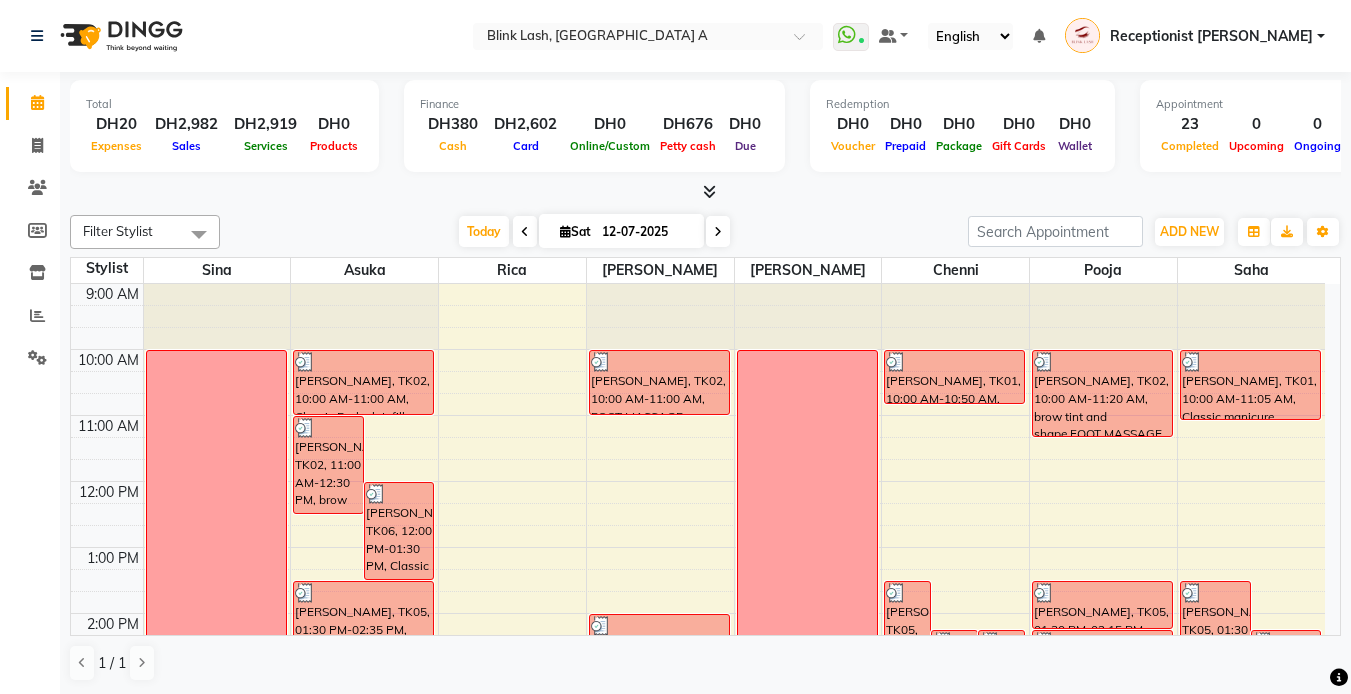click at bounding box center (718, 232) 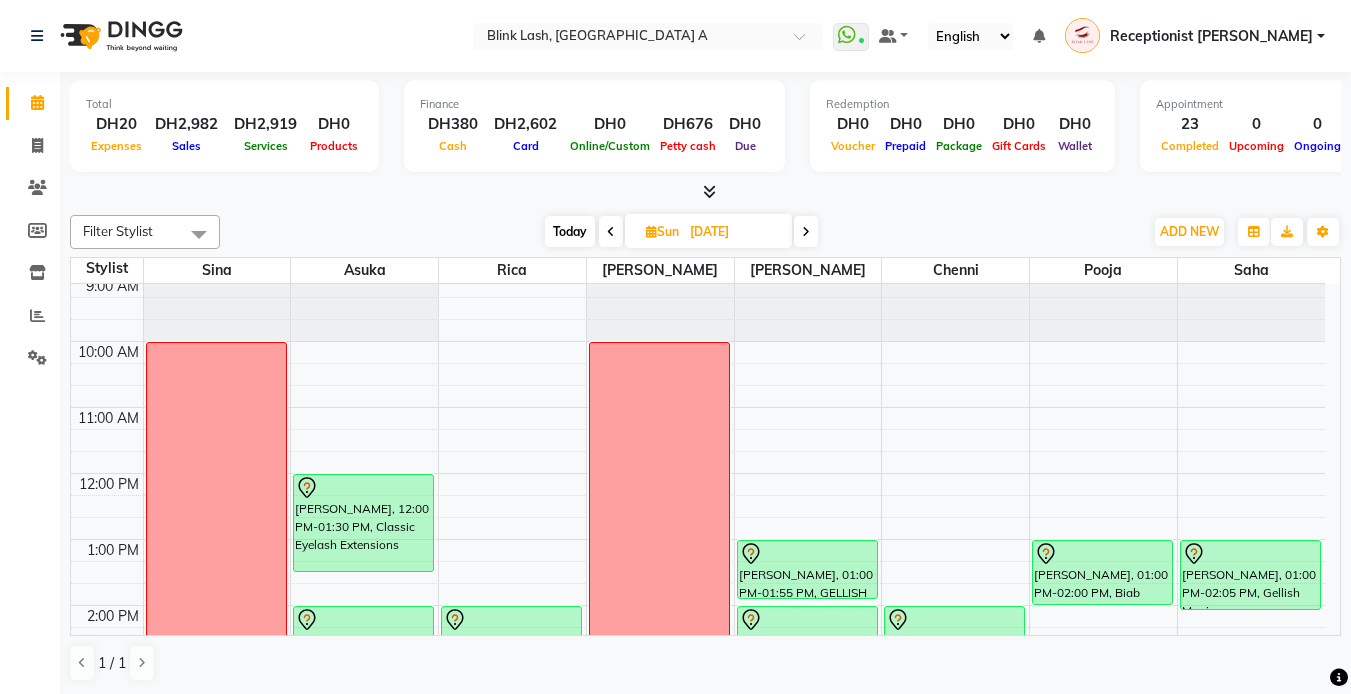 scroll, scrollTop: 0, scrollLeft: 0, axis: both 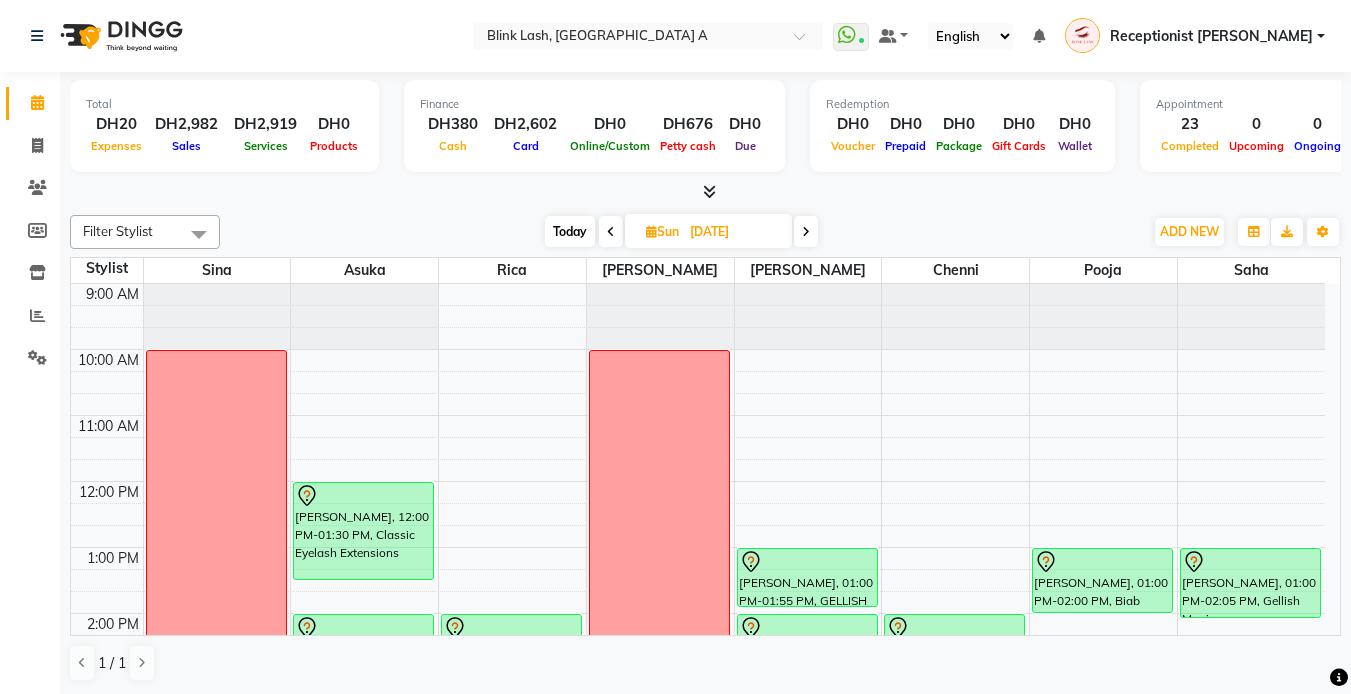 click at bounding box center [651, 231] 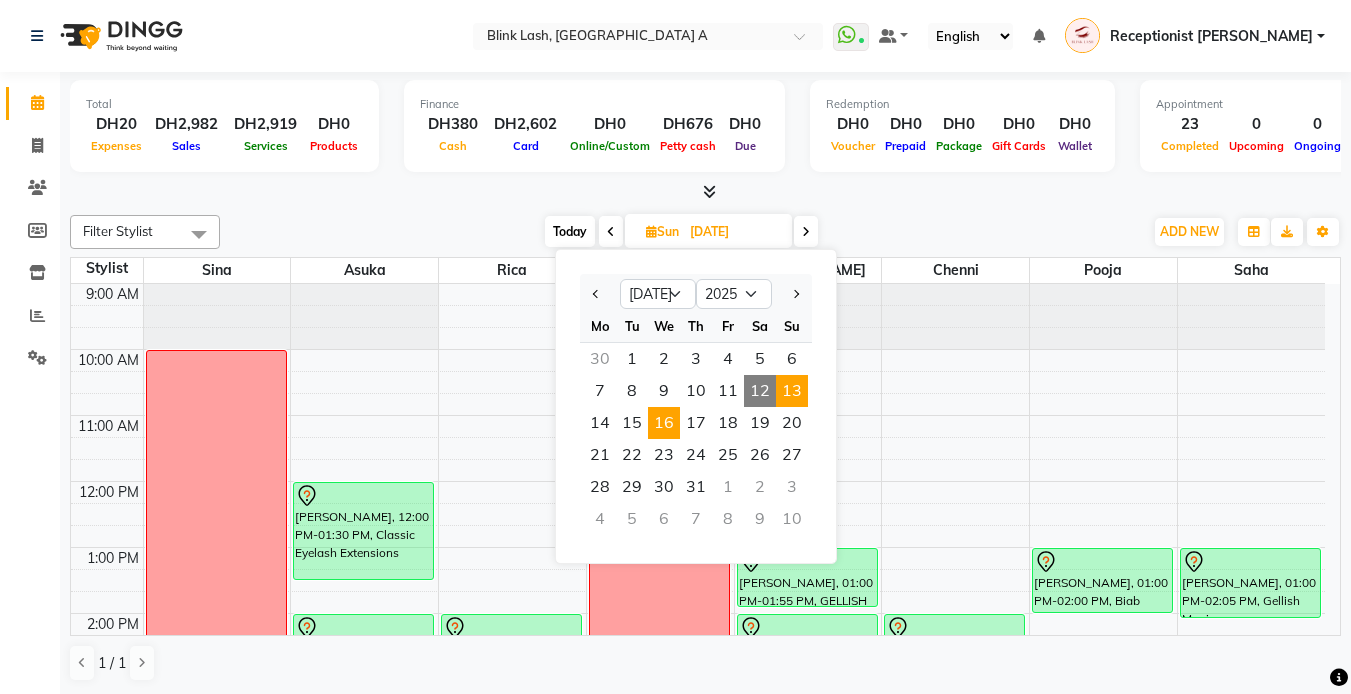 click on "16" at bounding box center [664, 423] 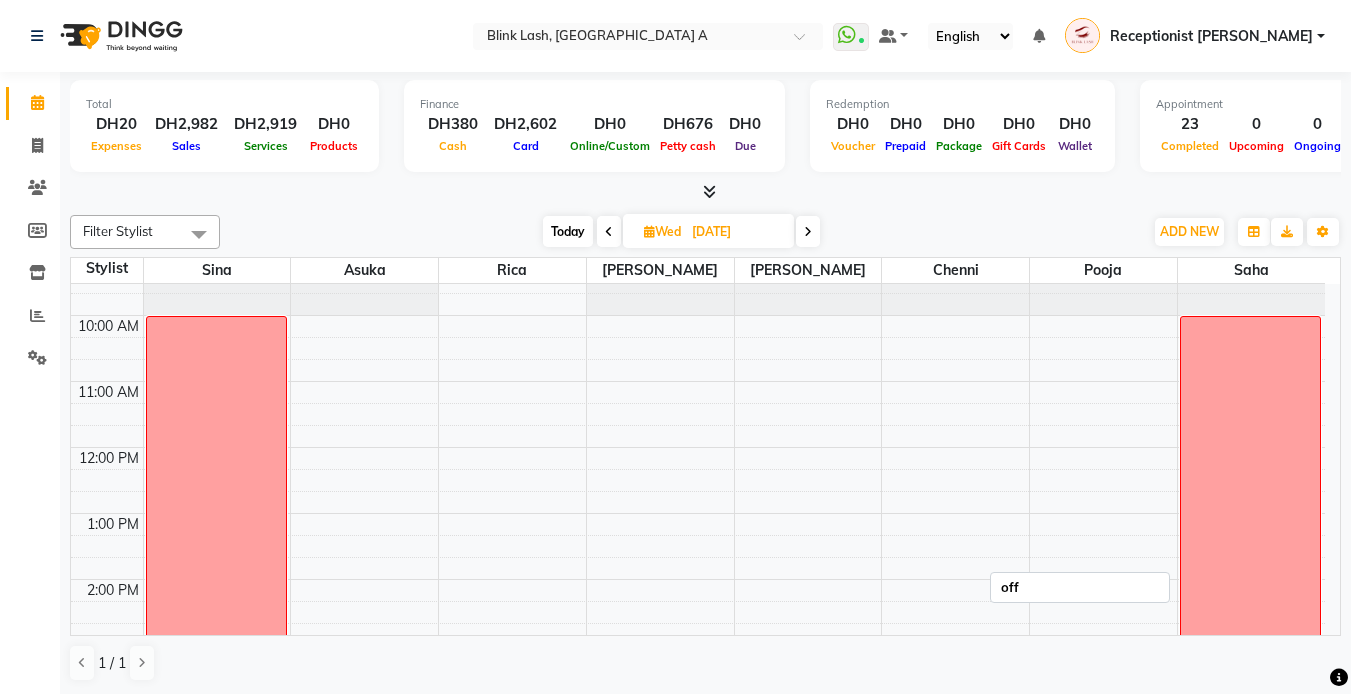 scroll, scrollTop: 0, scrollLeft: 0, axis: both 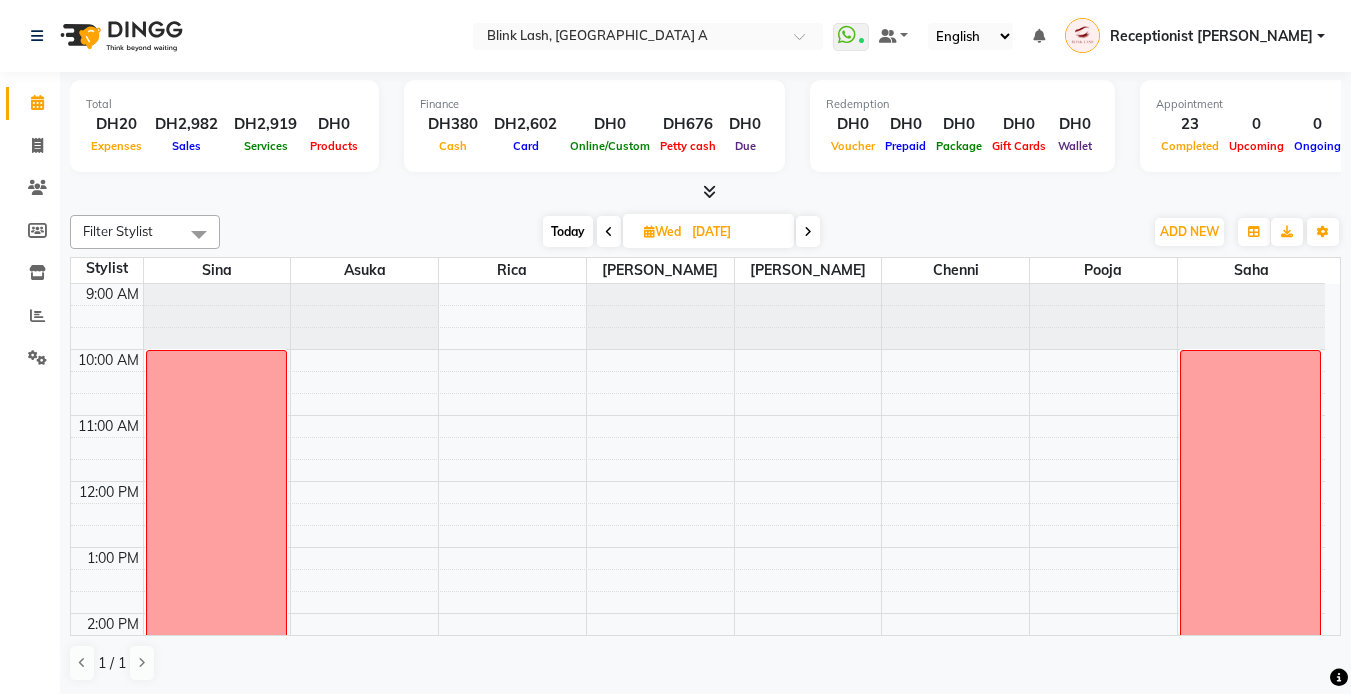 click on "Today" at bounding box center (568, 231) 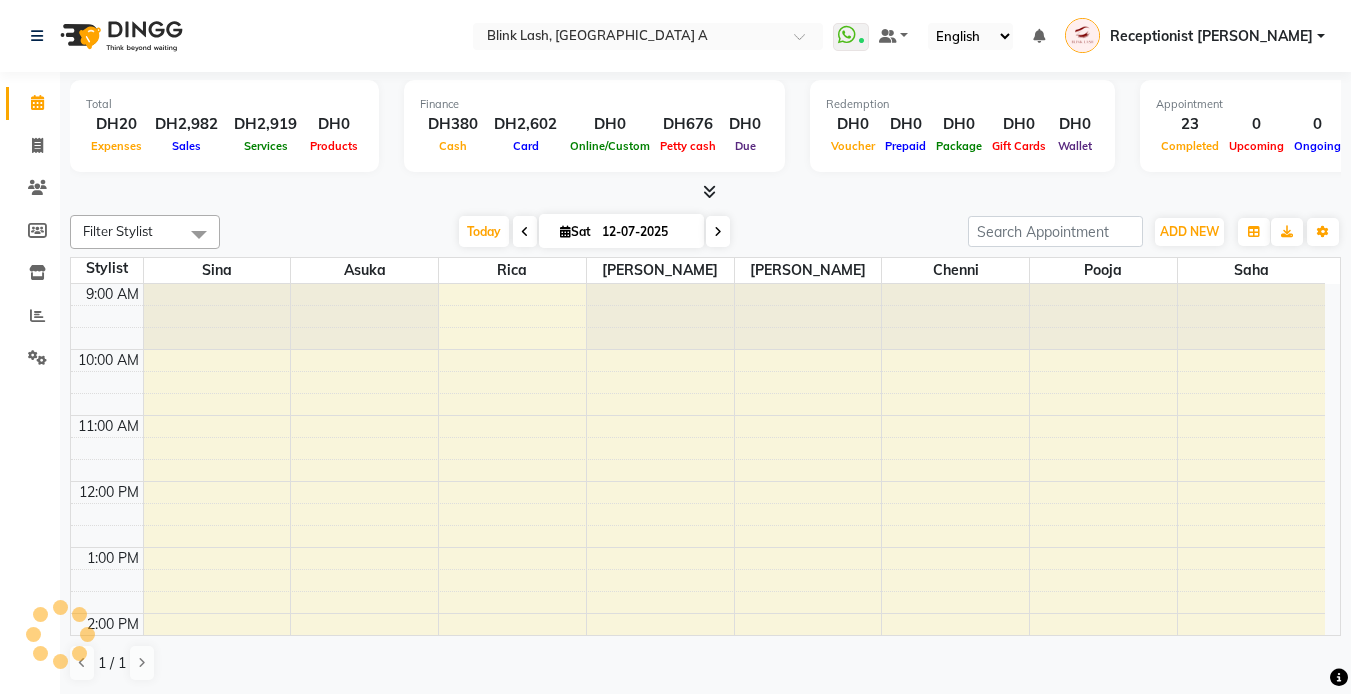 scroll, scrollTop: 595, scrollLeft: 0, axis: vertical 